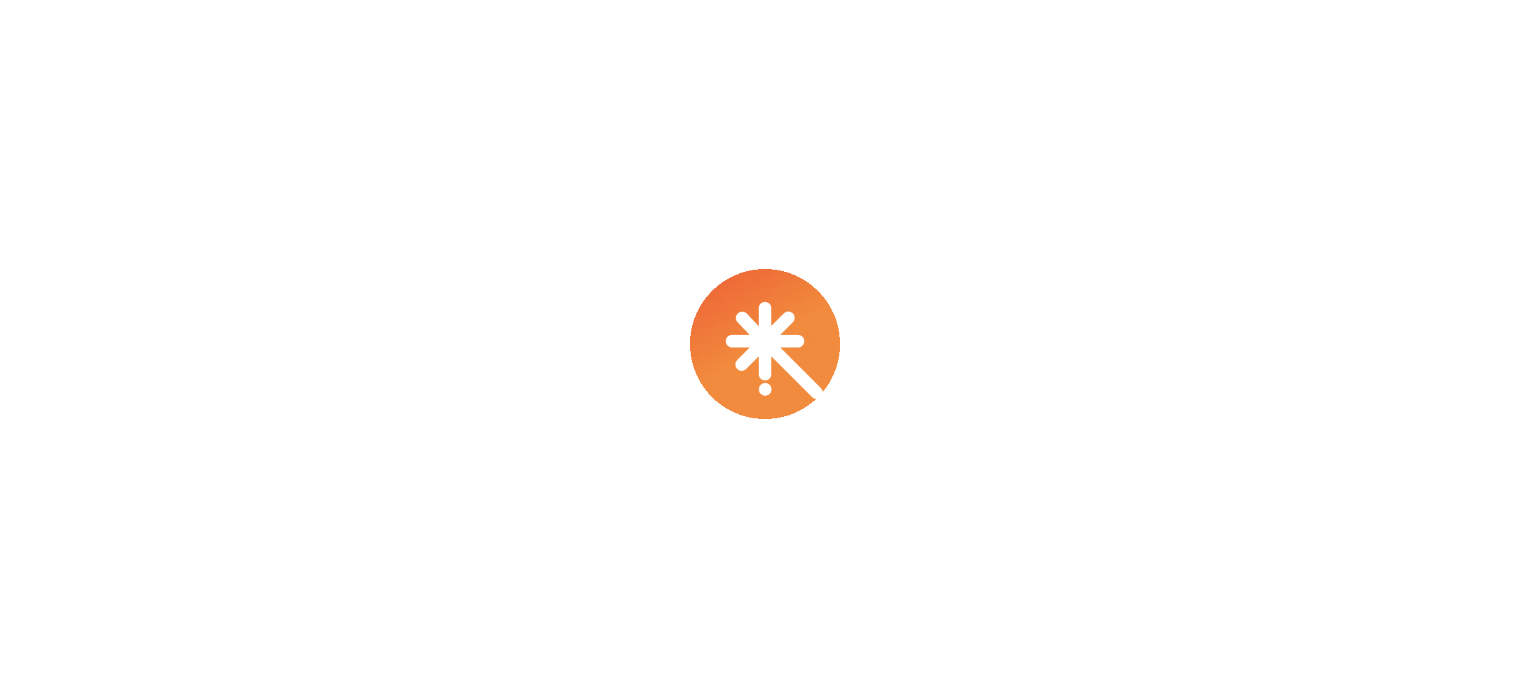 scroll, scrollTop: 0, scrollLeft: 0, axis: both 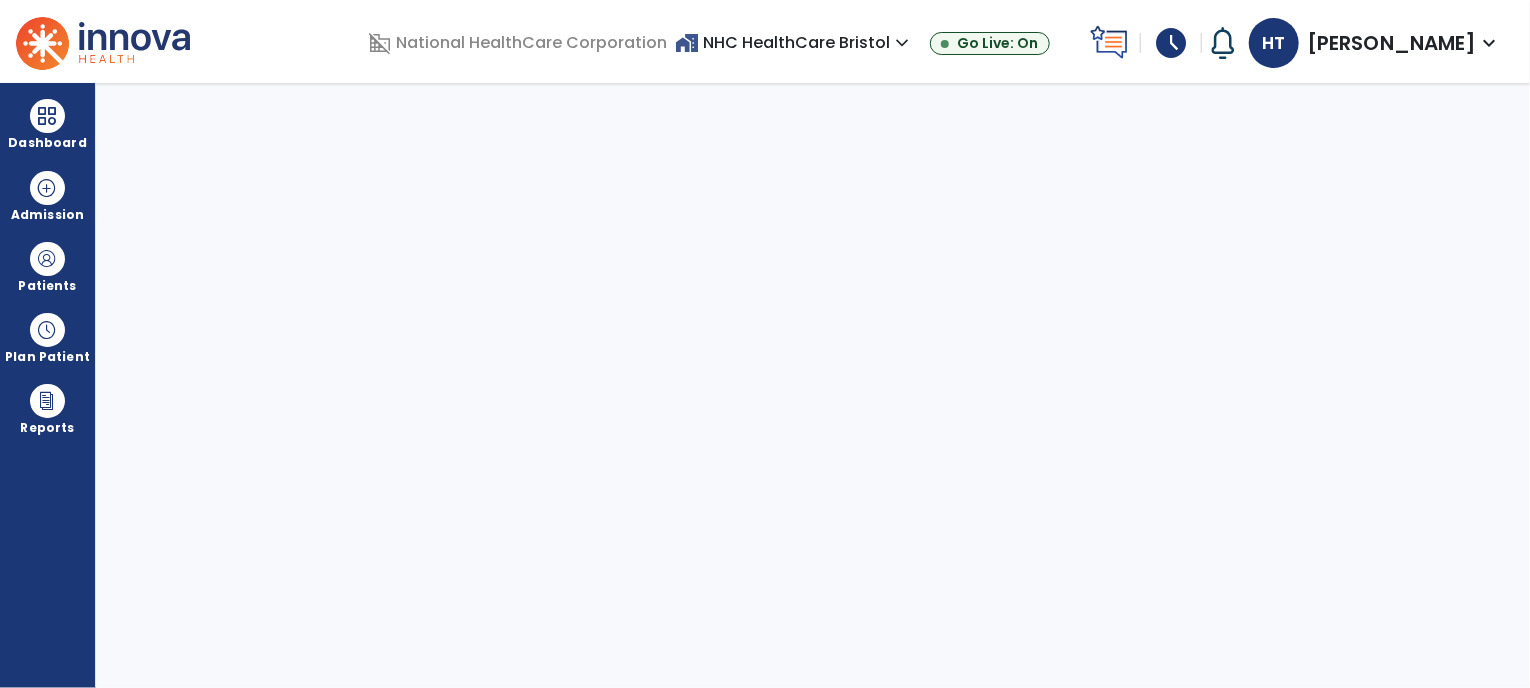 select on "****" 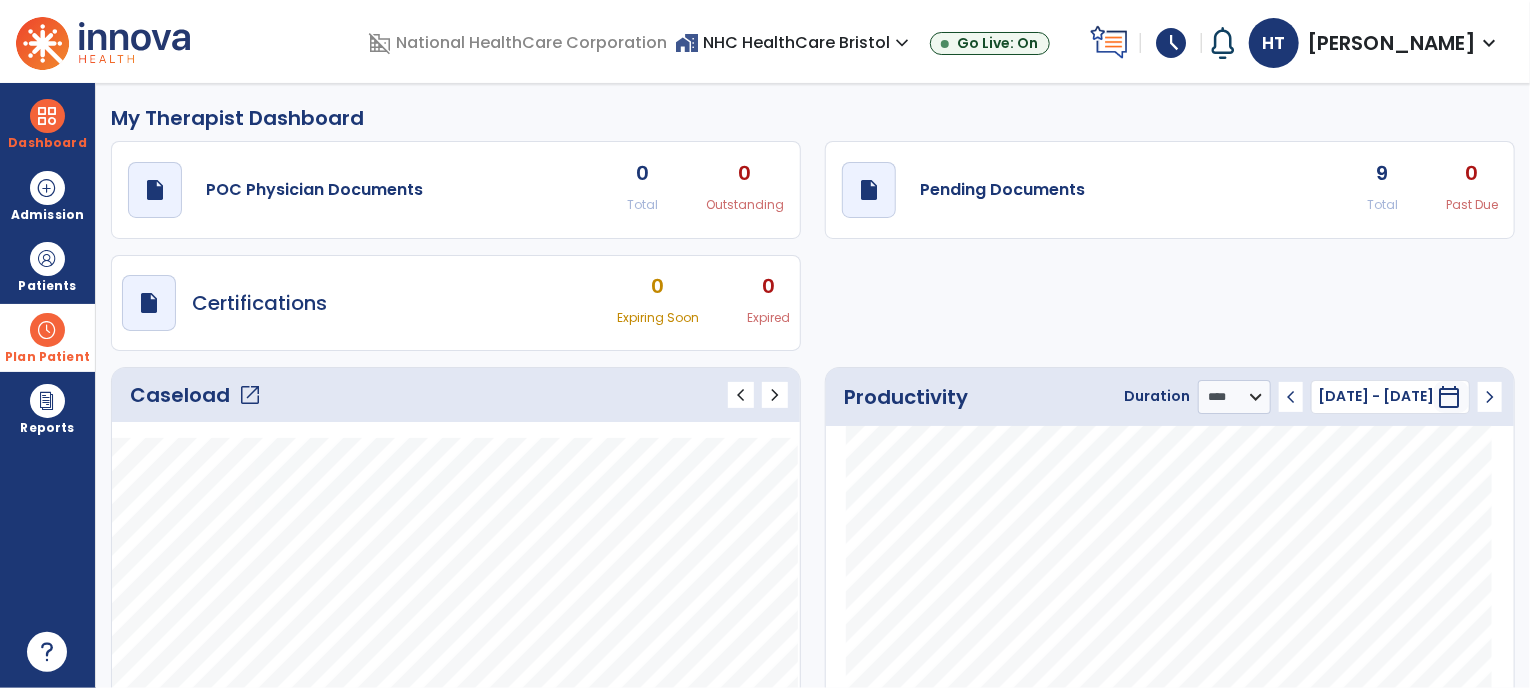 click at bounding box center [47, 330] 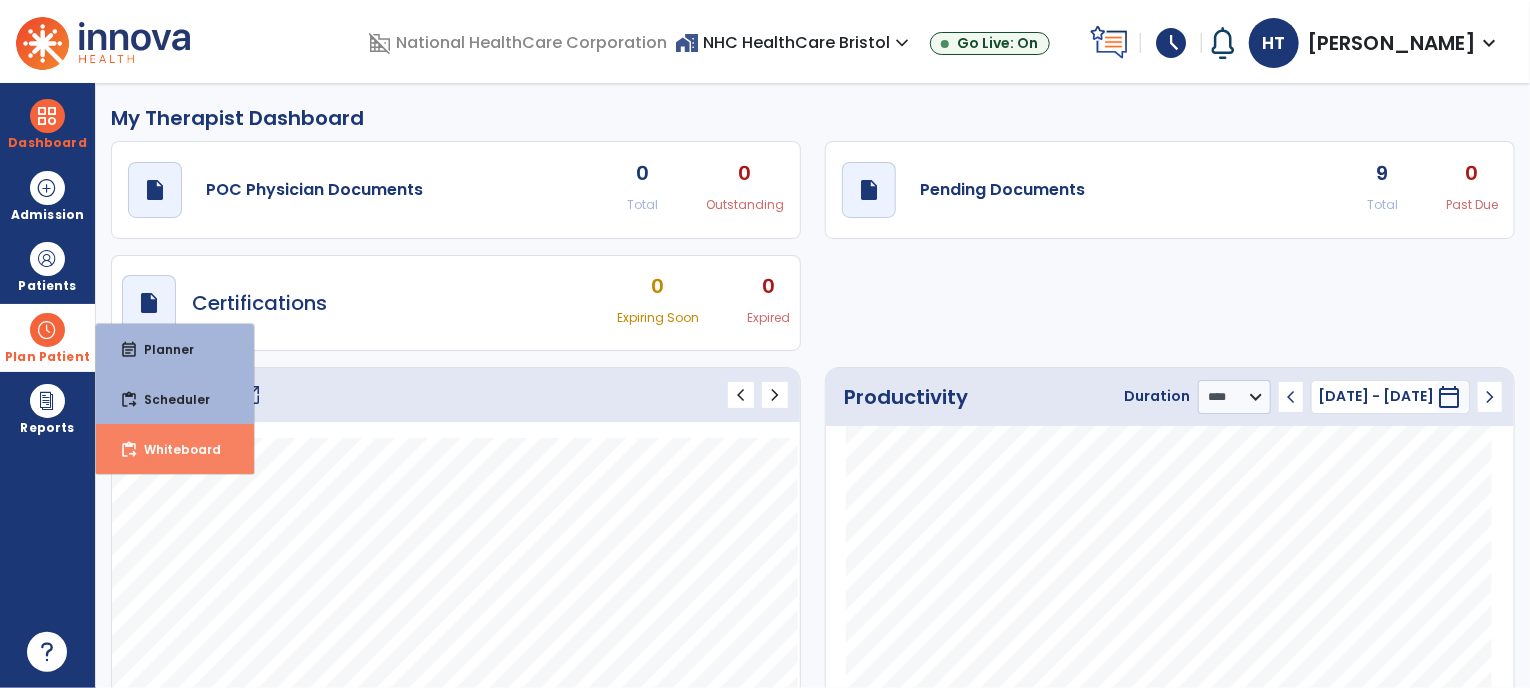 click on "Whiteboard" at bounding box center [174, 449] 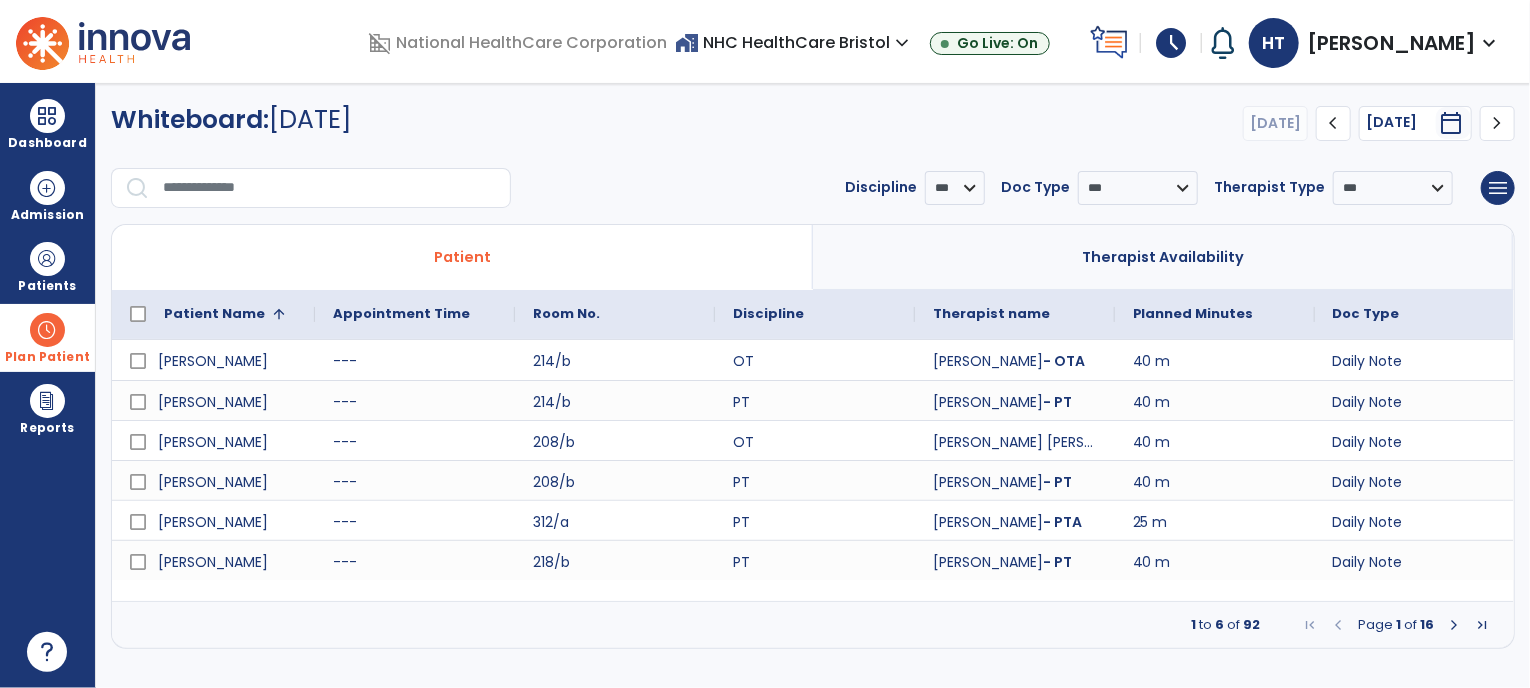 click at bounding box center (1454, 625) 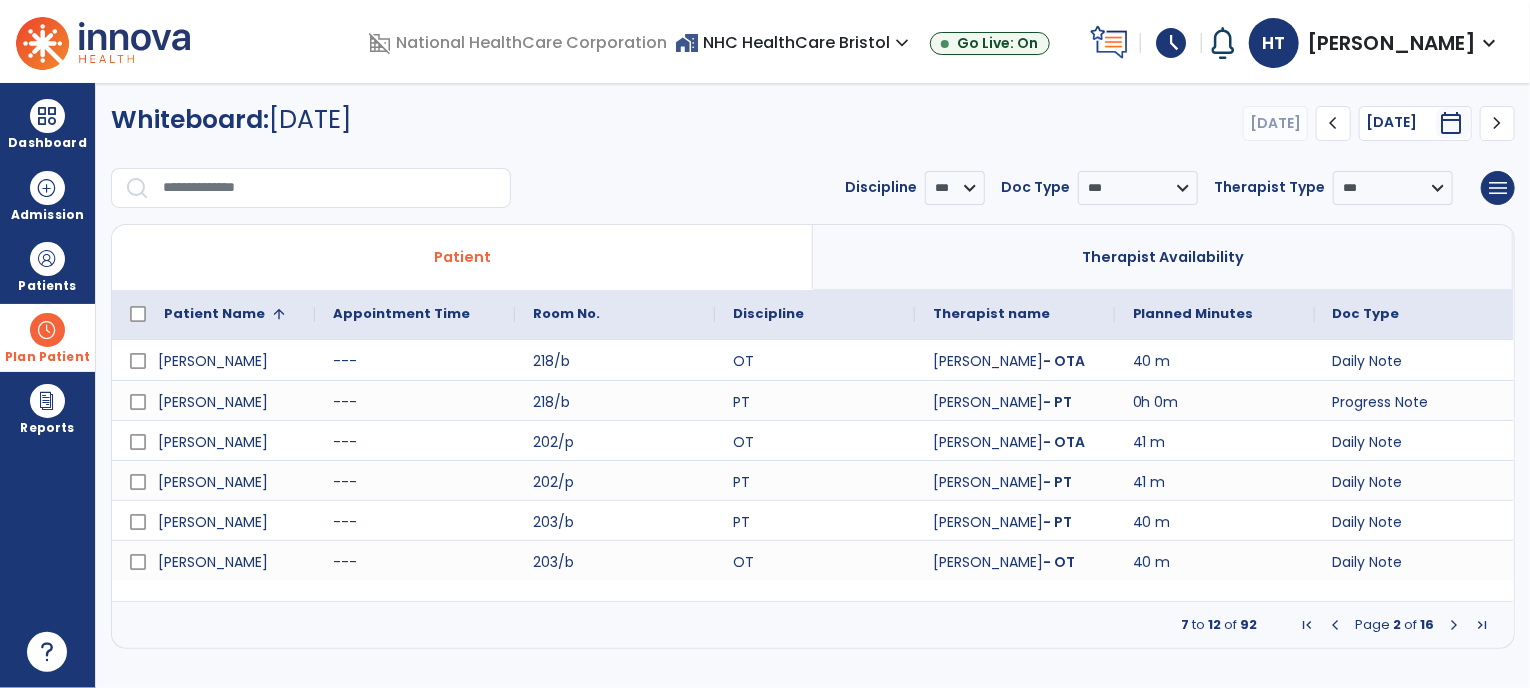 click at bounding box center (1454, 625) 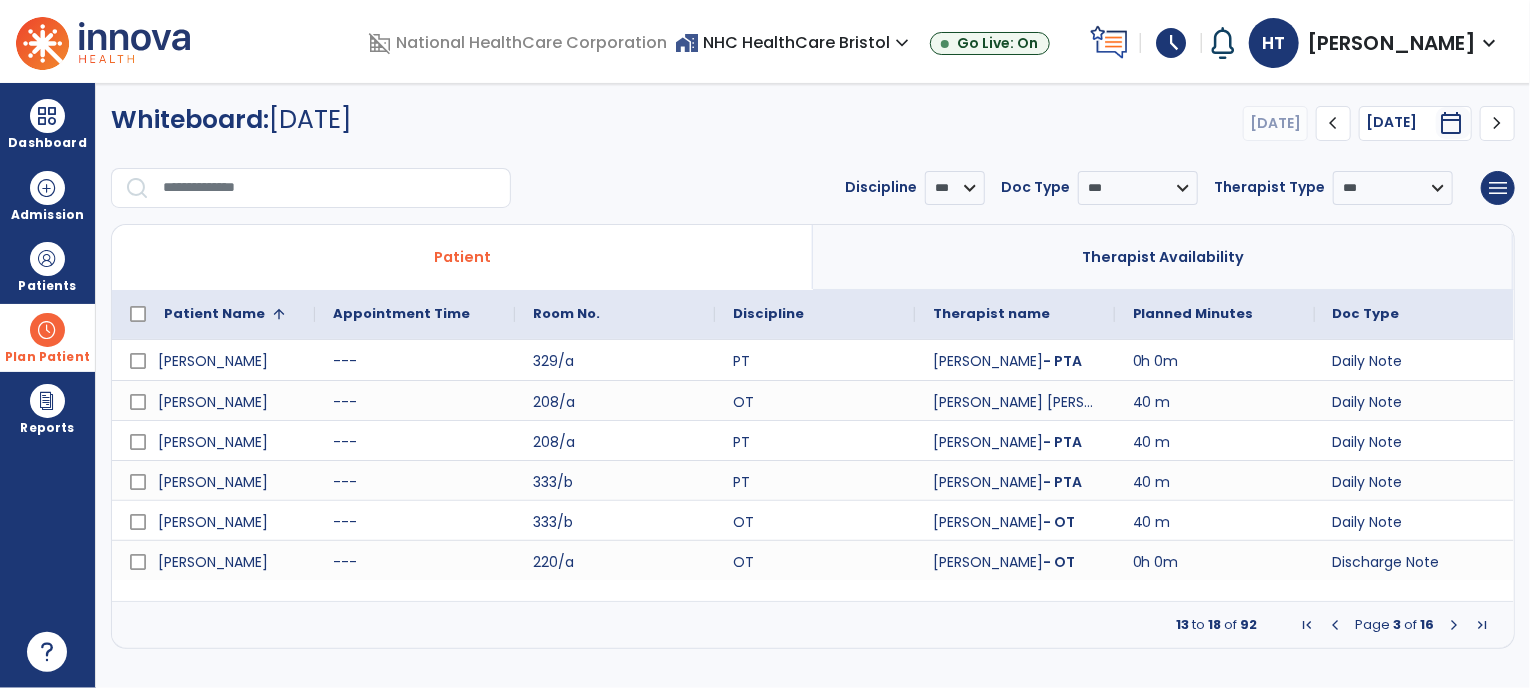 click at bounding box center (1335, 625) 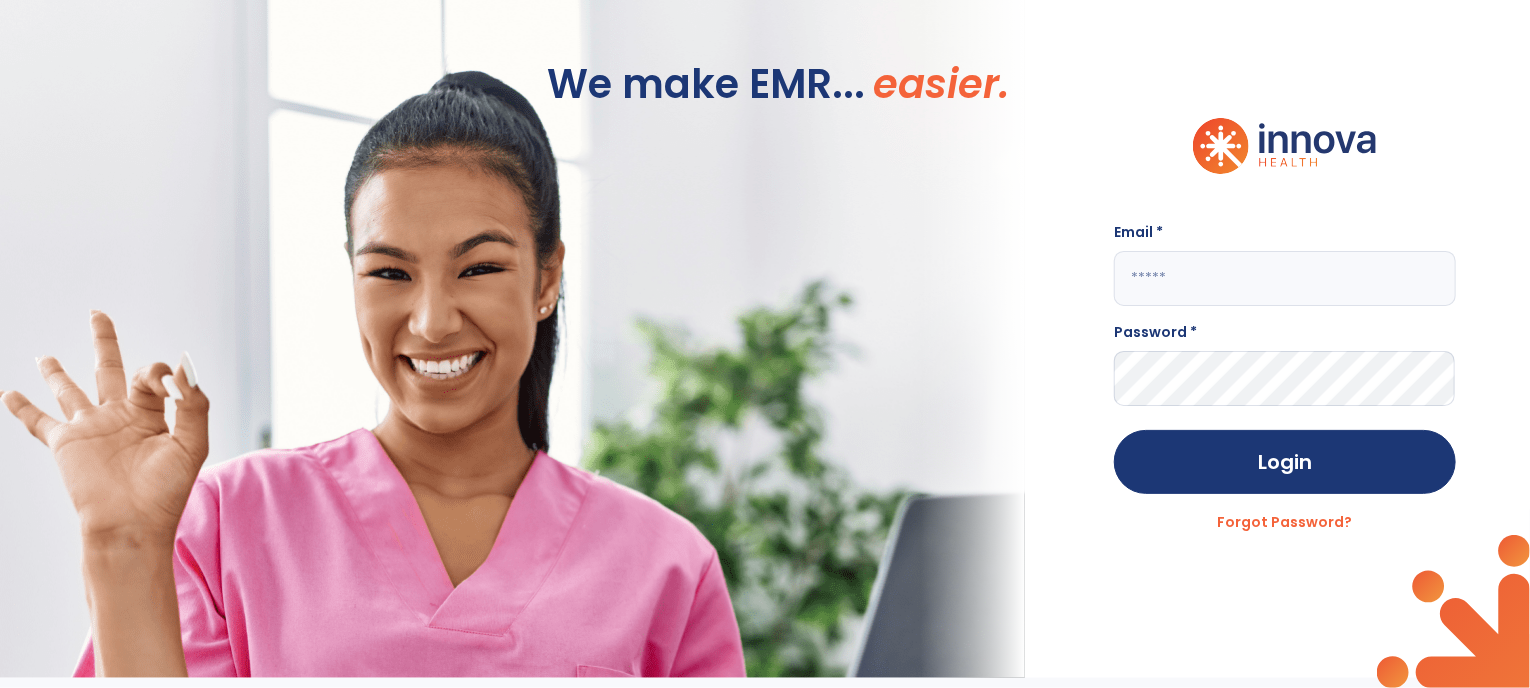 type on "**********" 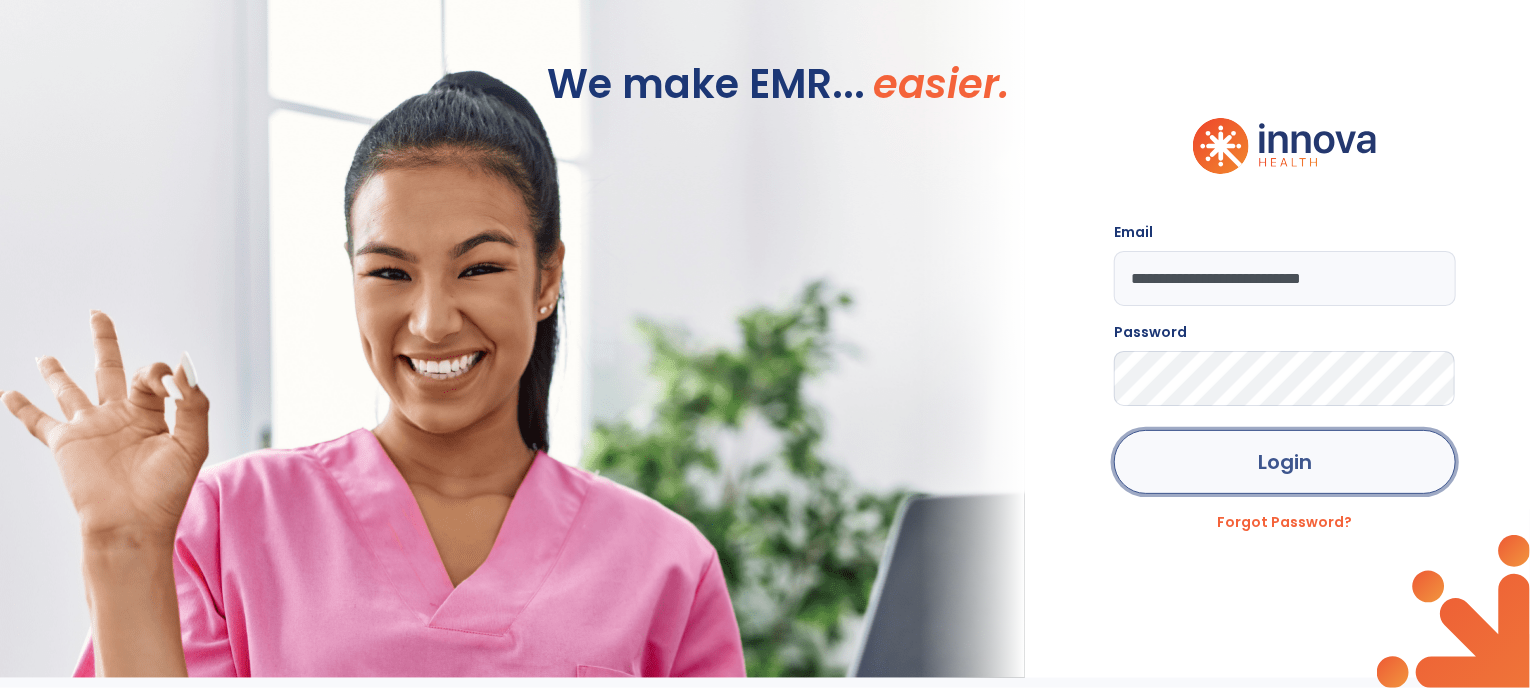 click on "Login" 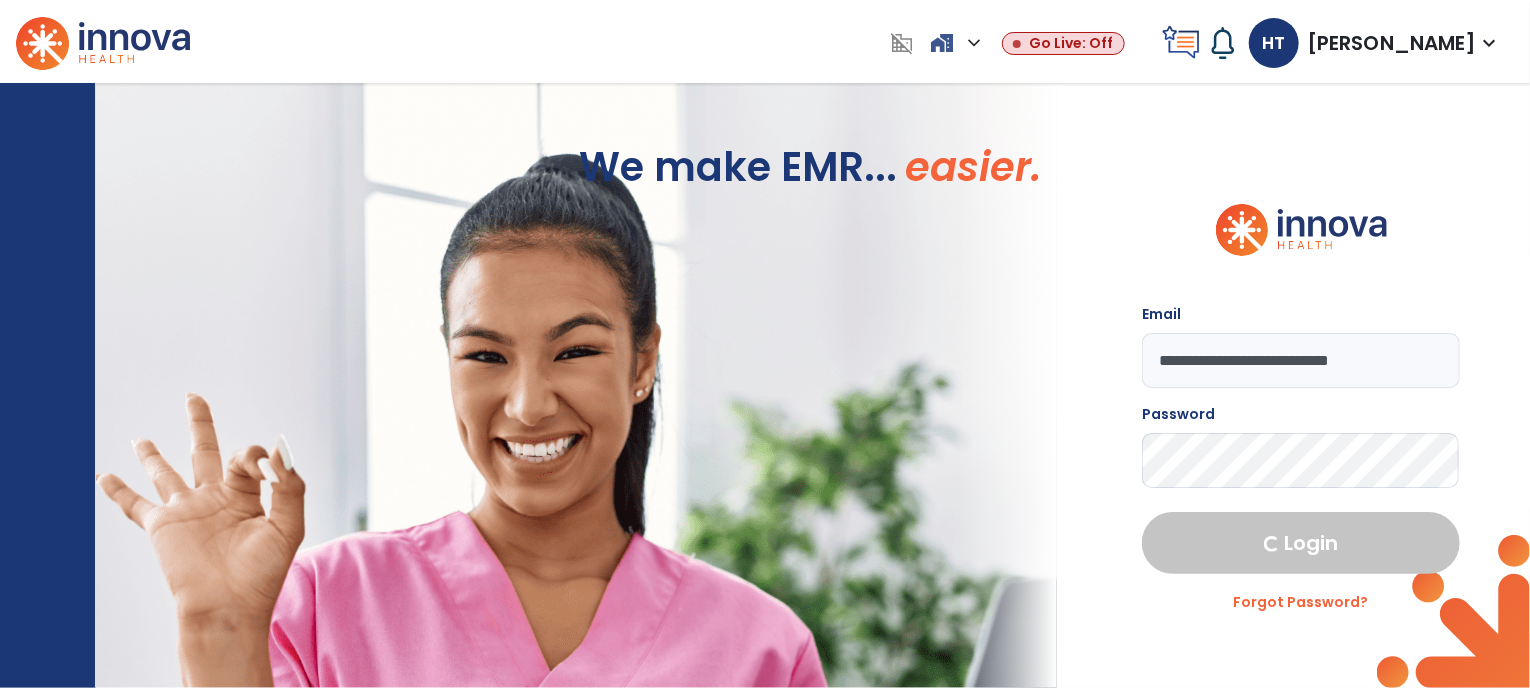 select on "****" 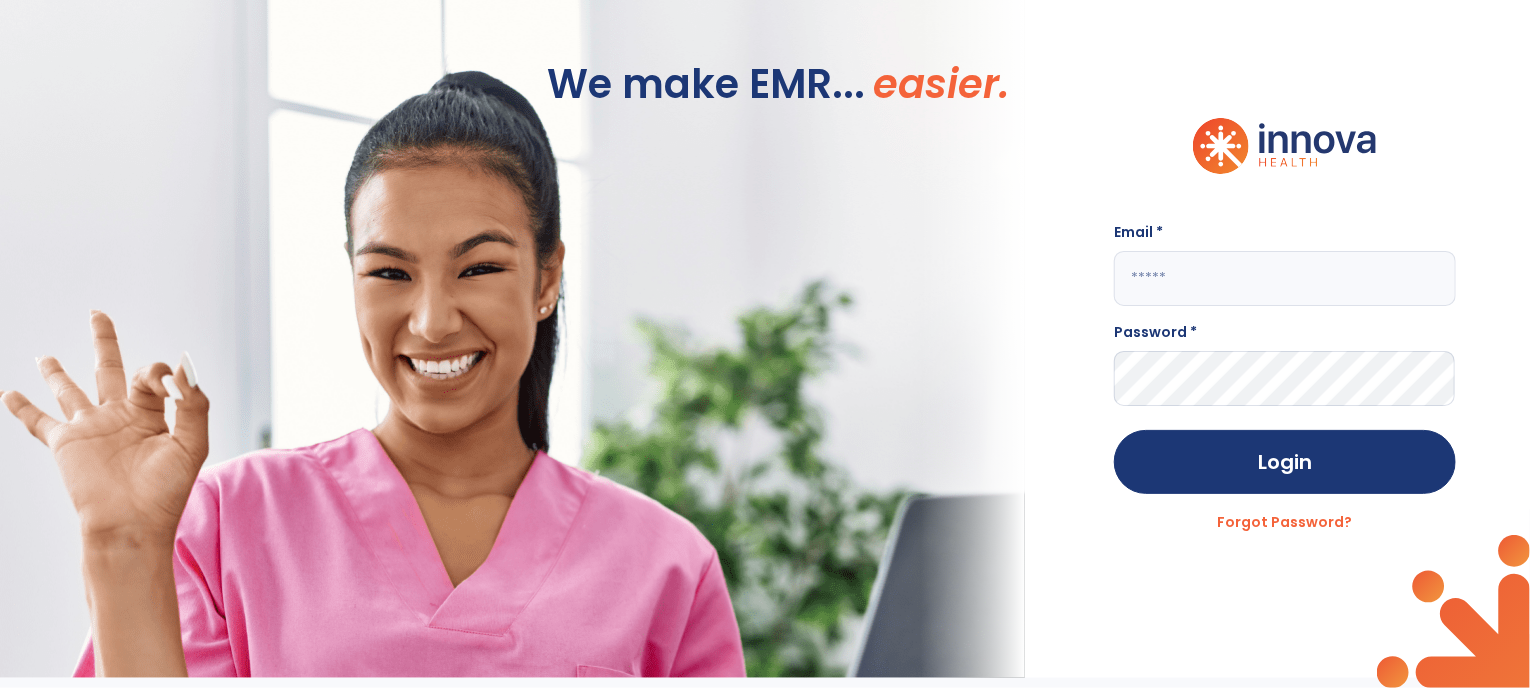 type on "**********" 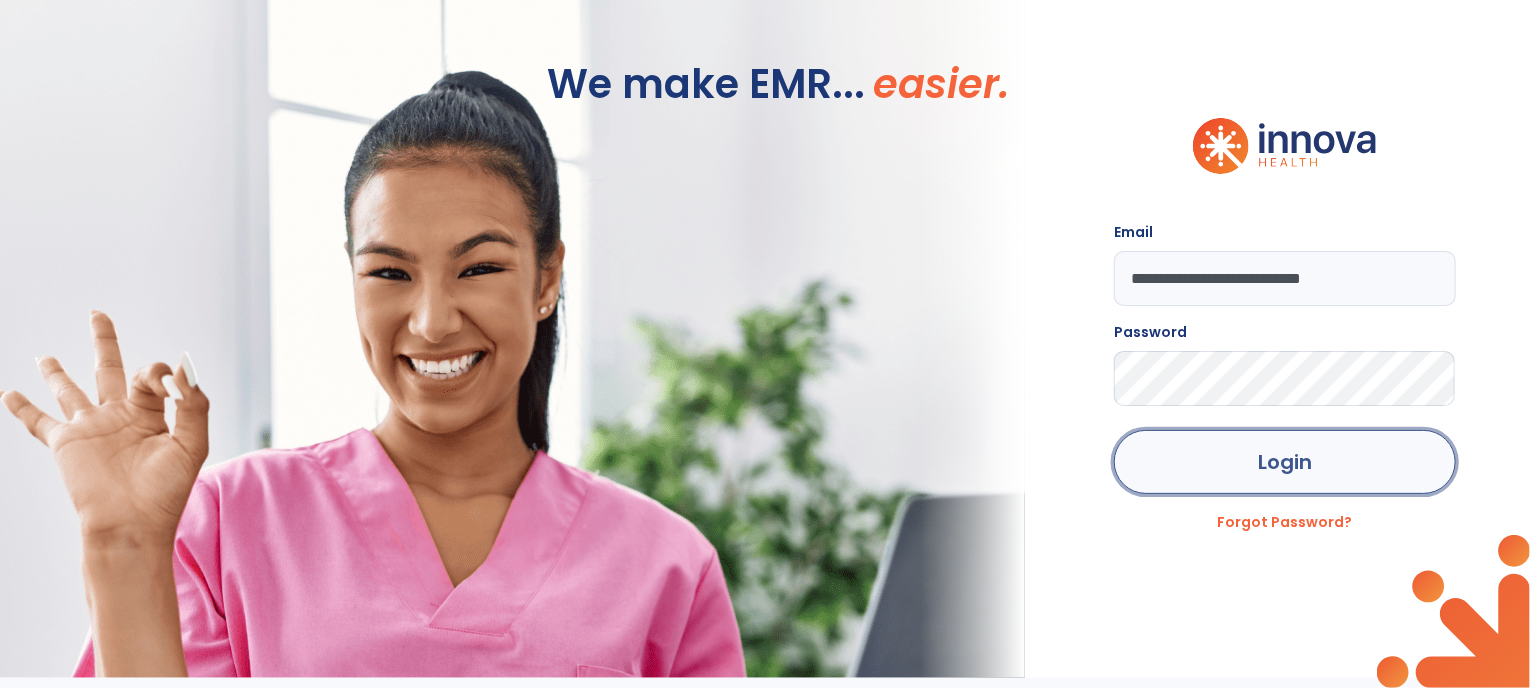 click on "Login" 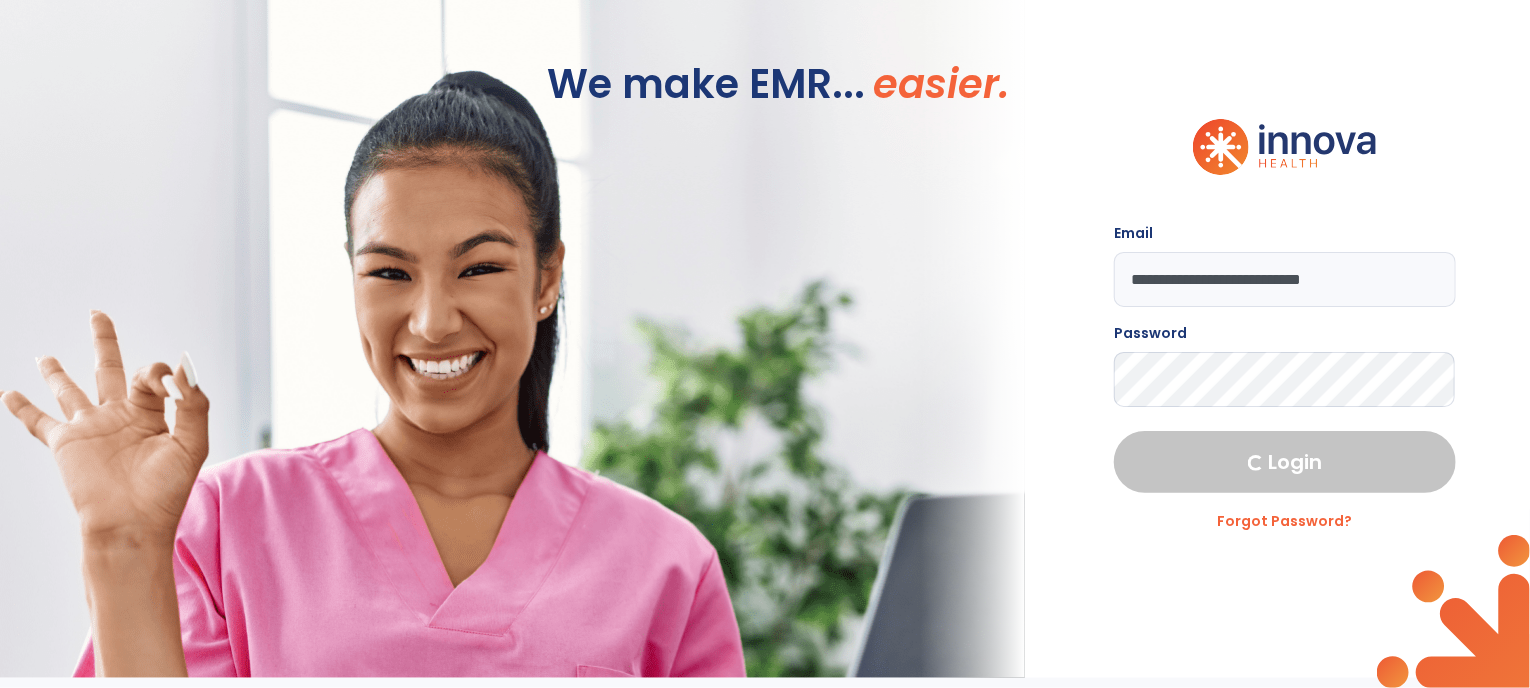 select on "****" 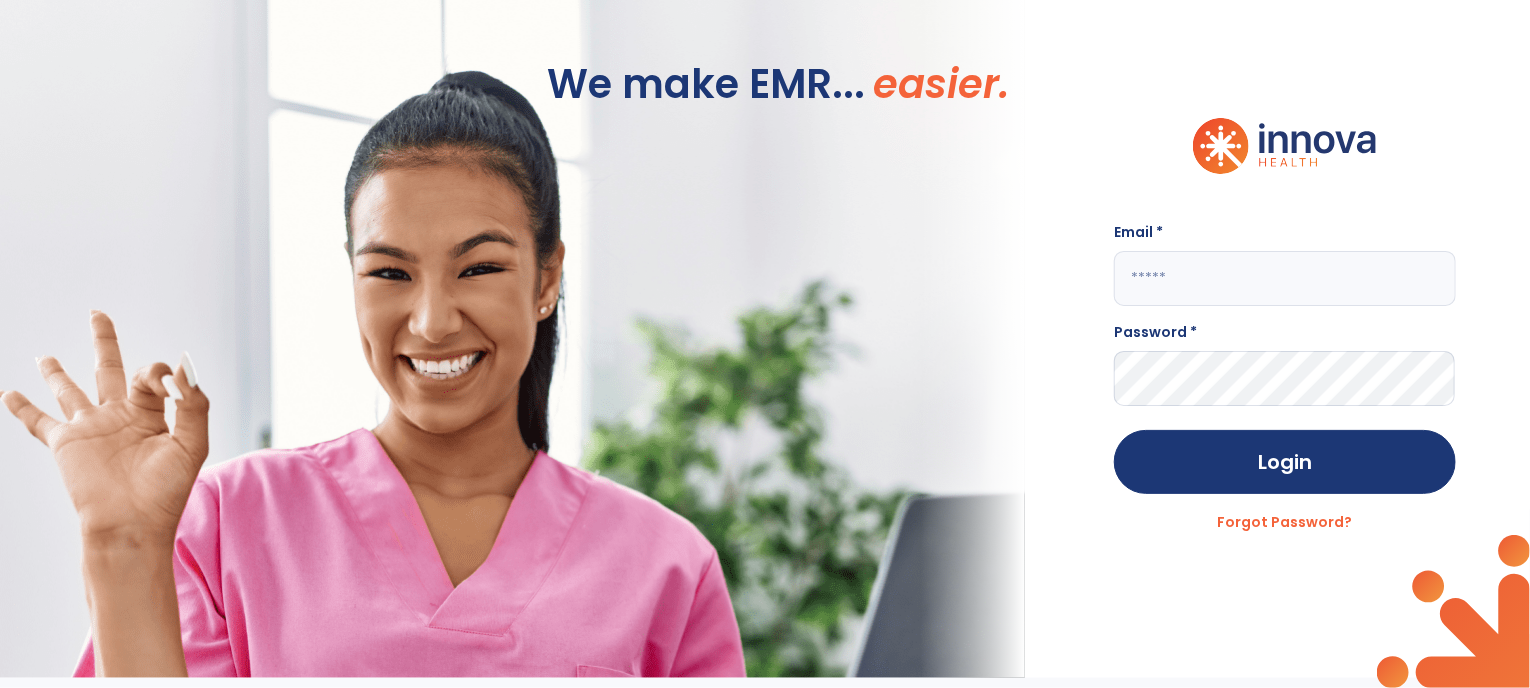 type on "**********" 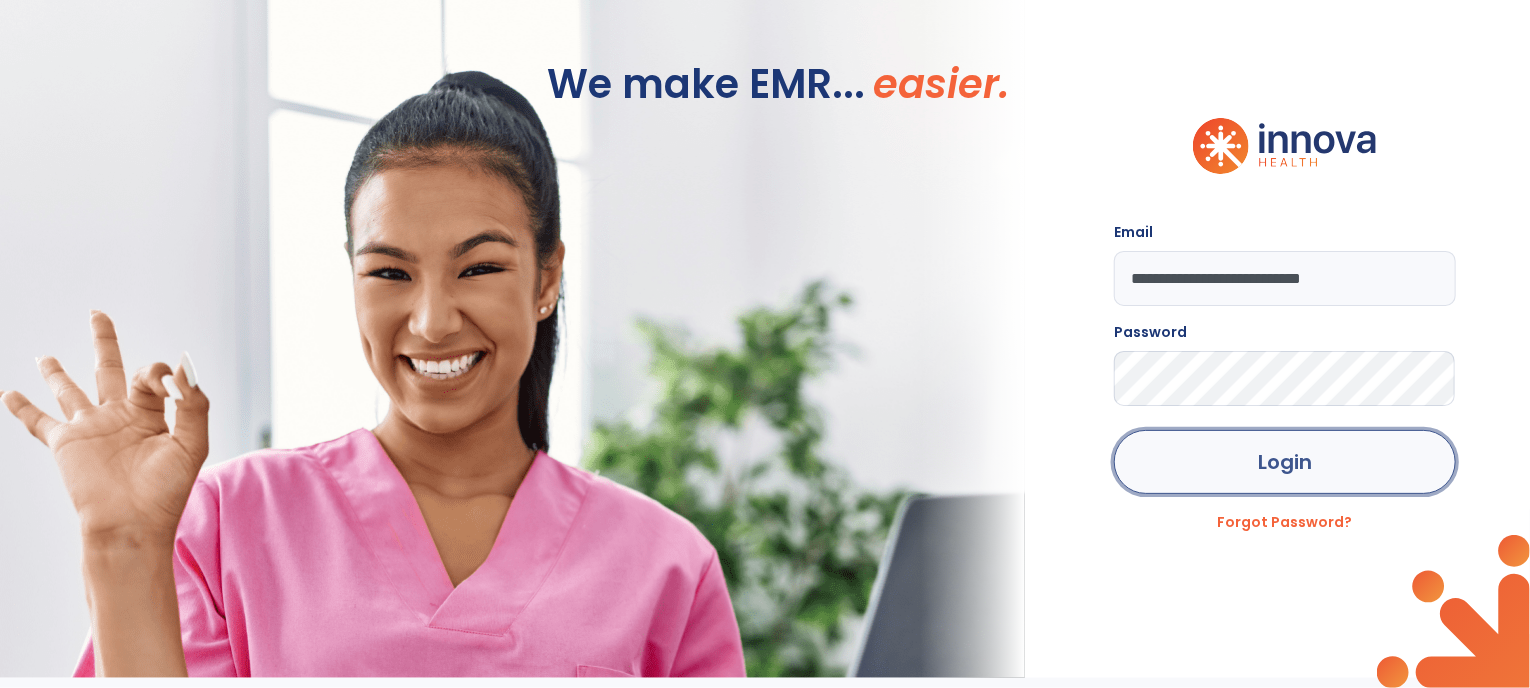 click on "Login" 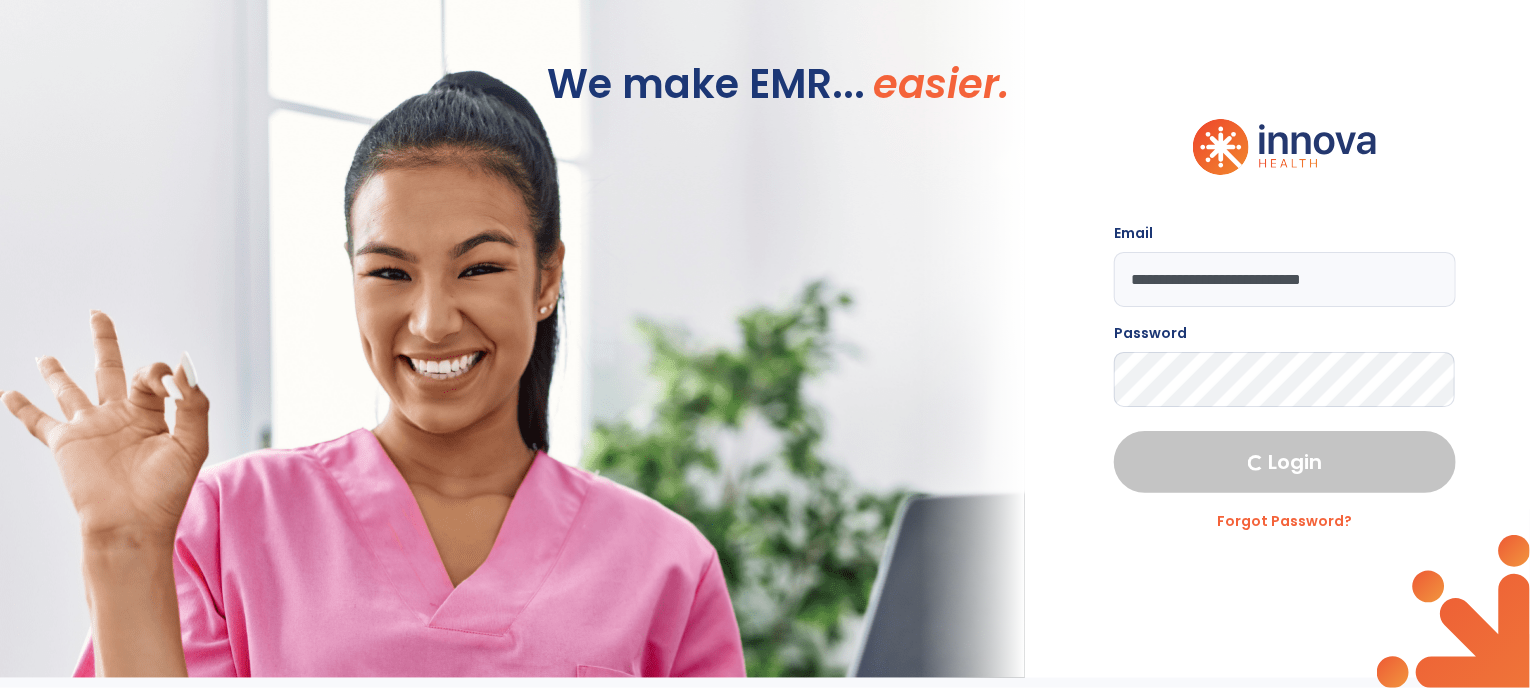 select on "****" 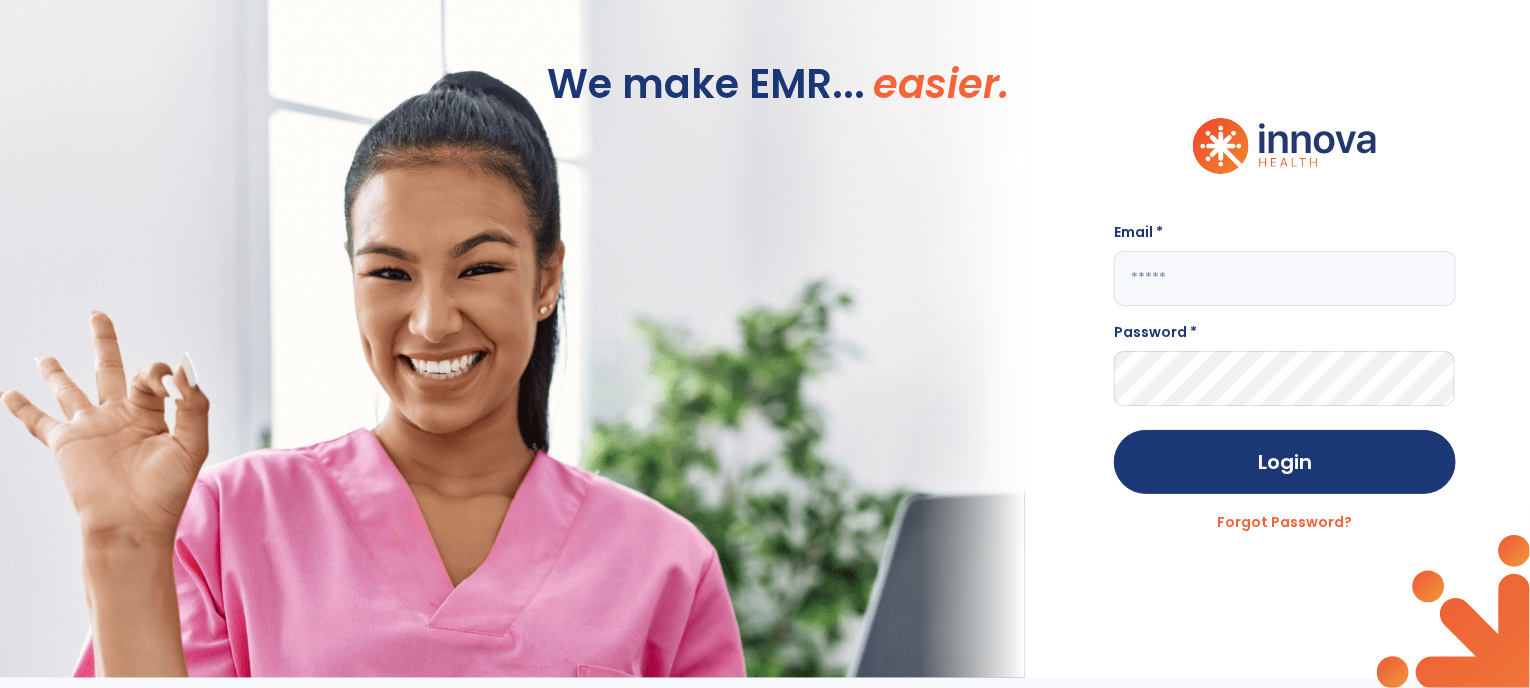 type on "**********" 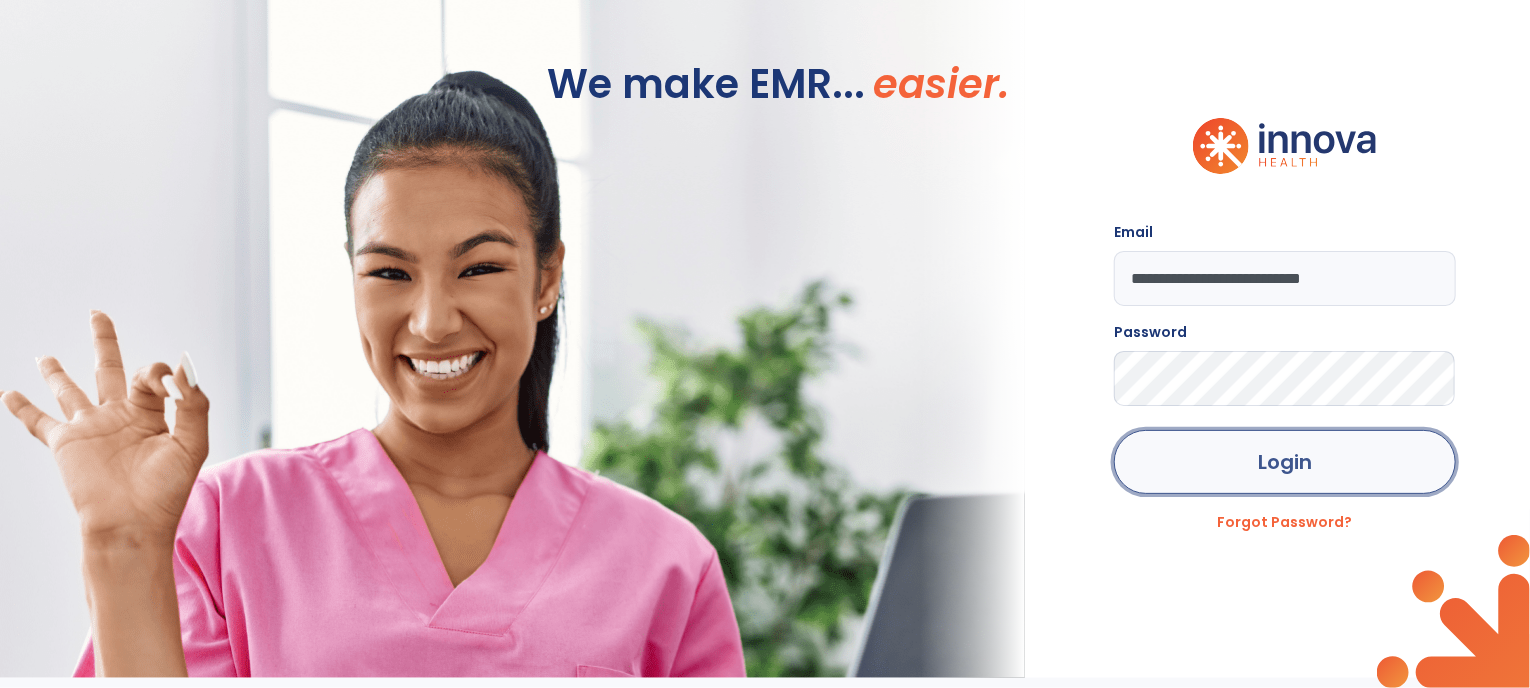 click on "Login" 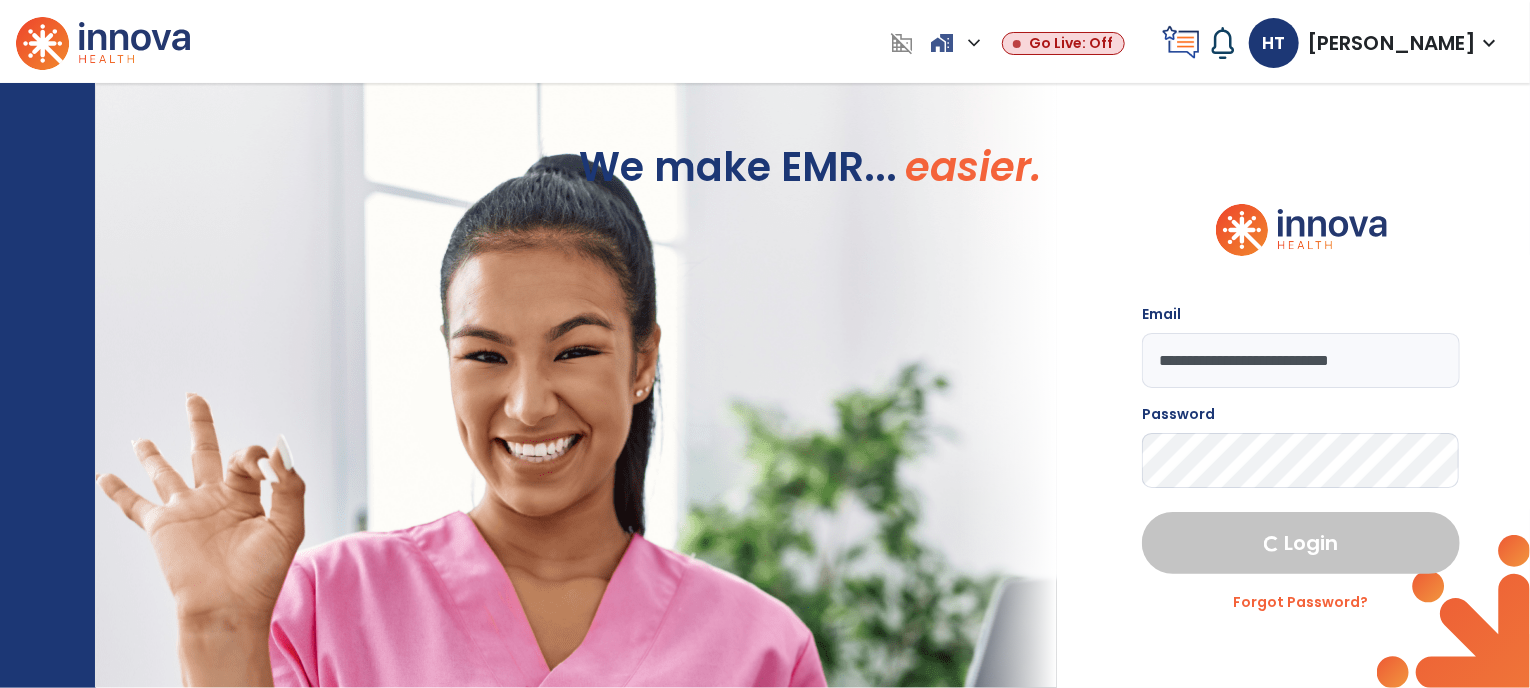 select on "****" 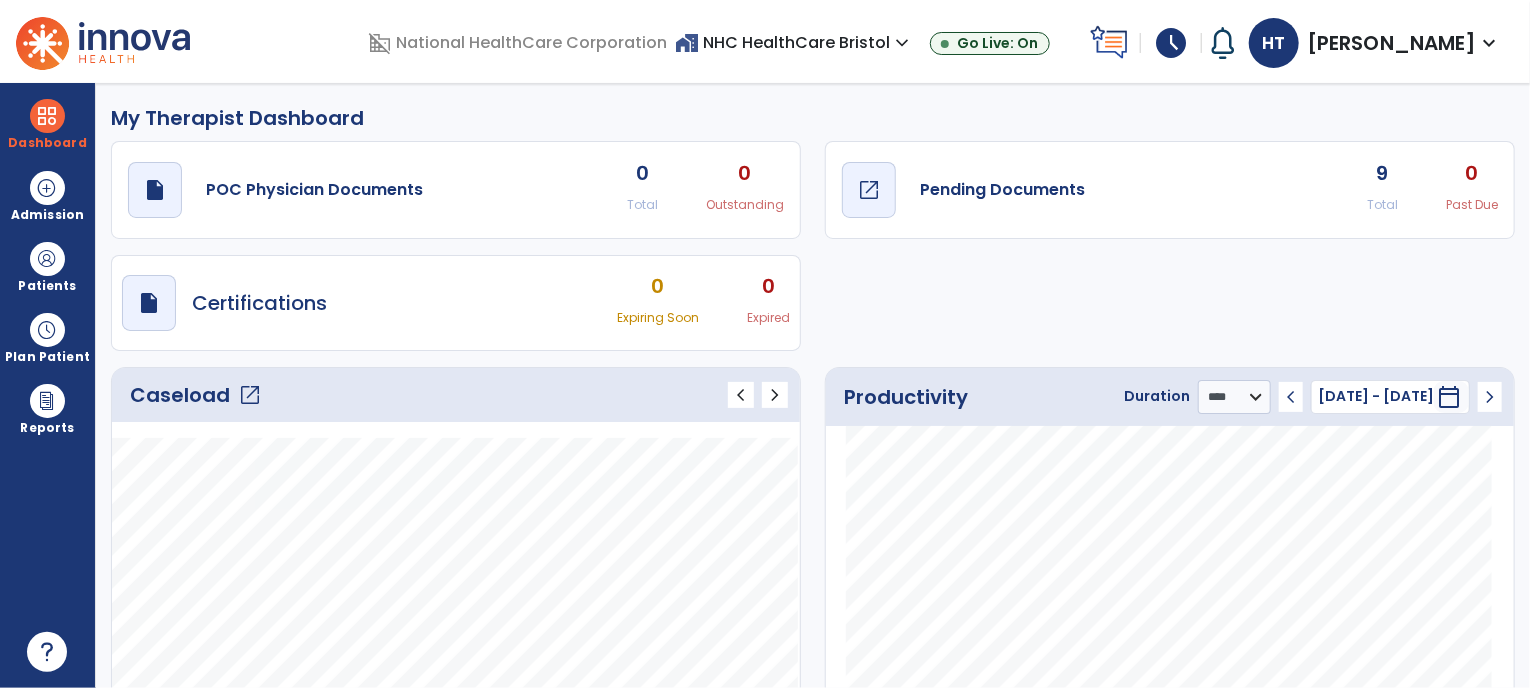 click on "Pending Documents" 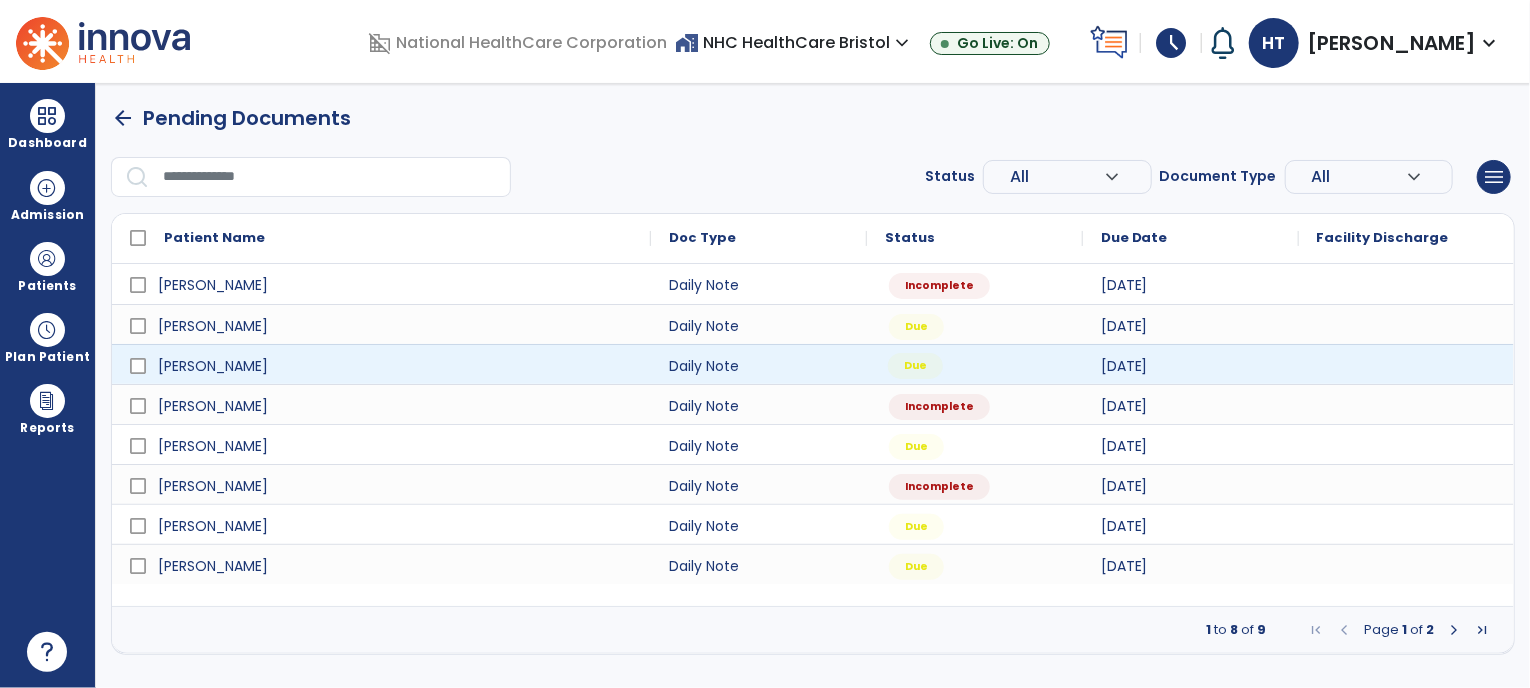 click on "Due" at bounding box center (975, 364) 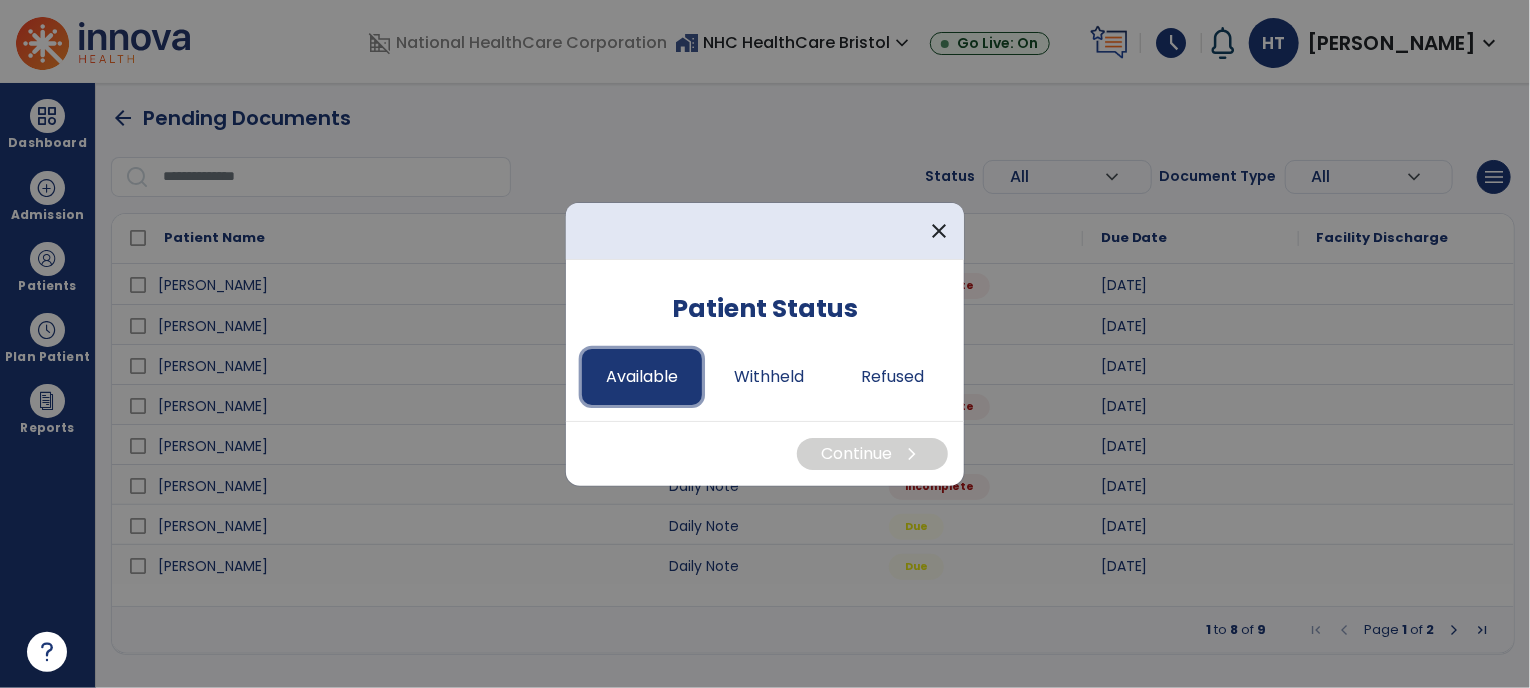 click on "Available" at bounding box center (642, 377) 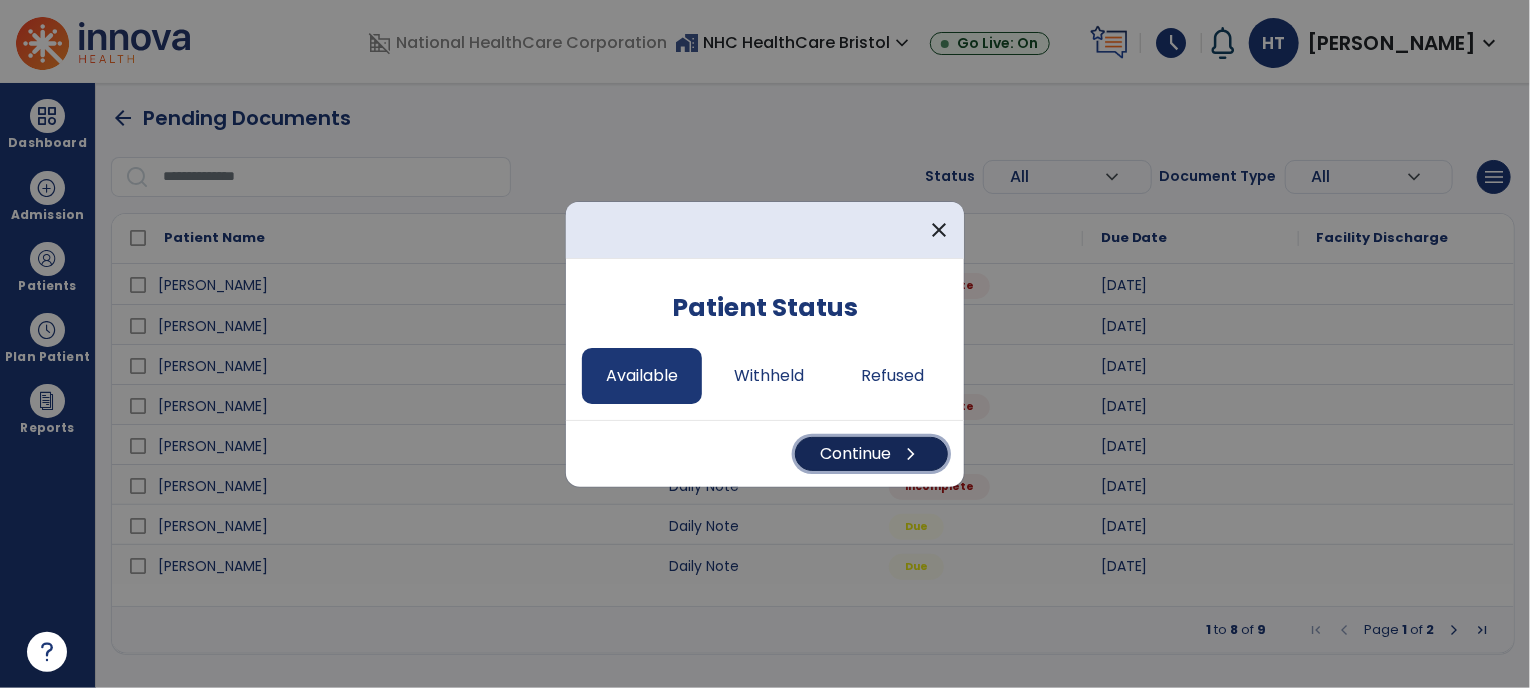 click on "Continue   chevron_right" at bounding box center [871, 454] 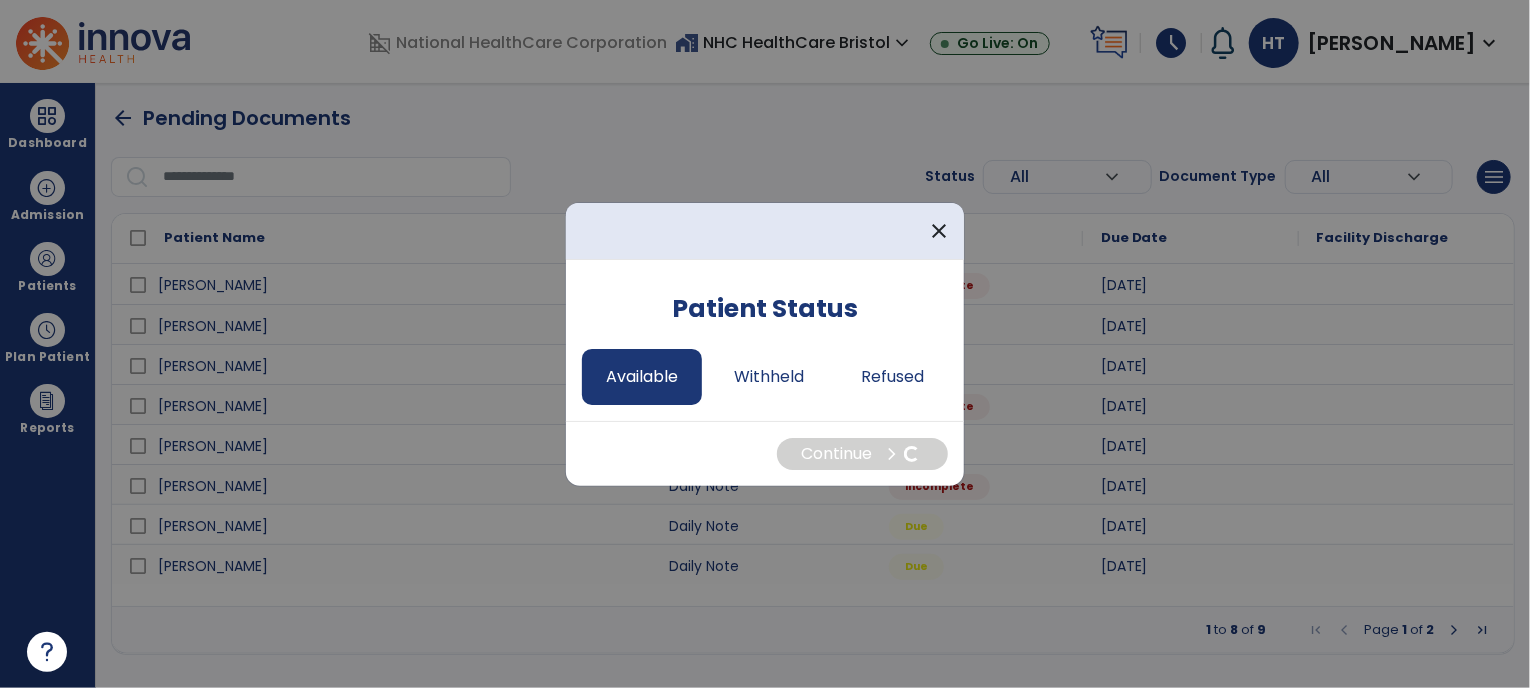 select on "*" 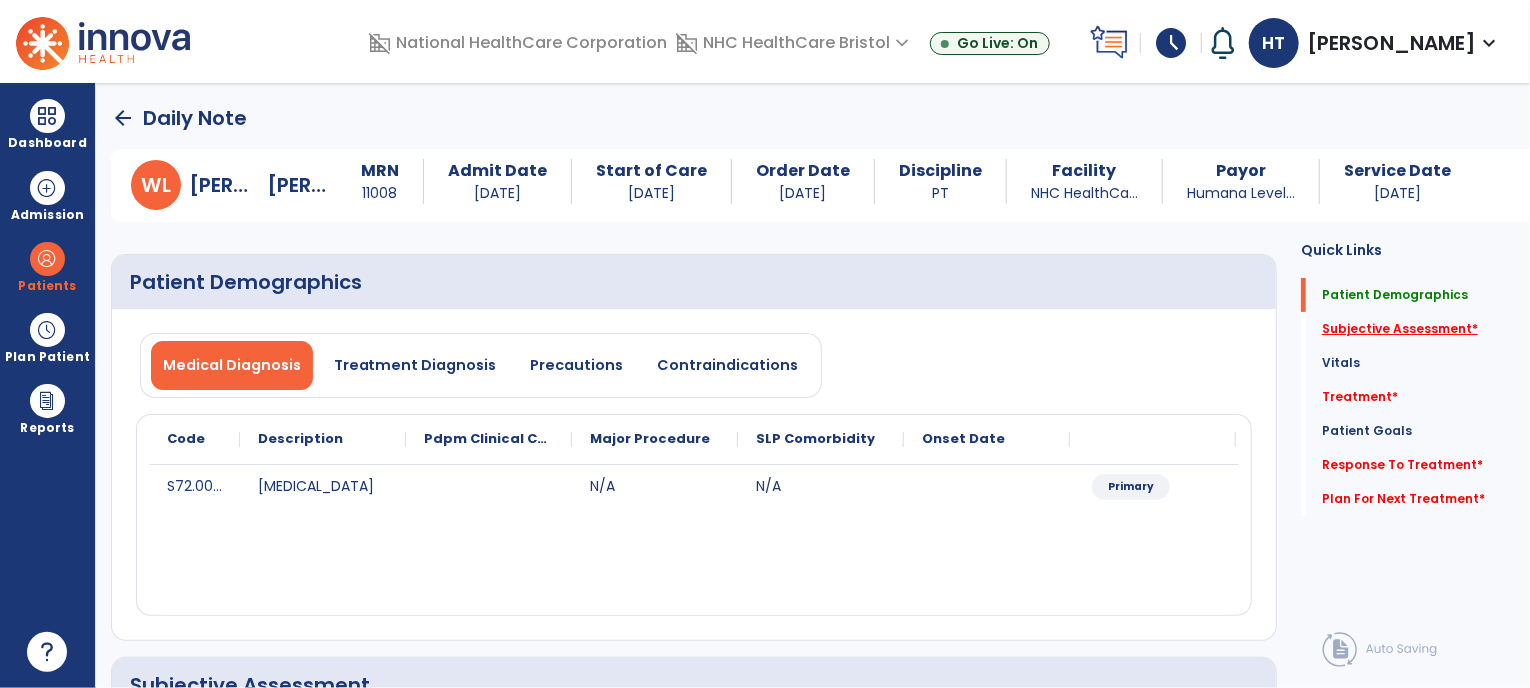 click on "Subjective Assessment   *" 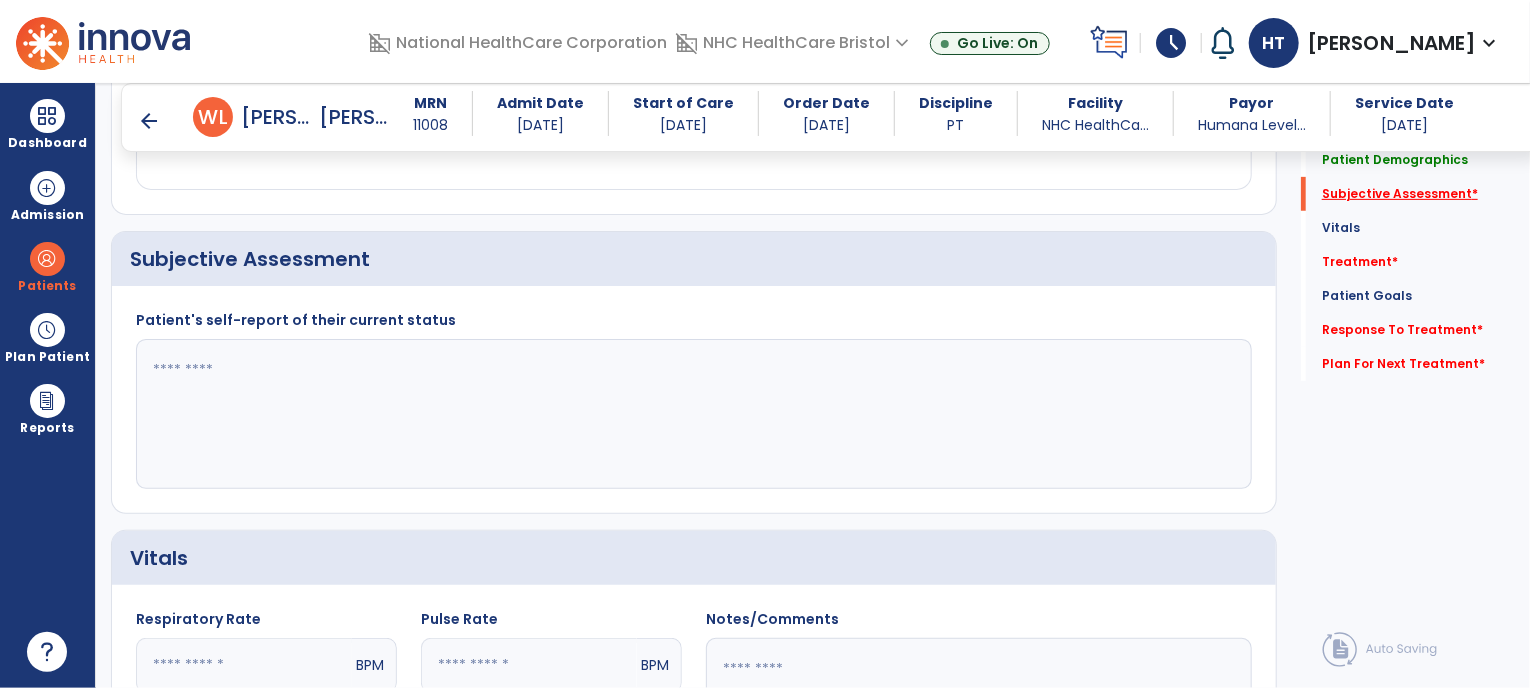 scroll, scrollTop: 412, scrollLeft: 0, axis: vertical 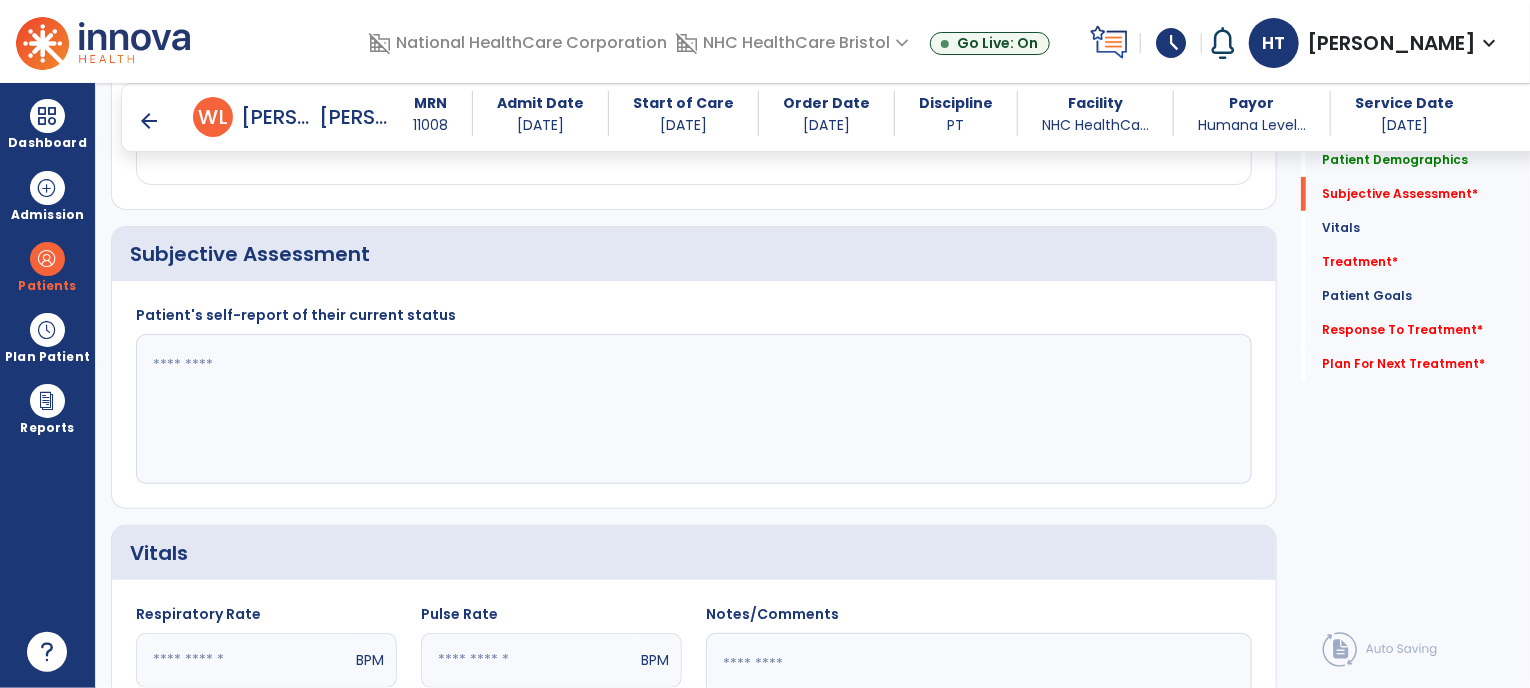 click 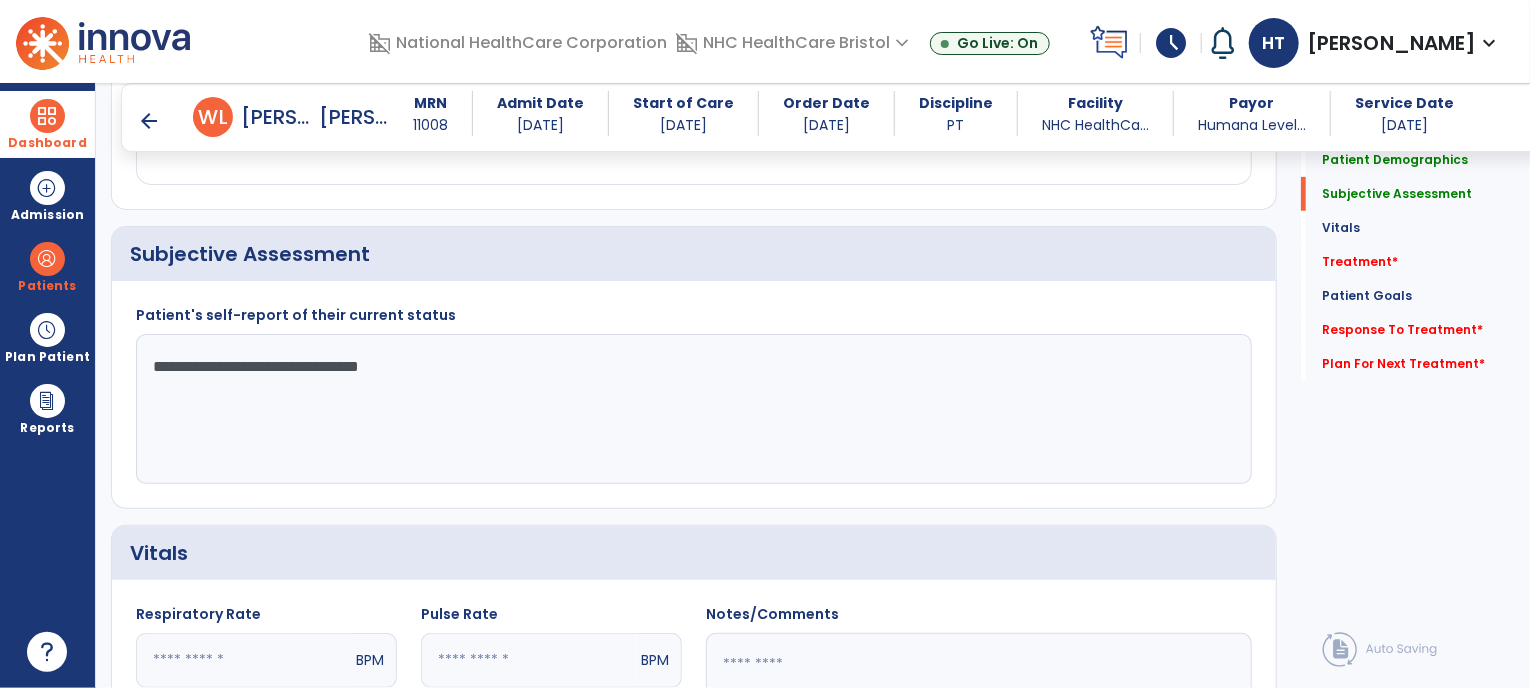 type on "**********" 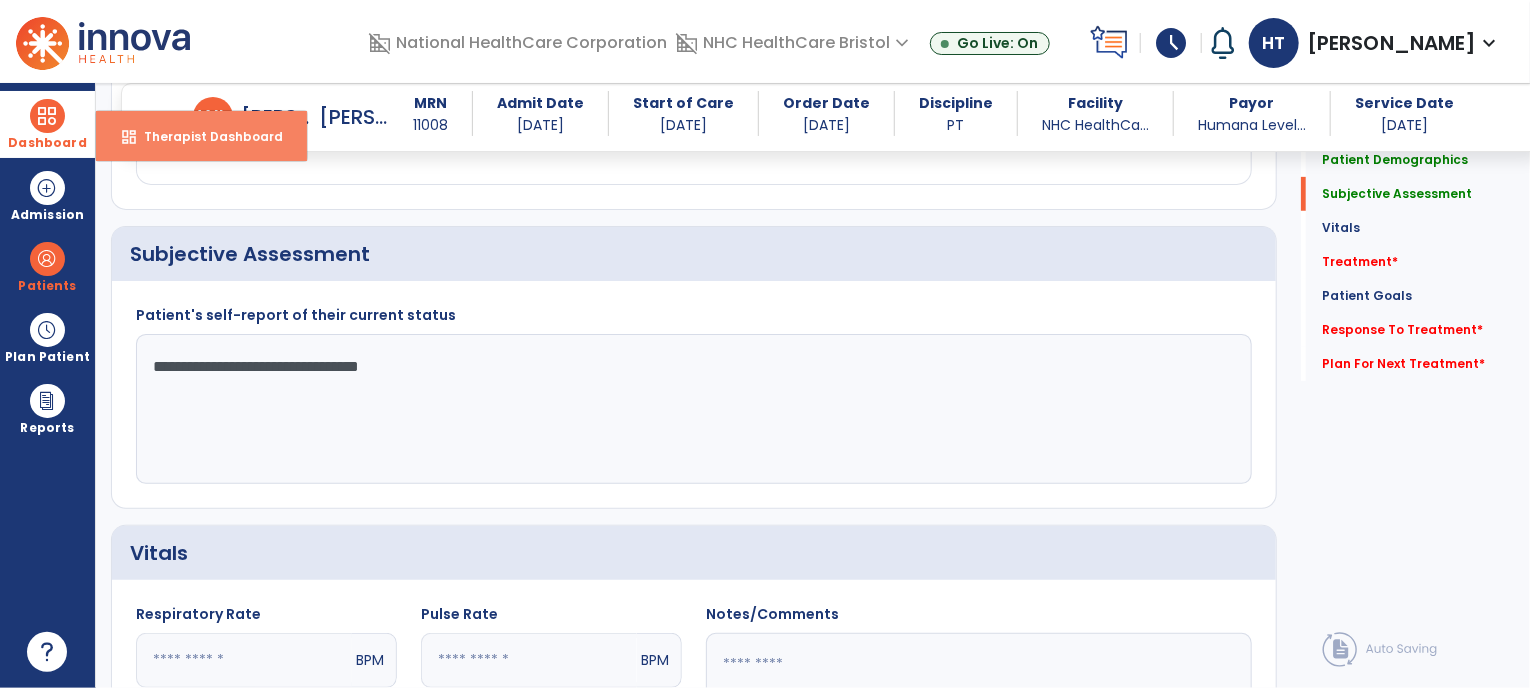 click on "Therapist Dashboard" at bounding box center [205, 136] 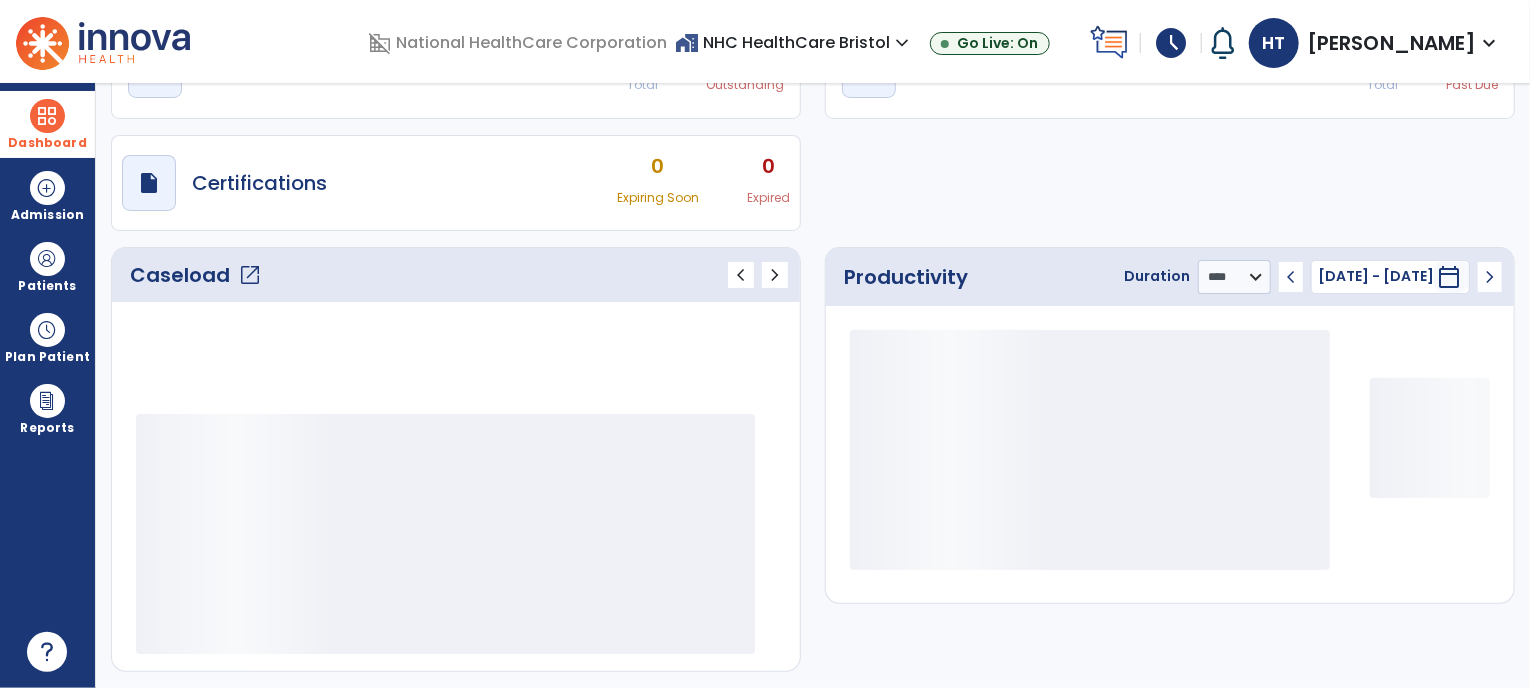 scroll, scrollTop: 116, scrollLeft: 0, axis: vertical 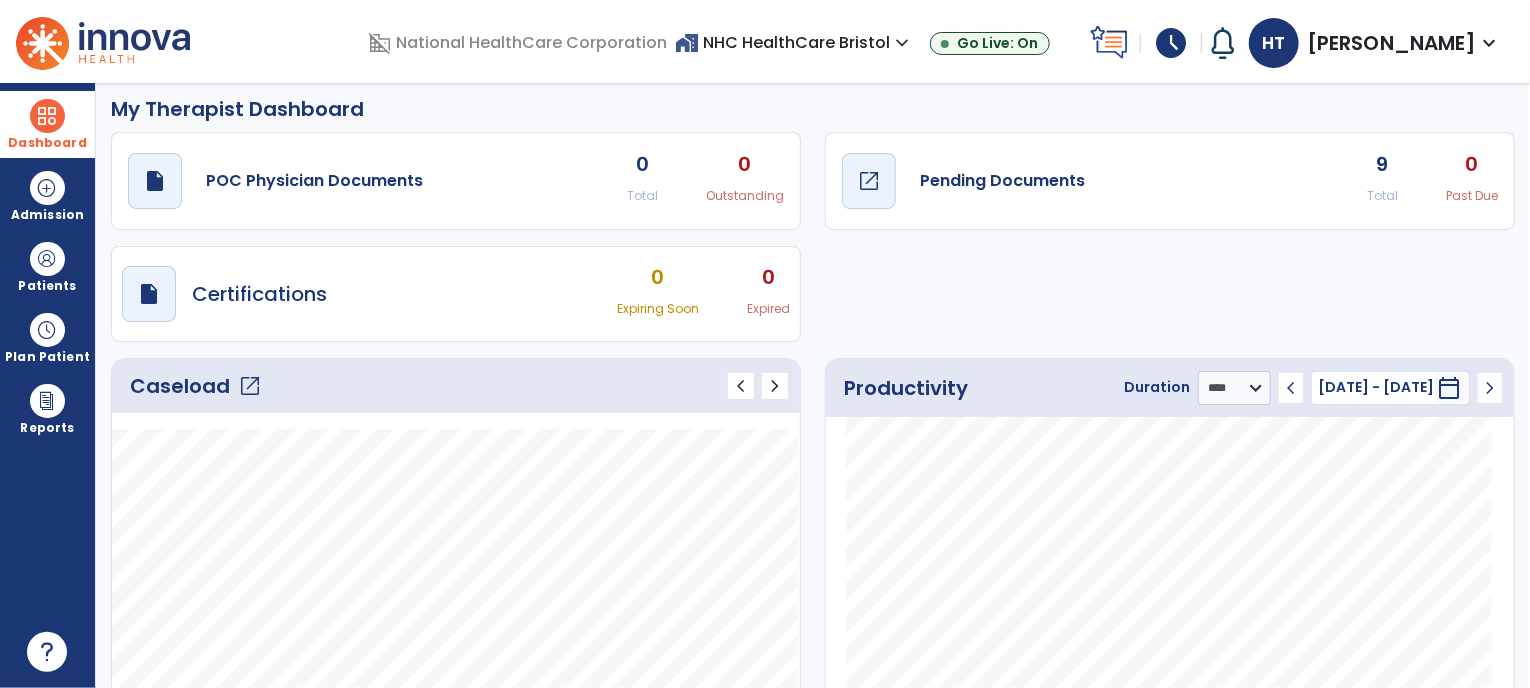 click on "Pending Documents" 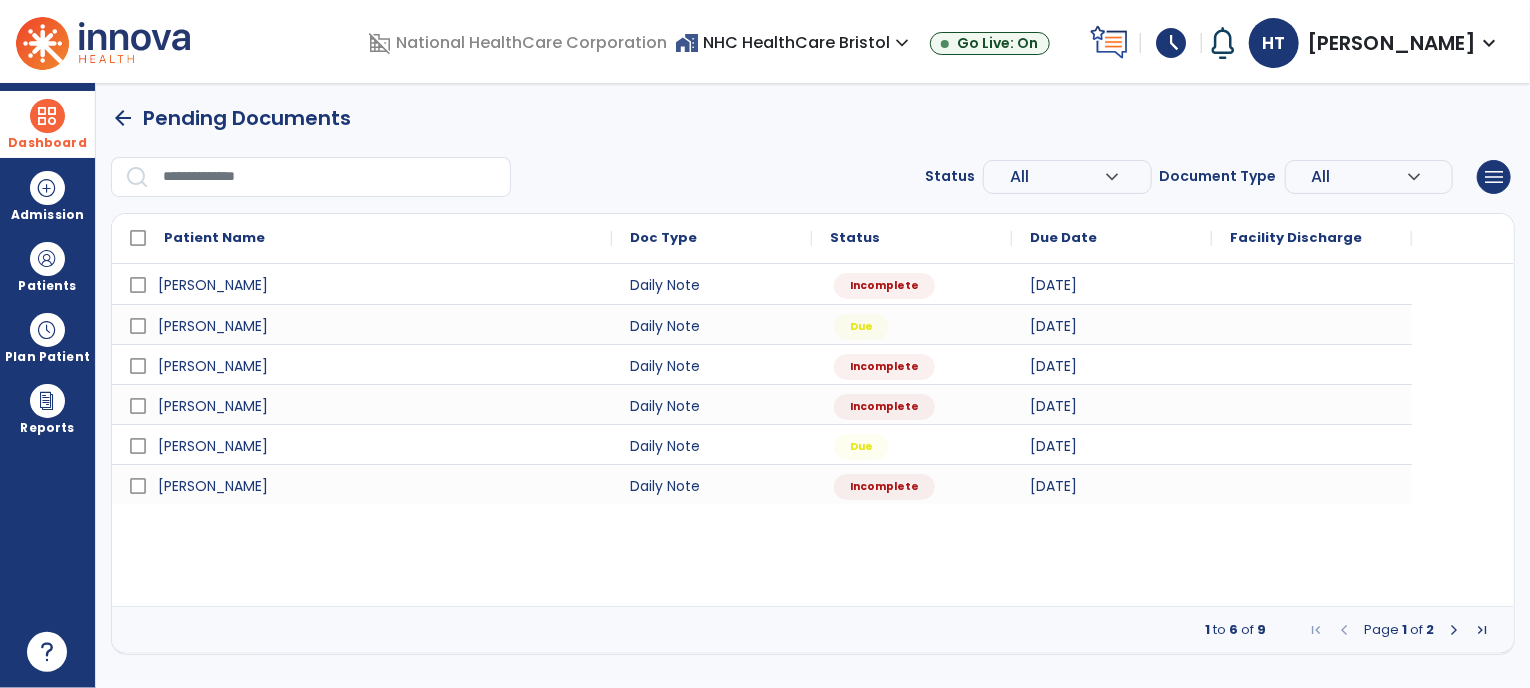 scroll, scrollTop: 0, scrollLeft: 0, axis: both 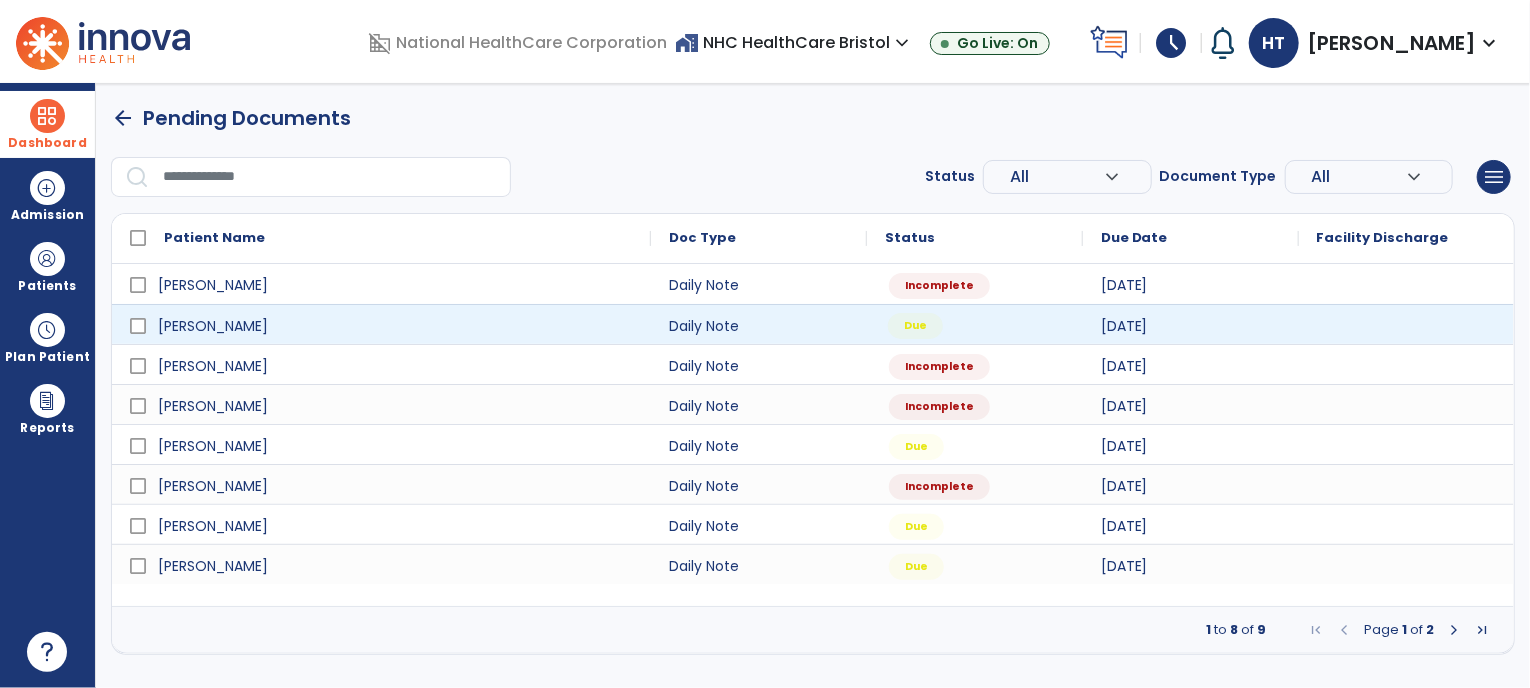 click on "Due" at bounding box center (975, 324) 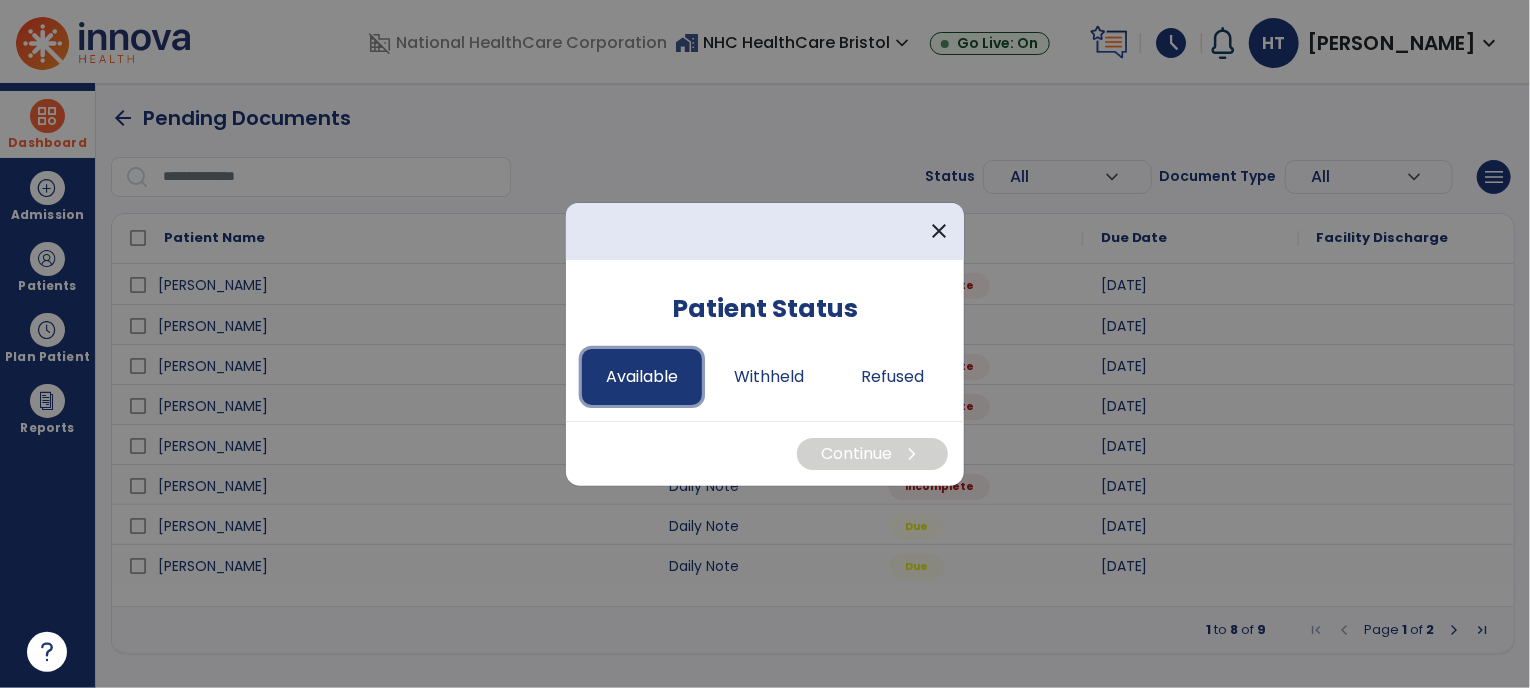 click on "Available" at bounding box center (642, 377) 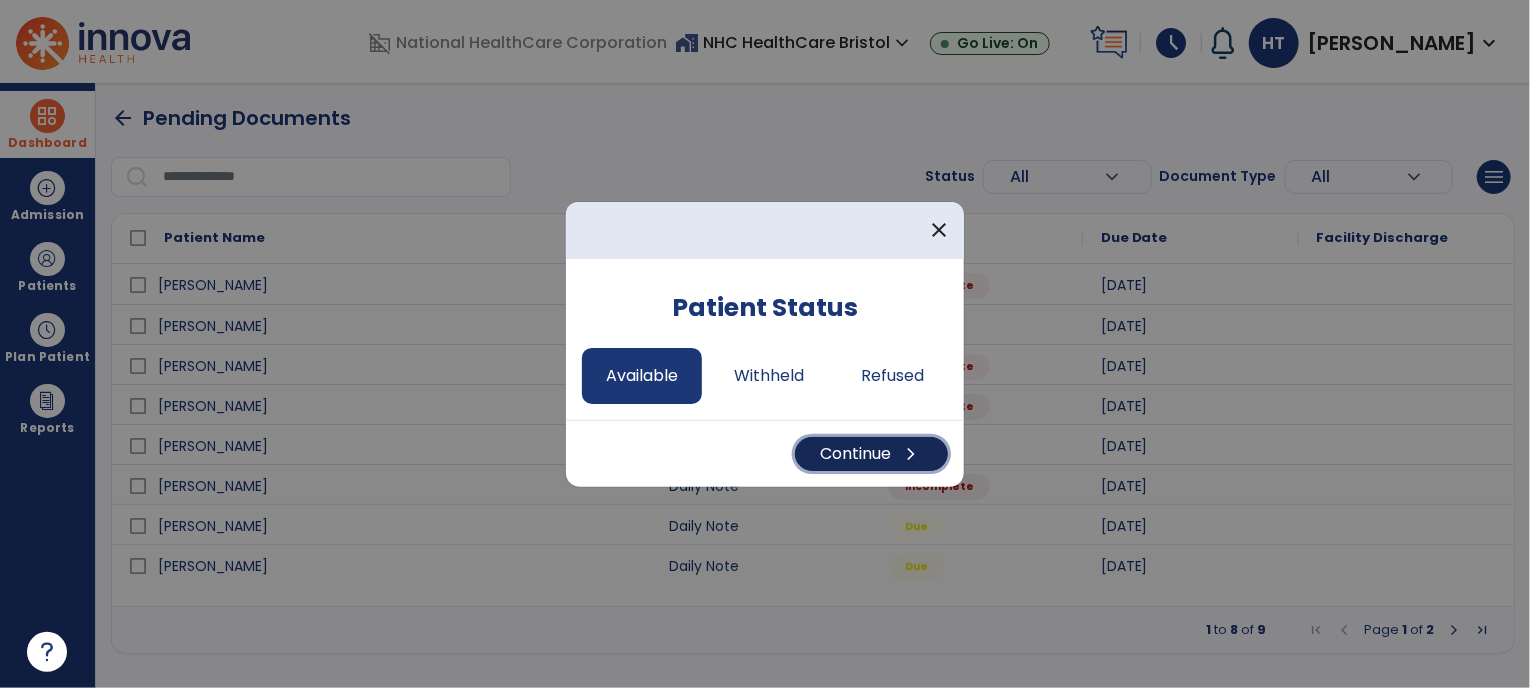 click on "Continue   chevron_right" at bounding box center [871, 454] 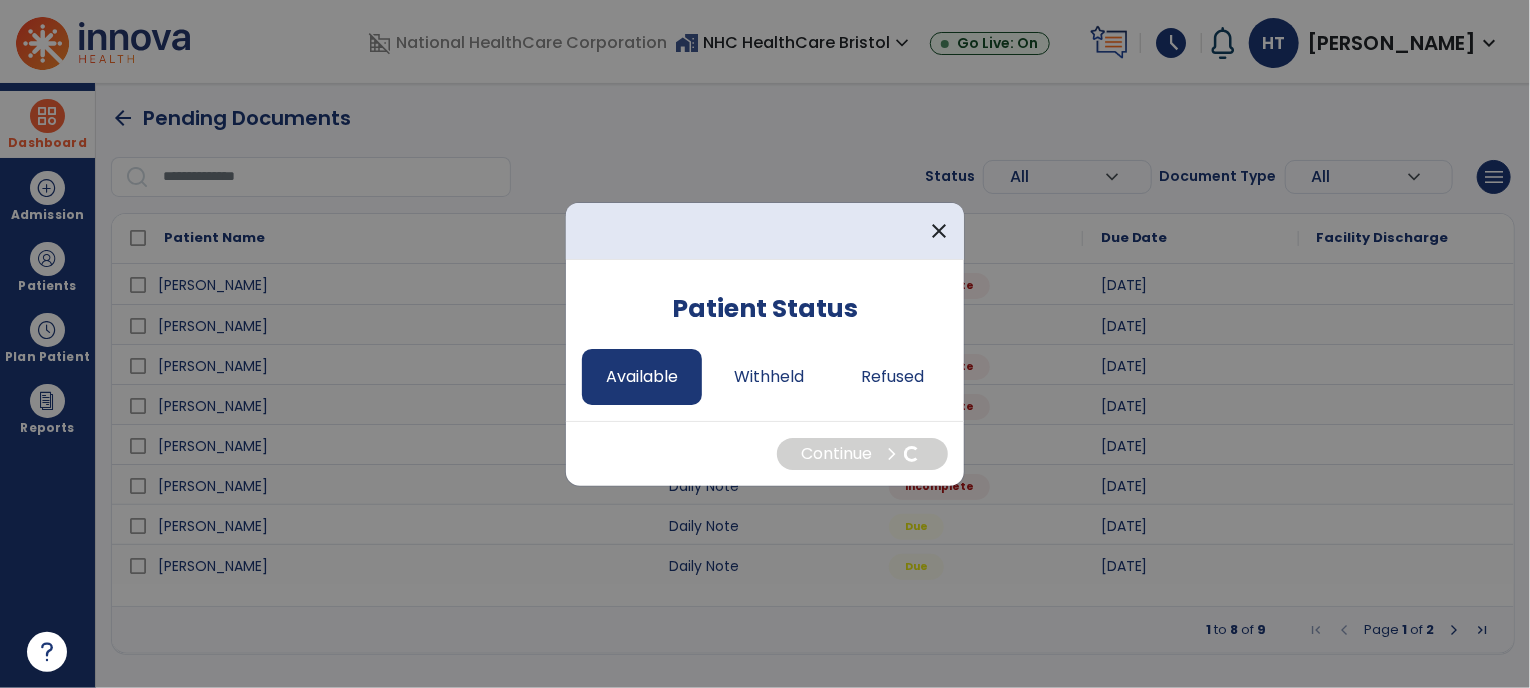 select on "*" 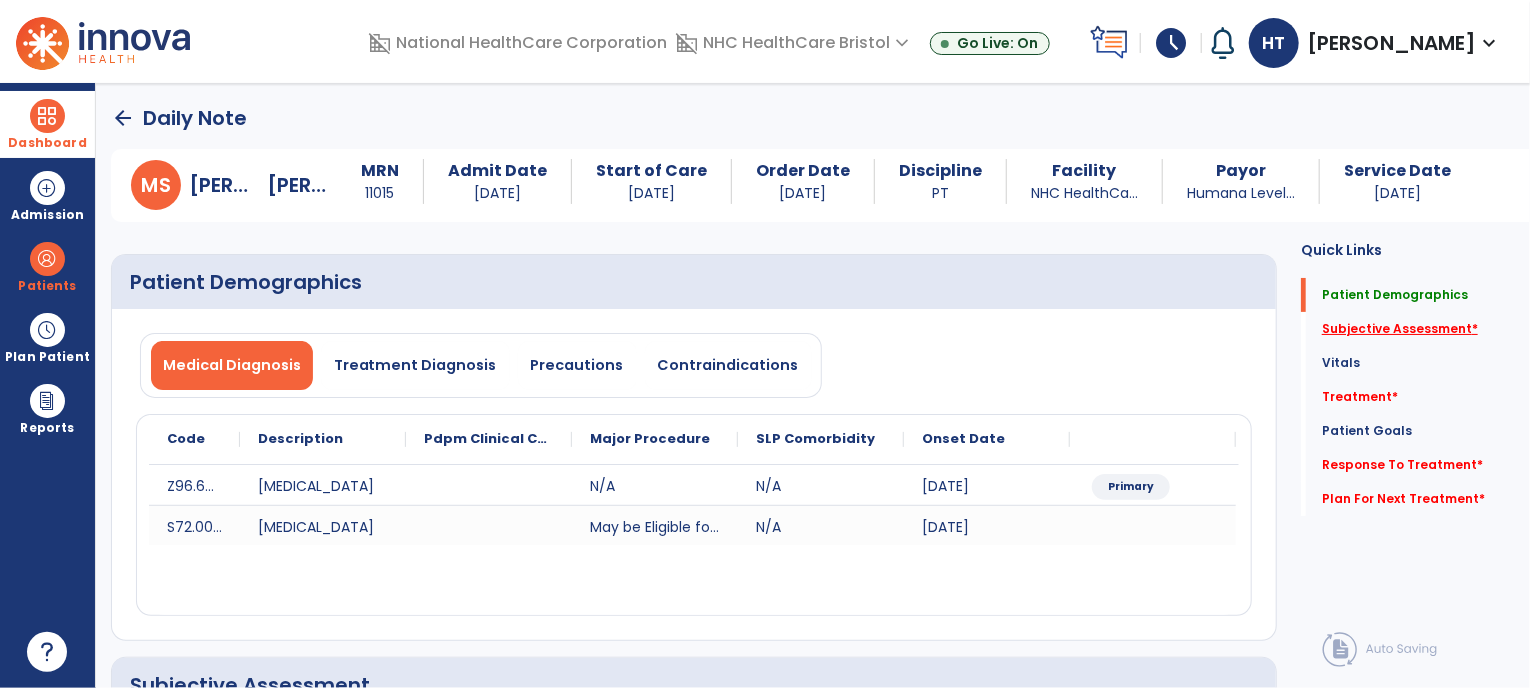 click on "Subjective Assessment   *" 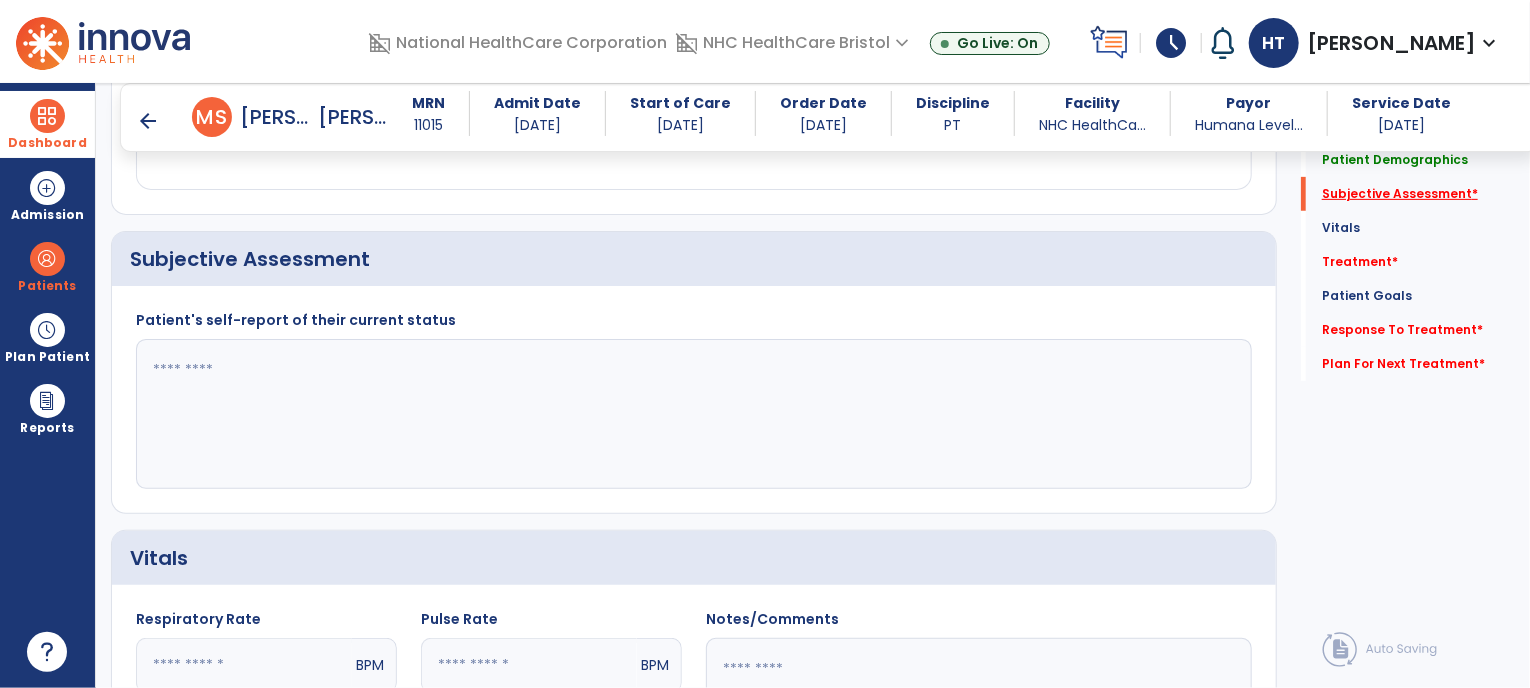 scroll, scrollTop: 412, scrollLeft: 0, axis: vertical 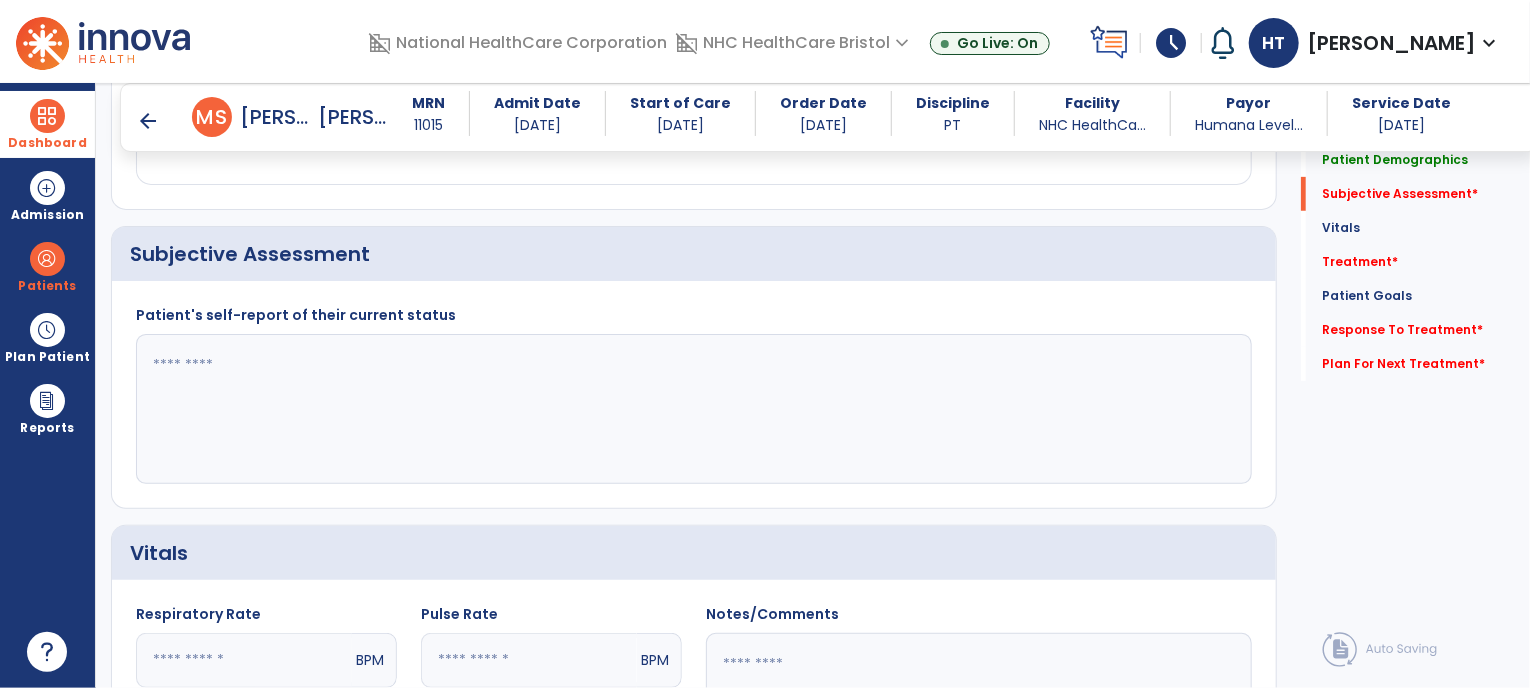 click 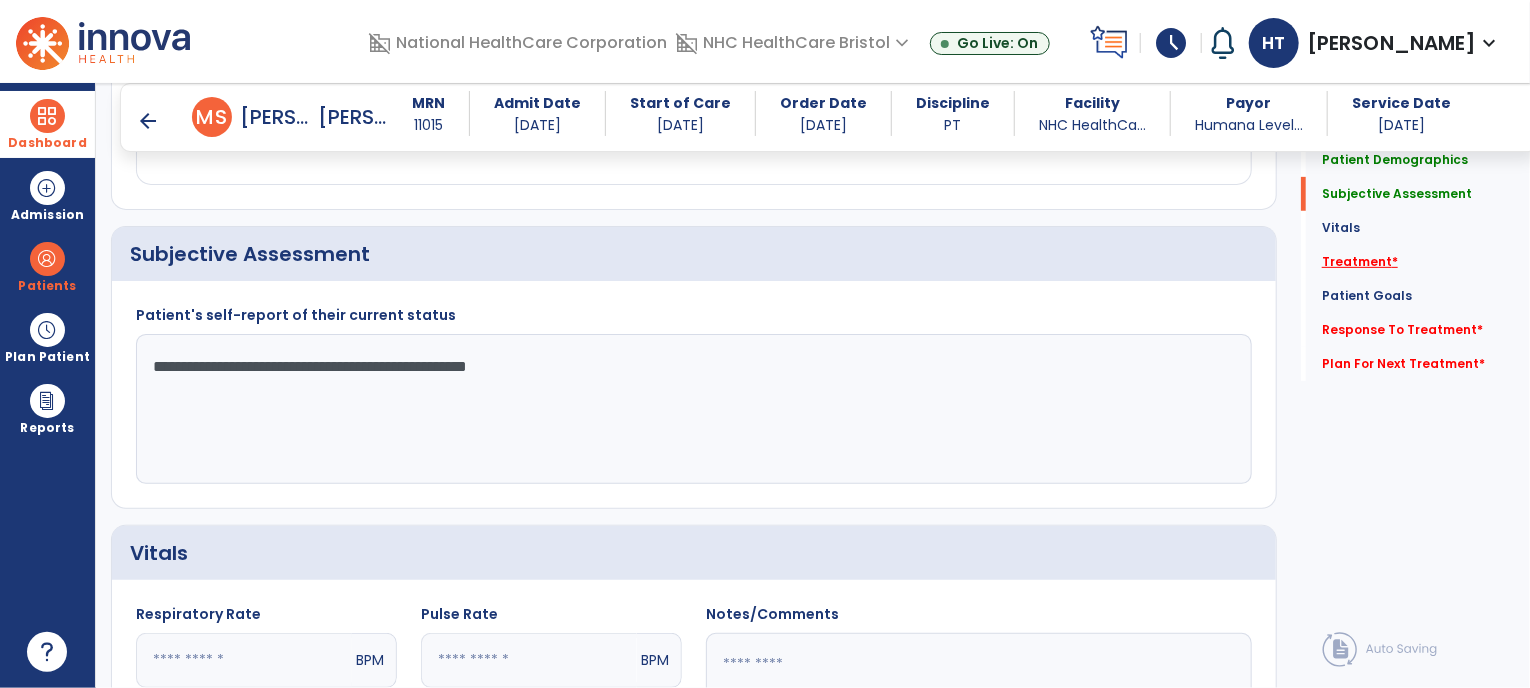 type on "**********" 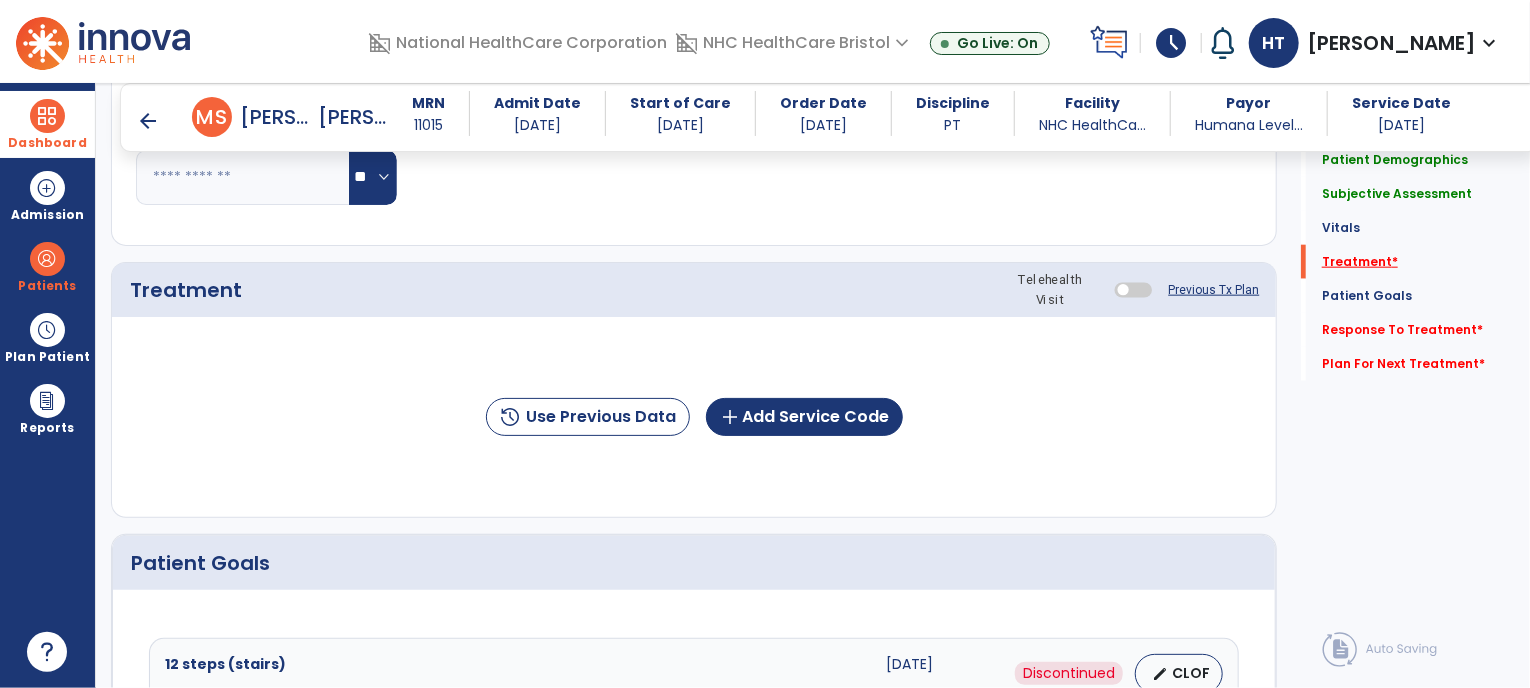 scroll, scrollTop: 1100, scrollLeft: 0, axis: vertical 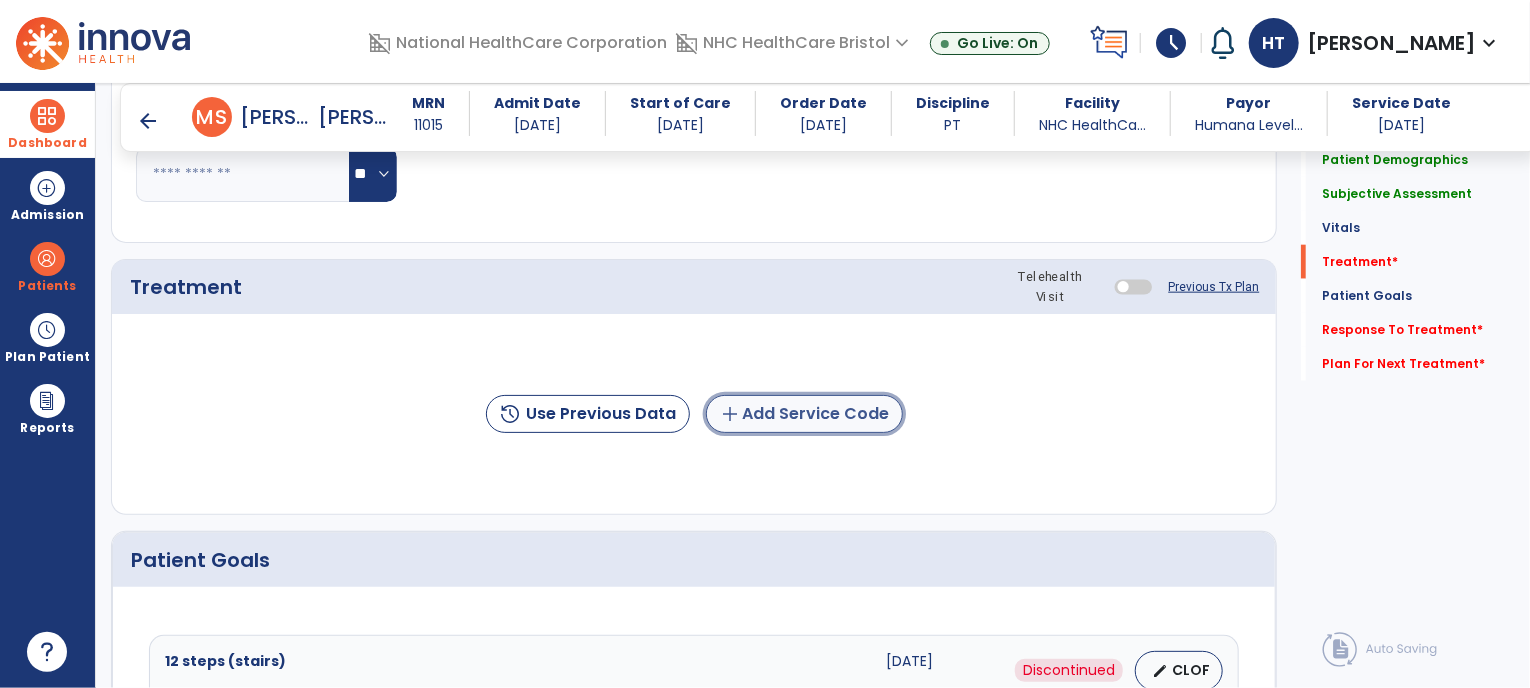 click on "add  Add Service Code" 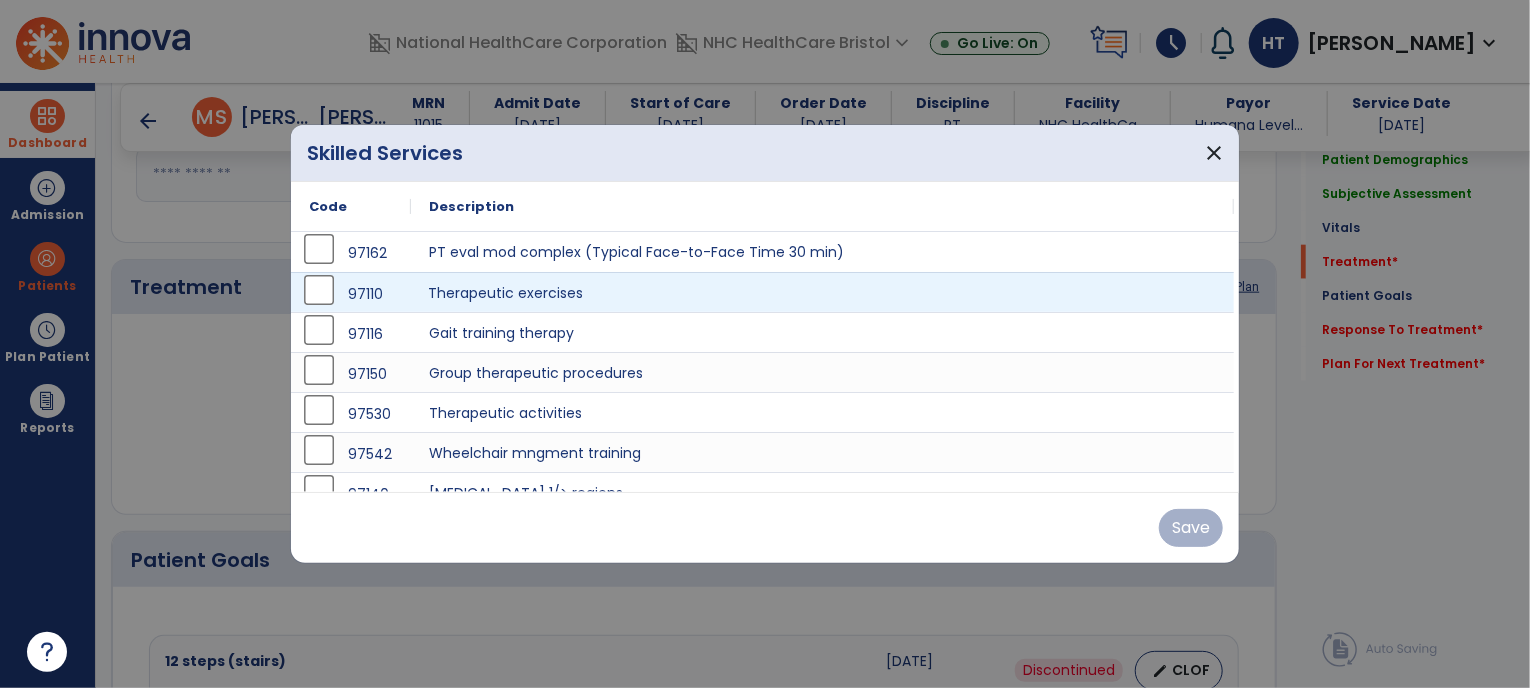 click on "Therapeutic exercises" at bounding box center (822, 292) 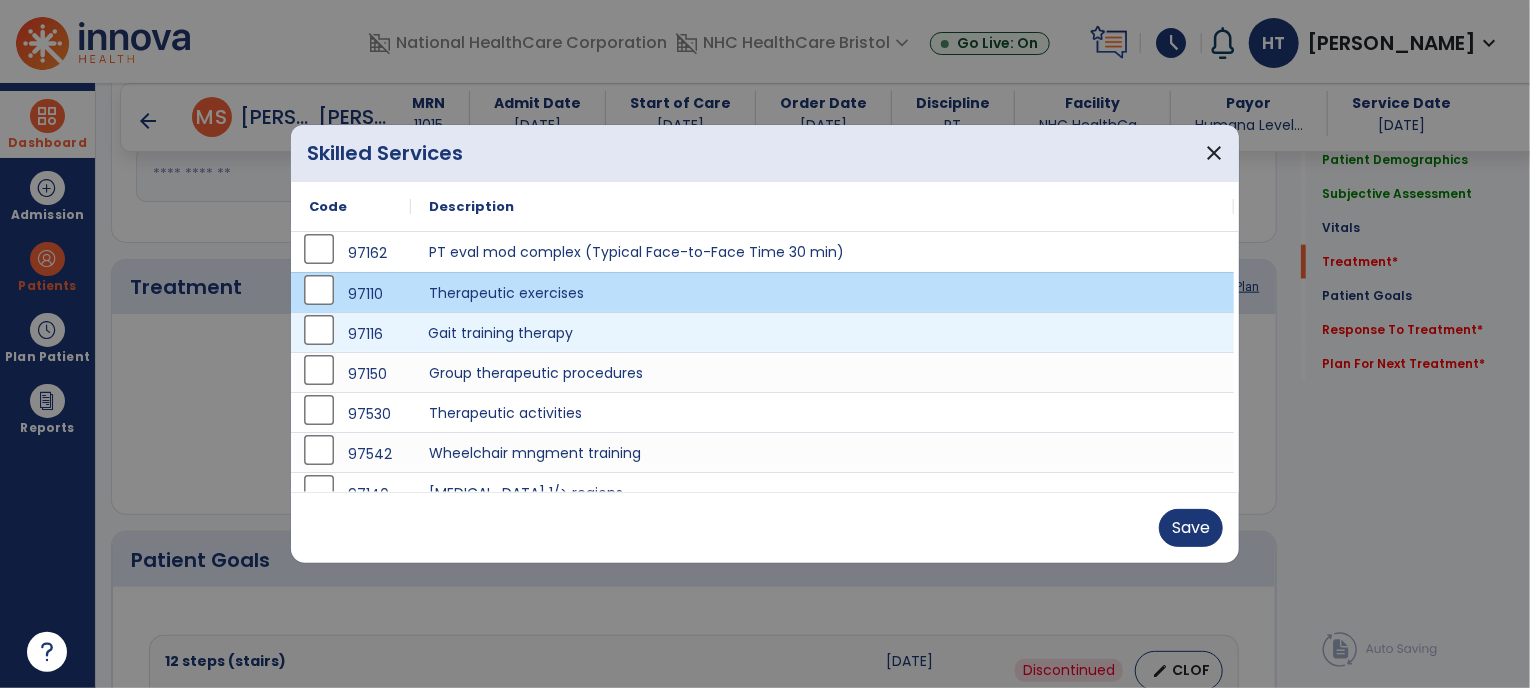 click on "Gait training therapy" at bounding box center (822, 332) 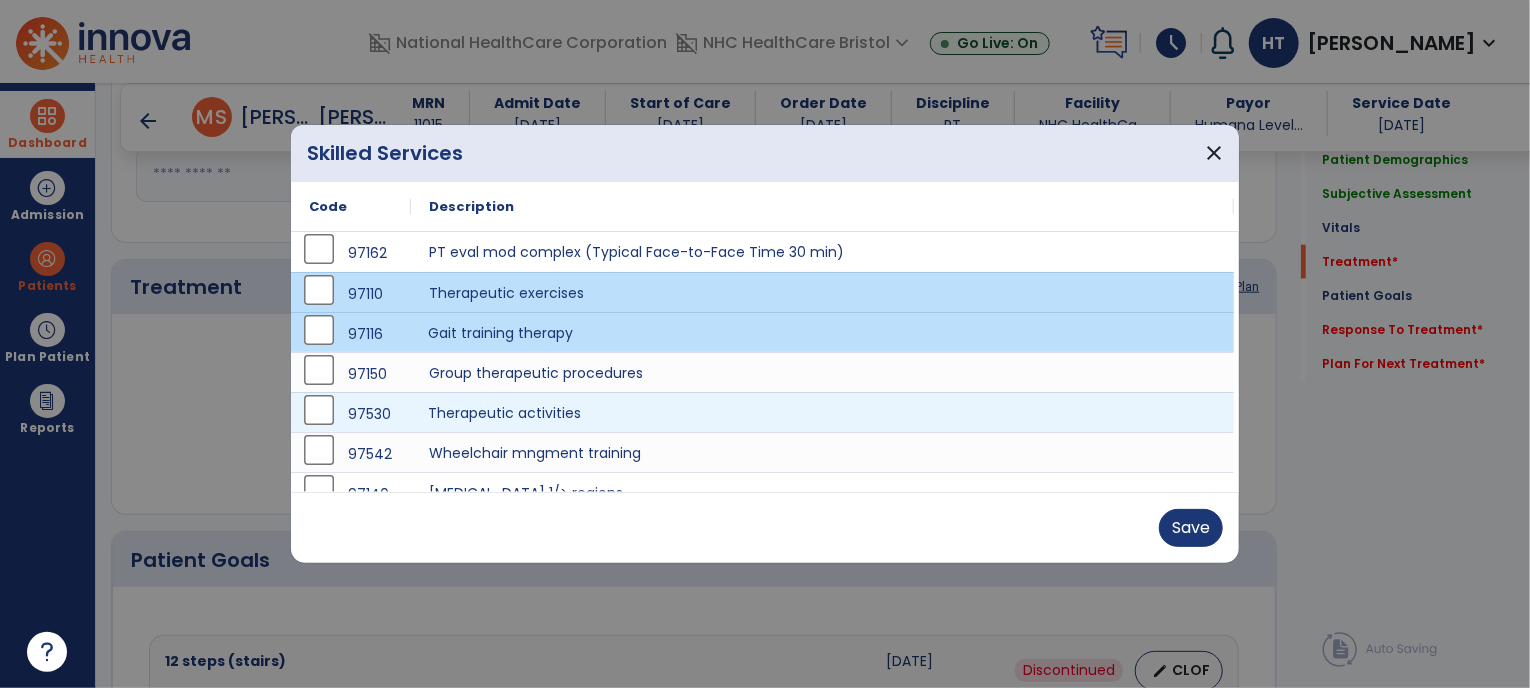 click on "Therapeutic activities" at bounding box center [822, 412] 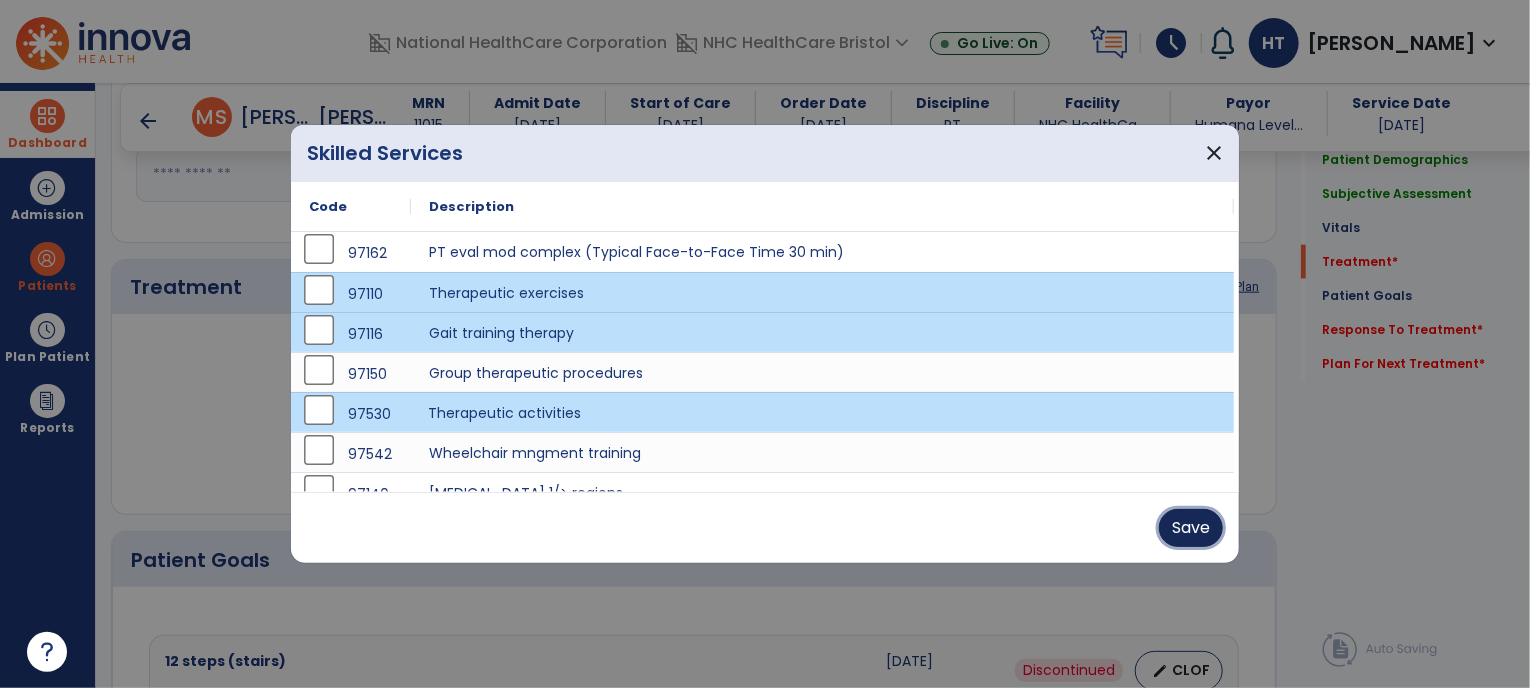 click on "Save" at bounding box center (1191, 528) 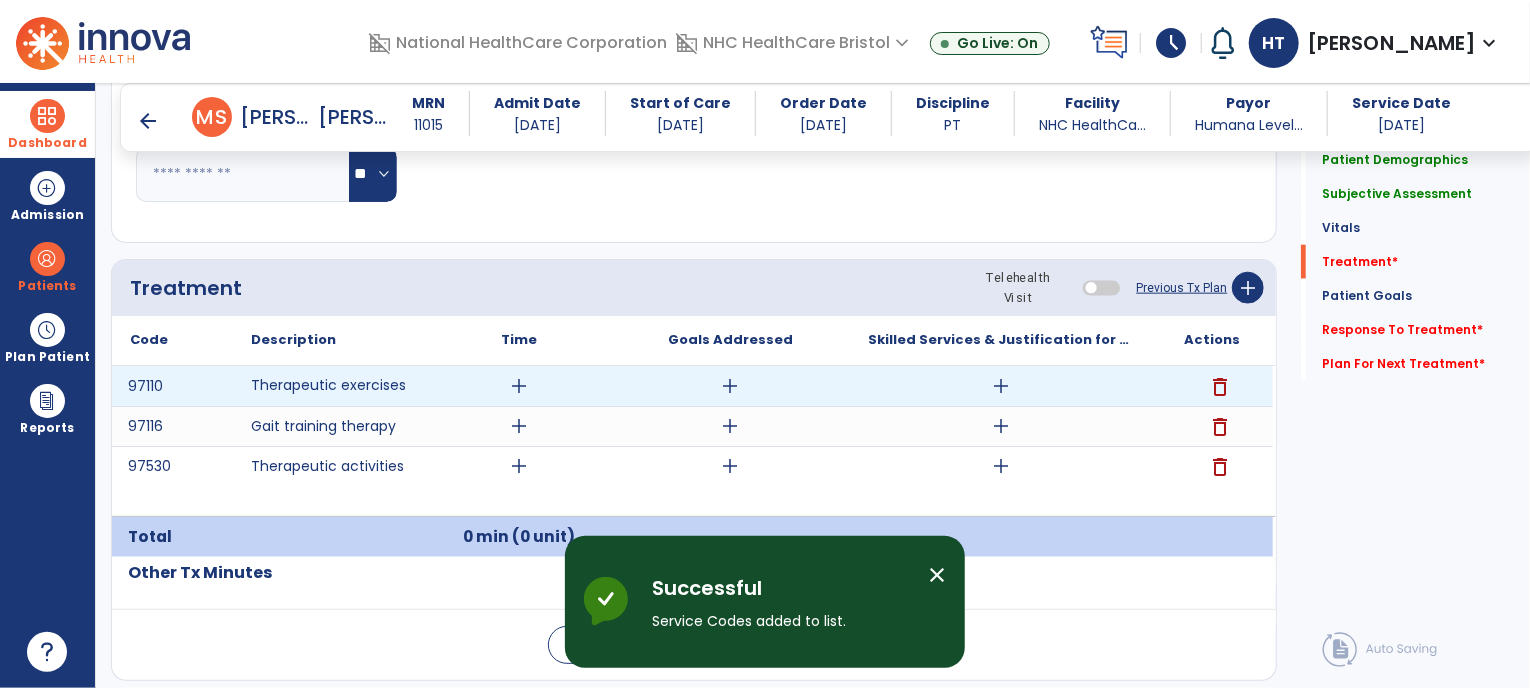 click on "add" at bounding box center (519, 386) 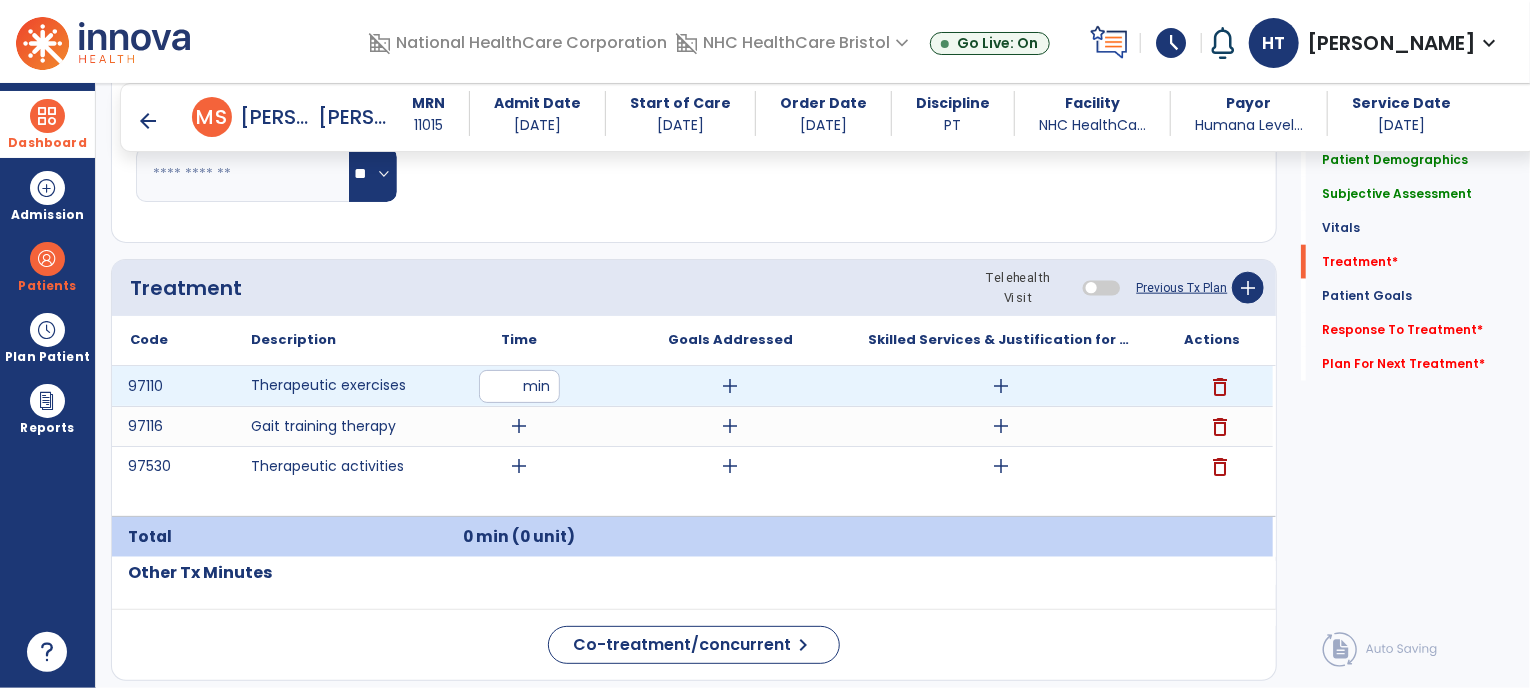 type on "**" 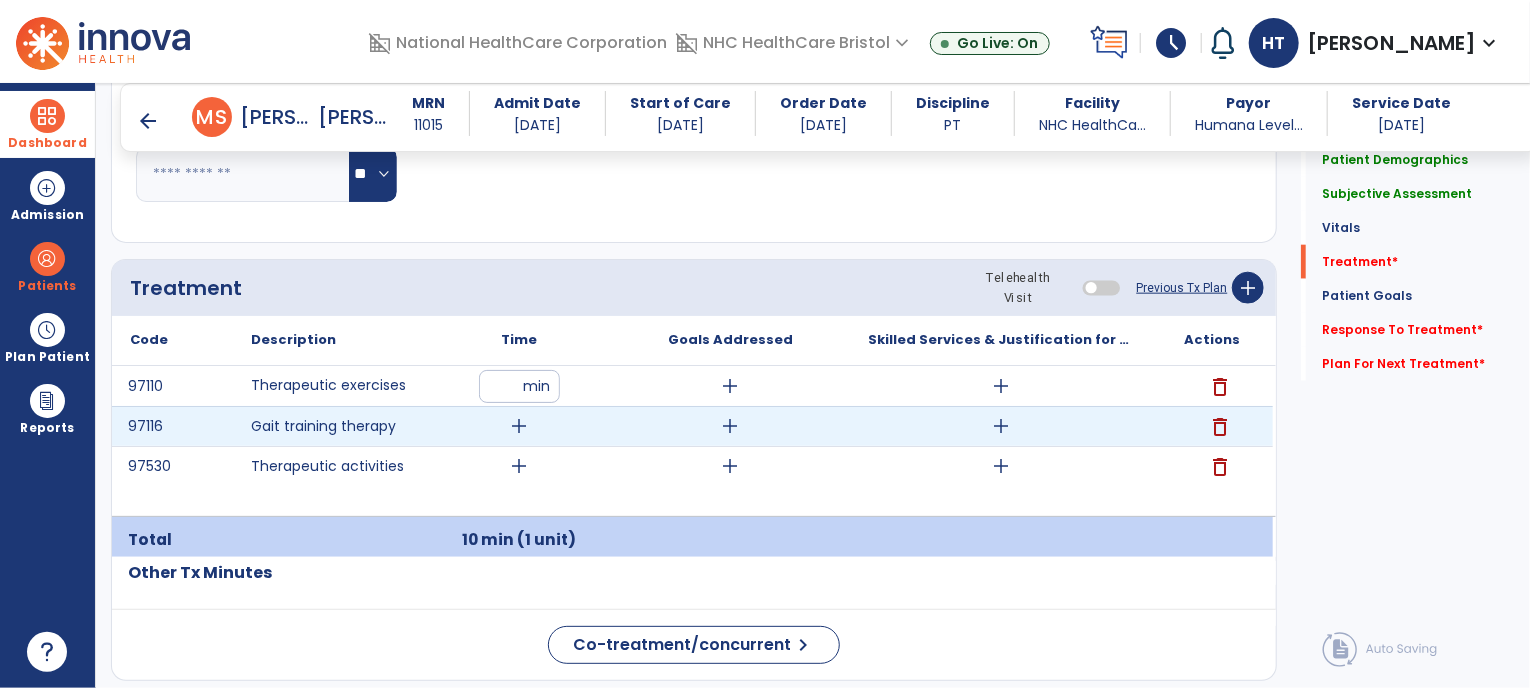 click on "add" at bounding box center [519, 426] 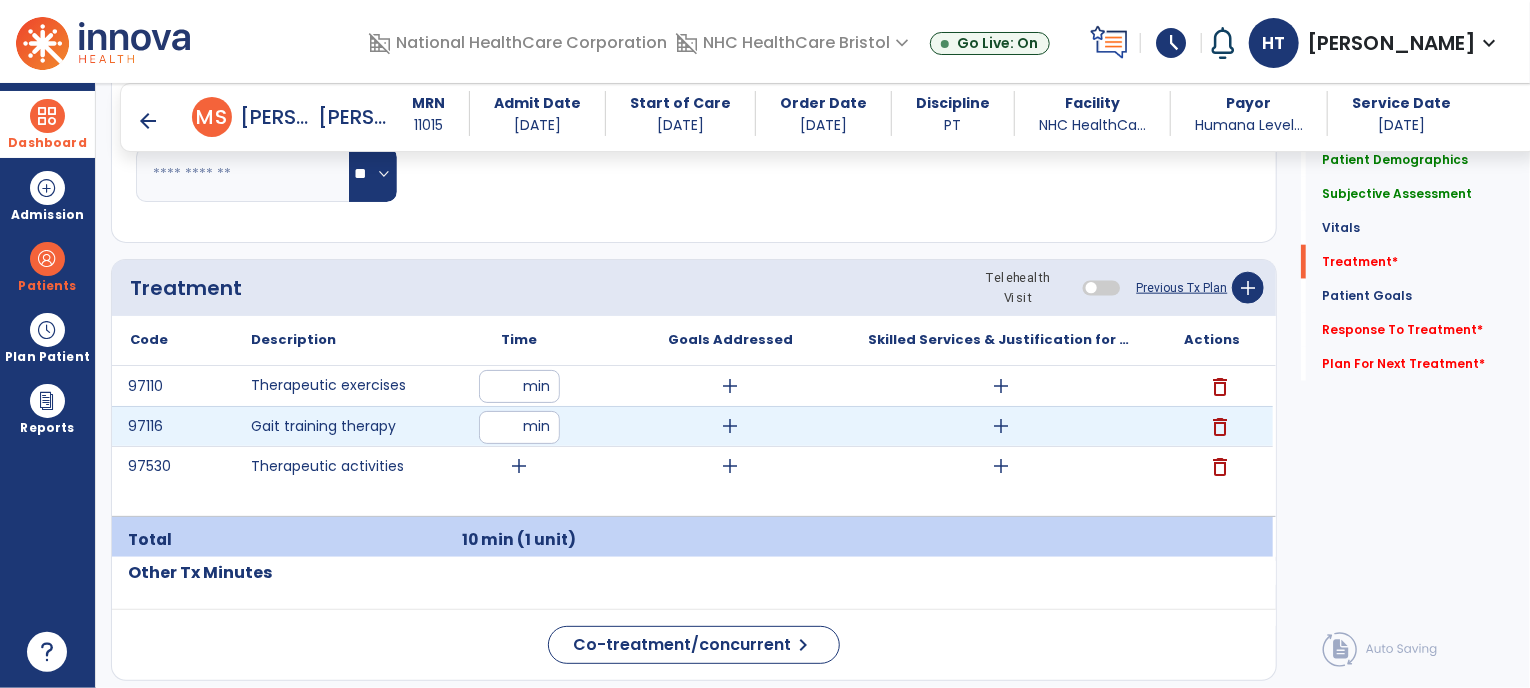 type on "**" 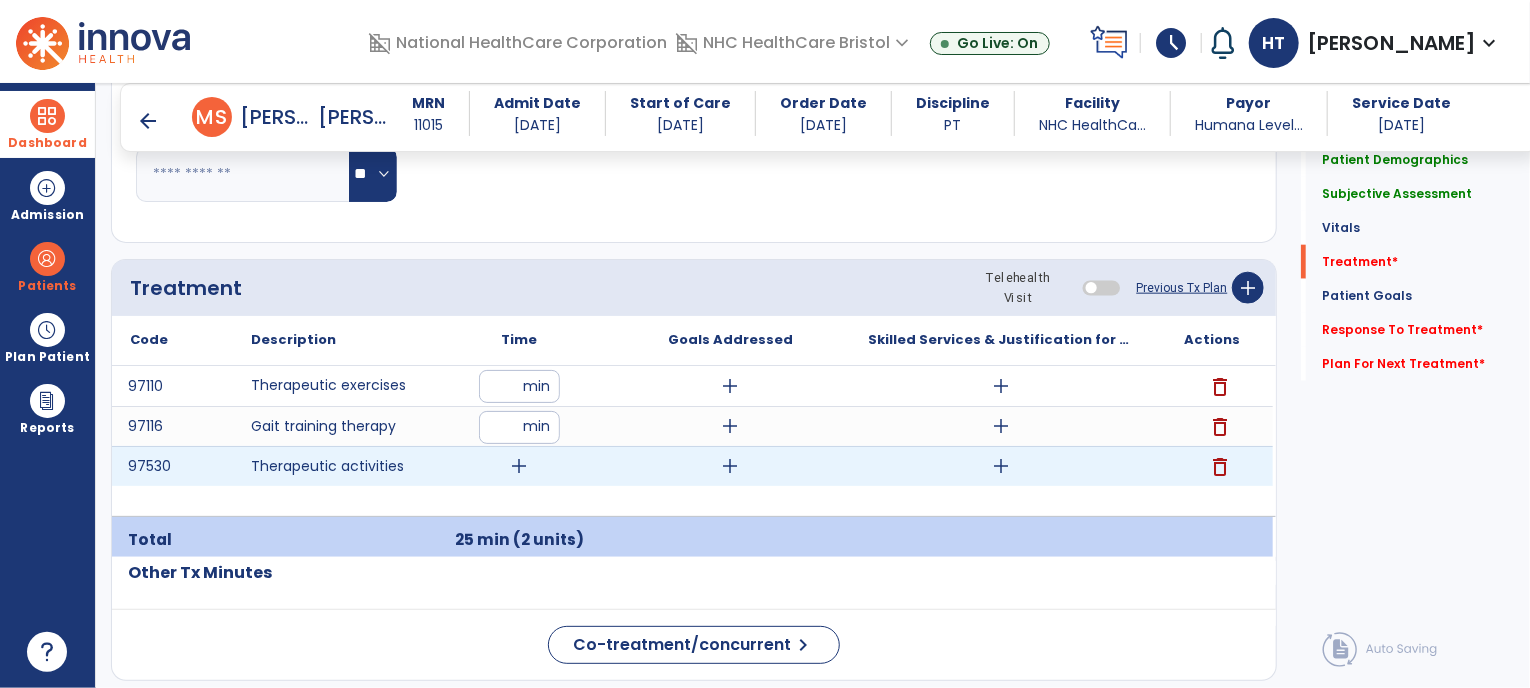 click on "add" at bounding box center [519, 466] 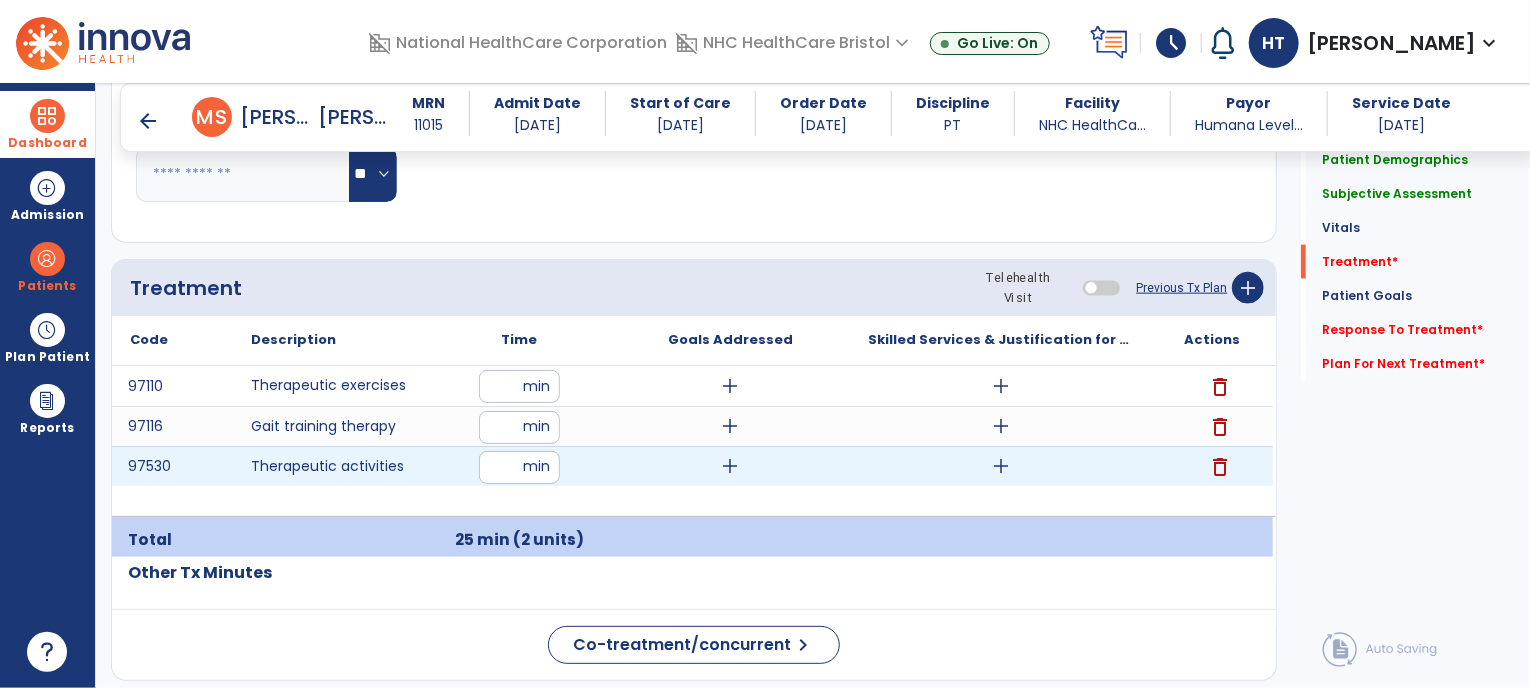 type on "**" 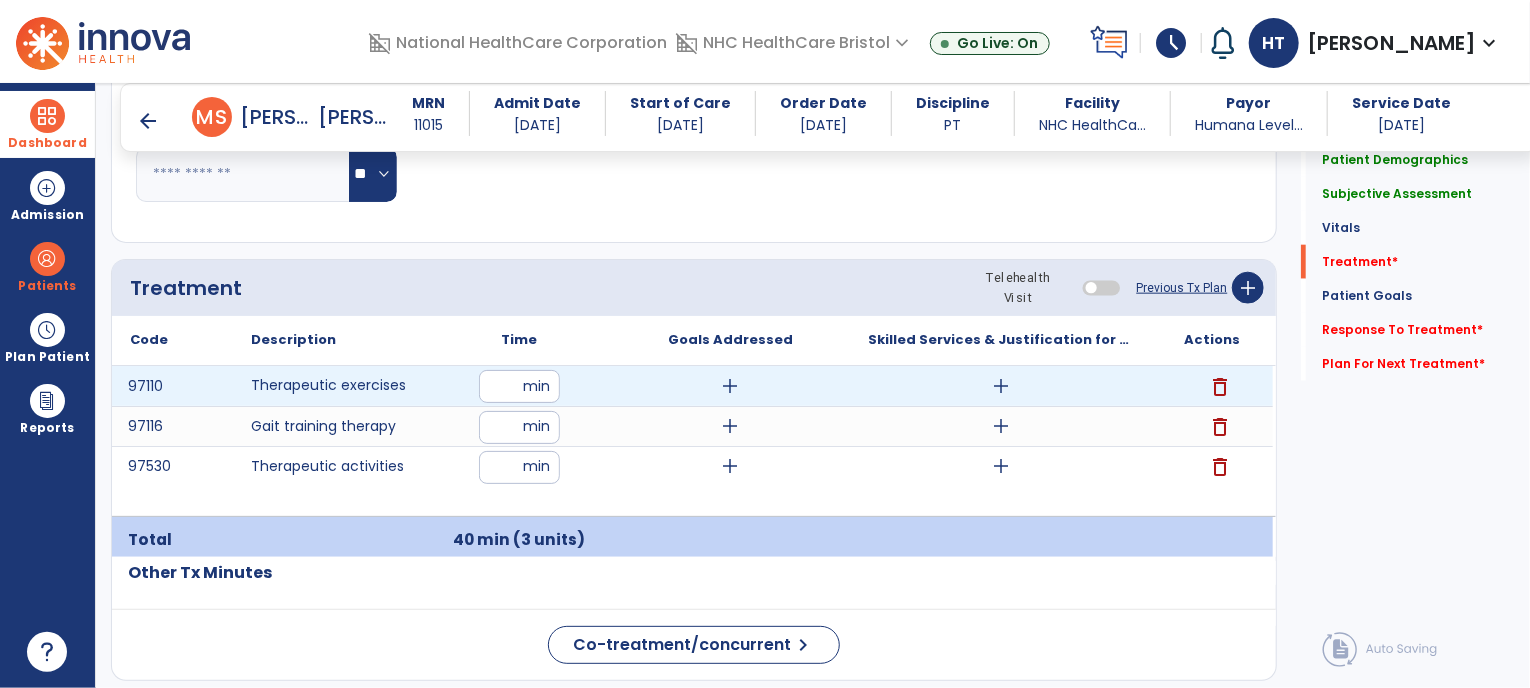 click on "**" at bounding box center (519, 386) 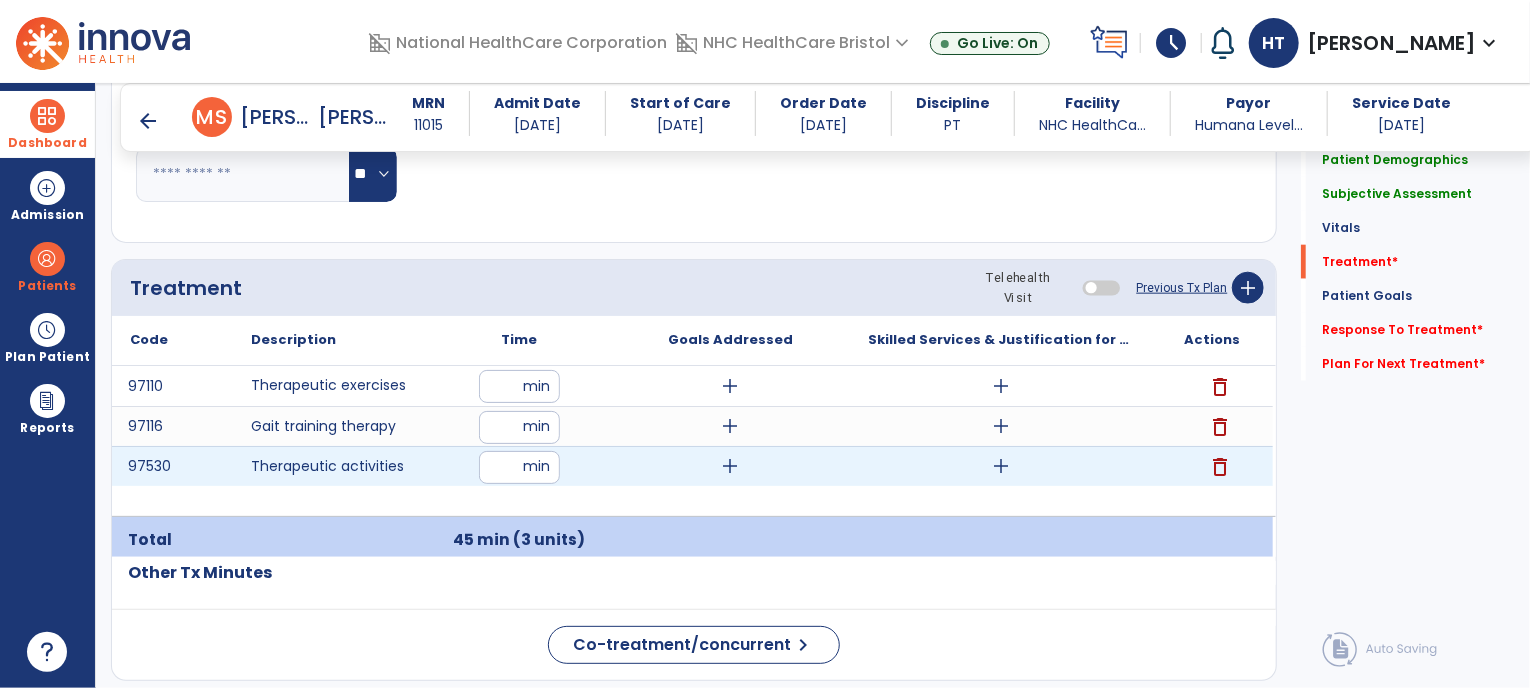 click on "**" at bounding box center [519, 467] 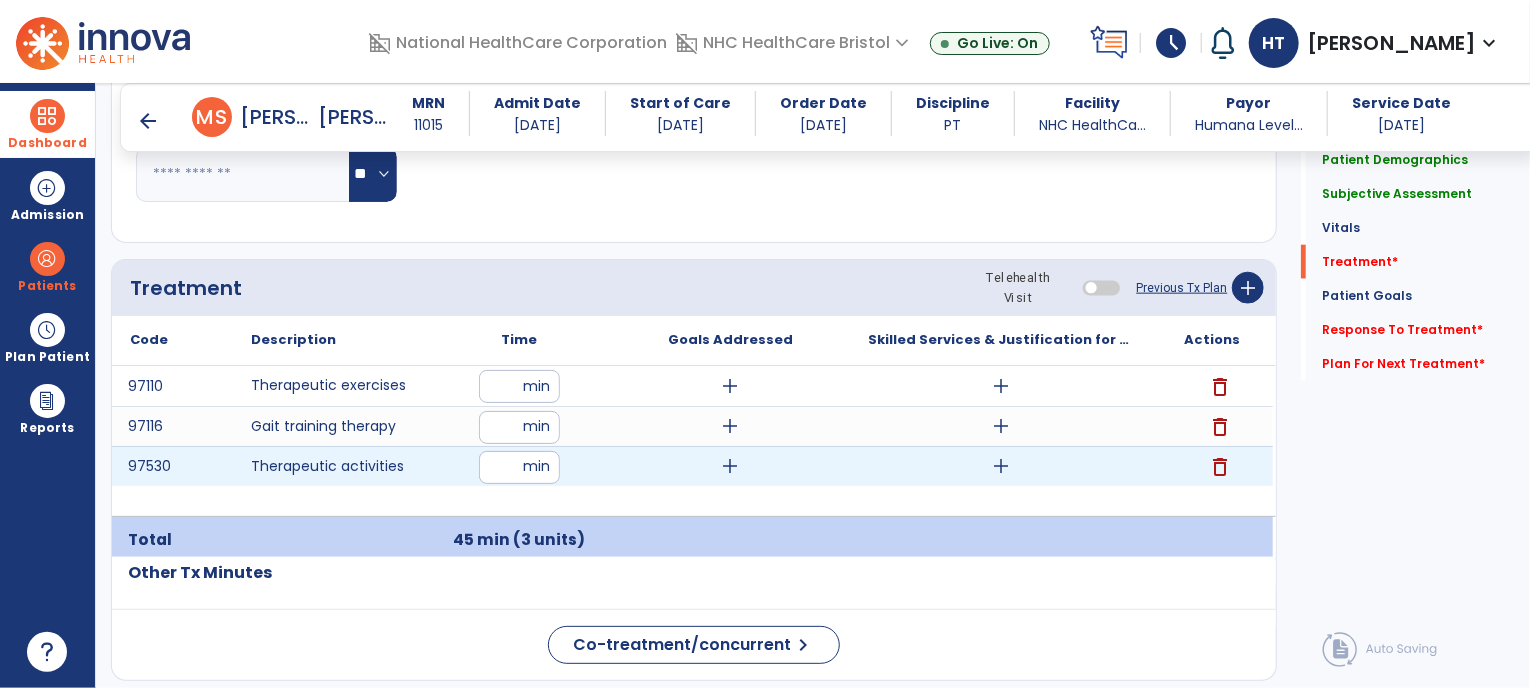 type on "**" 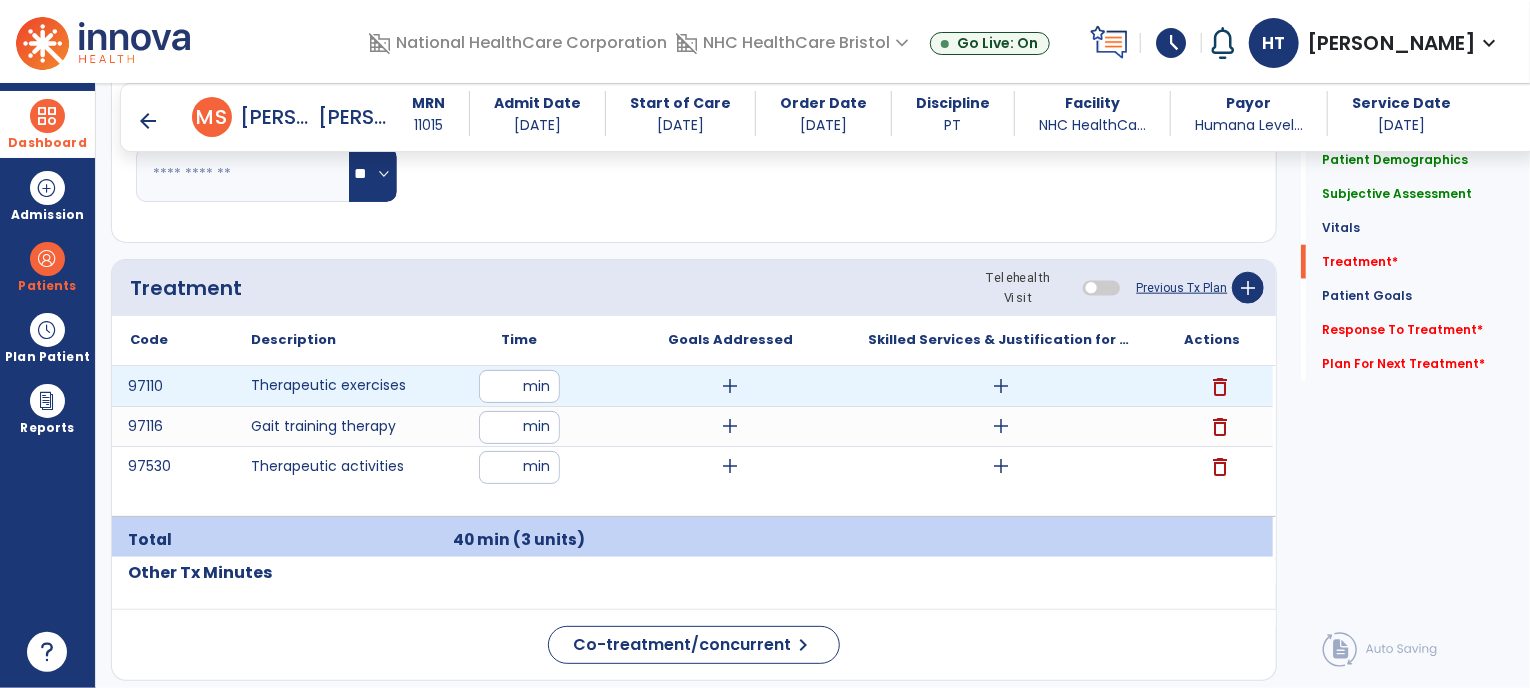click on "add" at bounding box center (1001, 386) 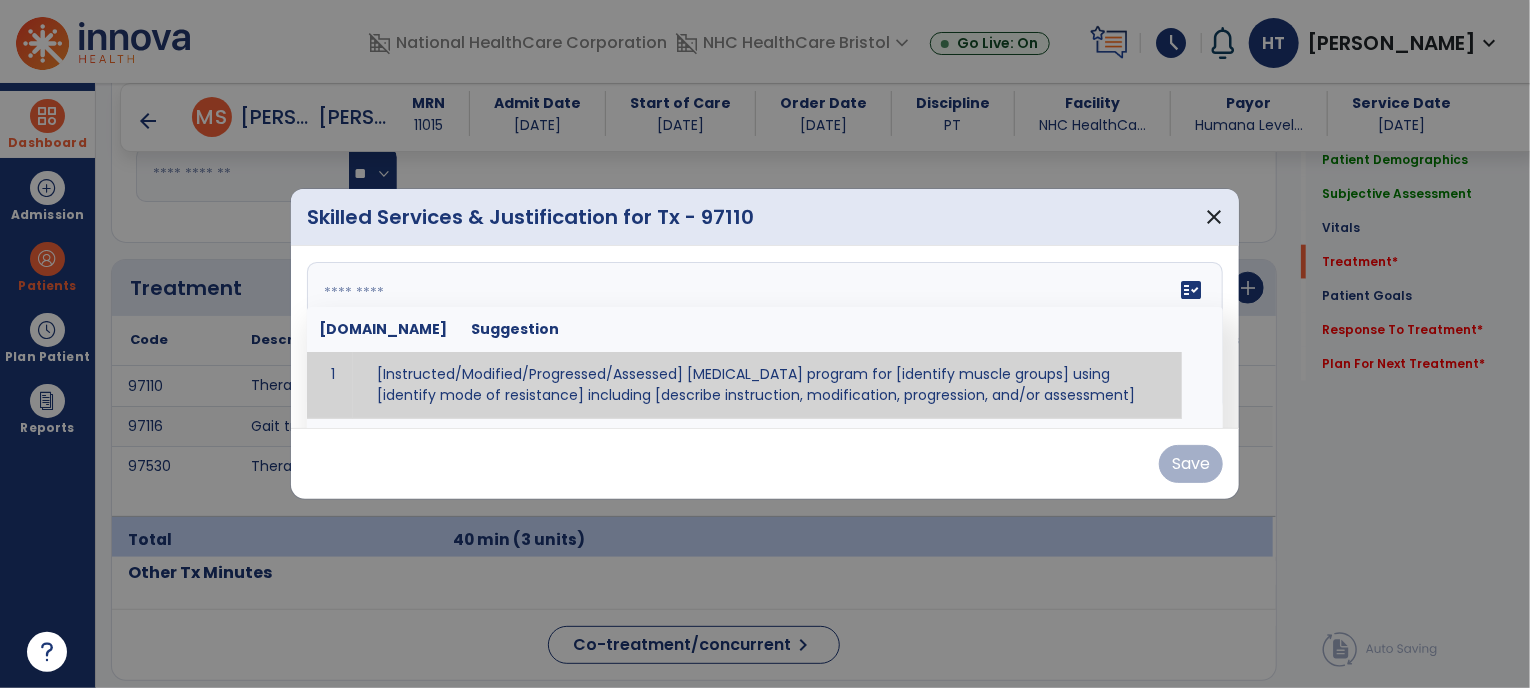 click on "fact_check  [DOMAIN_NAME] Suggestion 1 [Instructed/Modified/Progressed/Assessed] [MEDICAL_DATA] program for [identify muscle groups] using [identify mode of resistance] including [describe instruction, modification, progression, and/or assessment] 2 [Instructed/Modified/Progressed/Assessed] aerobic exercise program using [identify equipment/mode] including [describe instruction, modification,progression, and/or assessment] 3 [Instructed/Modified/Progressed/Assessed] [PROM/A/AROM/AROM] program for [identify joint movements] using [contract-relax, over-pressure, inhibitory techniques, other] 4 [Assessed/Tested] aerobic capacity with administration of [aerobic capacity test]" at bounding box center (765, 337) 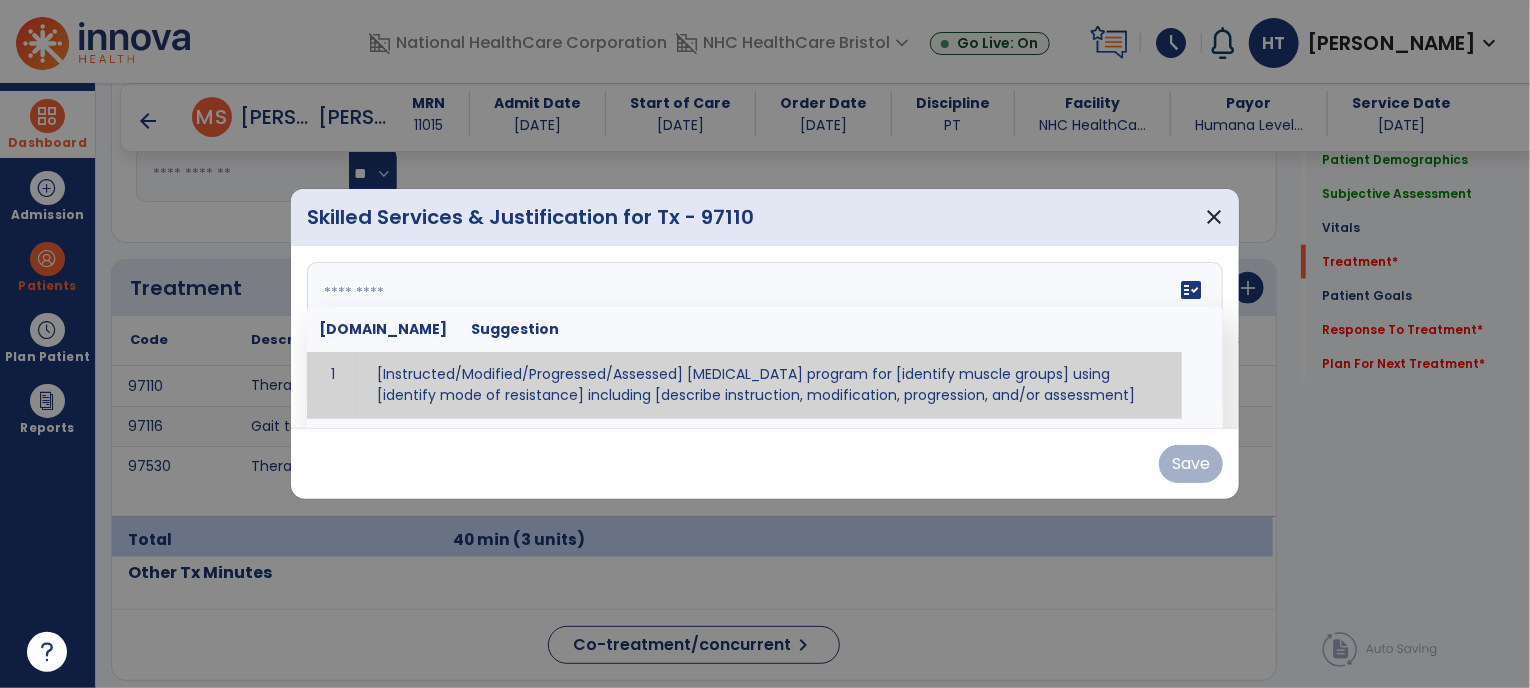 click at bounding box center (763, 337) 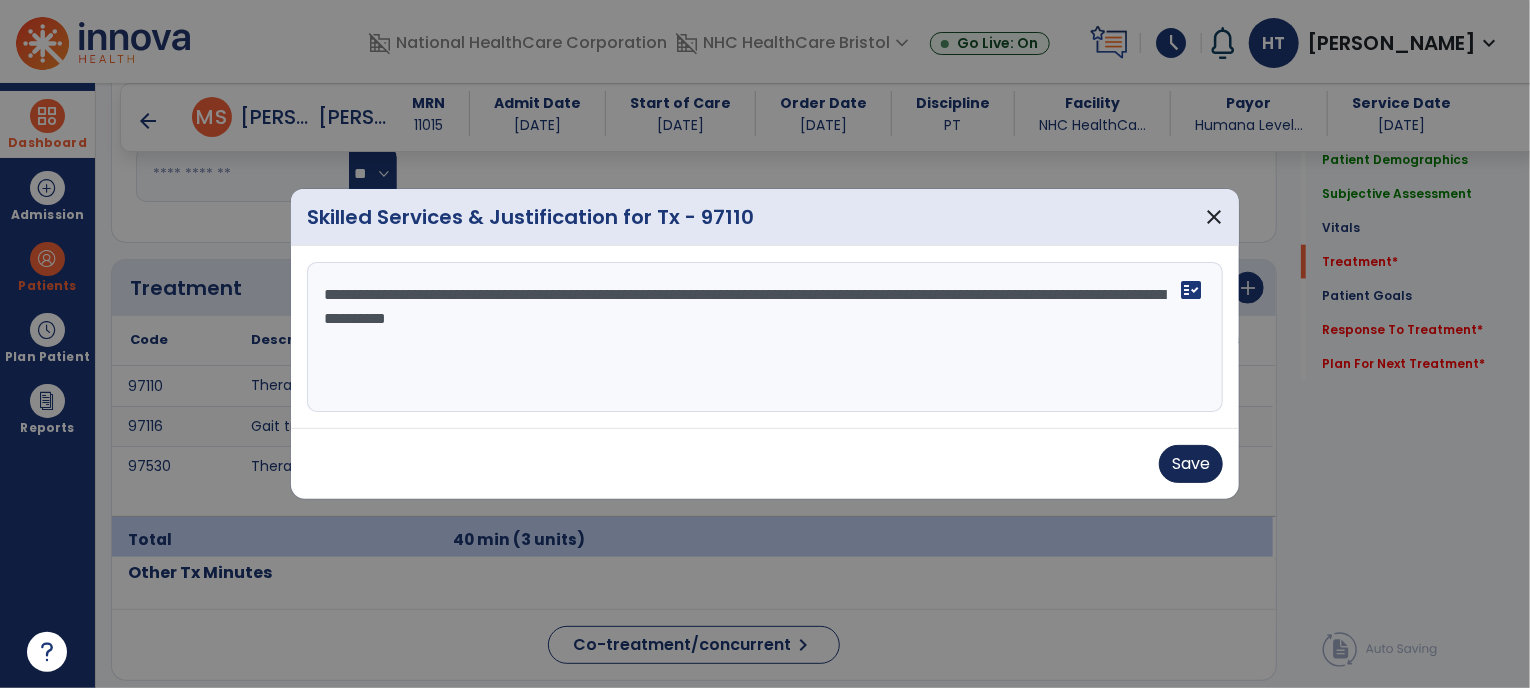 type on "**********" 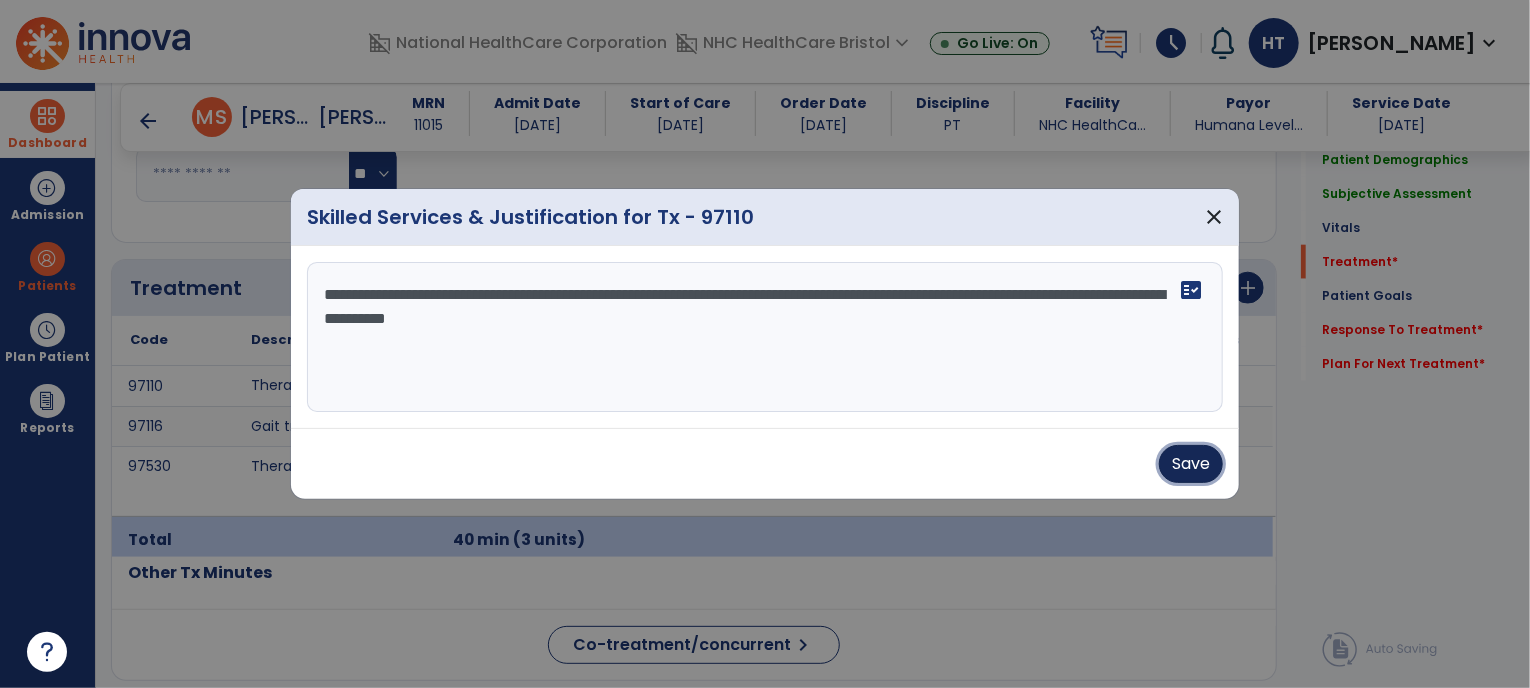click on "Save" at bounding box center (1191, 464) 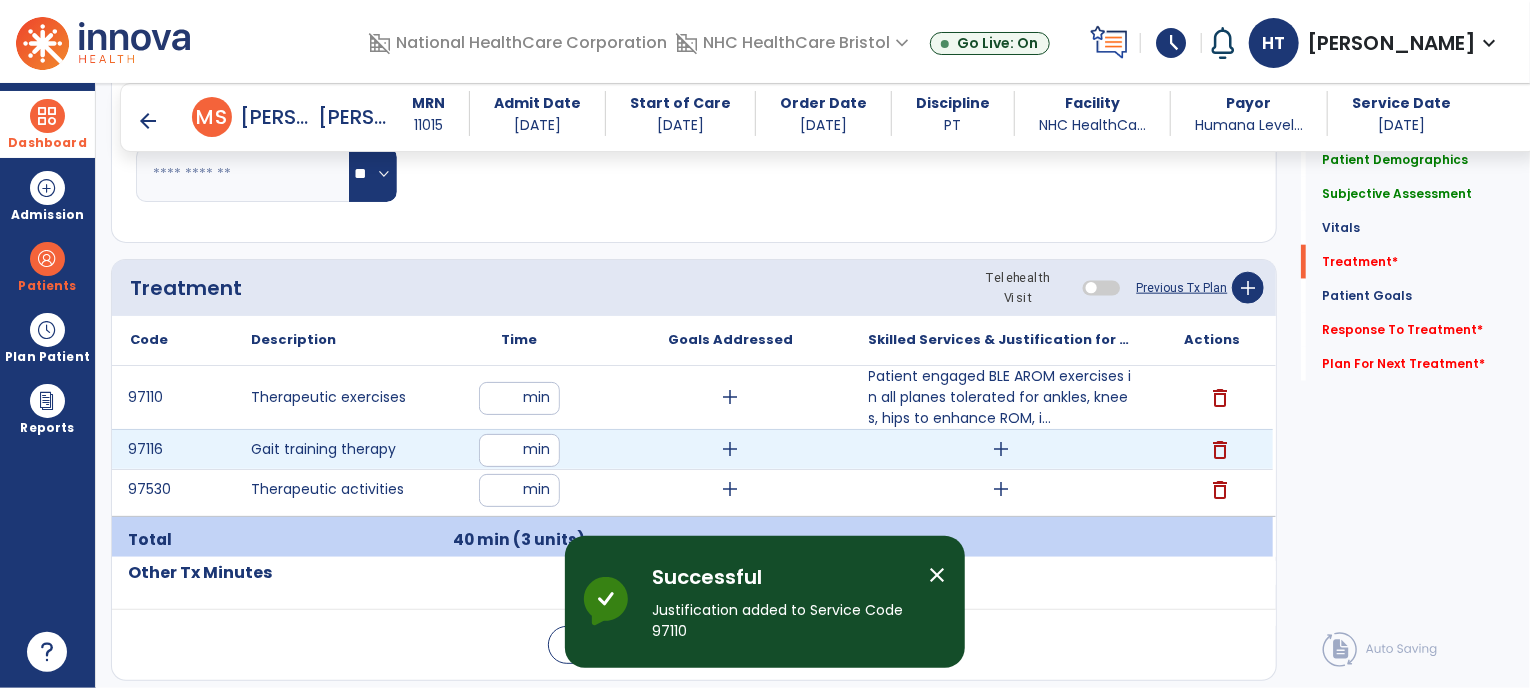 click on "add" at bounding box center [1001, 449] 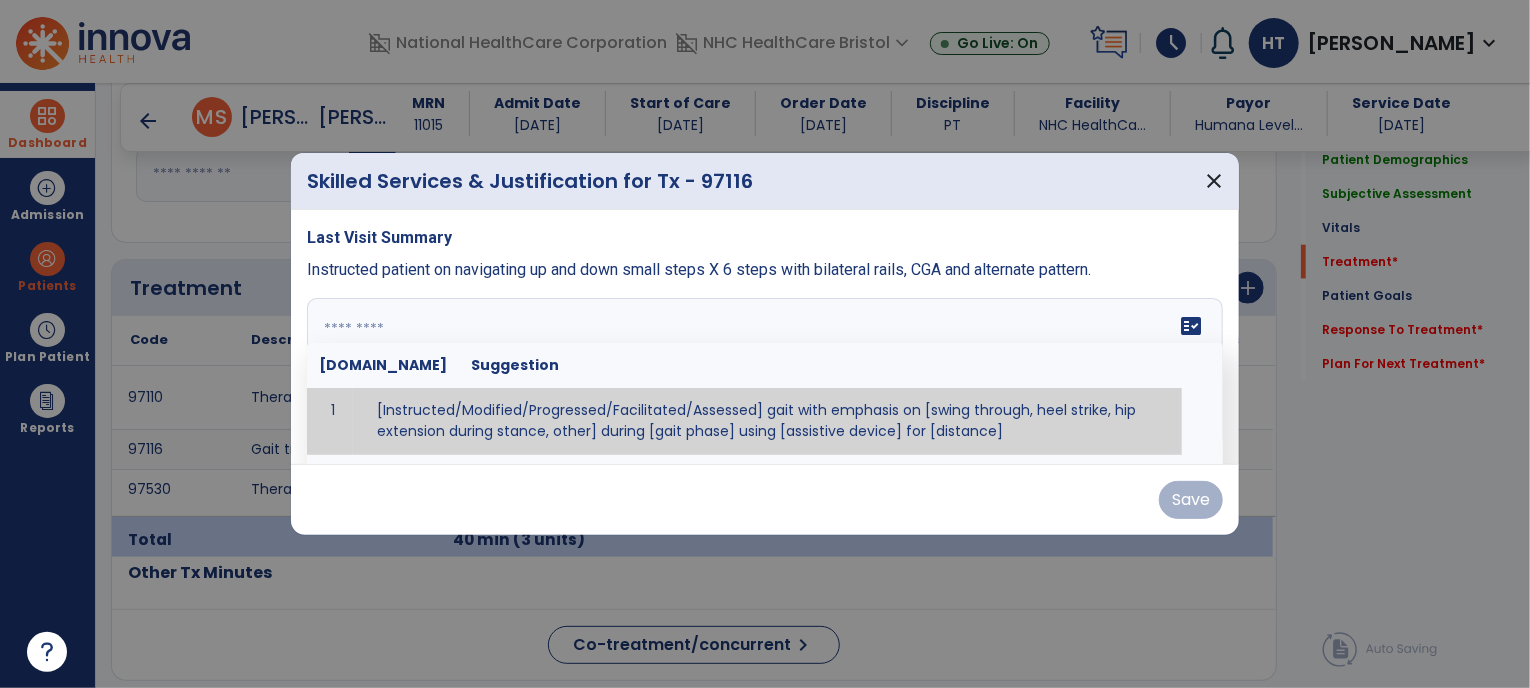click on "fact_check  [DOMAIN_NAME] Suggestion 1 [Instructed/Modified/Progressed/Facilitated/Assessed] gait with emphasis on [swing through, heel strike, hip extension during stance, other] during [gait phase] using [assistive device] for [distance] 2 [Instructed/Modified/Progressed/Facilitated/Assessed] use of [assistive device] and [NWB, PWB, step-to gait pattern, step through gait pattern] 3 [Instructed/Modified/Progressed/Facilitated/Assessed] patient's ability to [ascend/descend # of steps, perform directional changes, walk on even/uneven surfaces, pick-up objects off floor, velocity changes, other] using [assistive device]. 4 [Instructed/Modified/Progressed/Facilitated/Assessed] pre-gait activities including [identify exercise] in order to prepare for gait training. 5" at bounding box center [765, 373] 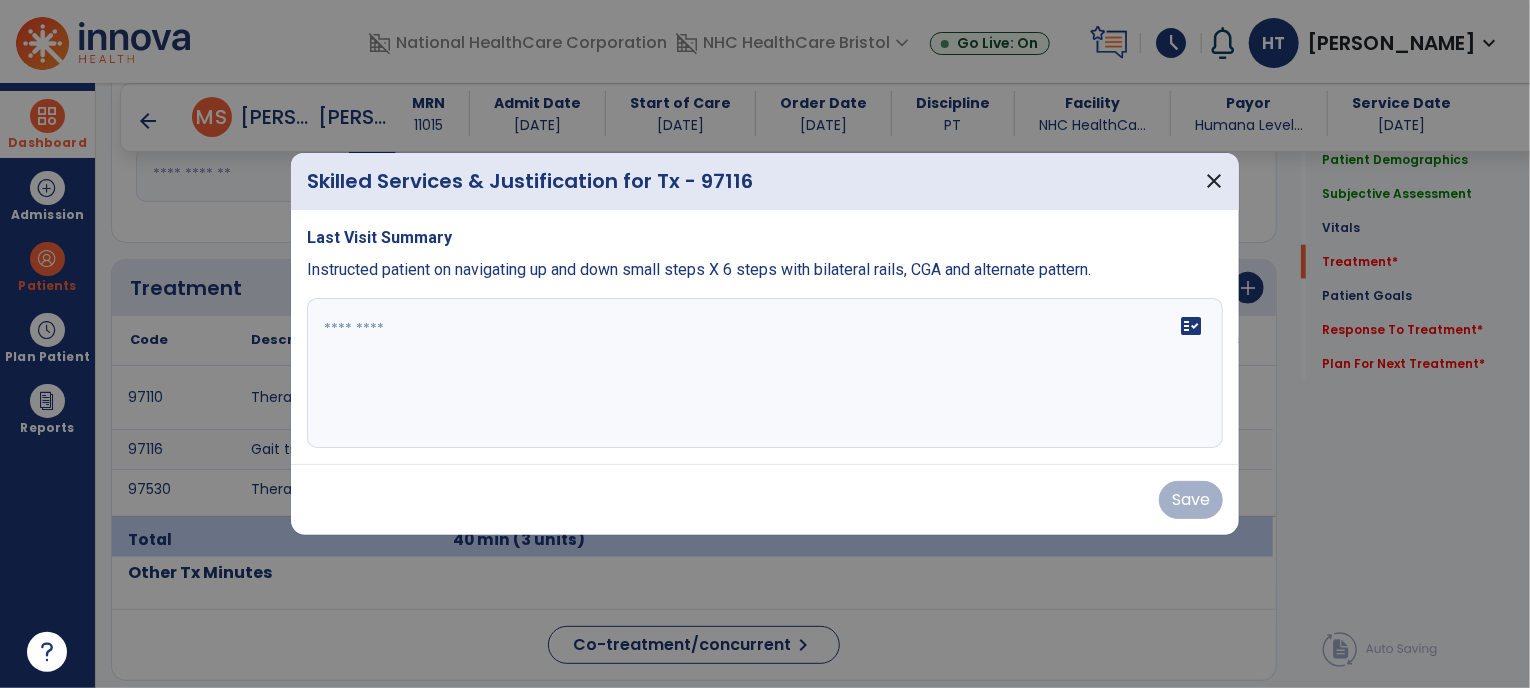 click on "fact_check" at bounding box center [765, 373] 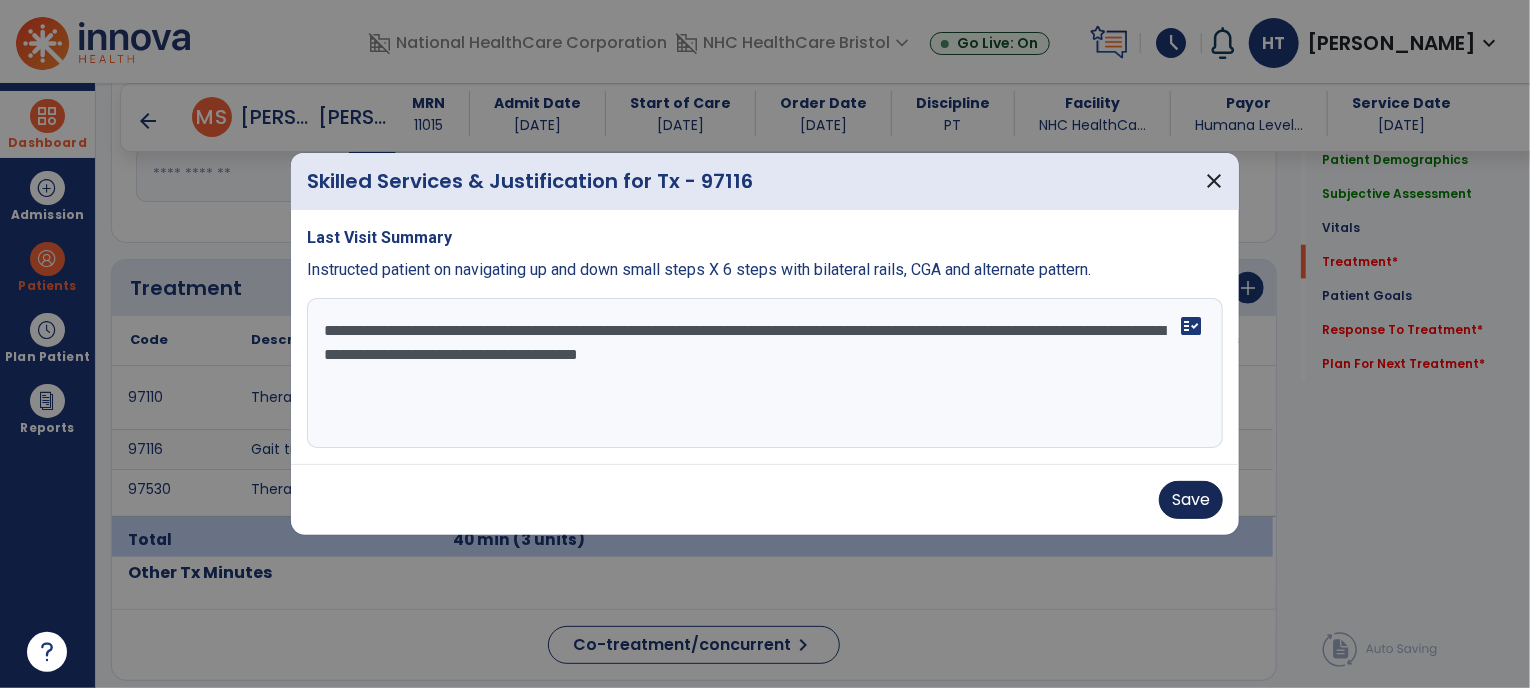 type on "**********" 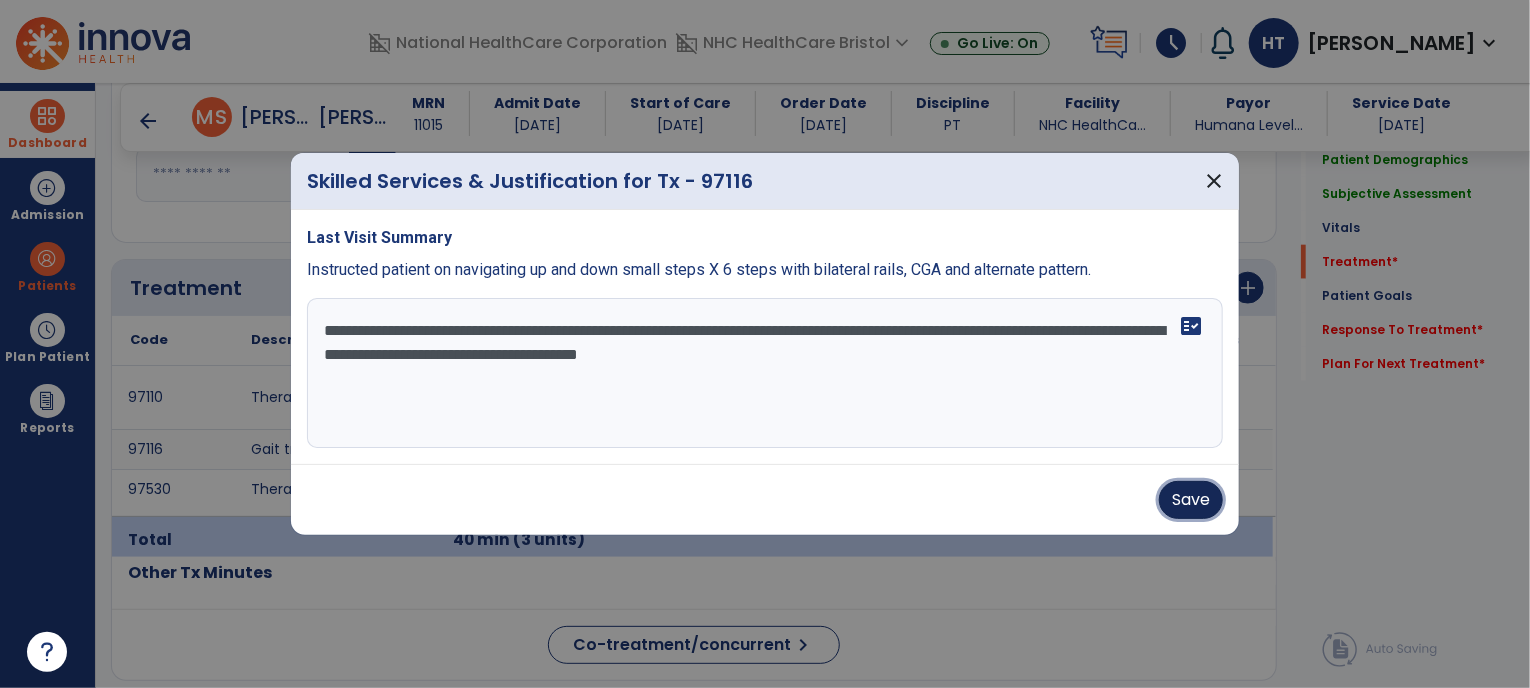 click on "Save" at bounding box center [1191, 500] 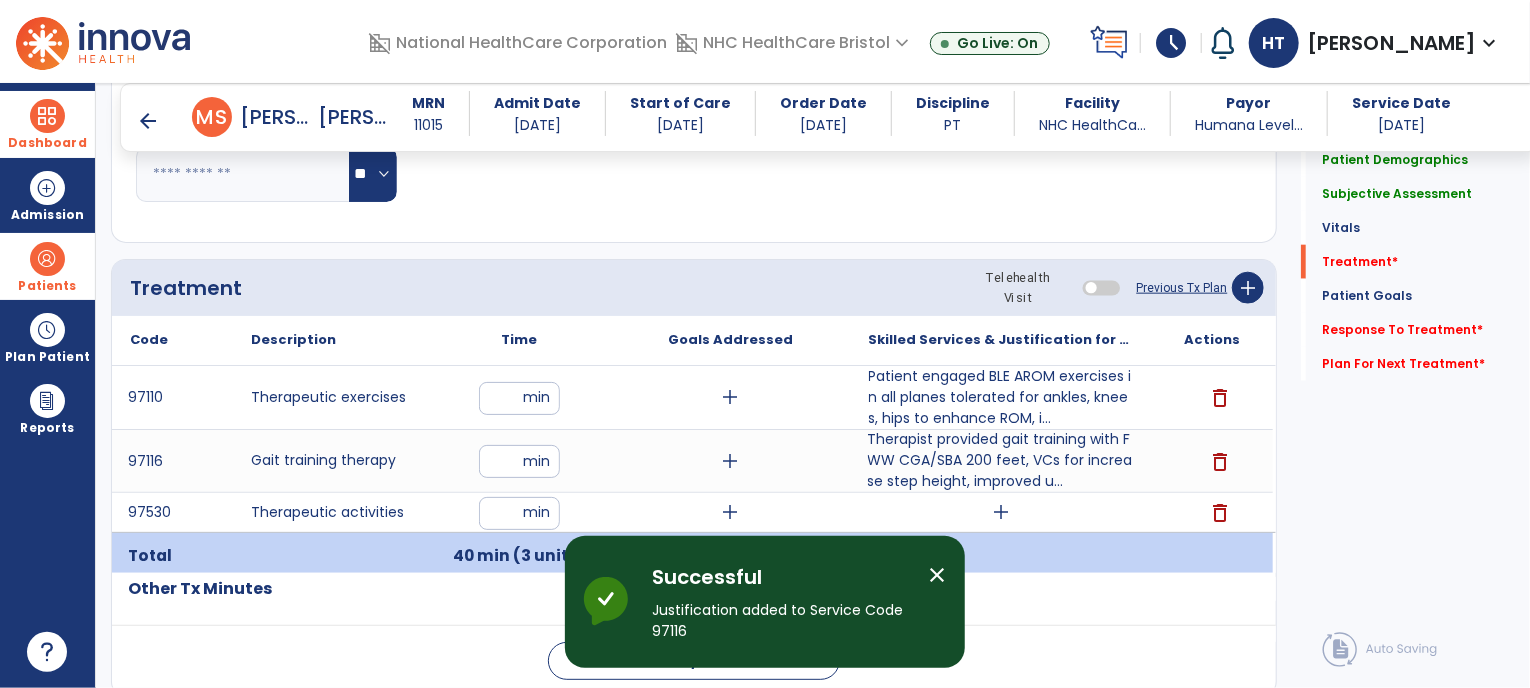 click on "Patients" at bounding box center (47, 286) 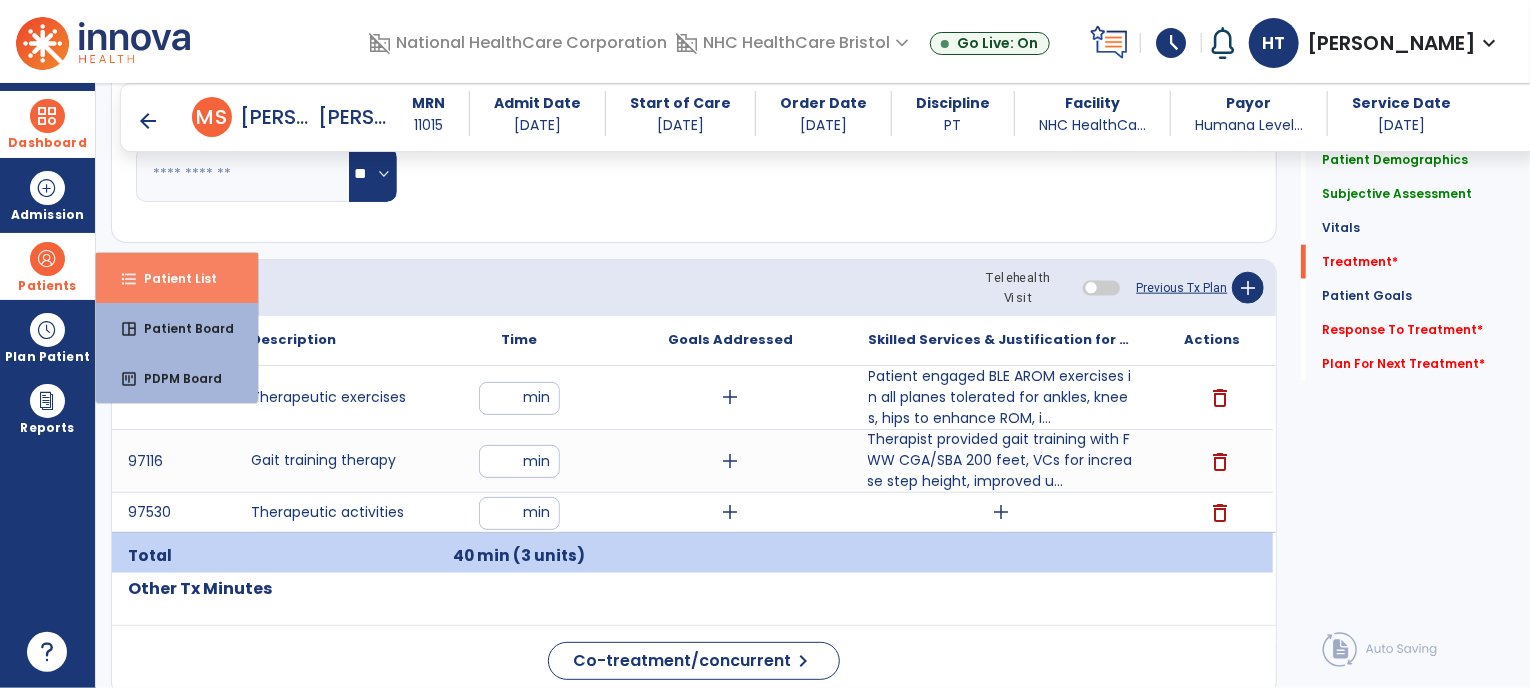 click on "format_list_bulleted" at bounding box center (129, 279) 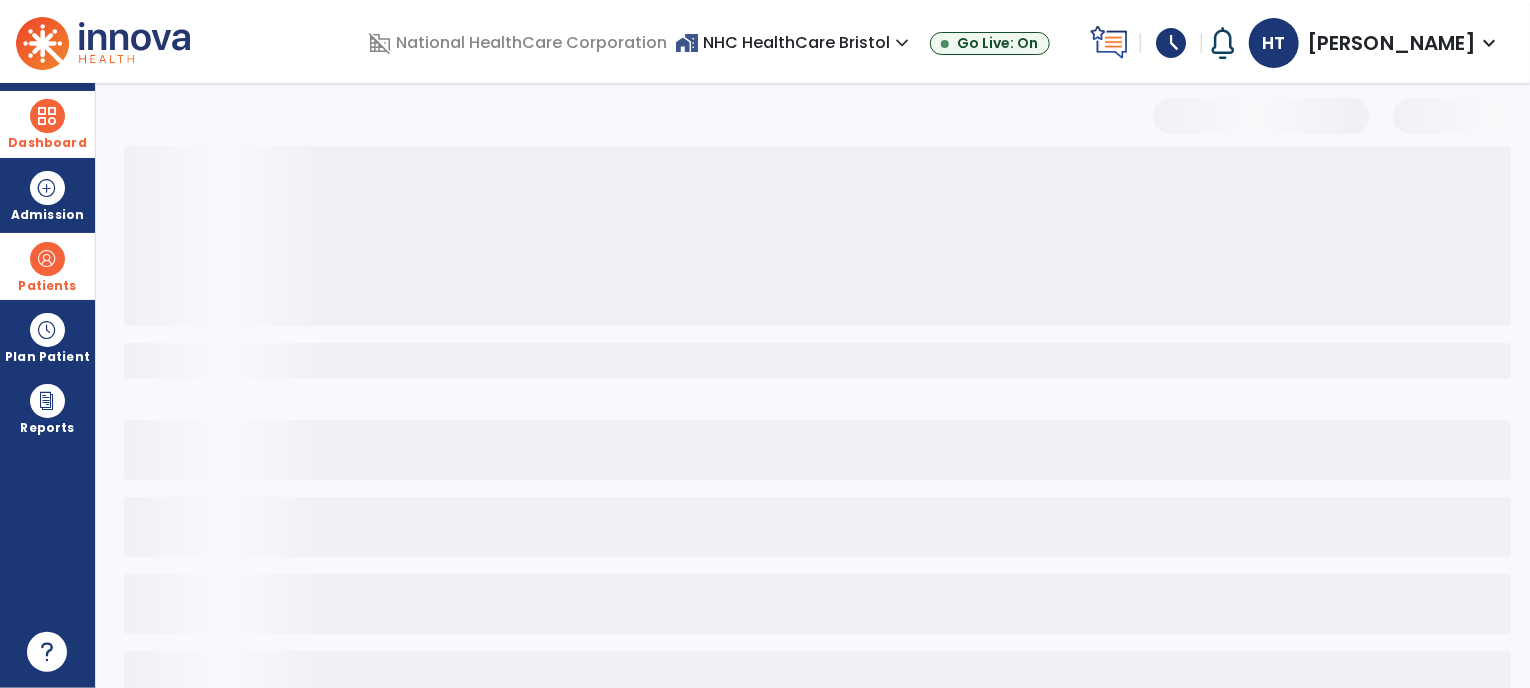 scroll, scrollTop: 53, scrollLeft: 0, axis: vertical 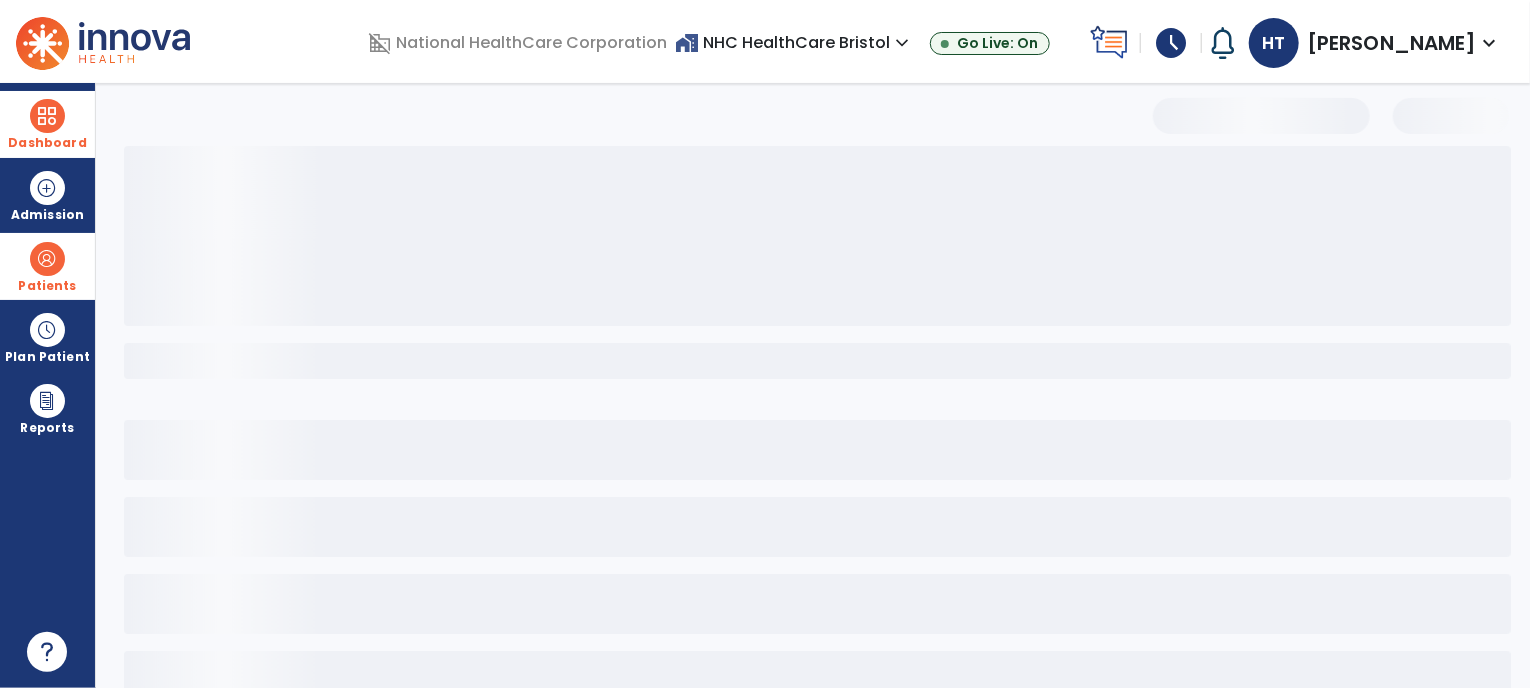 select on "***" 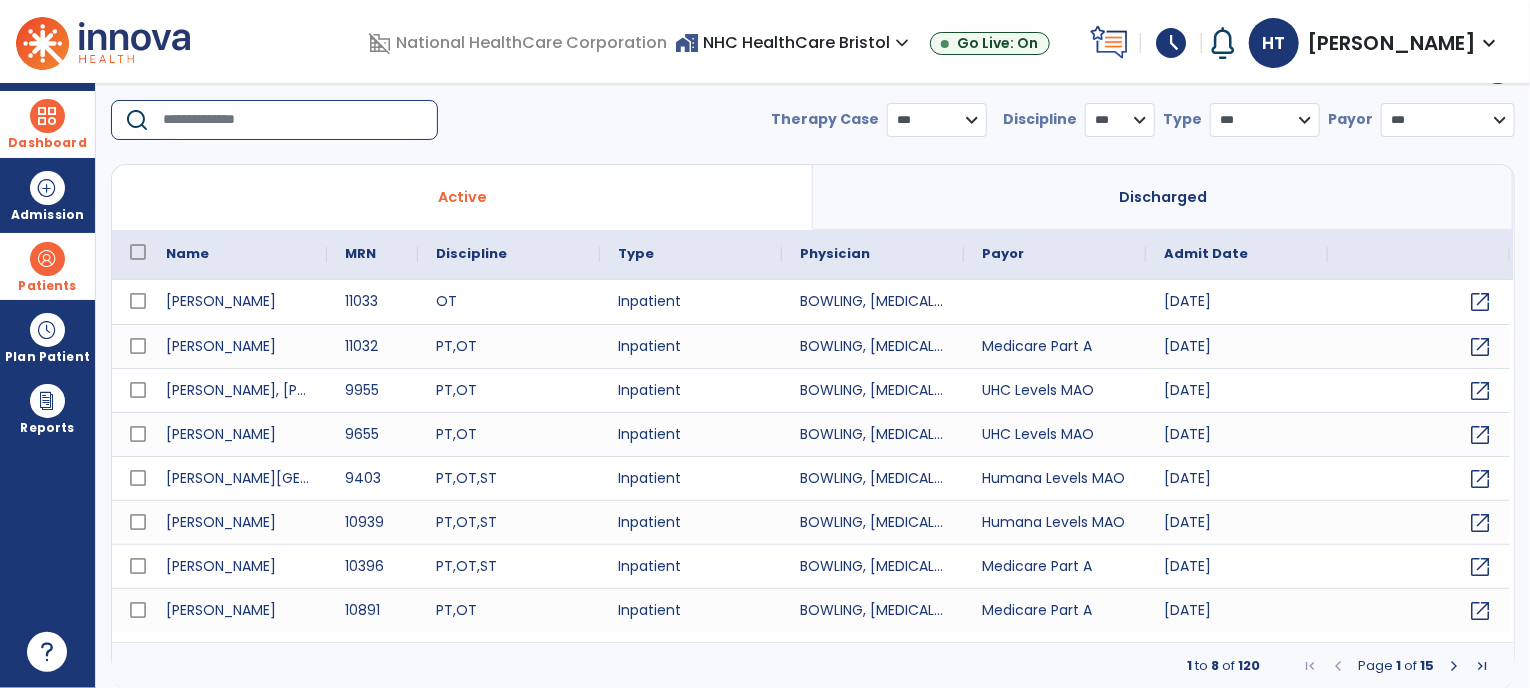 click at bounding box center (293, 120) 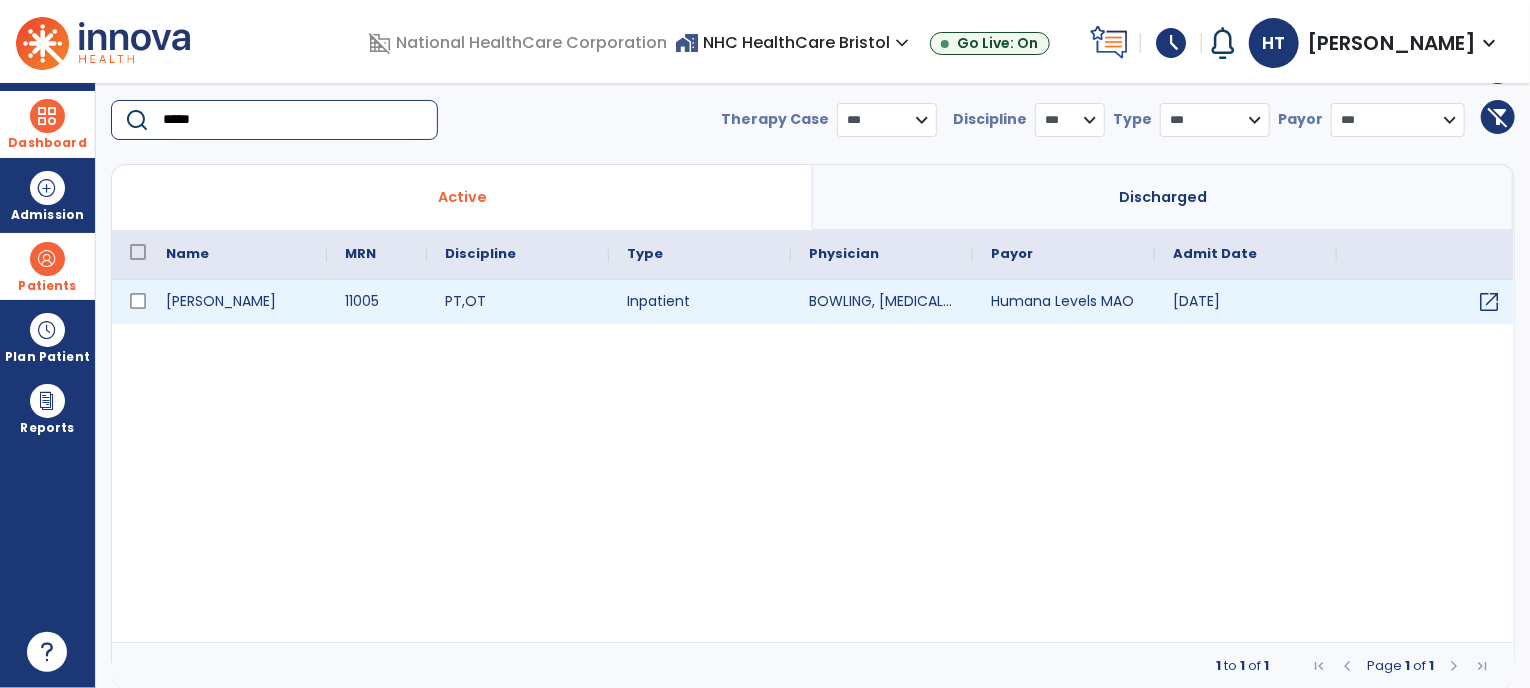 type on "*****" 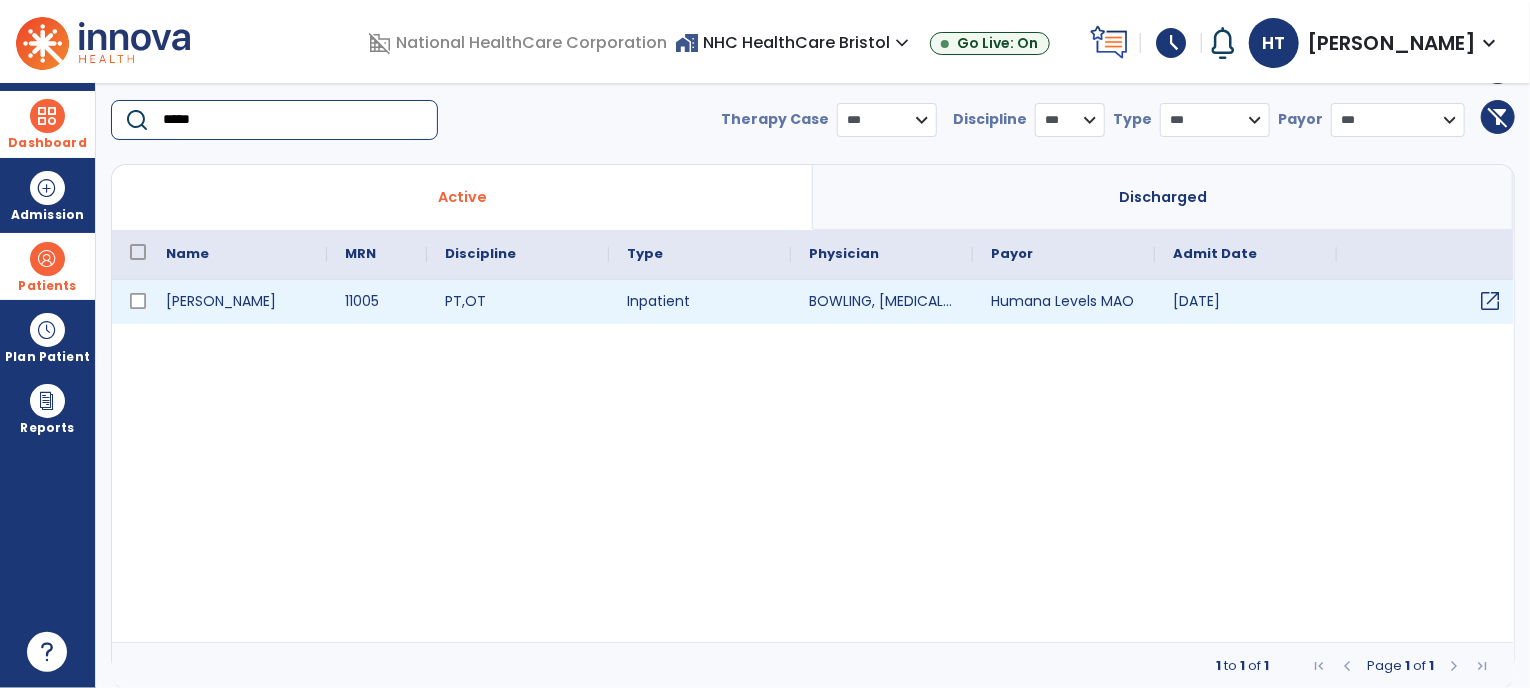 click on "open_in_new" at bounding box center (1428, 302) 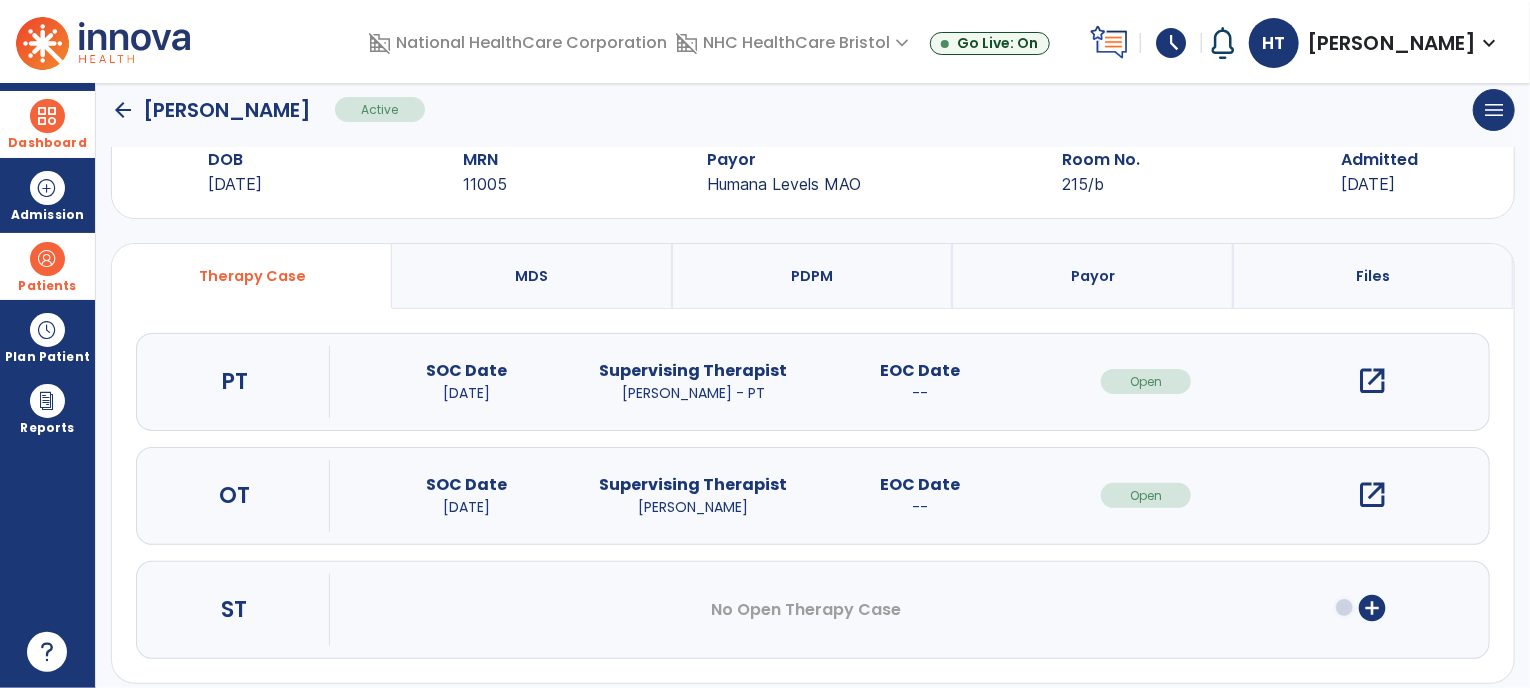 click on "open_in_new" at bounding box center [1373, 381] 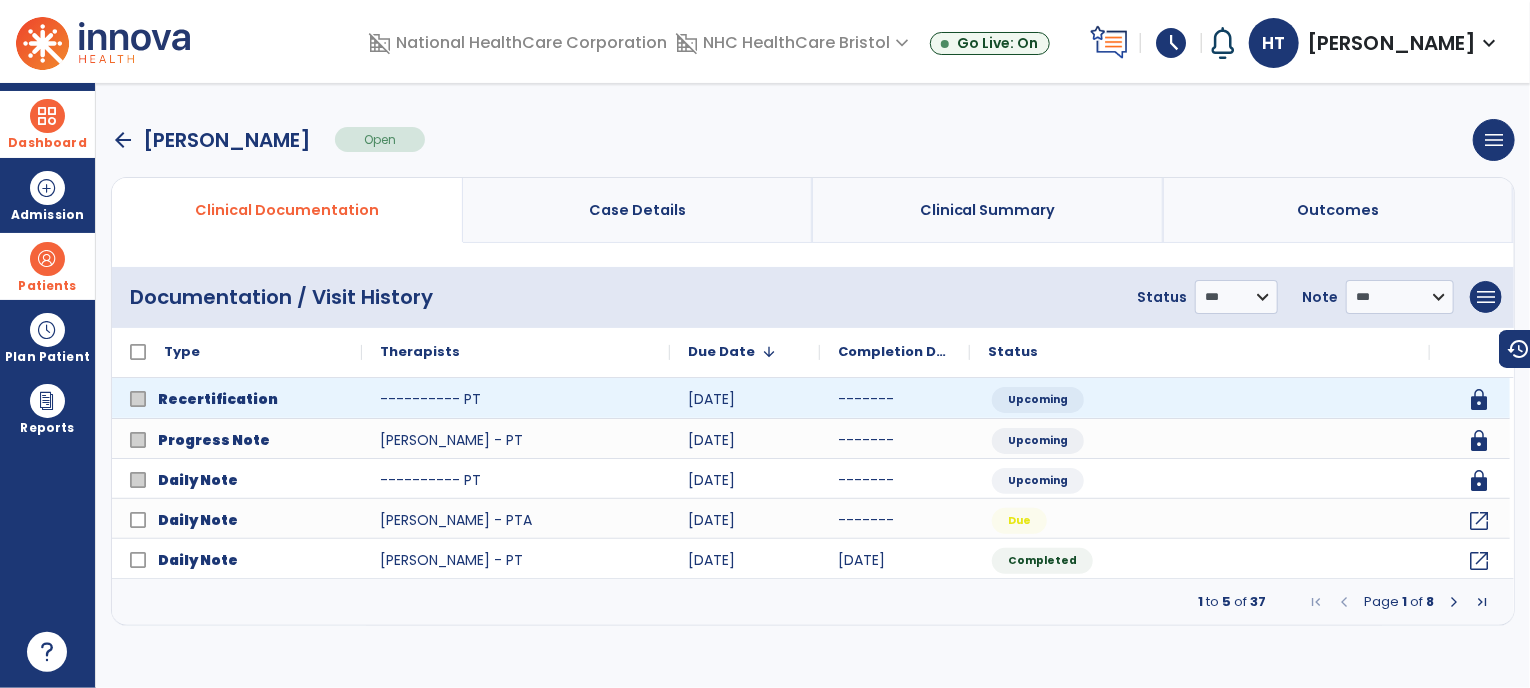 scroll, scrollTop: 0, scrollLeft: 0, axis: both 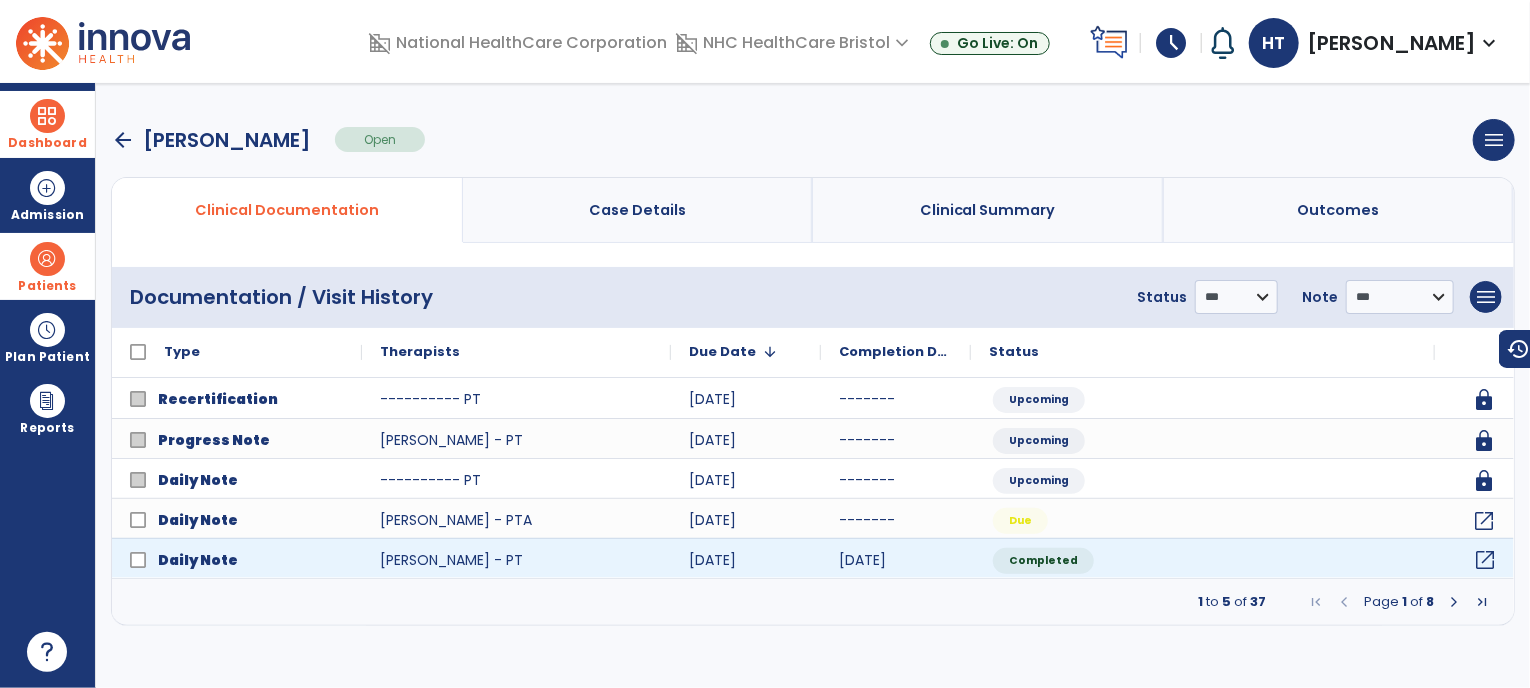 click on "open_in_new" 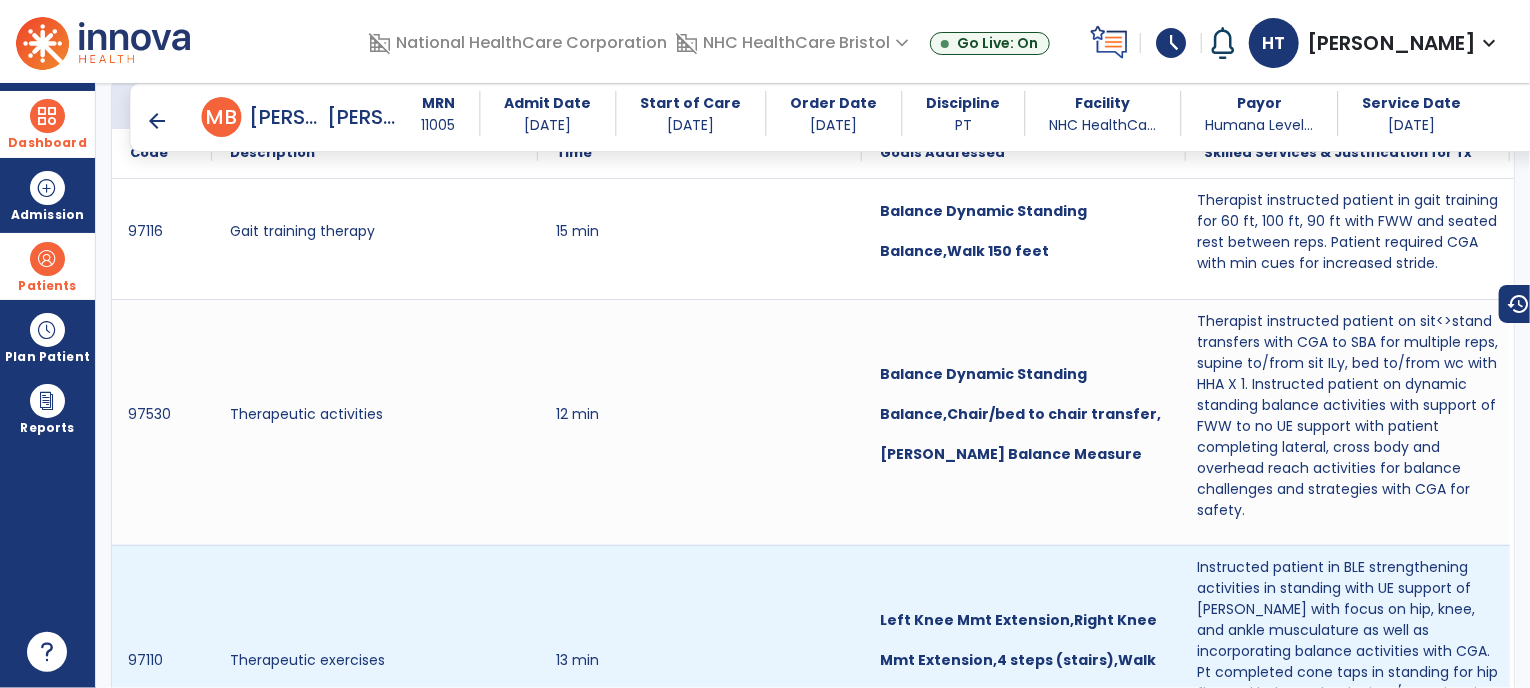 scroll, scrollTop: 1240, scrollLeft: 0, axis: vertical 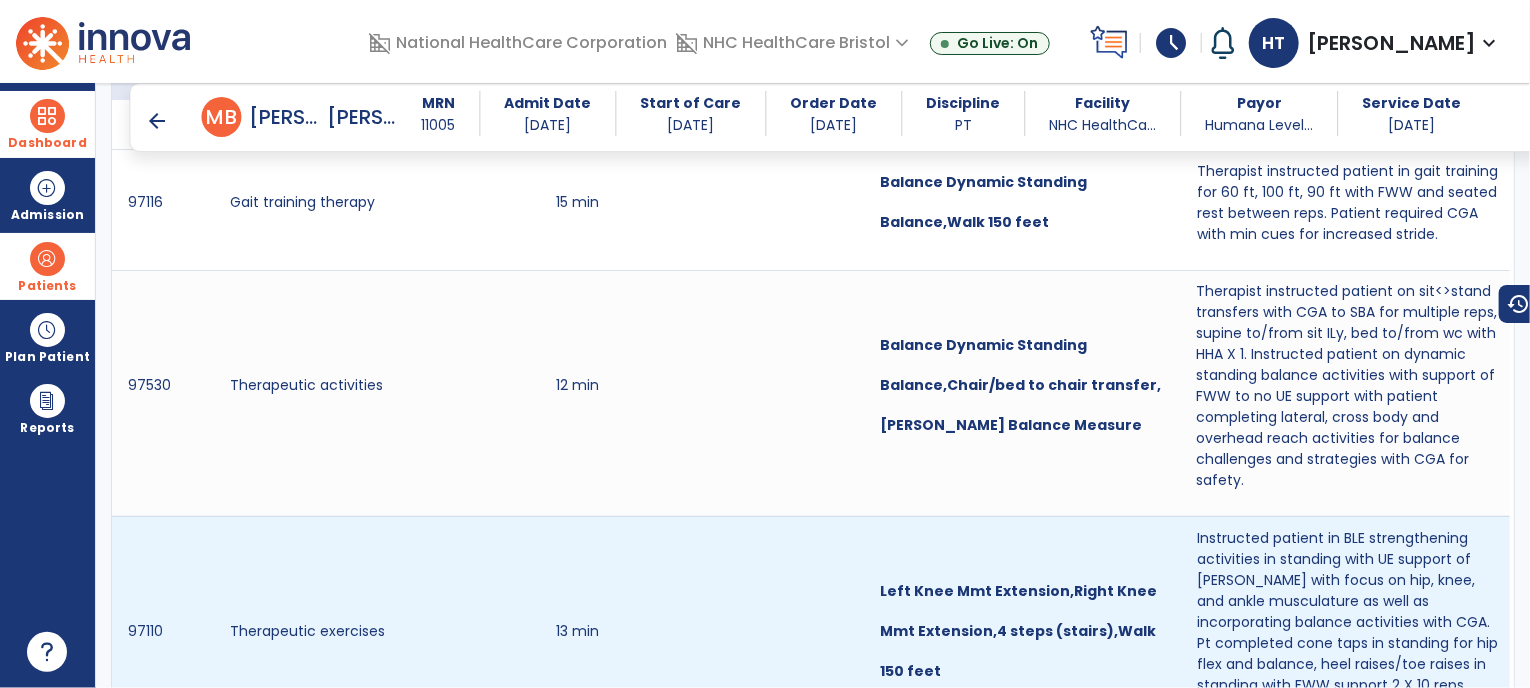 click on "Therapist instructed patient on sit<>stand transfers with CGA to SBA for multiple reps, supine to/from sit ILy, bed to/from wc with HHA X 1. Instructed patient on dynamic standing balance activities with support of FWW to no UE support with patient completing lateral, cross body and overhead reach activities for balance challenges and strategies with CGA for safety." at bounding box center (1348, 386) 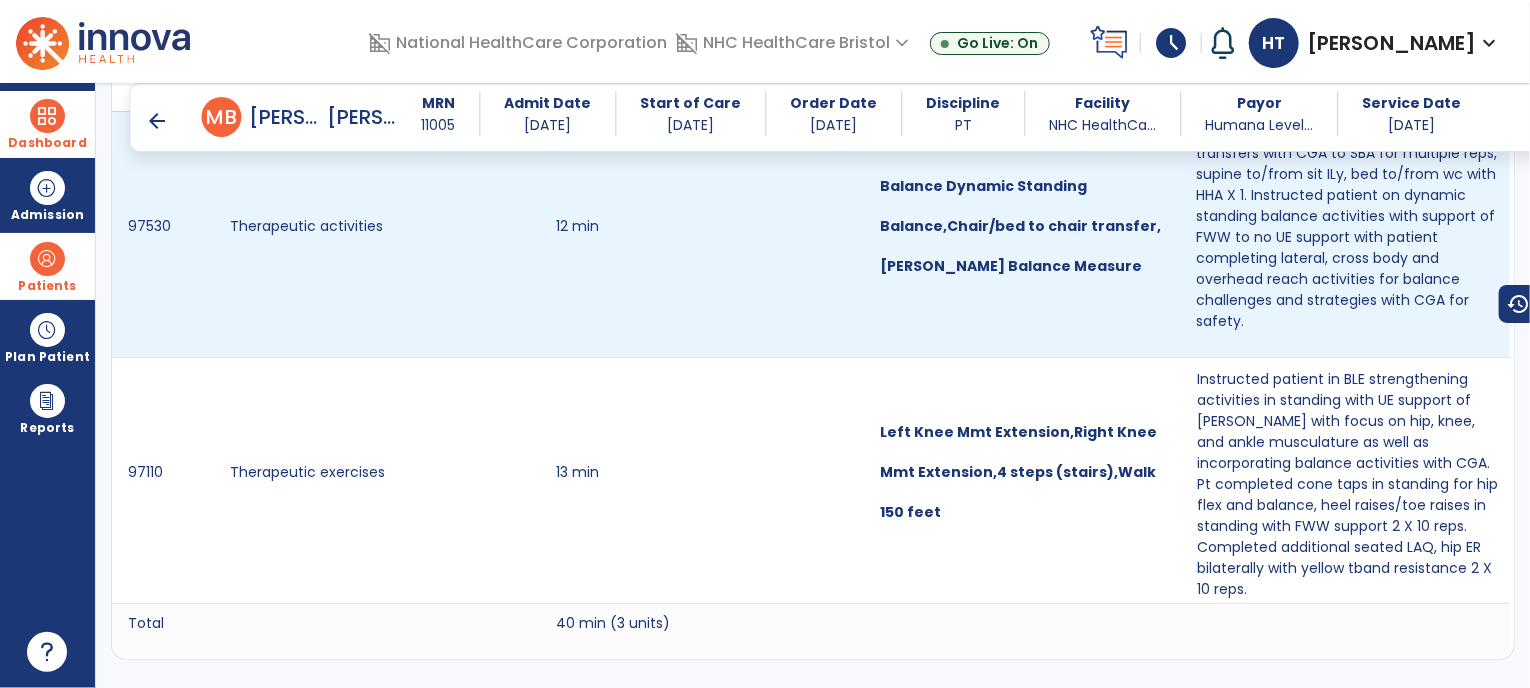 scroll, scrollTop: 1413, scrollLeft: 0, axis: vertical 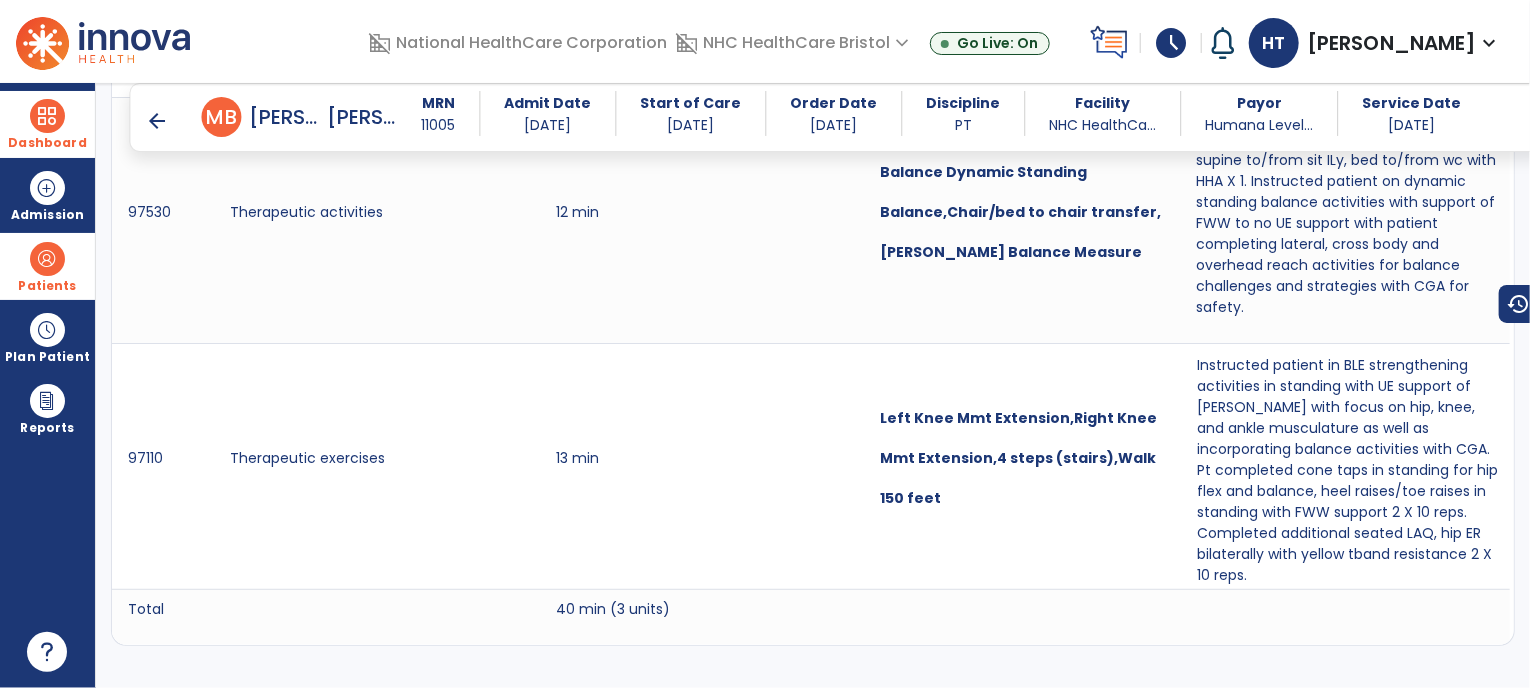 click on "Dashboard" at bounding box center [47, 143] 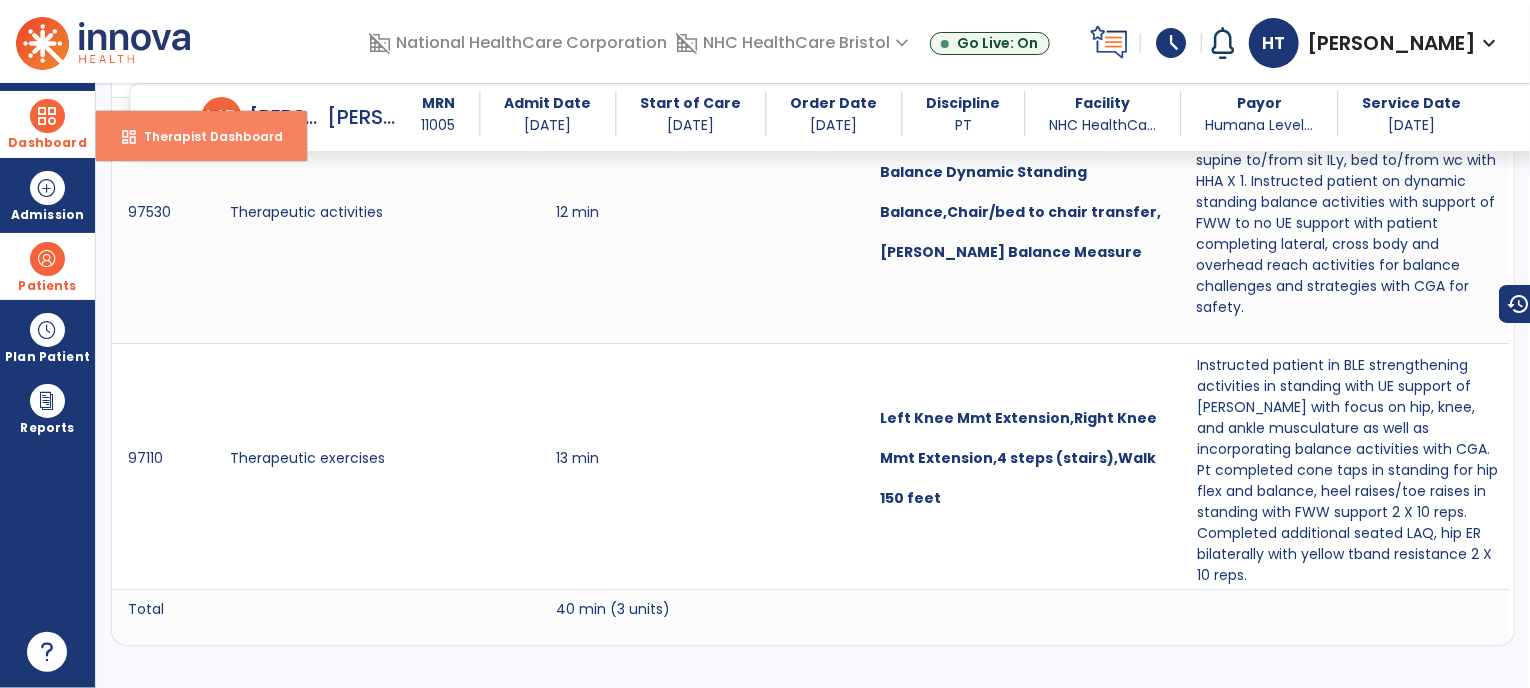 click on "Therapist Dashboard" at bounding box center [205, 136] 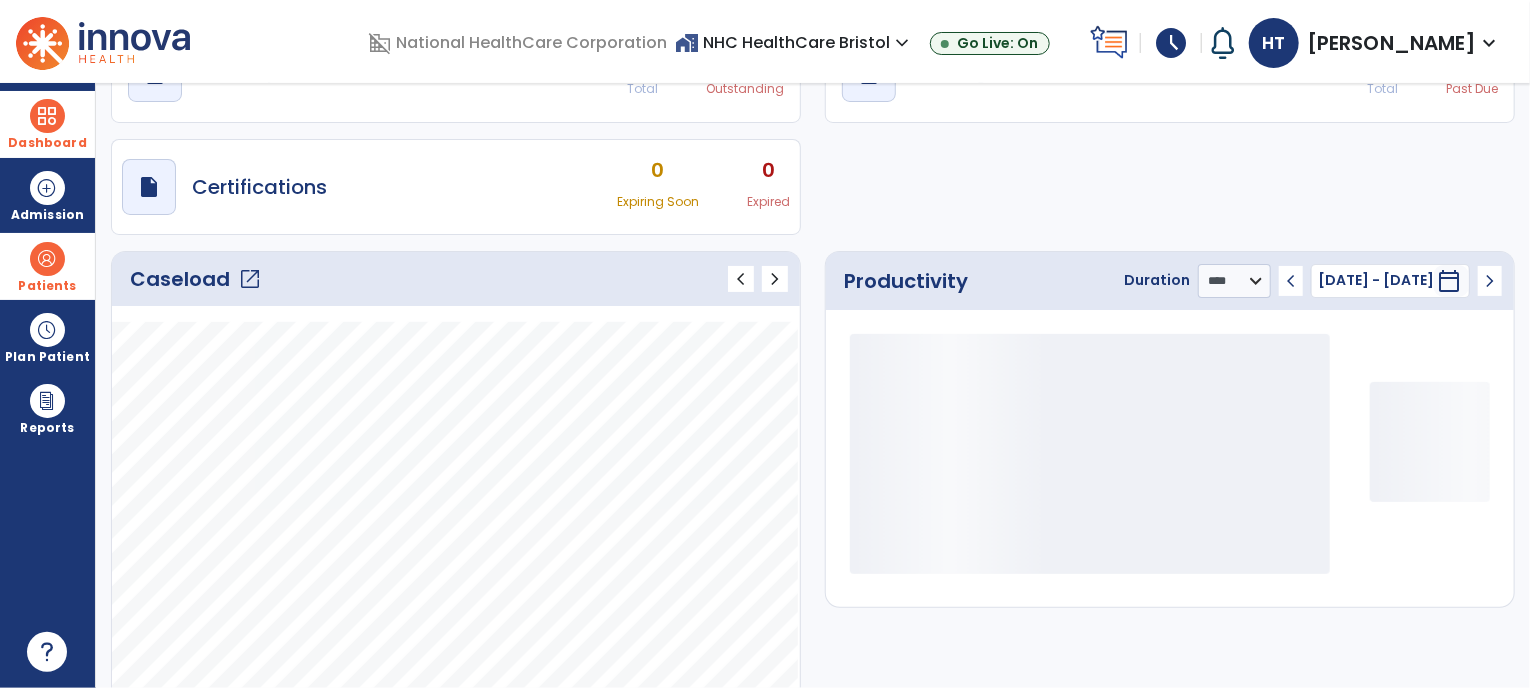 scroll, scrollTop: 56, scrollLeft: 0, axis: vertical 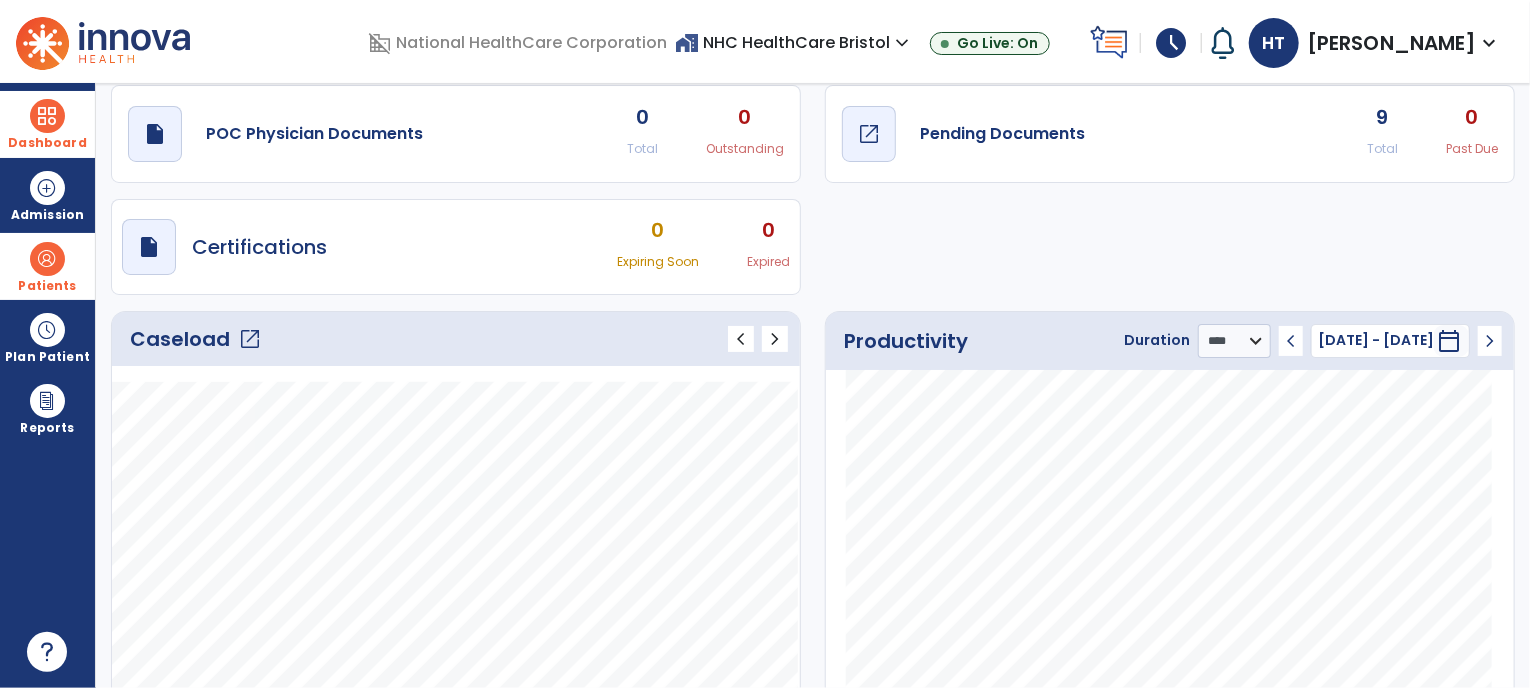 click on "Pending Documents" 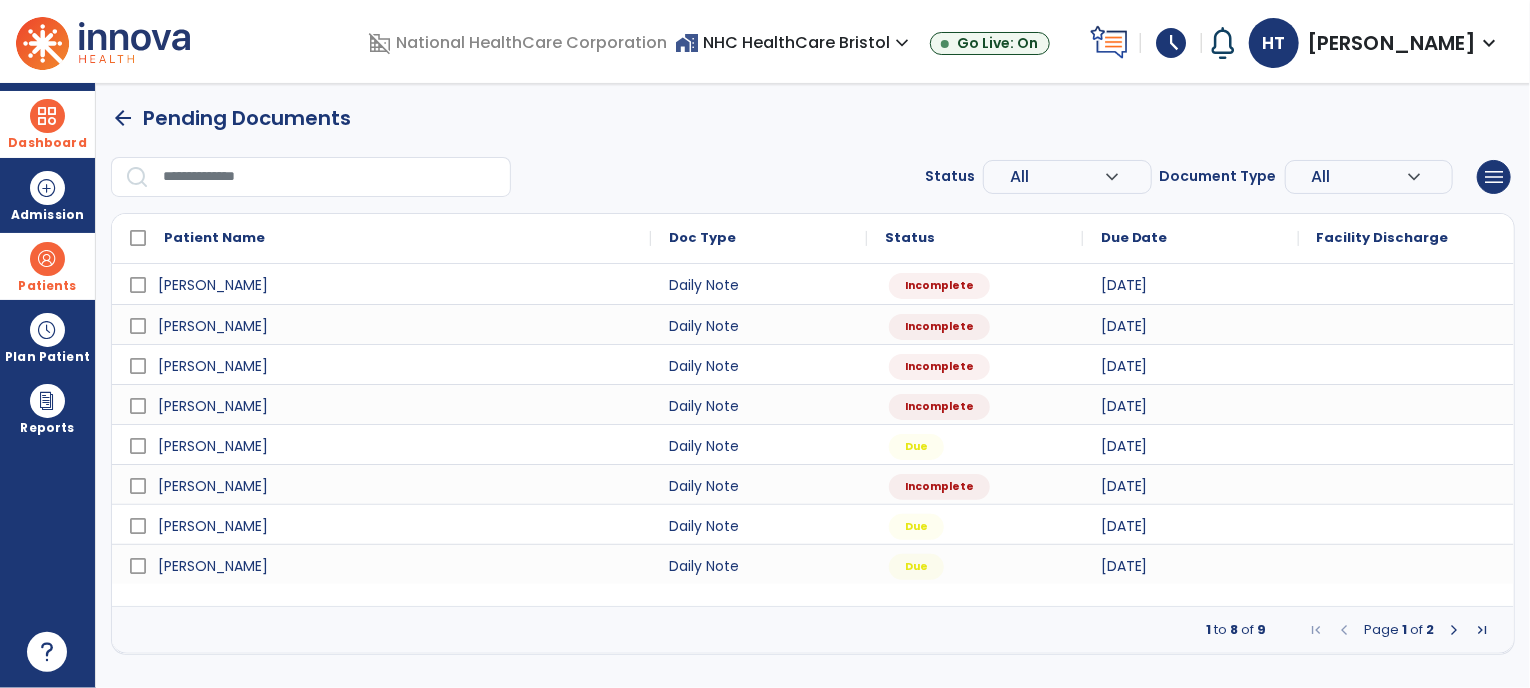 scroll, scrollTop: 0, scrollLeft: 0, axis: both 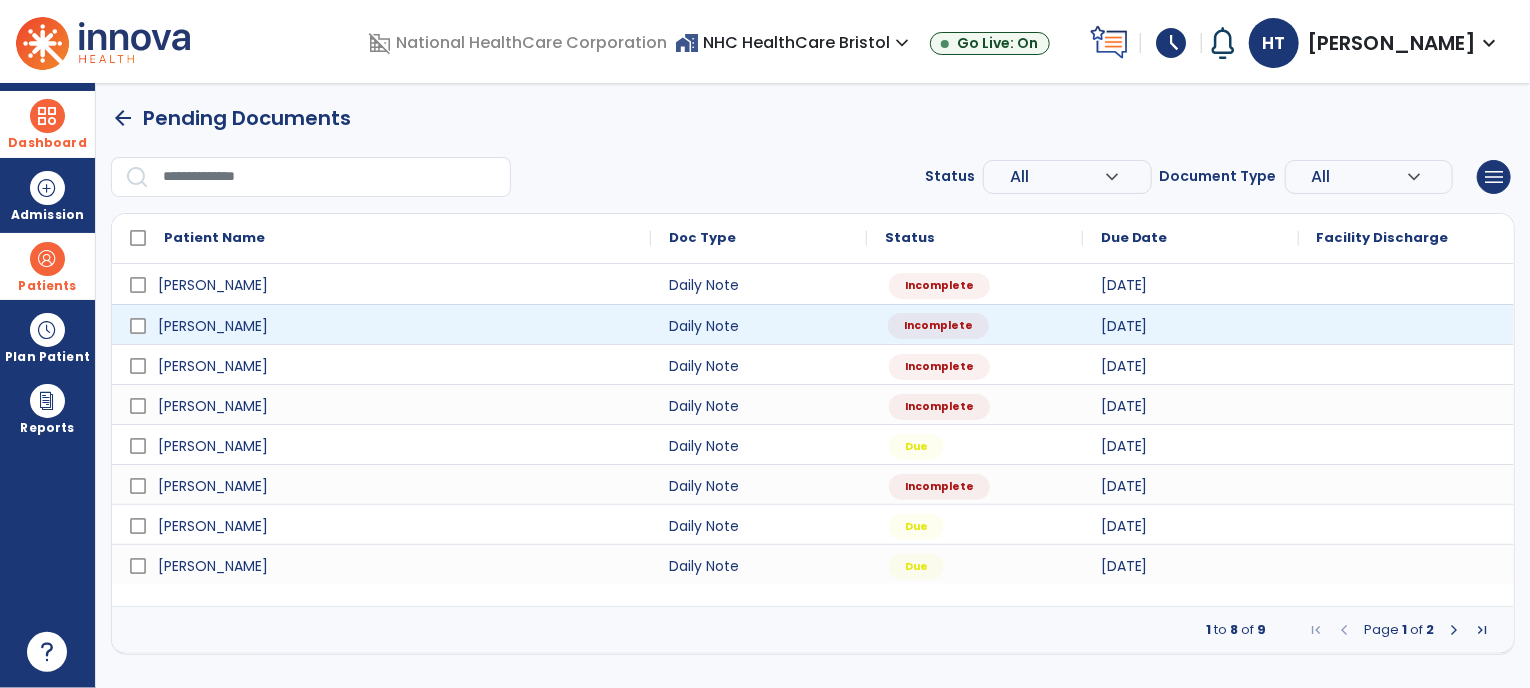 click on "Incomplete" at bounding box center [938, 326] 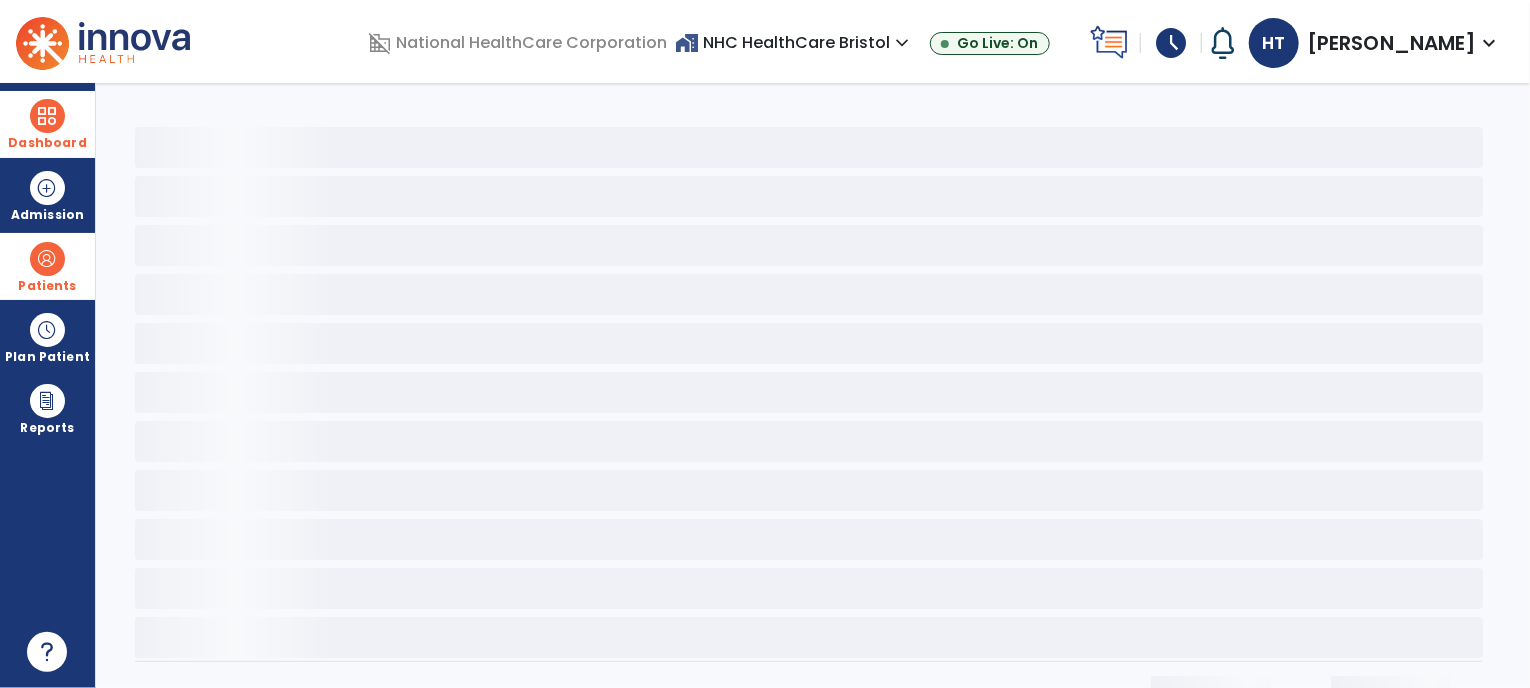 select on "*" 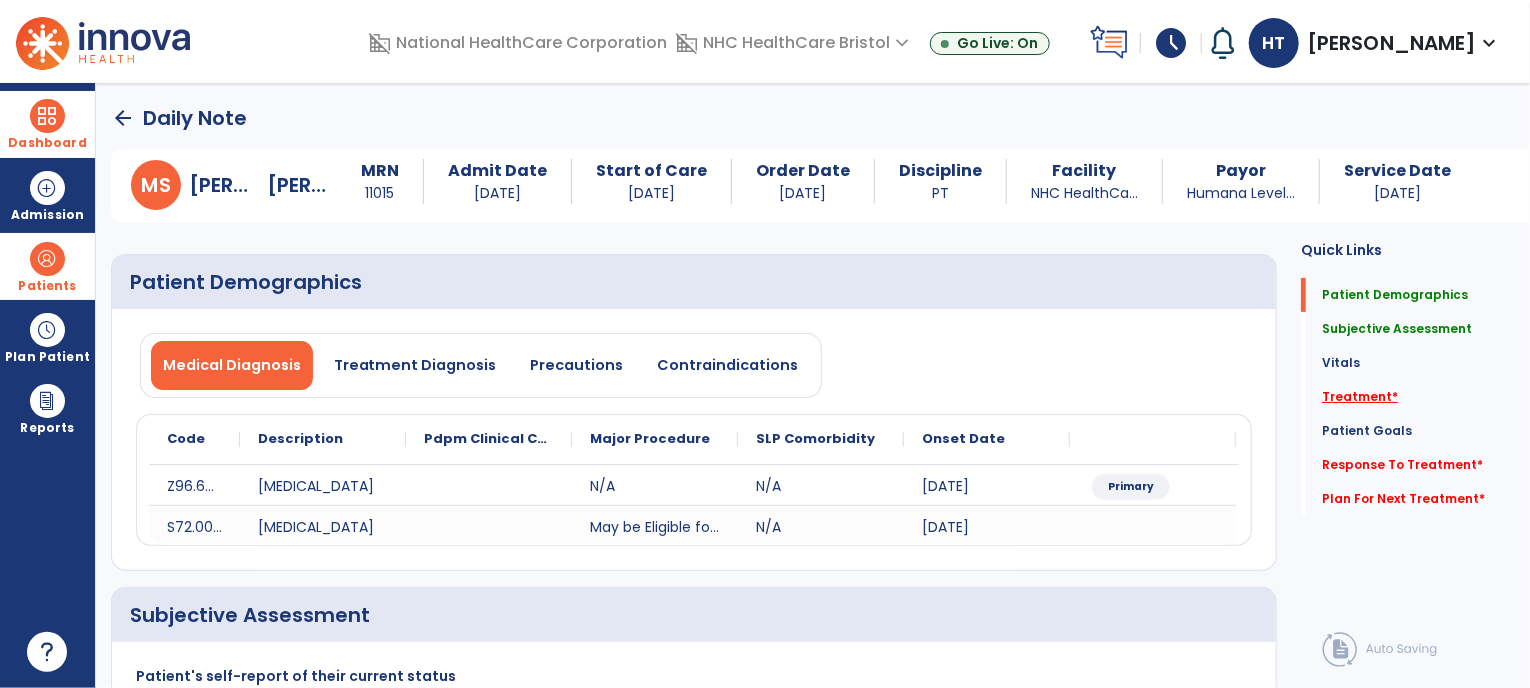click on "Treatment   *" 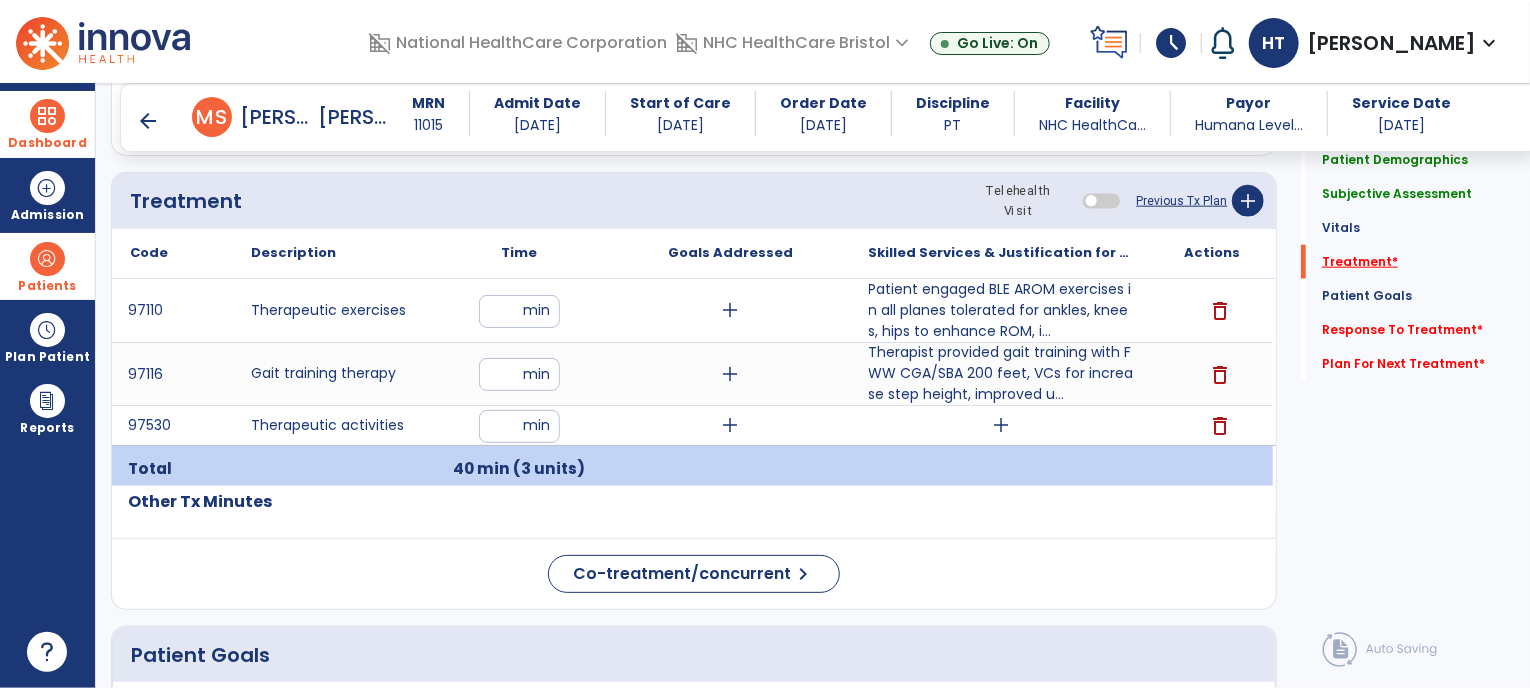 scroll, scrollTop: 1140, scrollLeft: 0, axis: vertical 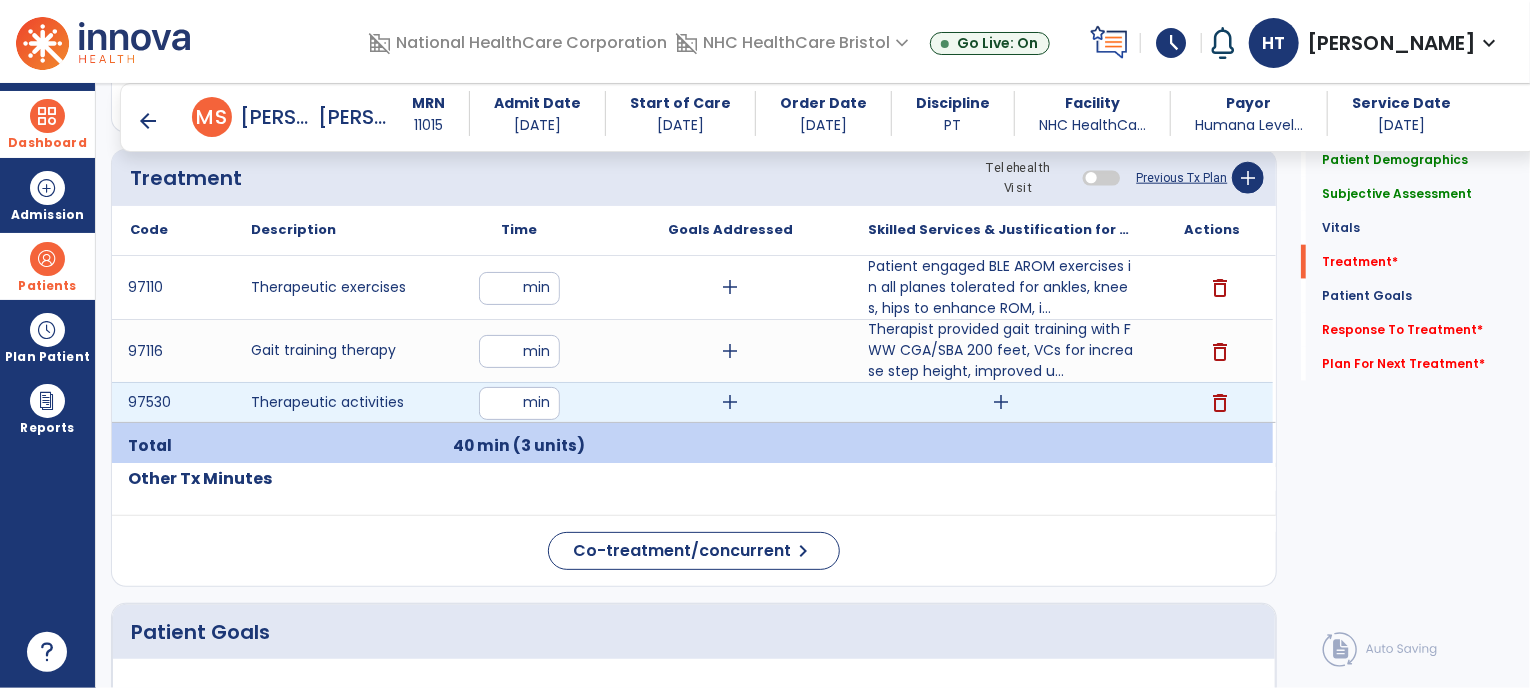 click on "add" at bounding box center [1001, 402] 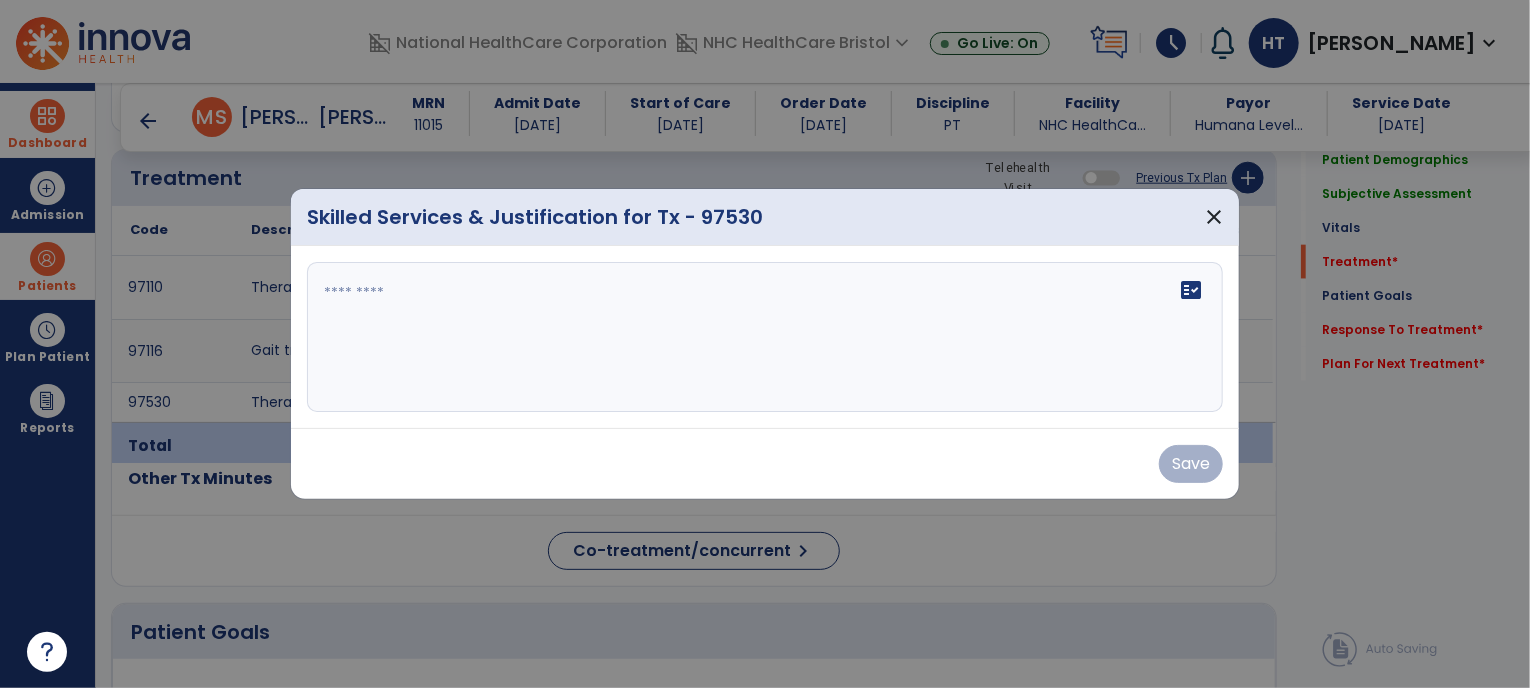 click on "fact_check" at bounding box center [765, 337] 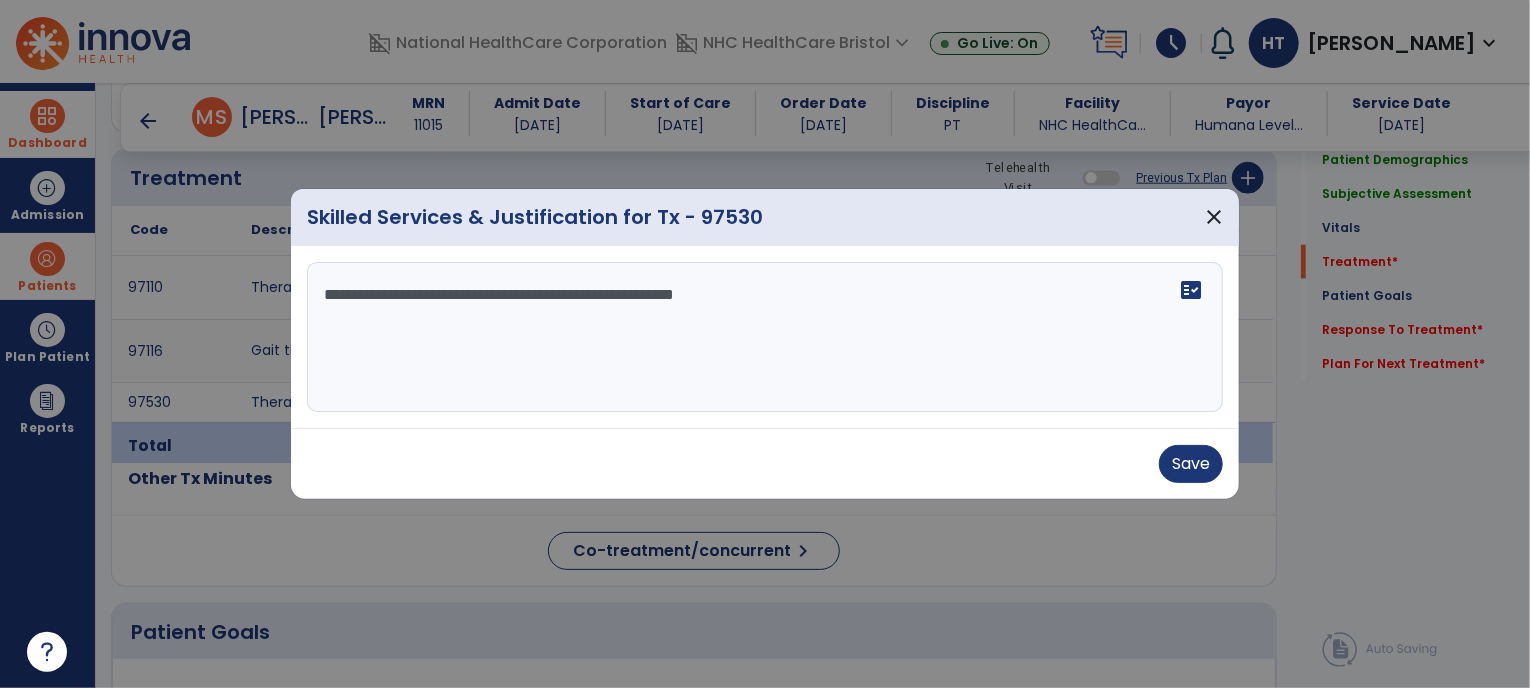 click on "**********" at bounding box center (765, 337) 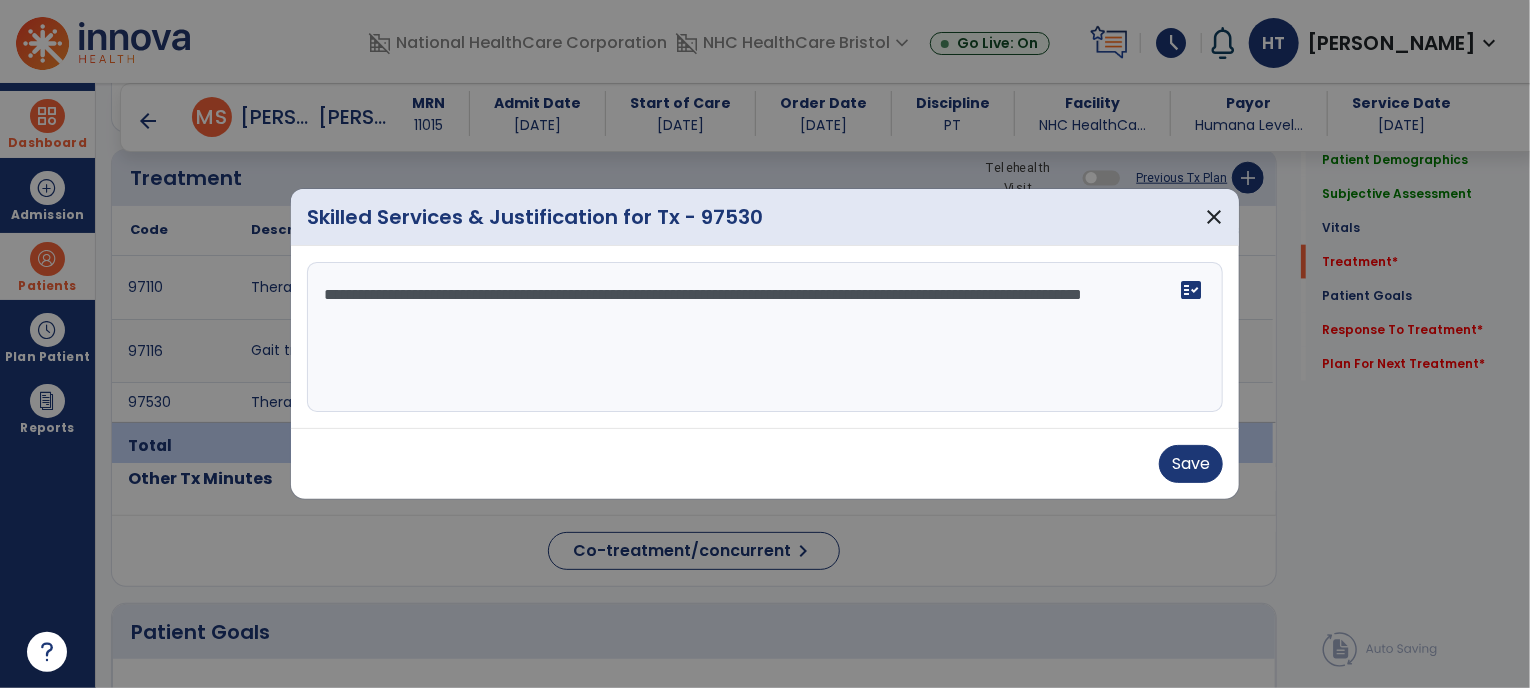click on "**********" at bounding box center [765, 337] 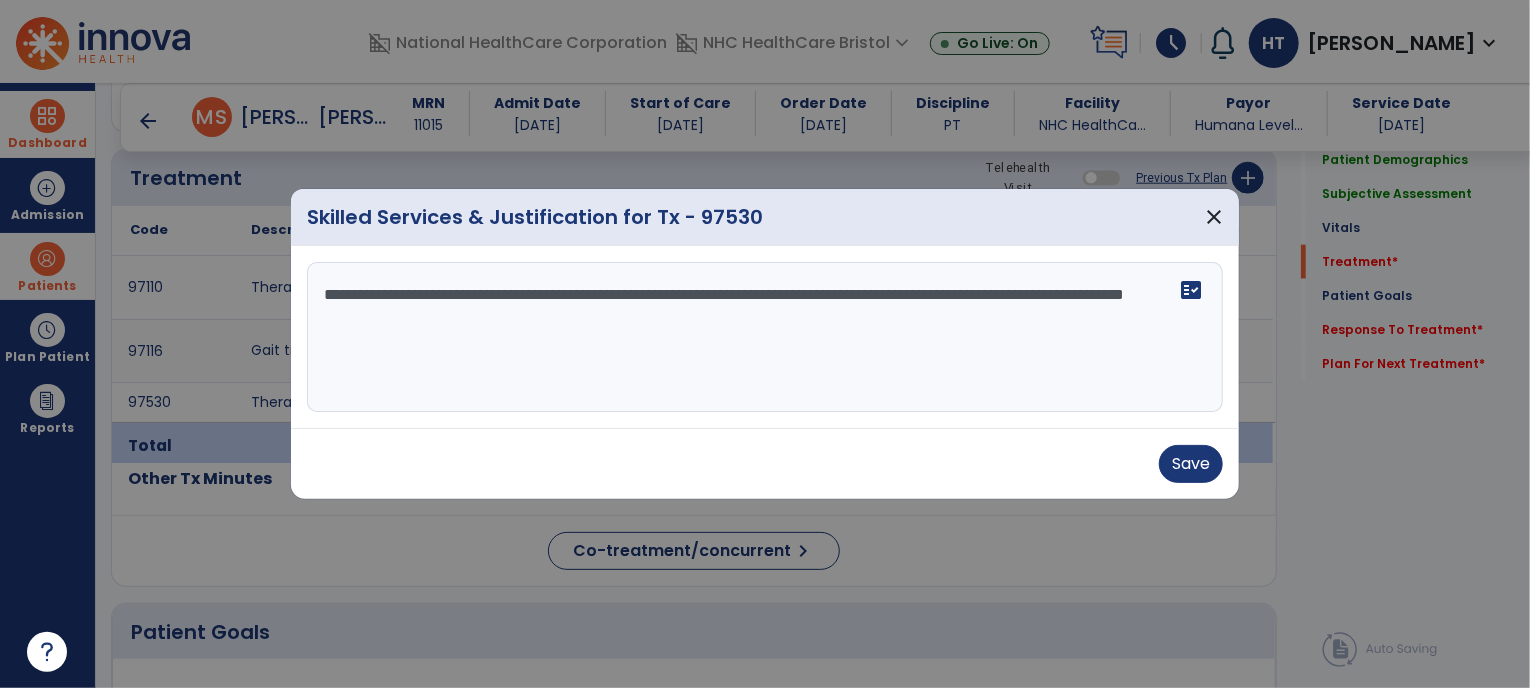 click on "**********" at bounding box center (765, 337) 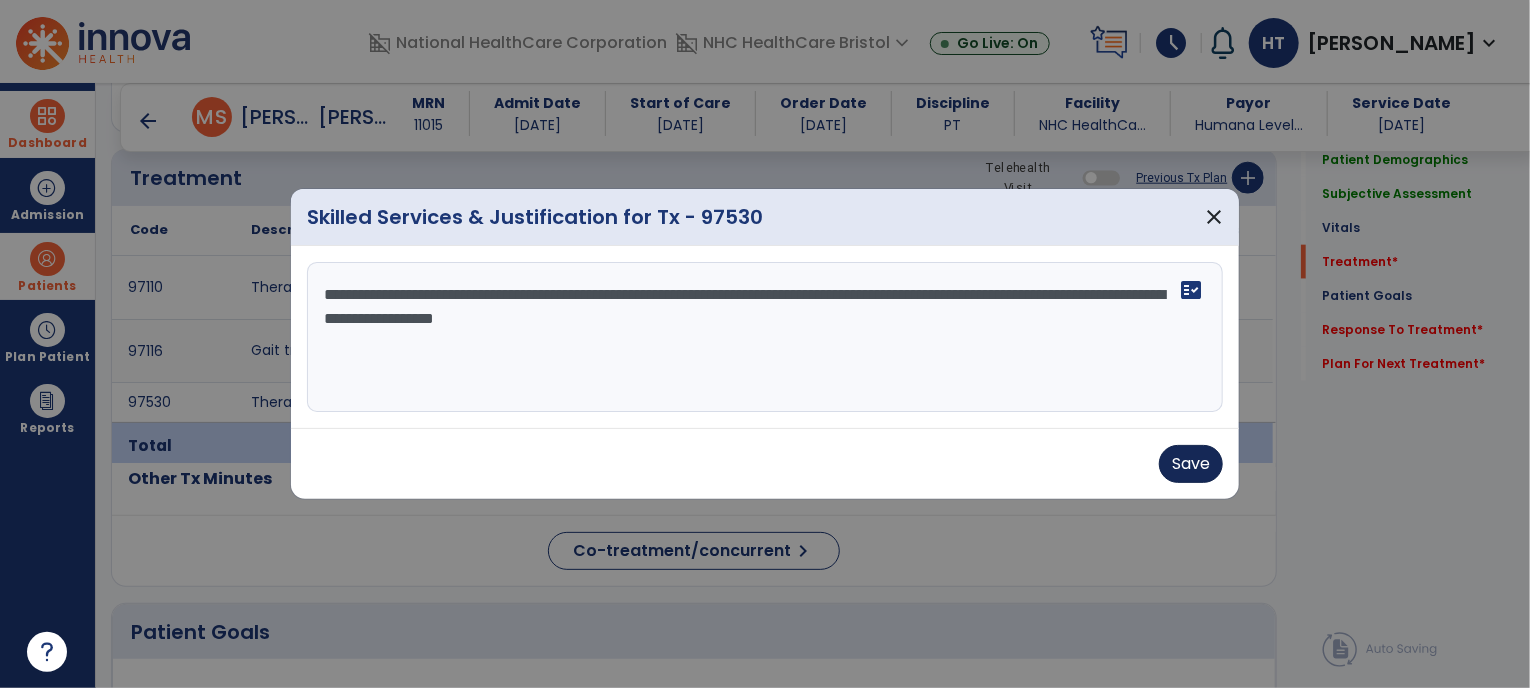 type on "**********" 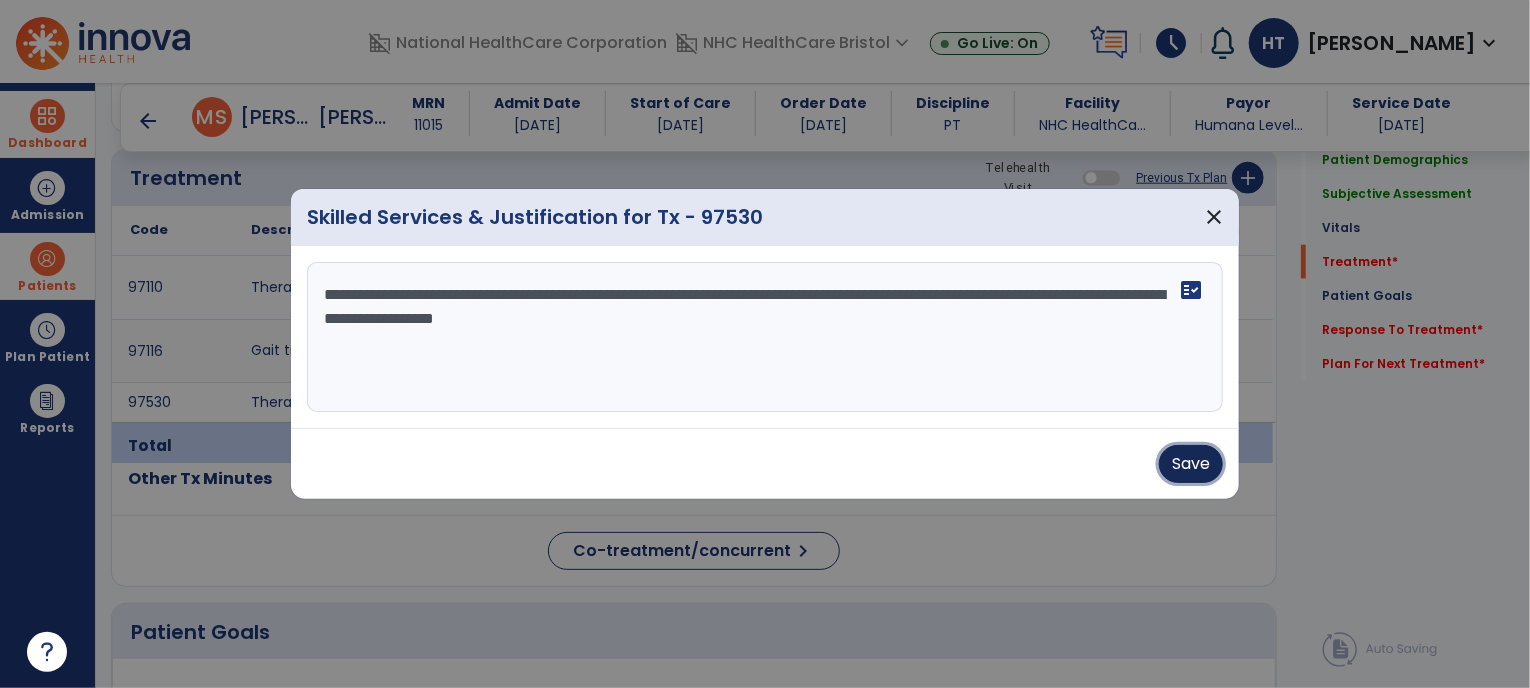 click on "Save" at bounding box center (1191, 464) 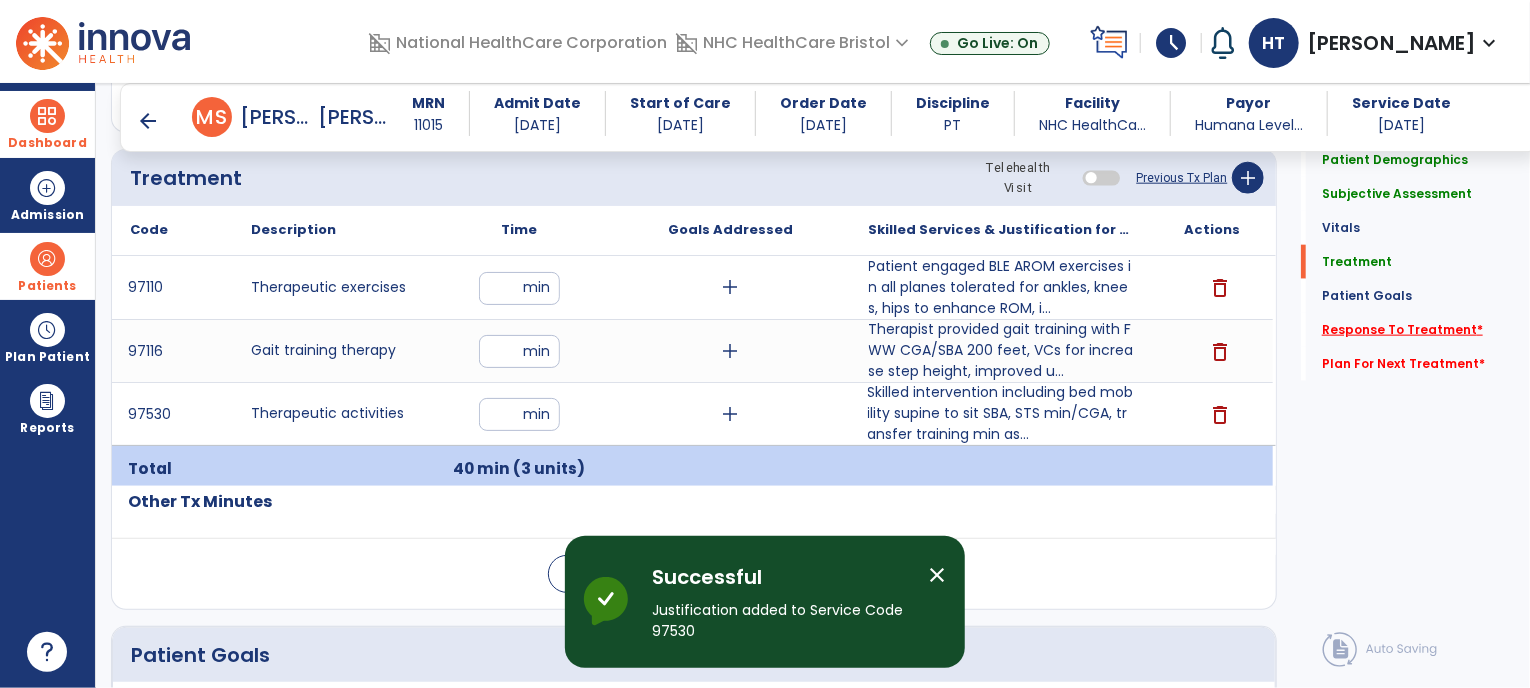 click on "Response To Treatment   *" 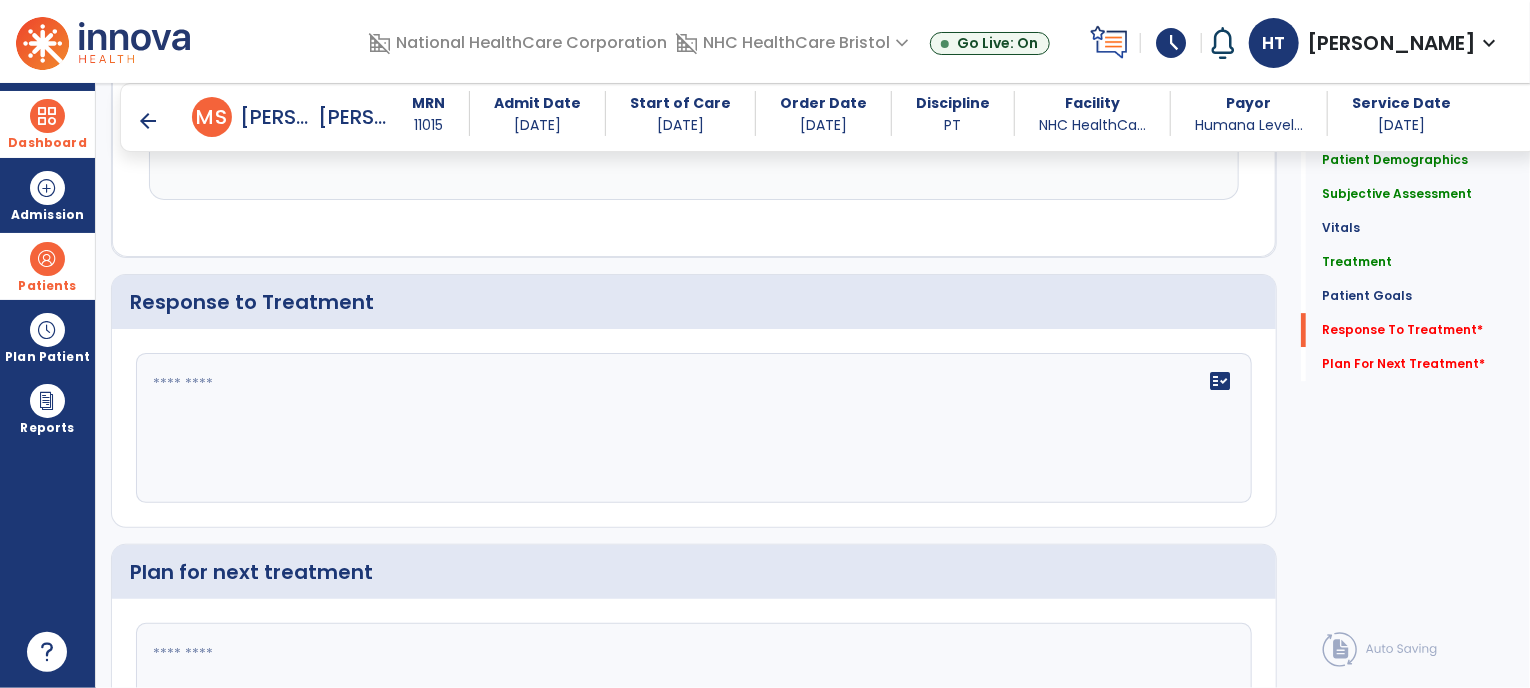 scroll, scrollTop: 3127, scrollLeft: 0, axis: vertical 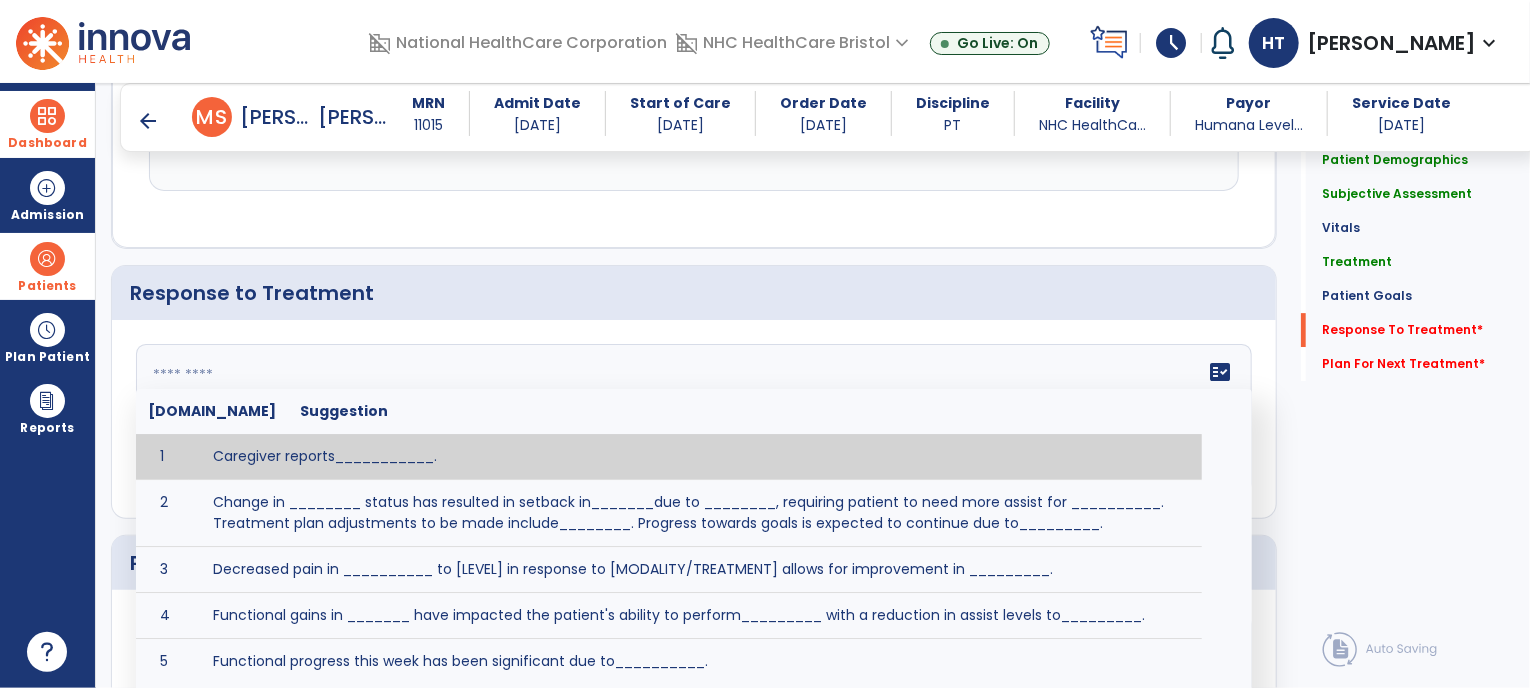 click on "fact_check  [DOMAIN_NAME] Suggestion 1 Caregiver reports___________. 2 Change in ________ status has resulted in setback in_______due to ________, requiring patient to need more assist for __________.   Treatment plan adjustments to be made include________.  Progress towards goals is expected to continue due to_________. 3 Decreased pain in __________ to [LEVEL] in response to [MODALITY/TREATMENT] allows for improvement in _________. 4 Functional gains in _______ have impacted the patient's ability to perform_________ with a reduction in assist levels to_________. 5 Functional progress this week has been significant due to__________. 6 Gains in ________ have improved the patient's ability to perform ______with decreased levels of assist to___________. 7 Improvement in ________allows patient to tolerate higher levels of challenges in_________. 8 Pain in [AREA] has decreased to [LEVEL] in response to [TREATMENT/MODALITY], allowing fore ease in completing__________. 9 10 11 12 13 14 15 16 17 18 19 20 21" 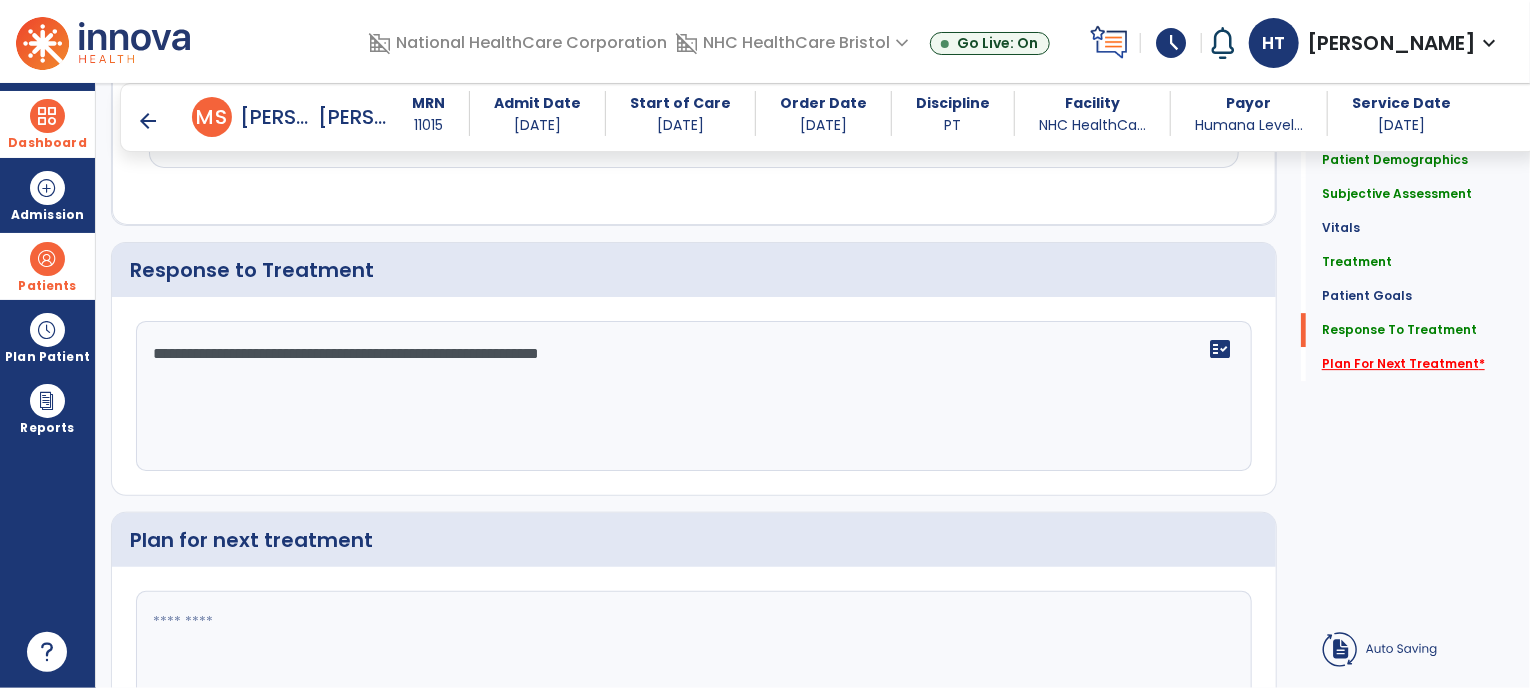type on "**********" 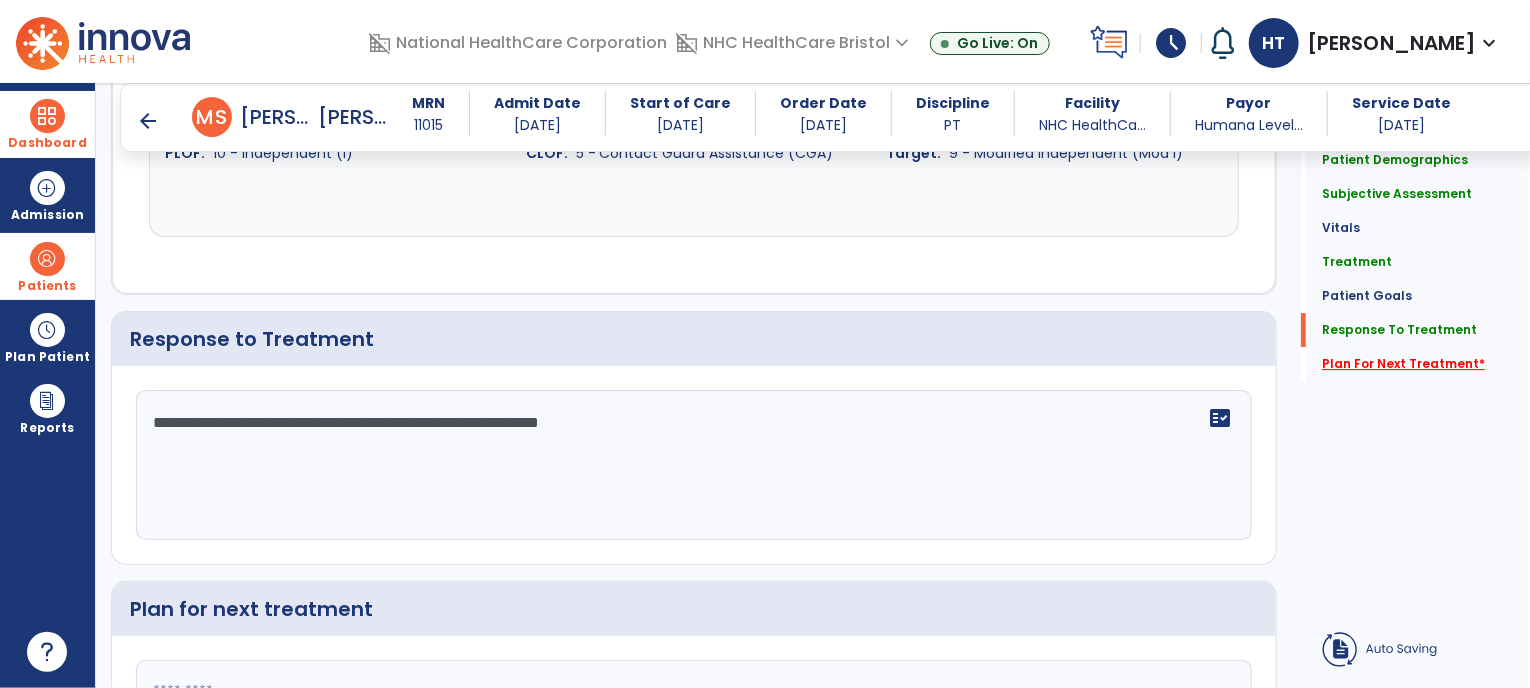 click on "Plan For Next Treatment   *" 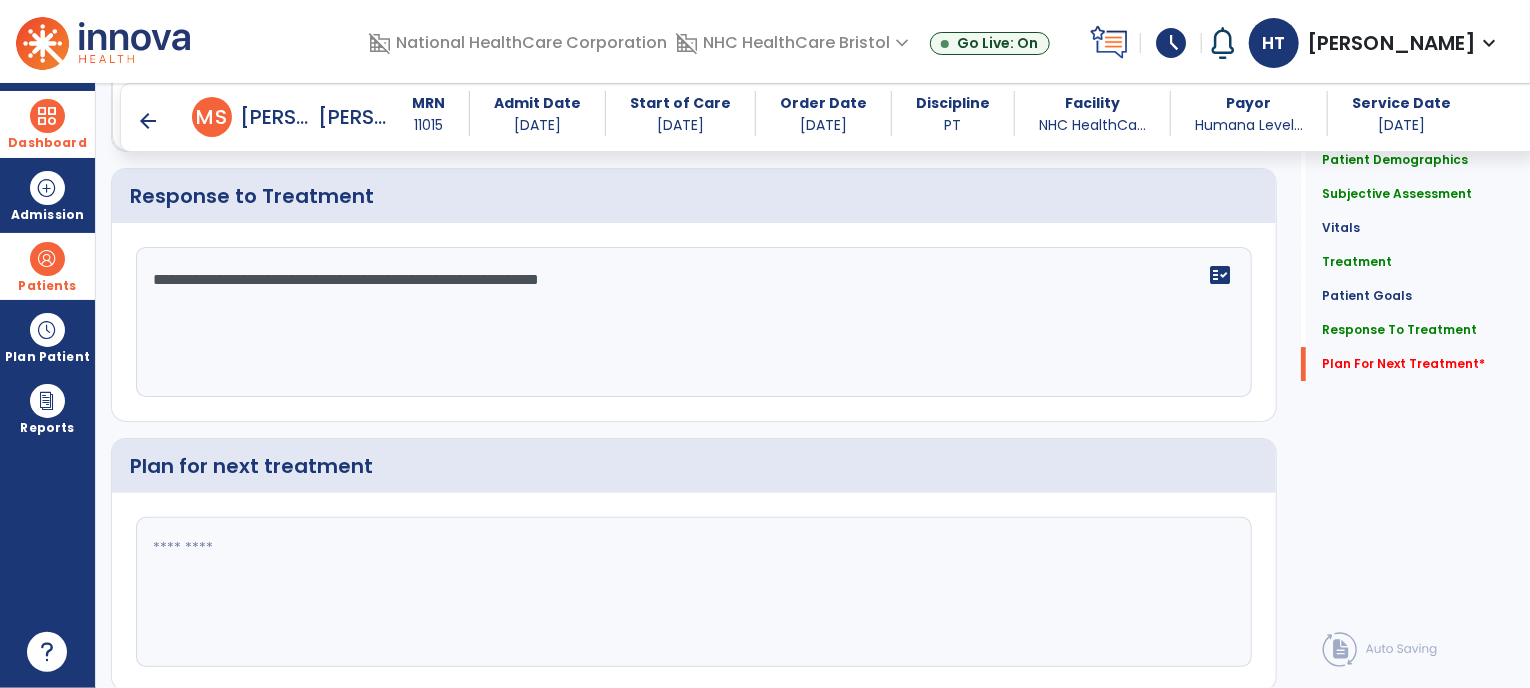 scroll, scrollTop: 3240, scrollLeft: 0, axis: vertical 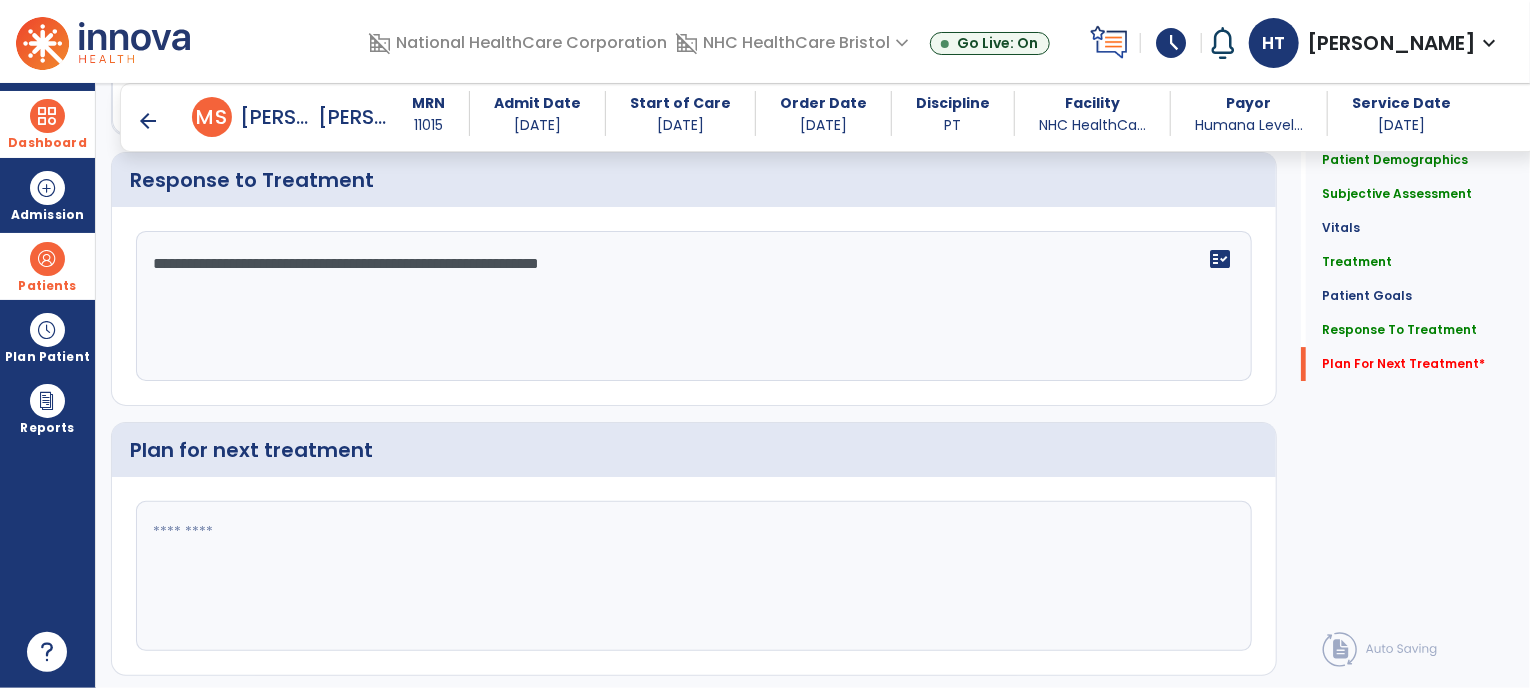click 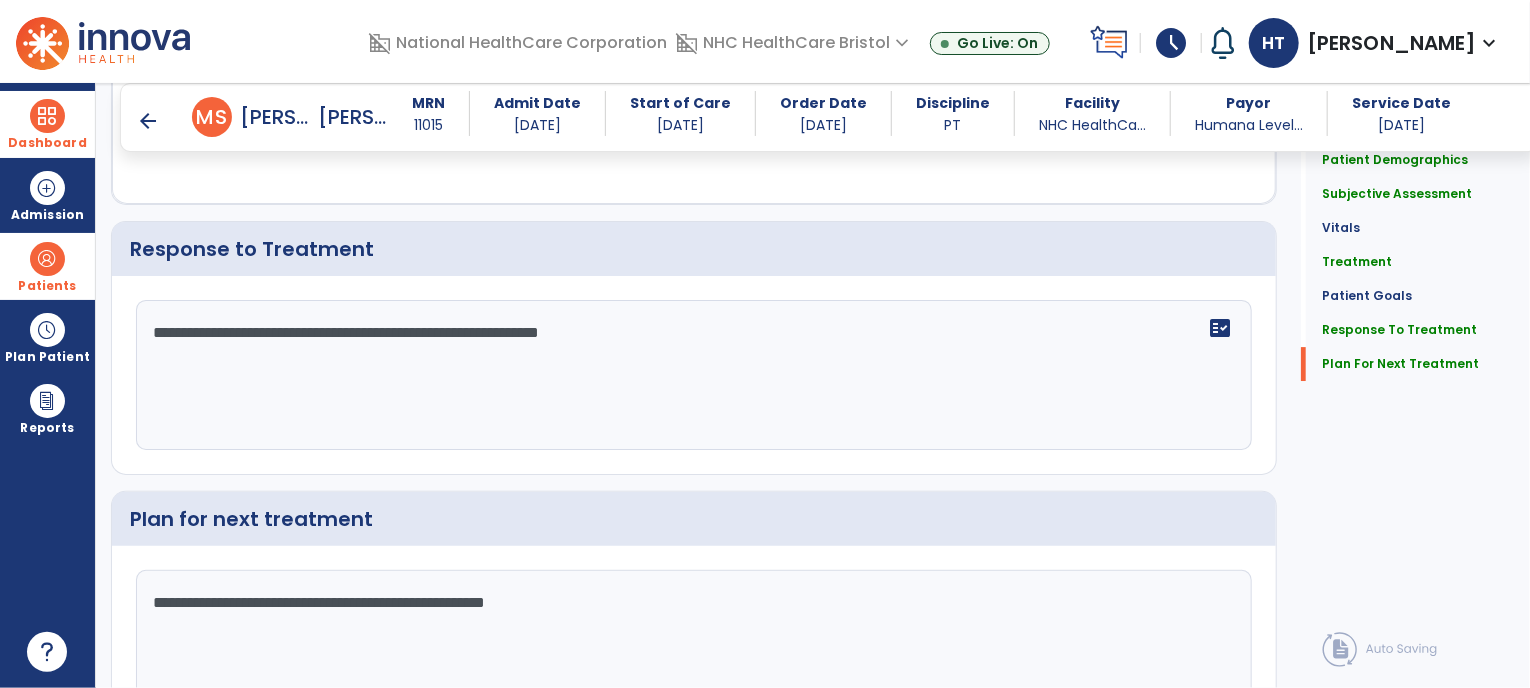 scroll, scrollTop: 3240, scrollLeft: 0, axis: vertical 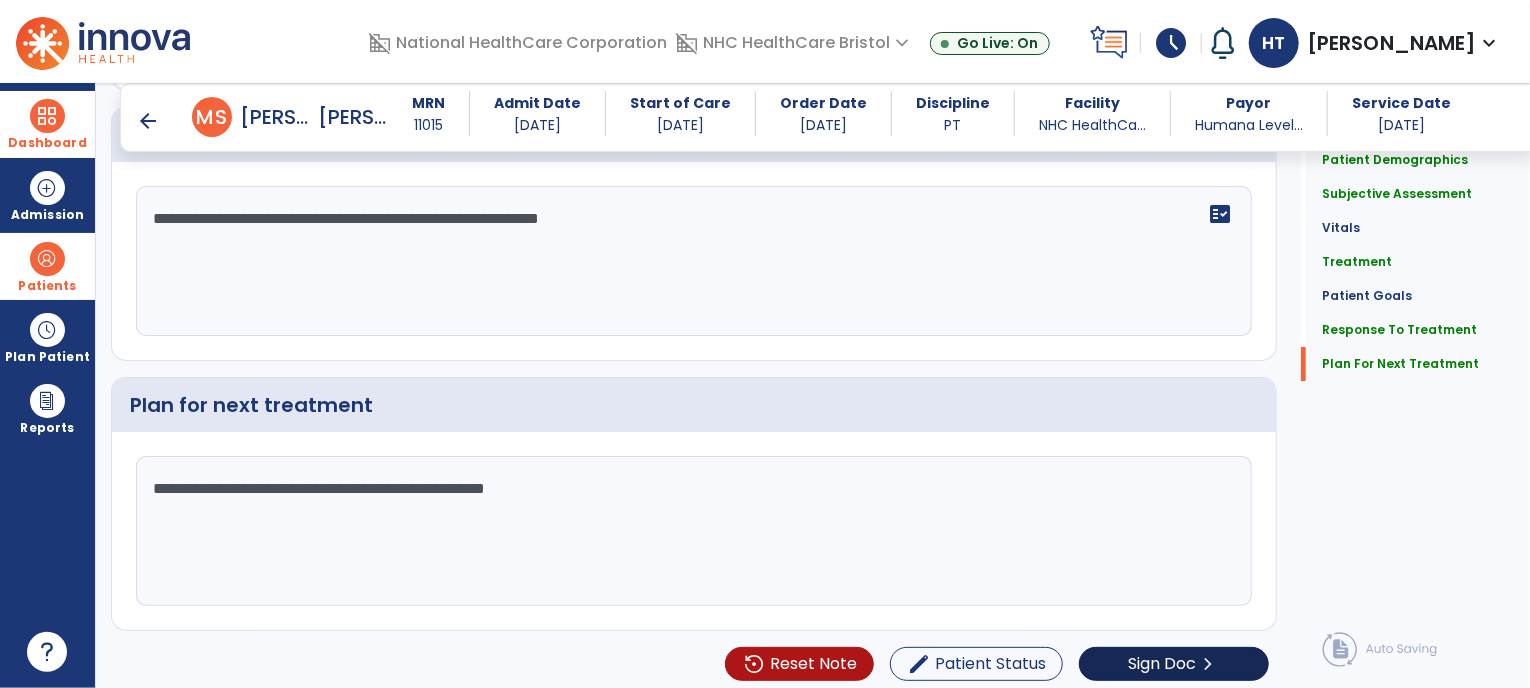 type on "**********" 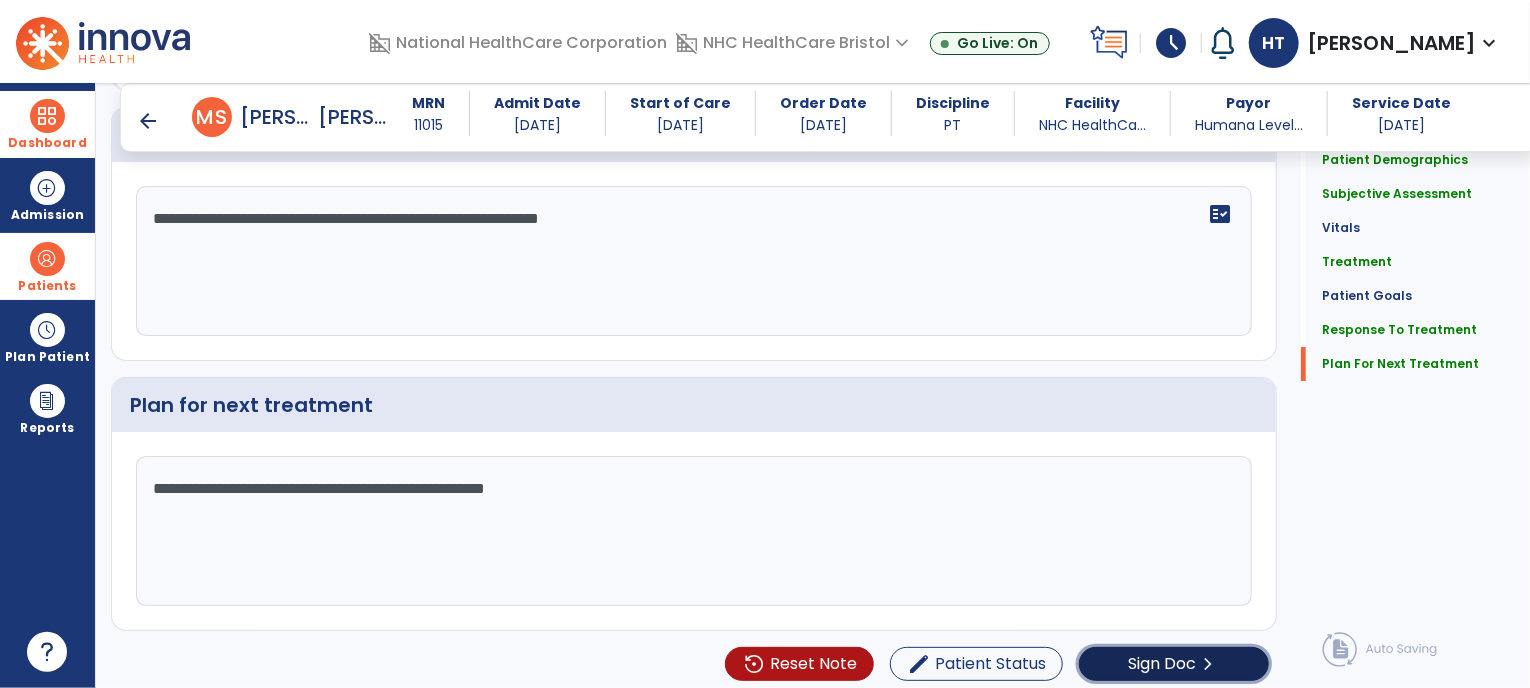 click on "Sign Doc" 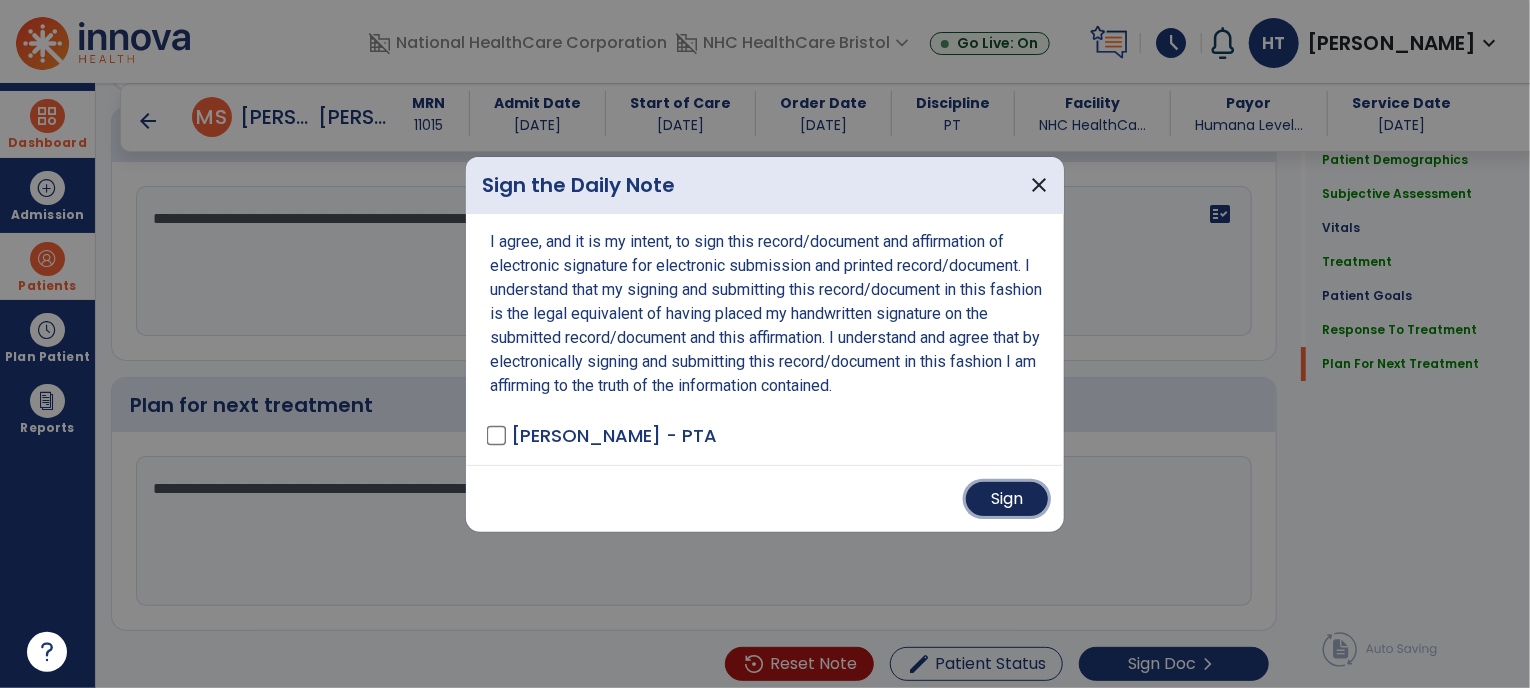 click on "Sign" at bounding box center (1007, 499) 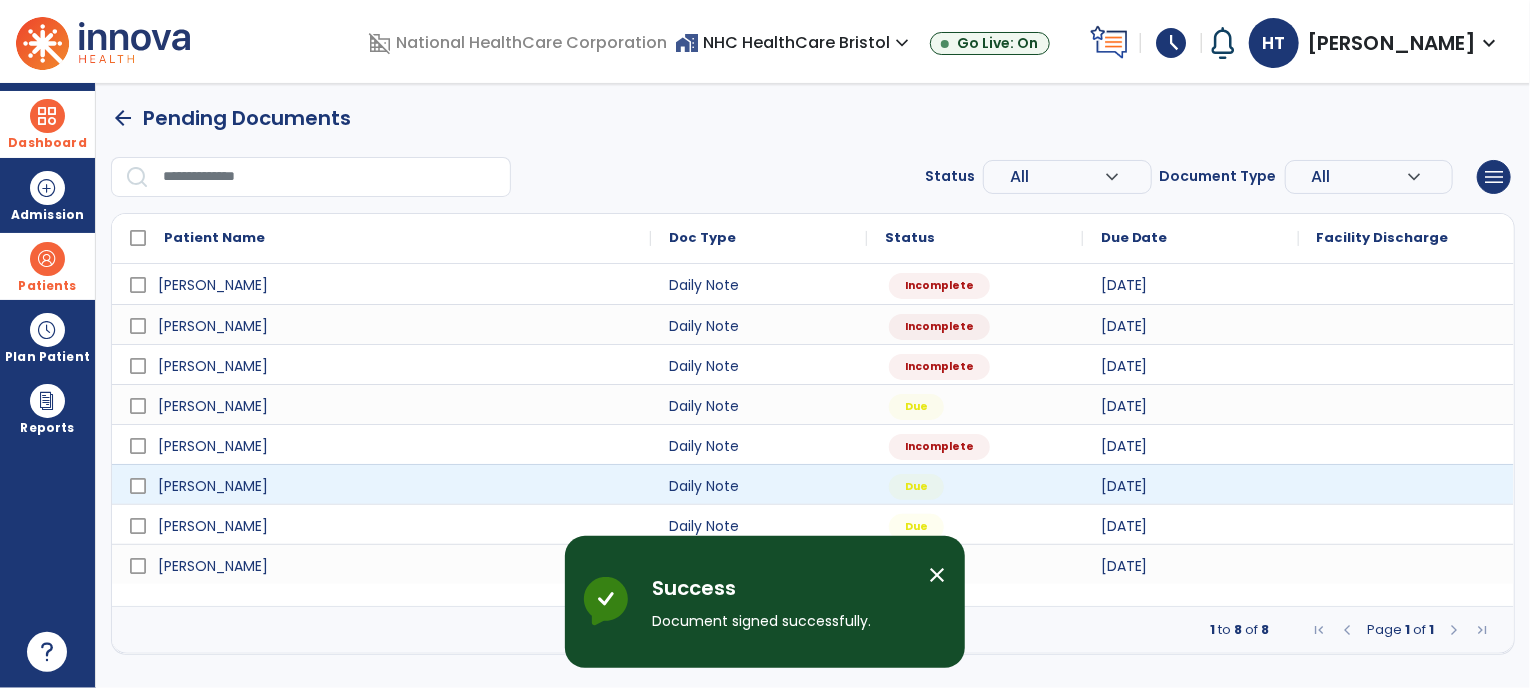 scroll, scrollTop: 0, scrollLeft: 0, axis: both 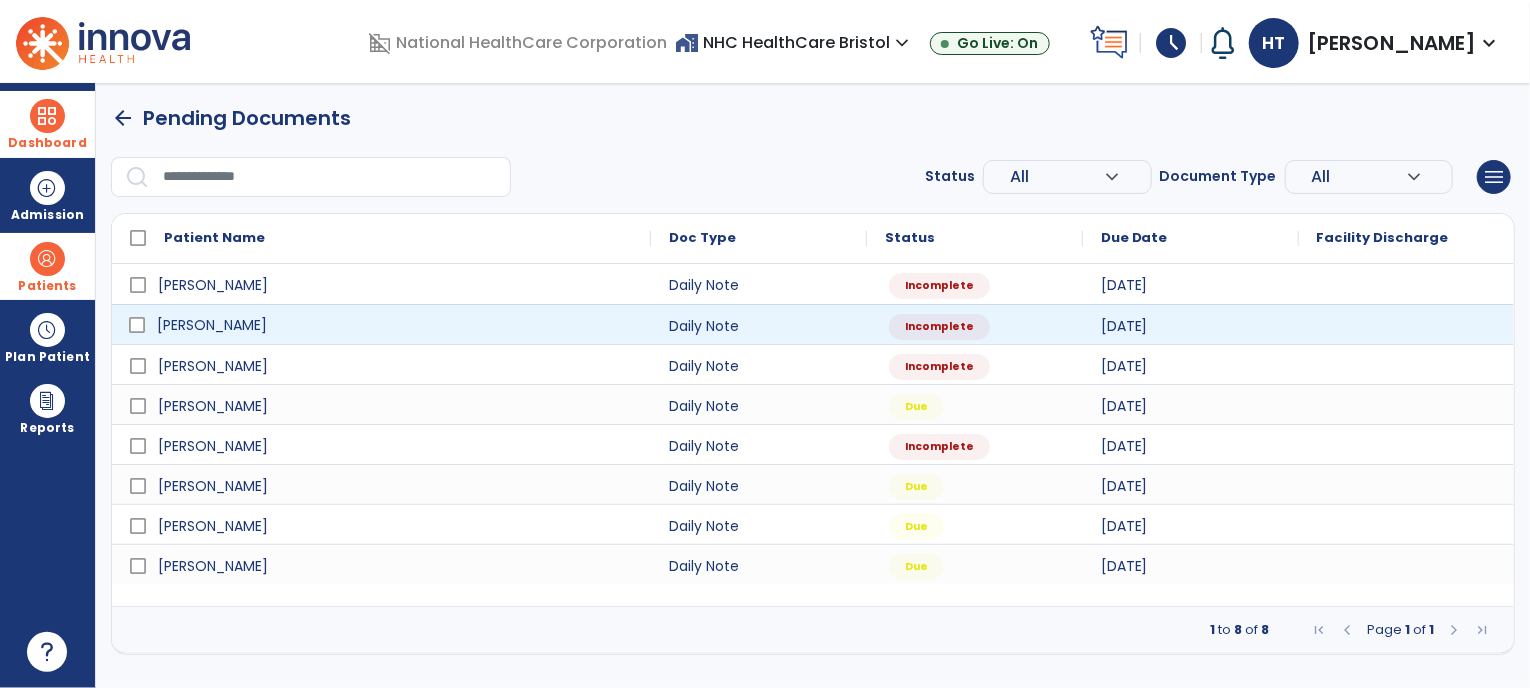 click on "[PERSON_NAME]" at bounding box center (395, 325) 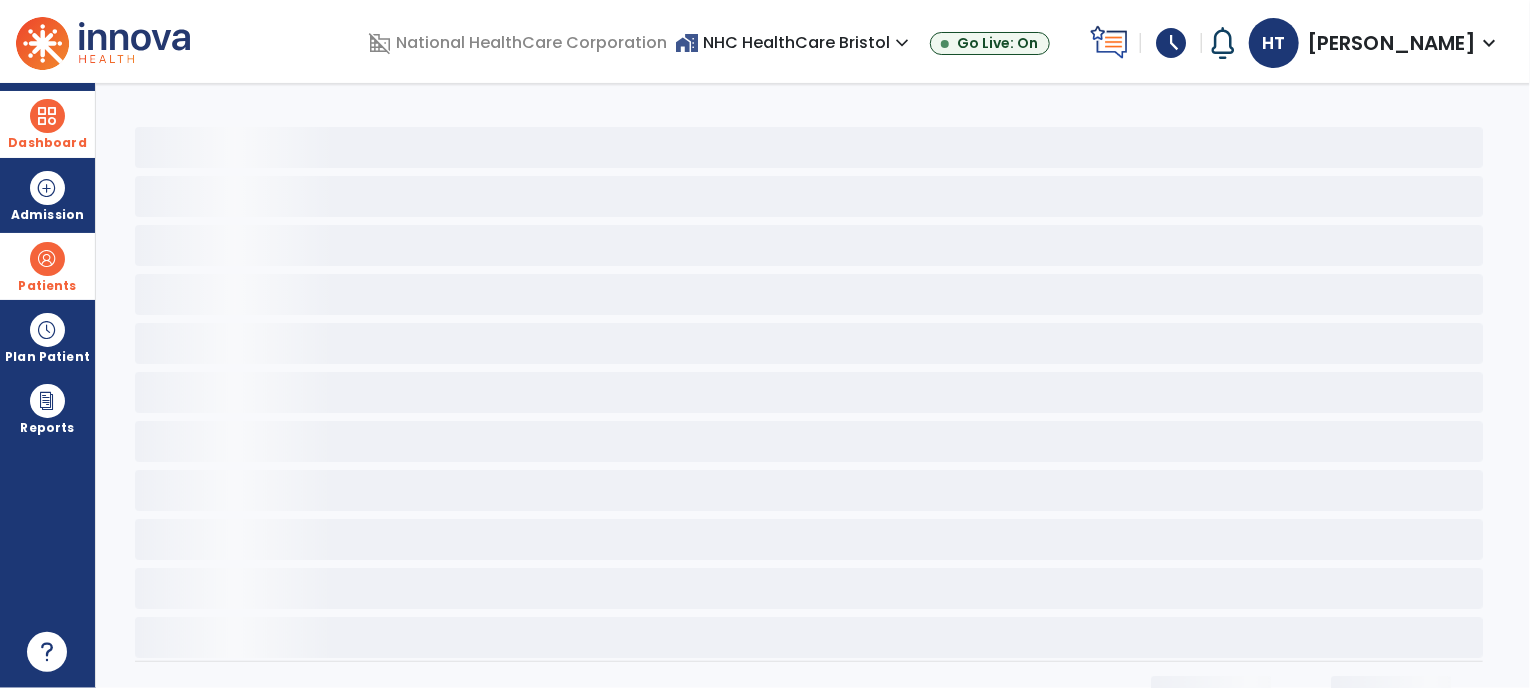 select on "*" 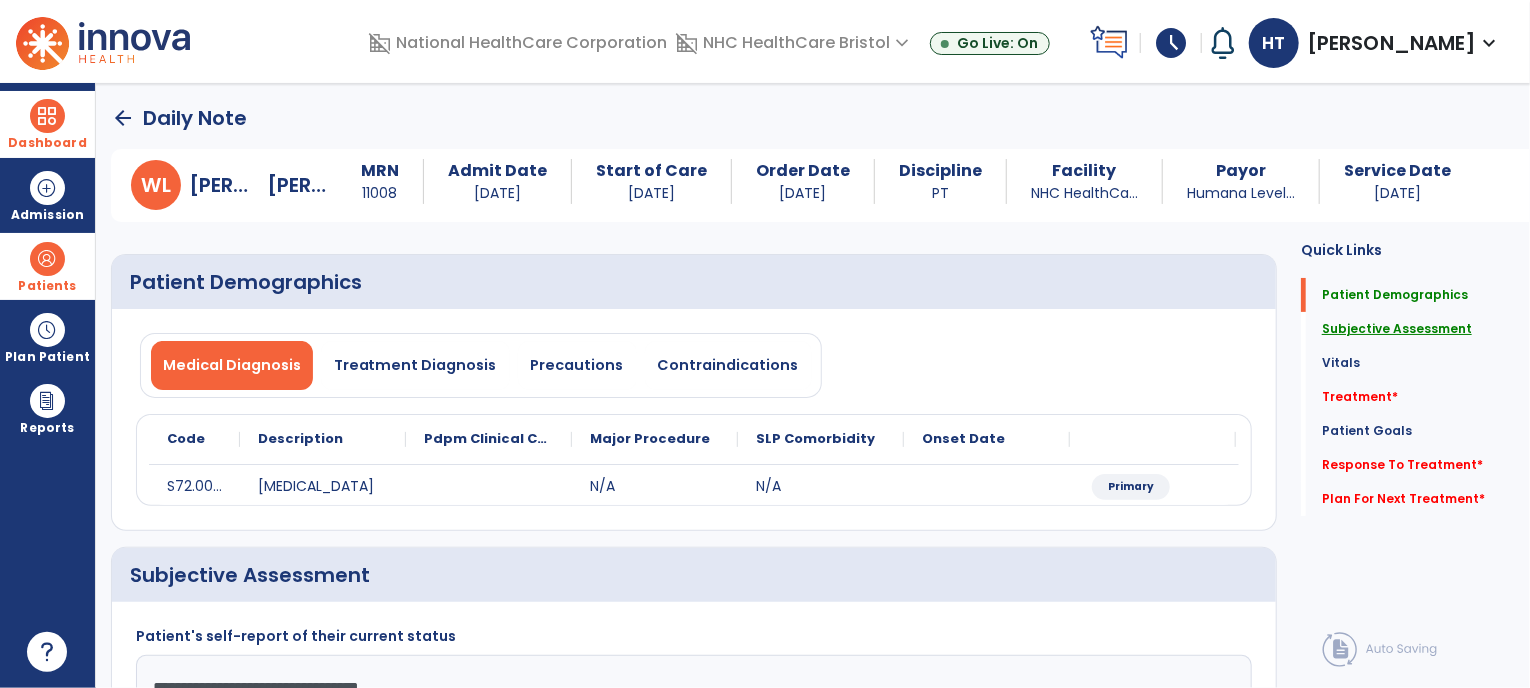 click on "Subjective Assessment" 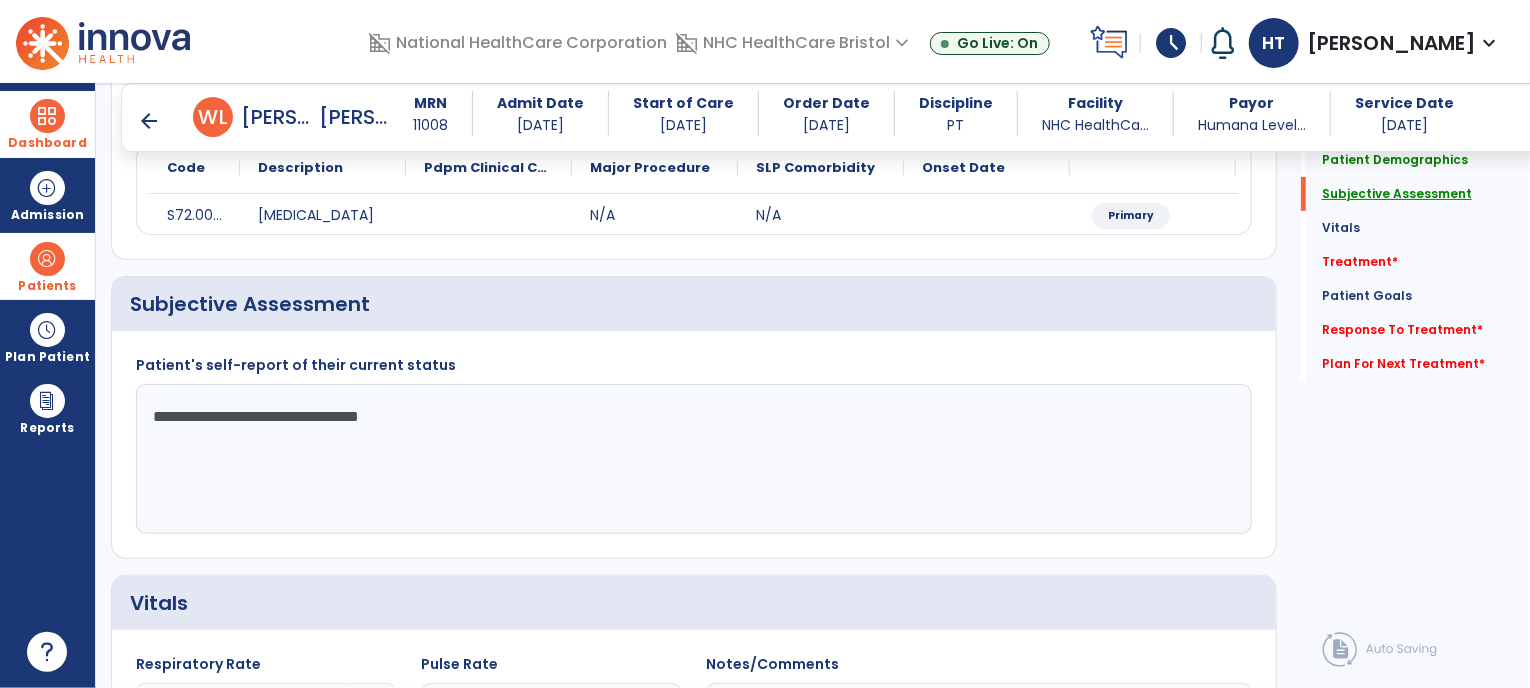 scroll, scrollTop: 301, scrollLeft: 0, axis: vertical 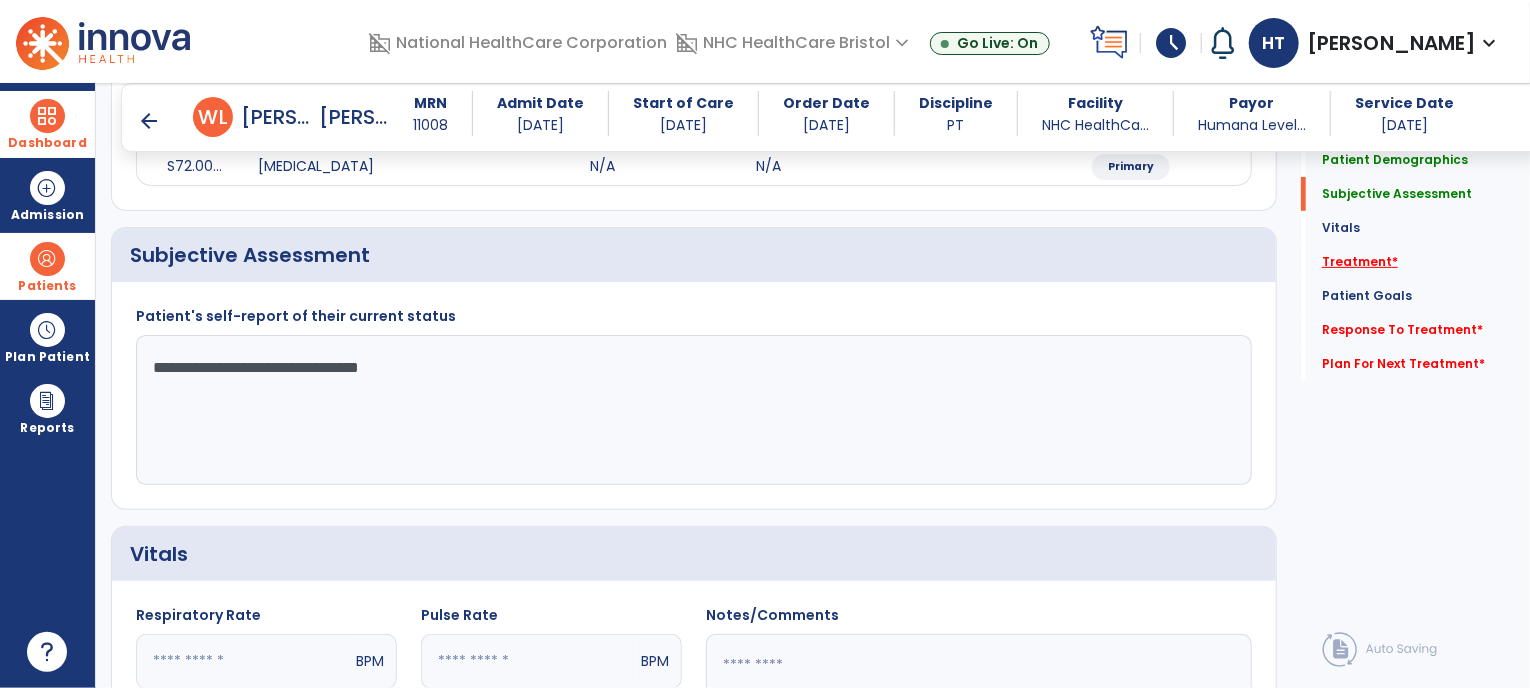 click on "Treatment   *" 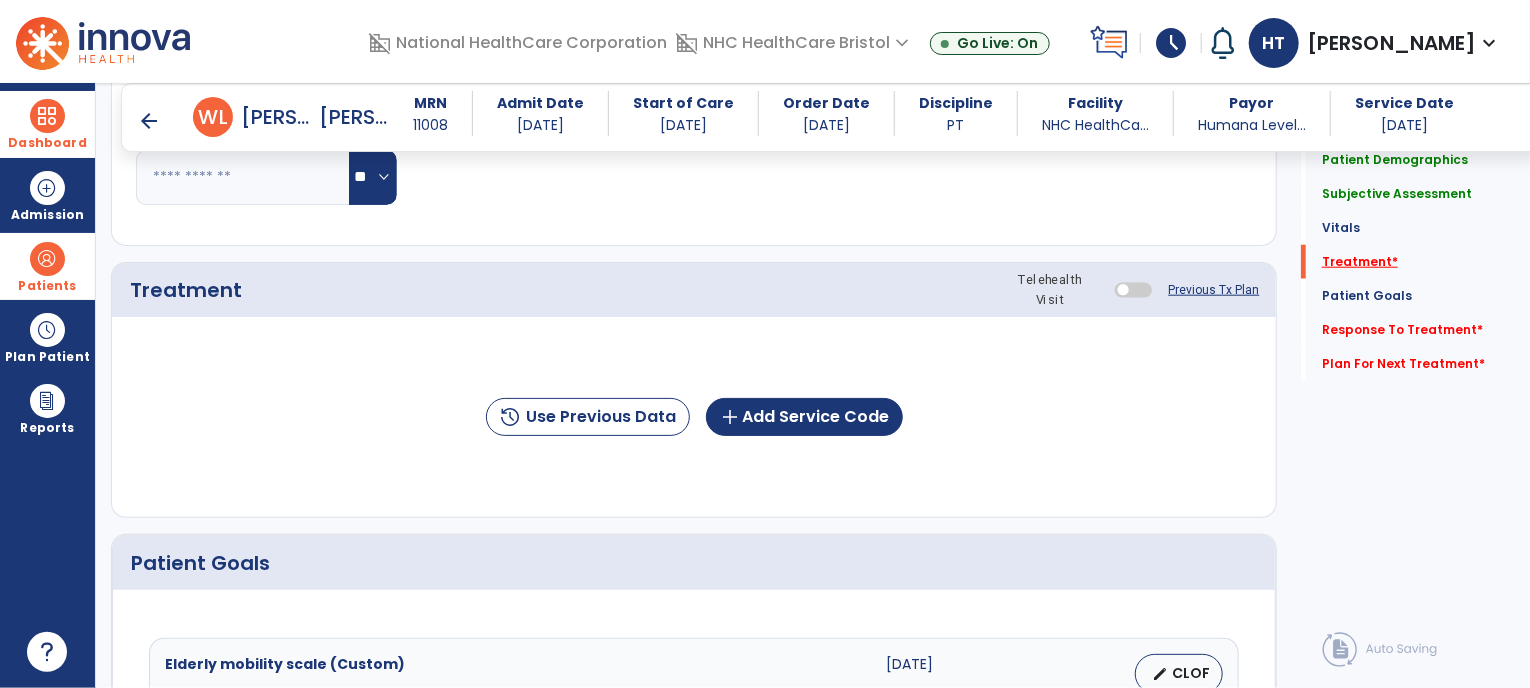 scroll, scrollTop: 990, scrollLeft: 0, axis: vertical 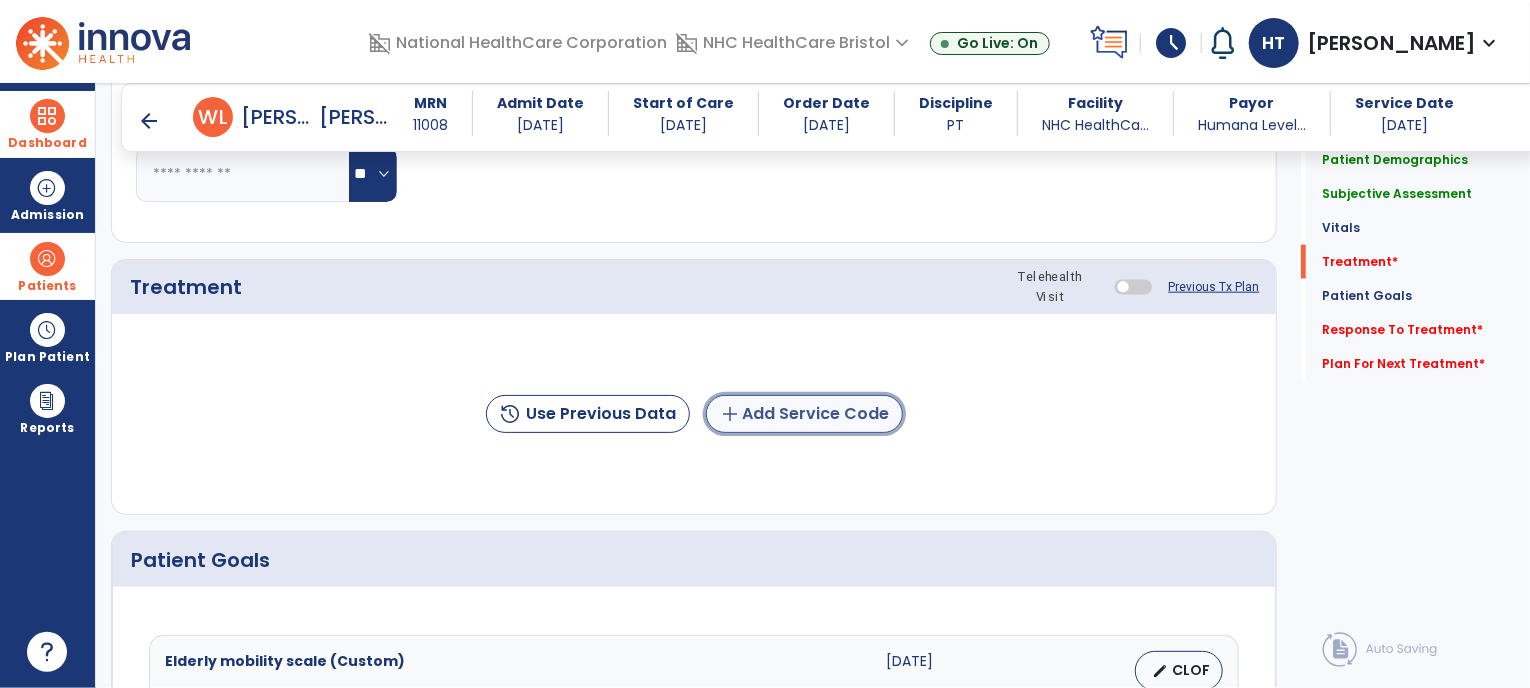 click on "add  Add Service Code" 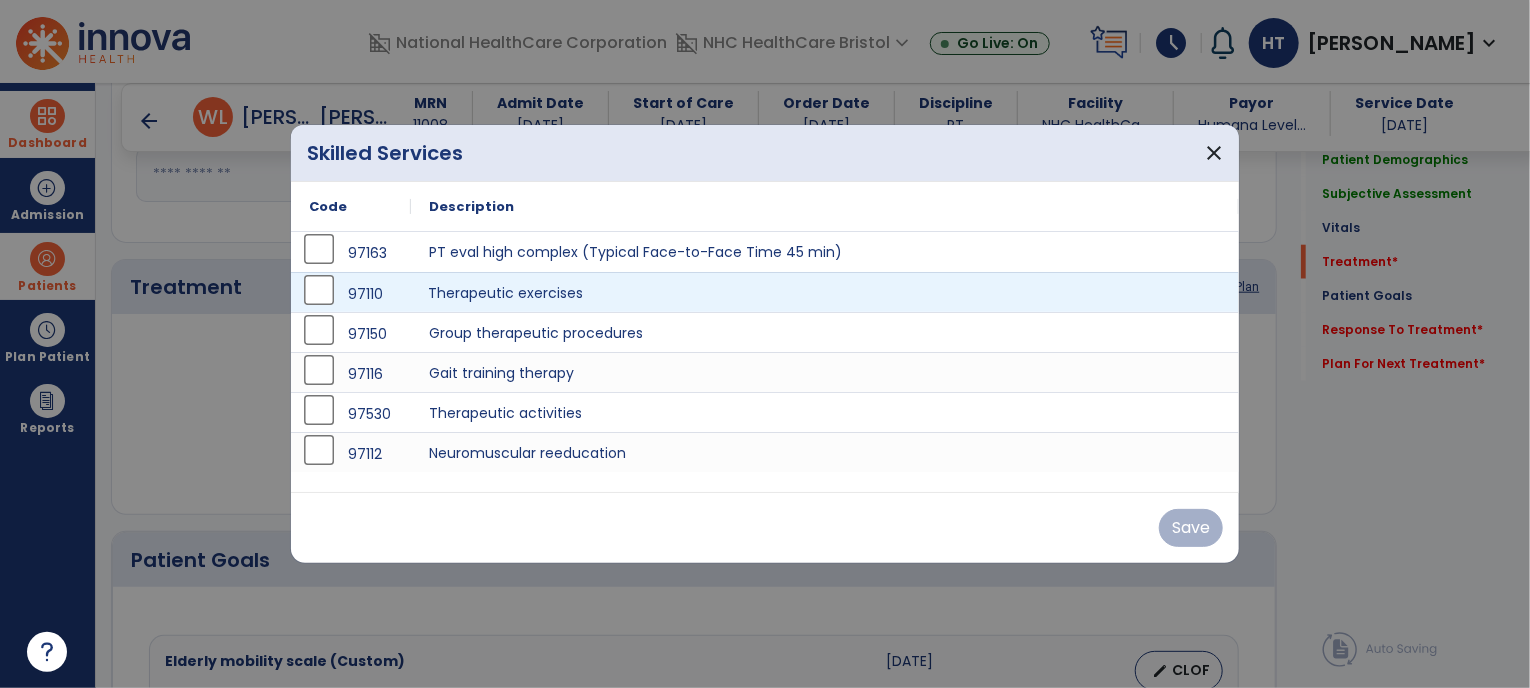 click on "Therapeutic exercises" at bounding box center [825, 292] 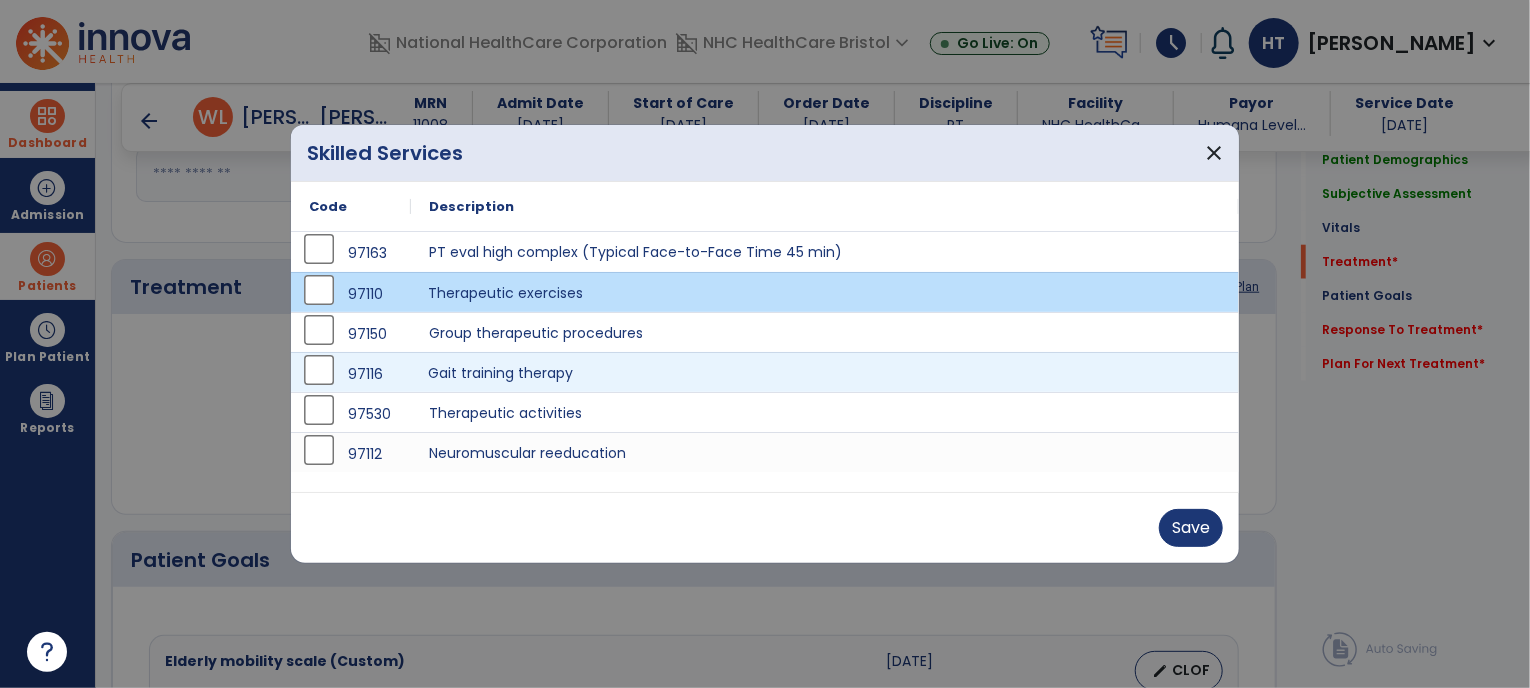 click on "Gait training therapy" at bounding box center [825, 372] 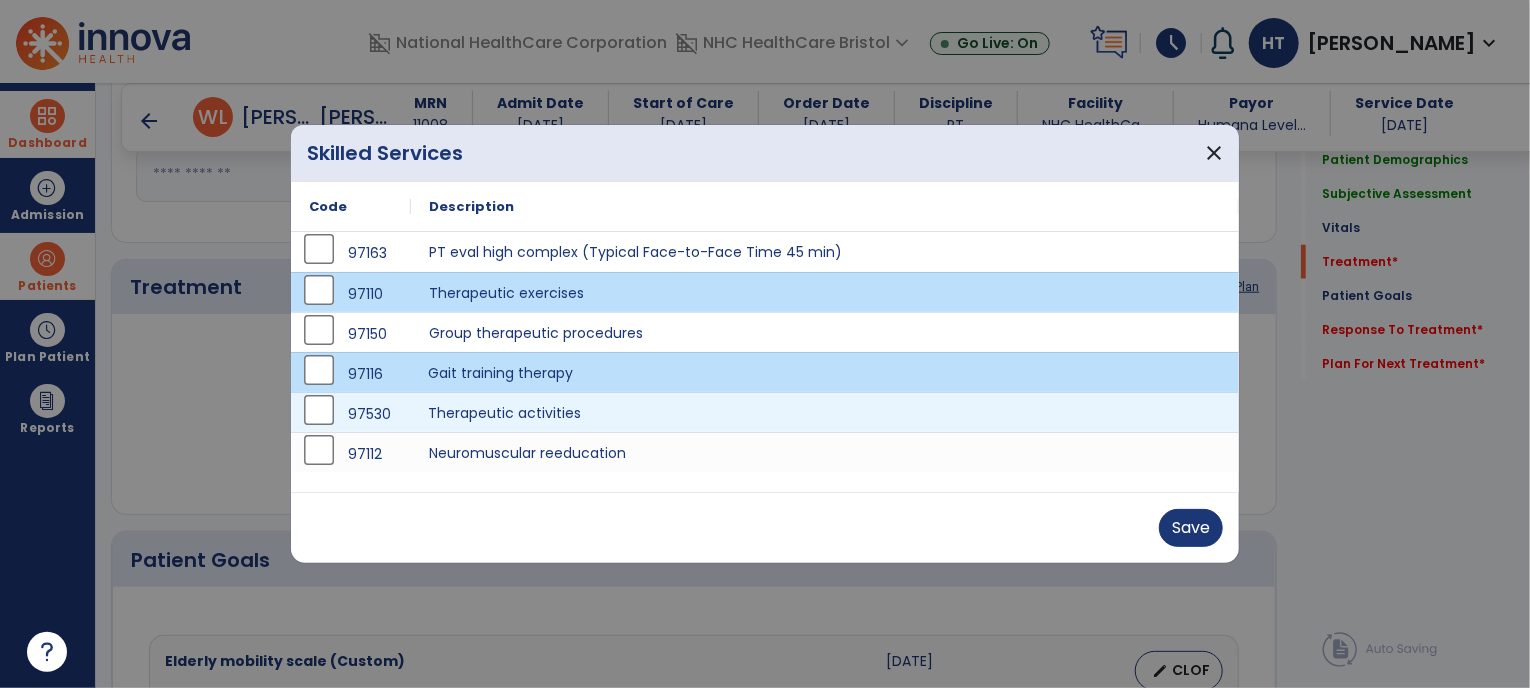 click on "Therapeutic activities" at bounding box center [825, 412] 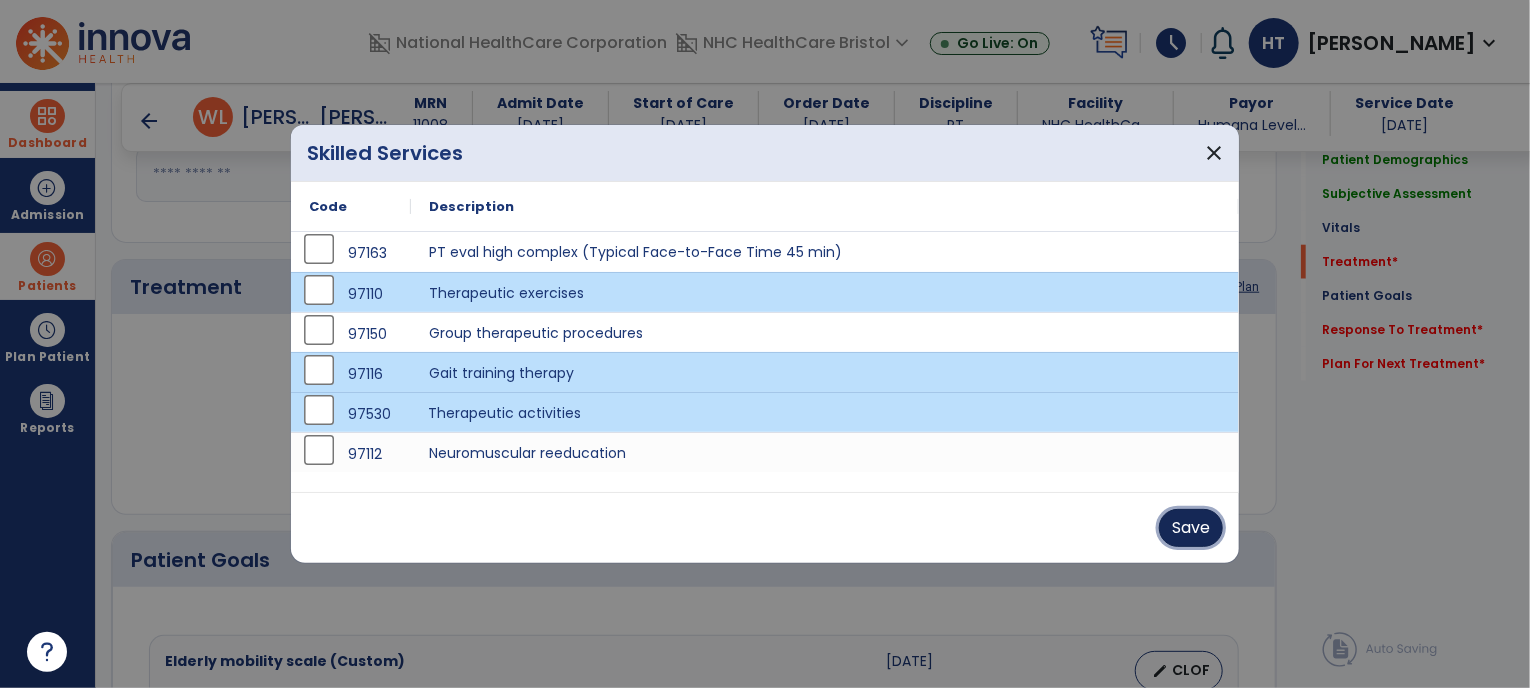 click on "Save" at bounding box center (1191, 528) 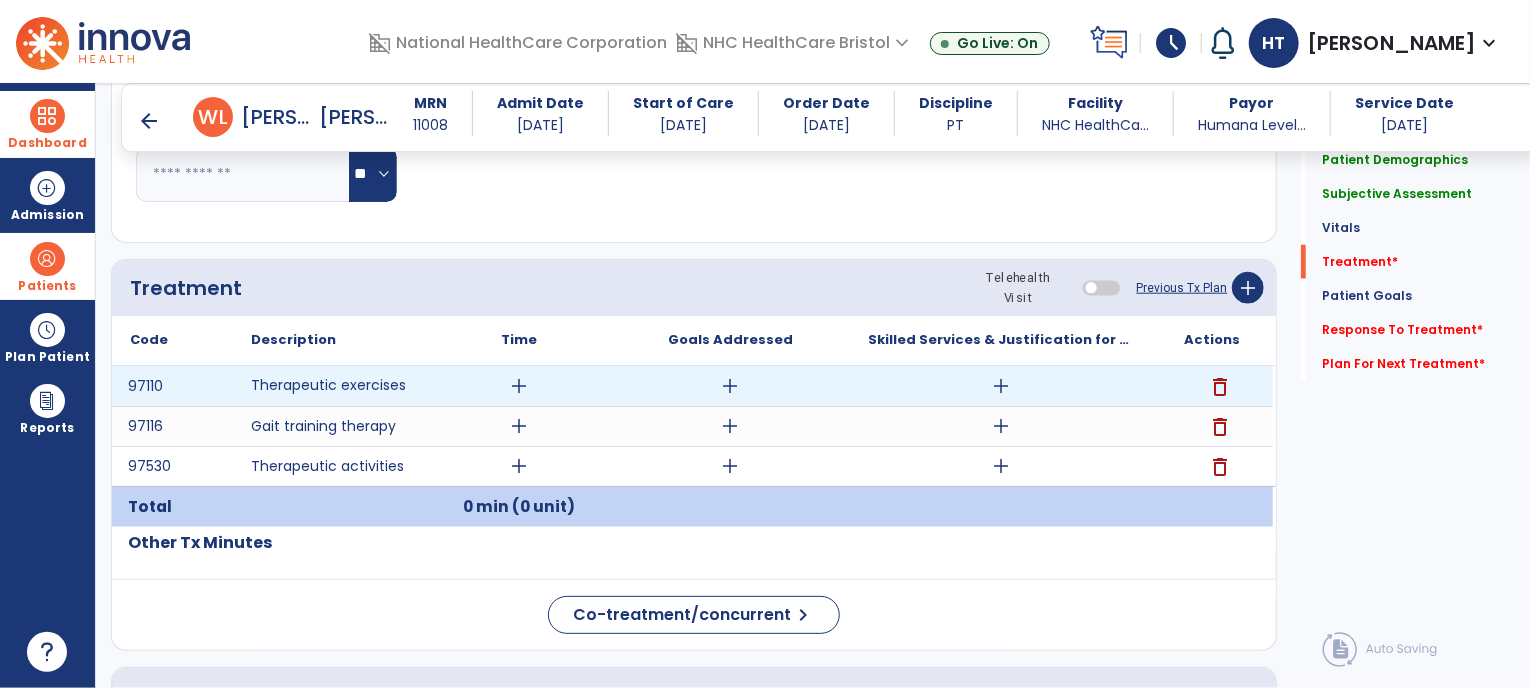 click on "add" at bounding box center [519, 386] 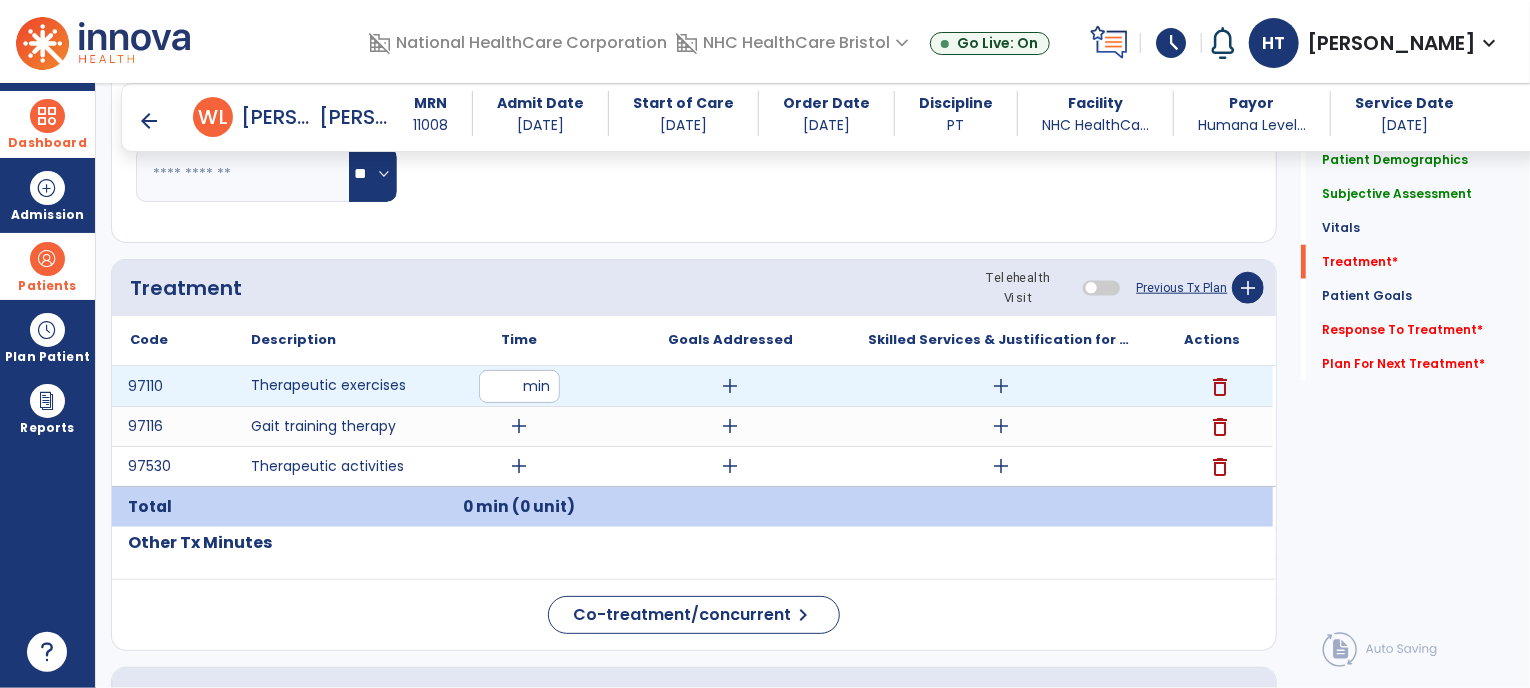 click at bounding box center (519, 386) 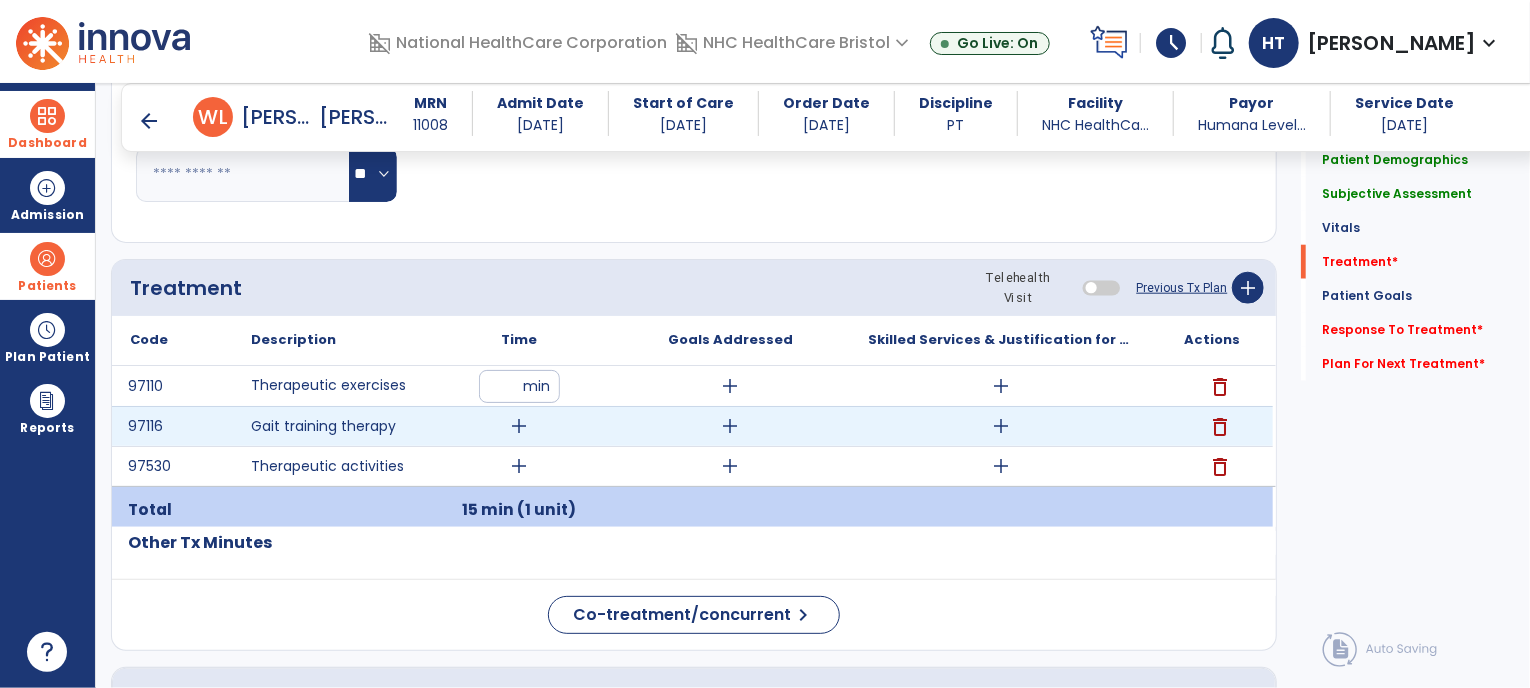 click on "add" at bounding box center [519, 426] 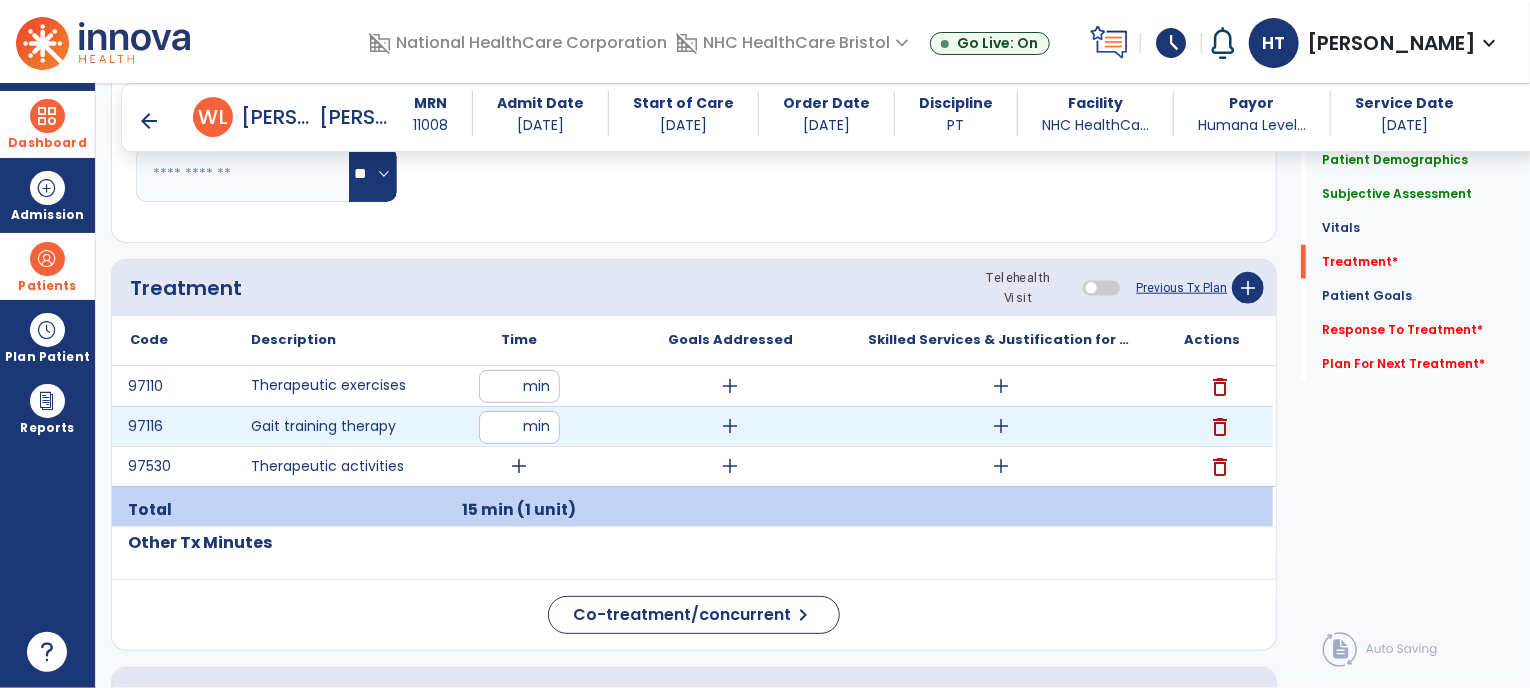 type on "**" 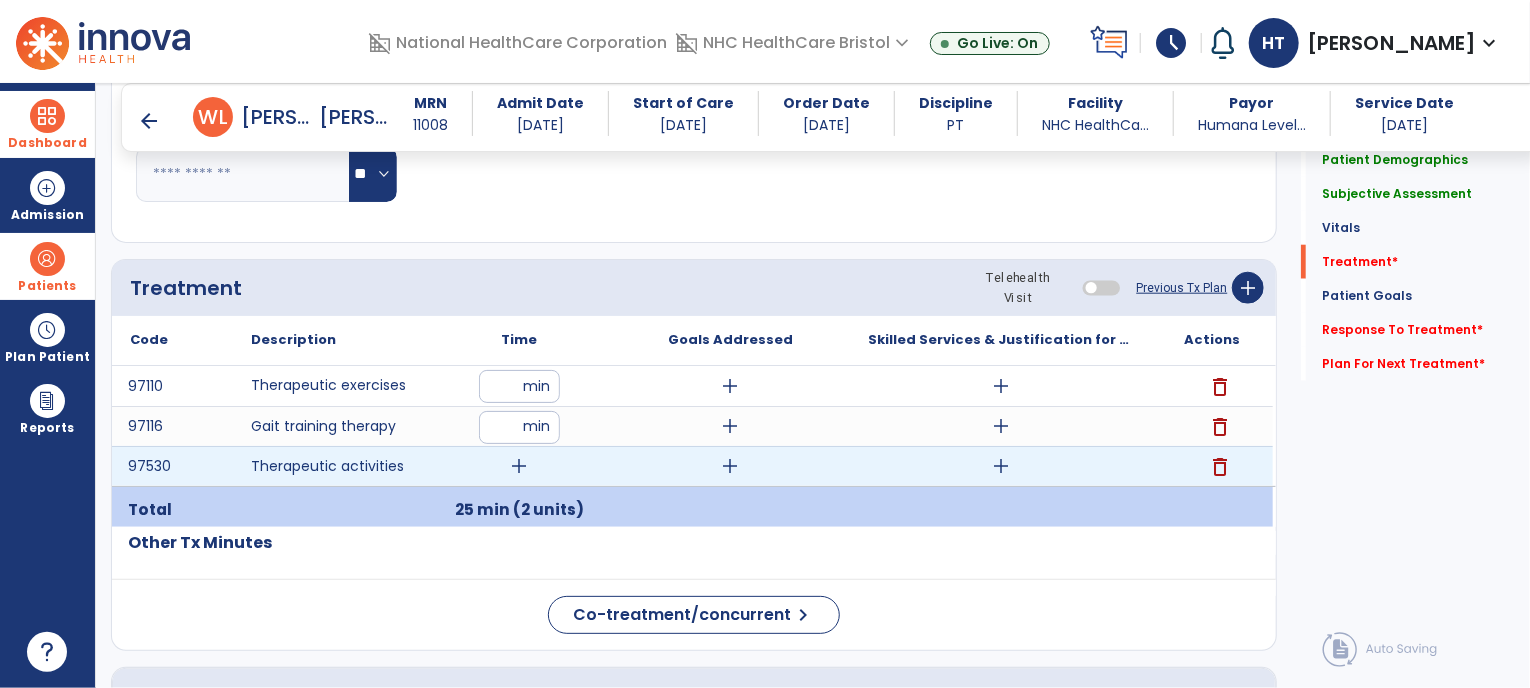 click on "add" at bounding box center (519, 466) 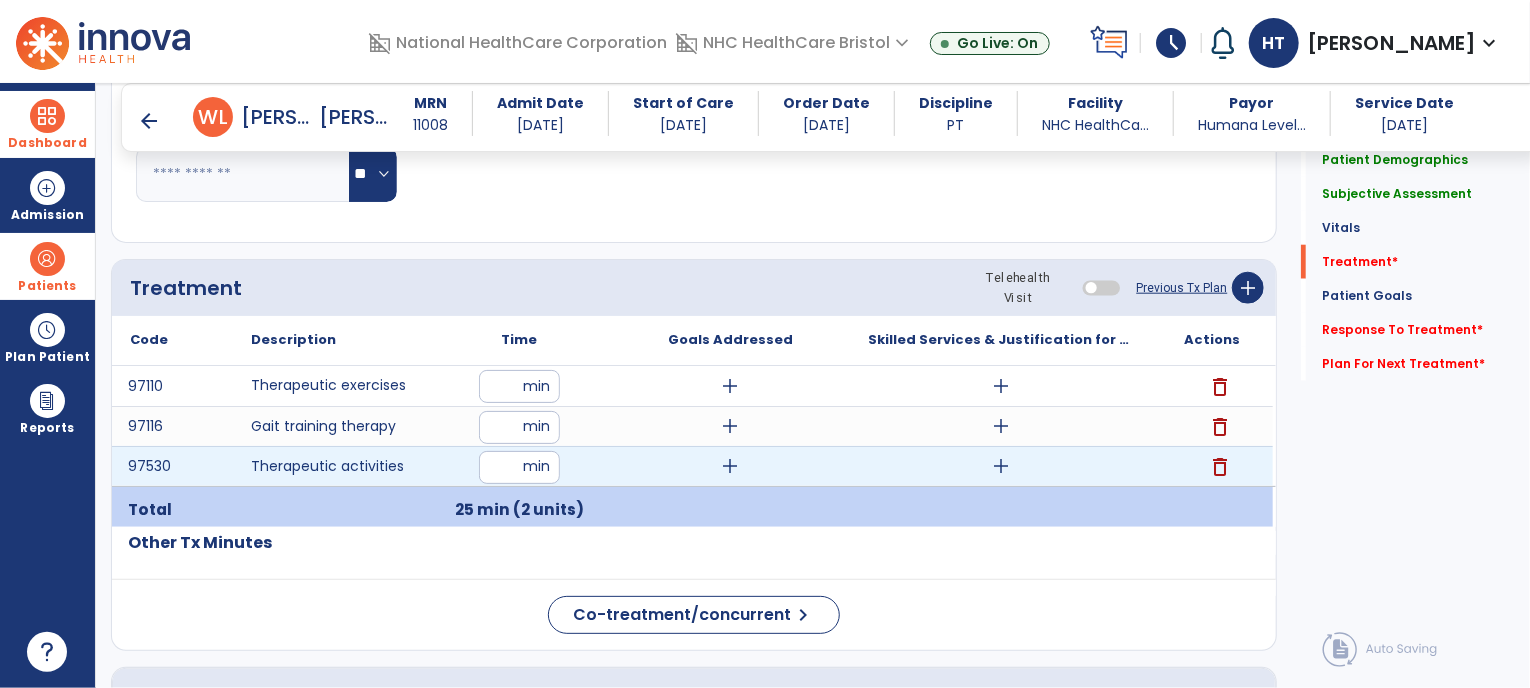 type on "**" 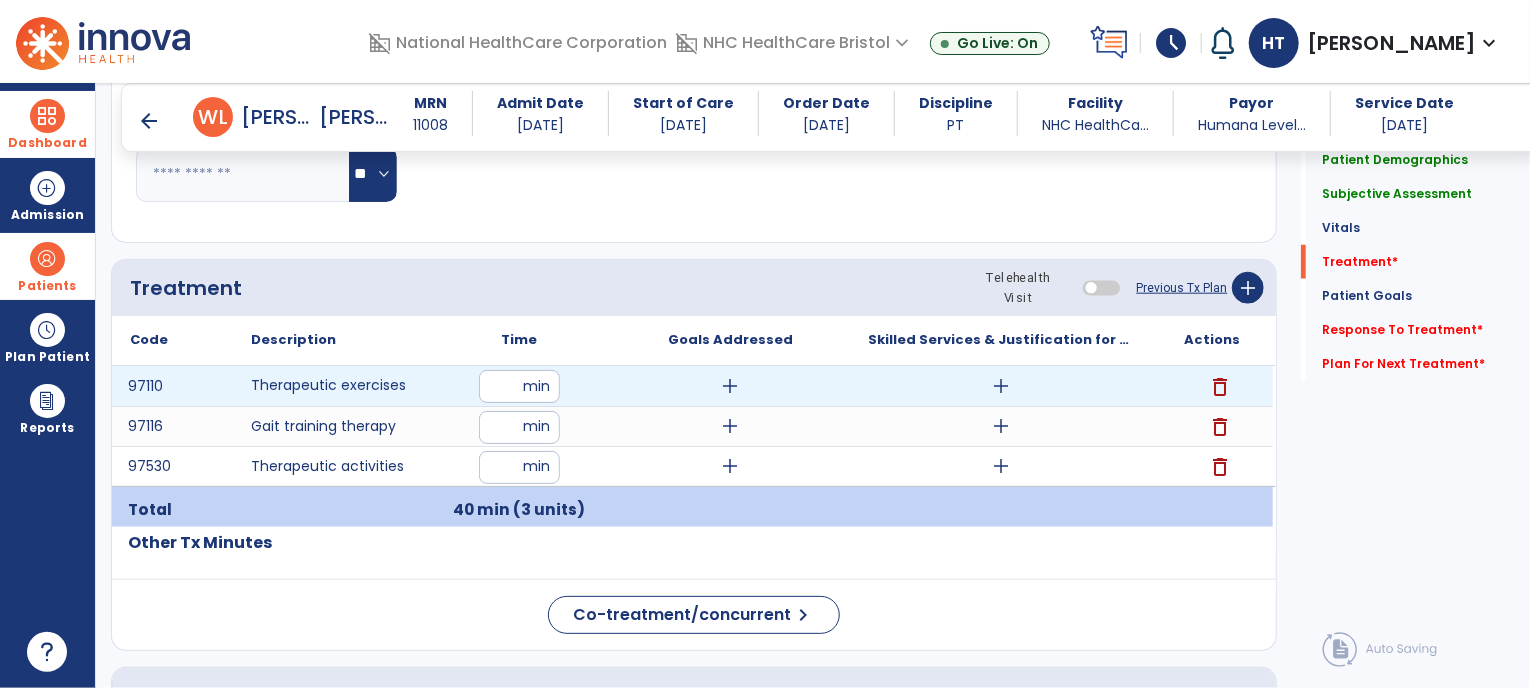 click on "add" at bounding box center (1001, 386) 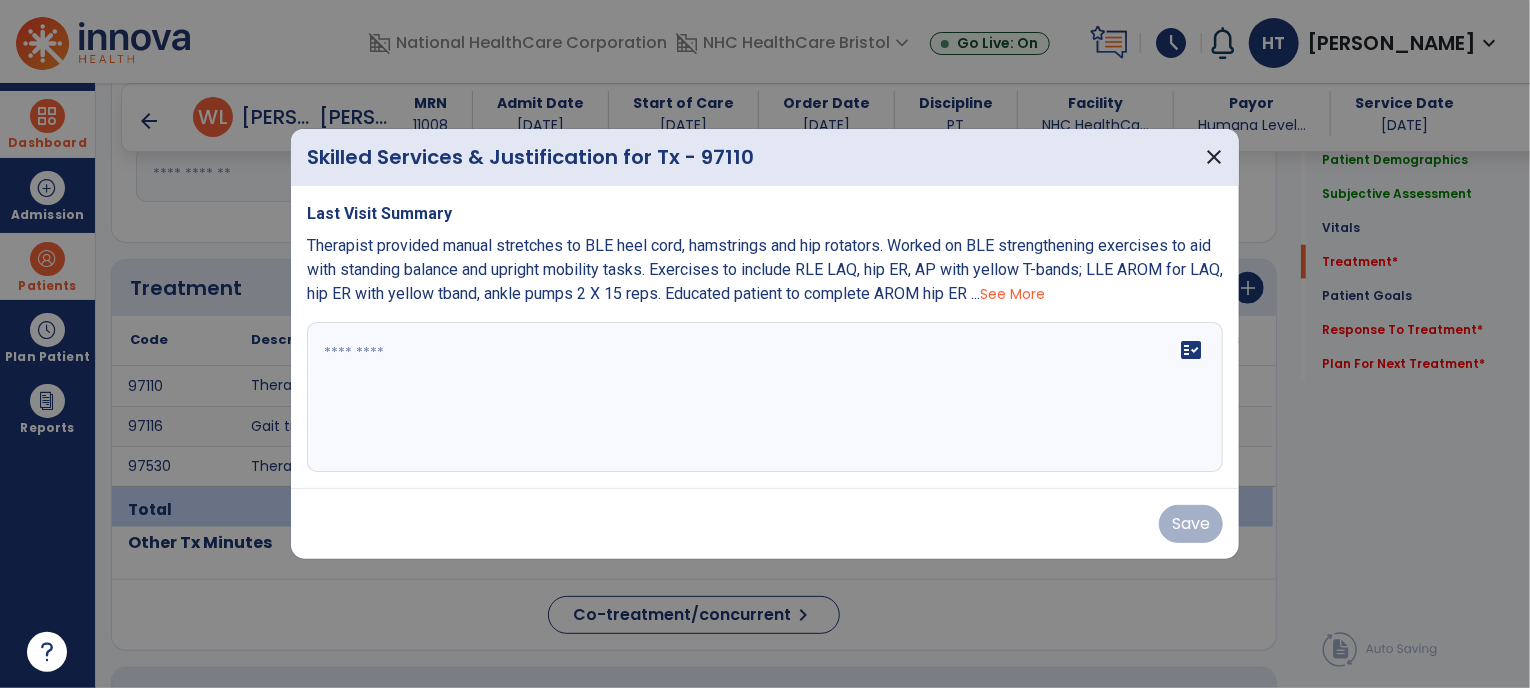 click on "fact_check" at bounding box center [765, 397] 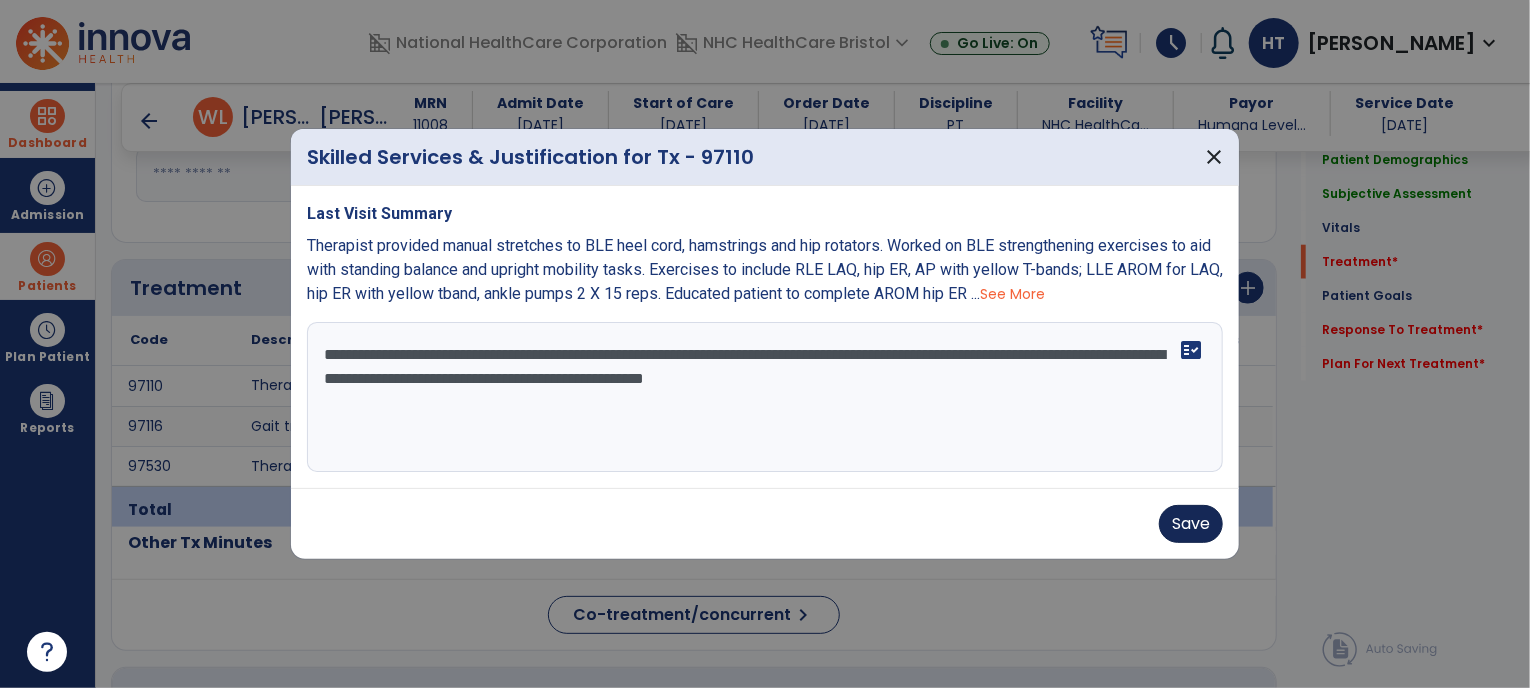 type on "**********" 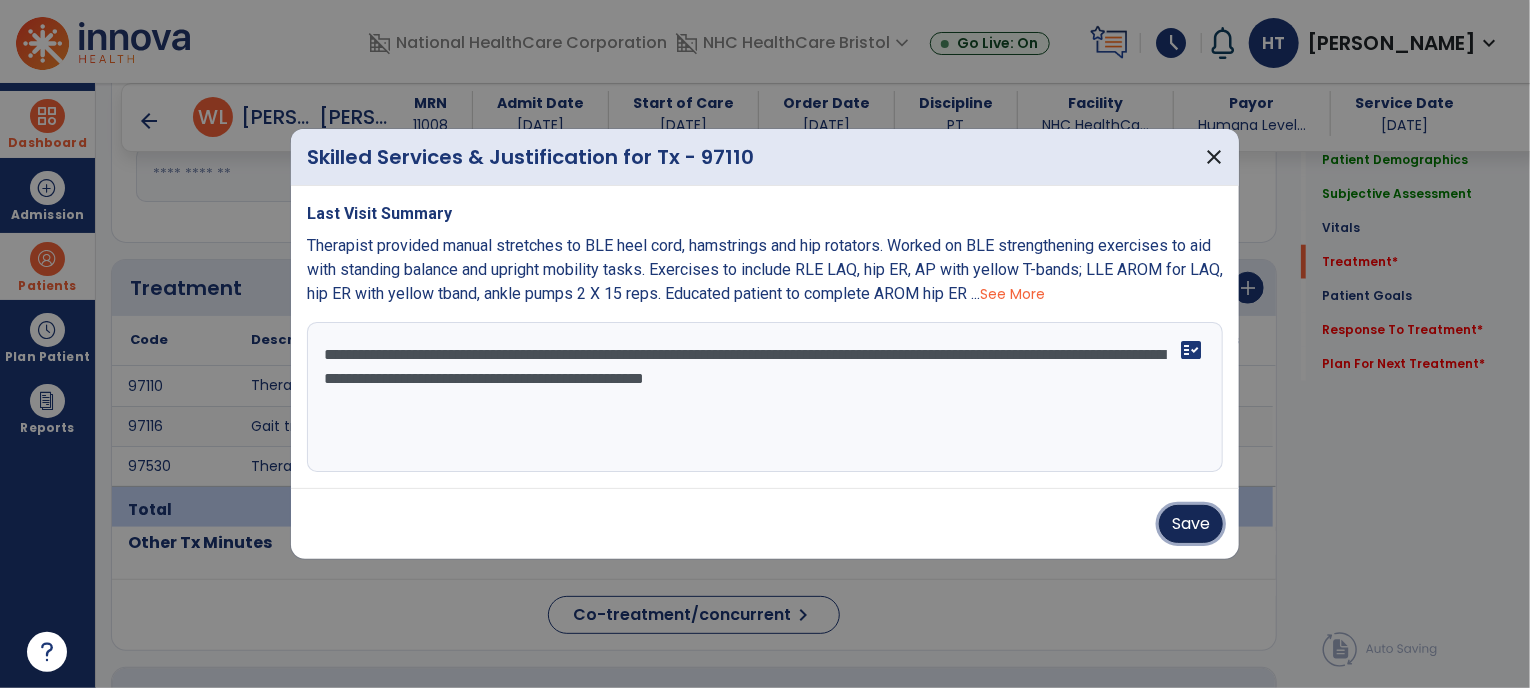 click on "Save" at bounding box center (1191, 524) 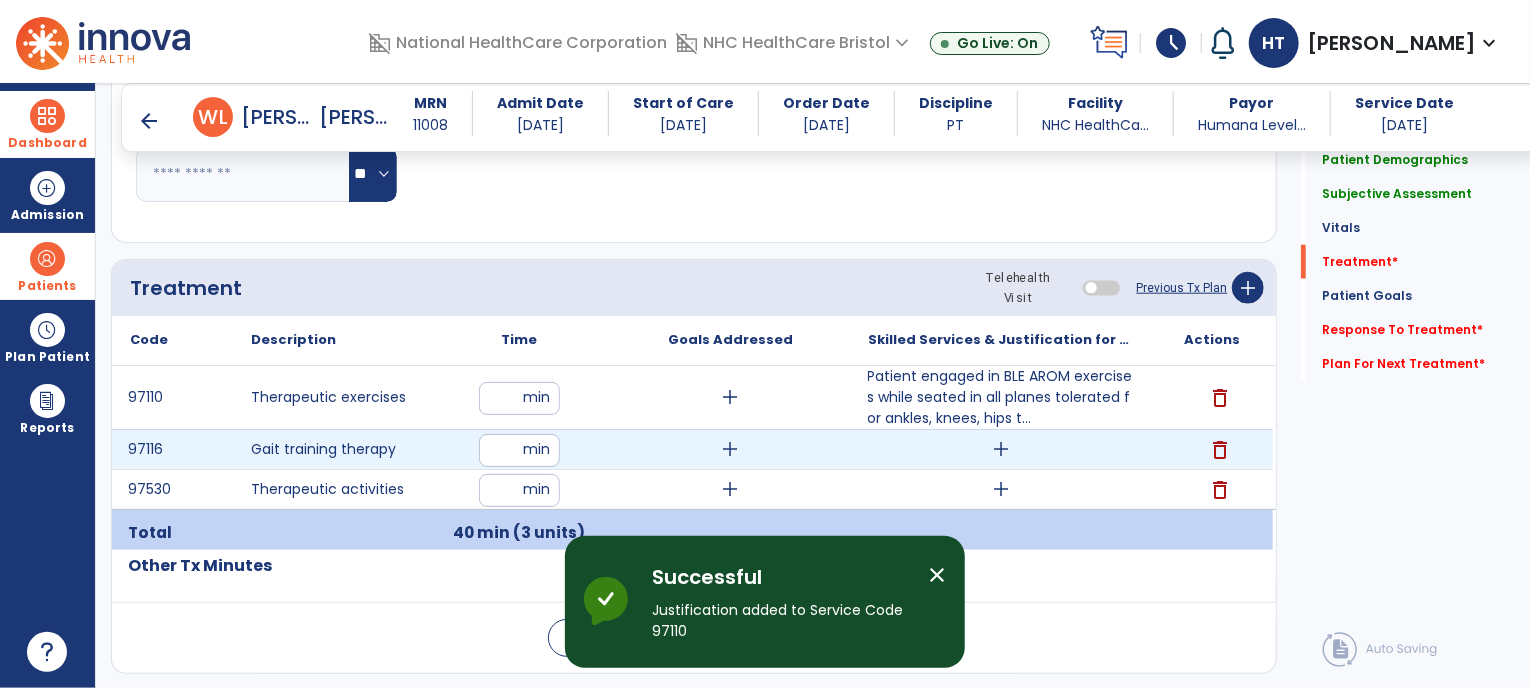 click on "add" at bounding box center [1001, 449] 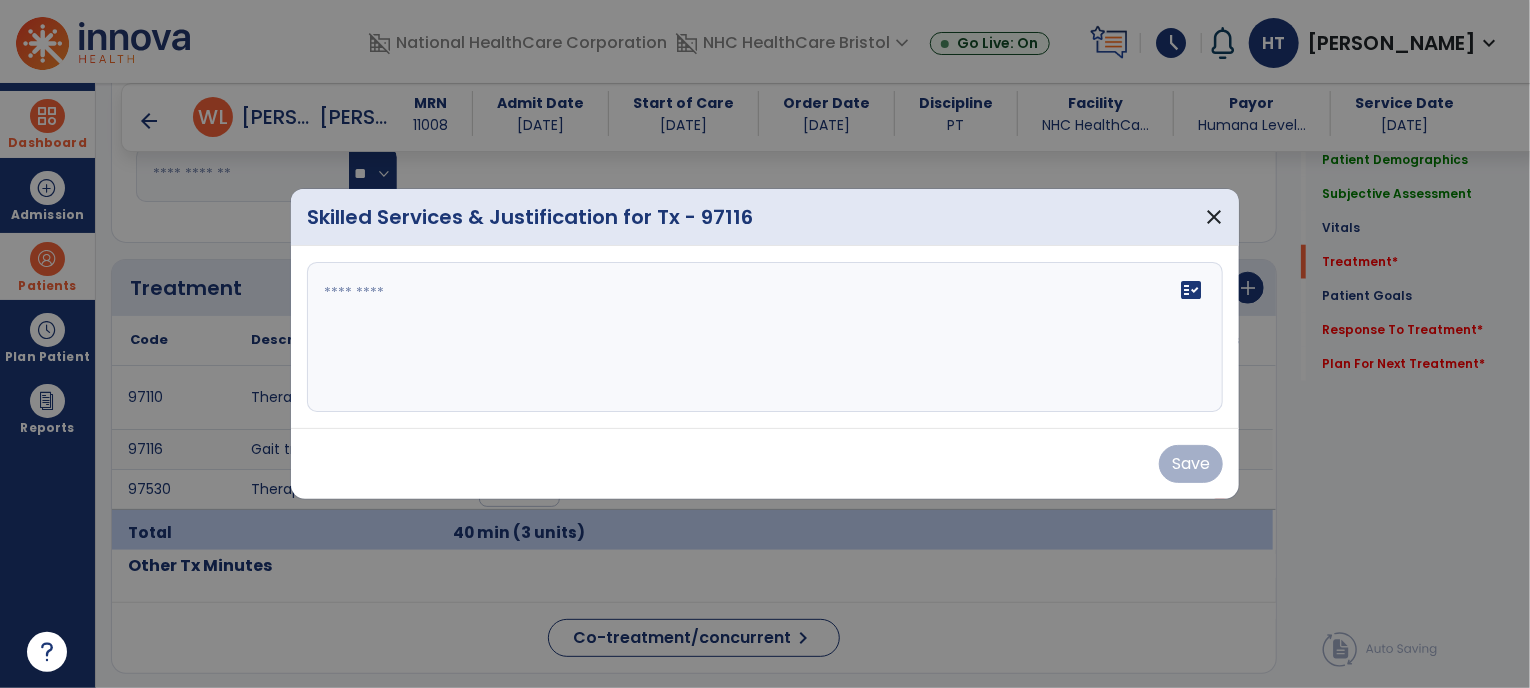 click on "fact_check" at bounding box center (765, 337) 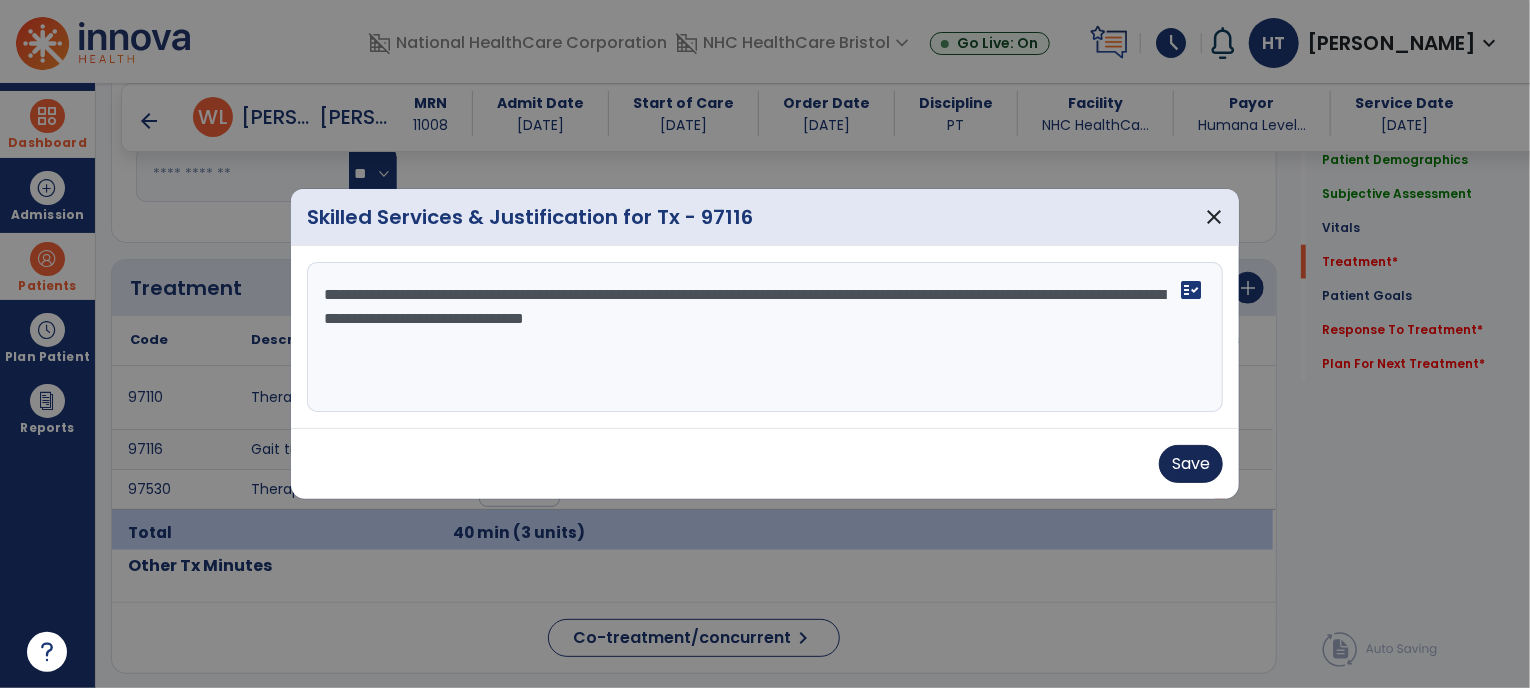 type on "**********" 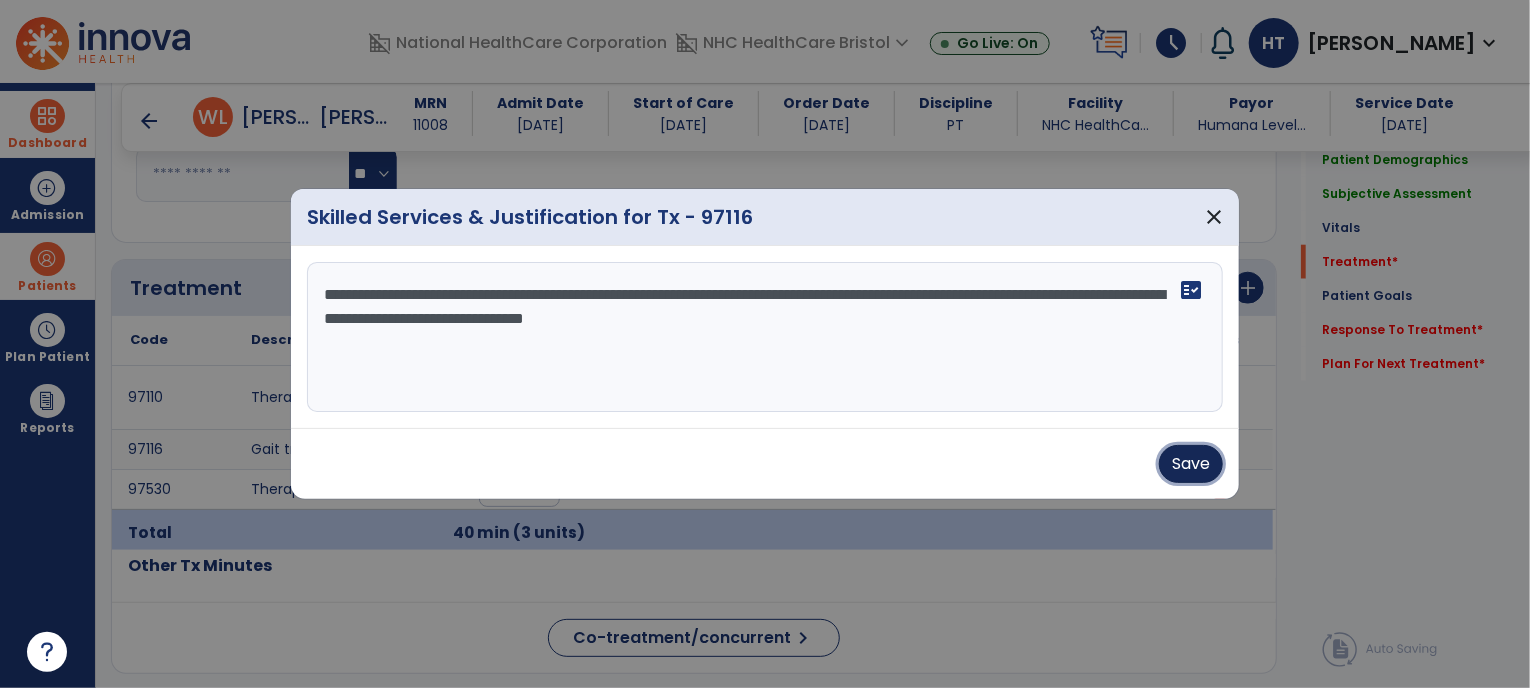 click on "Save" at bounding box center (1191, 464) 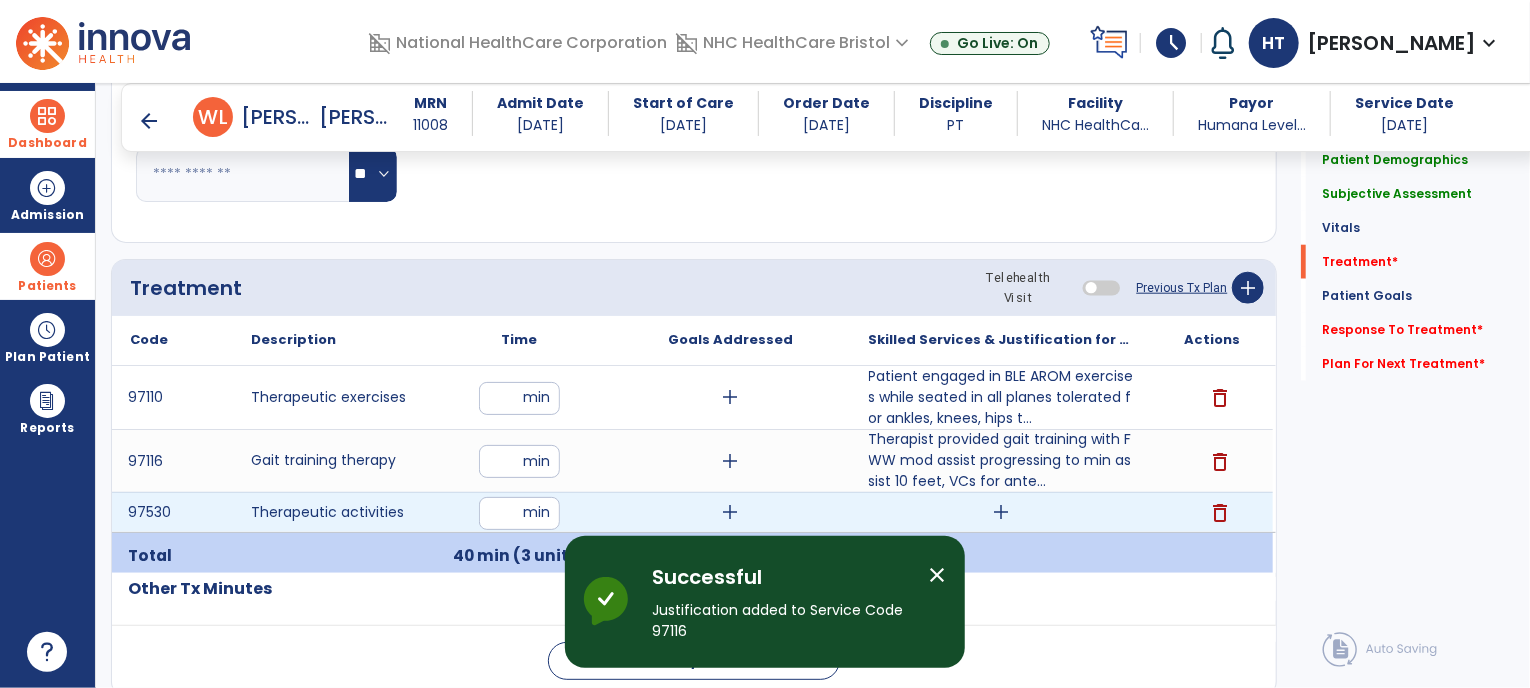 click on "add" at bounding box center (1001, 512) 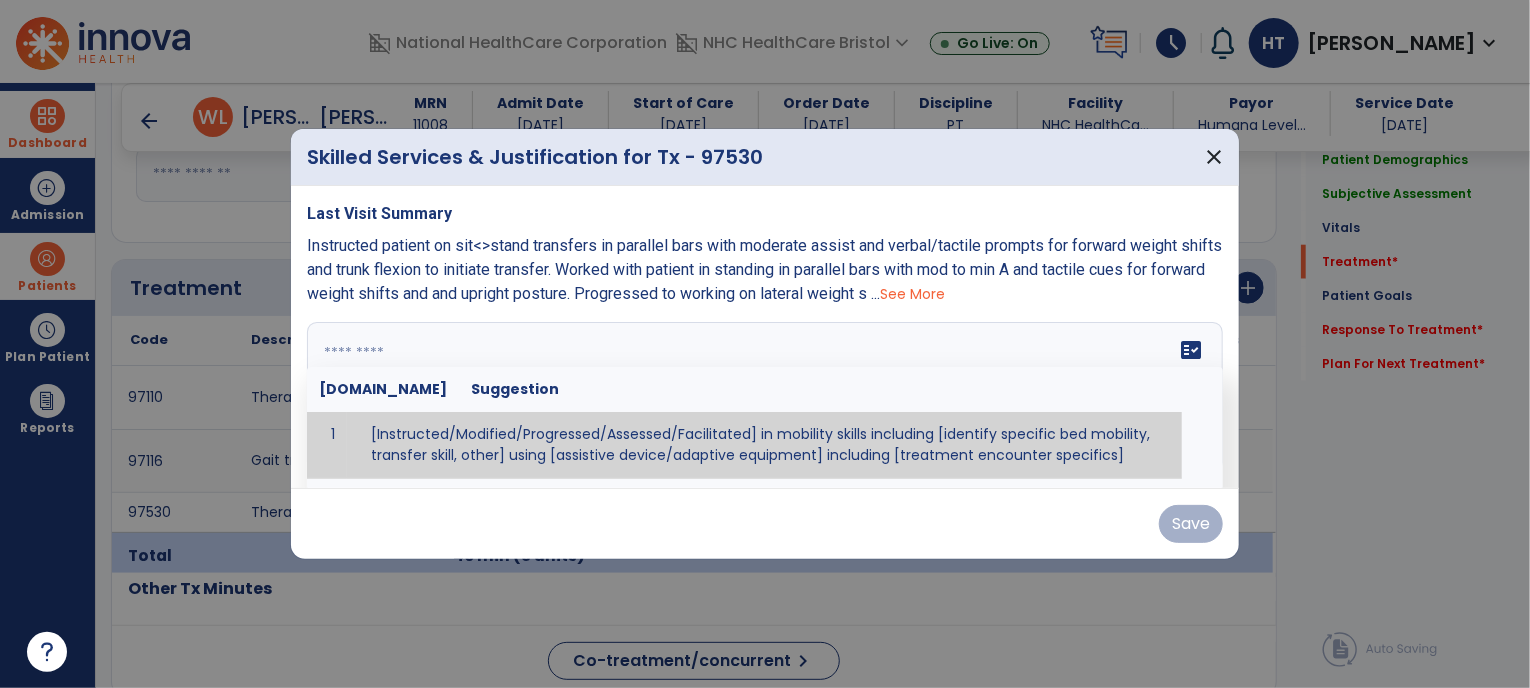 click on "fact_check  [DOMAIN_NAME] Suggestion 1 [Instructed/Modified/Progressed/Assessed/Facilitated] in mobility skills including [identify specific bed mobility, transfer skill, other] using [assistive device/adaptive equipment] including [treatment encounter specifics]" at bounding box center [765, 397] 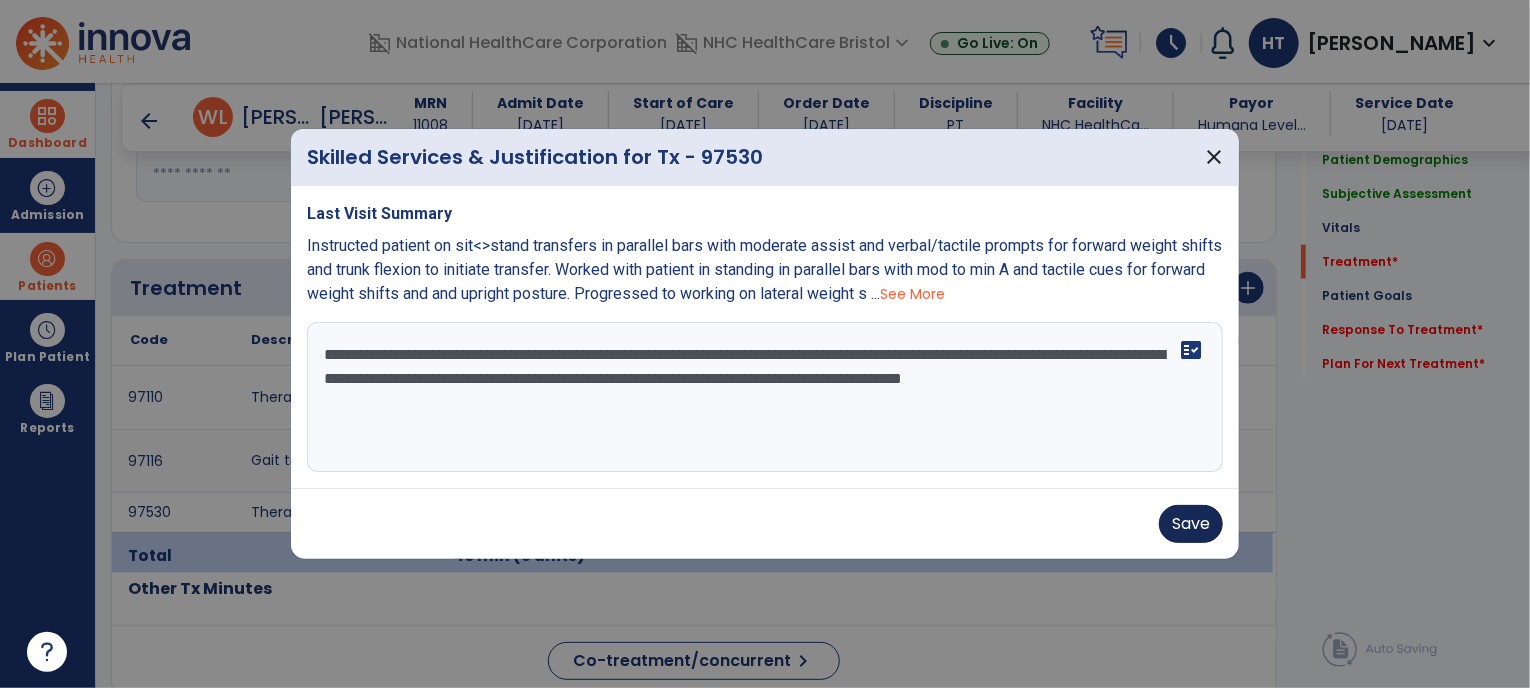 type on "**********" 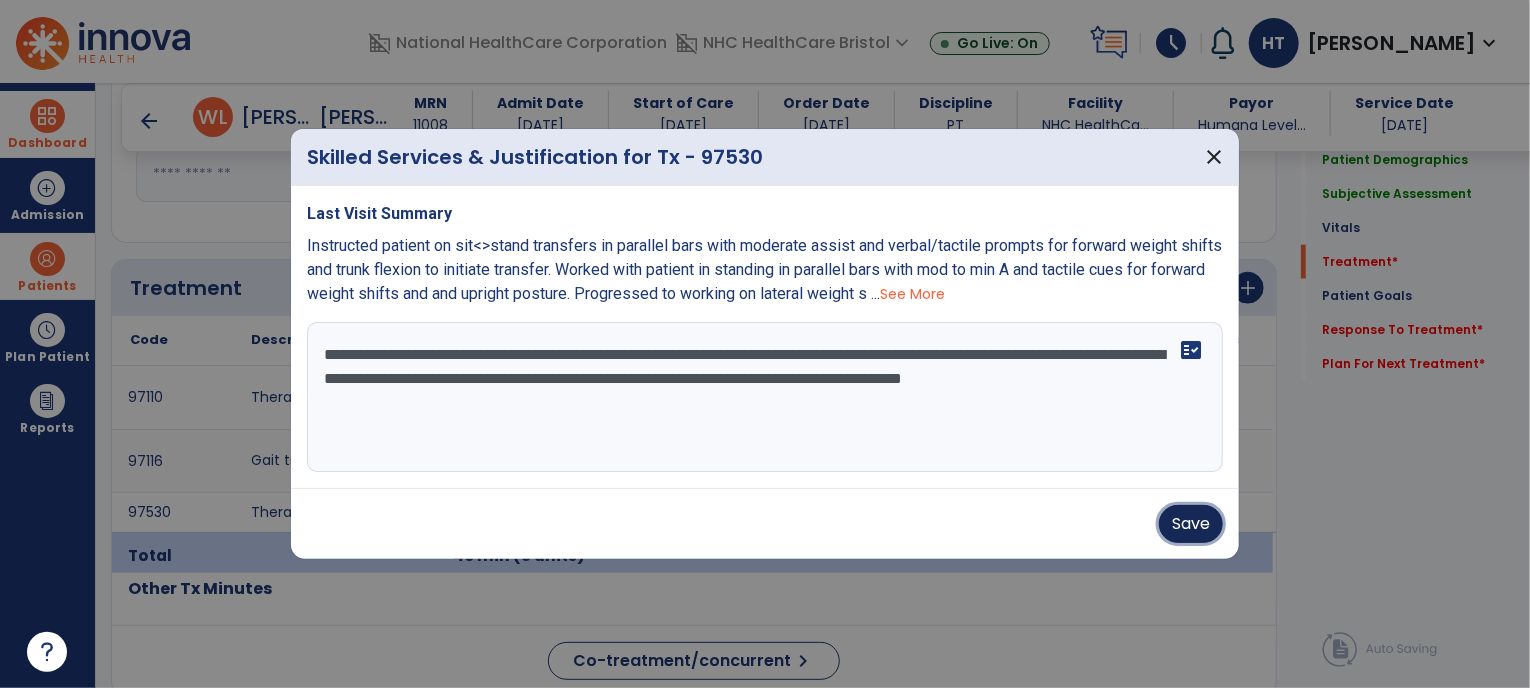 click on "Save" at bounding box center [1191, 524] 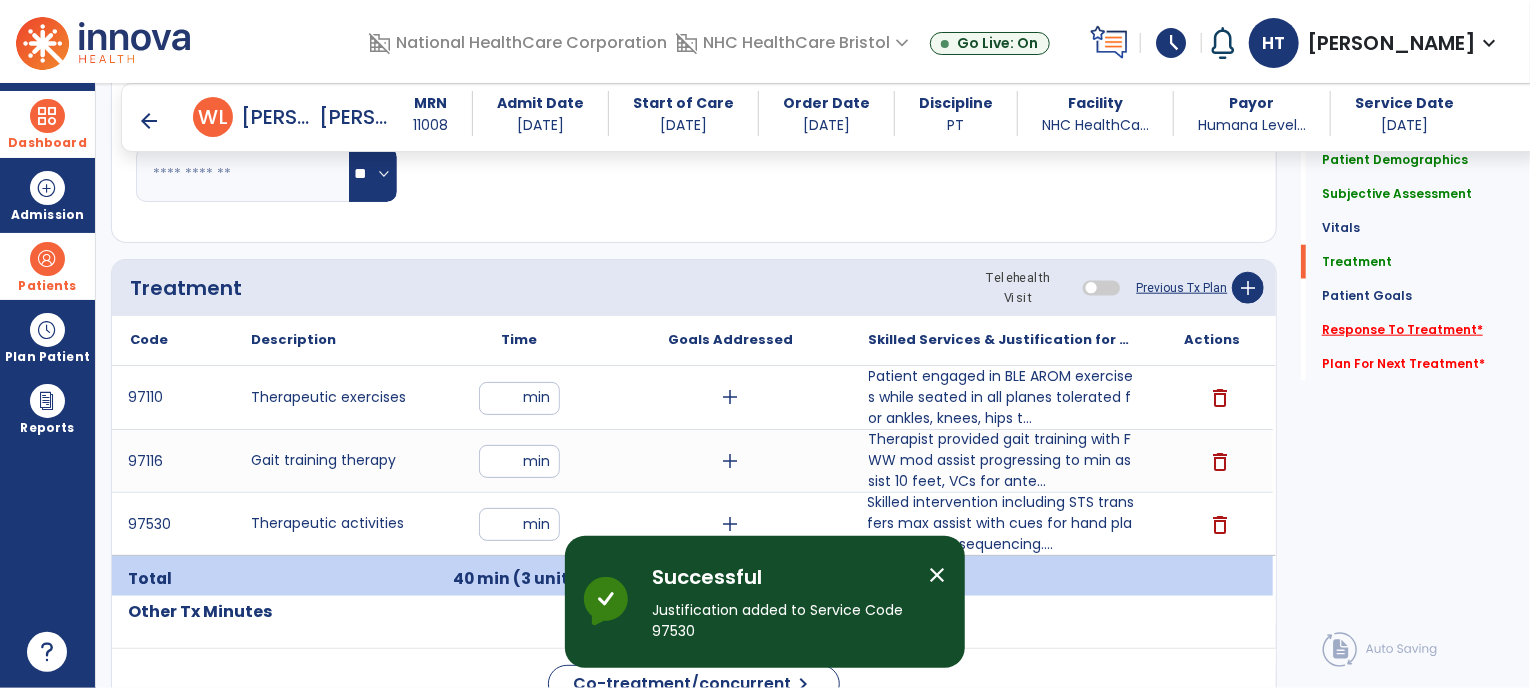 click on "Response To Treatment   *" 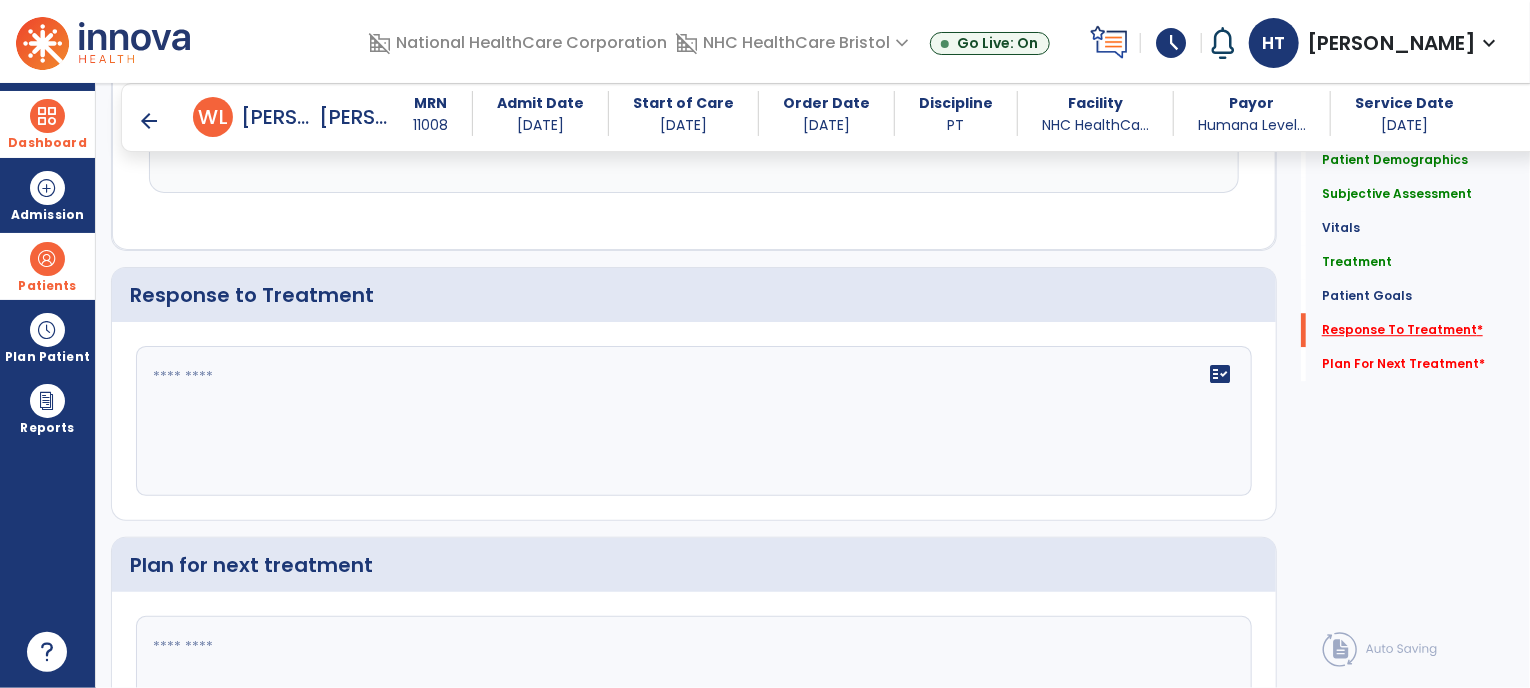 scroll, scrollTop: 2744, scrollLeft: 0, axis: vertical 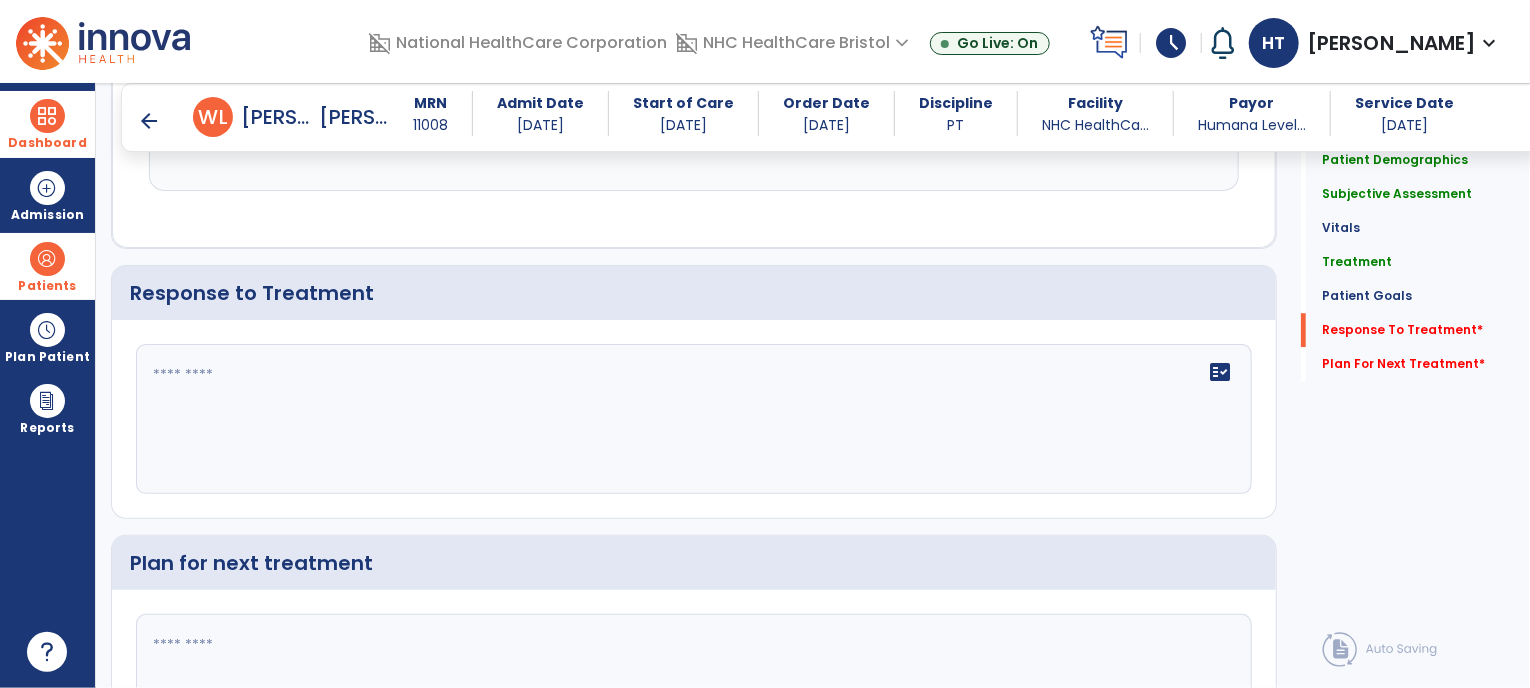 click on "fact_check" 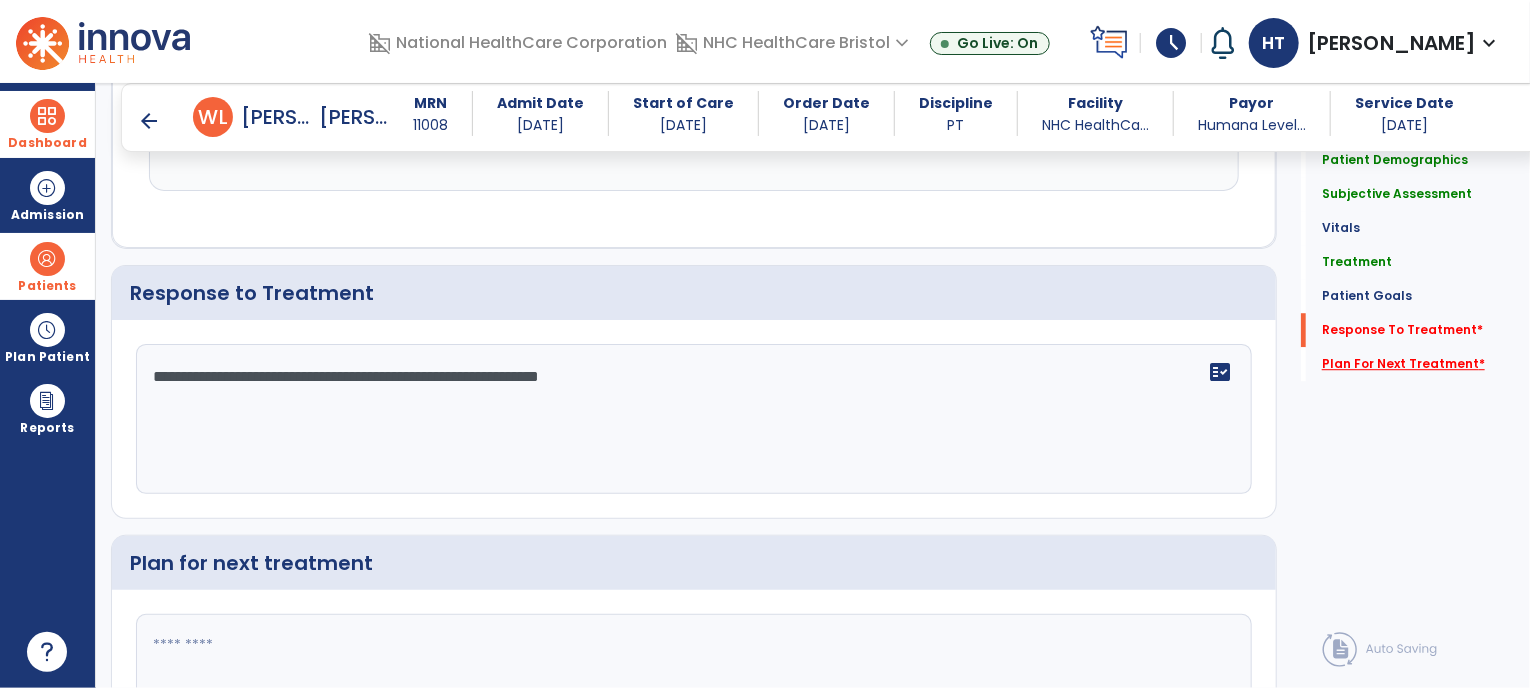 type on "**********" 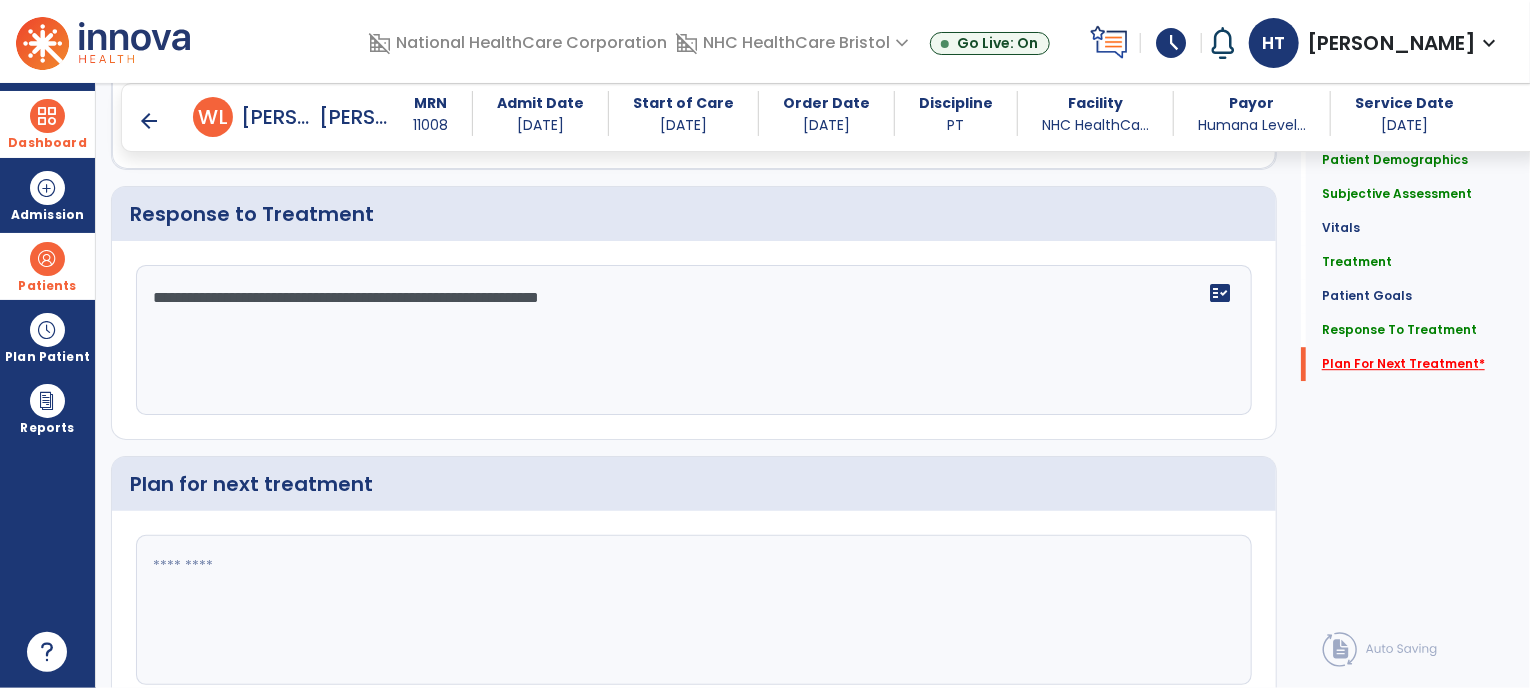 scroll, scrollTop: 2834, scrollLeft: 0, axis: vertical 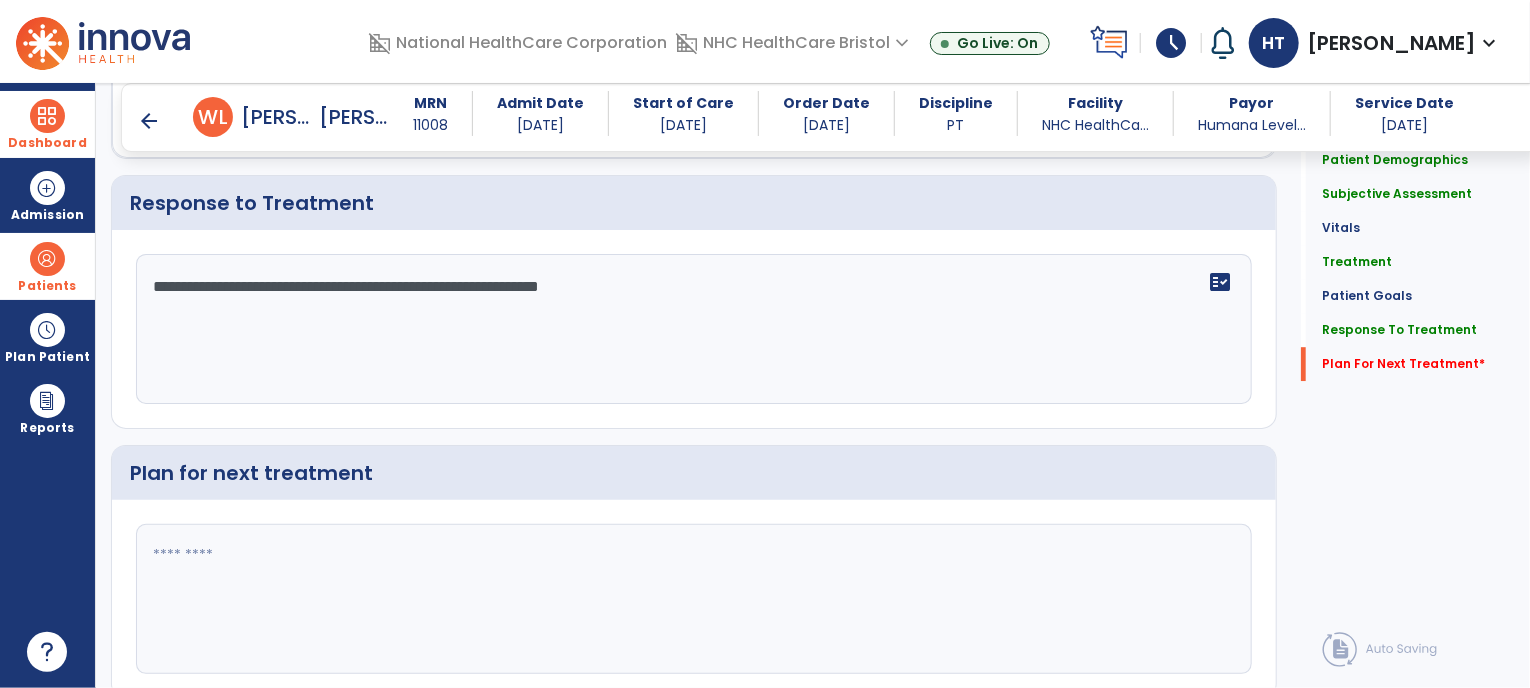 click 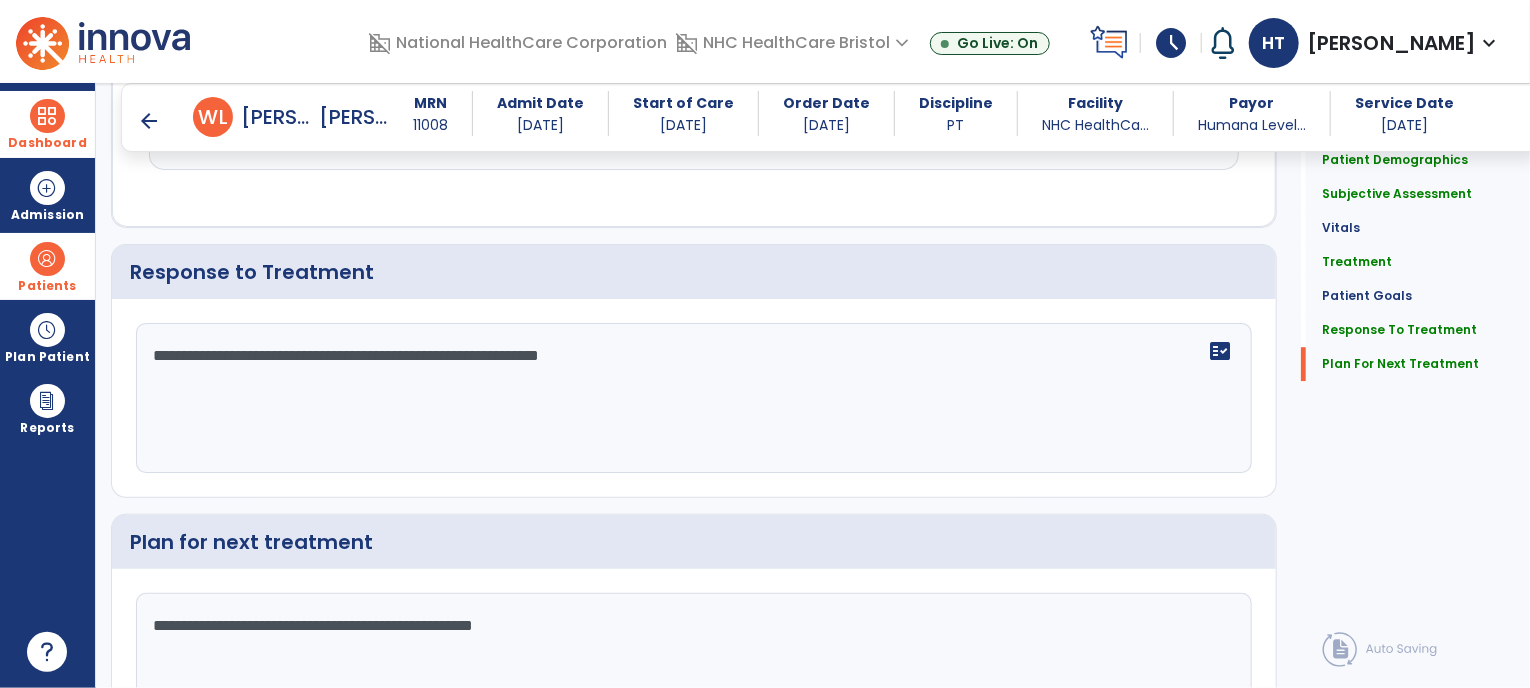 scroll, scrollTop: 2834, scrollLeft: 0, axis: vertical 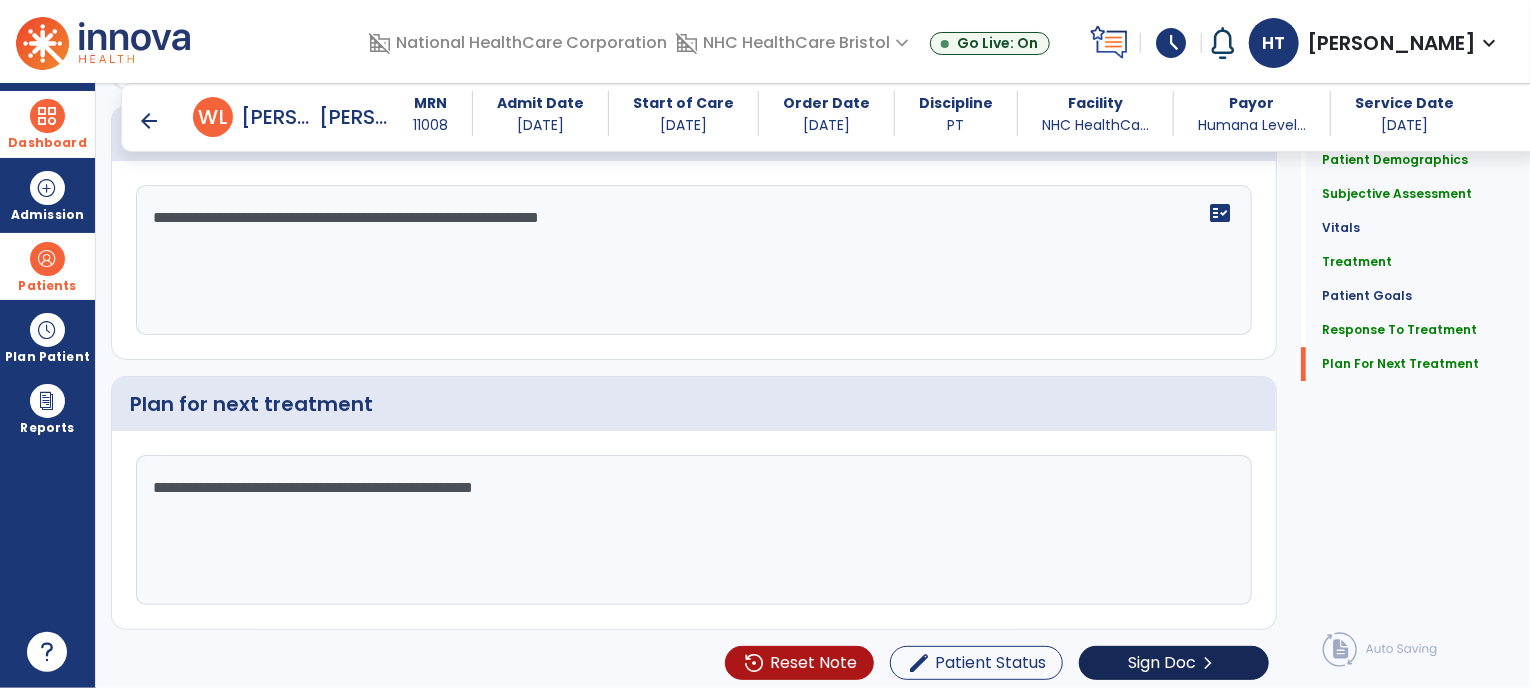type on "**********" 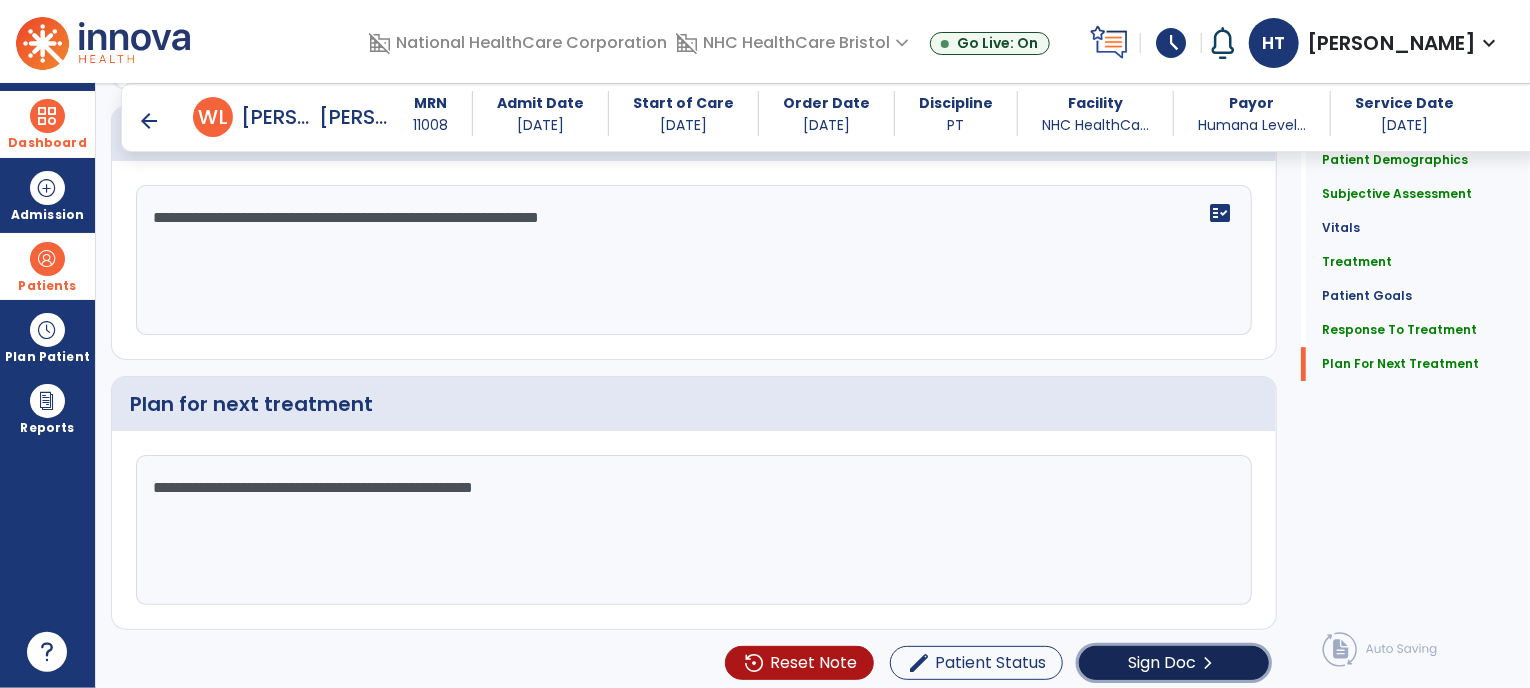 click on "chevron_right" 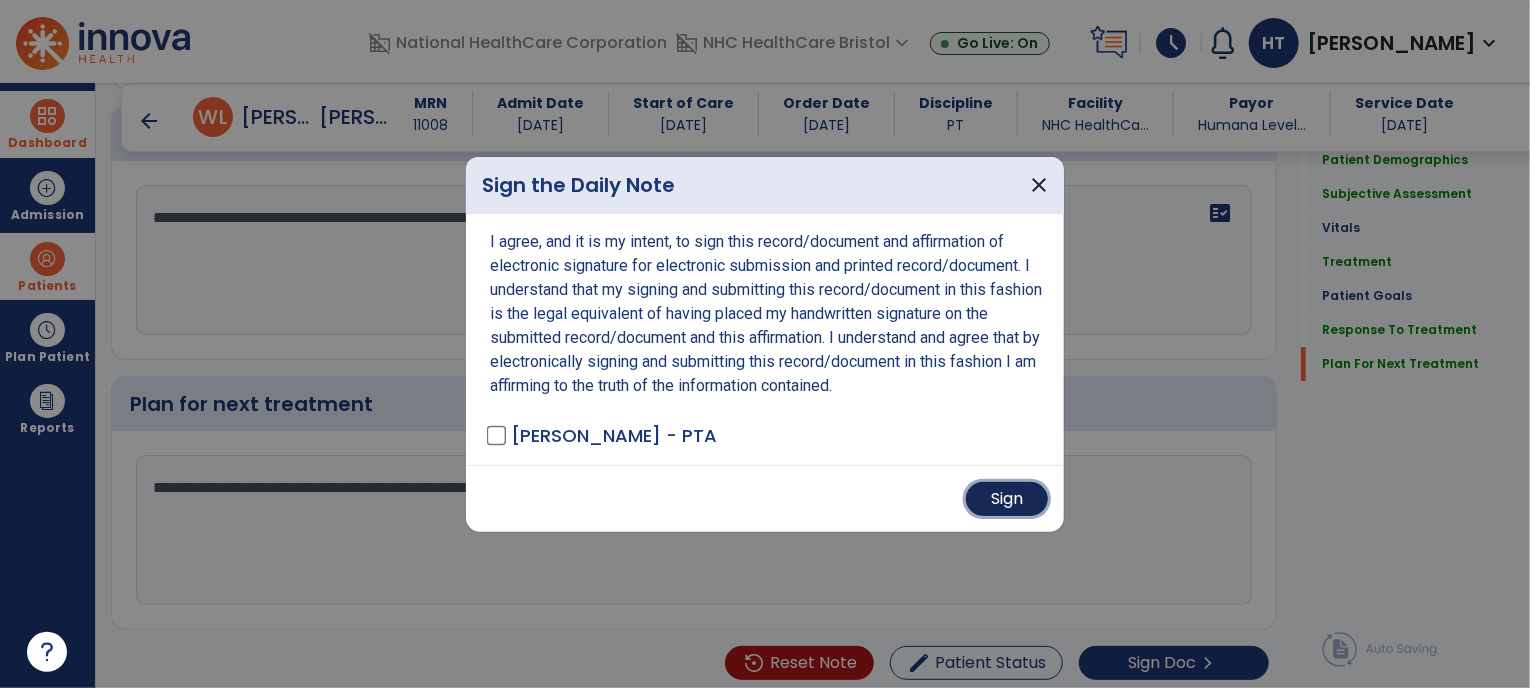 click on "Sign" at bounding box center [1007, 499] 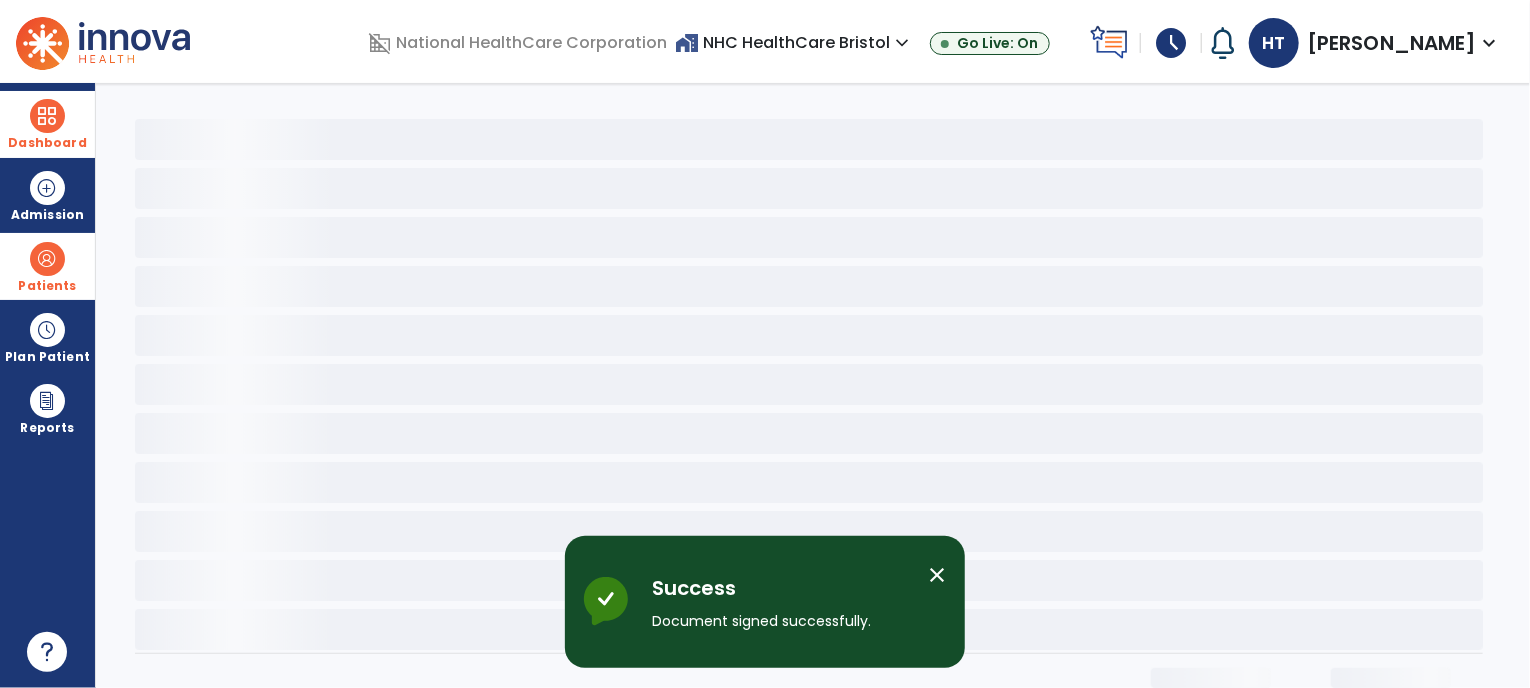 scroll, scrollTop: 0, scrollLeft: 0, axis: both 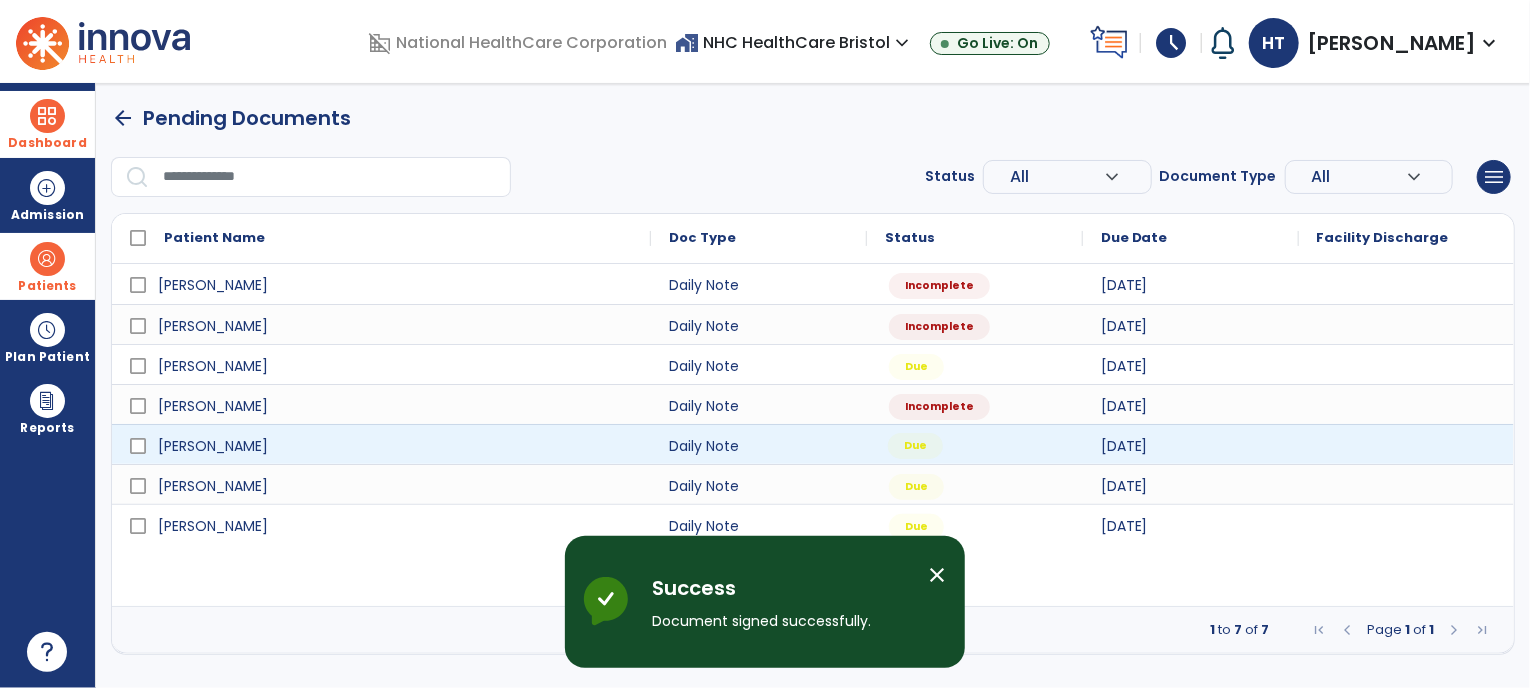 click on "Due" at bounding box center (975, 444) 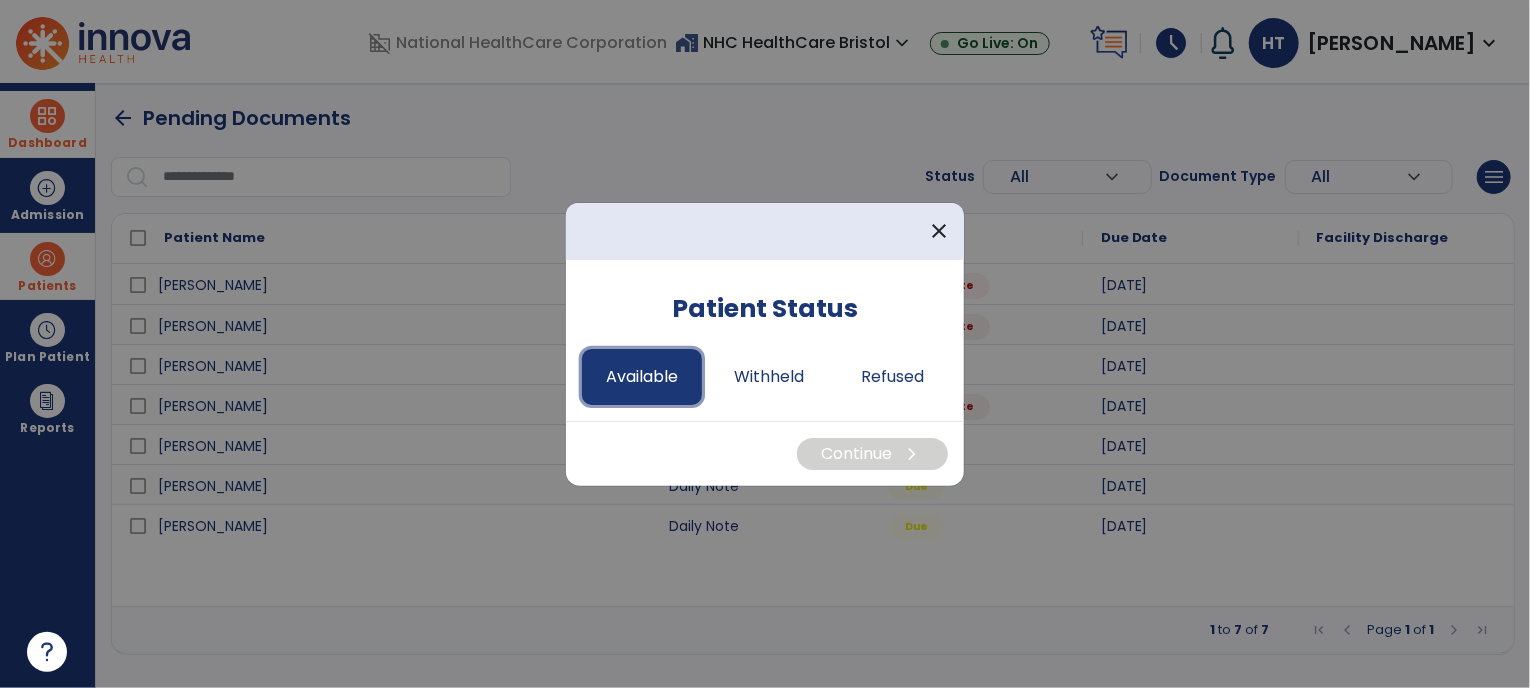 click on "Available" at bounding box center [642, 377] 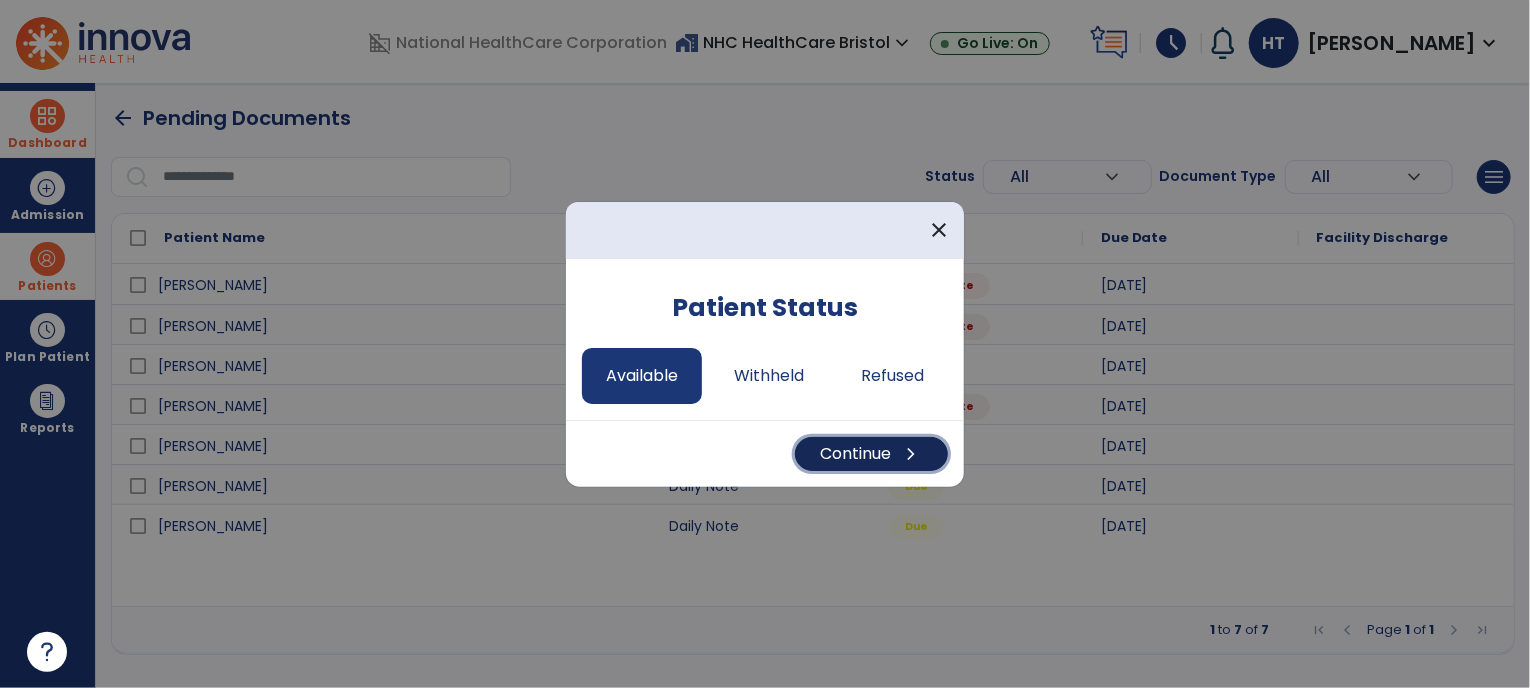 click on "Continue   chevron_right" at bounding box center [871, 454] 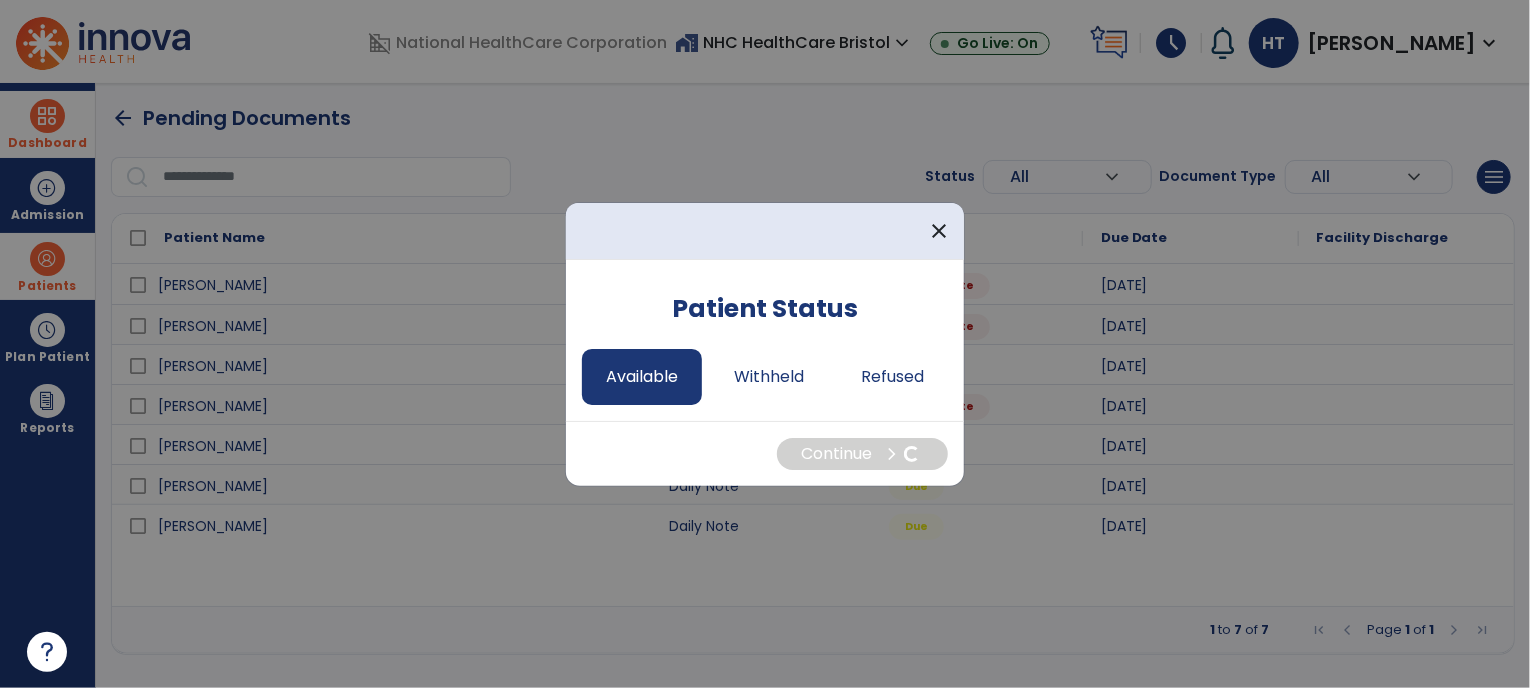 select on "*" 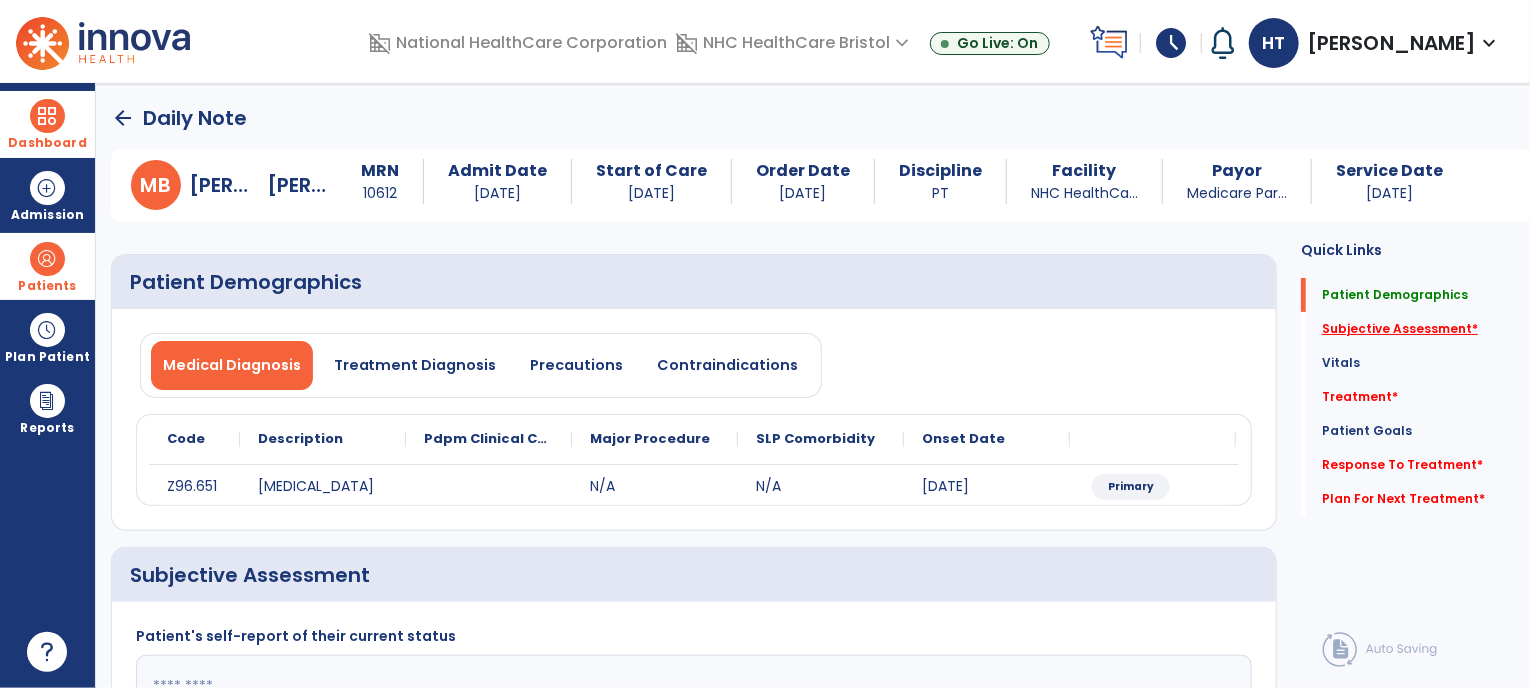 click on "Subjective Assessment   *" 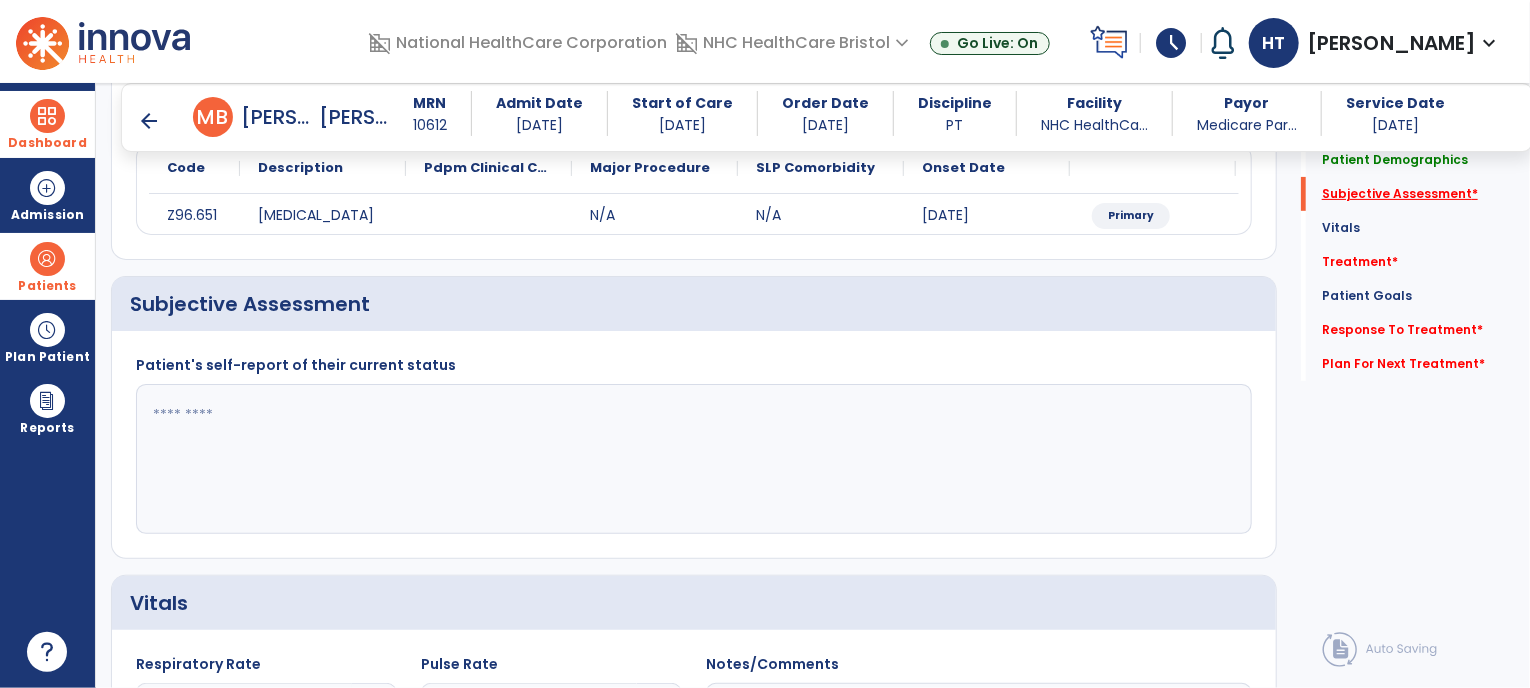 scroll, scrollTop: 301, scrollLeft: 0, axis: vertical 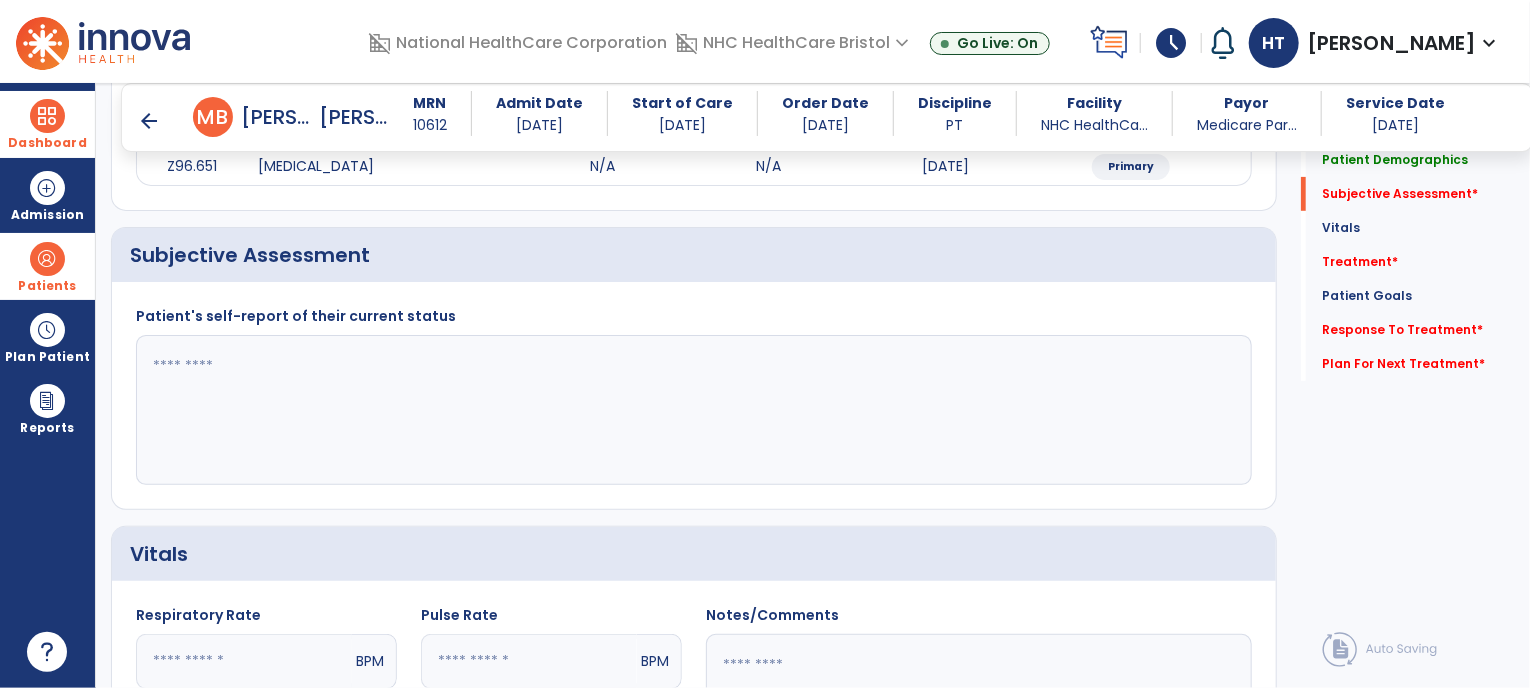 click 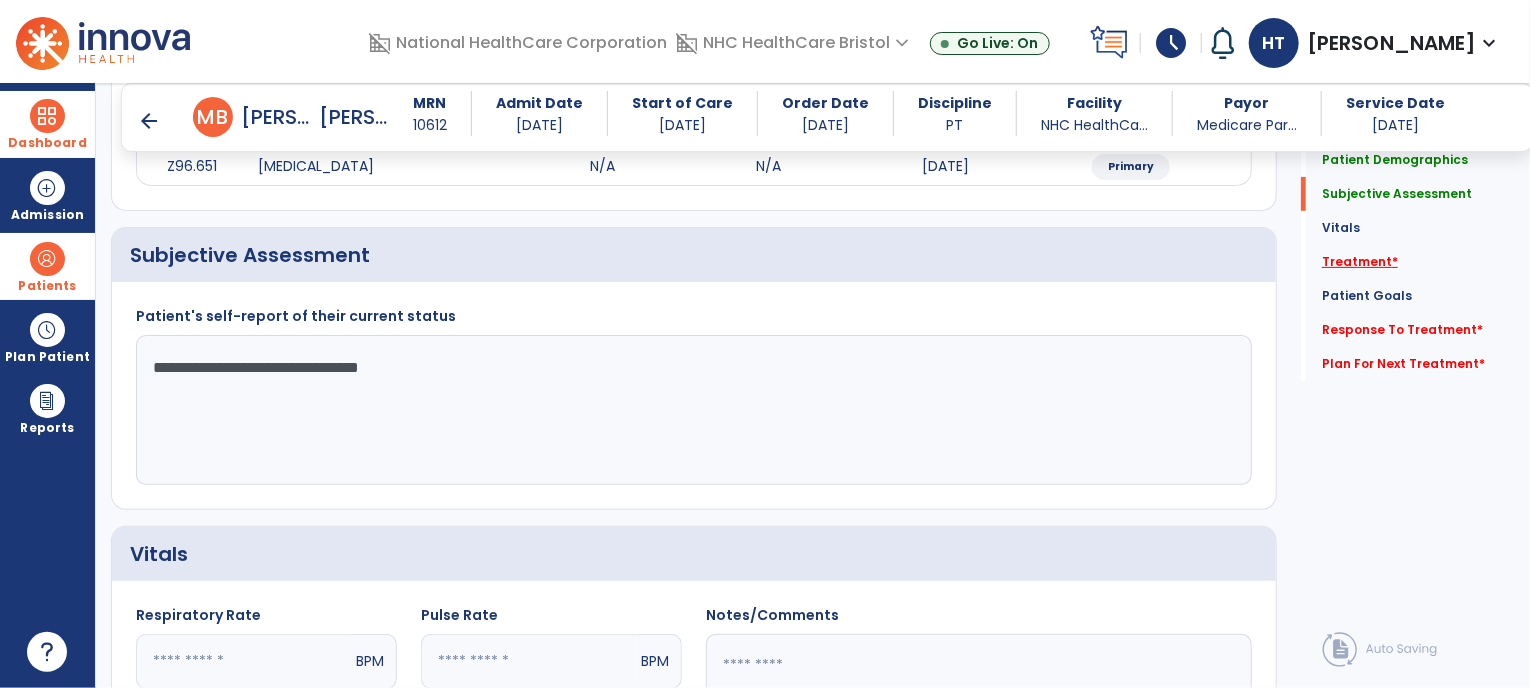 type on "**********" 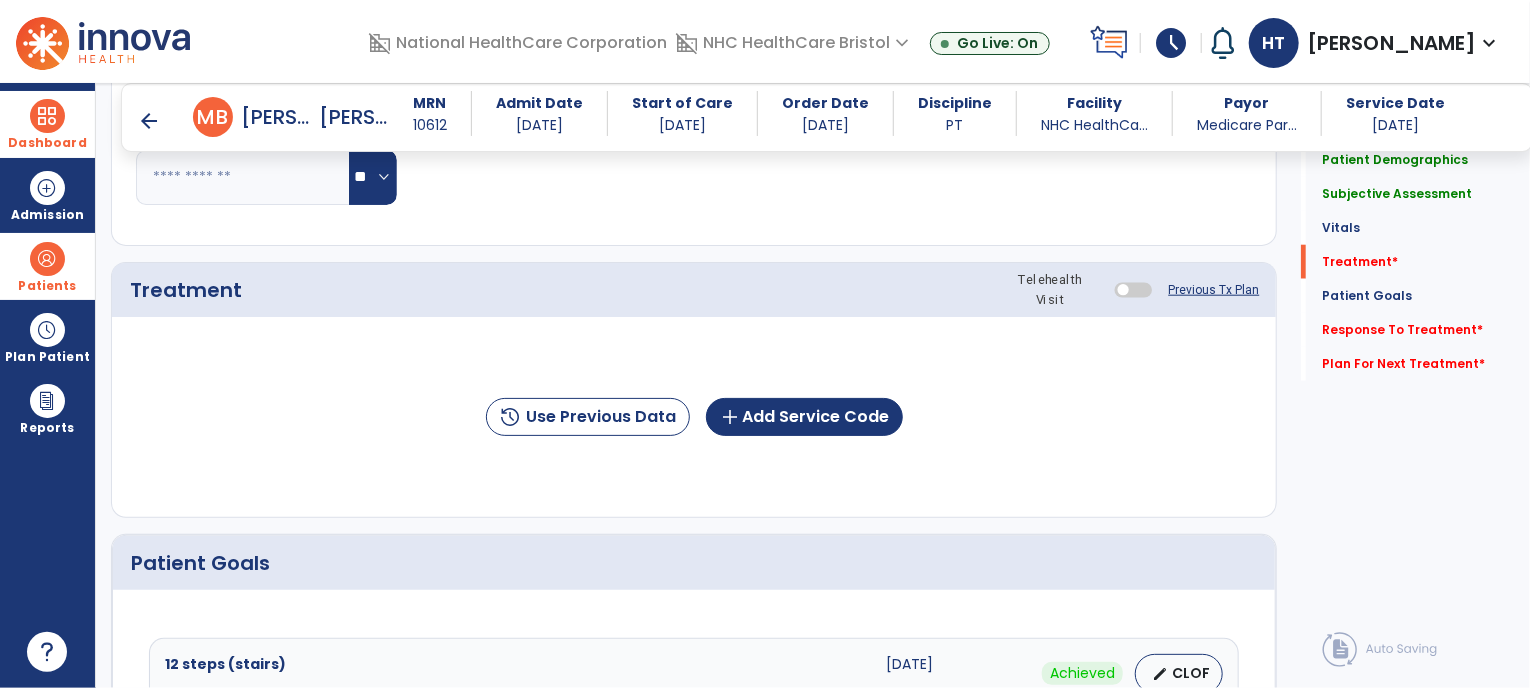 scroll, scrollTop: 990, scrollLeft: 0, axis: vertical 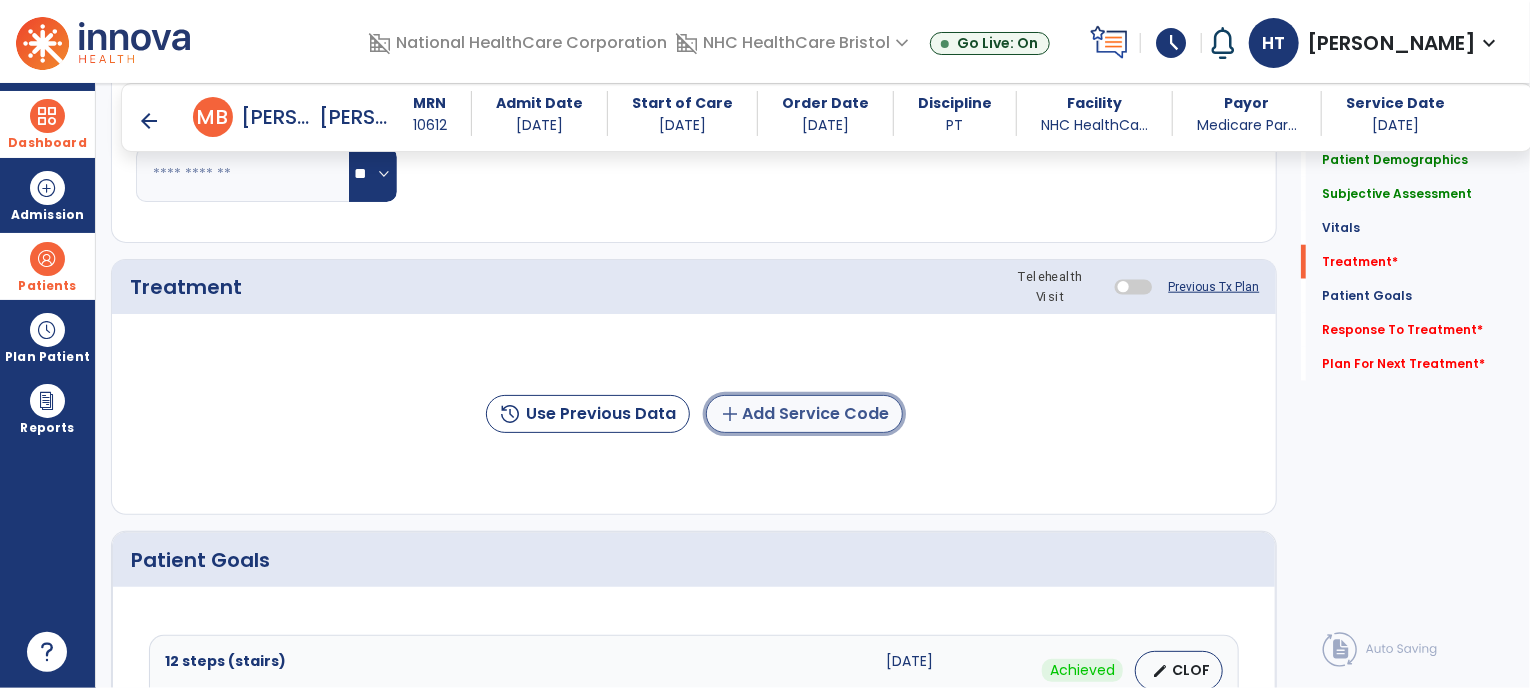 click on "add  Add Service Code" 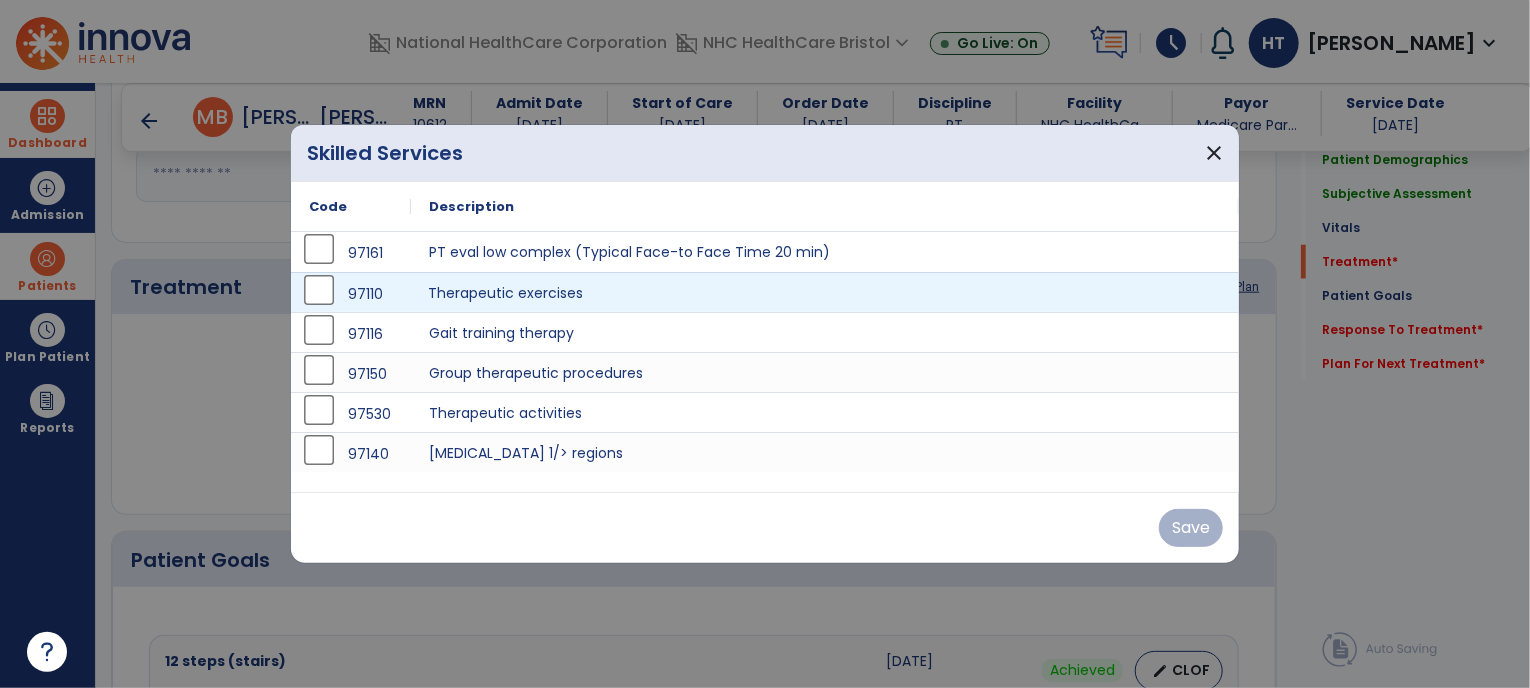 click on "Therapeutic exercises" at bounding box center [825, 292] 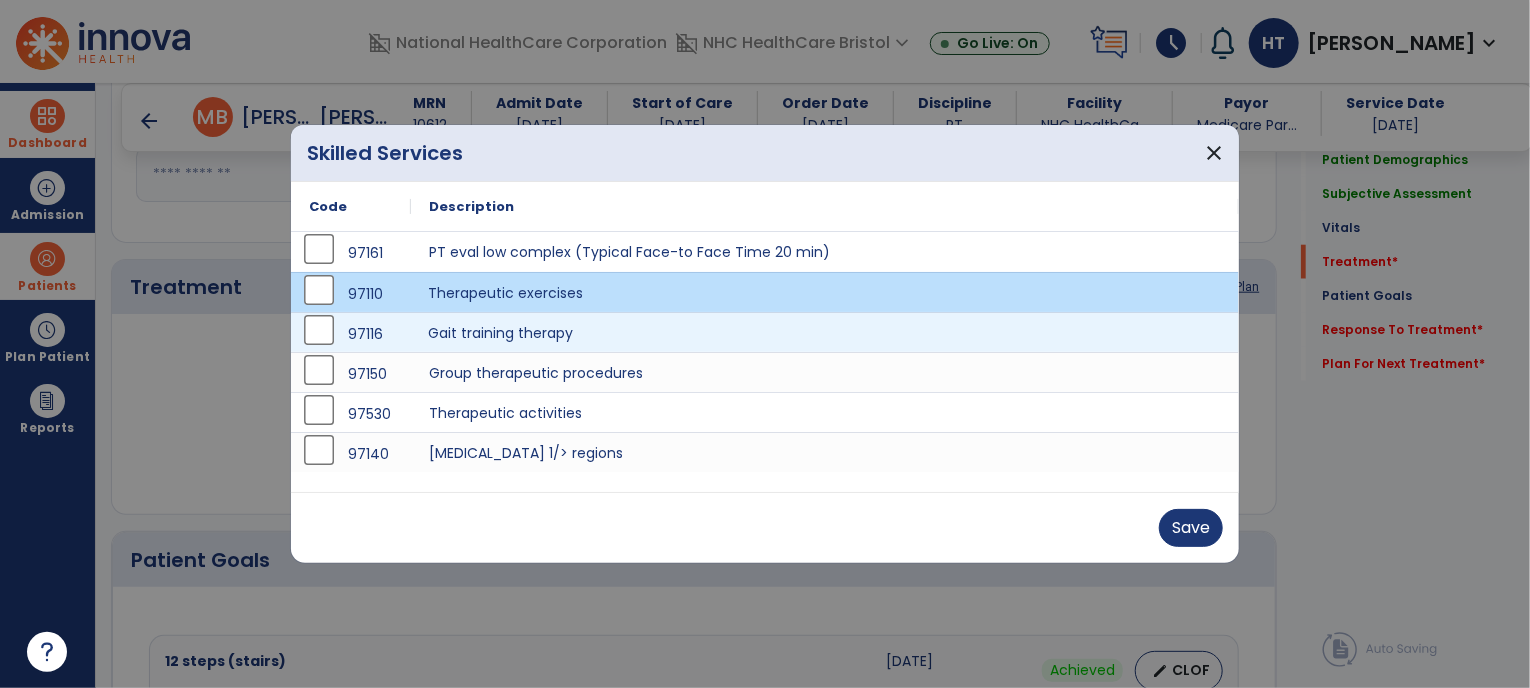 click on "Gait training therapy" at bounding box center (825, 332) 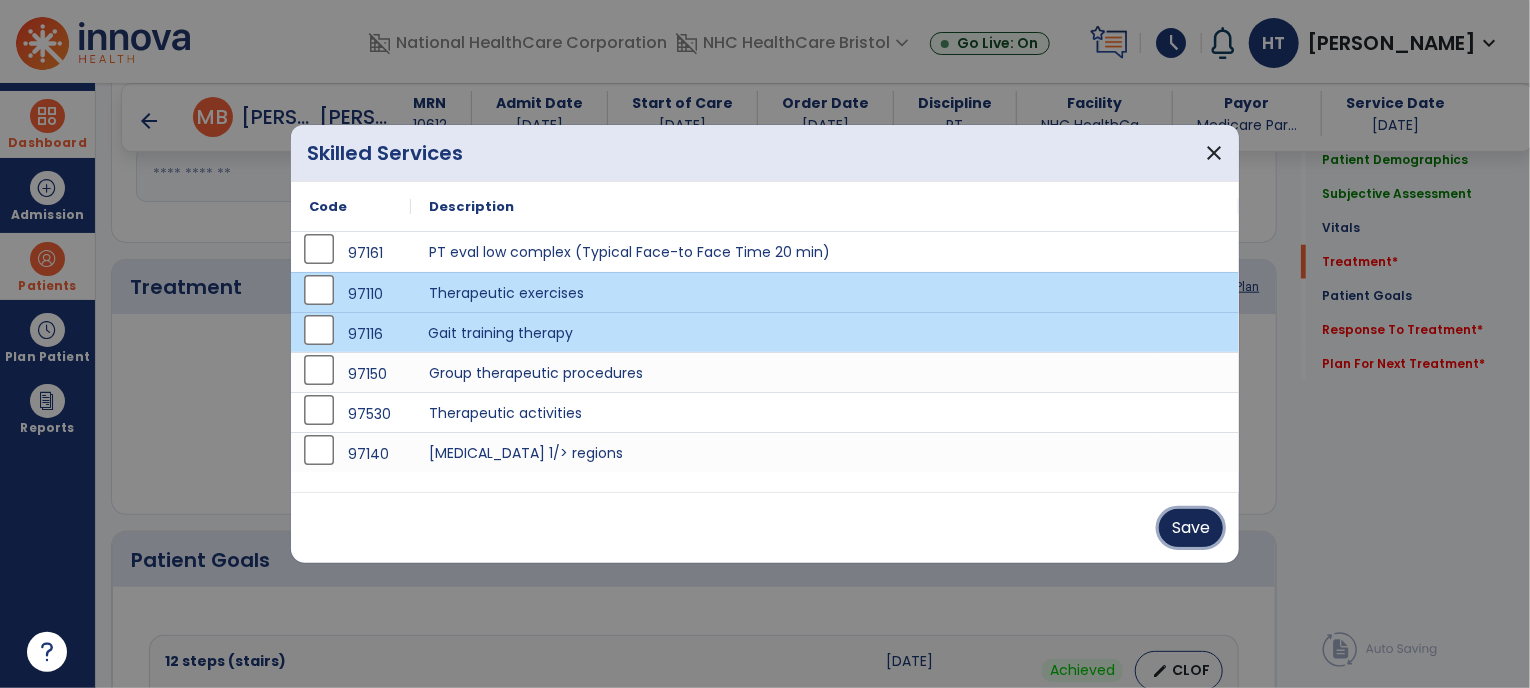 click on "Save" at bounding box center [1191, 528] 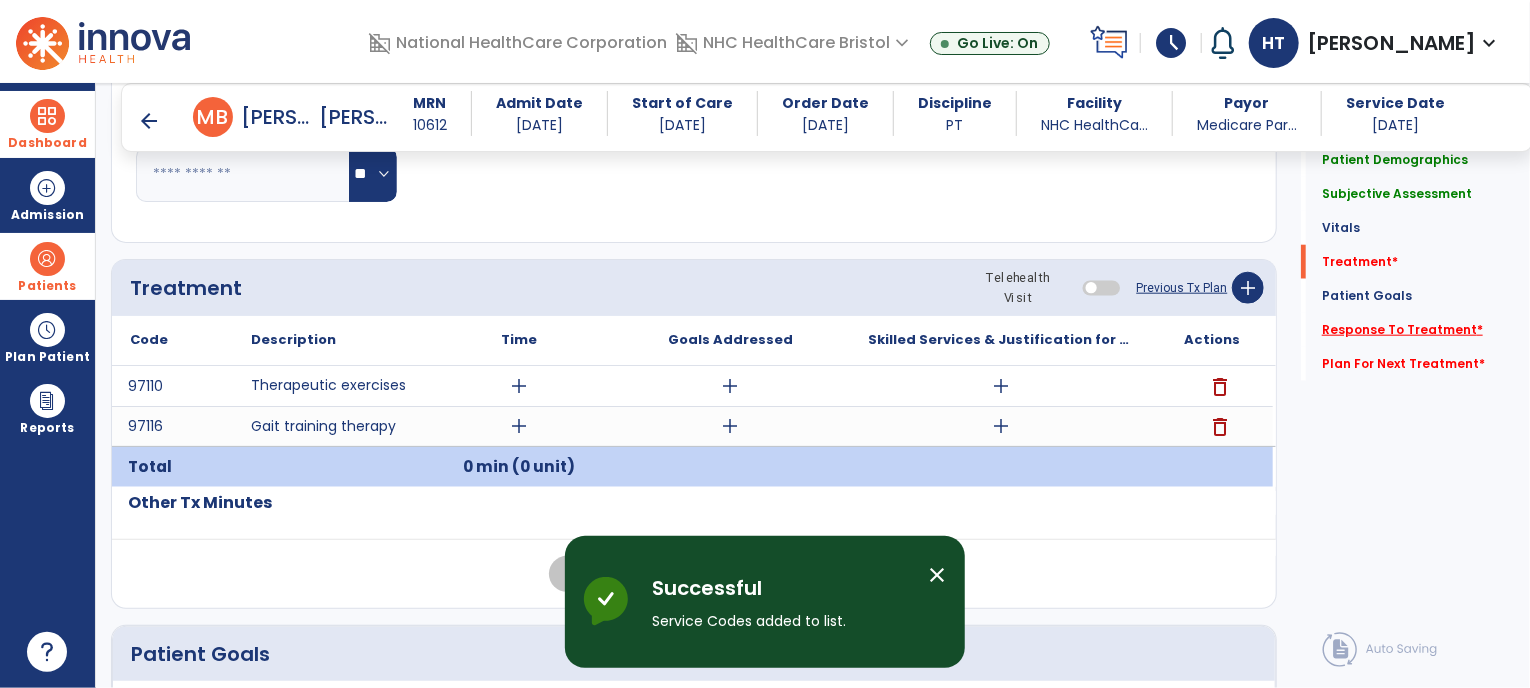 click on "Response To Treatment   *" 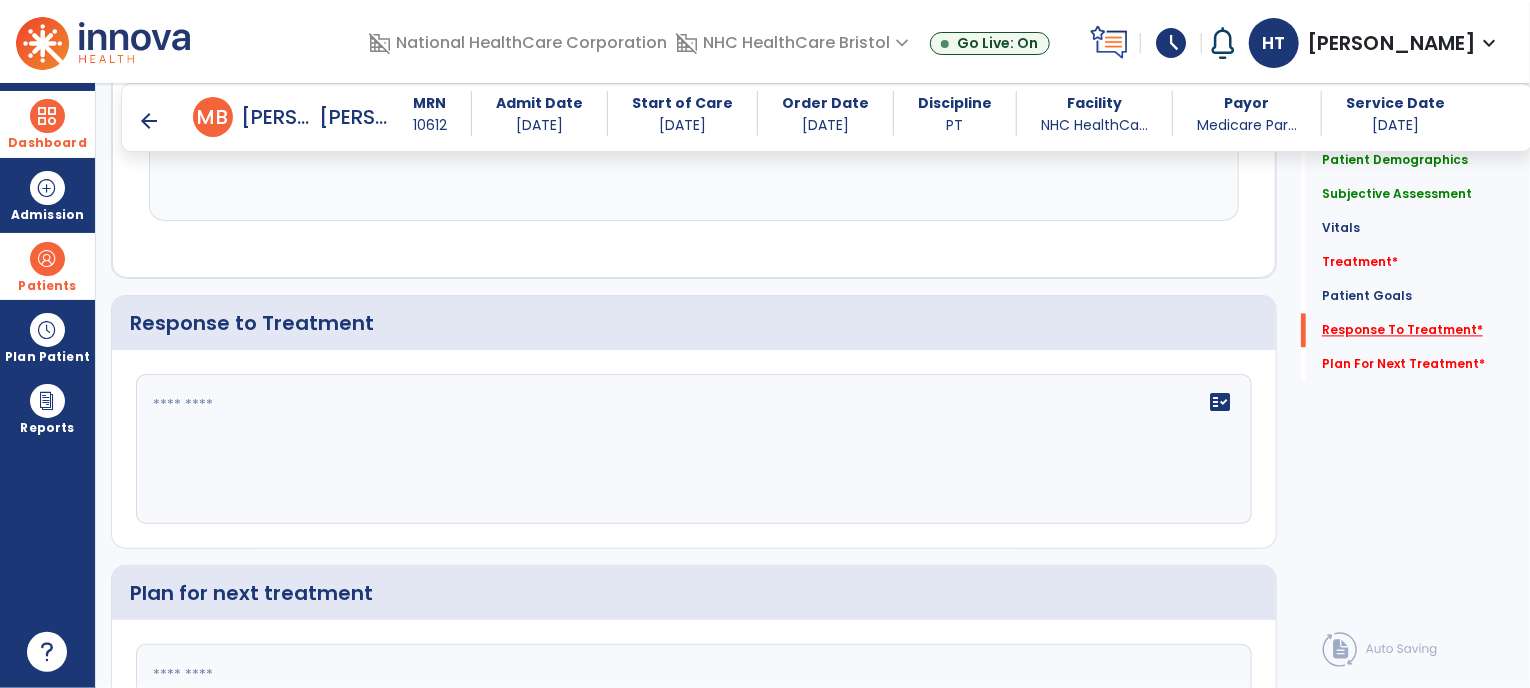 scroll, scrollTop: 2112, scrollLeft: 0, axis: vertical 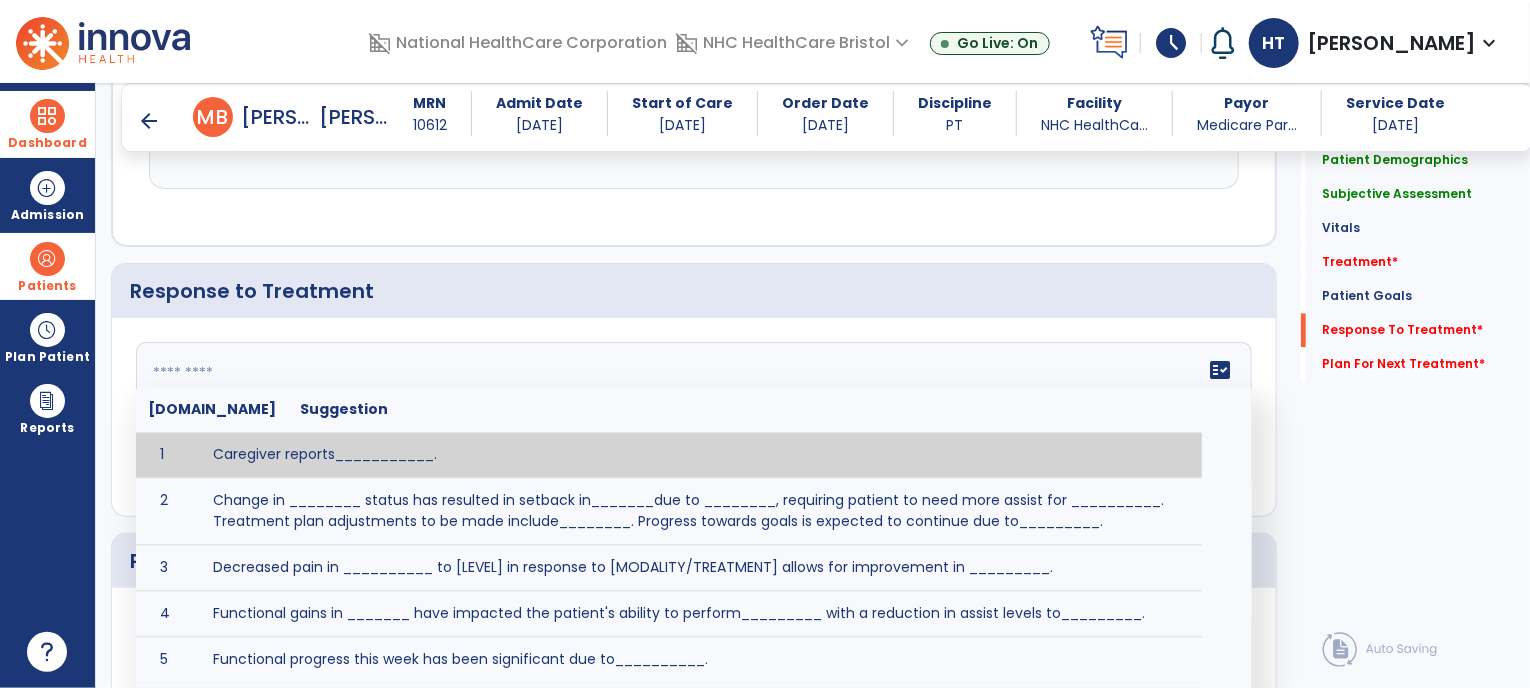 click on "fact_check  [DOMAIN_NAME] Suggestion 1 Caregiver reports___________. 2 Change in ________ status has resulted in setback in_______due to ________, requiring patient to need more assist for __________.   Treatment plan adjustments to be made include________.  Progress towards goals is expected to continue due to_________. 3 Decreased pain in __________ to [LEVEL] in response to [MODALITY/TREATMENT] allows for improvement in _________. 4 Functional gains in _______ have impacted the patient's ability to perform_________ with a reduction in assist levels to_________. 5 Functional progress this week has been significant due to__________. 6 Gains in ________ have improved the patient's ability to perform ______with decreased levels of assist to___________. 7 Improvement in ________allows patient to tolerate higher levels of challenges in_________. 8 Pain in [AREA] has decreased to [LEVEL] in response to [TREATMENT/MODALITY], allowing fore ease in completing__________. 9 10 11 12 13 14 15 16 17 18 19 20 21" 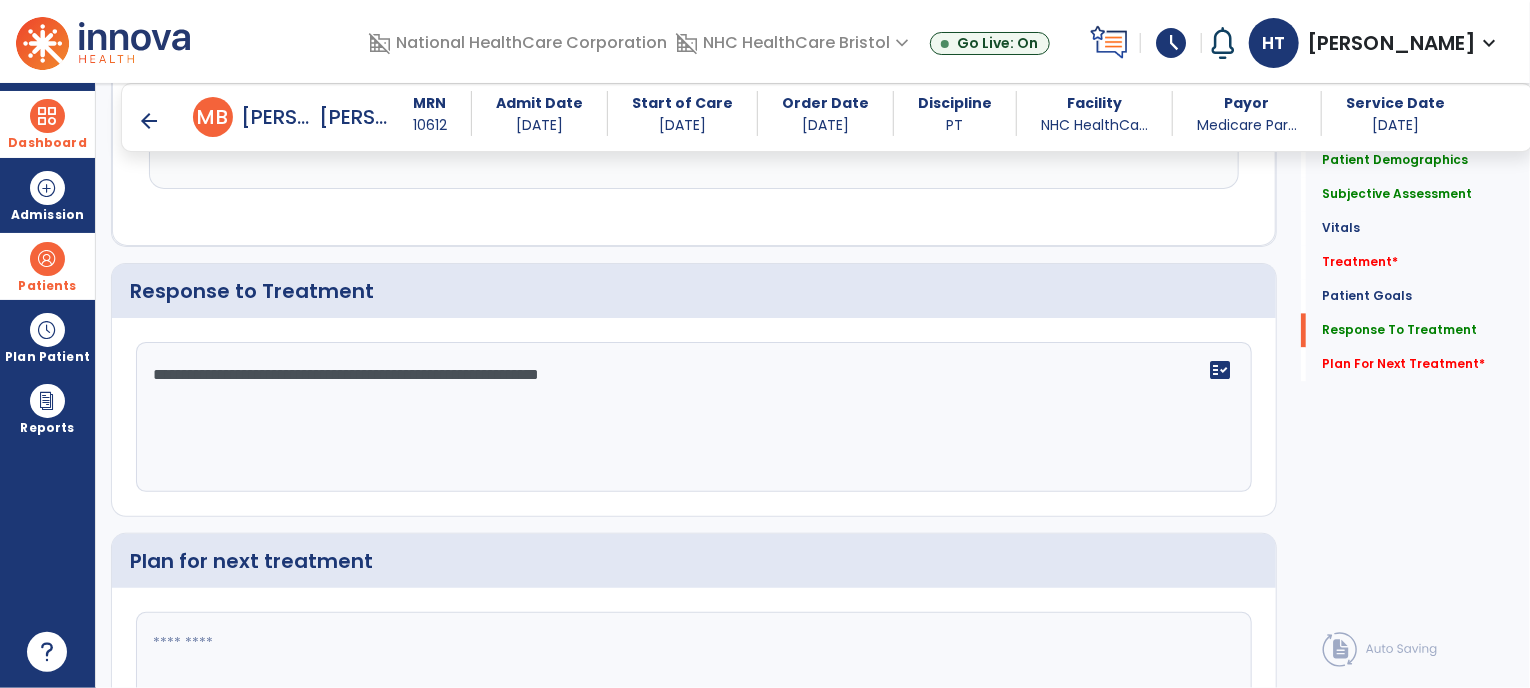type on "**********" 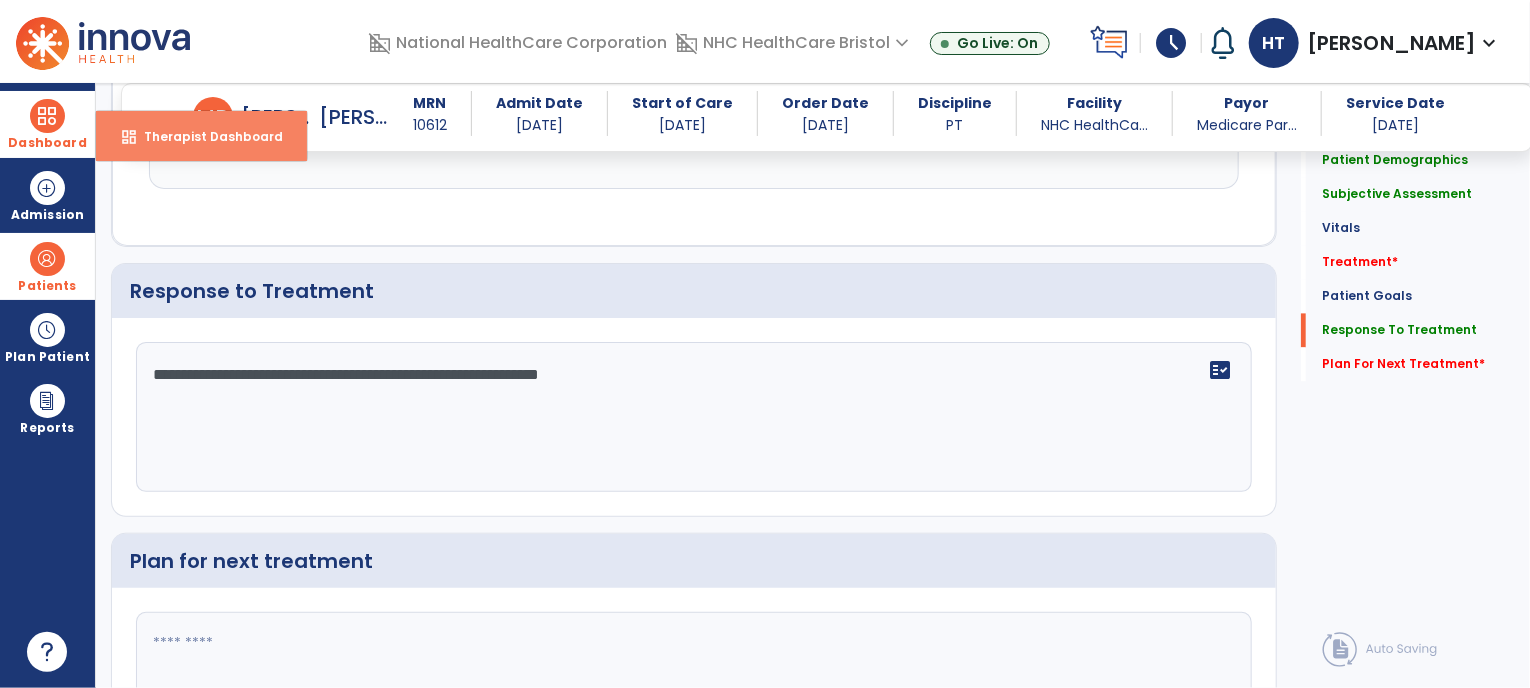 click on "dashboard" at bounding box center (129, 137) 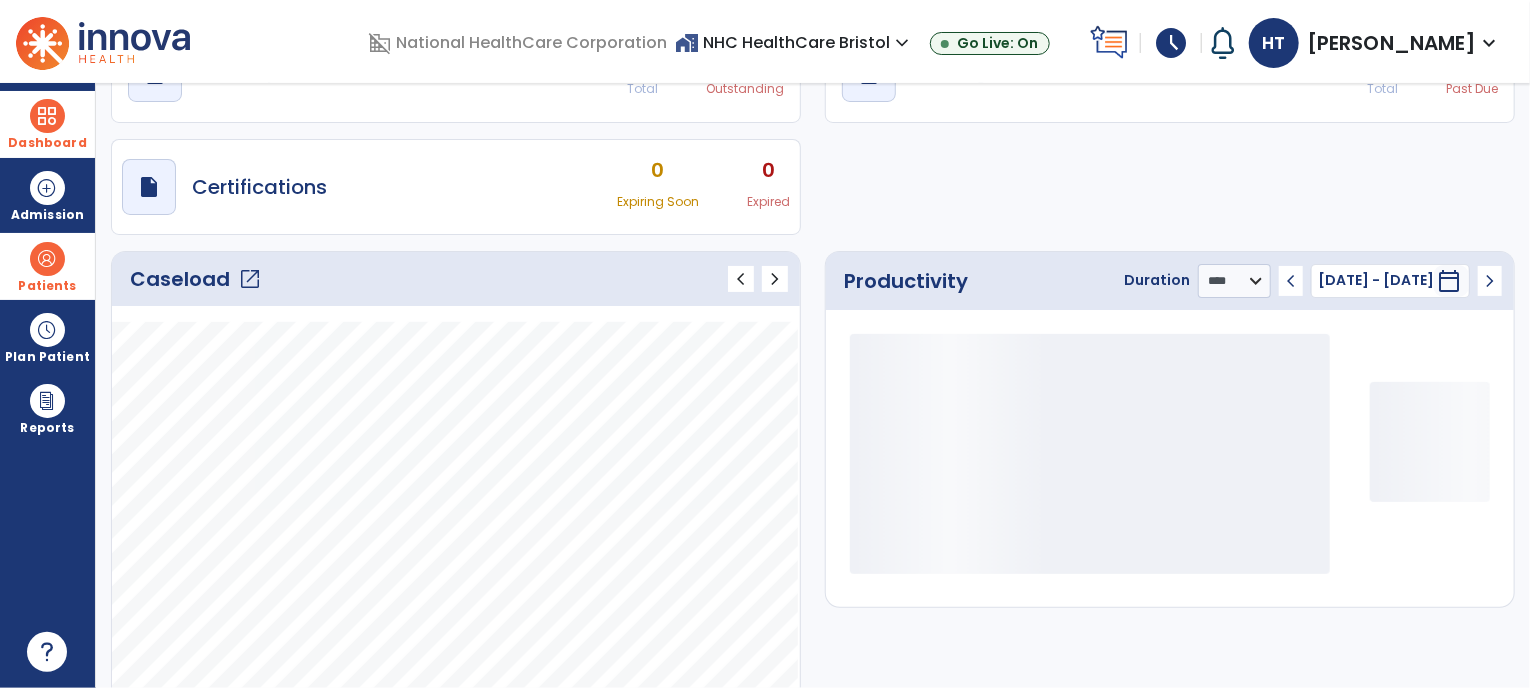 scroll, scrollTop: 56, scrollLeft: 0, axis: vertical 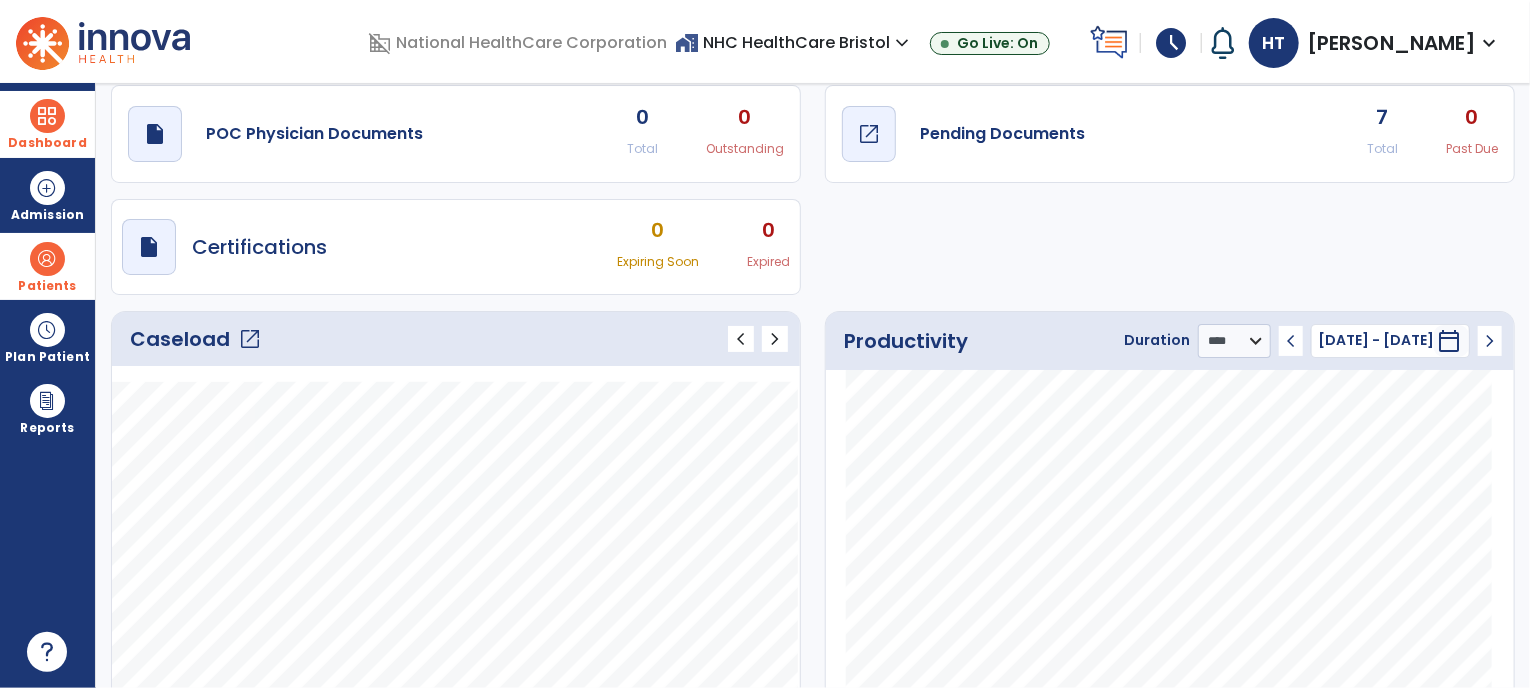 click on "Pending Documents" 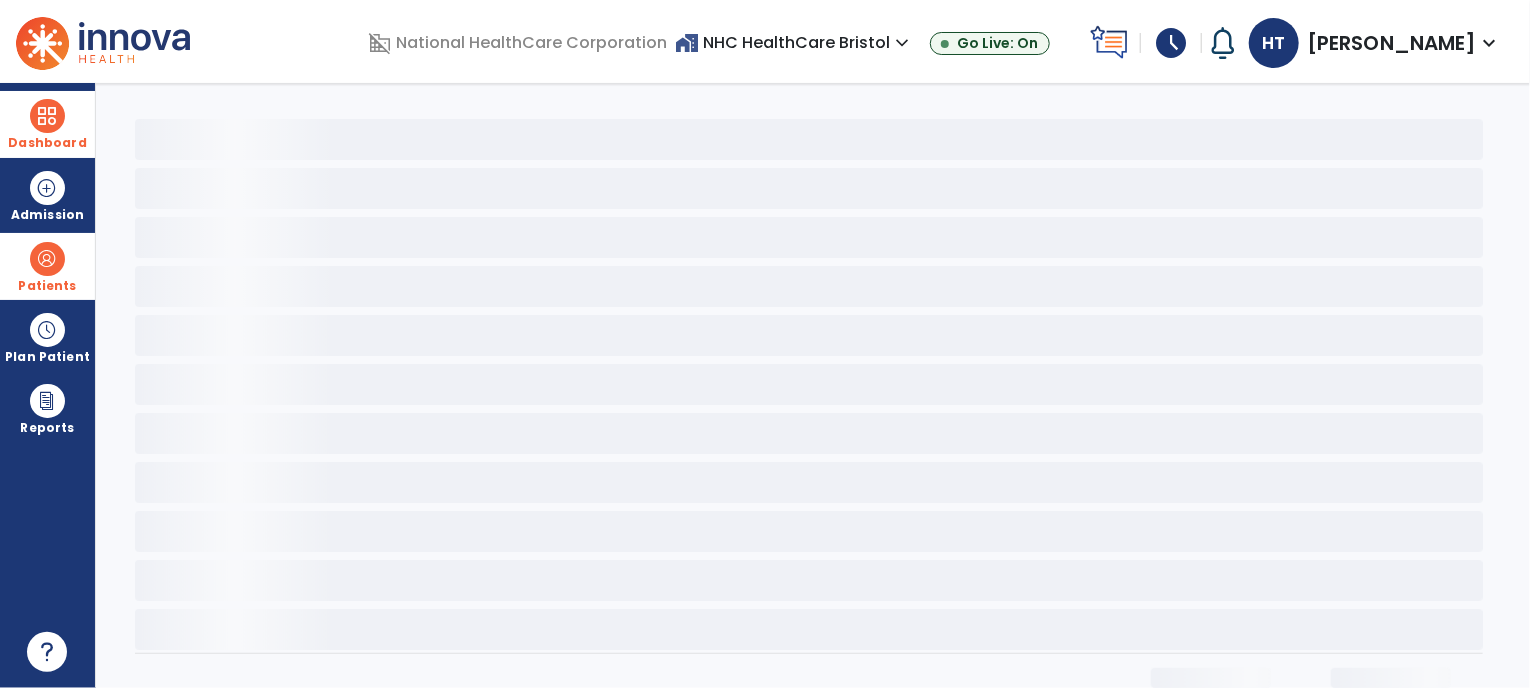 scroll, scrollTop: 0, scrollLeft: 0, axis: both 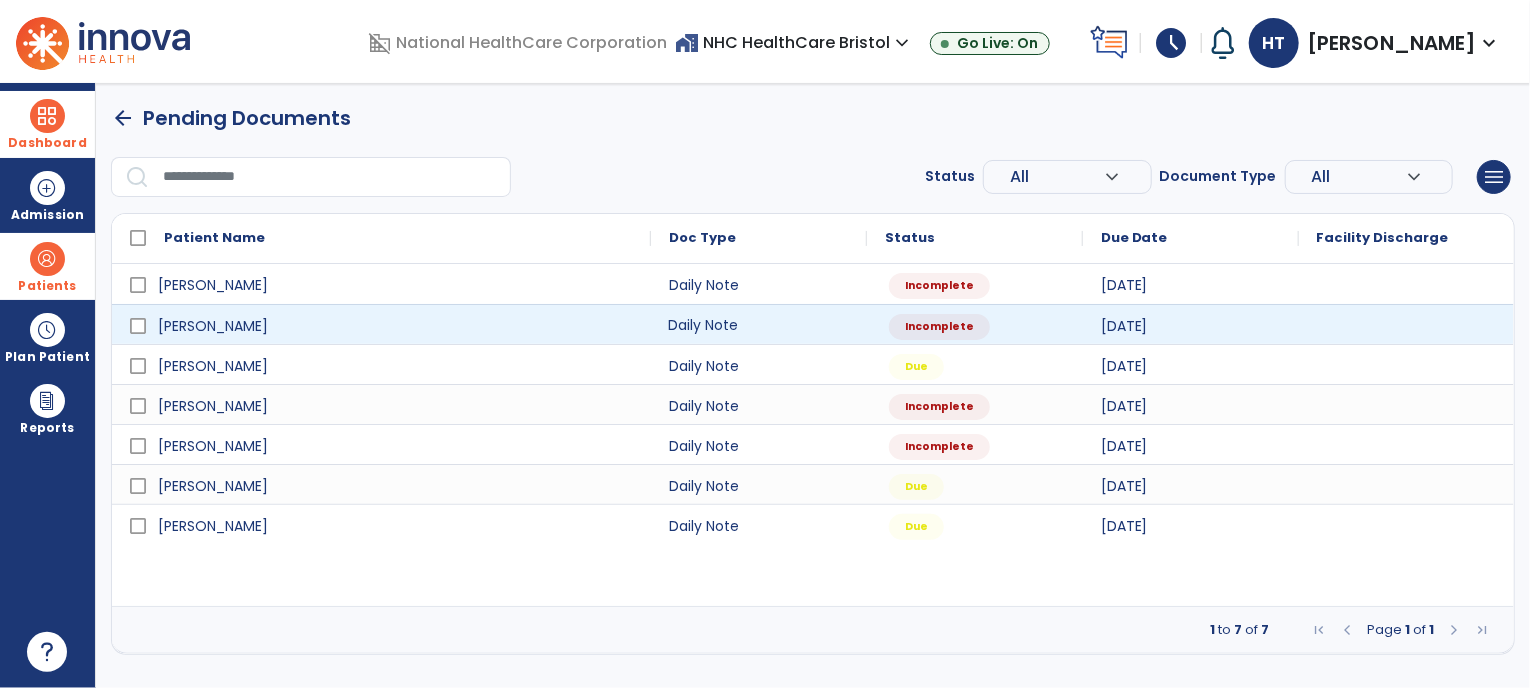 click on "Daily Note" at bounding box center (759, 324) 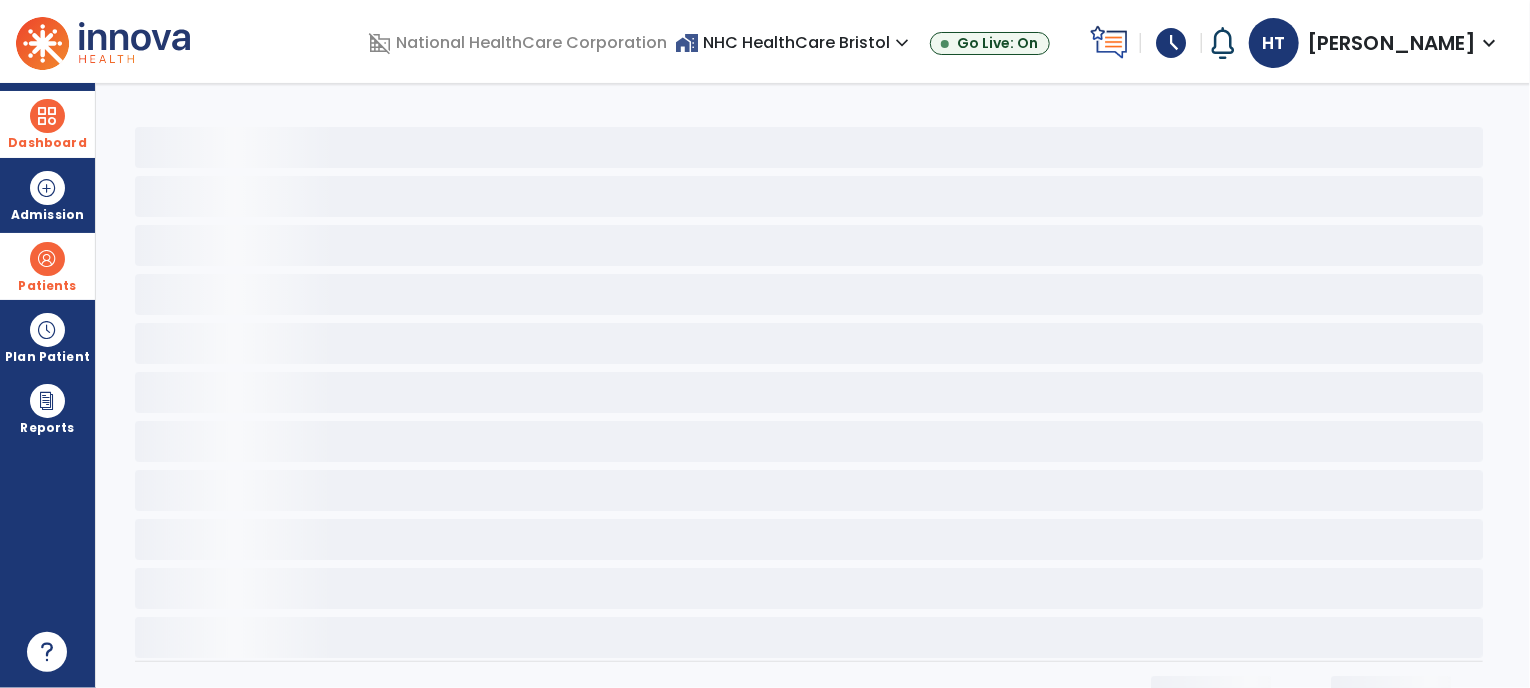 select on "*" 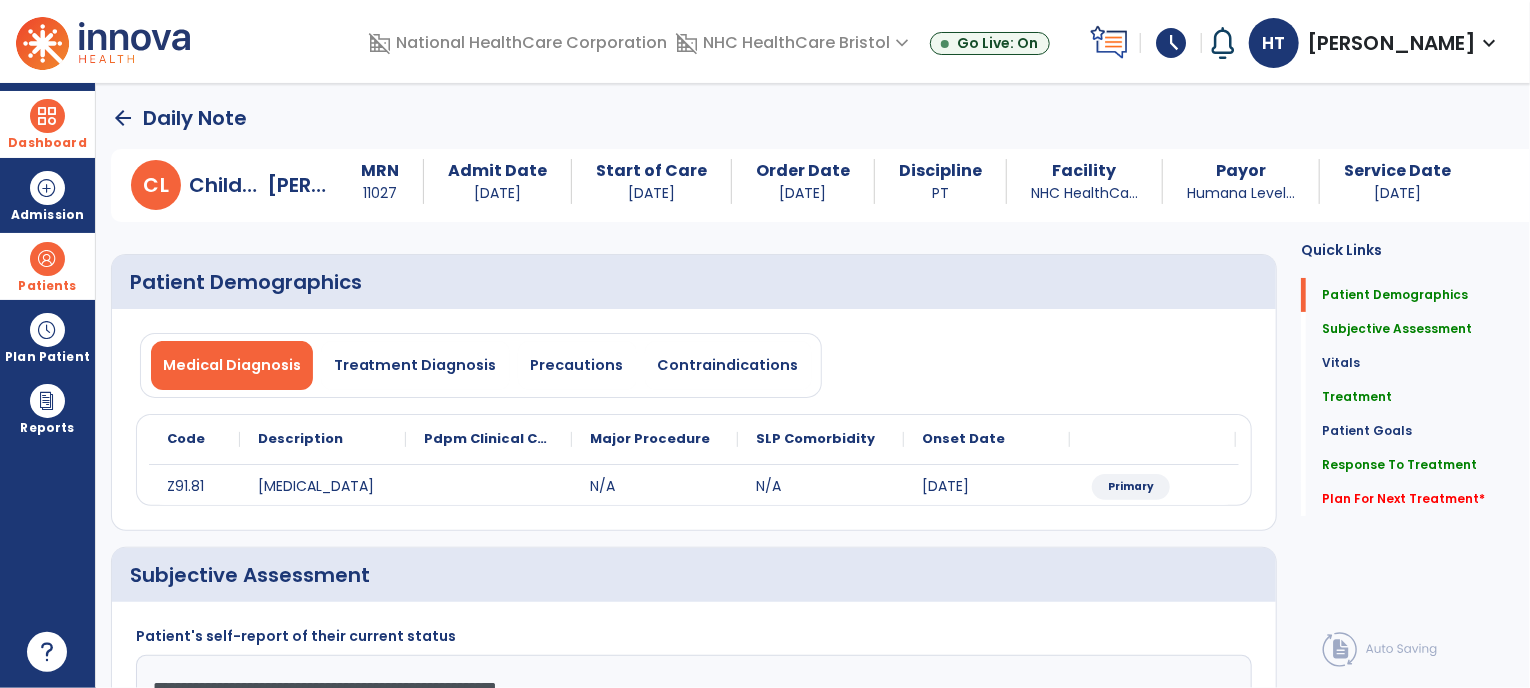 click at bounding box center [47, 259] 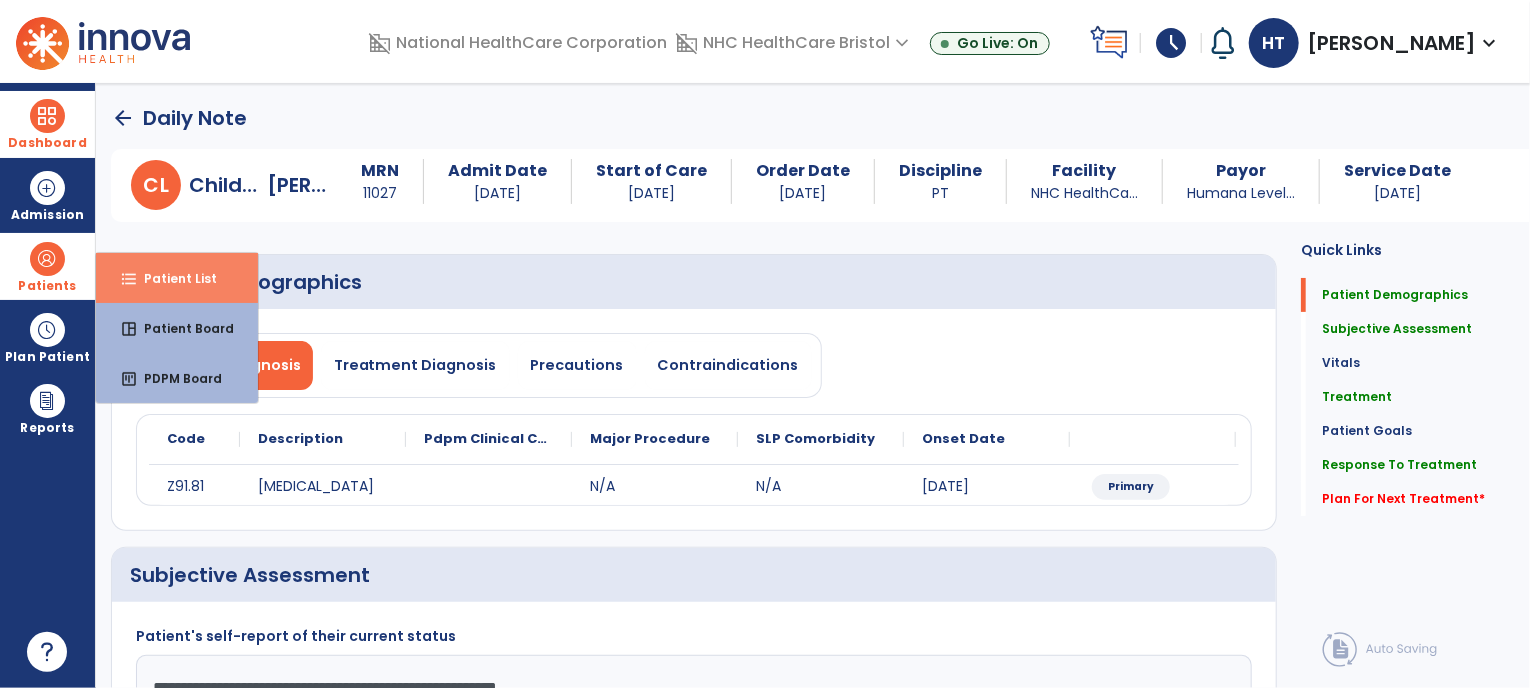 click on "format_list_bulleted" at bounding box center (129, 279) 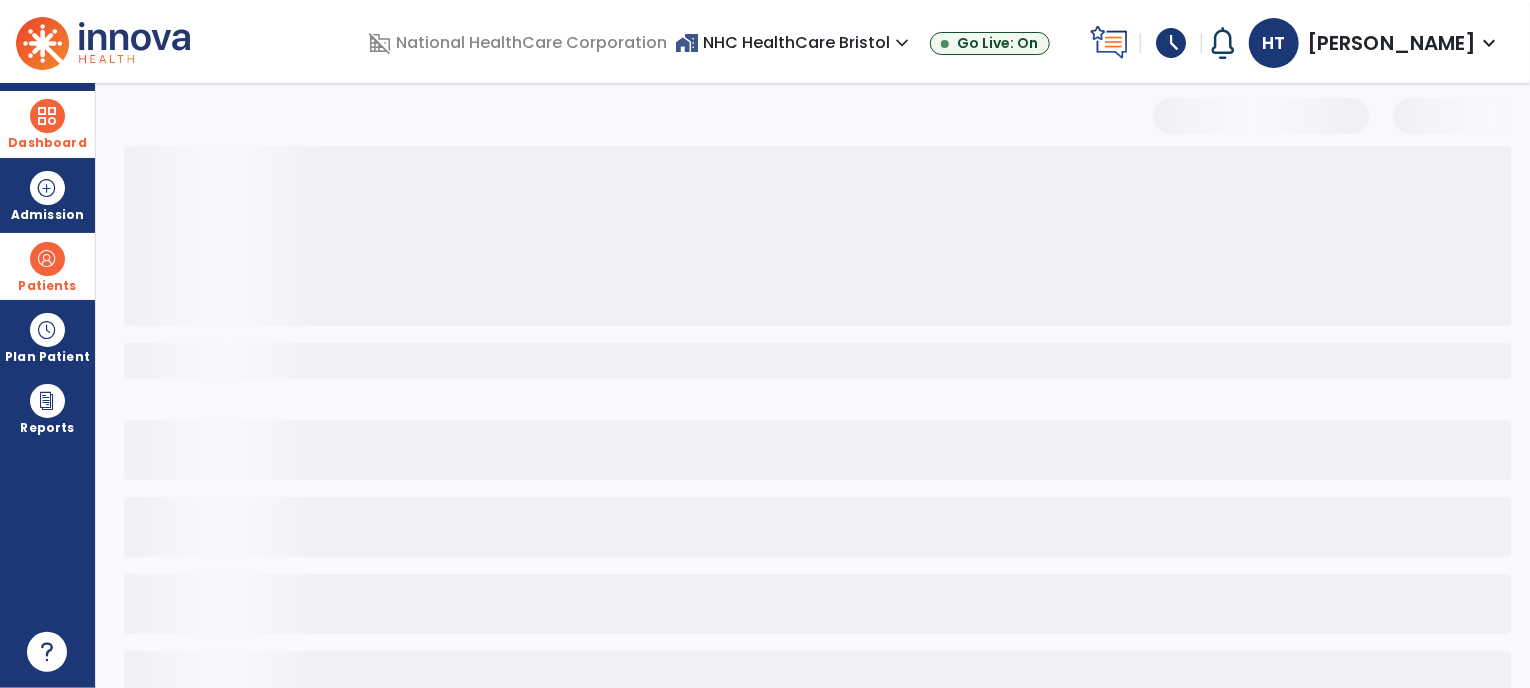 select on "***" 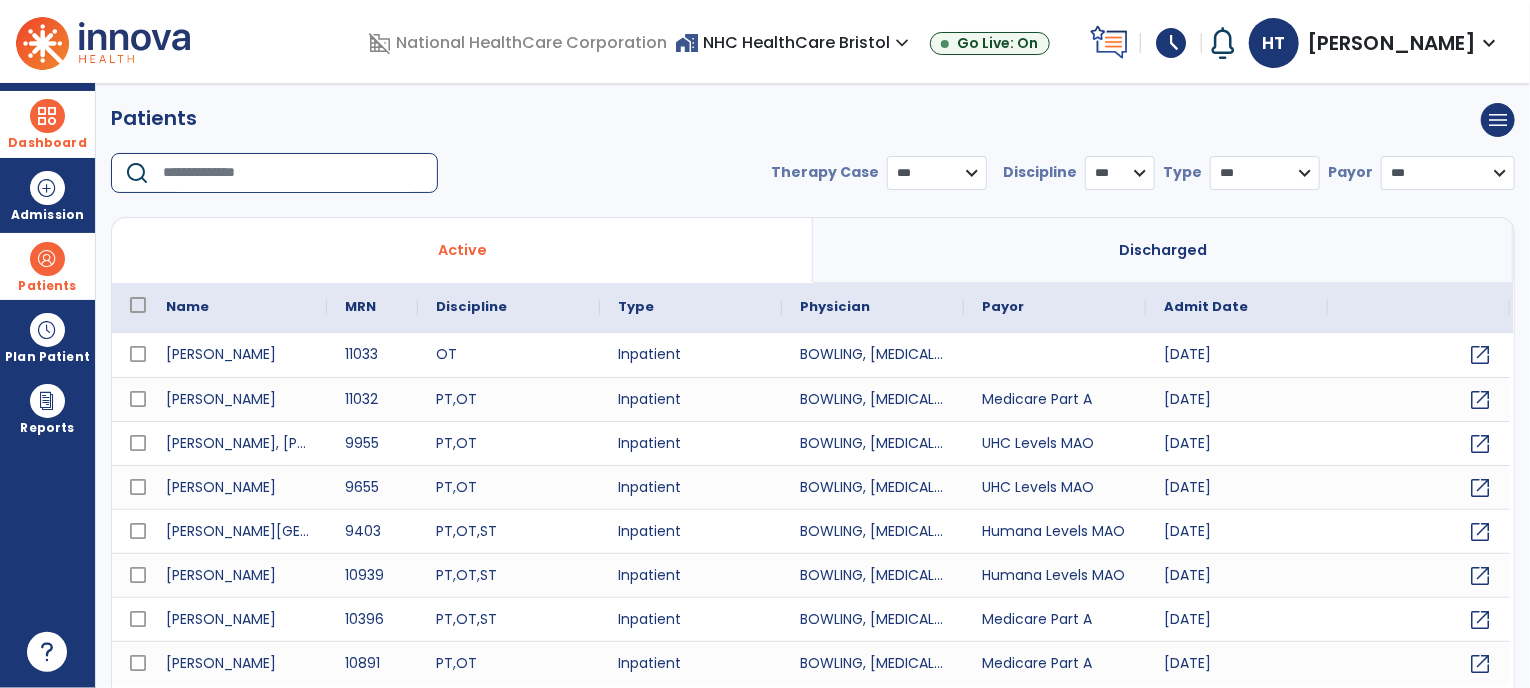 click at bounding box center [293, 173] 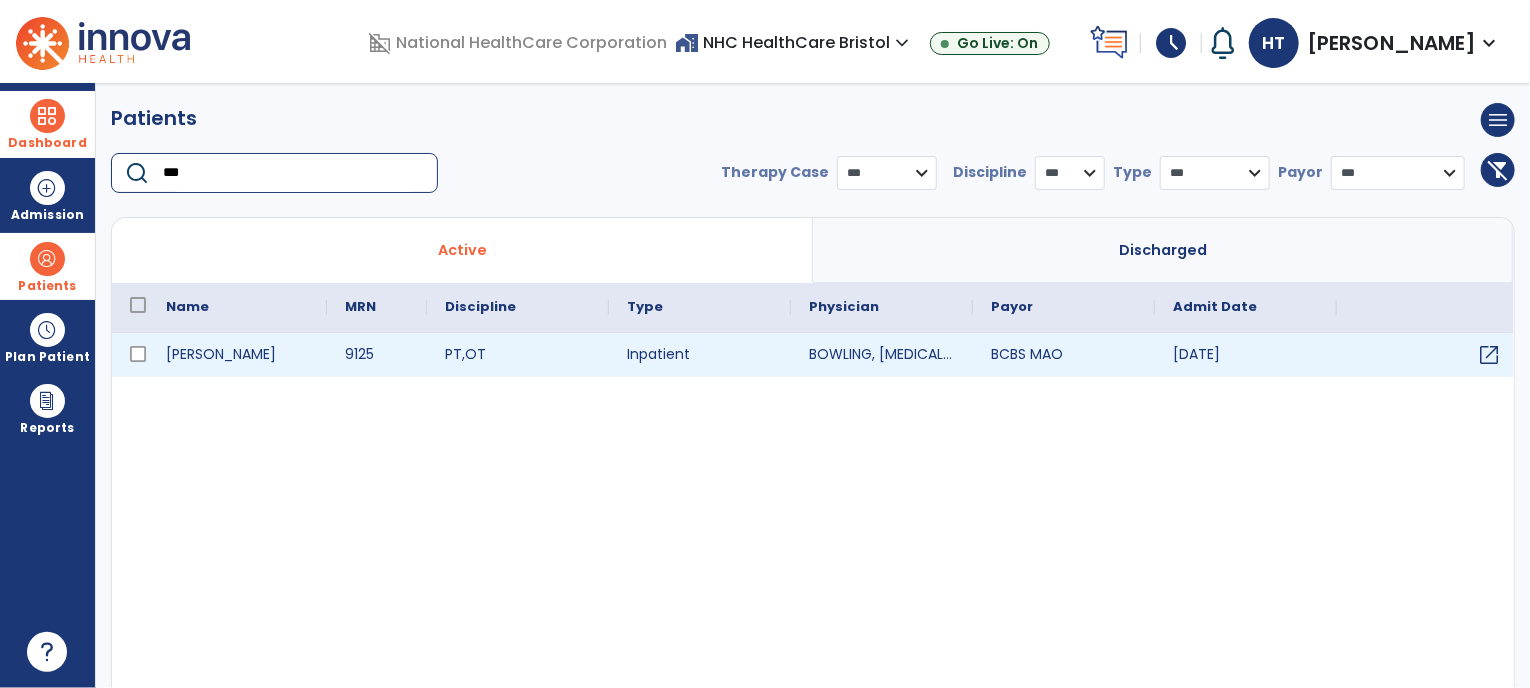 type on "***" 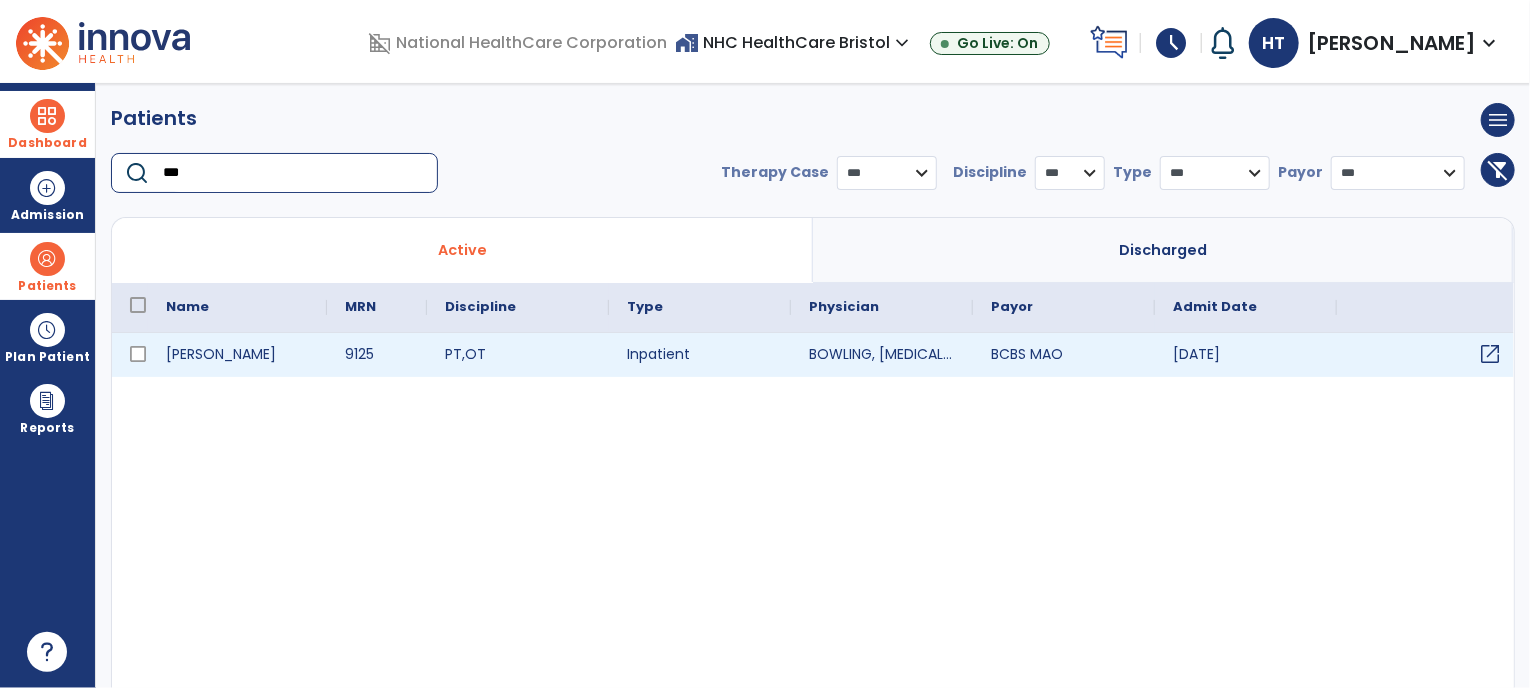 click on "open_in_new" at bounding box center [1428, 355] 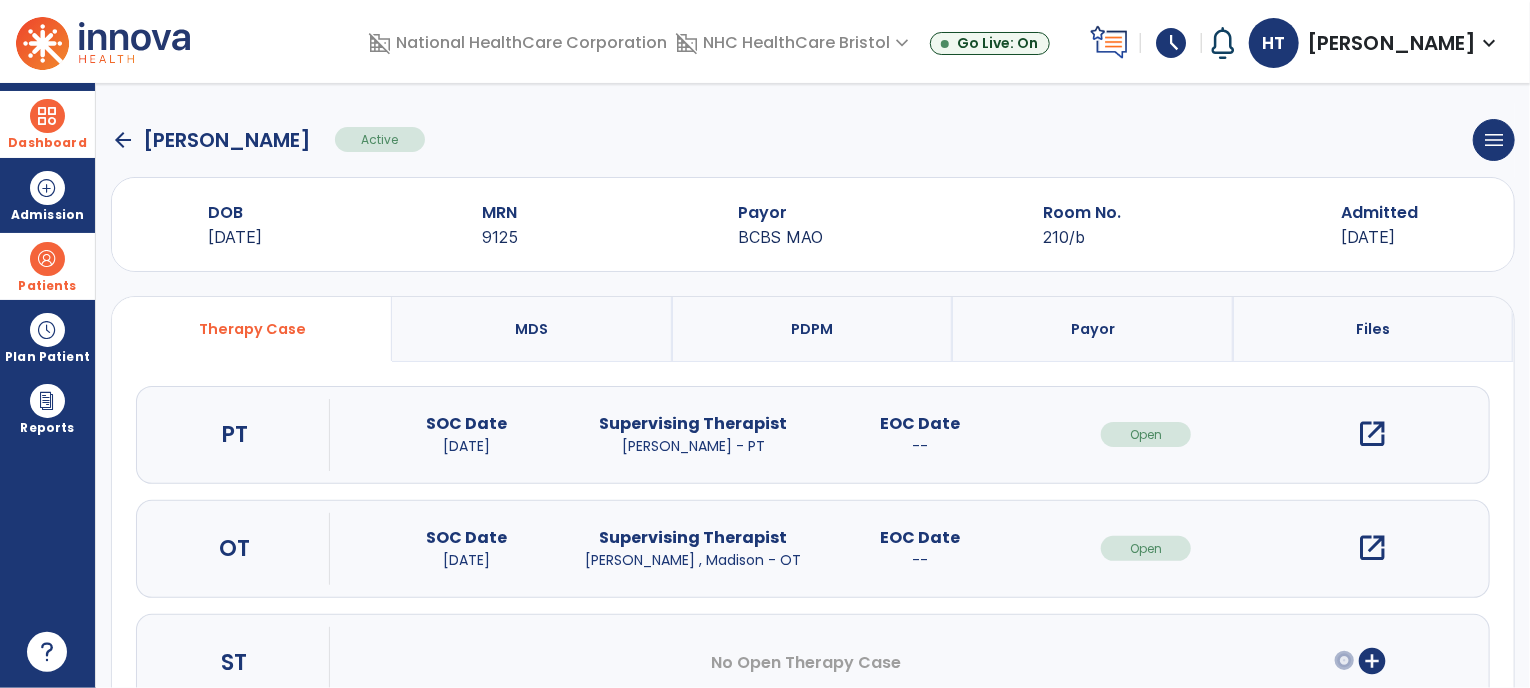 click on "open_in_new" at bounding box center (1373, 434) 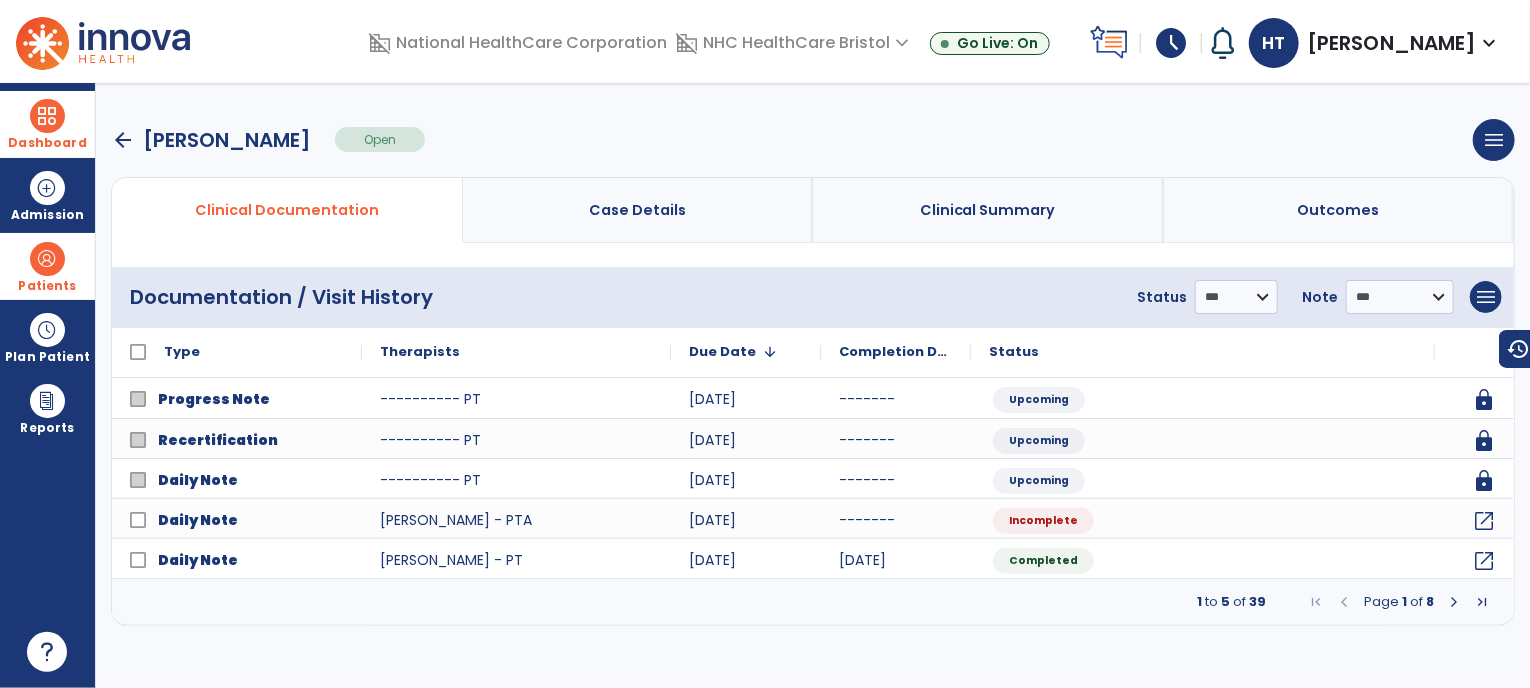 click on "arrow_back" at bounding box center [123, 140] 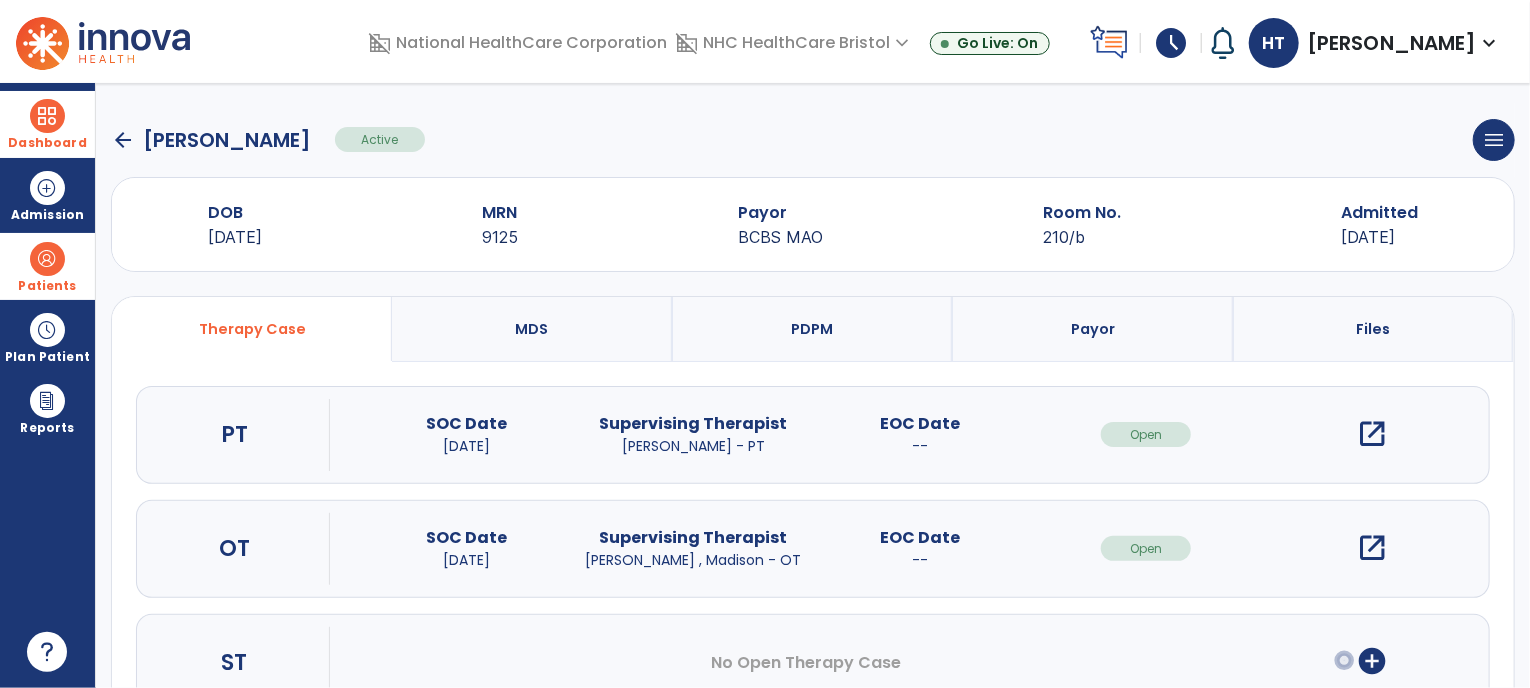 click on "open_in_new" at bounding box center [1373, 548] 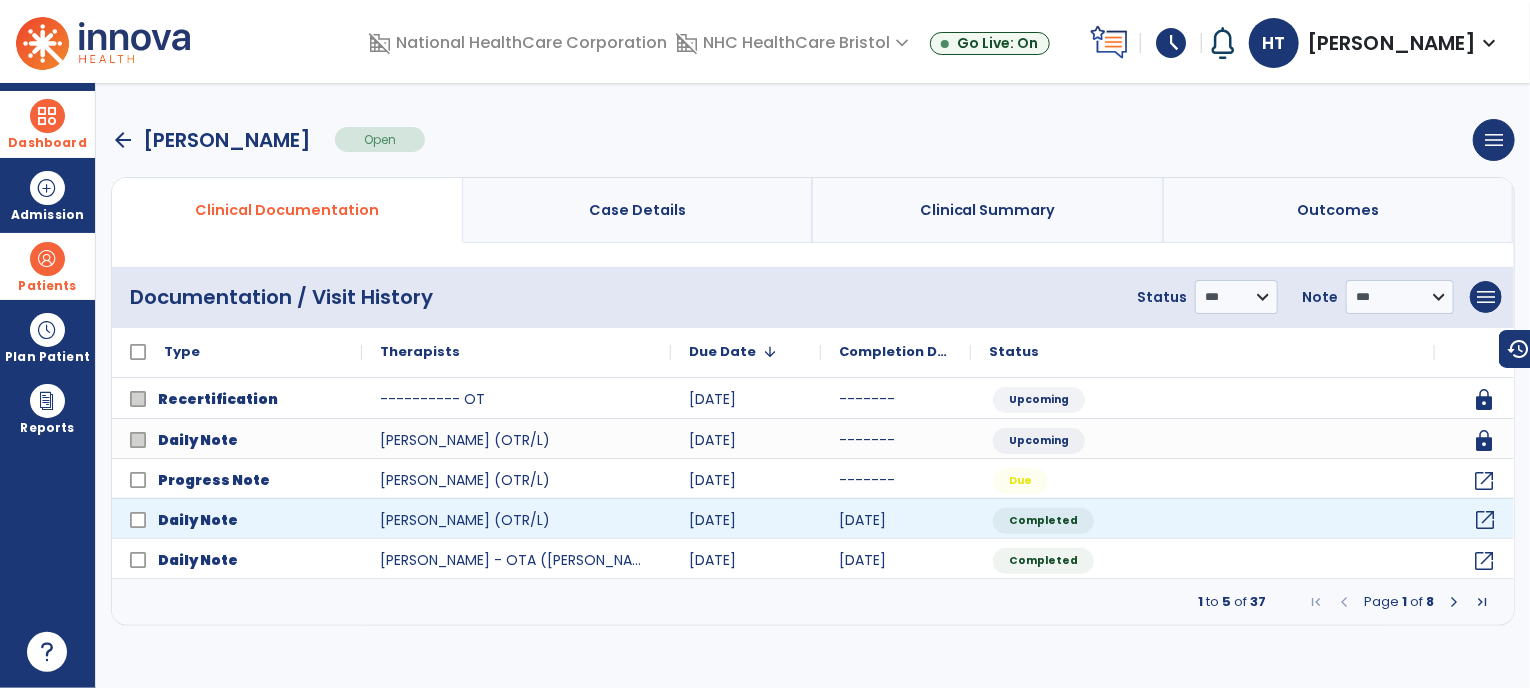 click on "open_in_new" 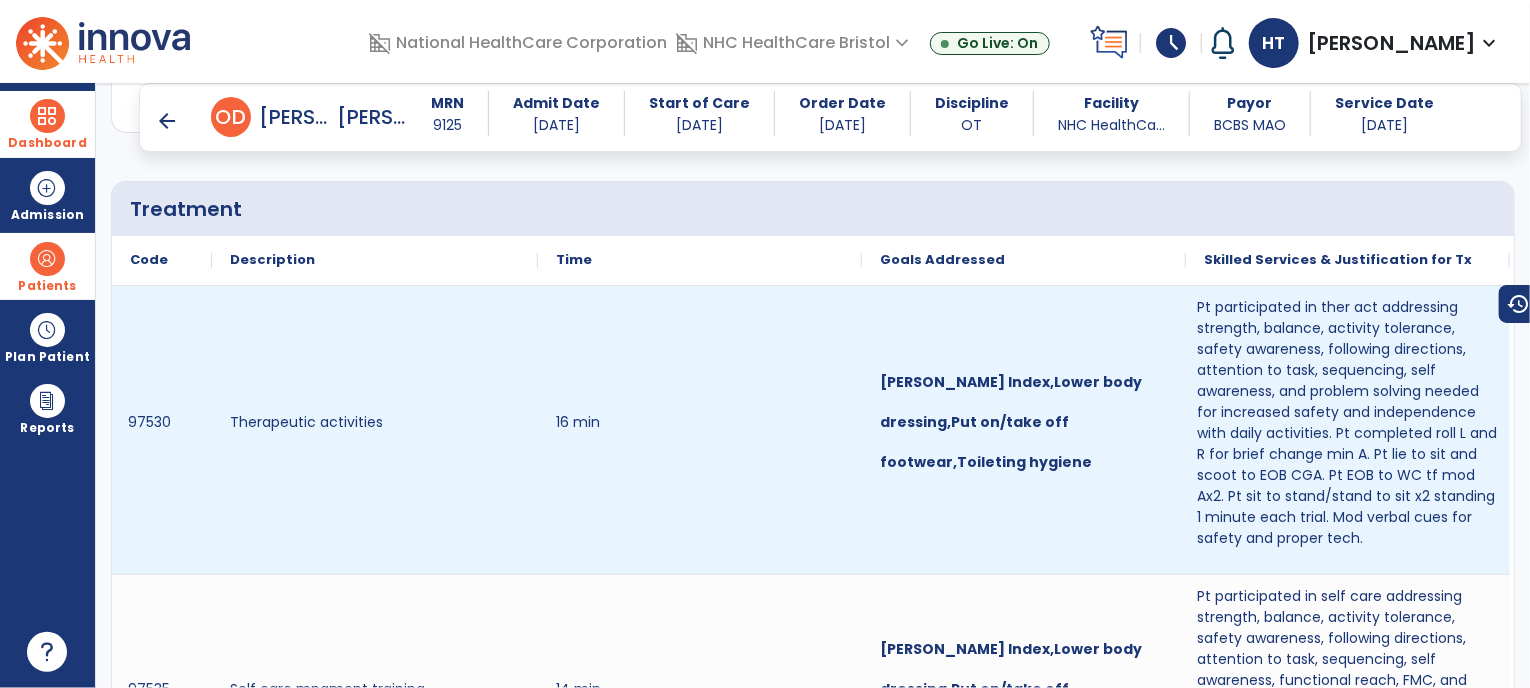 scroll, scrollTop: 1120, scrollLeft: 0, axis: vertical 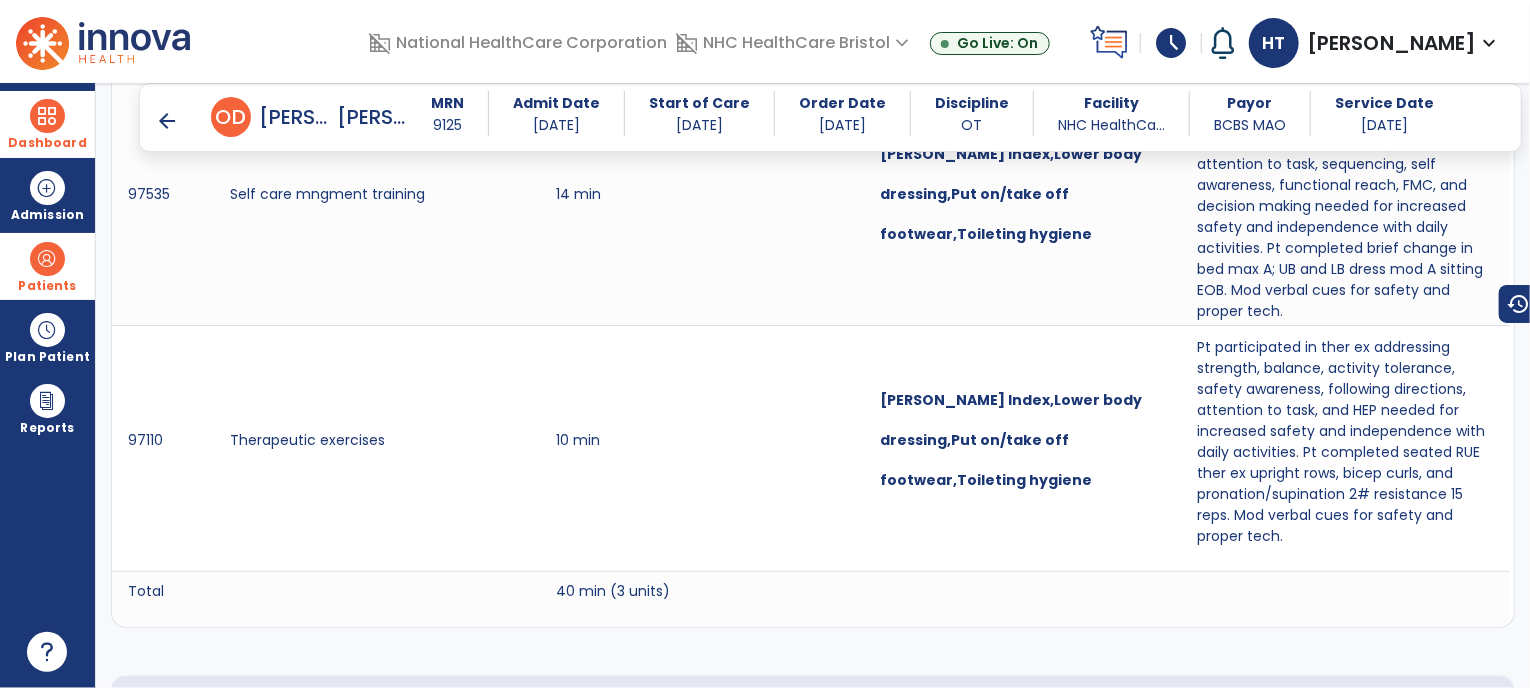 click at bounding box center [47, 116] 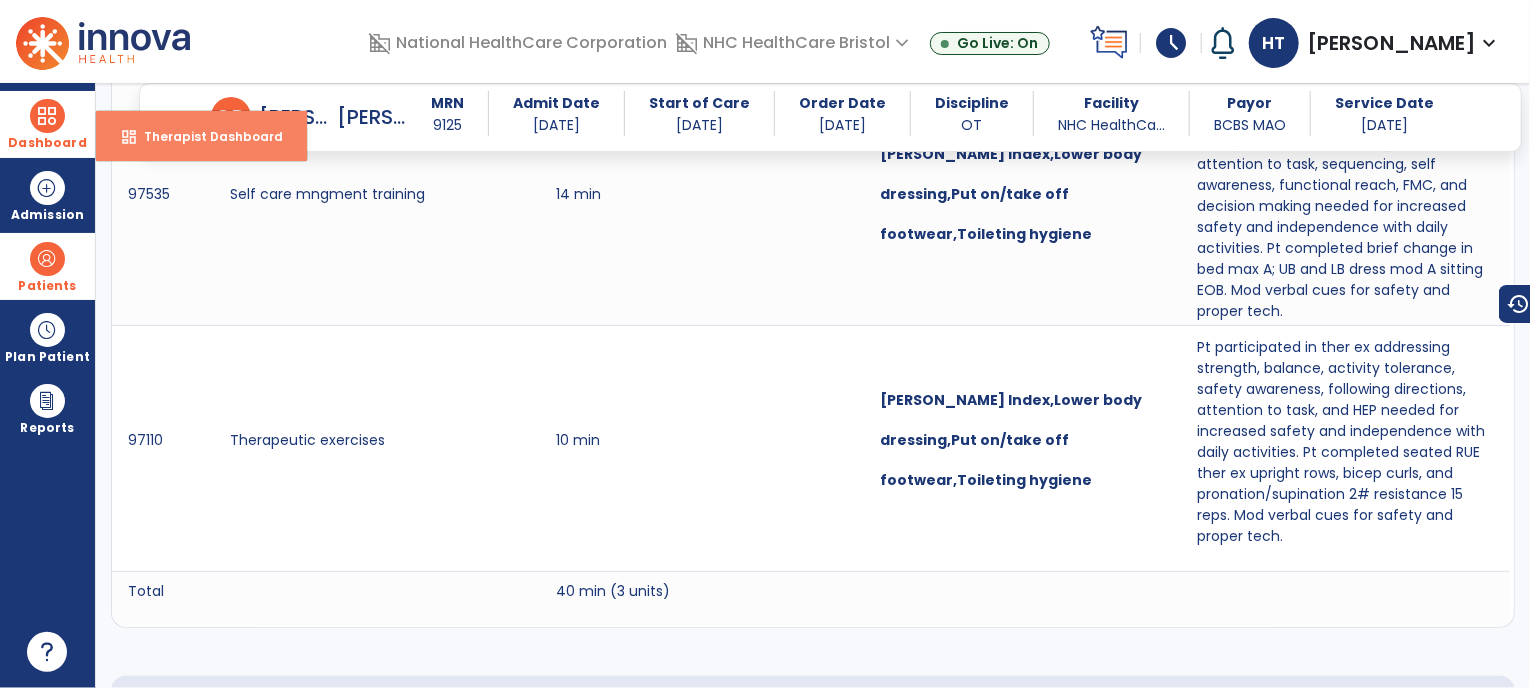 click on "Therapist Dashboard" at bounding box center [205, 136] 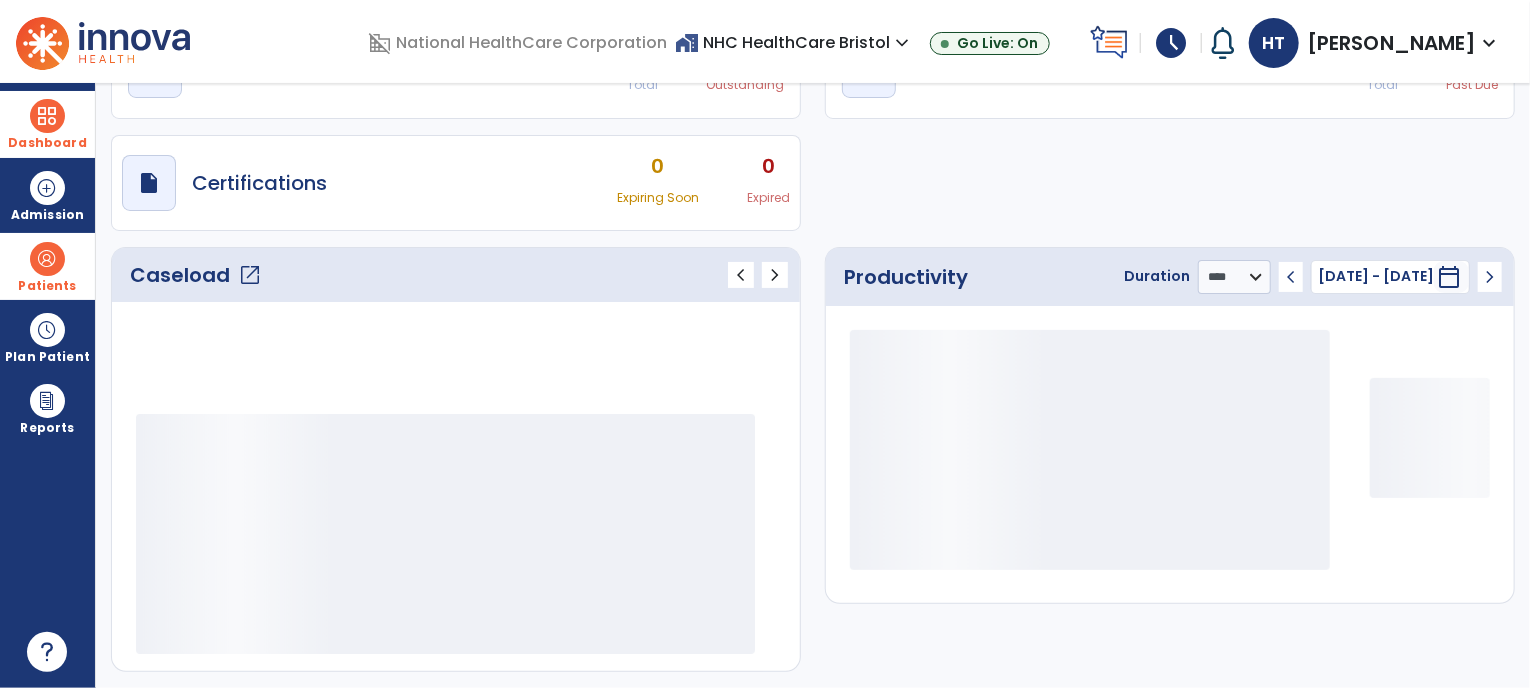 scroll, scrollTop: 116, scrollLeft: 0, axis: vertical 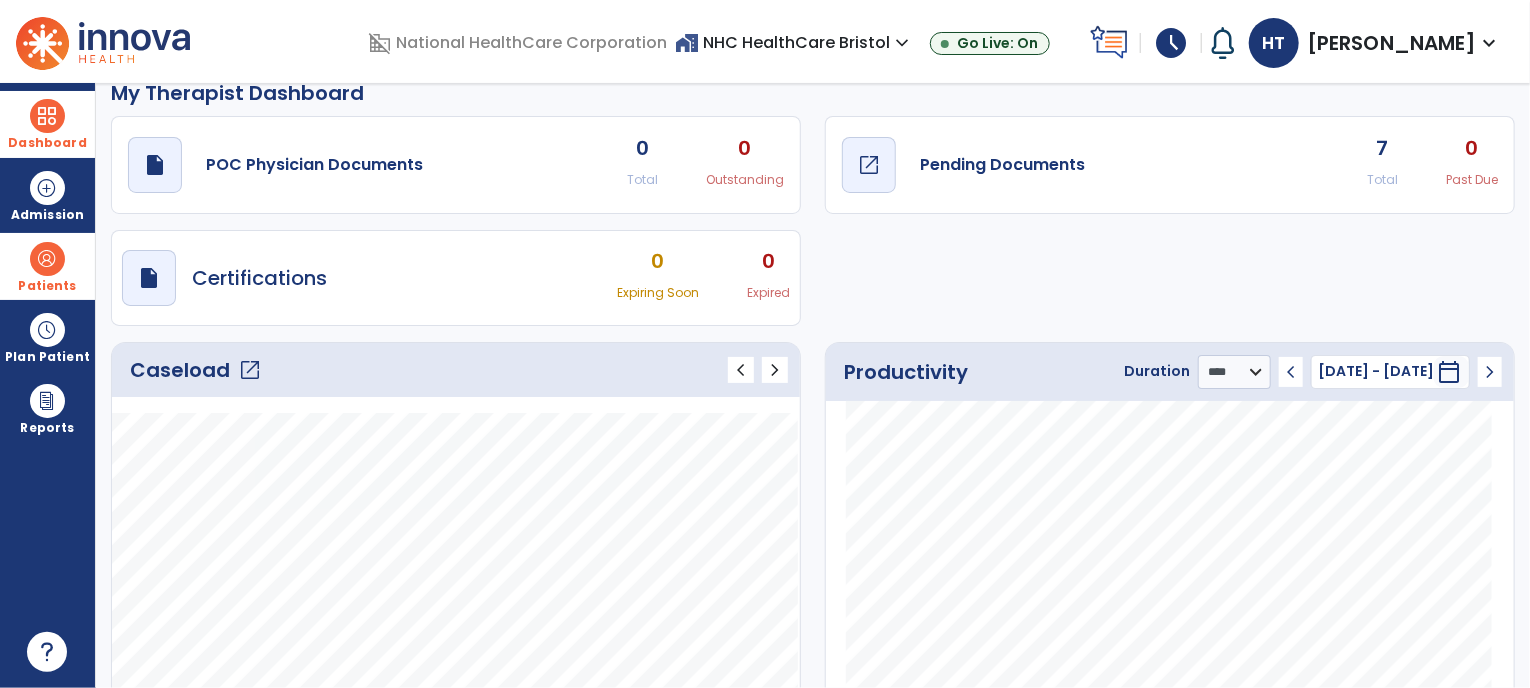 click on "Pending Documents" 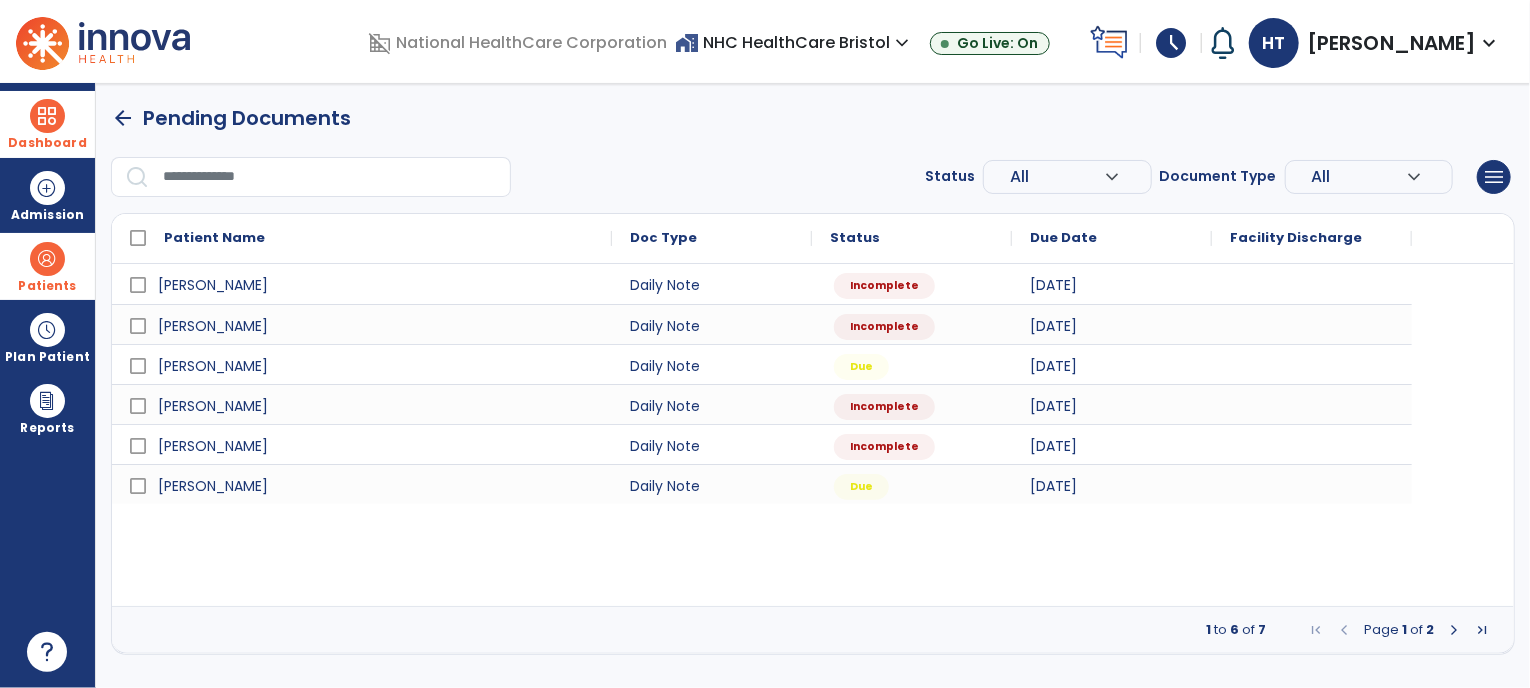 scroll, scrollTop: 0, scrollLeft: 0, axis: both 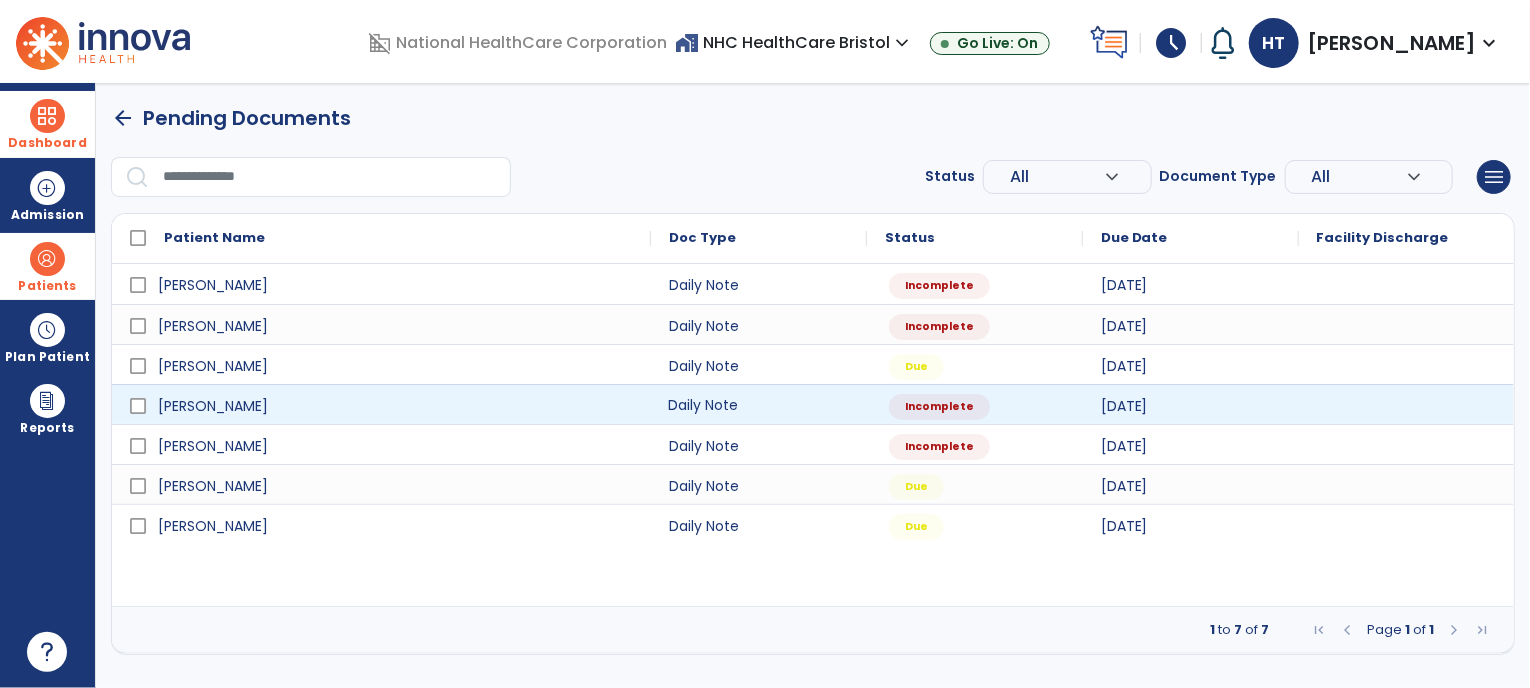 click on "Daily Note" at bounding box center [759, 404] 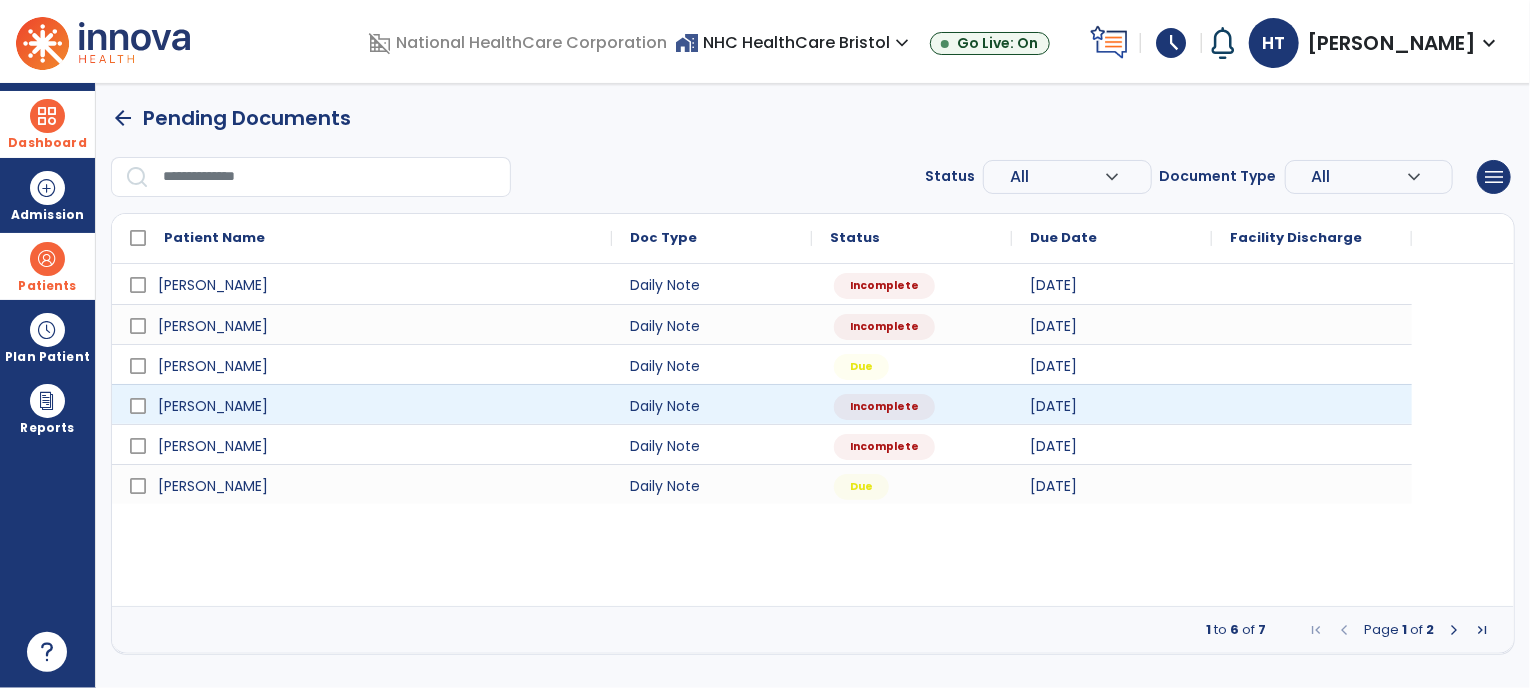 select on "*" 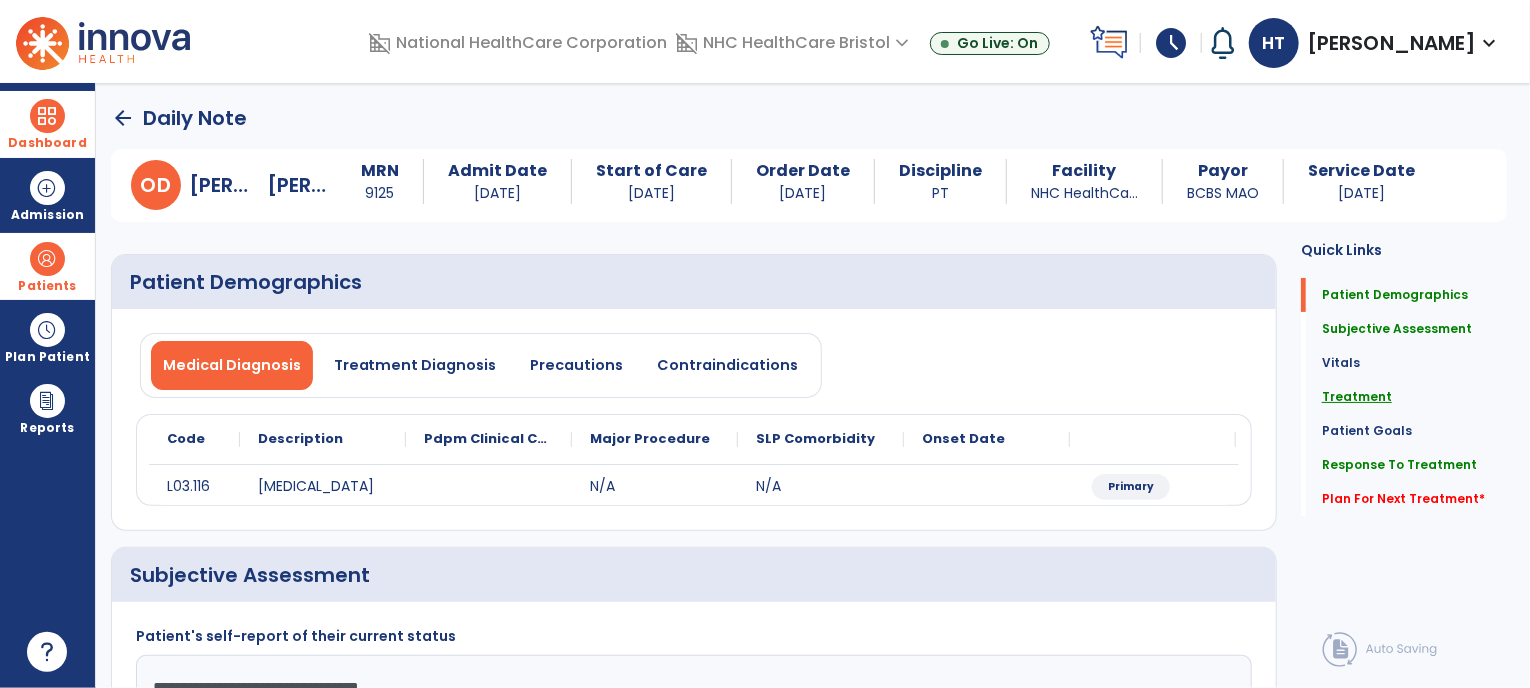 click on "Treatment" 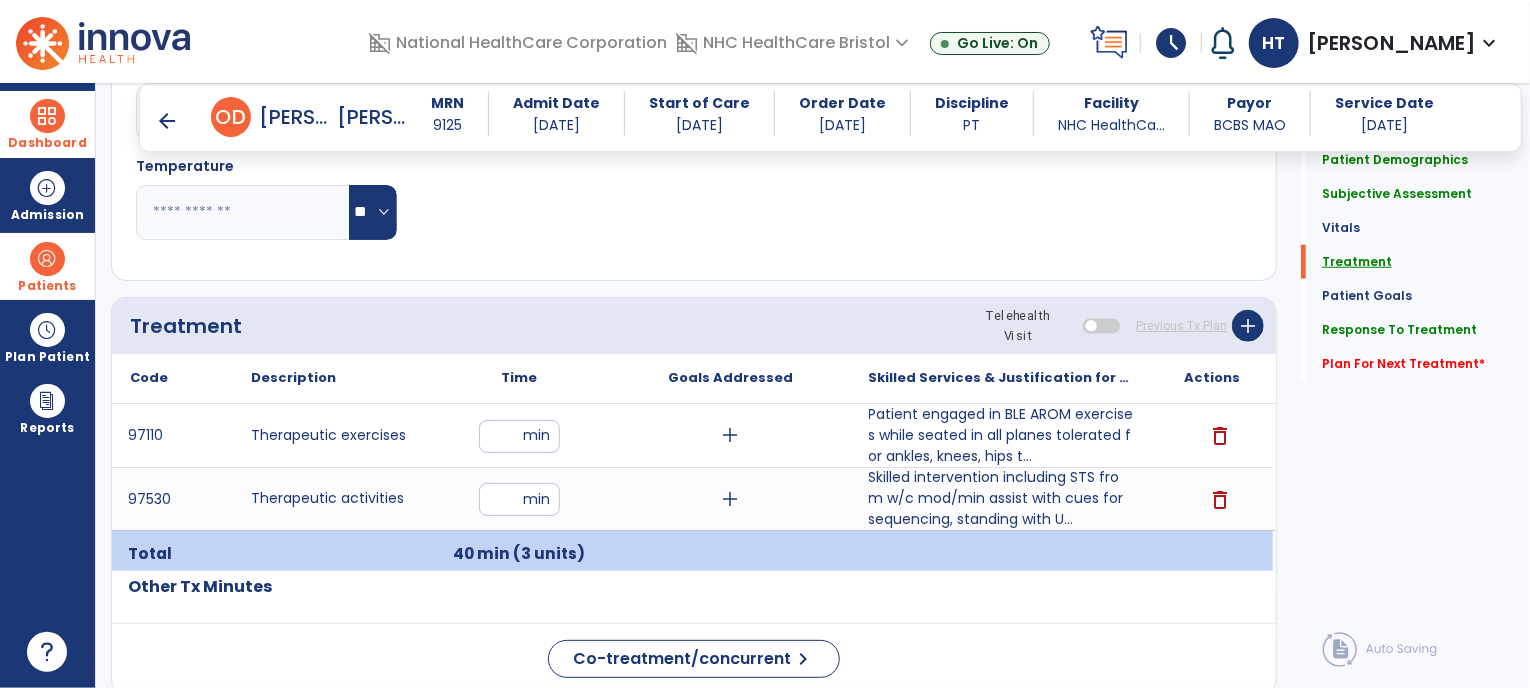scroll, scrollTop: 1080, scrollLeft: 0, axis: vertical 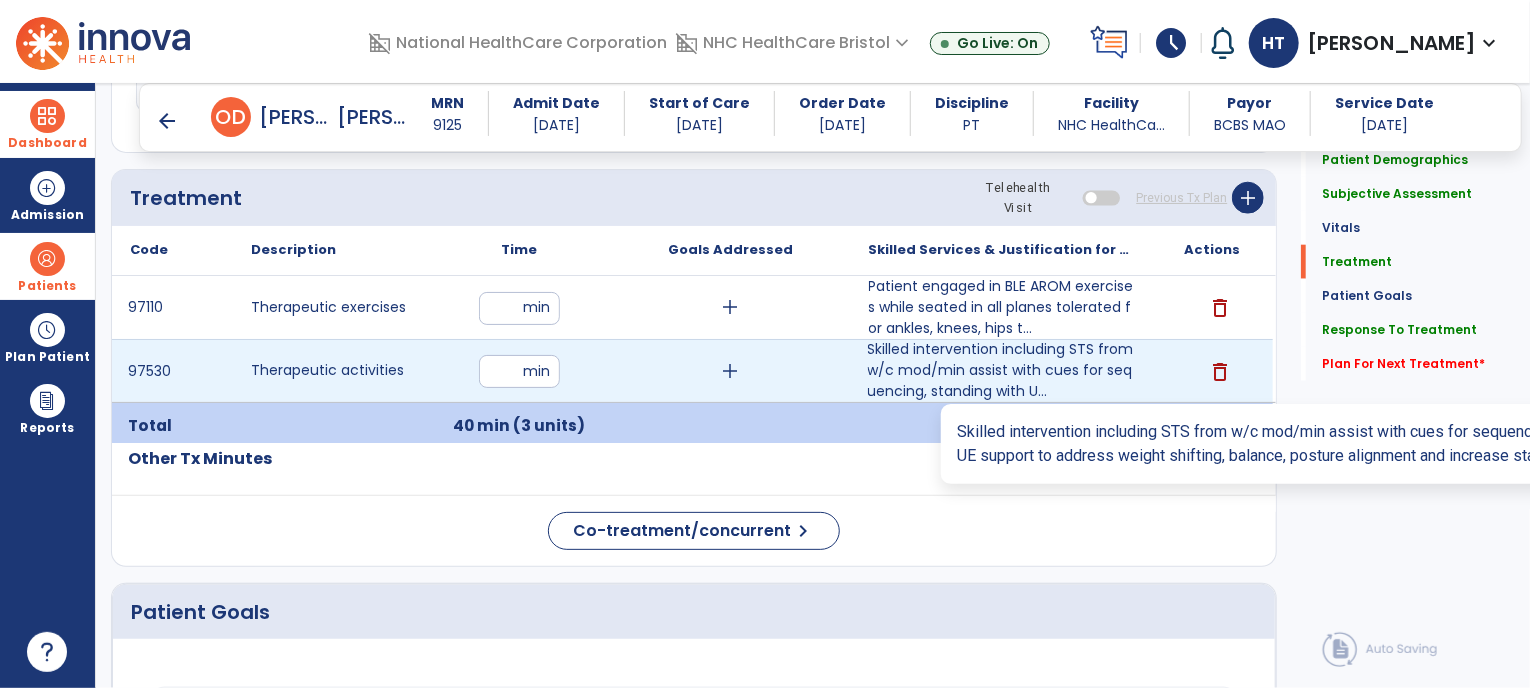 click on "Skilled intervention including STS from w/c mod/min assist with cues for sequencing, standing with U..." at bounding box center (1001, 370) 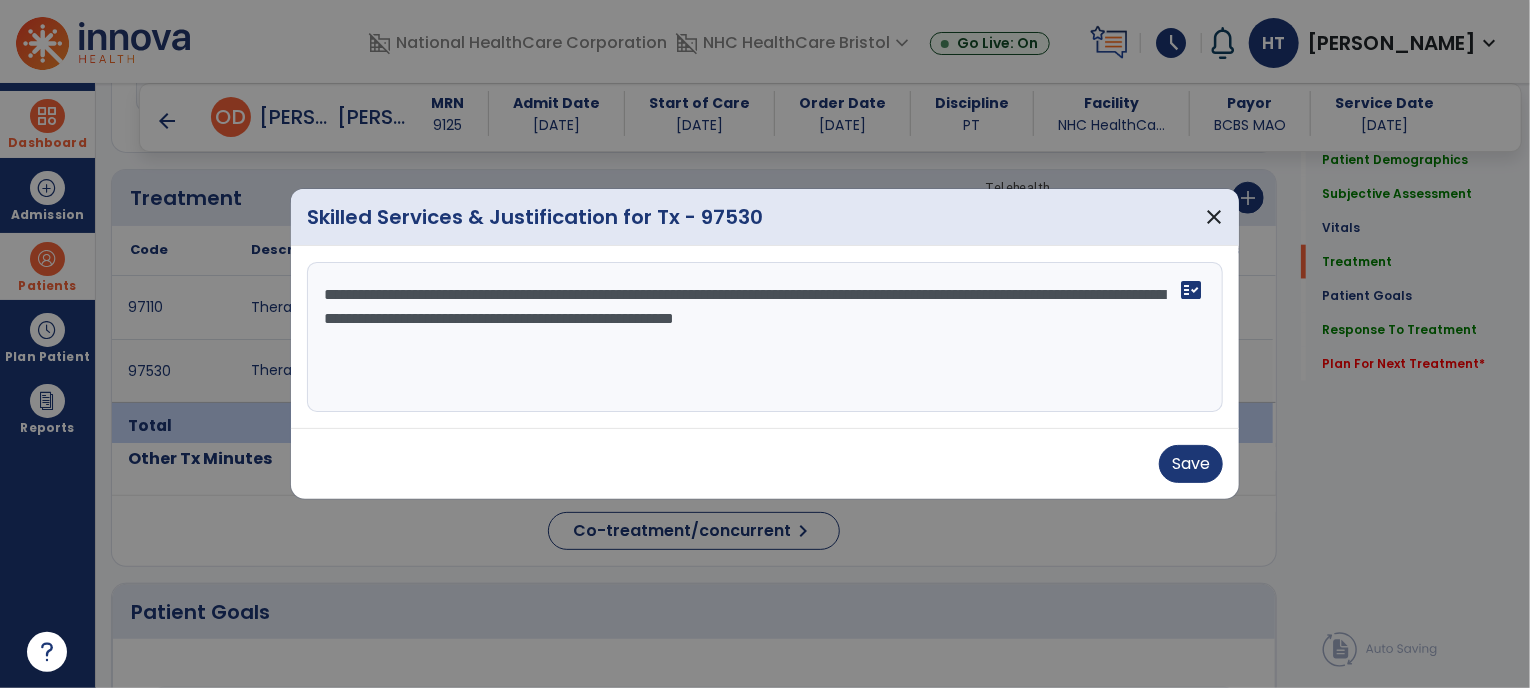 click on "**********" at bounding box center [765, 337] 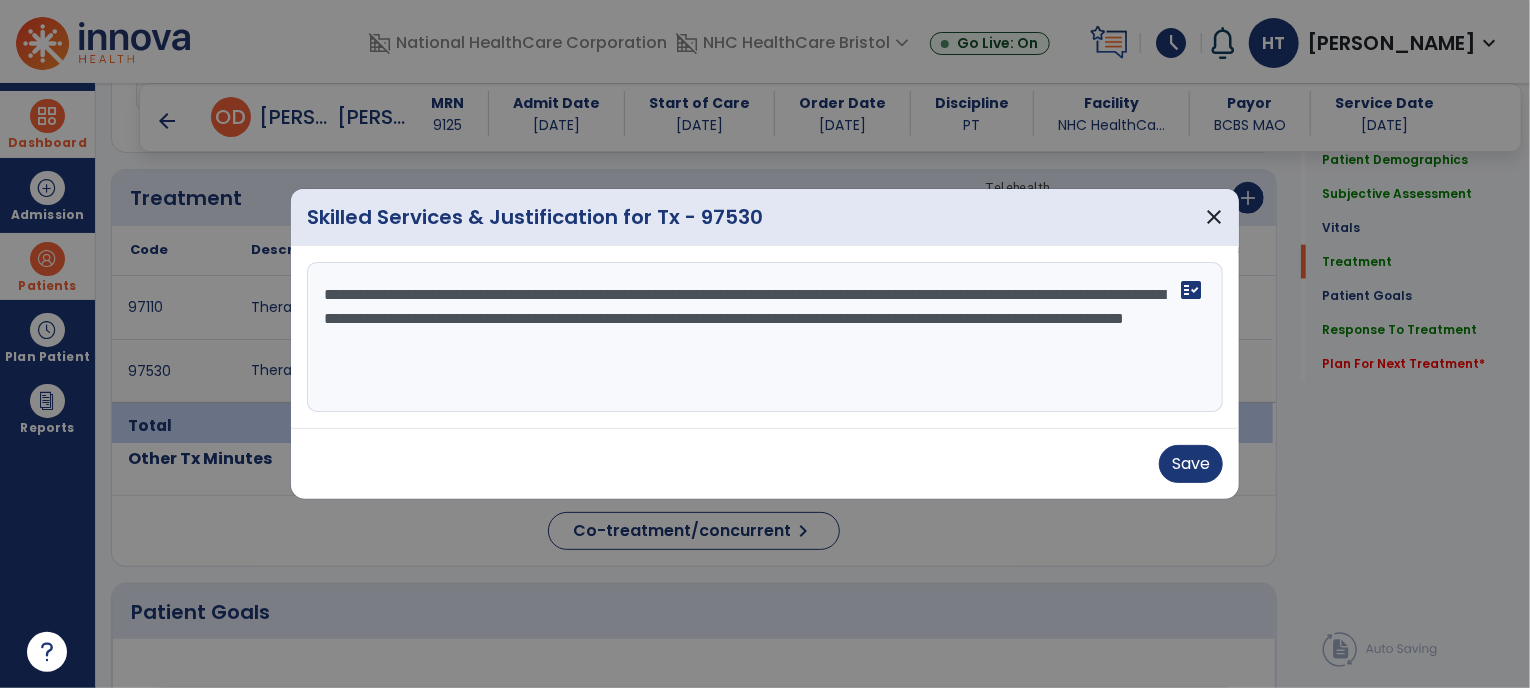 click on "**********" at bounding box center (765, 337) 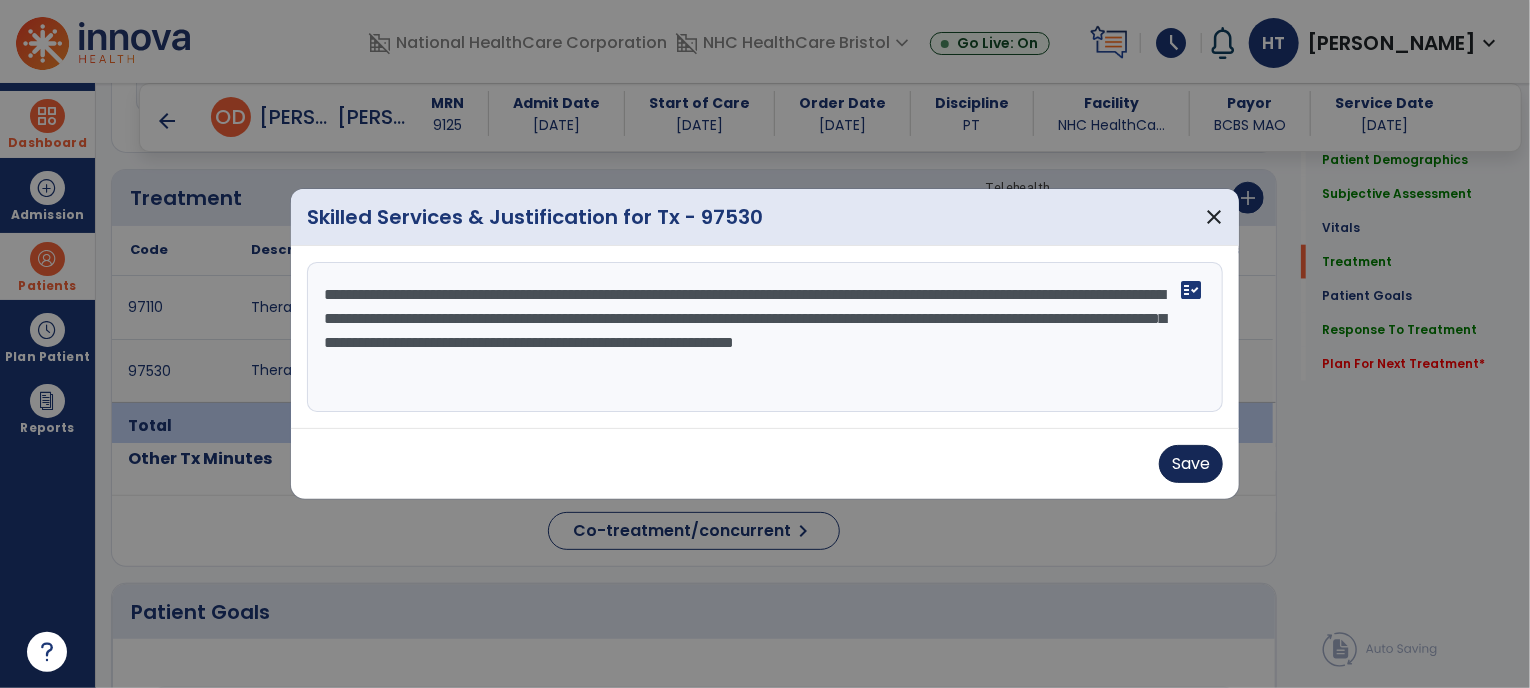 type on "**********" 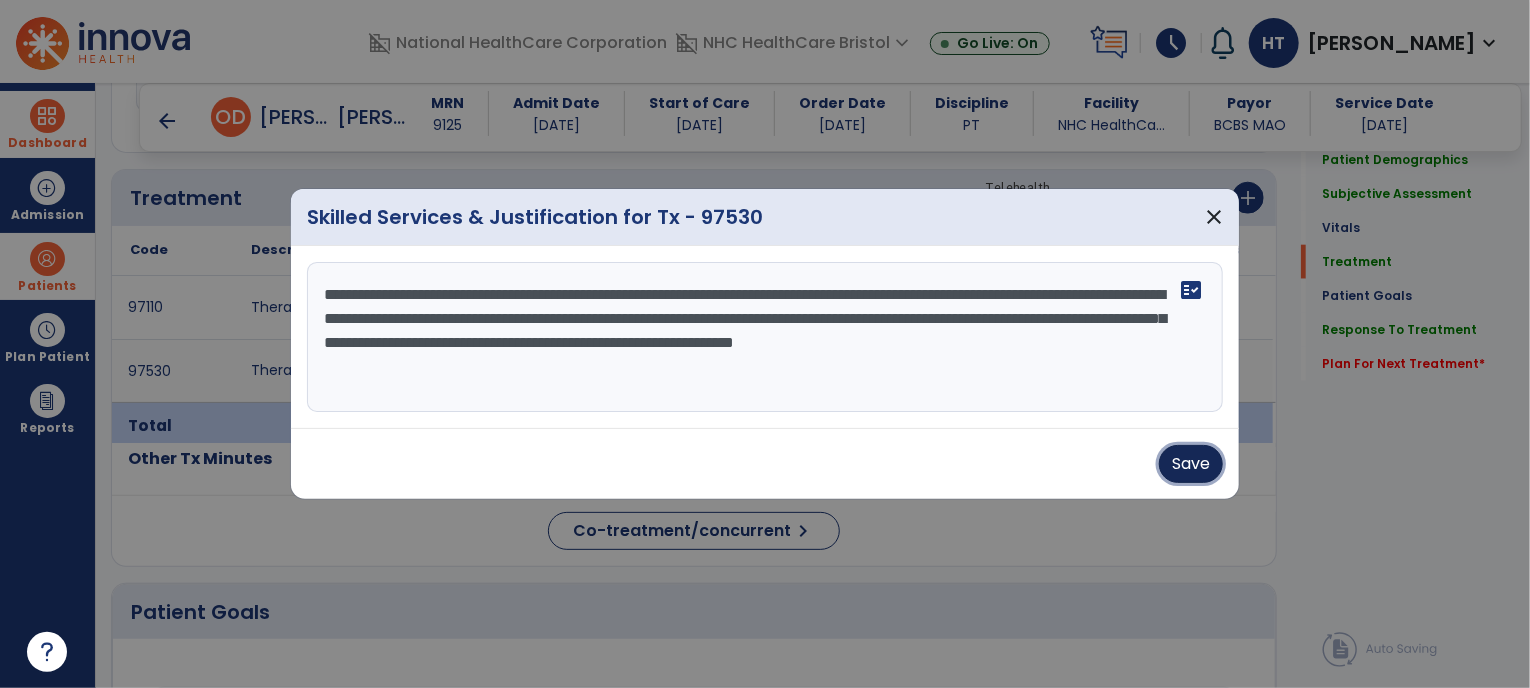 click on "Save" at bounding box center [1191, 464] 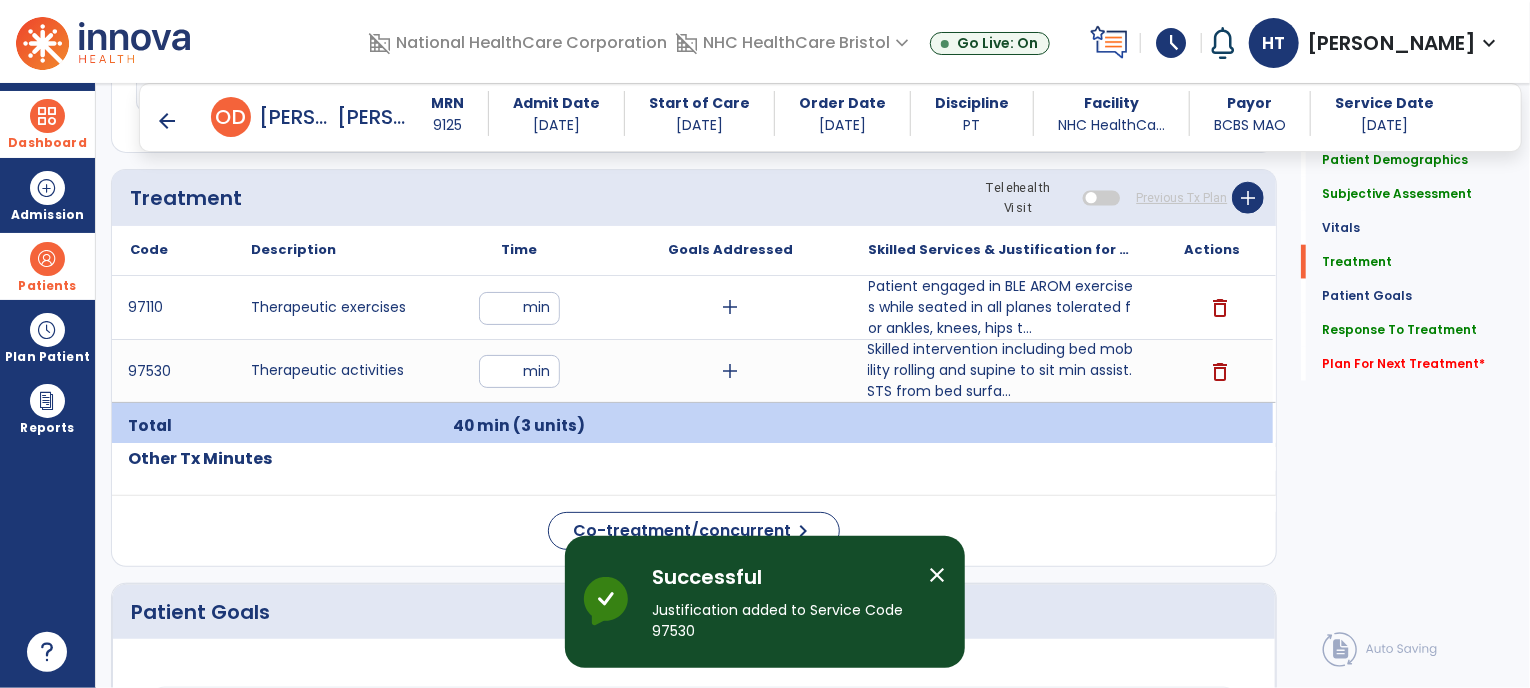 click at bounding box center [47, 259] 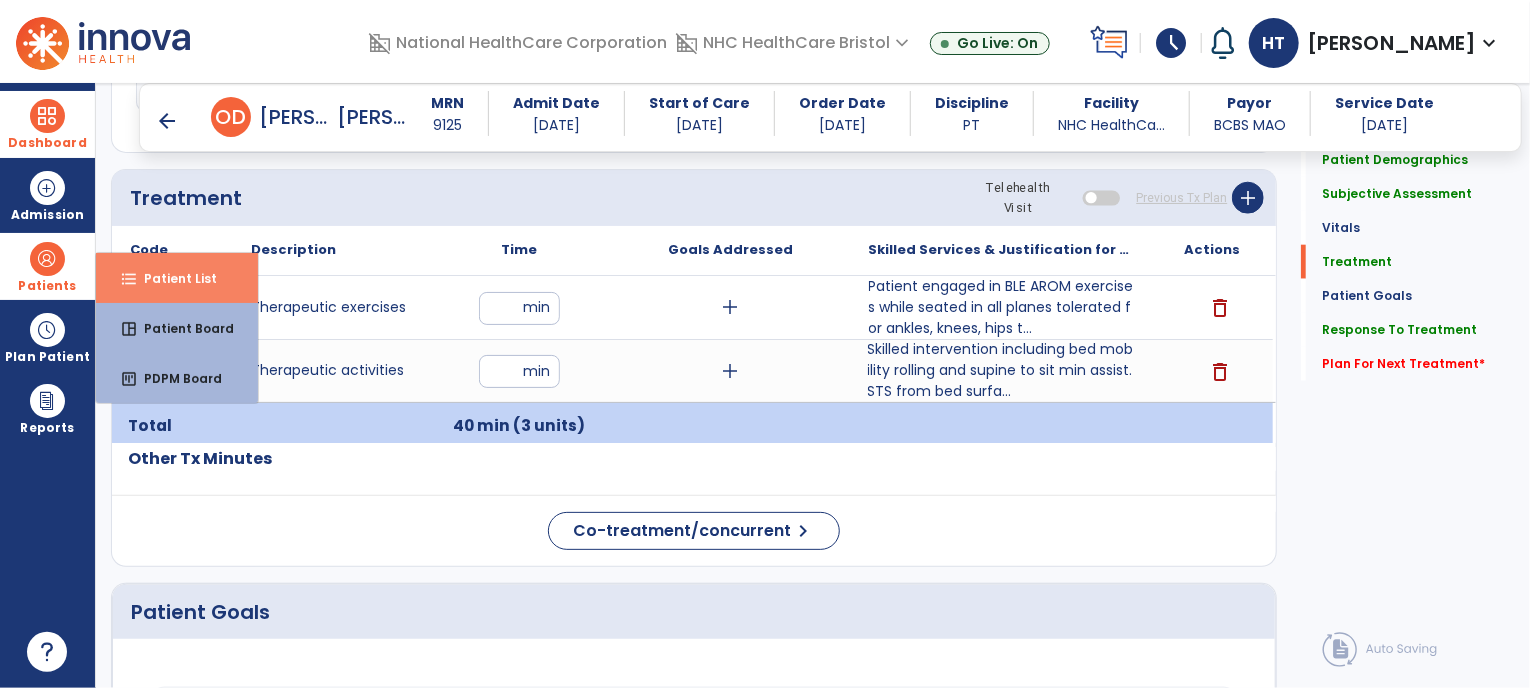 click on "format_list_bulleted  Patient List" at bounding box center (177, 278) 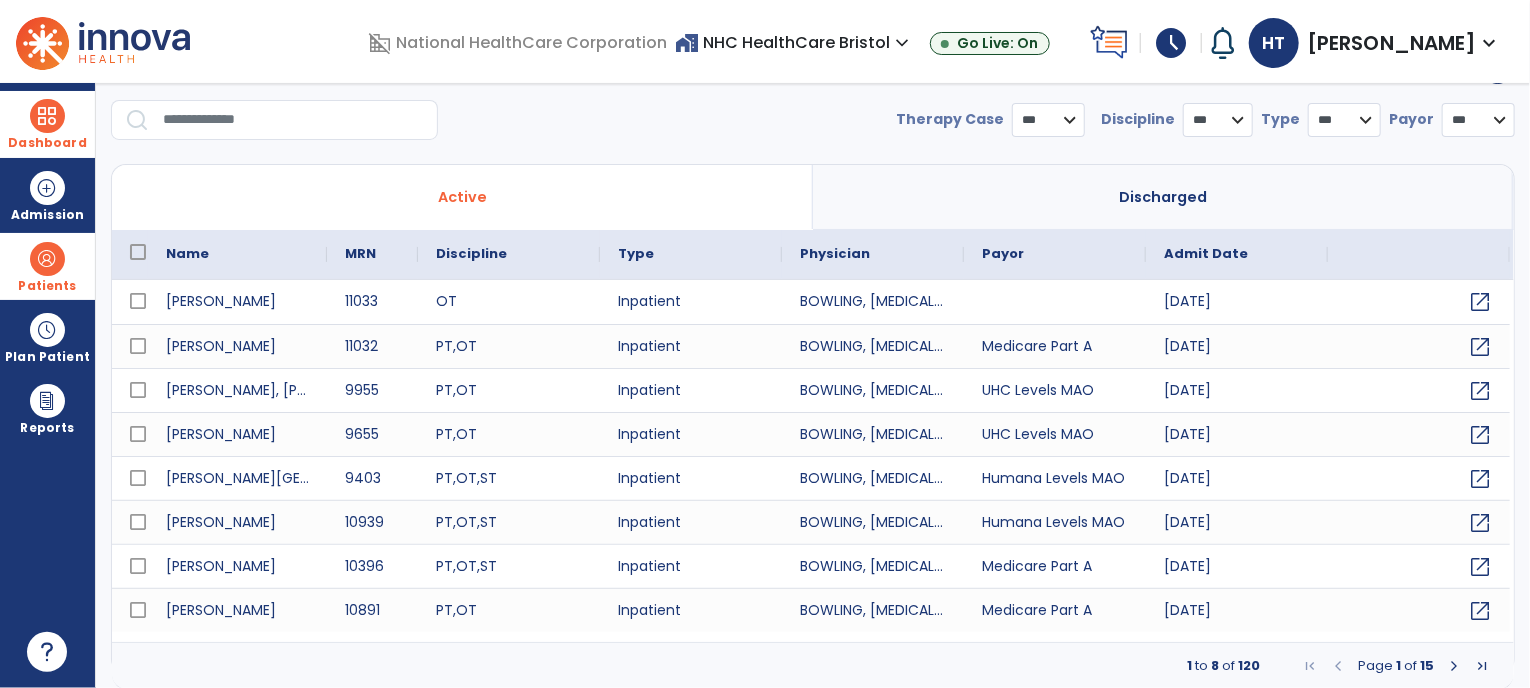 click at bounding box center [293, 120] 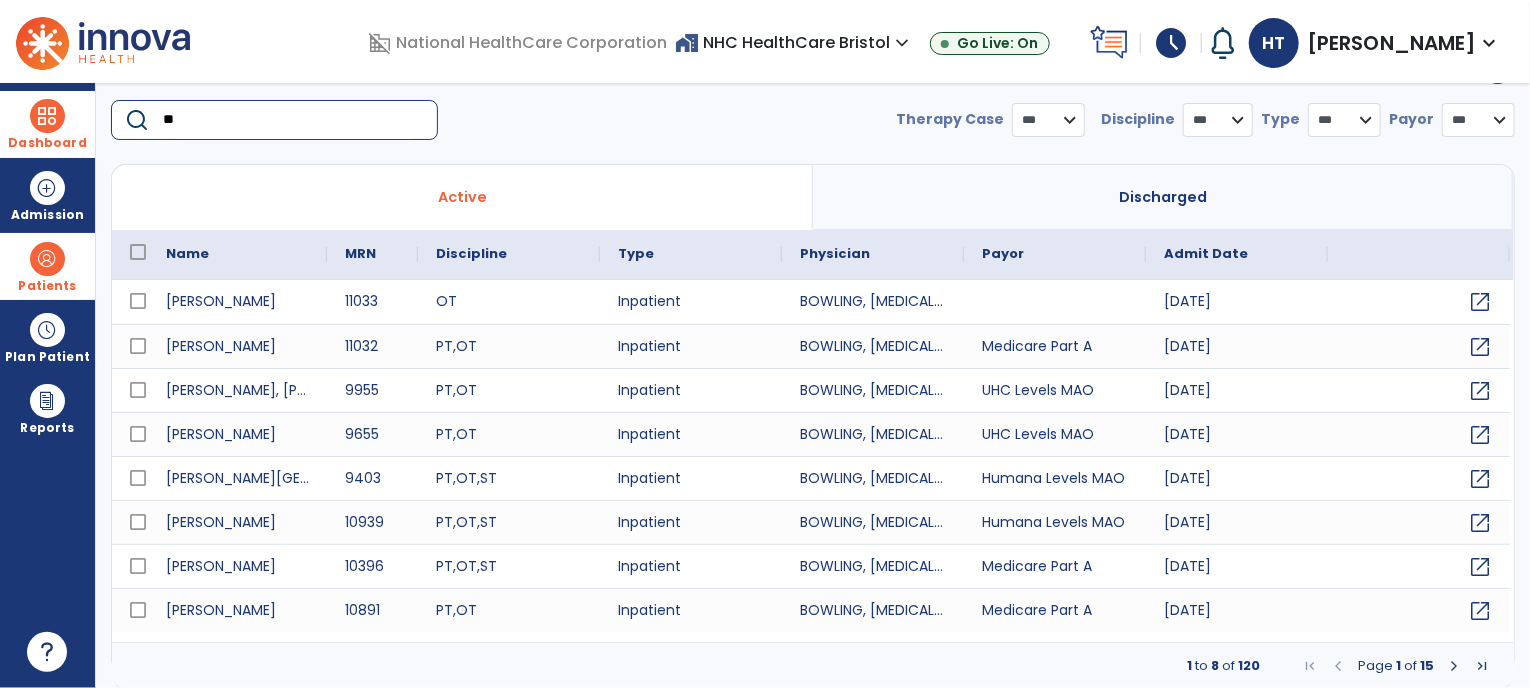 type on "***" 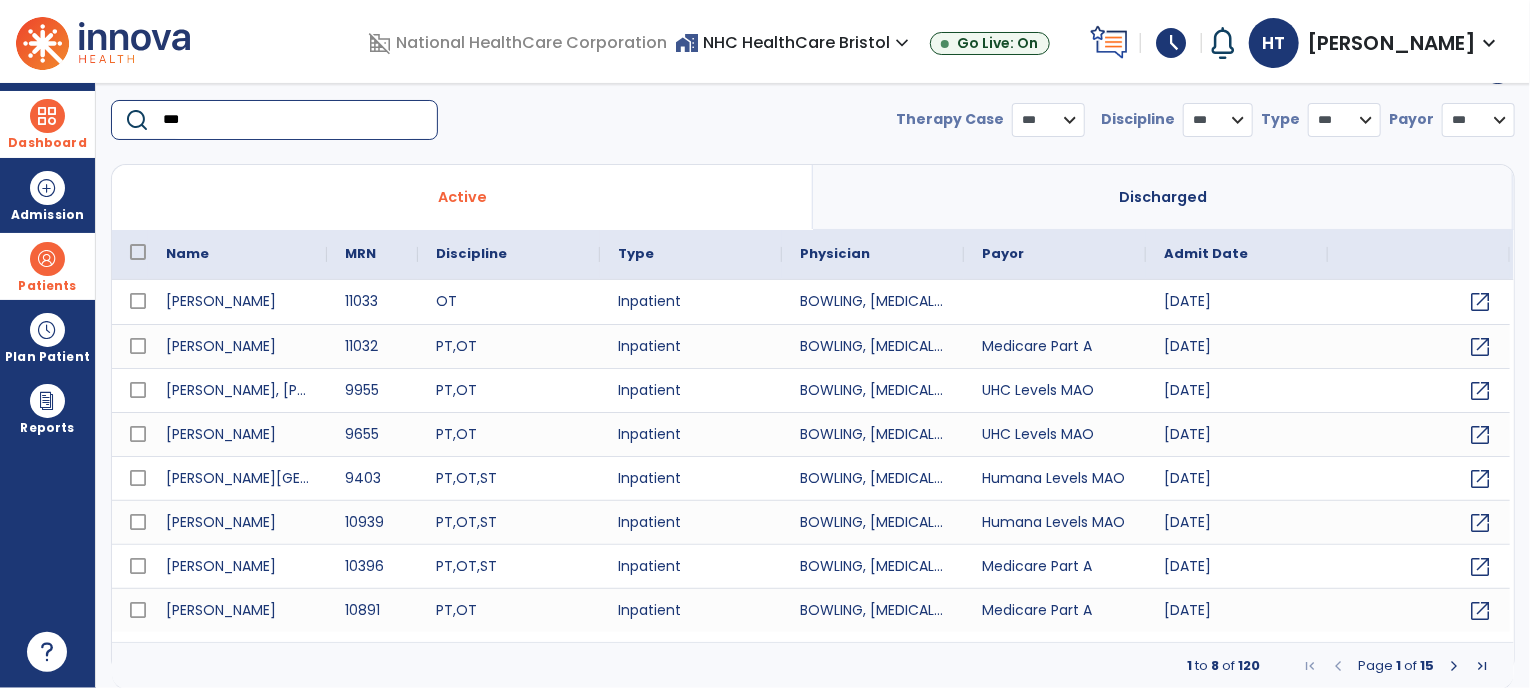 select on "***" 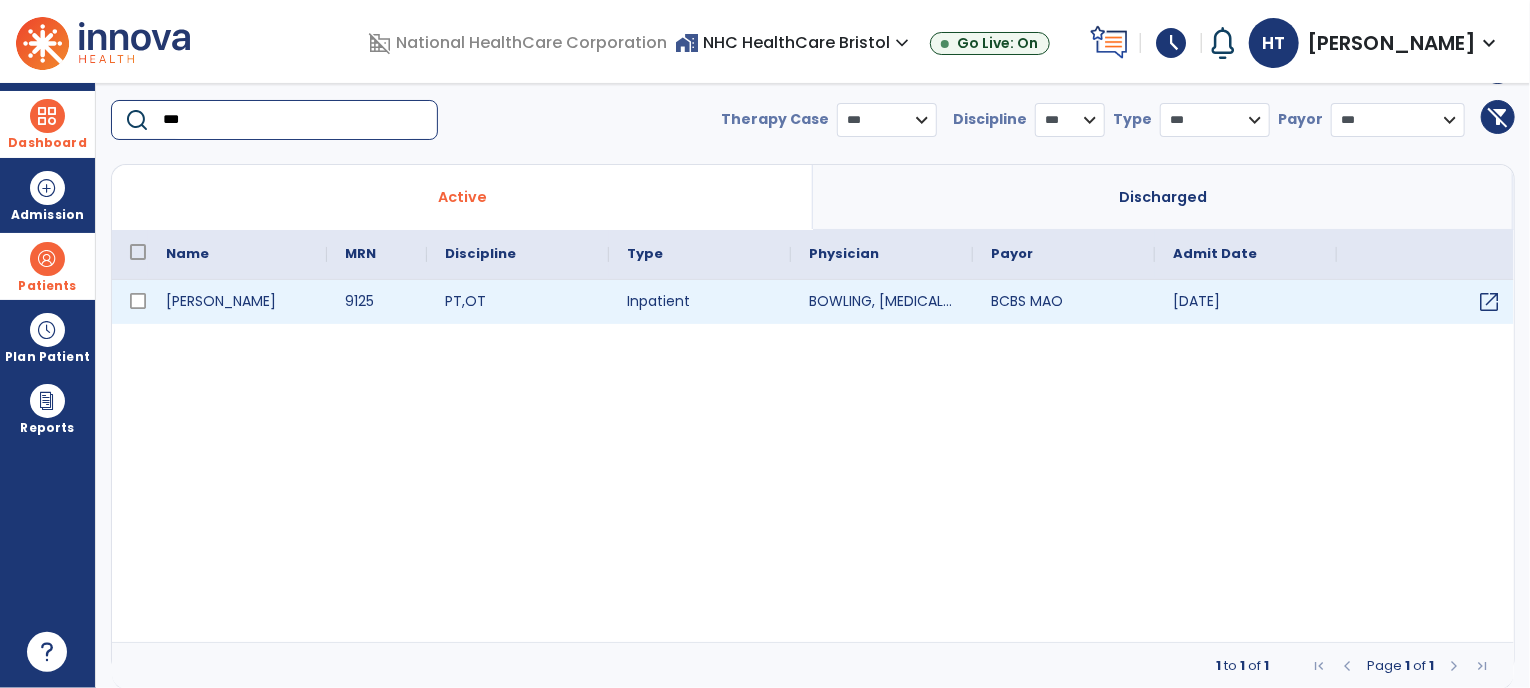 type on "***" 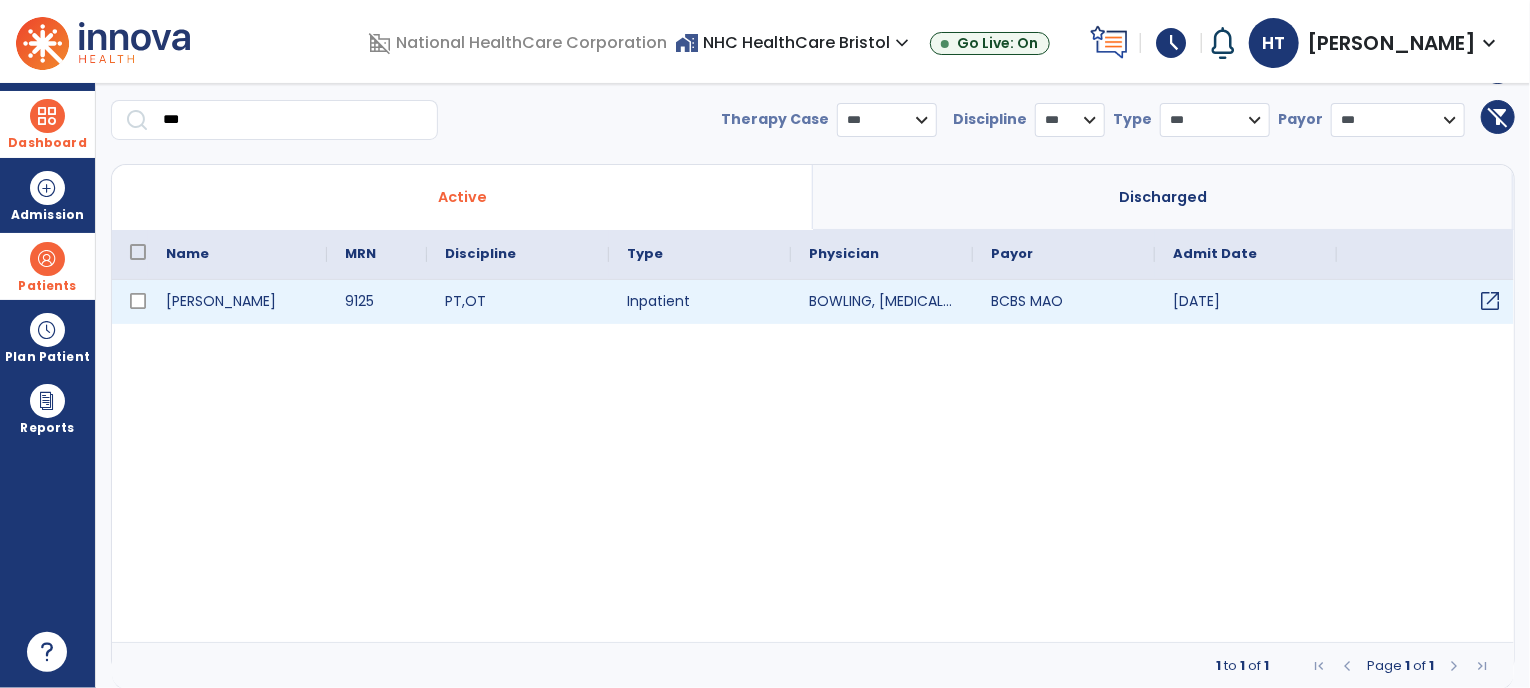 click on "open_in_new" at bounding box center (1428, 302) 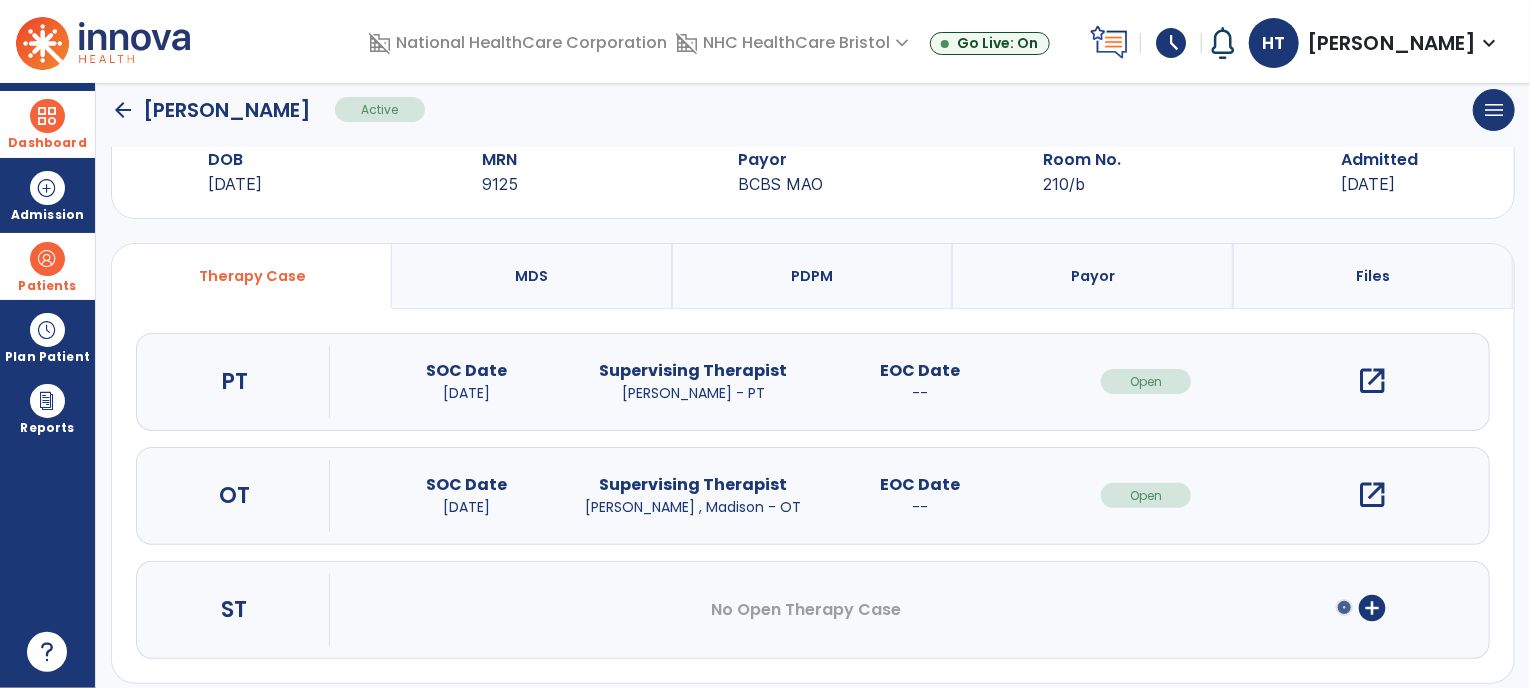 click on "open_in_new" at bounding box center (1373, 495) 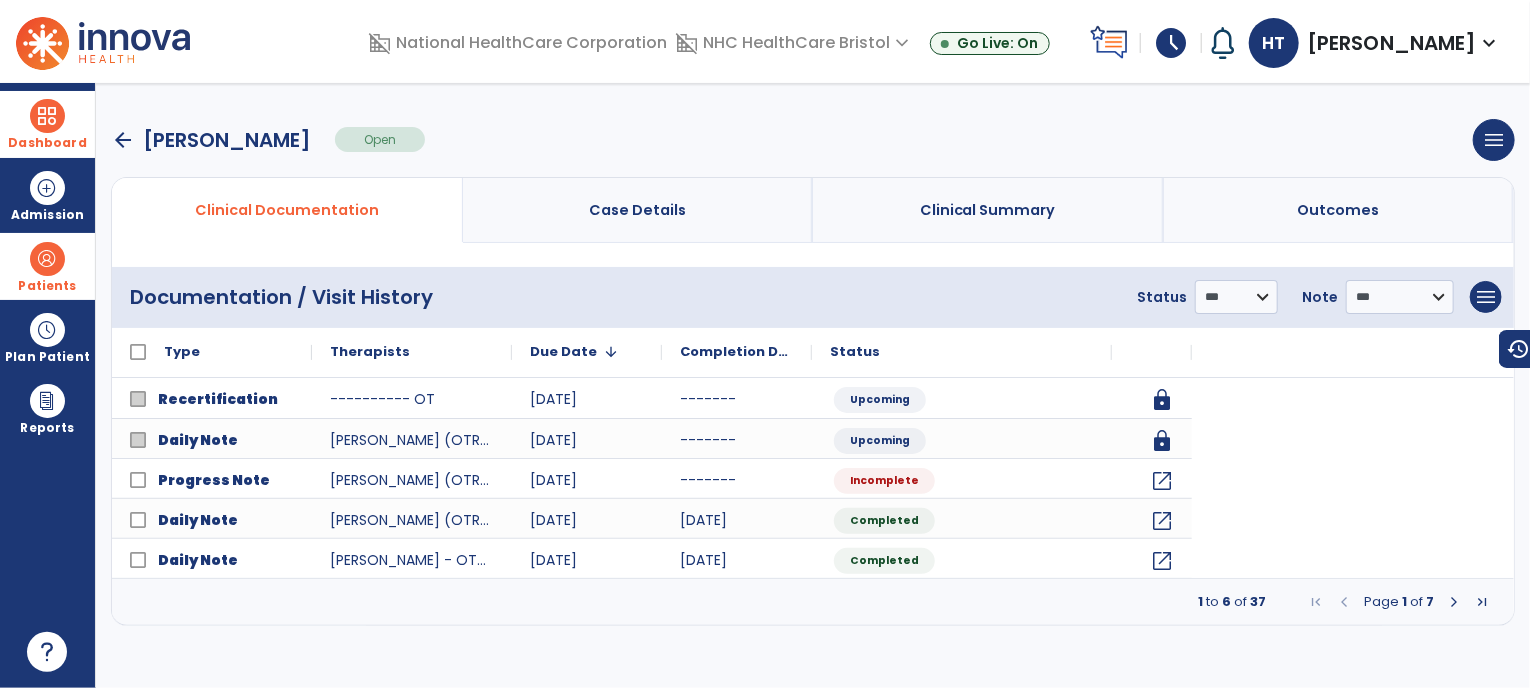 scroll, scrollTop: 0, scrollLeft: 0, axis: both 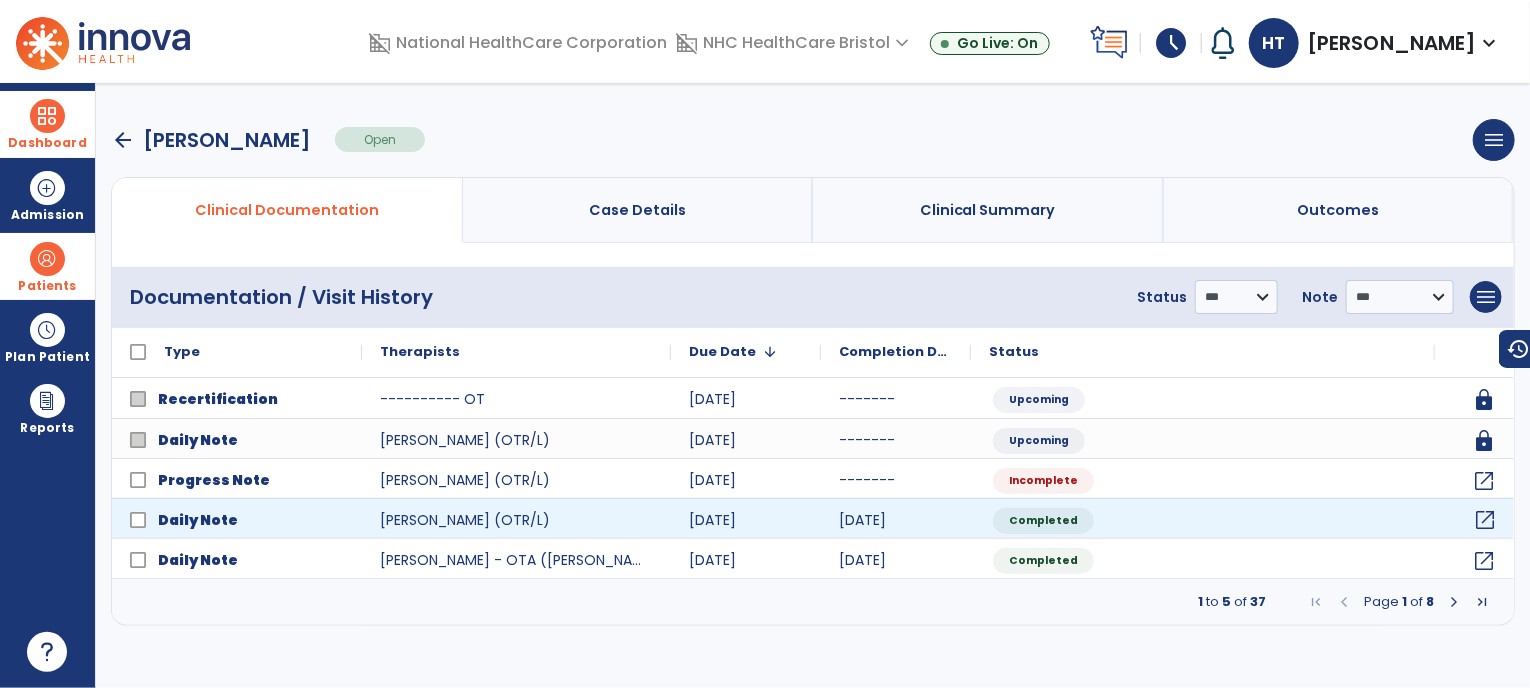 click on "open_in_new" 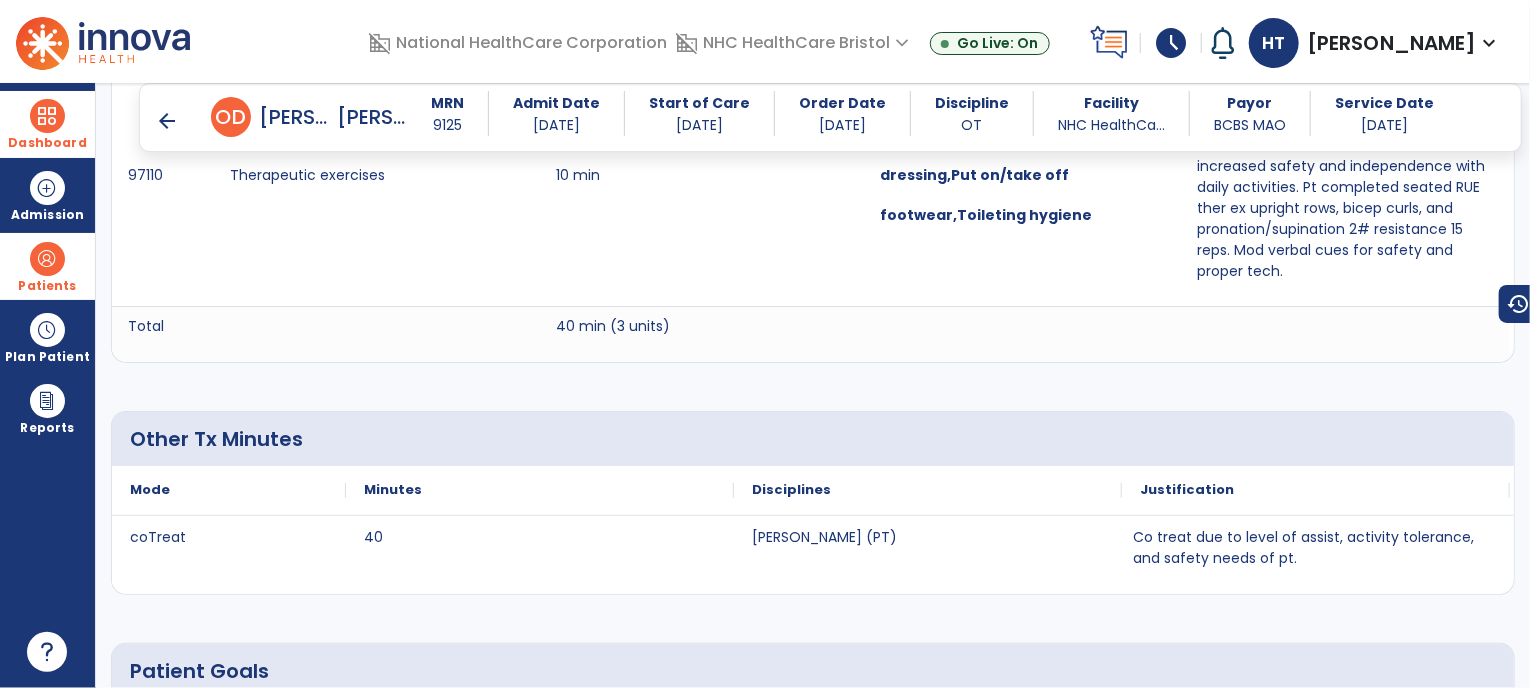 scroll, scrollTop: 1880, scrollLeft: 0, axis: vertical 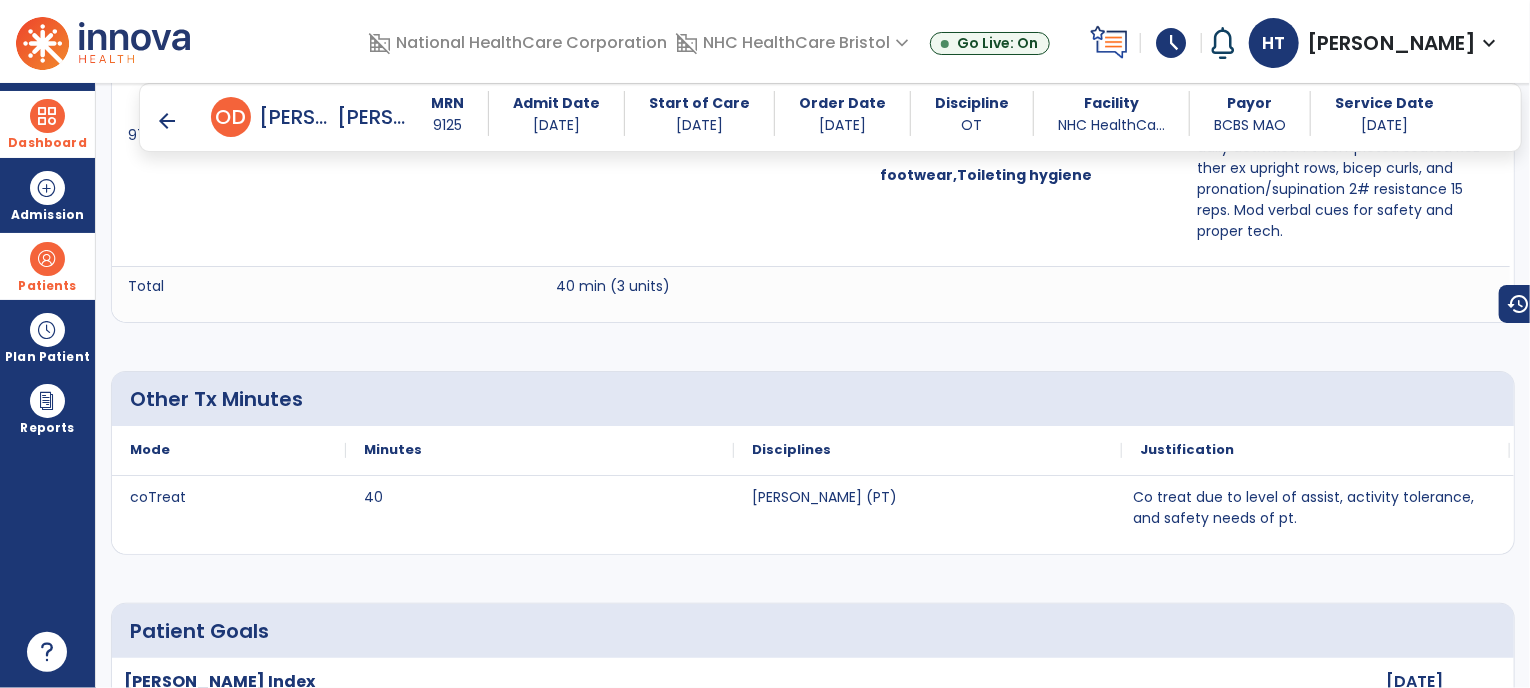 click at bounding box center (47, 116) 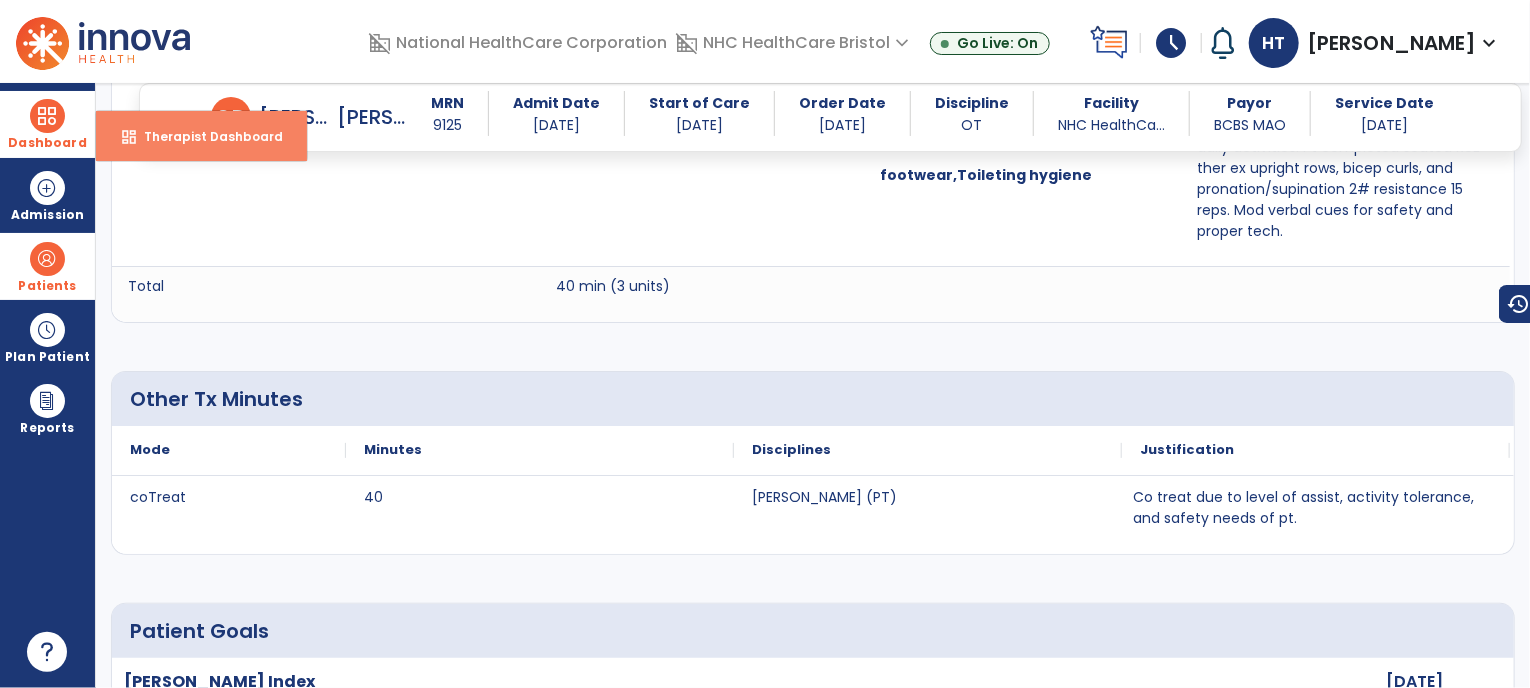 click on "Therapist Dashboard" at bounding box center (205, 136) 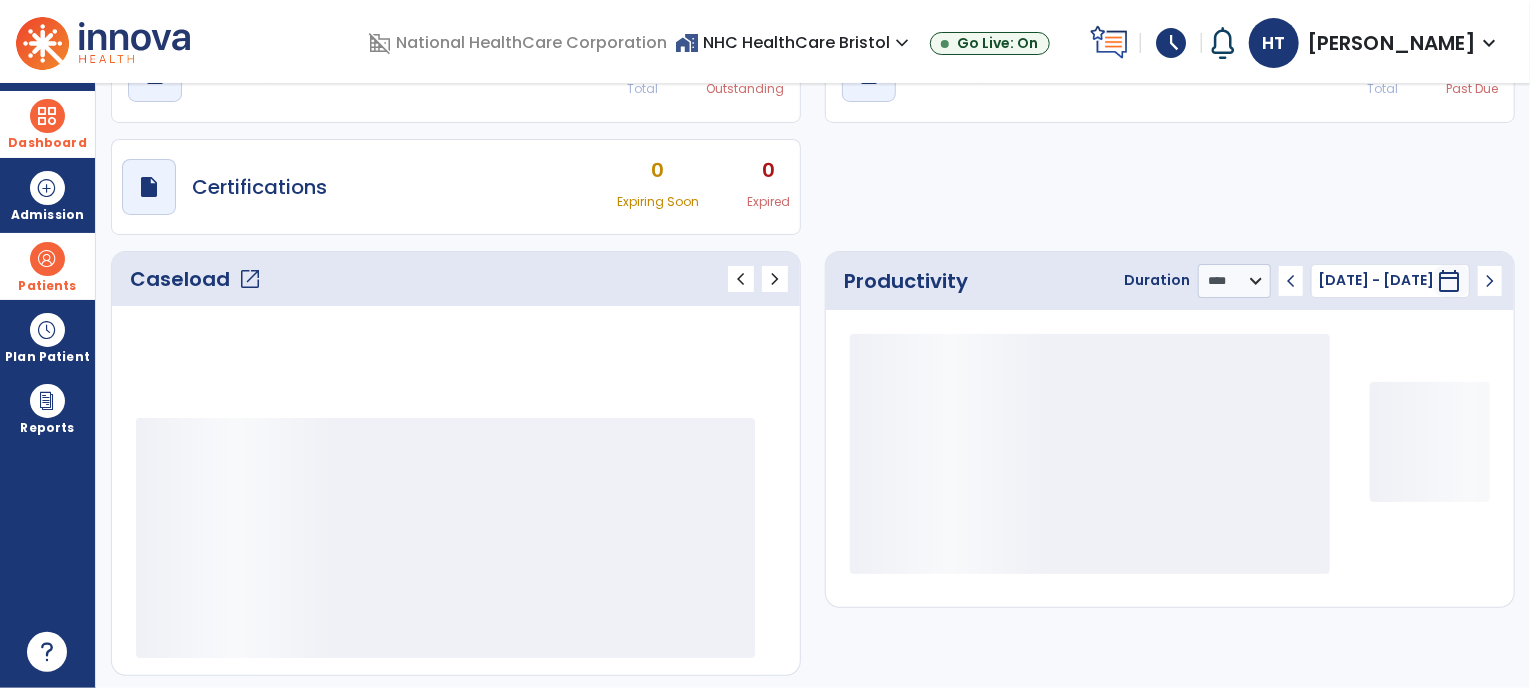 scroll, scrollTop: 56, scrollLeft: 0, axis: vertical 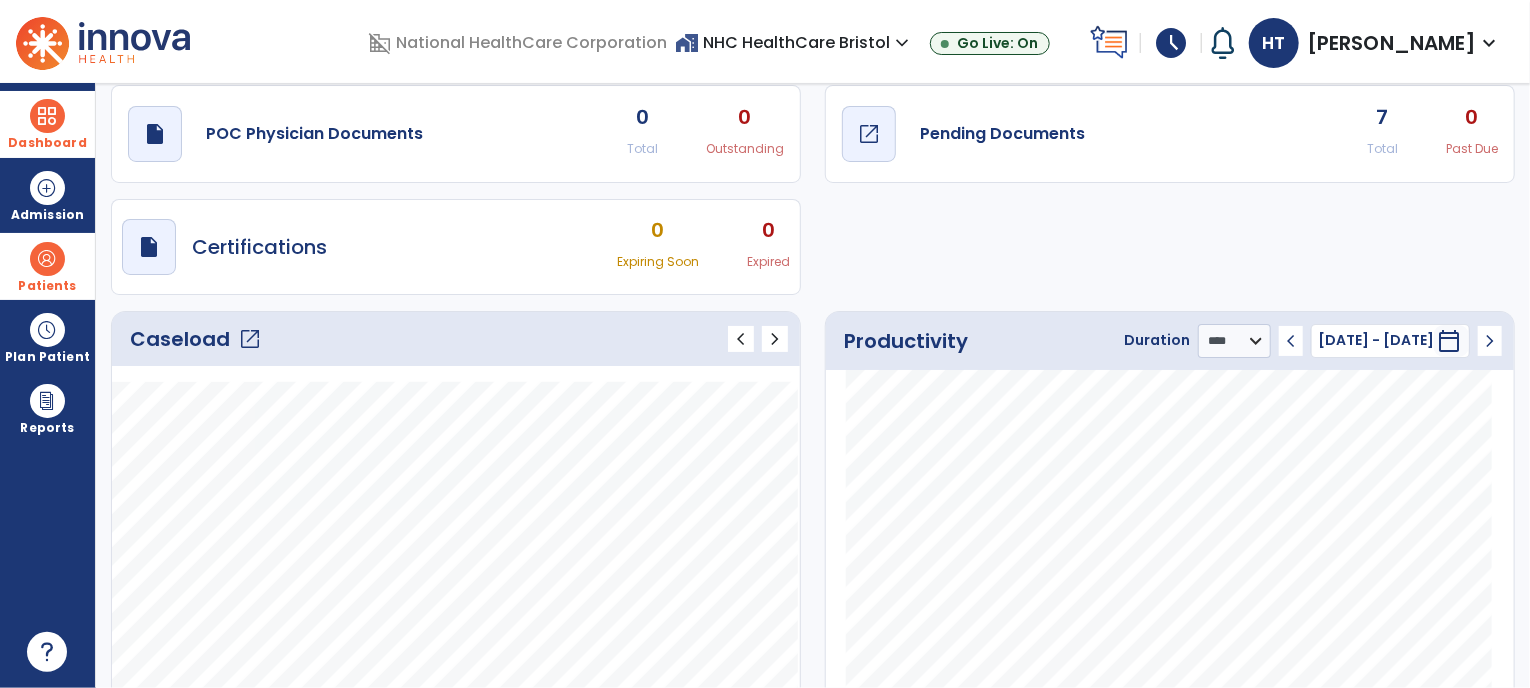 click on "Pending Documents" 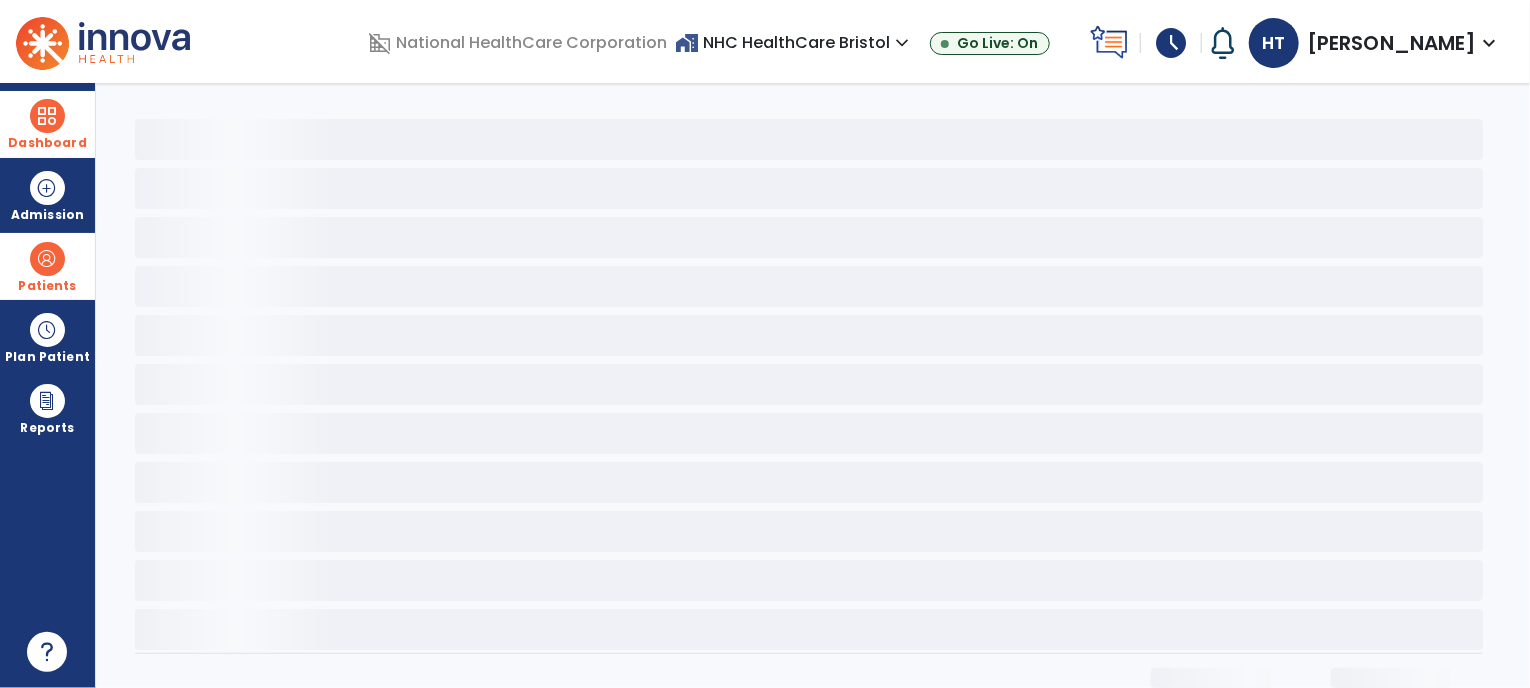 scroll, scrollTop: 0, scrollLeft: 0, axis: both 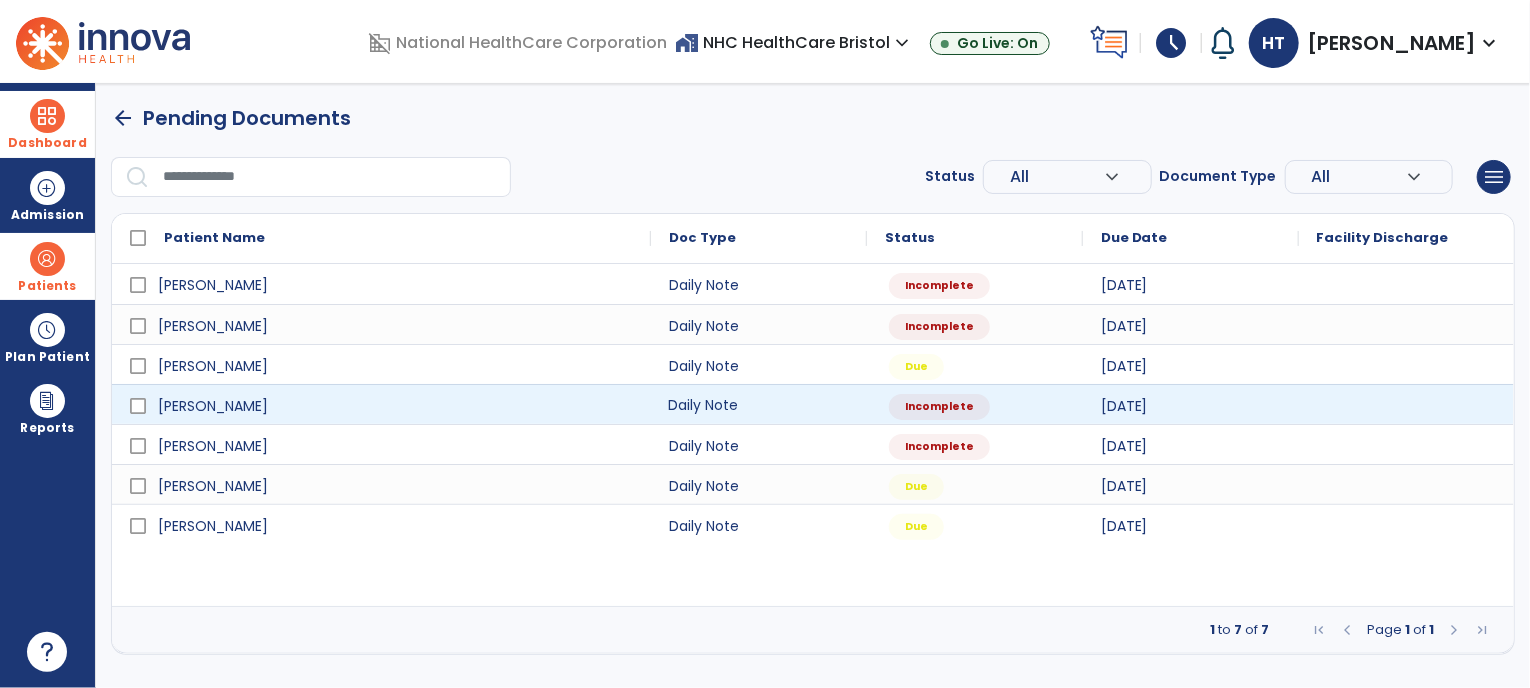 click on "Daily Note" at bounding box center (759, 404) 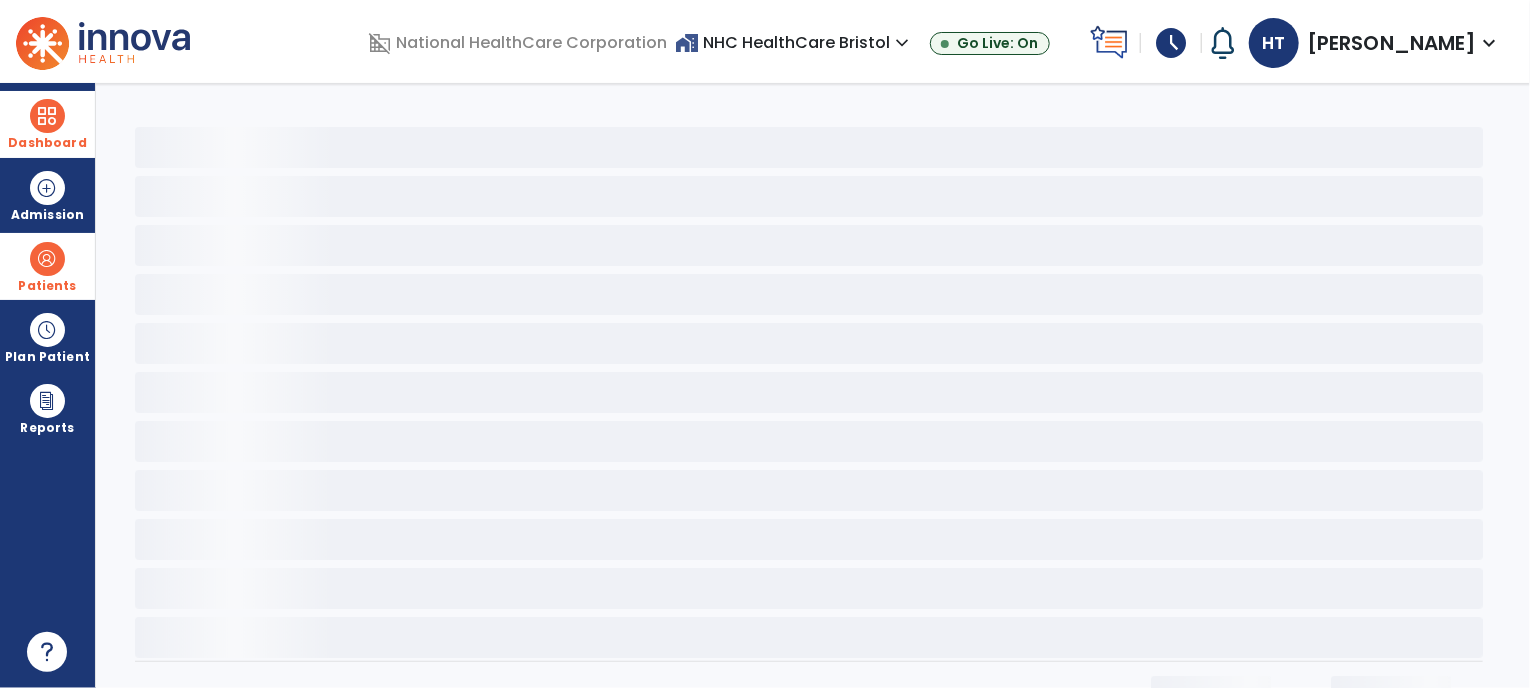 select on "*" 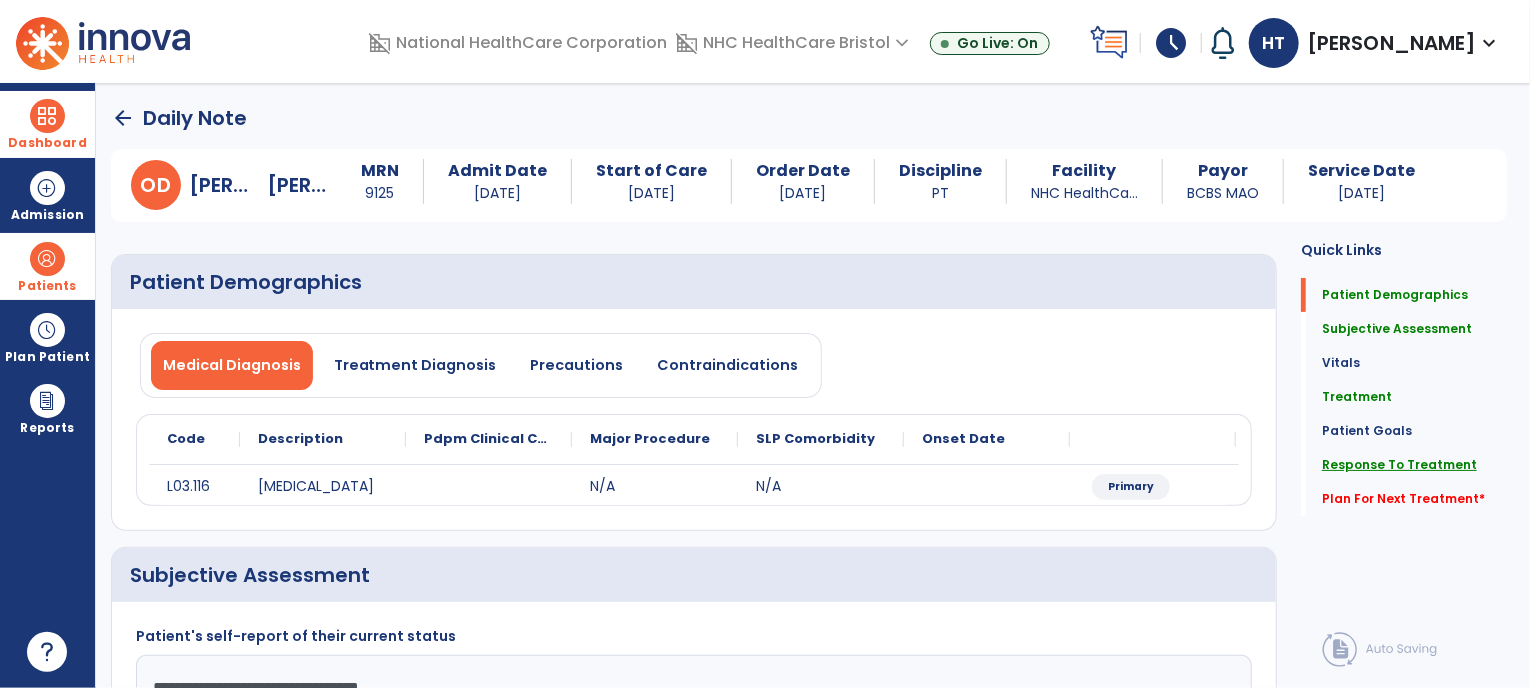 click on "Response To Treatment" 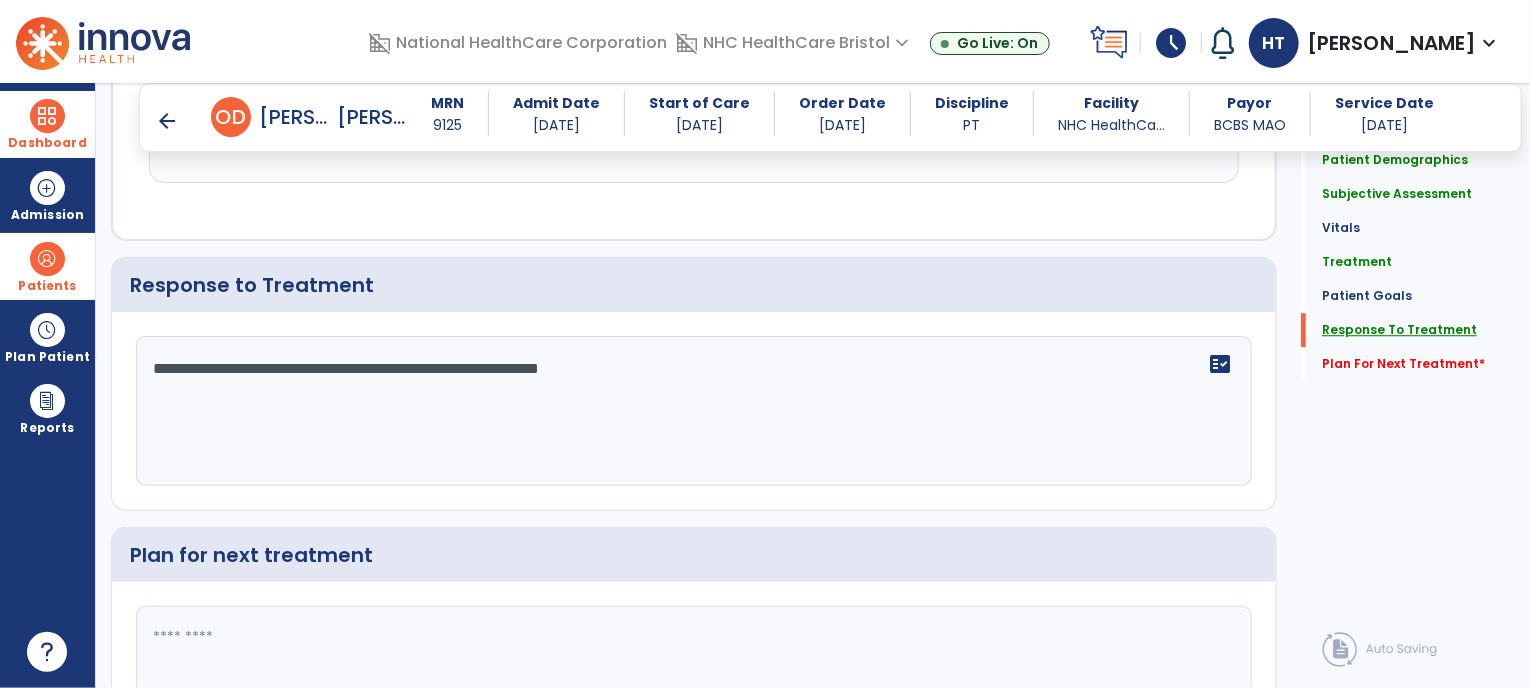 scroll, scrollTop: 2720, scrollLeft: 0, axis: vertical 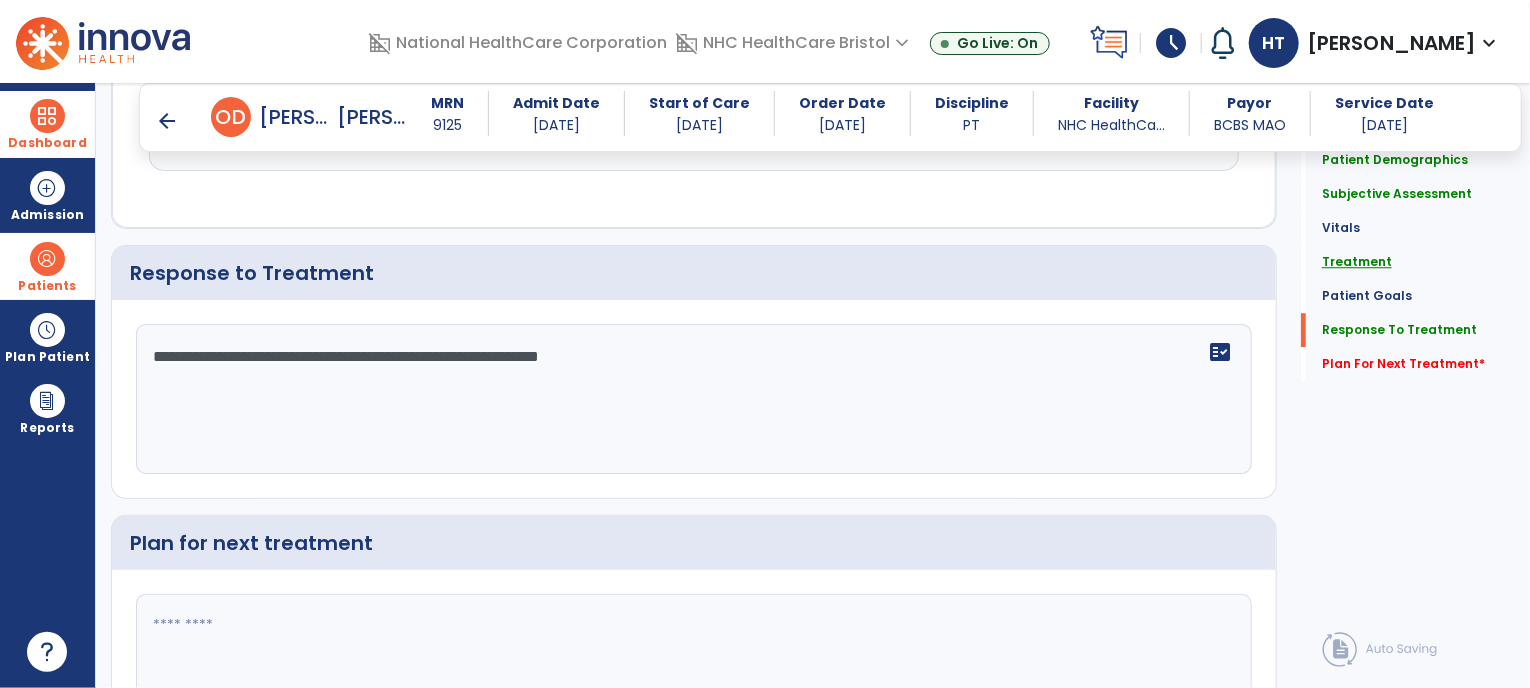 click on "Treatment" 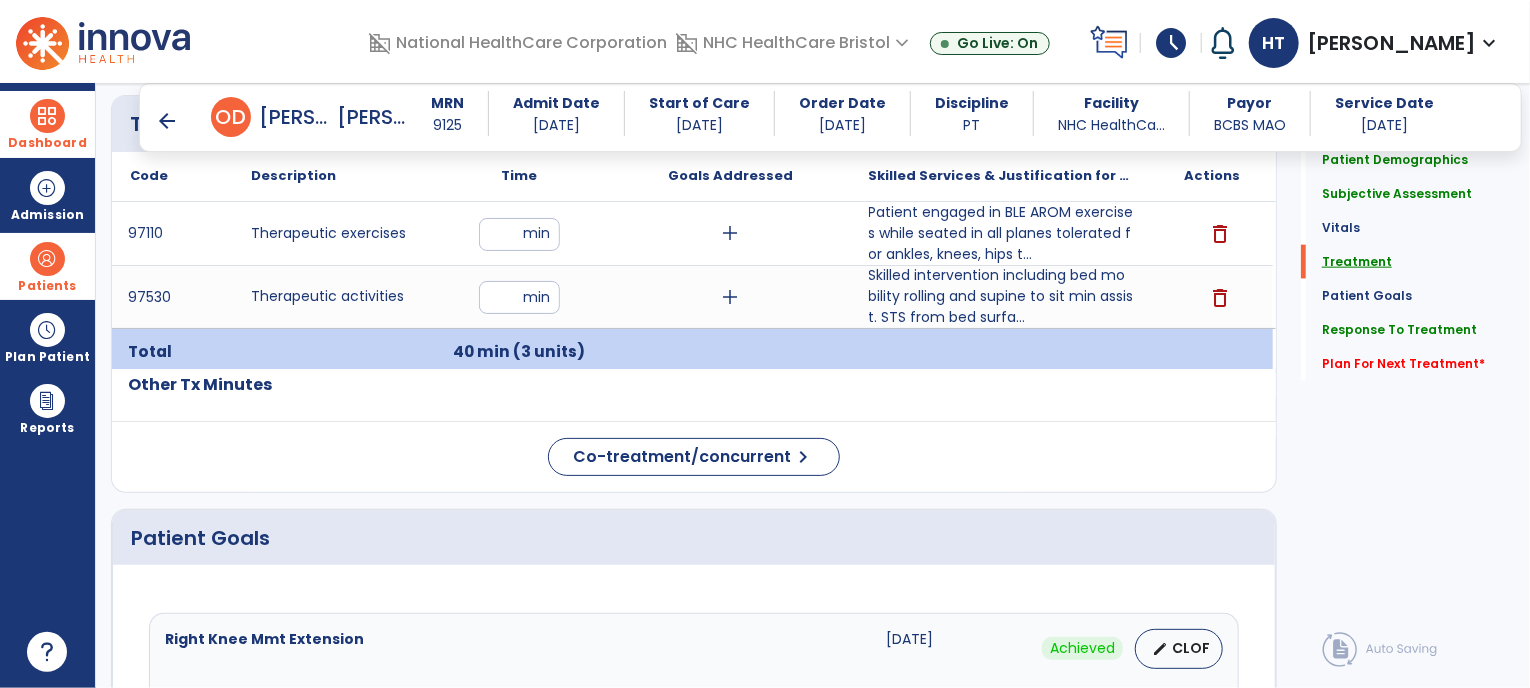 scroll, scrollTop: 1060, scrollLeft: 0, axis: vertical 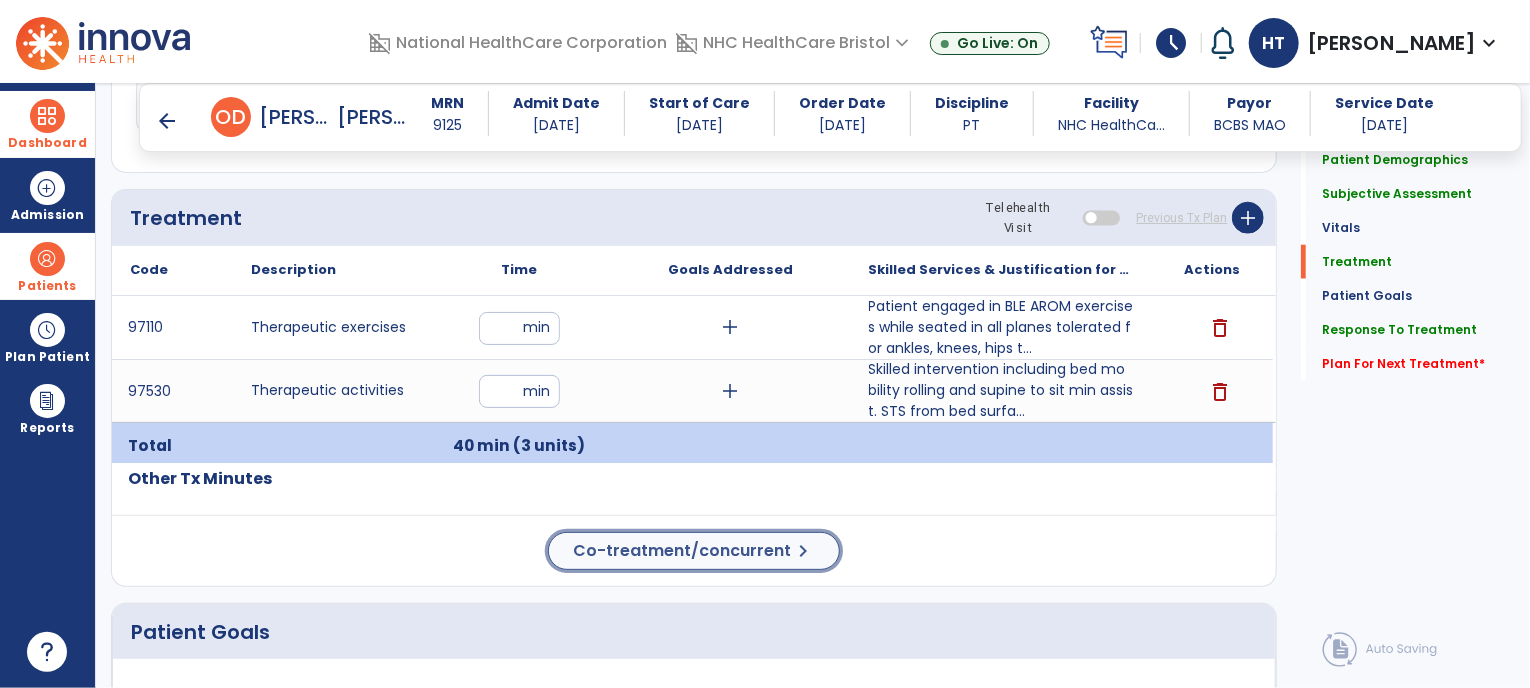 click on "chevron_right" 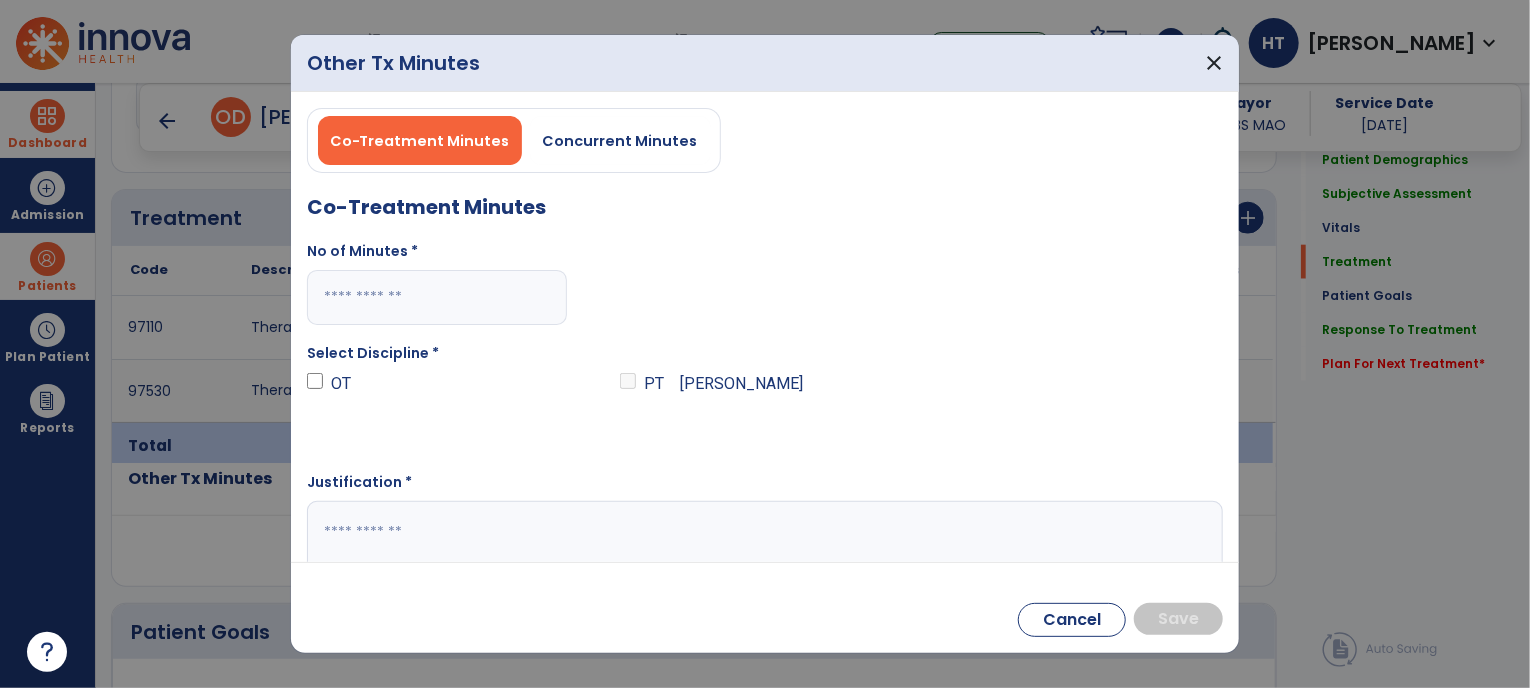 click at bounding box center (437, 297) 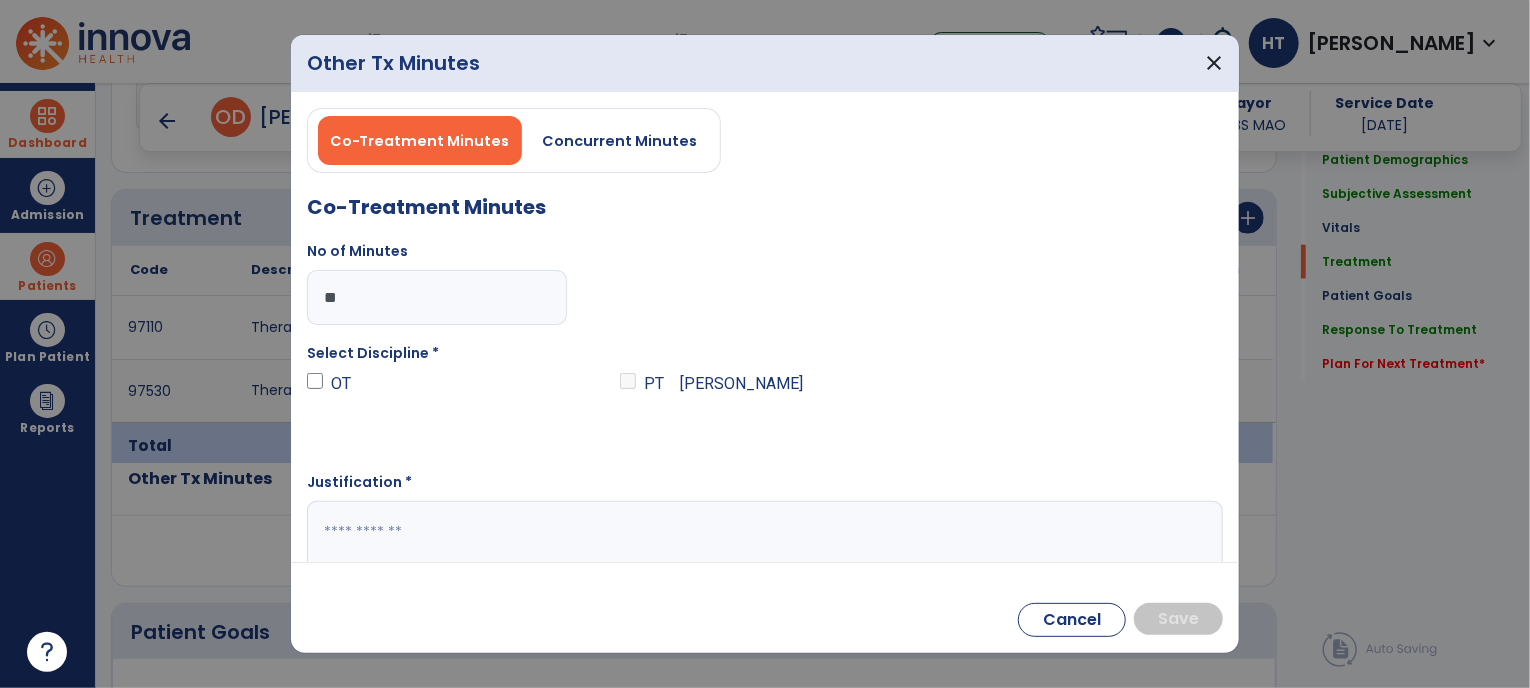 type on "**" 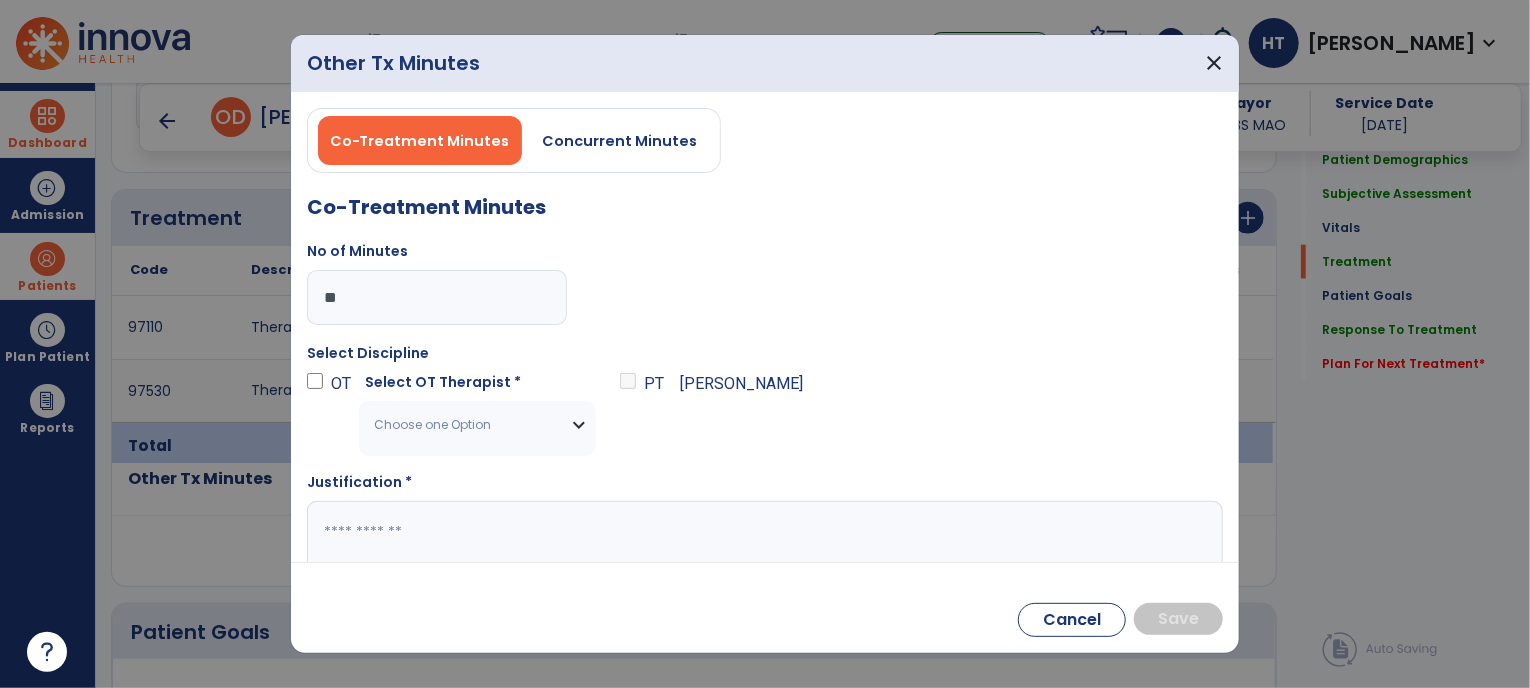click on "Choose one Option" at bounding box center [477, 425] 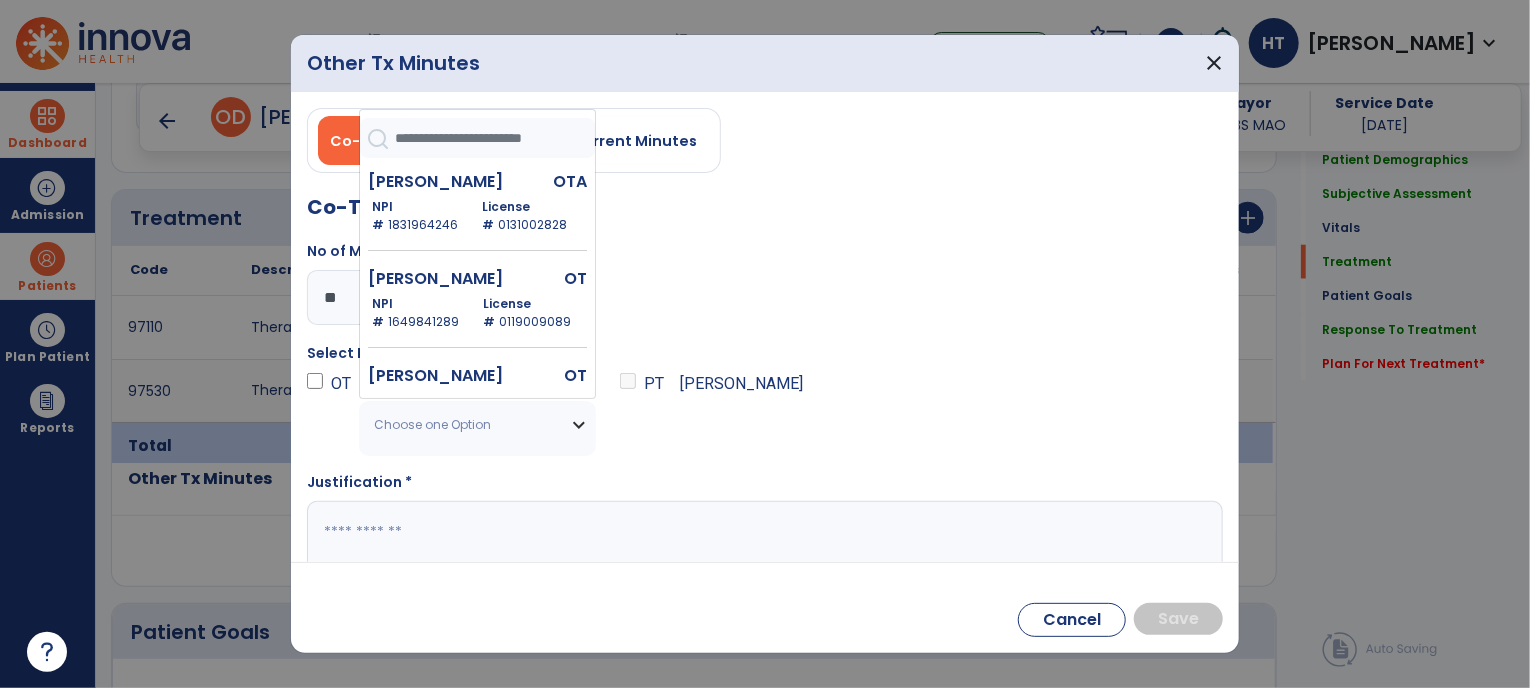 click at bounding box center [495, 138] 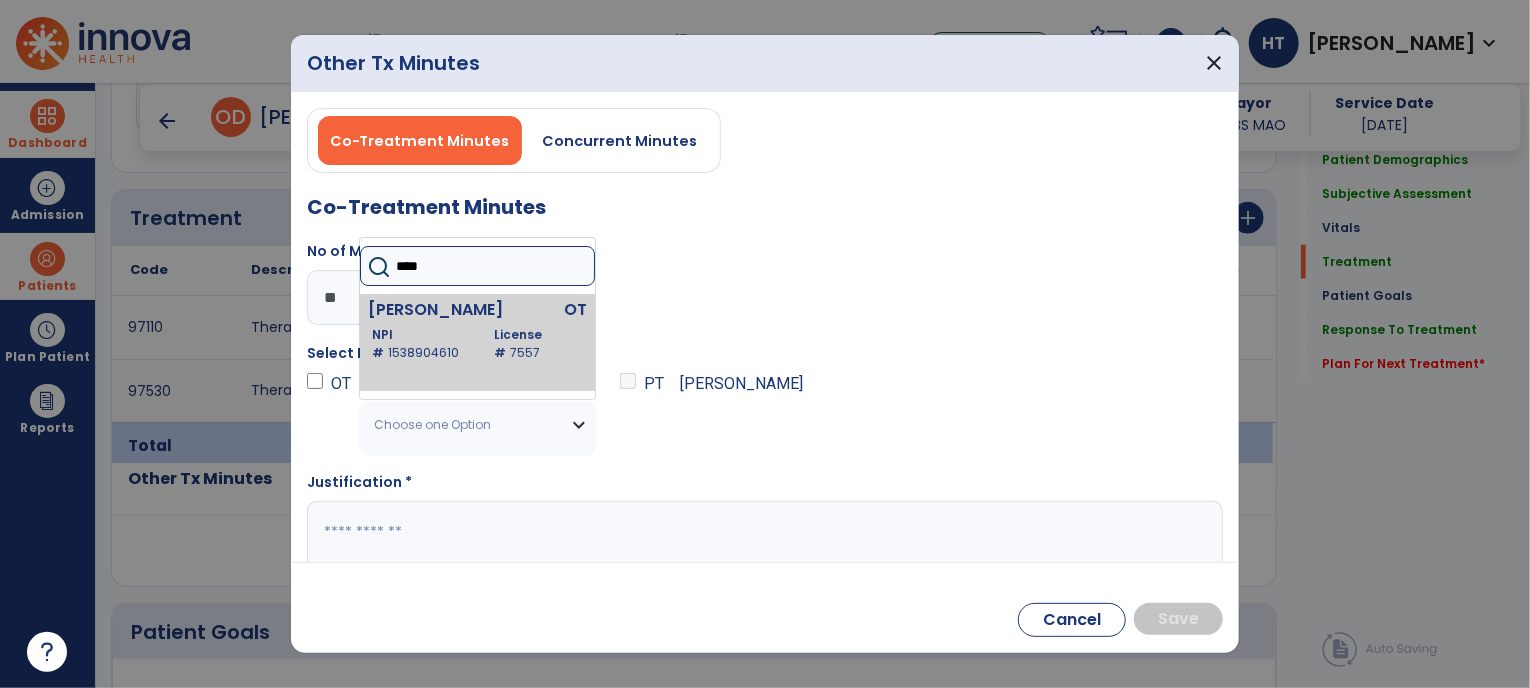 type on "****" 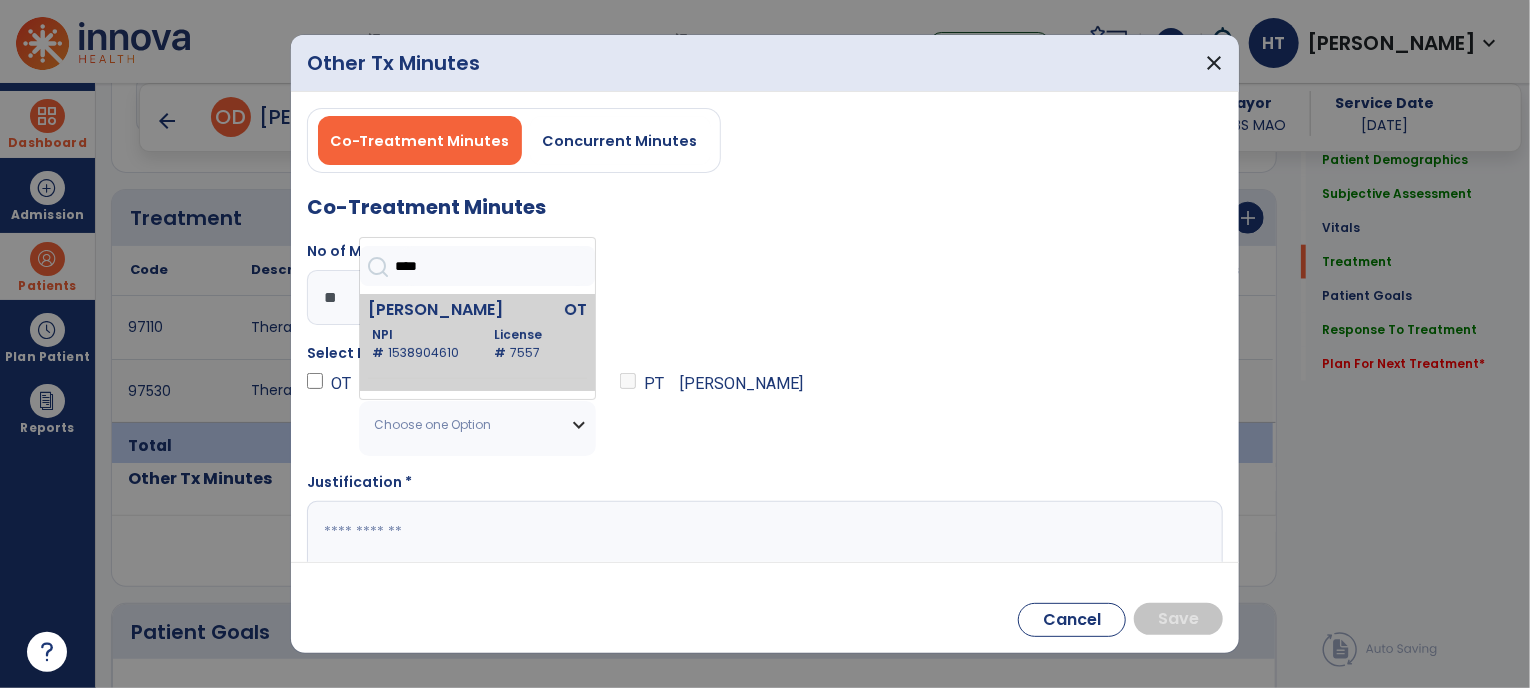 click on "NPI #  [US_HEALTHCARE_NPI]" at bounding box center [425, 344] 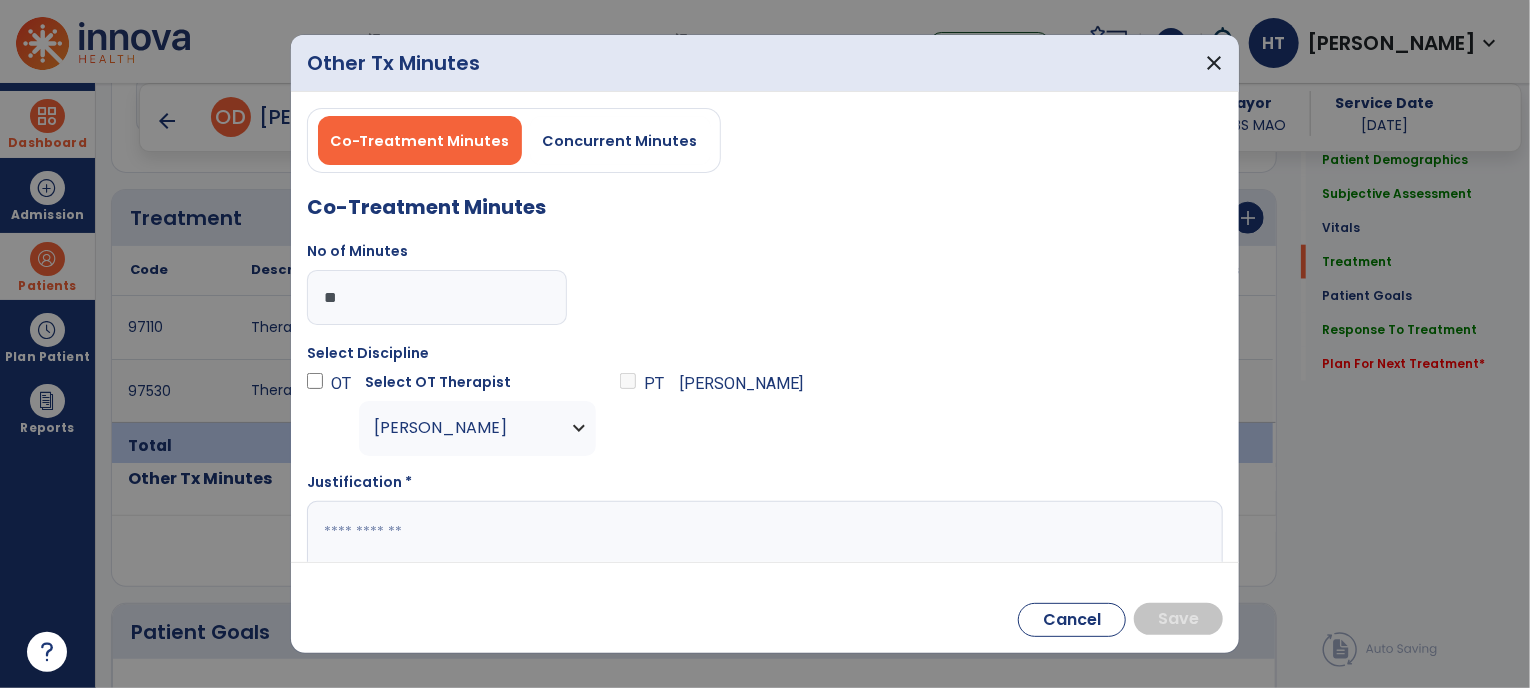 click at bounding box center (763, 540) 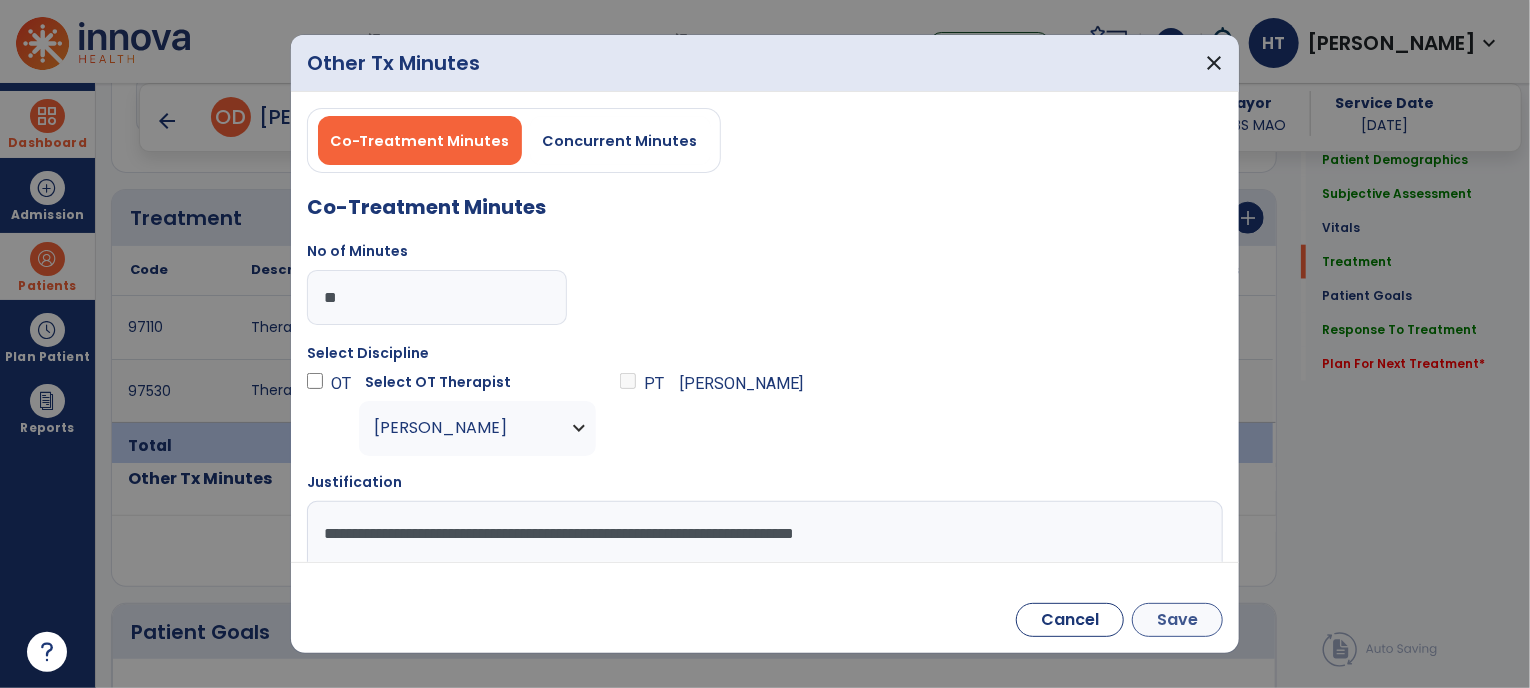 type on "**********" 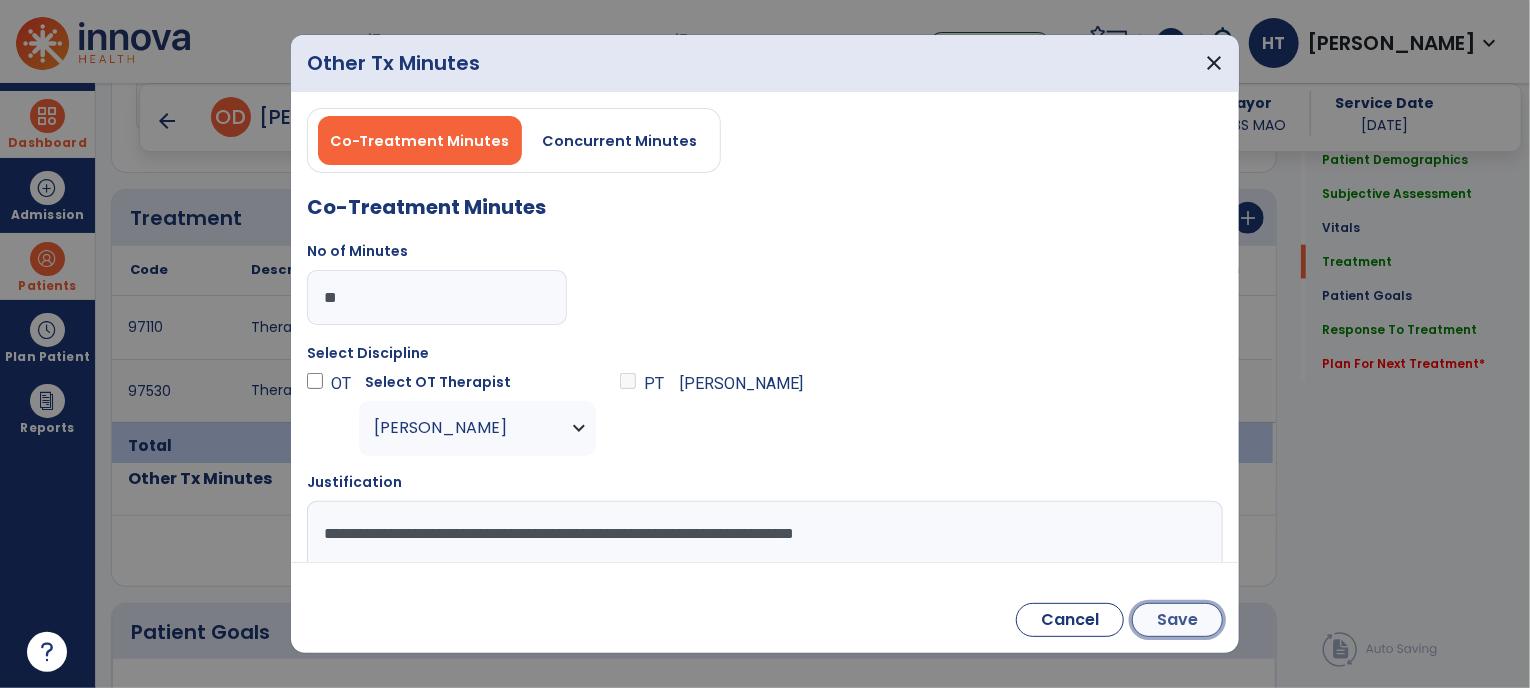 click on "Save" at bounding box center (1177, 620) 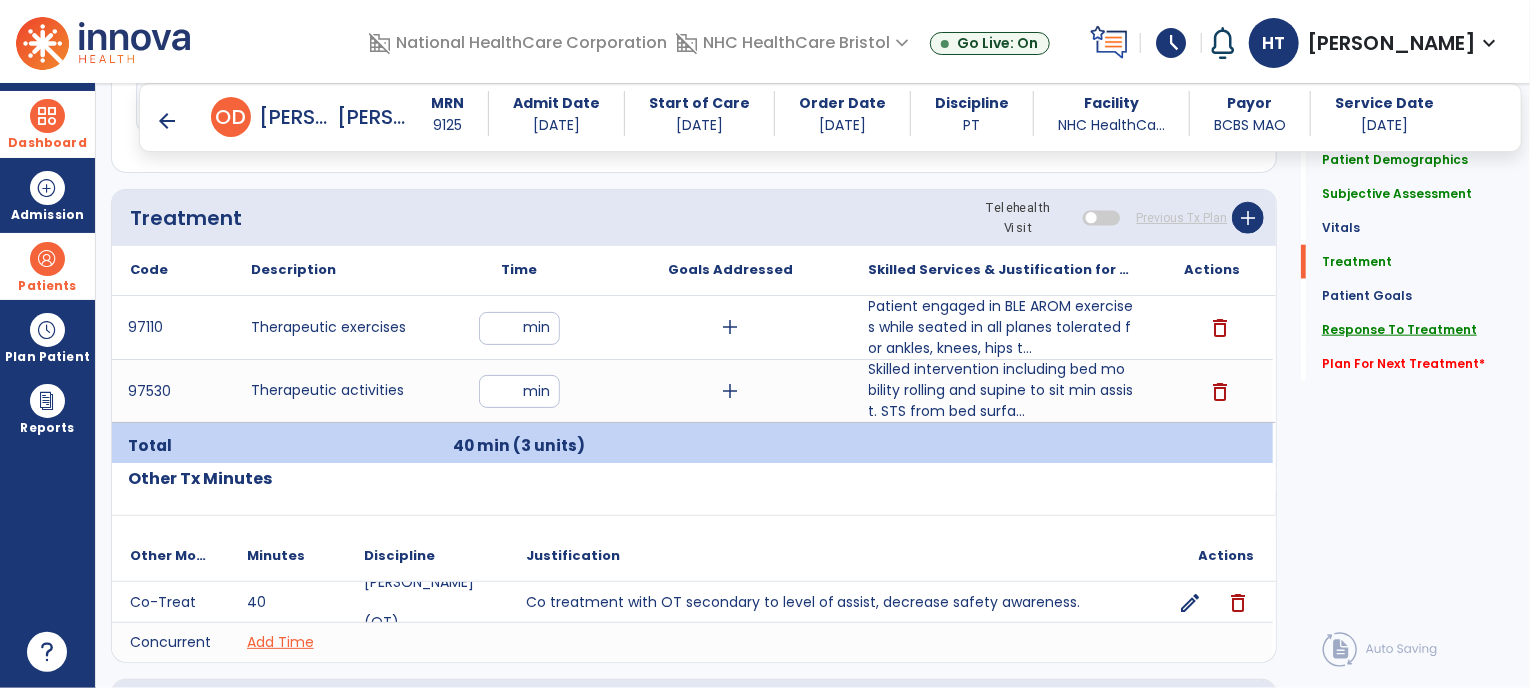 click on "Response To Treatment" 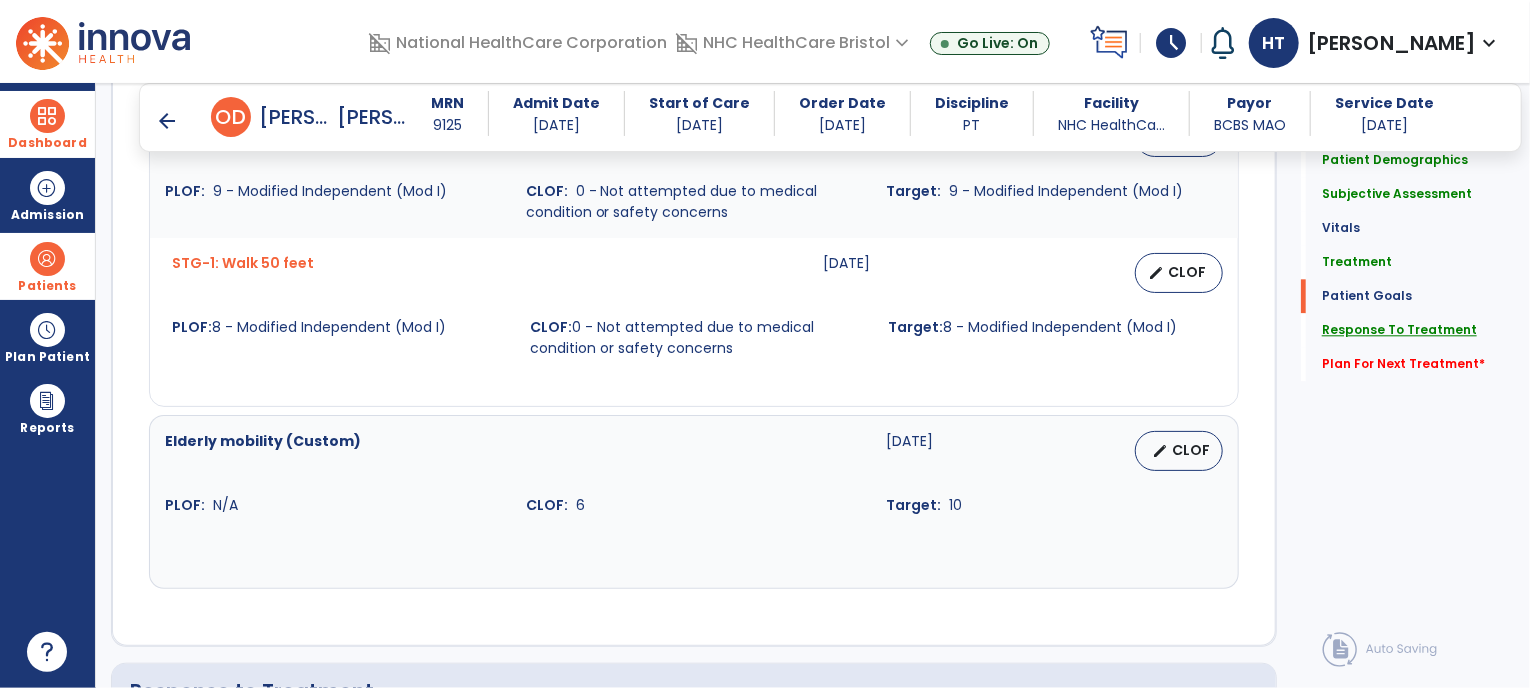 scroll, scrollTop: 2777, scrollLeft: 0, axis: vertical 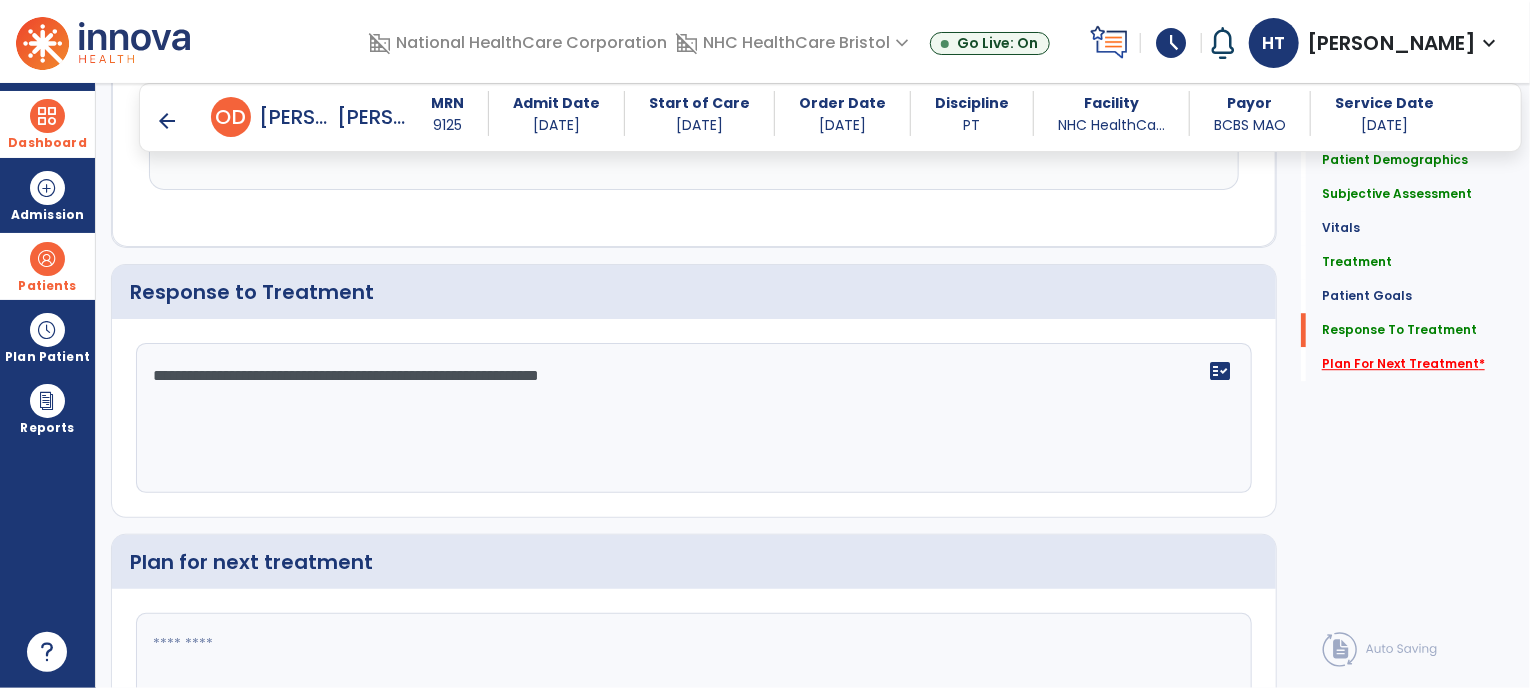 click on "Plan For Next Treatment   *" 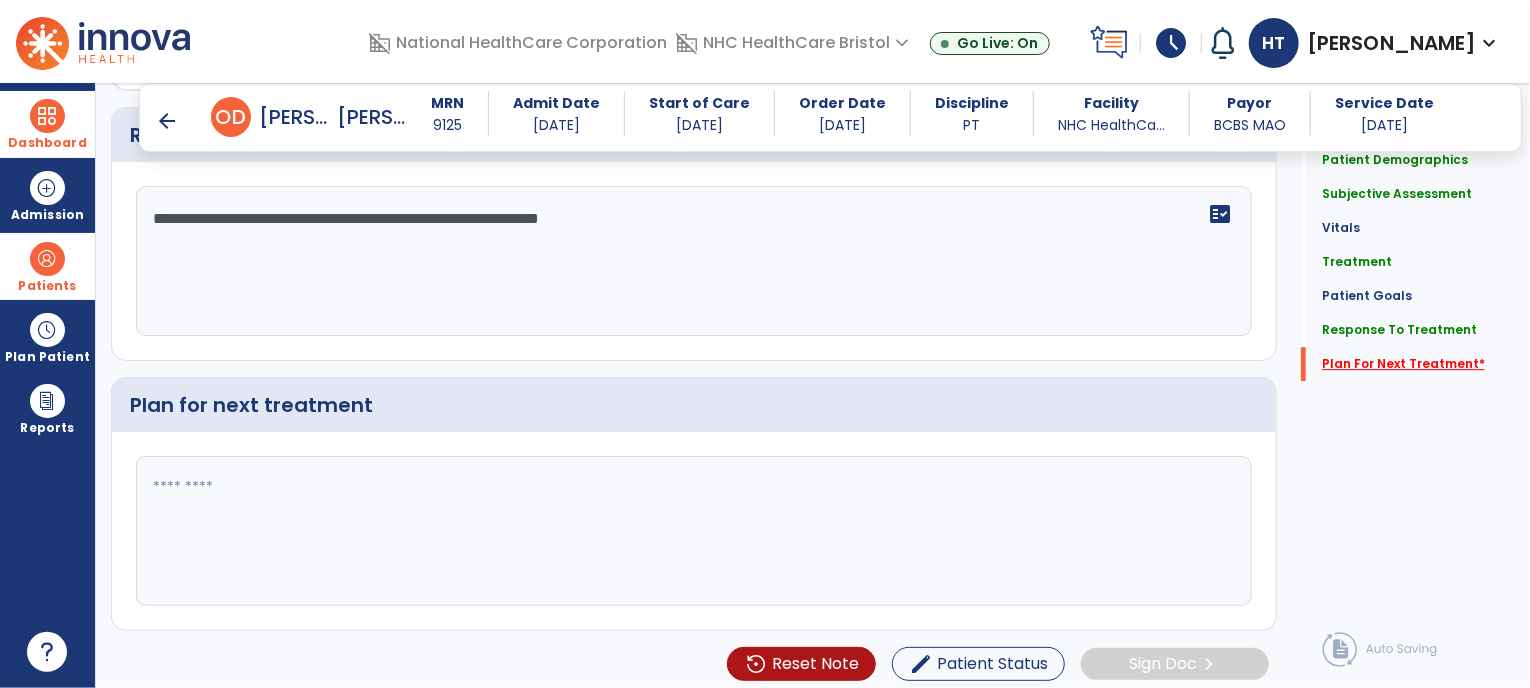 scroll, scrollTop: 2936, scrollLeft: 0, axis: vertical 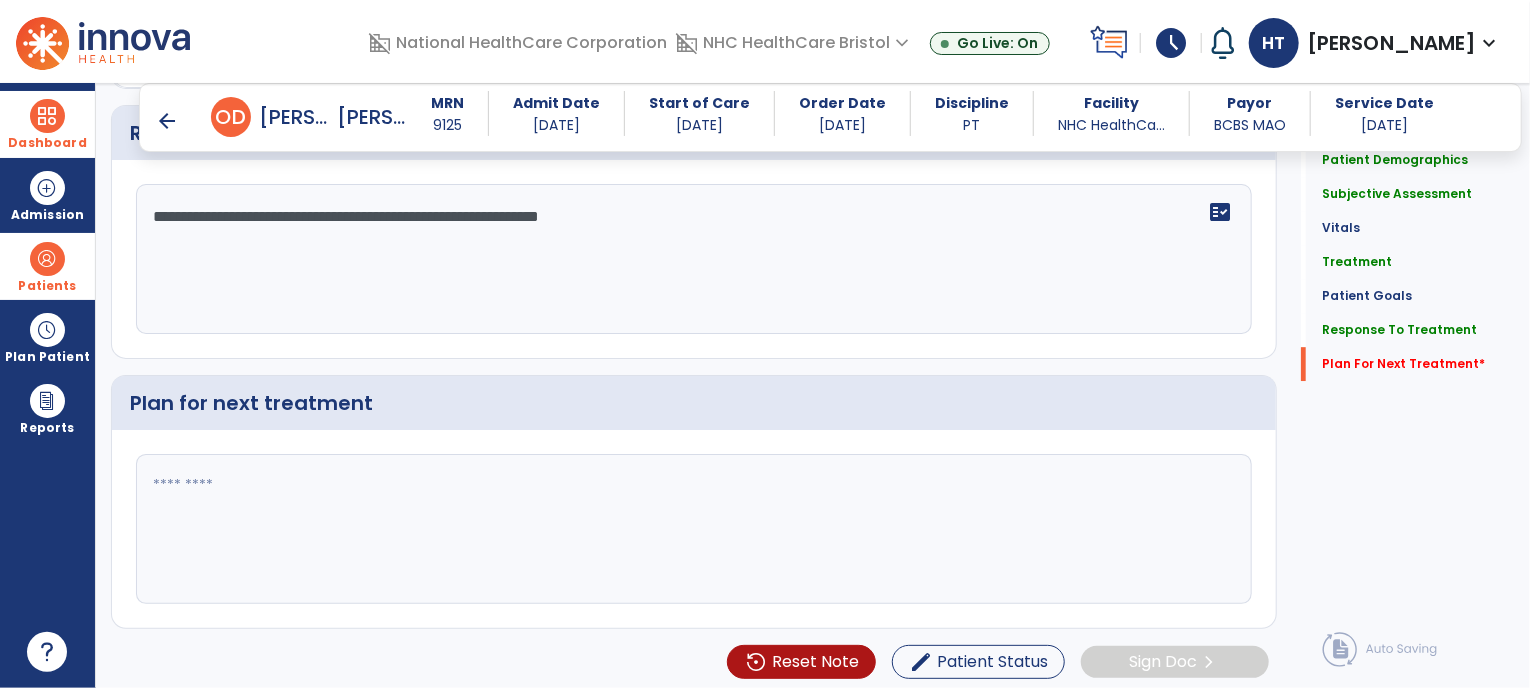 click 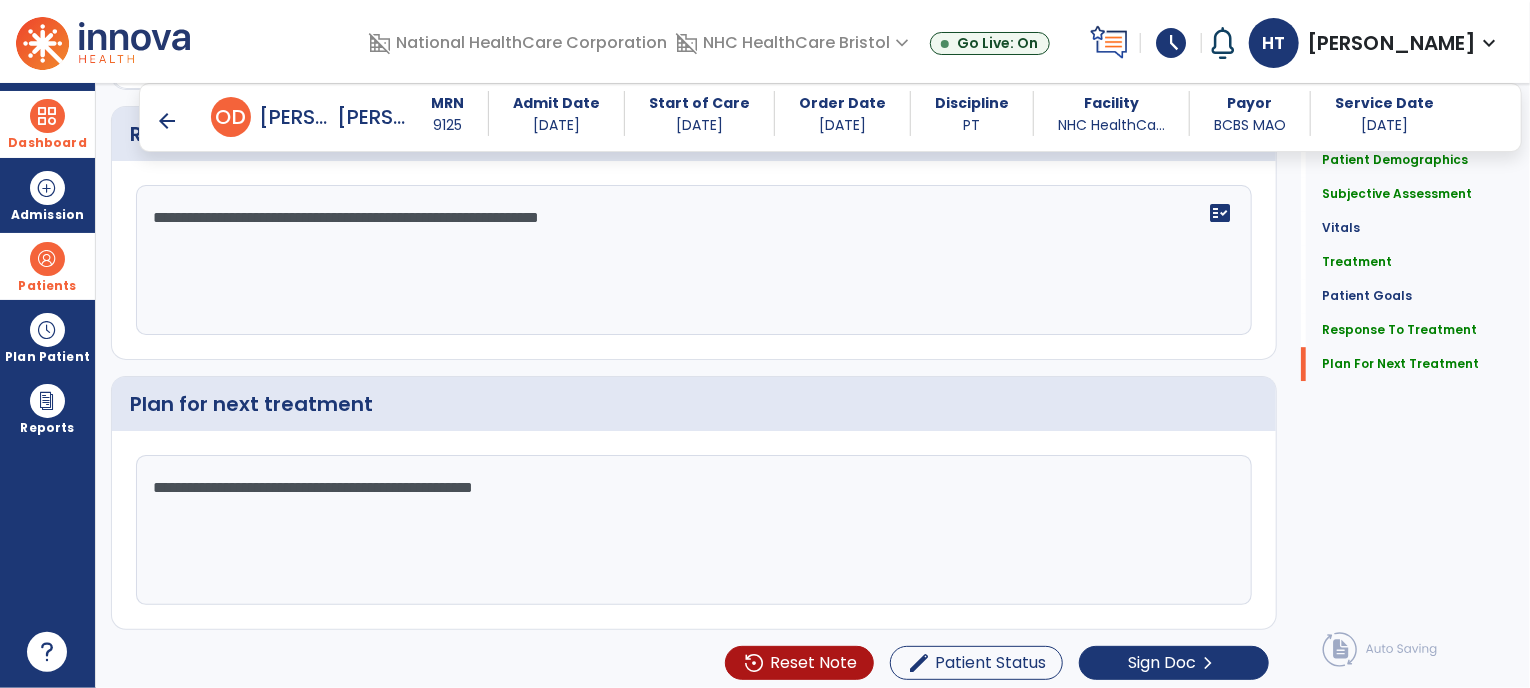 scroll, scrollTop: 2936, scrollLeft: 0, axis: vertical 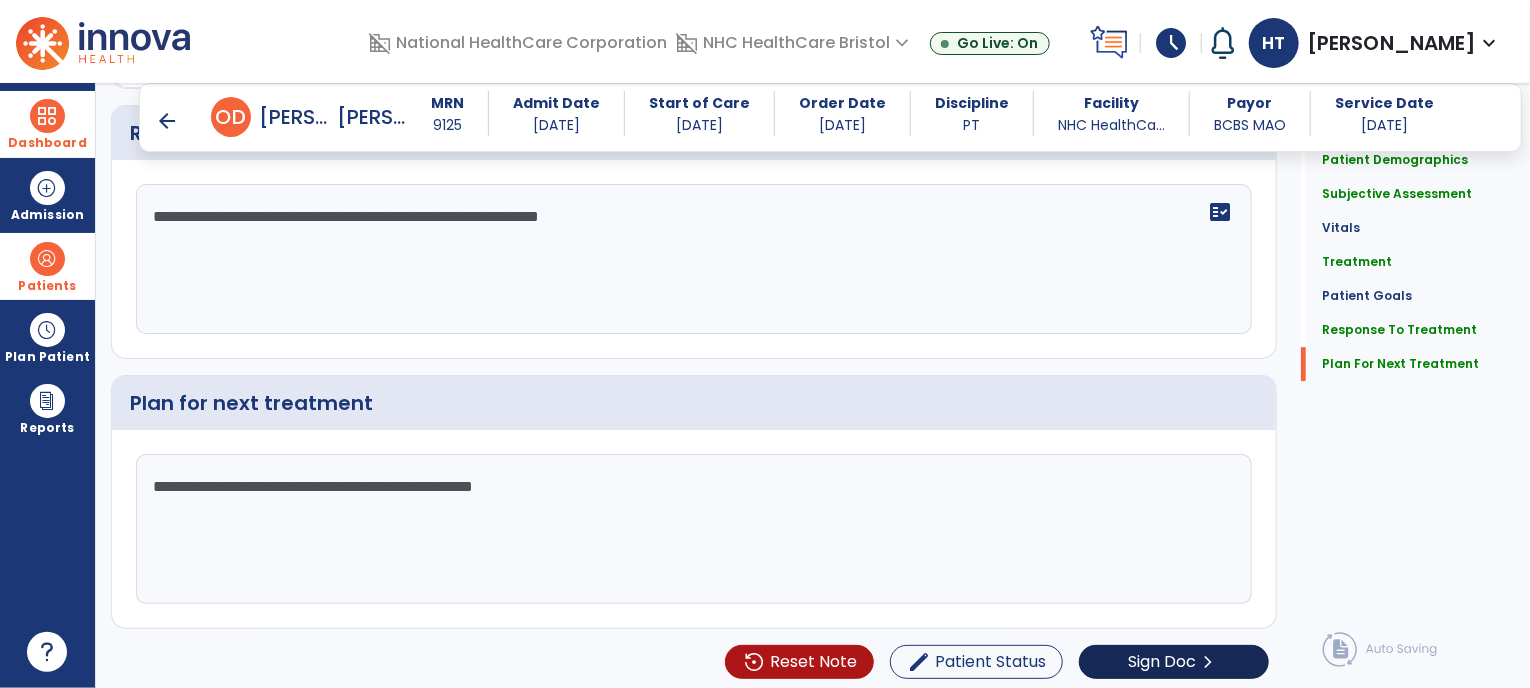 type on "**********" 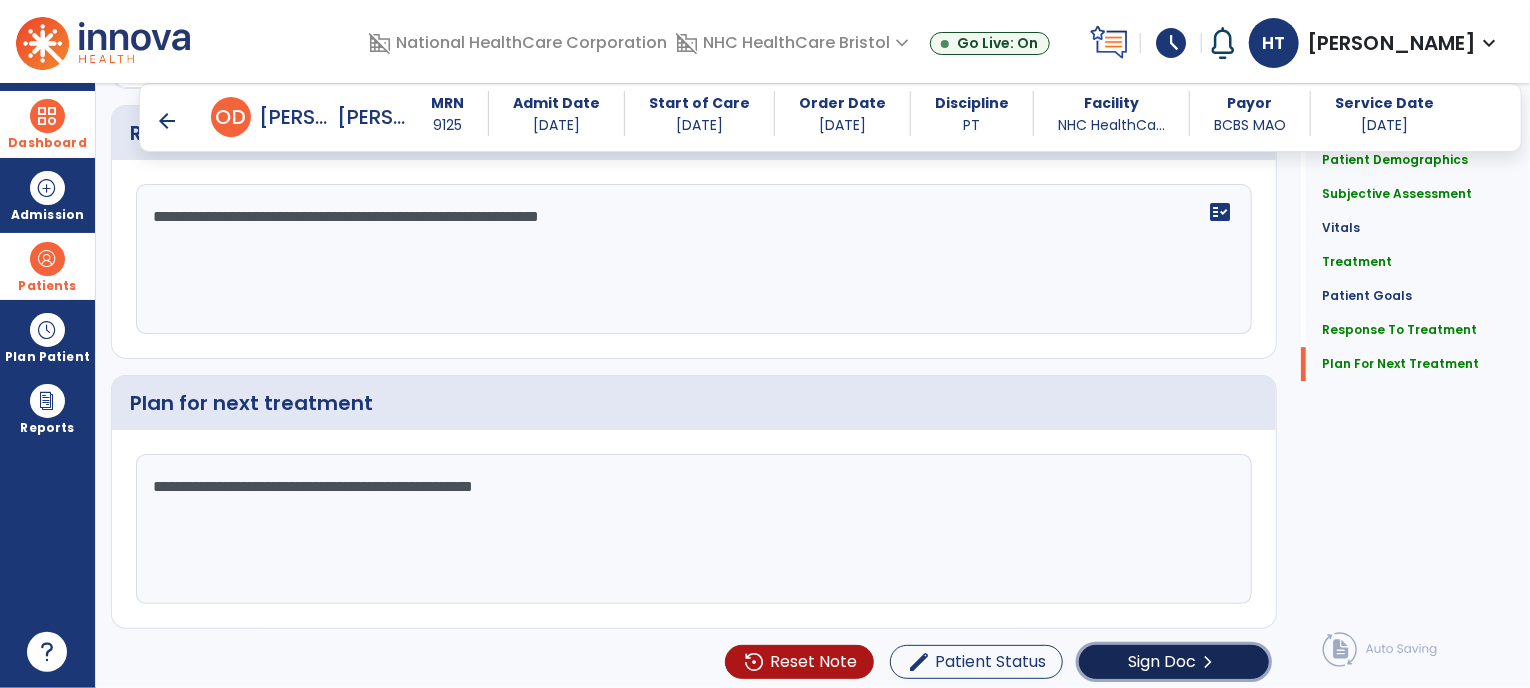 click on "Sign Doc" 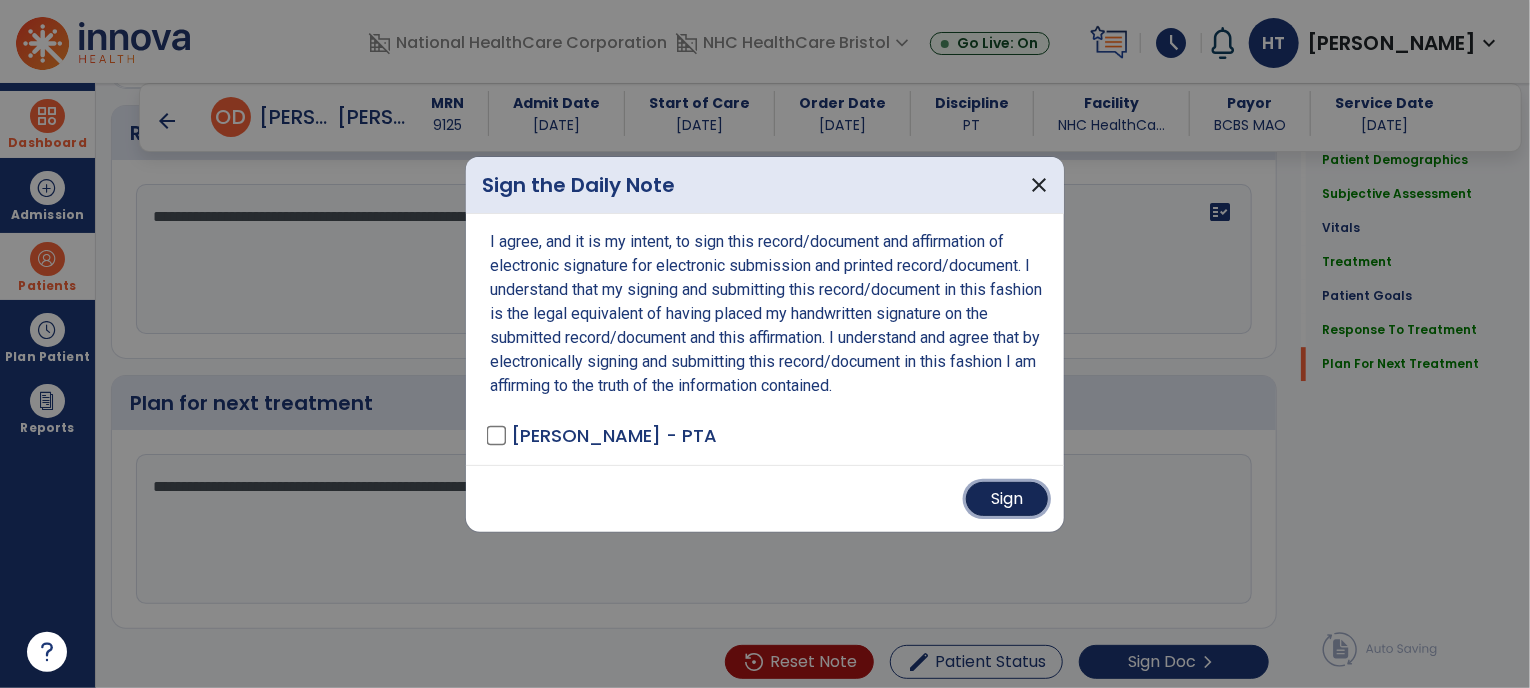 click on "Sign" at bounding box center (1007, 499) 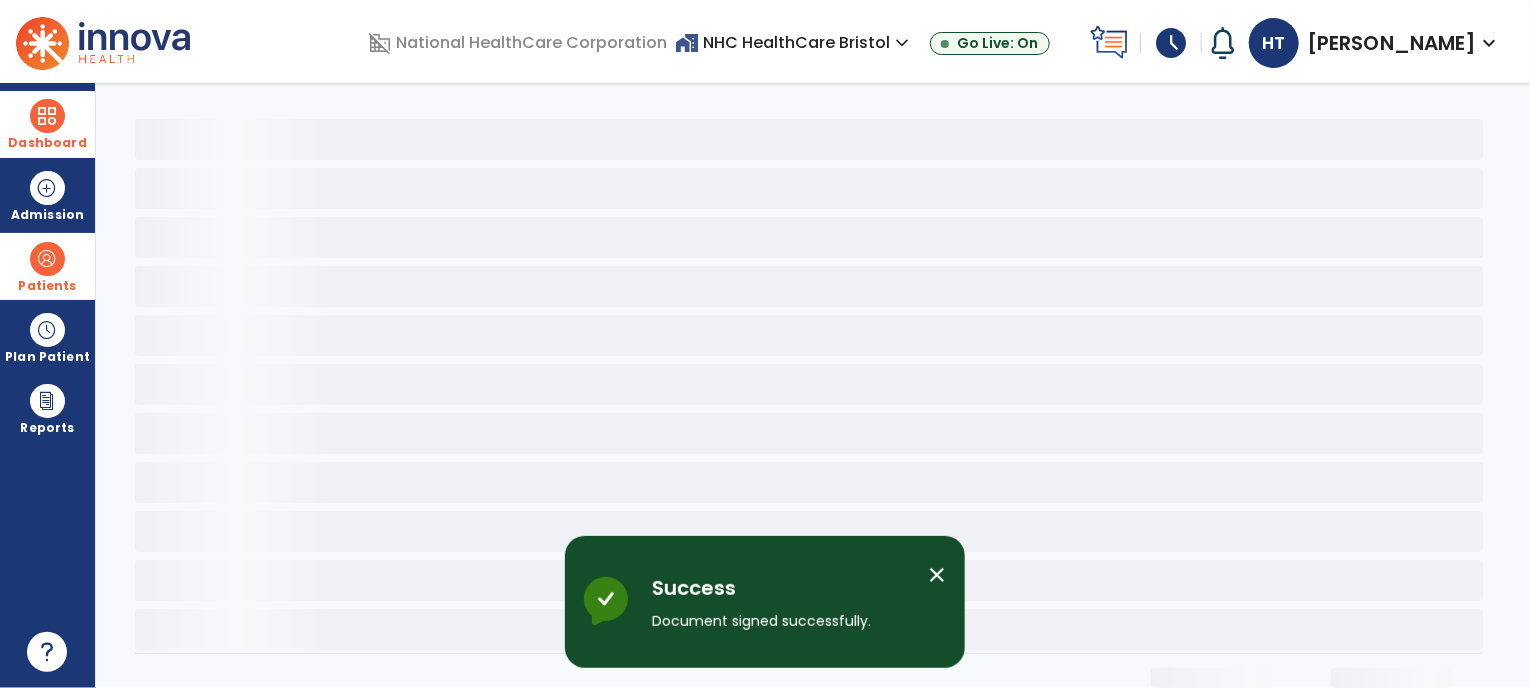 scroll, scrollTop: 0, scrollLeft: 0, axis: both 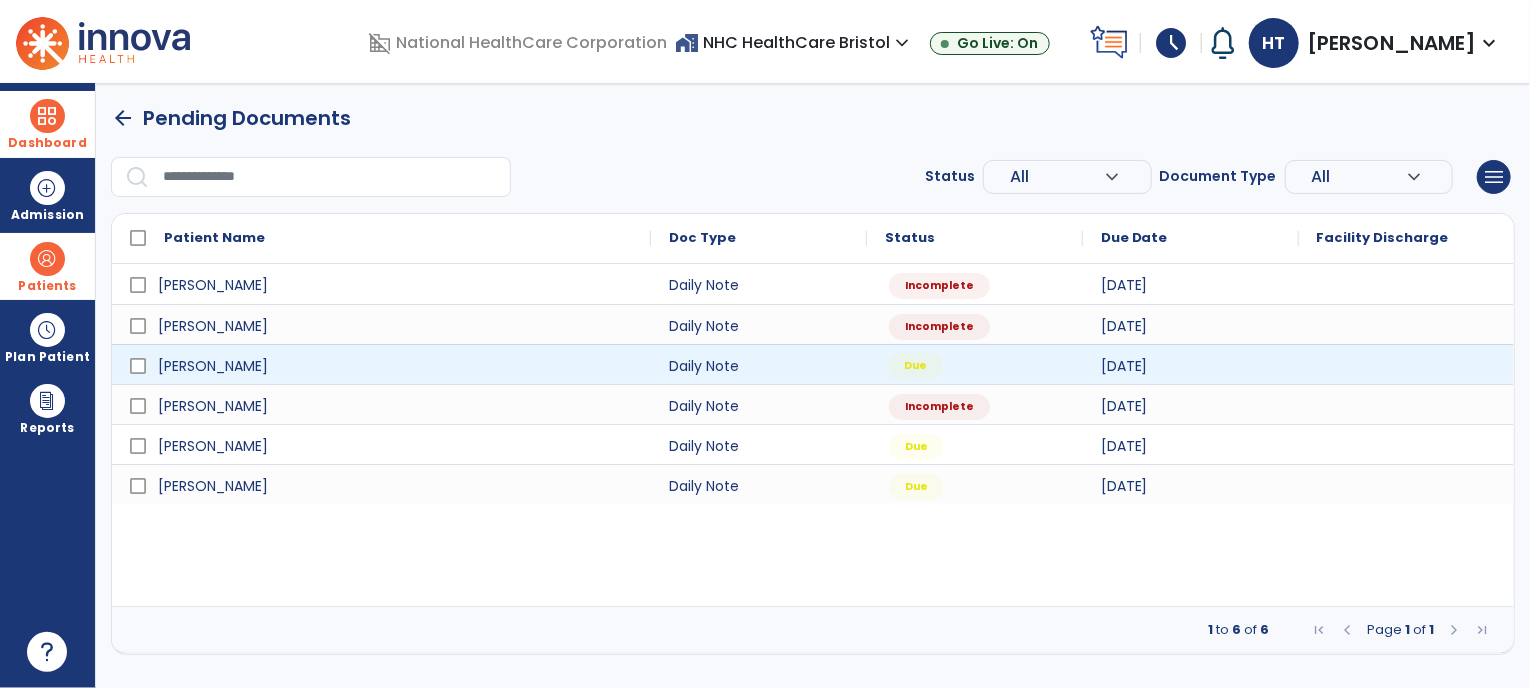 click on "Due" at bounding box center [975, 364] 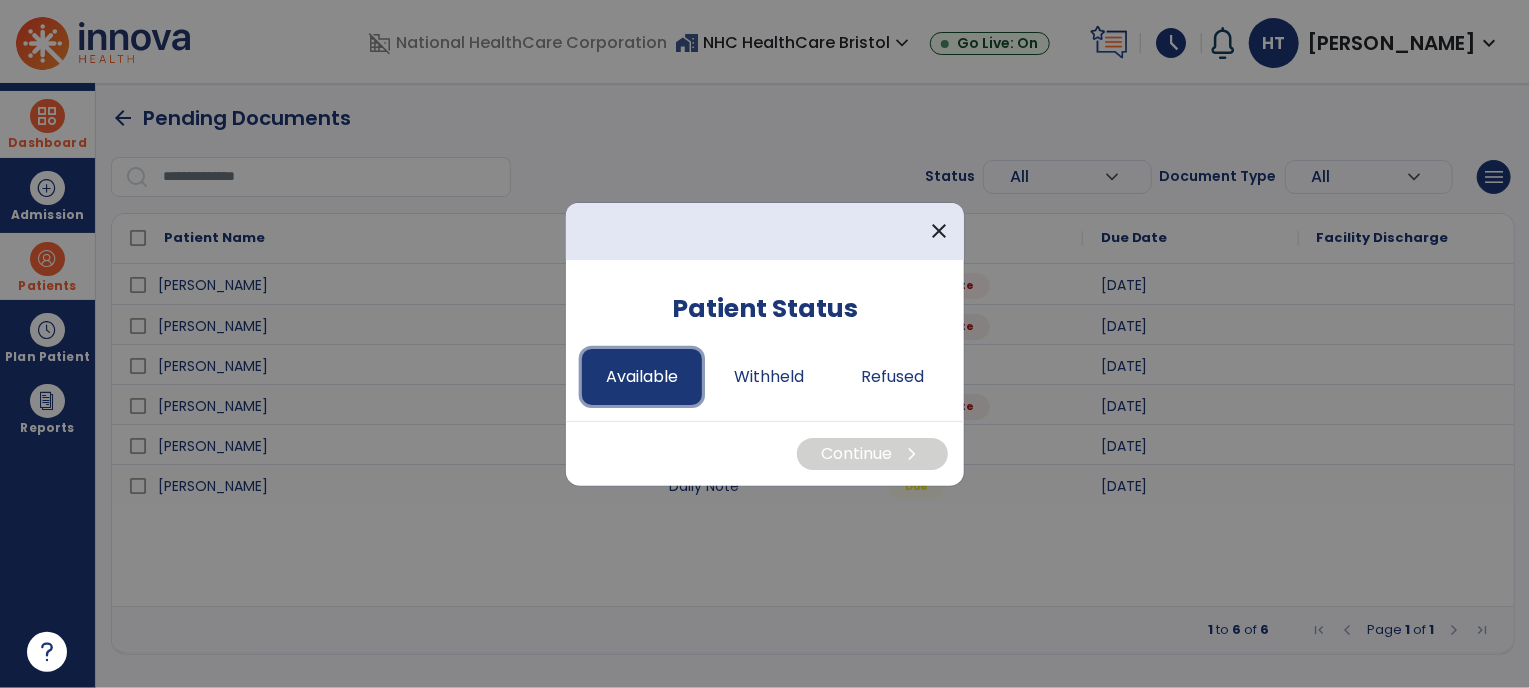 click on "Available" at bounding box center (642, 377) 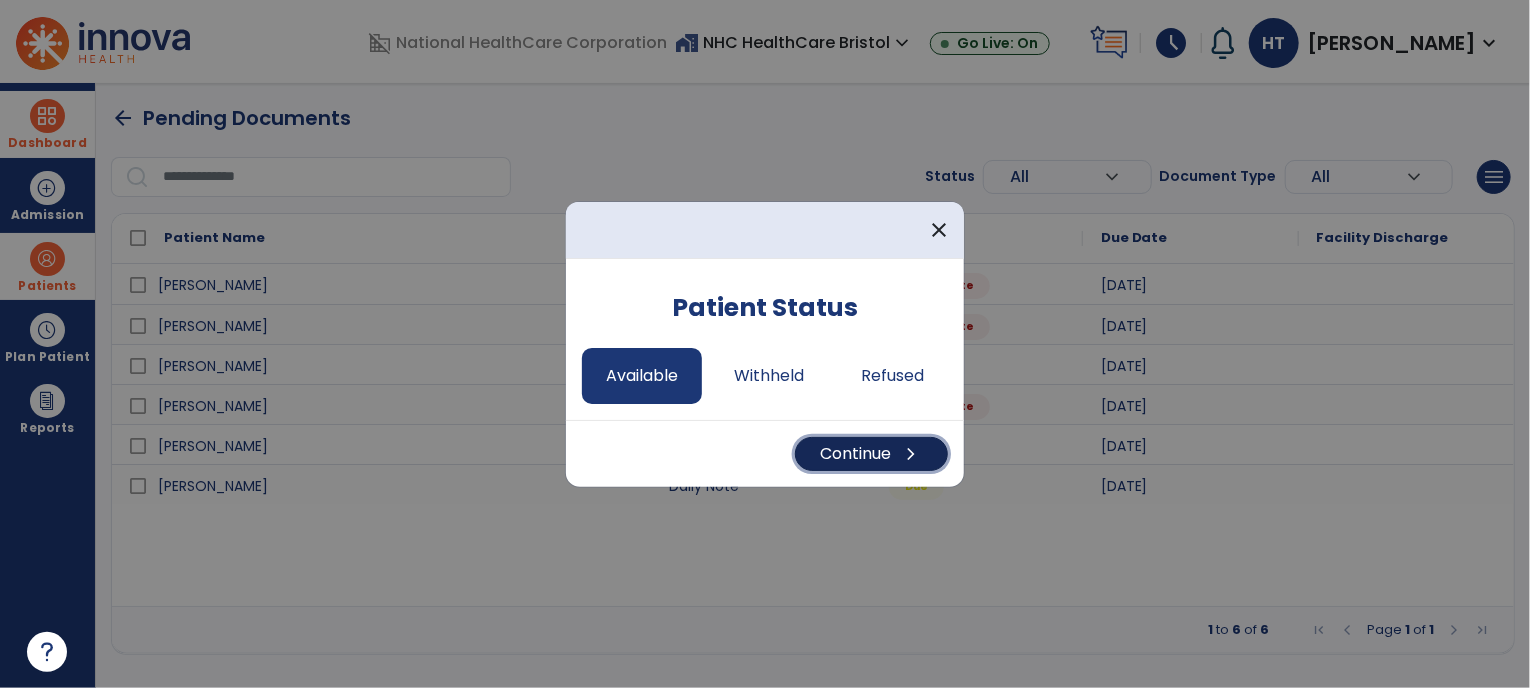 click on "Continue   chevron_right" at bounding box center [871, 454] 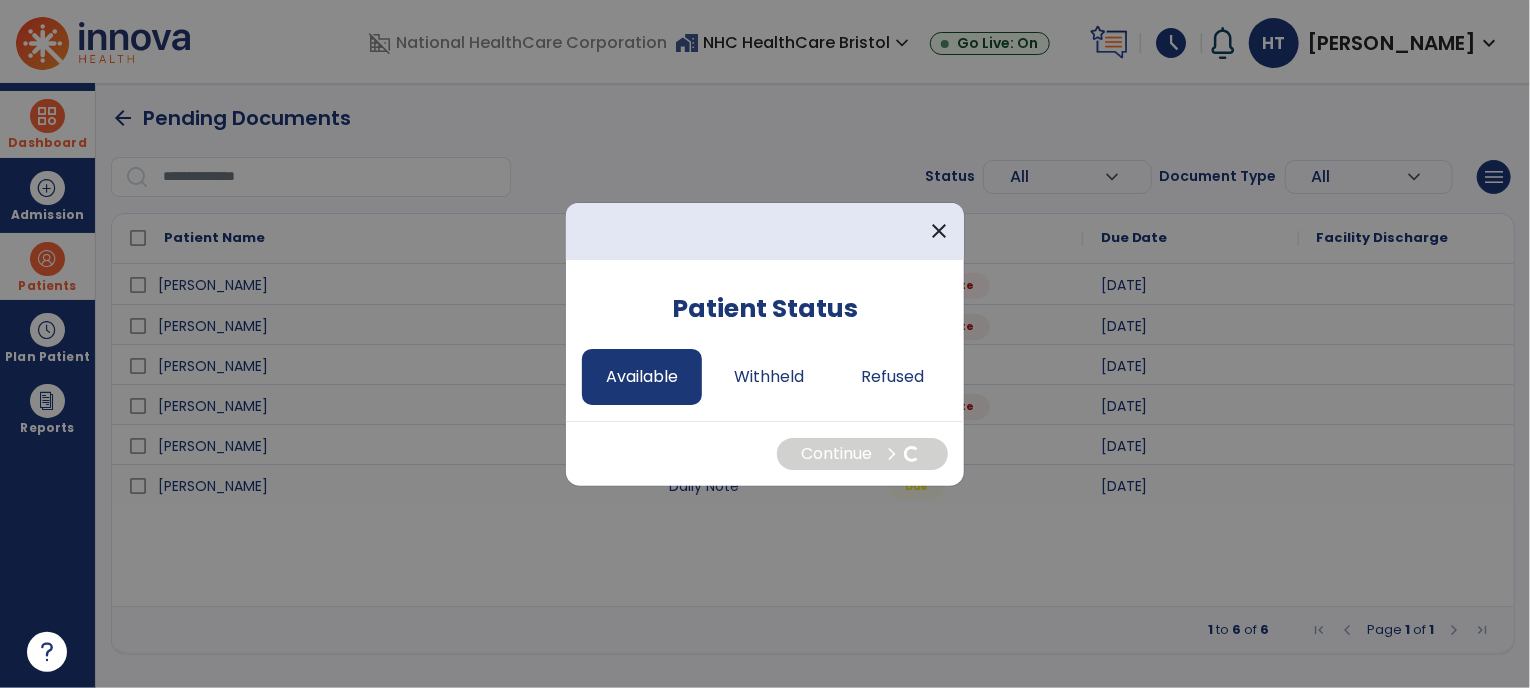 select on "*" 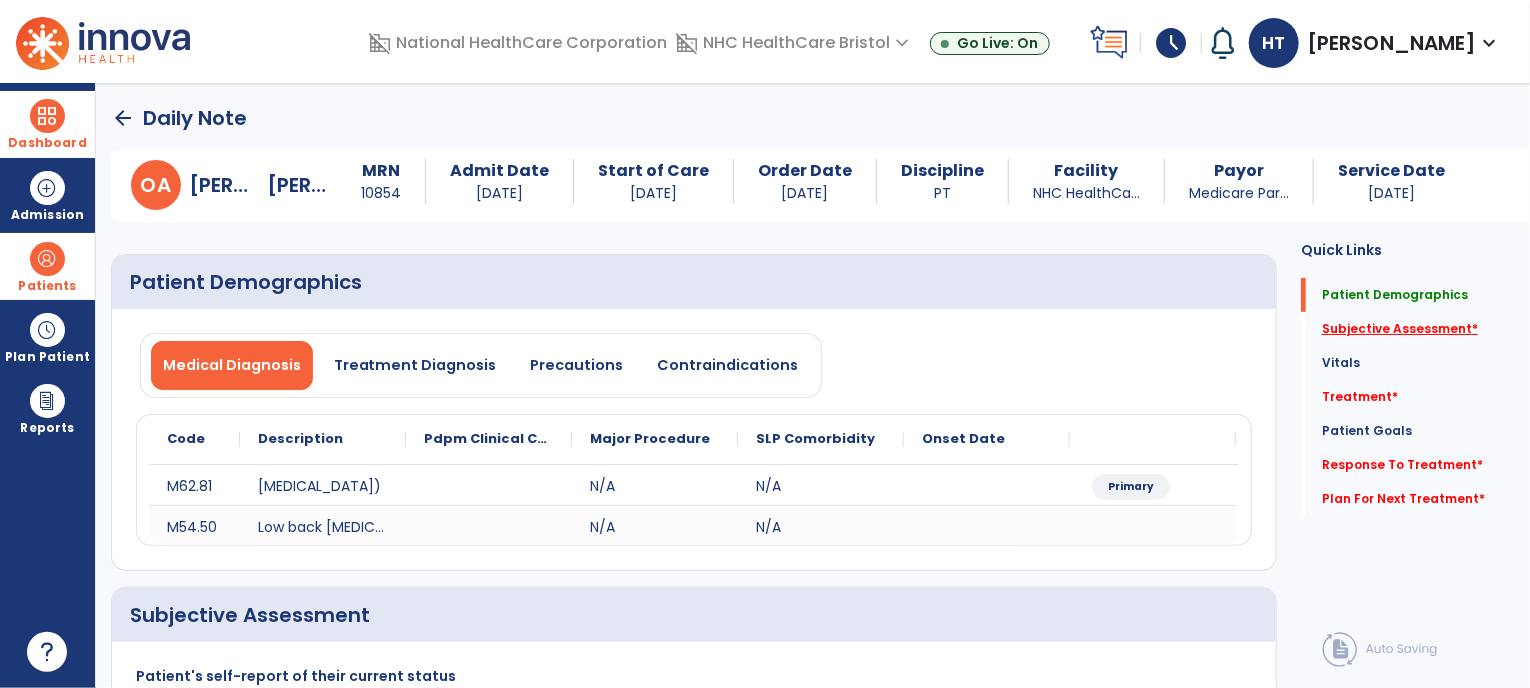 click on "Subjective Assessment   *" 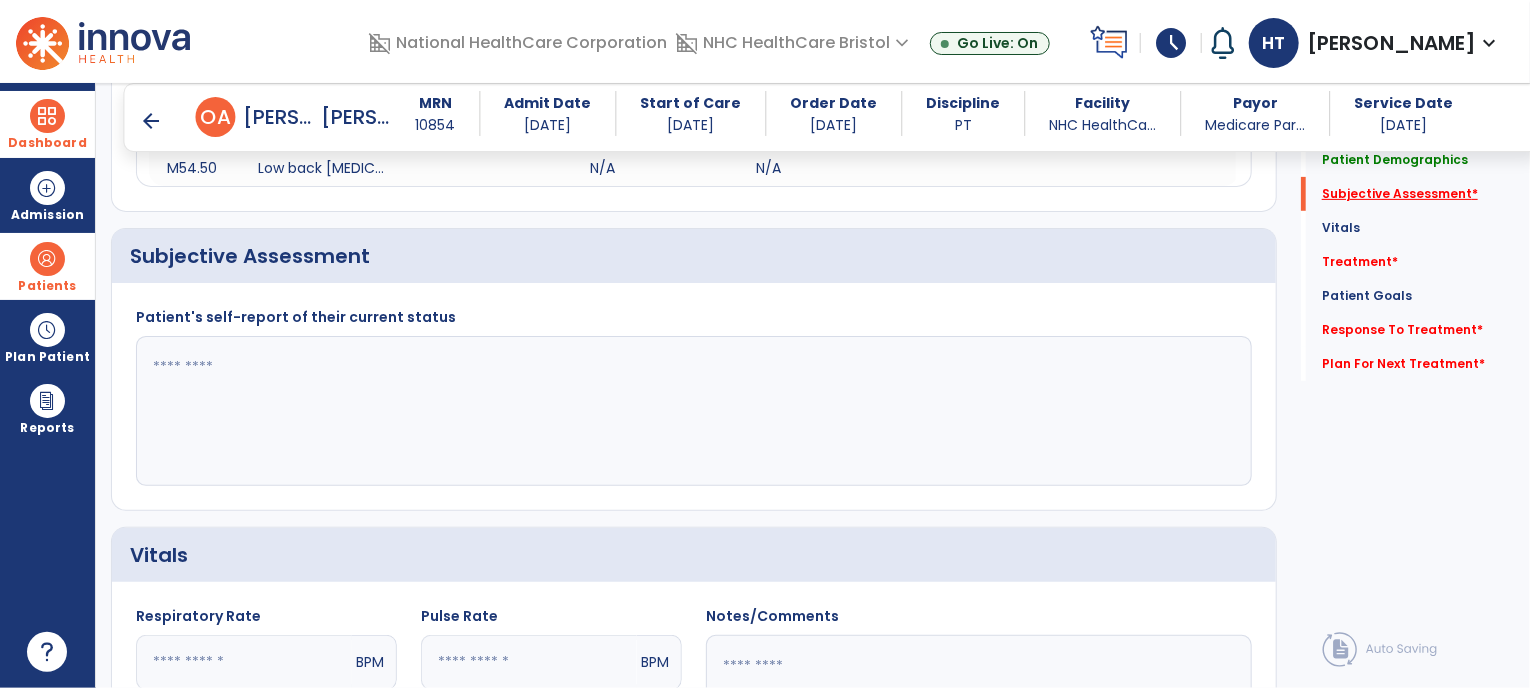 scroll, scrollTop: 341, scrollLeft: 0, axis: vertical 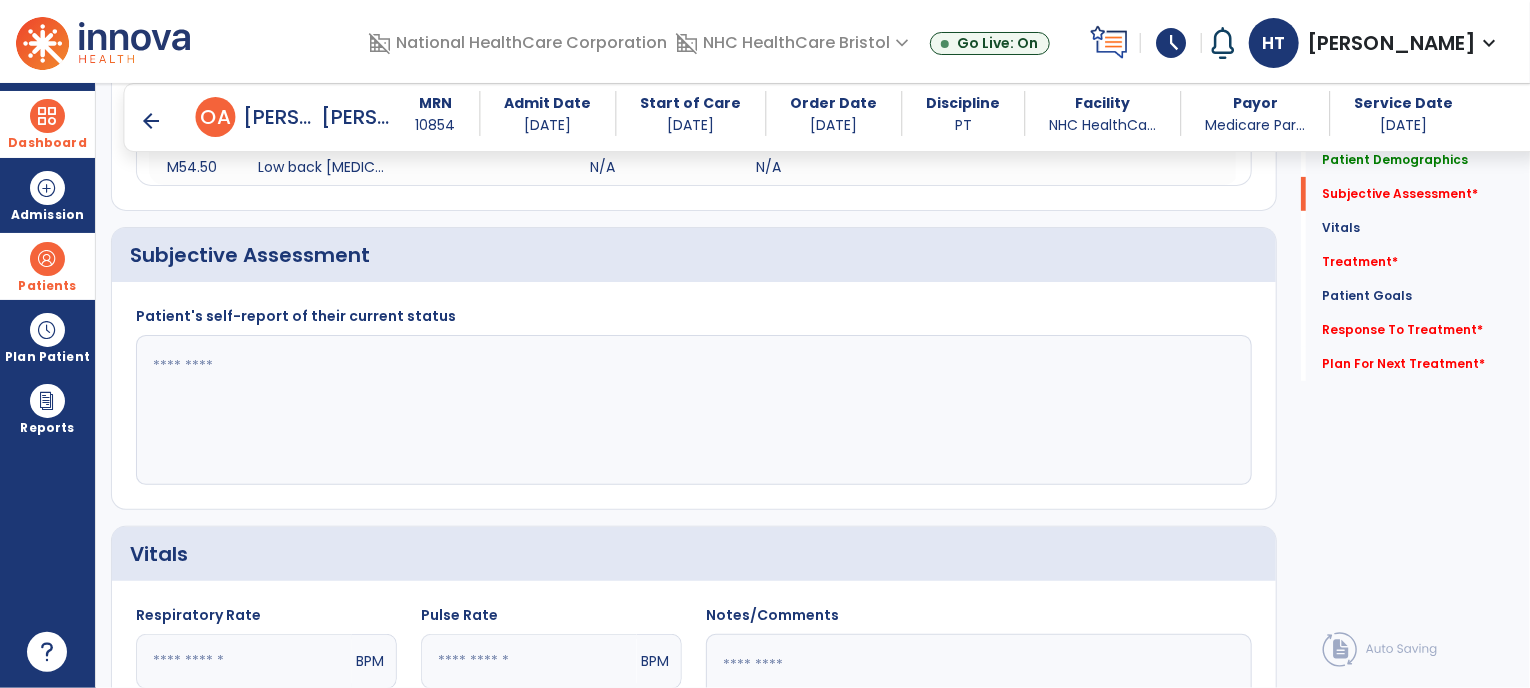 click 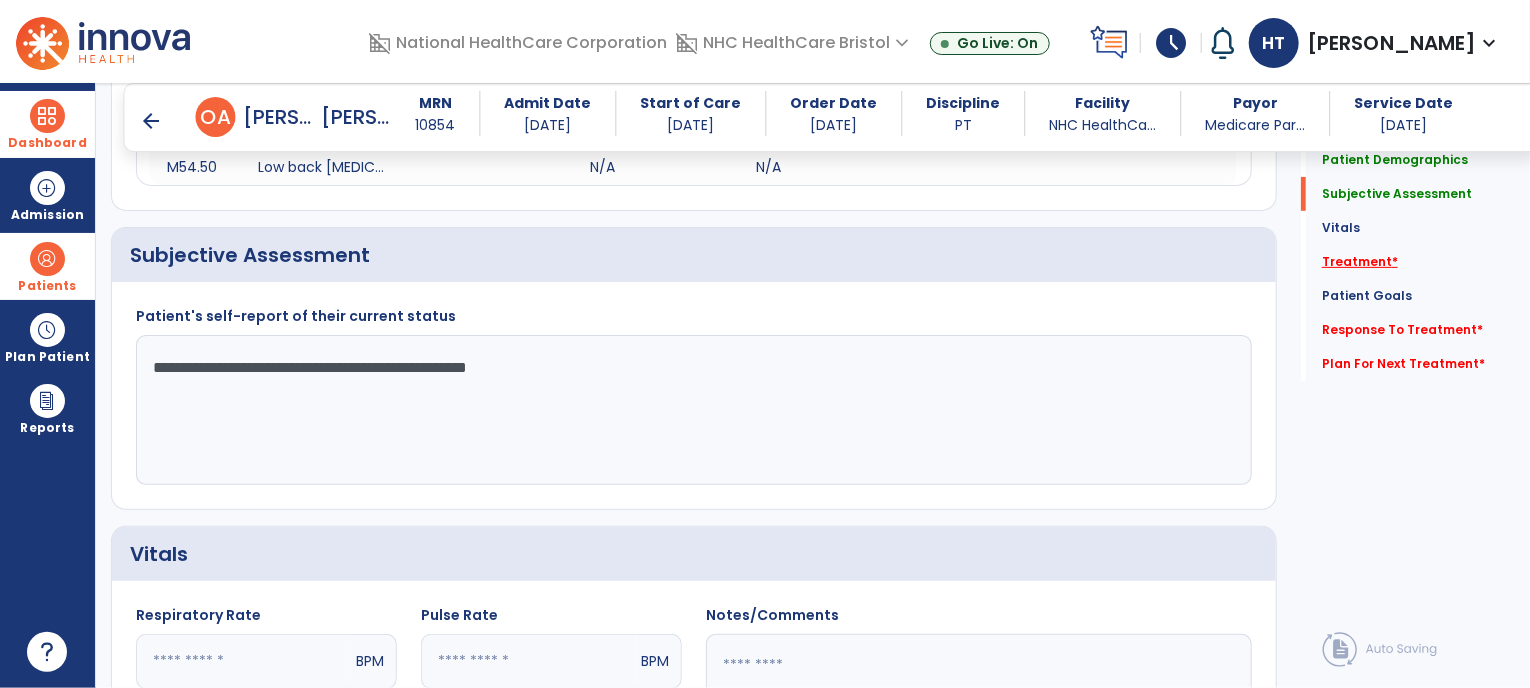 type on "**********" 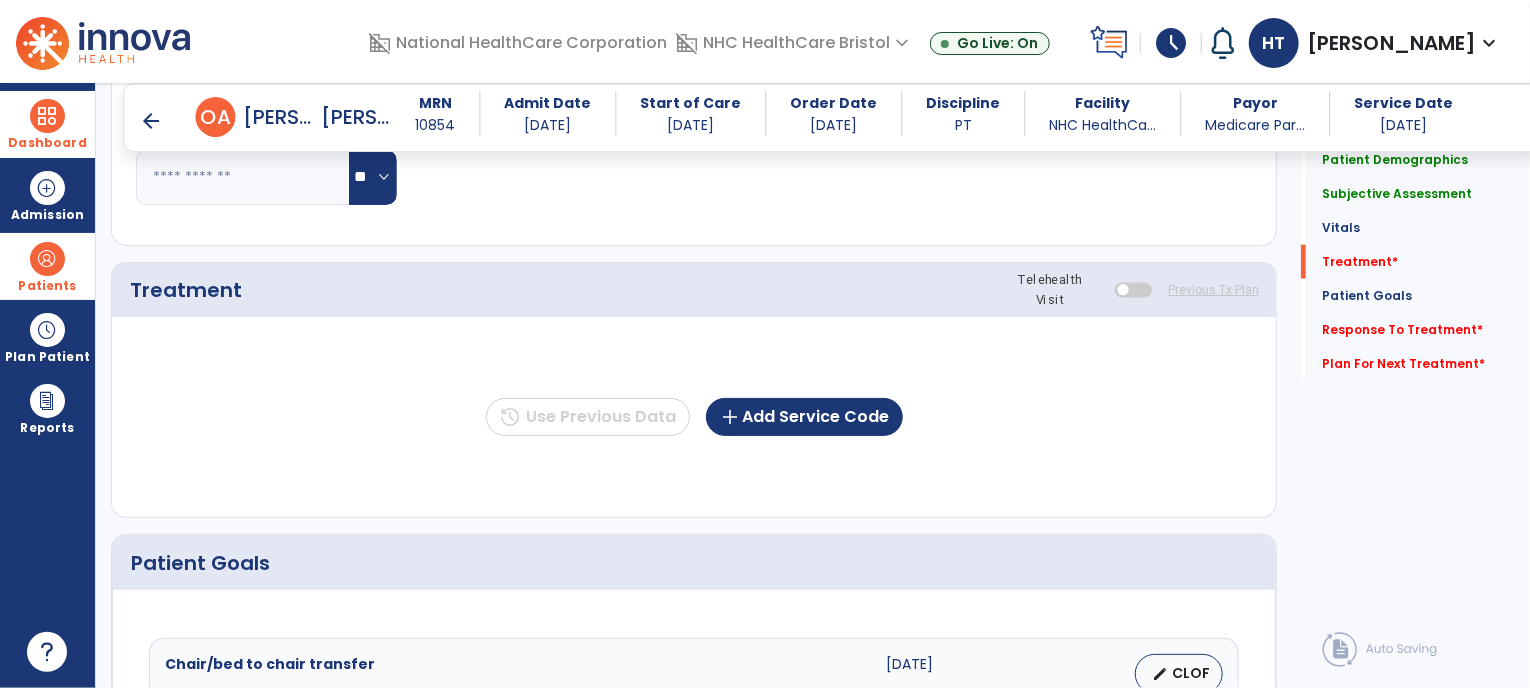 scroll, scrollTop: 1030, scrollLeft: 0, axis: vertical 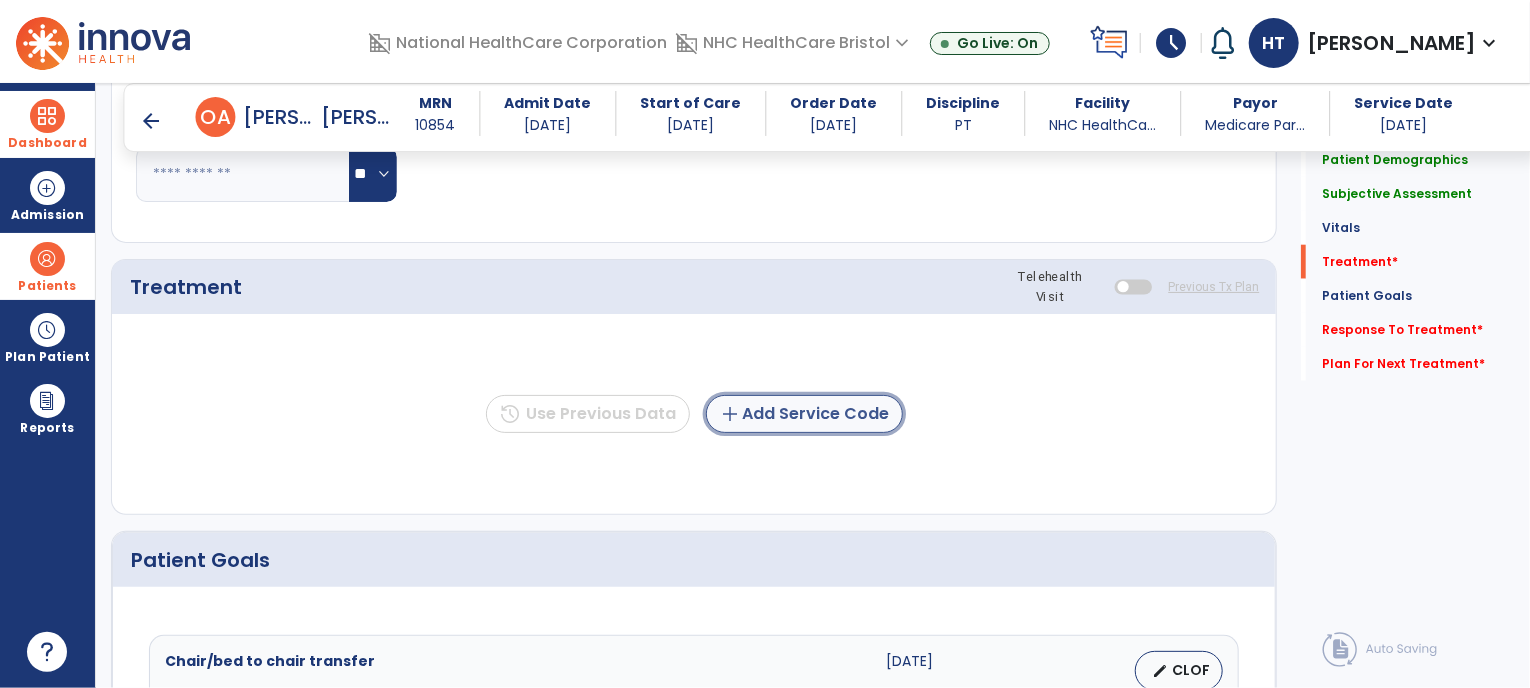 click on "add  Add Service Code" 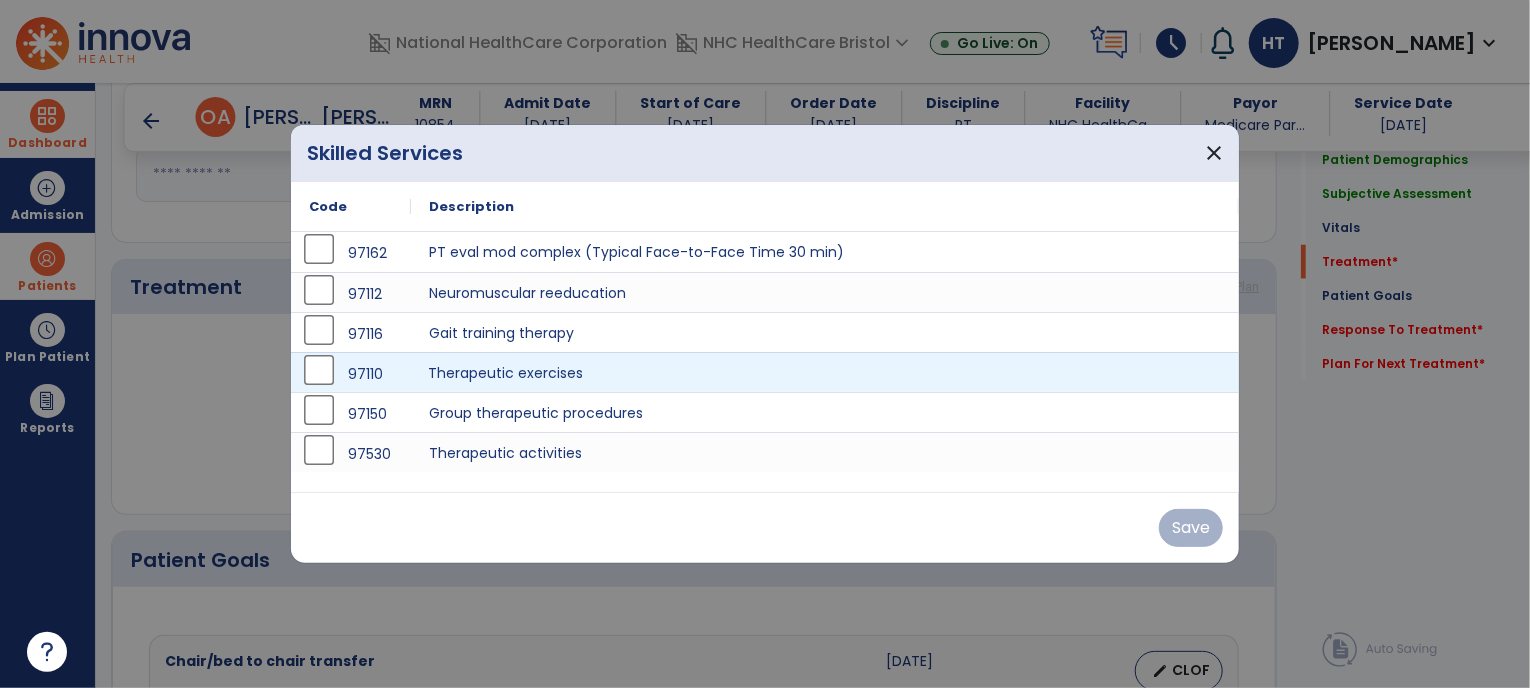 click on "Therapeutic exercises" at bounding box center (825, 372) 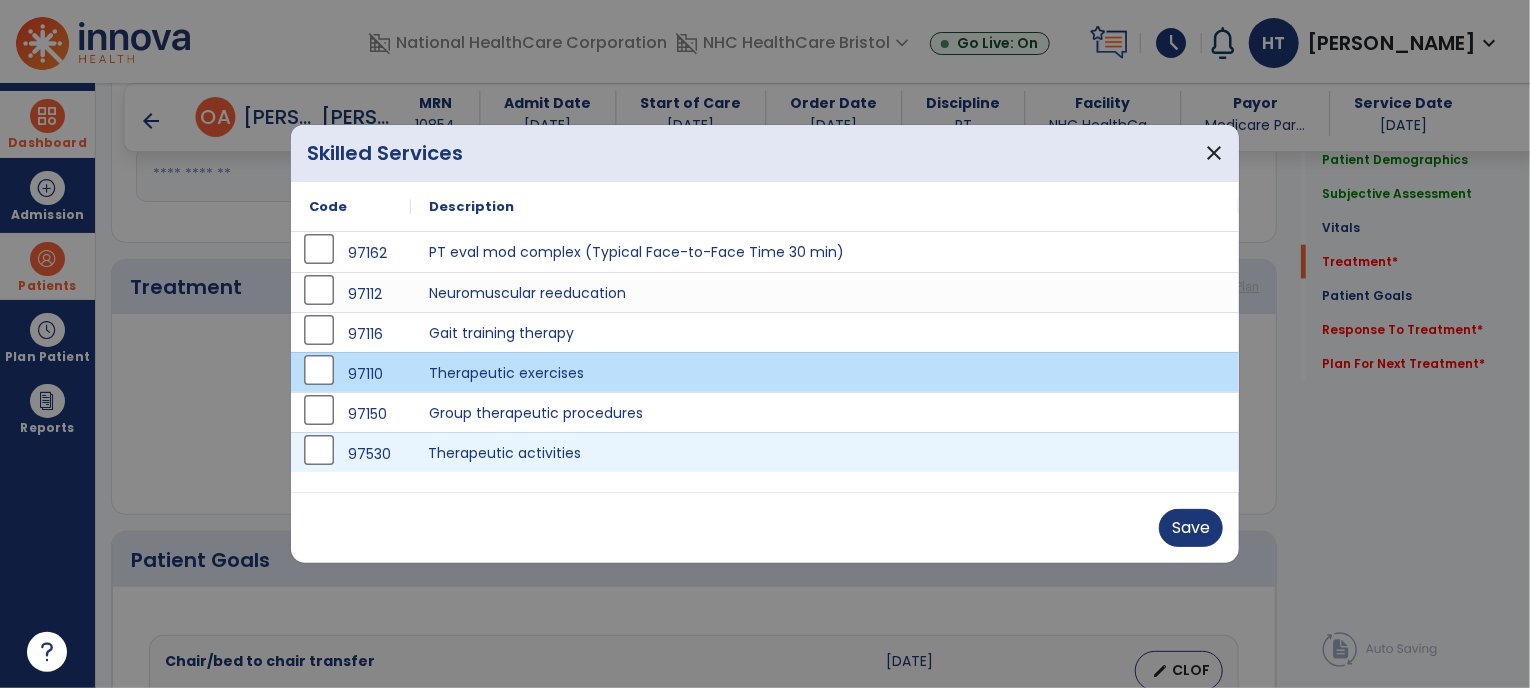 click on "Therapeutic activities" at bounding box center (825, 452) 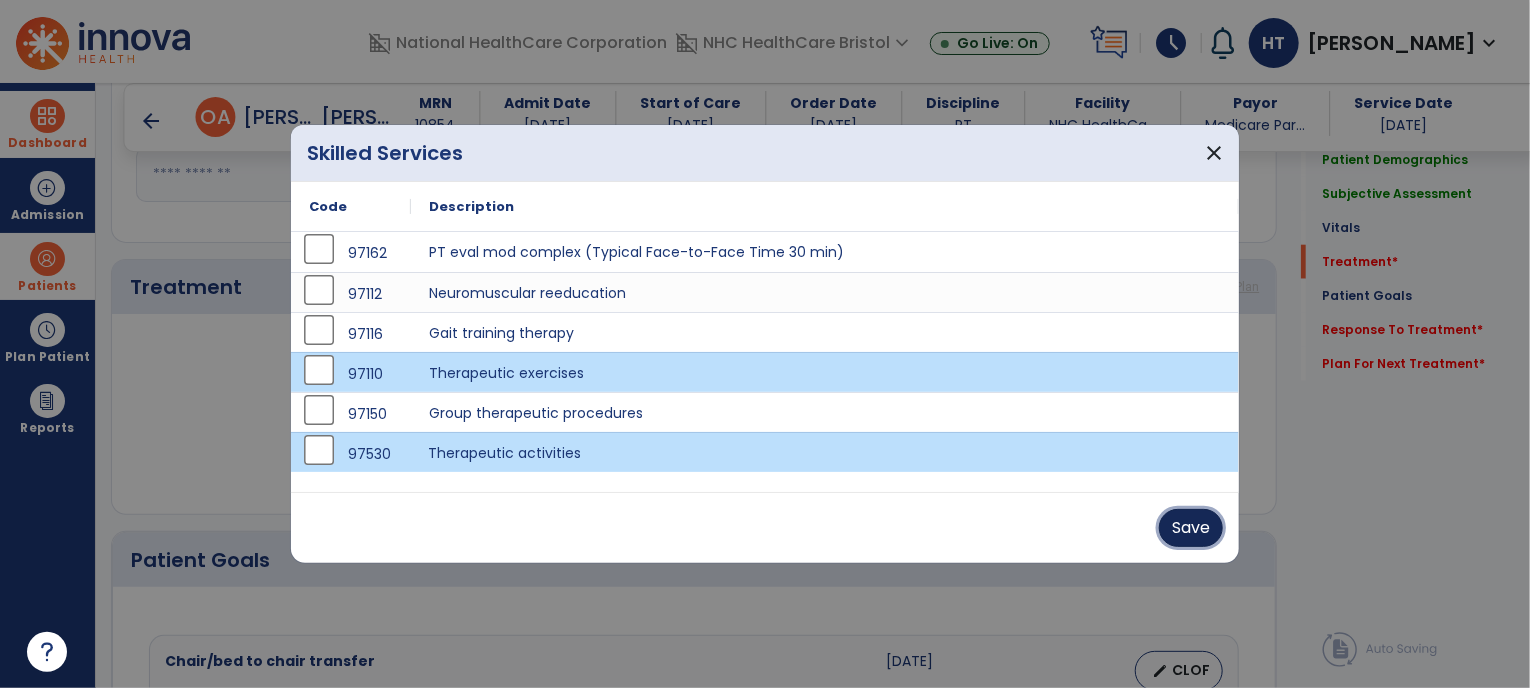 click on "Save" at bounding box center (1191, 528) 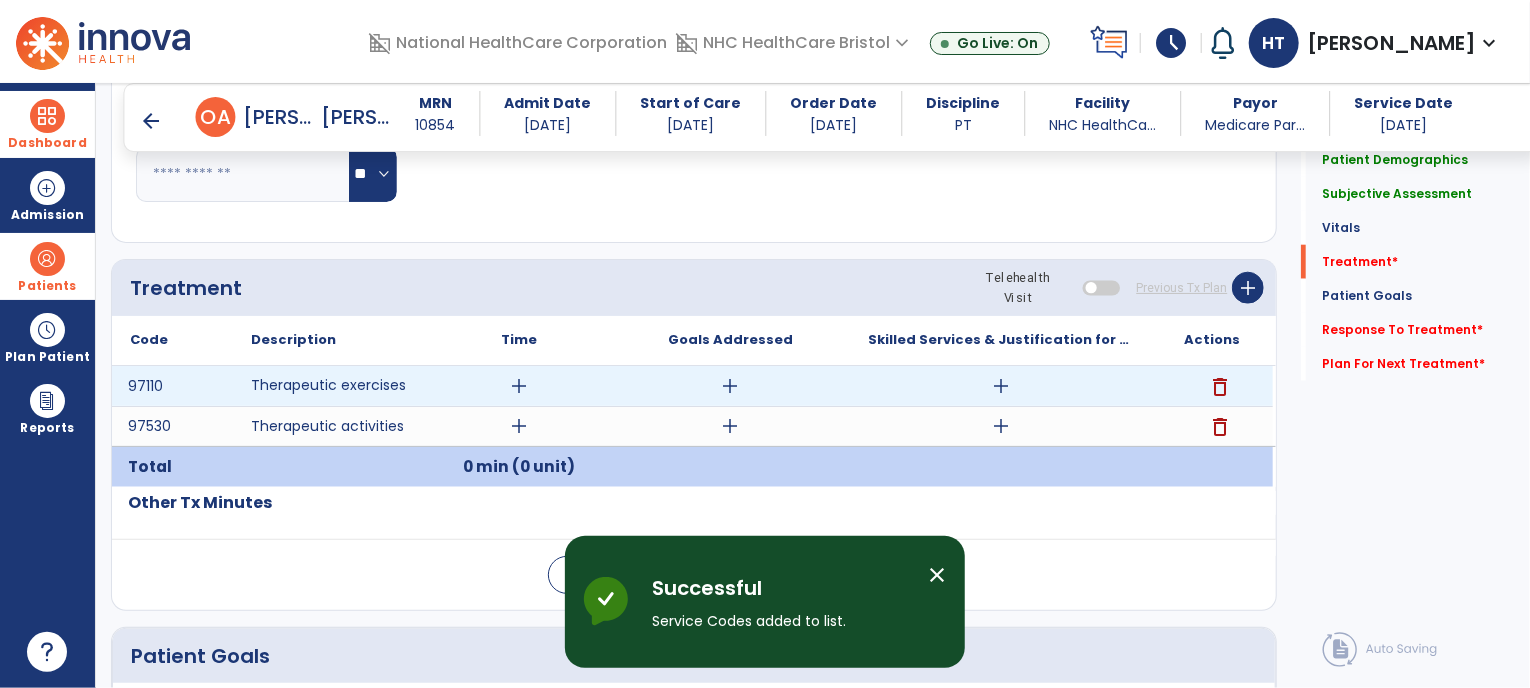 click on "add" at bounding box center [519, 386] 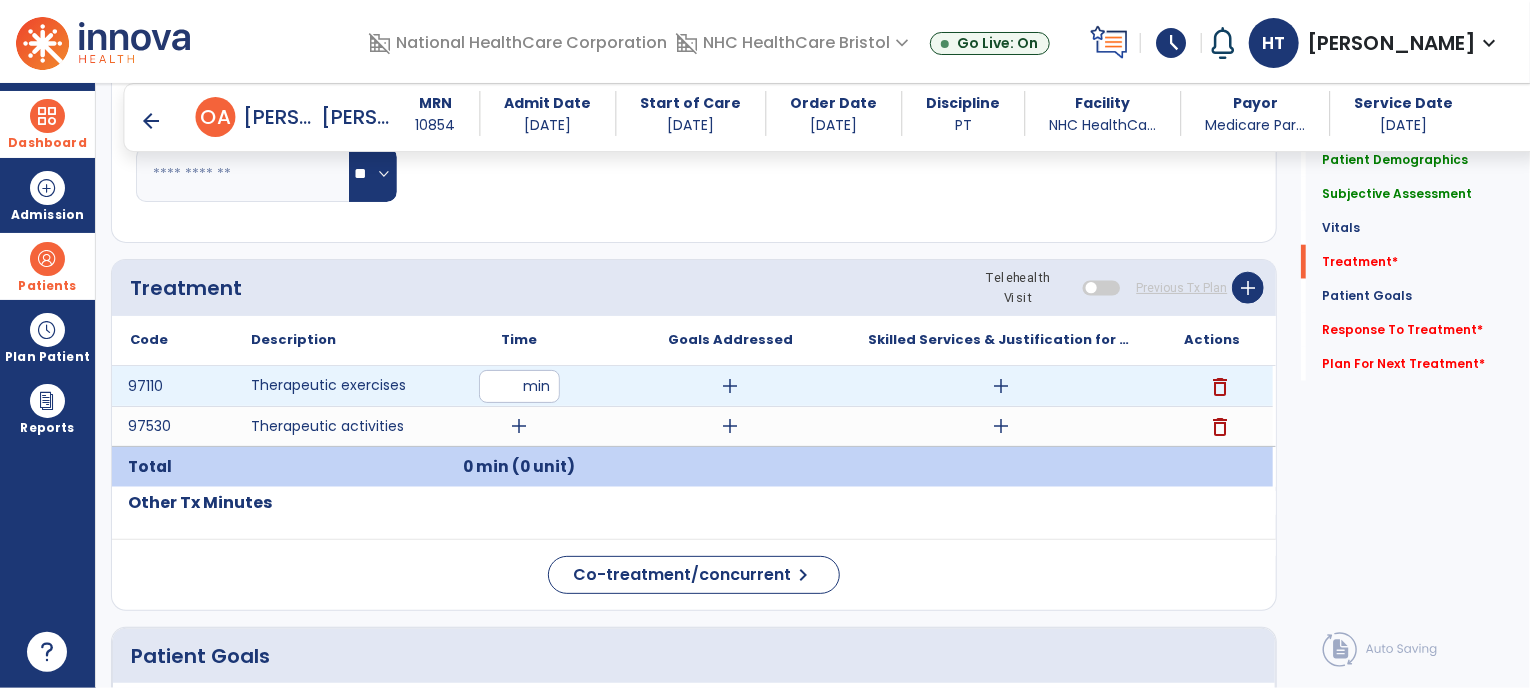 type on "**" 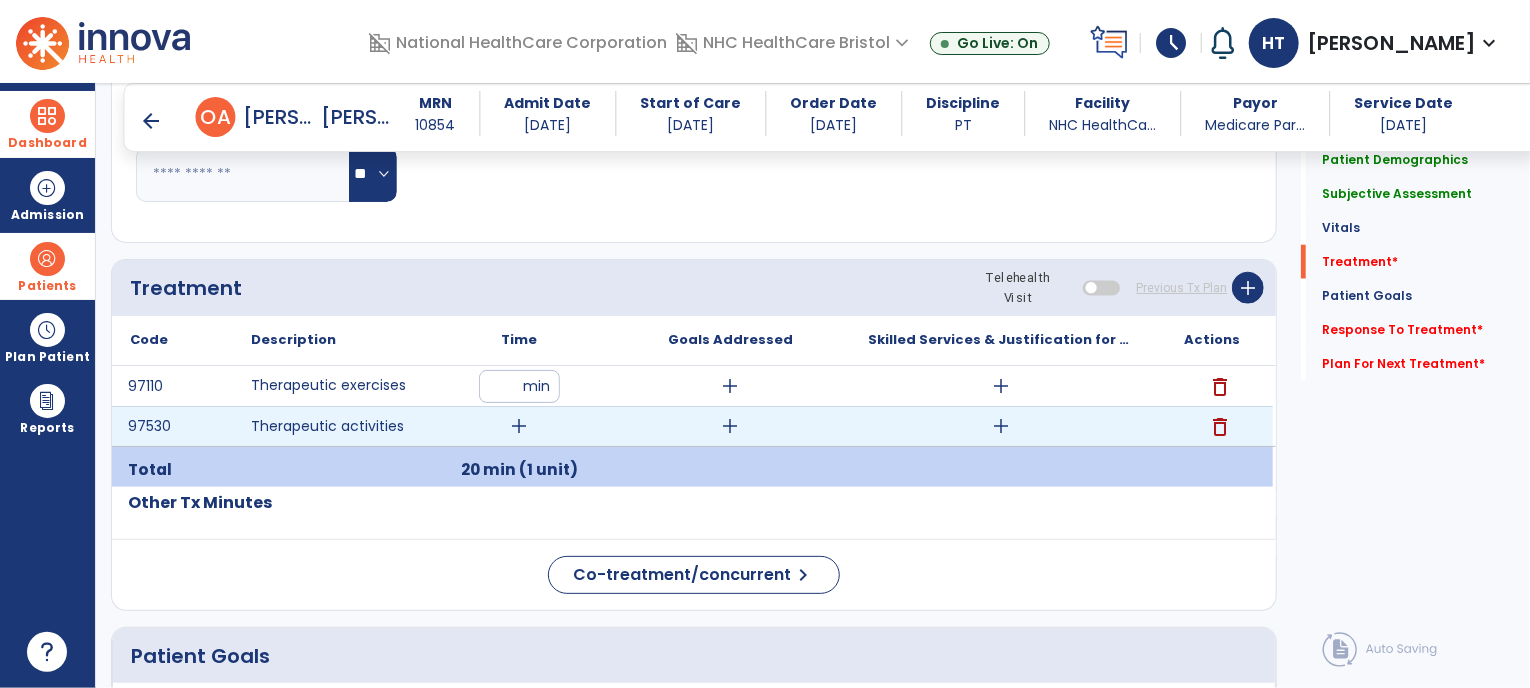 click on "add" at bounding box center [519, 426] 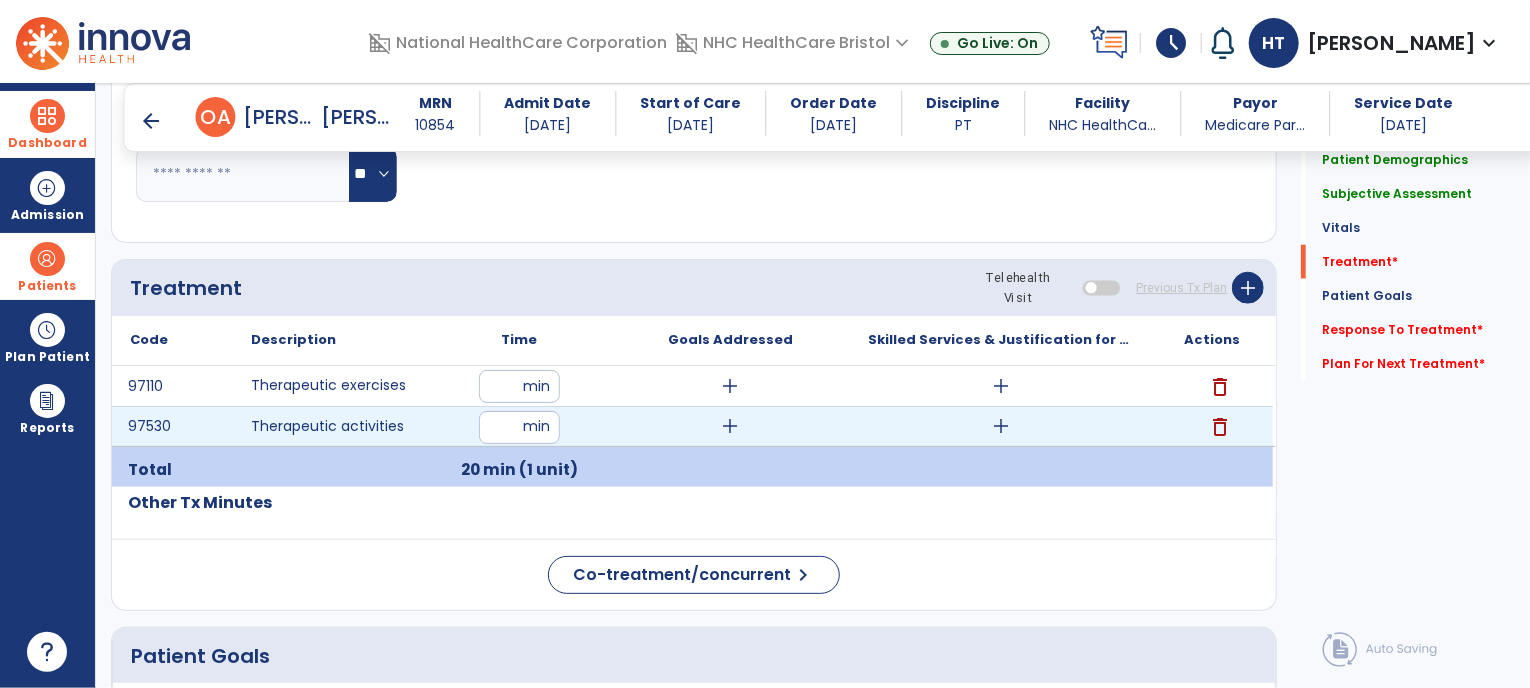 type on "**" 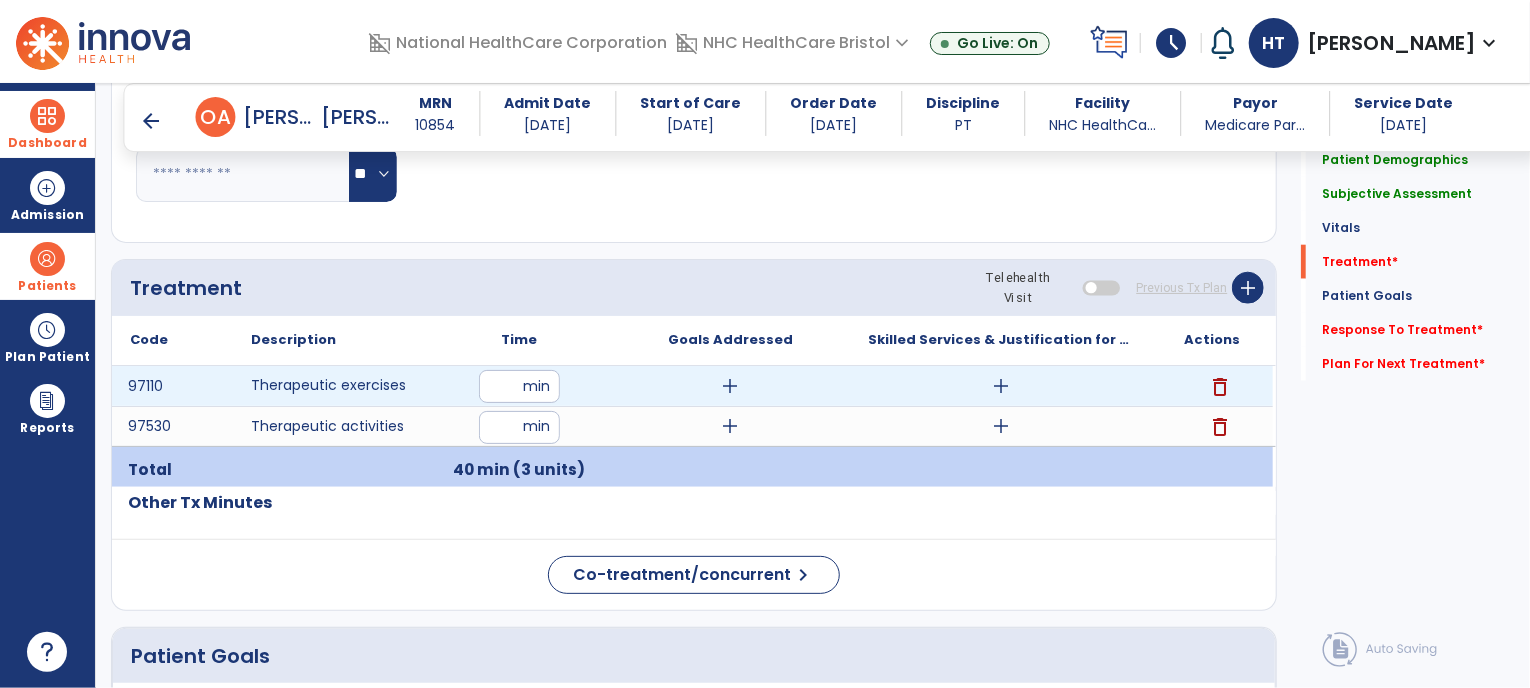 click on "add" at bounding box center [1001, 386] 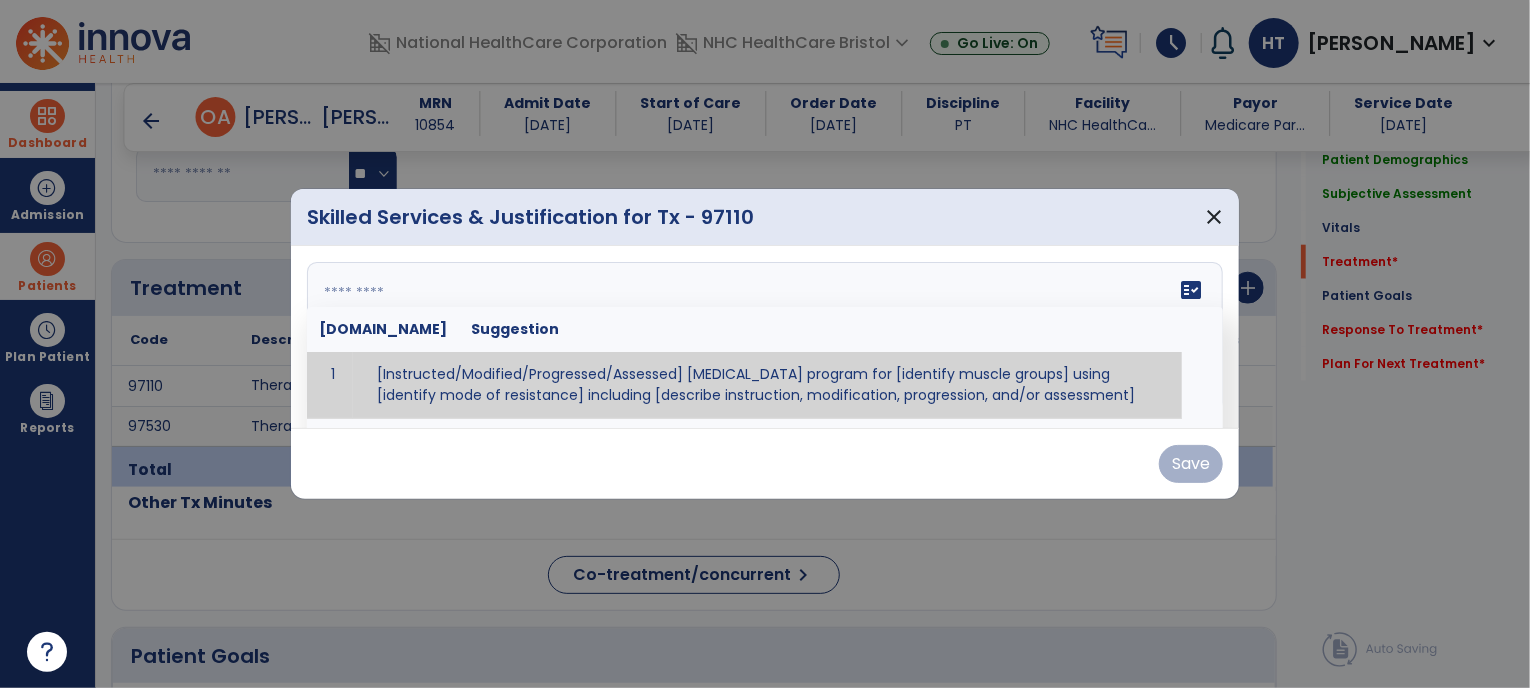 click at bounding box center [763, 337] 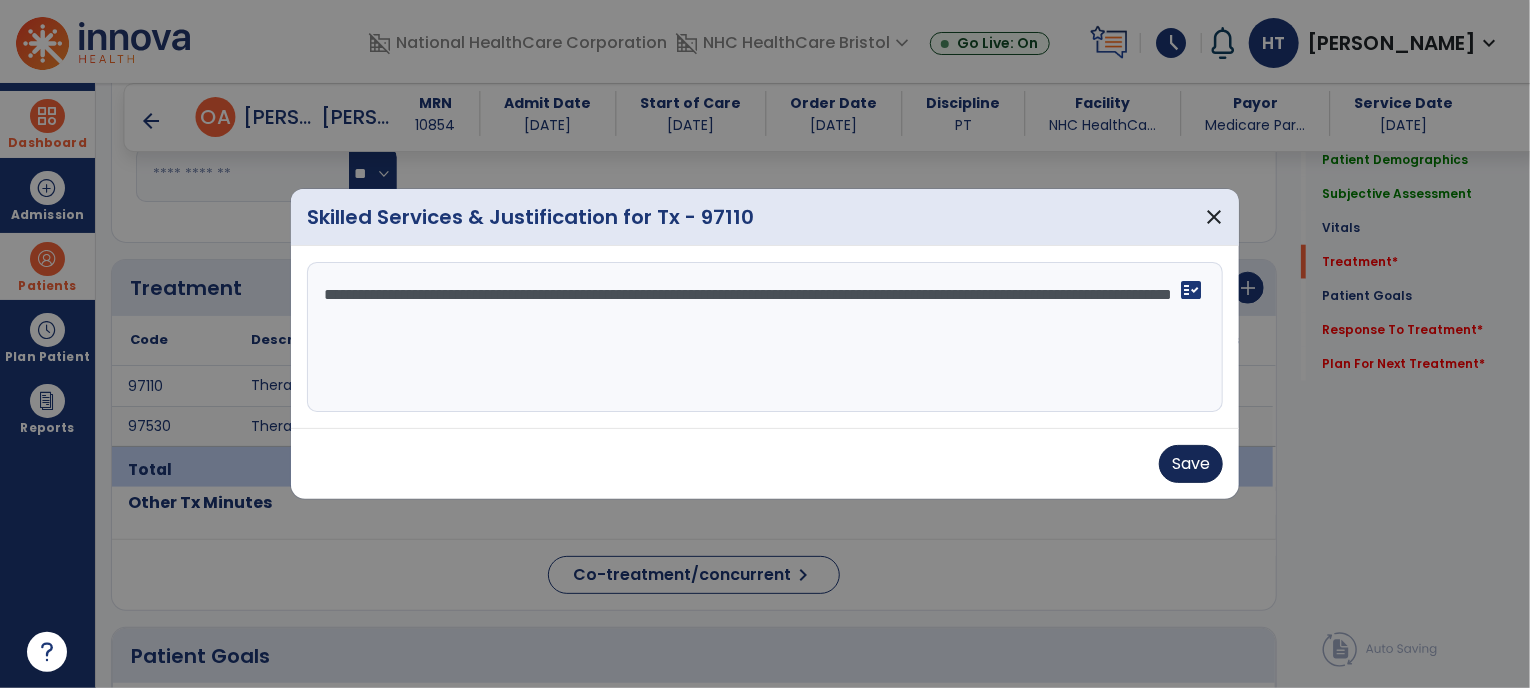 type on "**********" 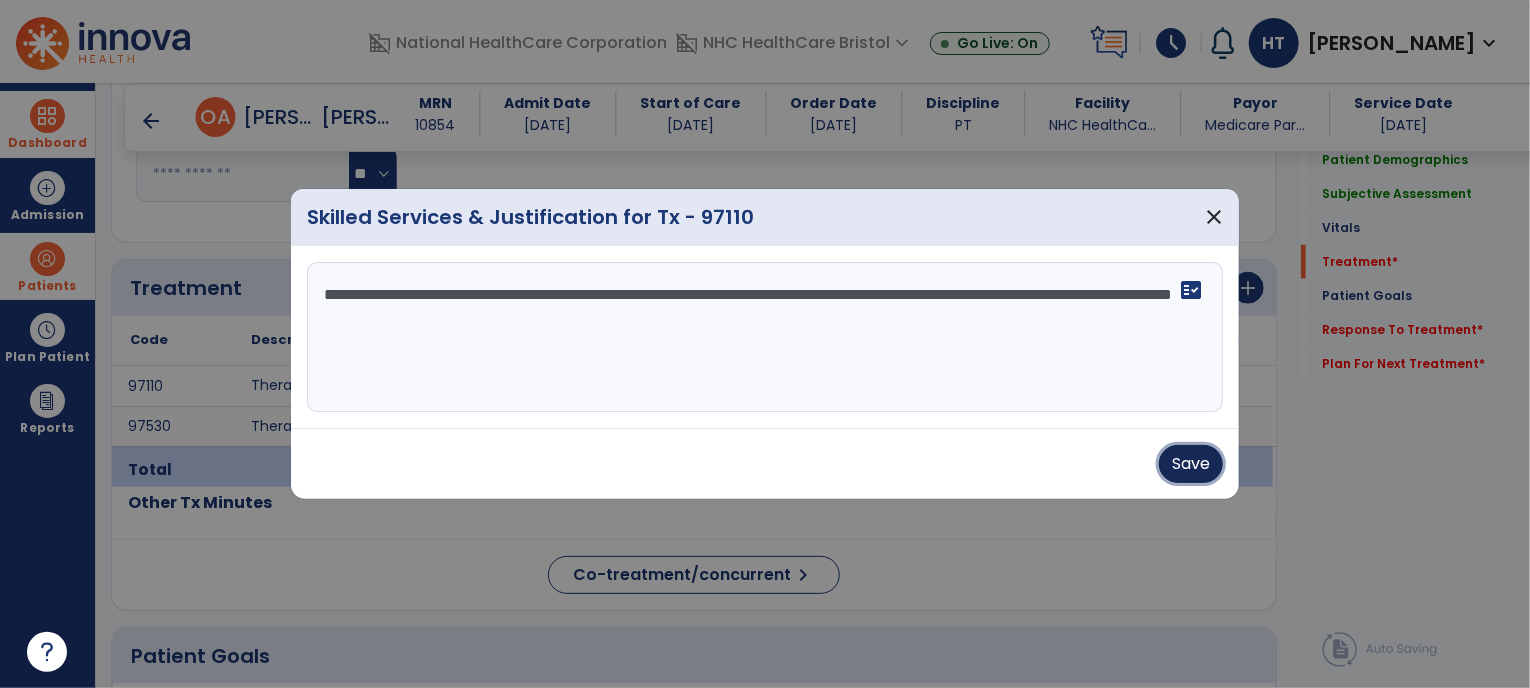 click on "Save" at bounding box center [1191, 464] 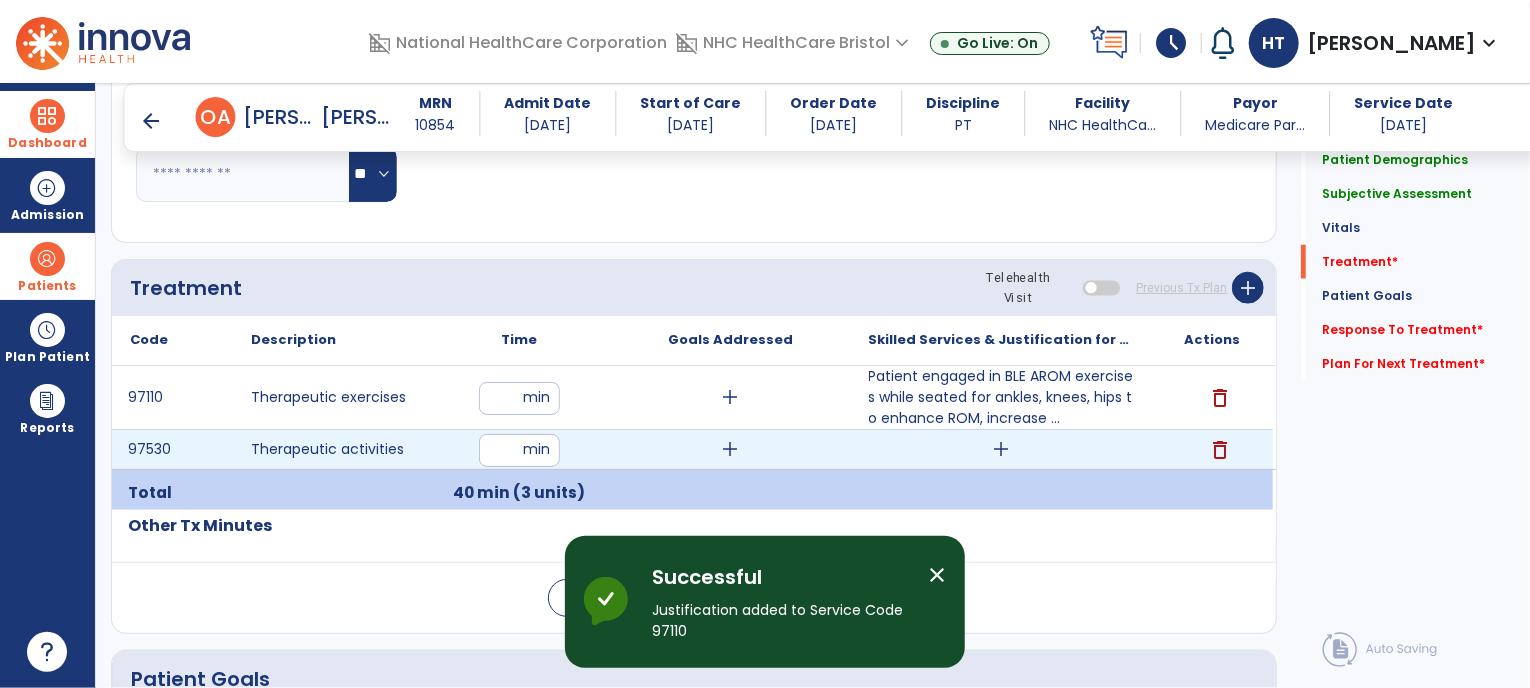 click on "add" at bounding box center (1001, 449) 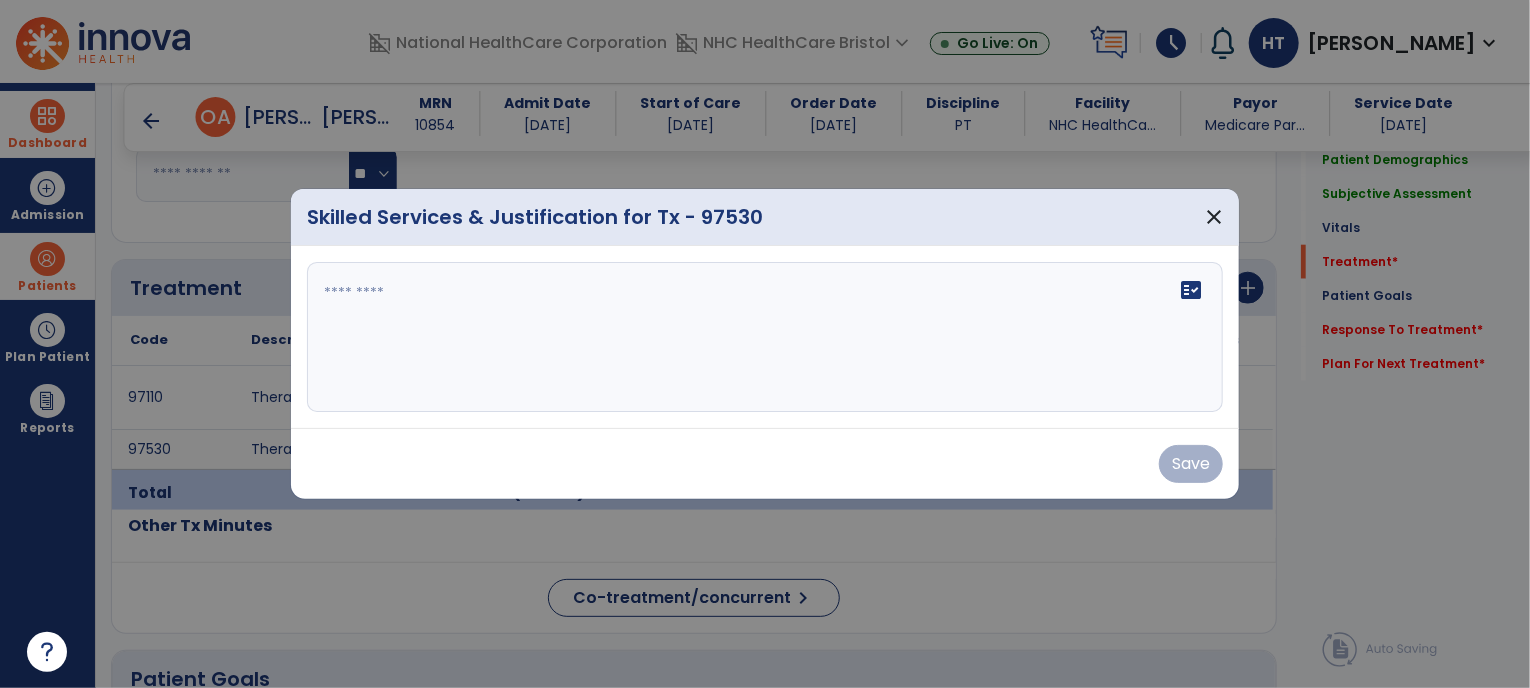 click on "fact_check" at bounding box center (765, 337) 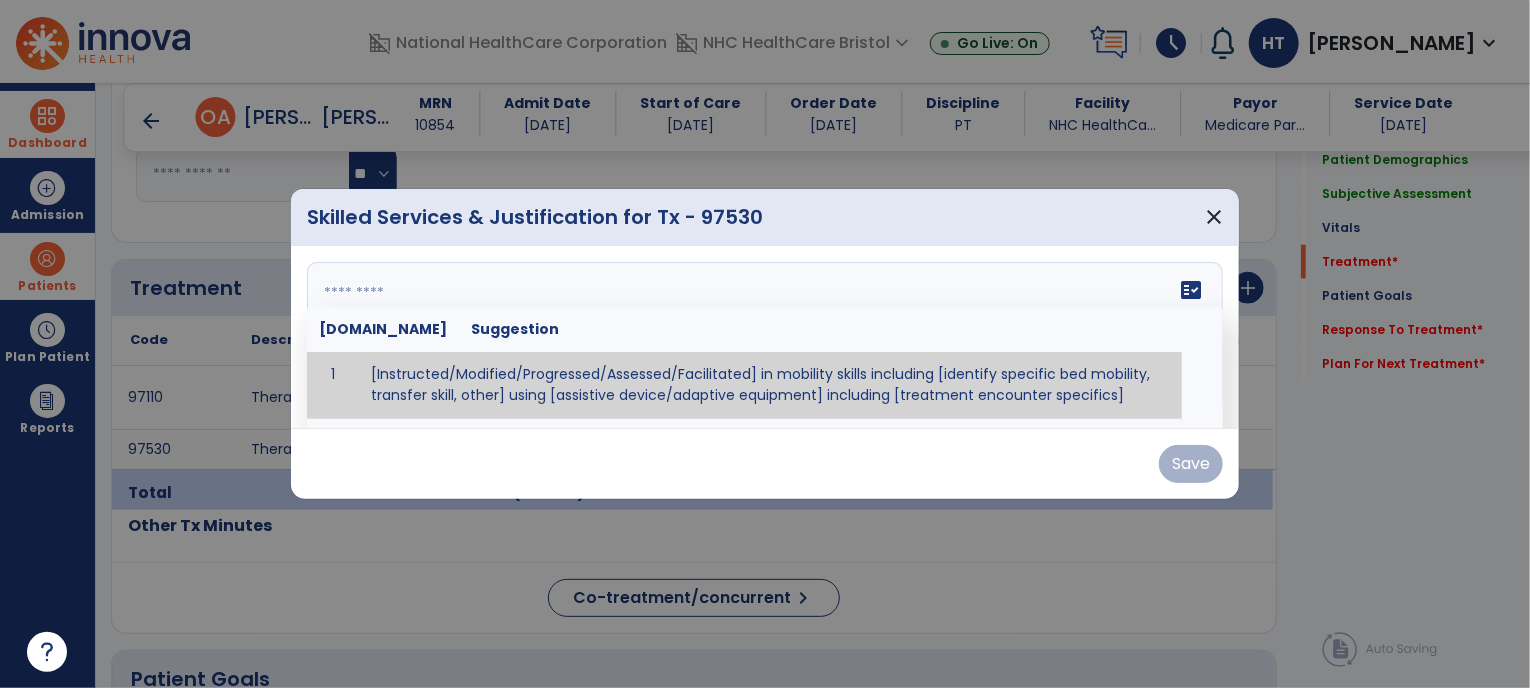 click on "fact_check  [DOMAIN_NAME] Suggestion 1 [Instructed/Modified/Progressed/Assessed/Facilitated] in mobility skills including [identify specific bed mobility, transfer skill, other] using [assistive device/adaptive equipment] including [treatment encounter specifics]" at bounding box center [765, 337] 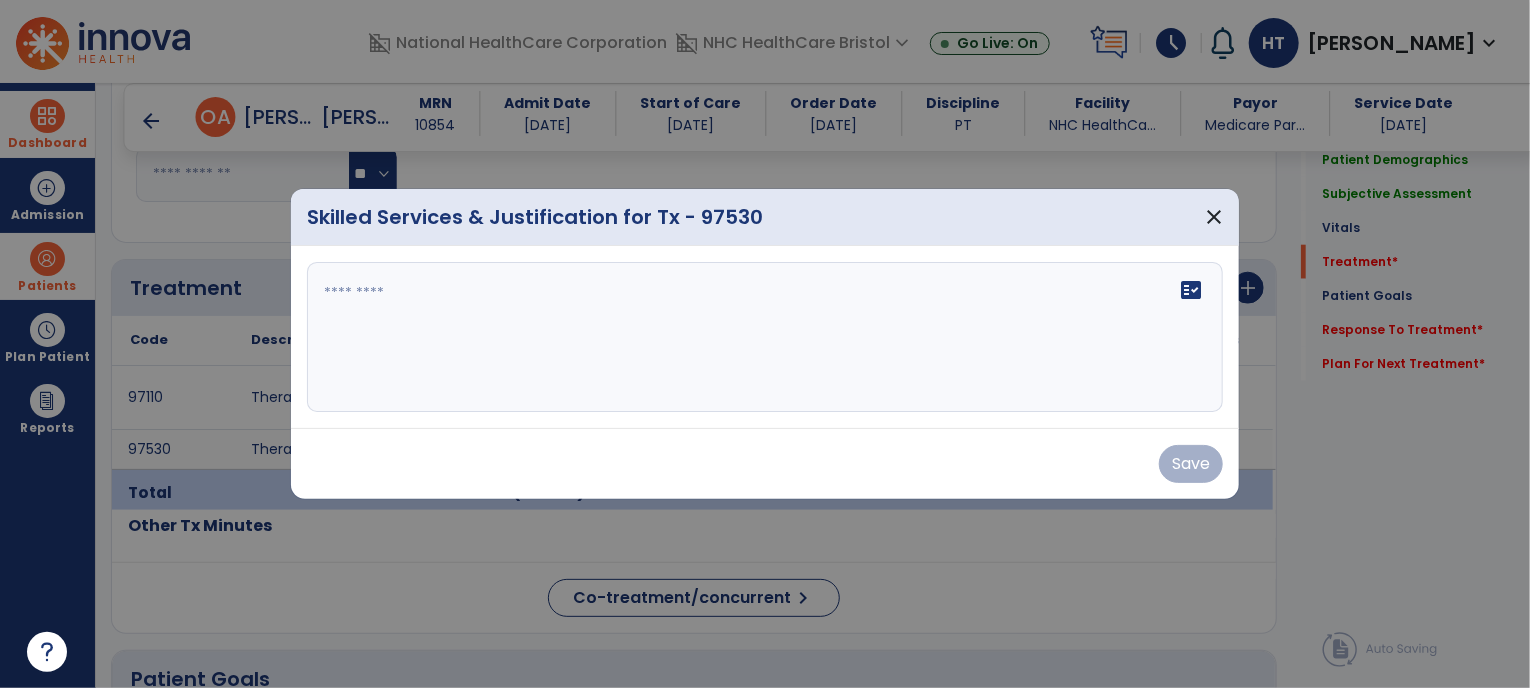 click on "fact_check" at bounding box center [765, 337] 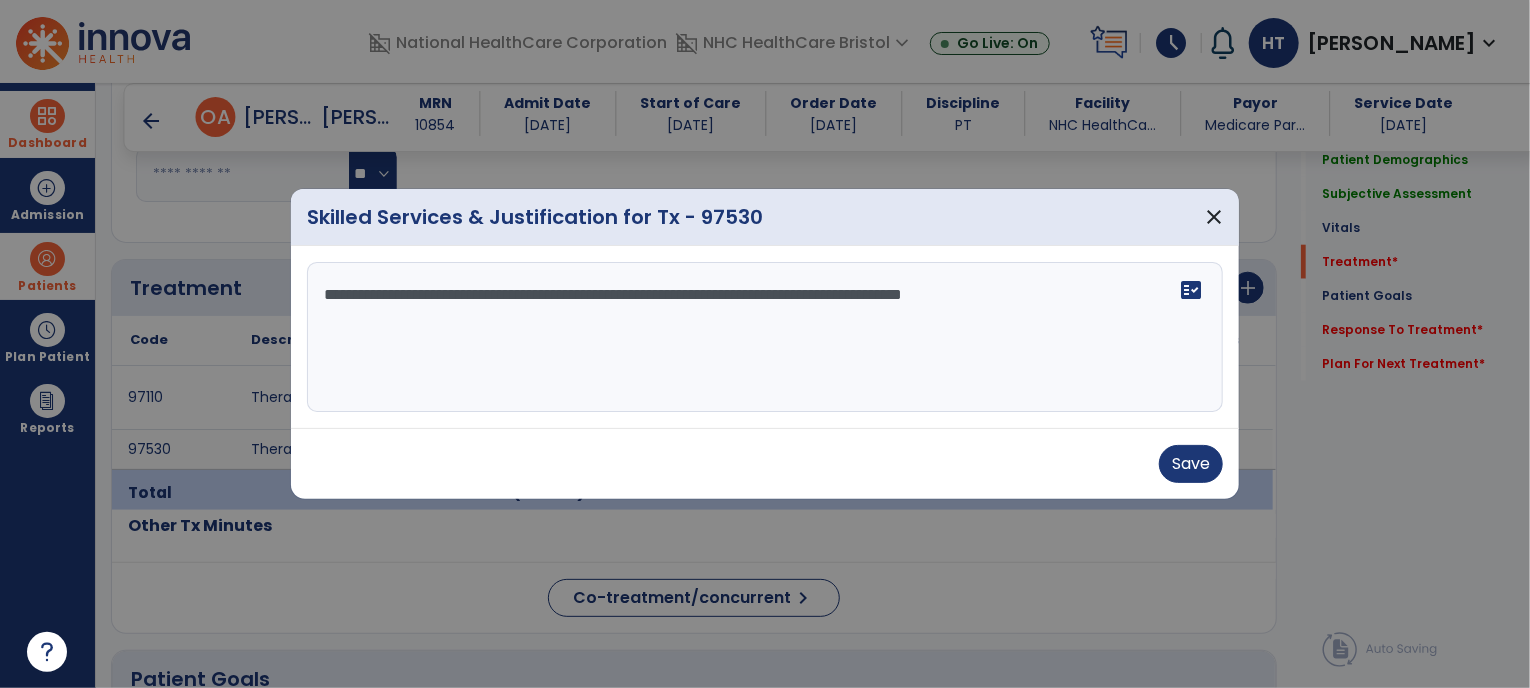 click on "**********" at bounding box center (765, 337) 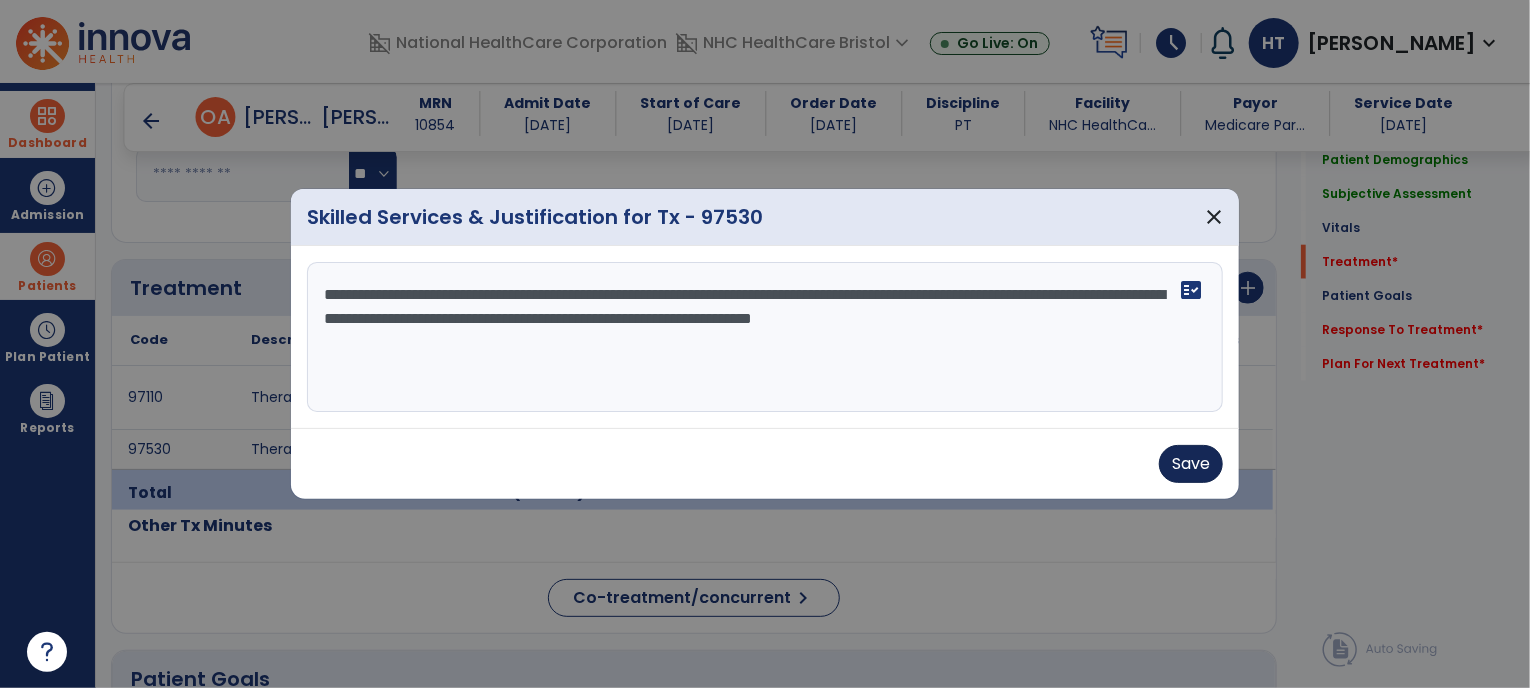 type on "**********" 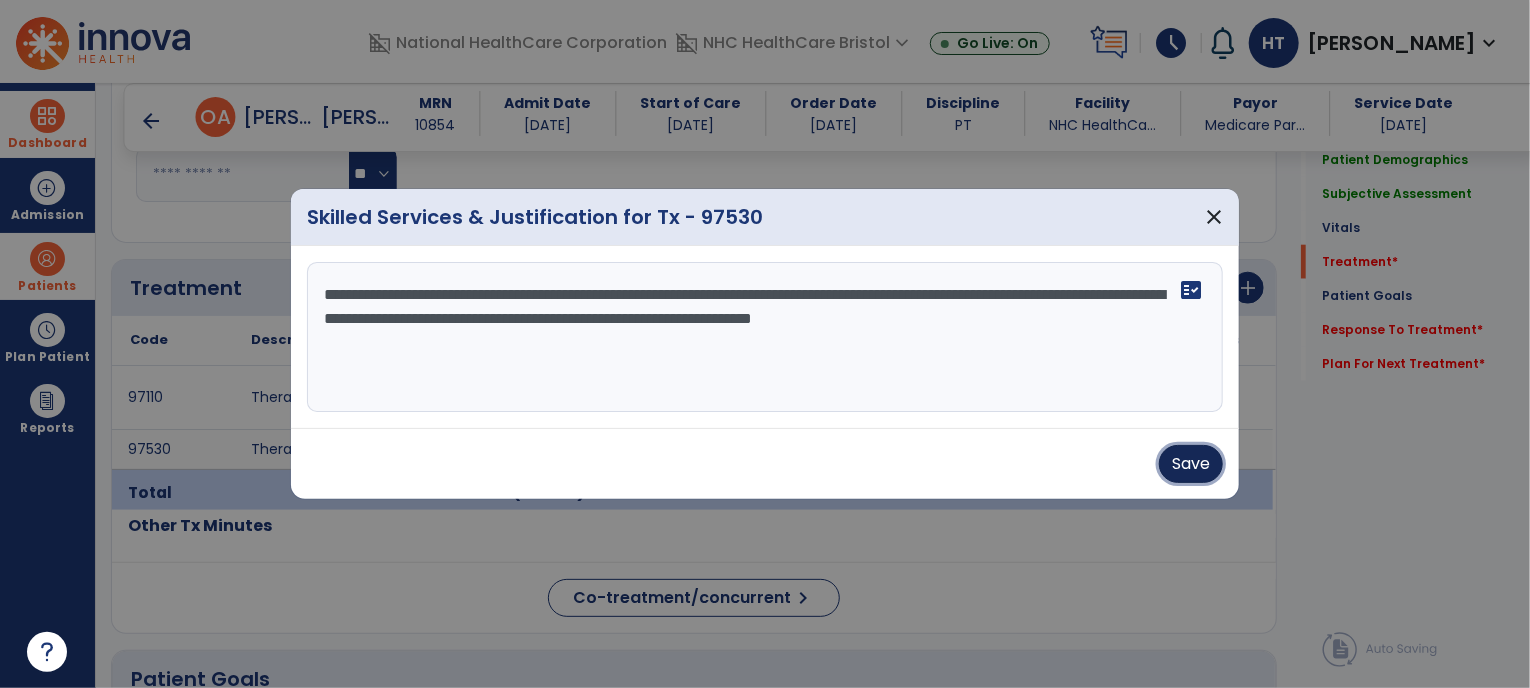 click on "Save" at bounding box center (1191, 464) 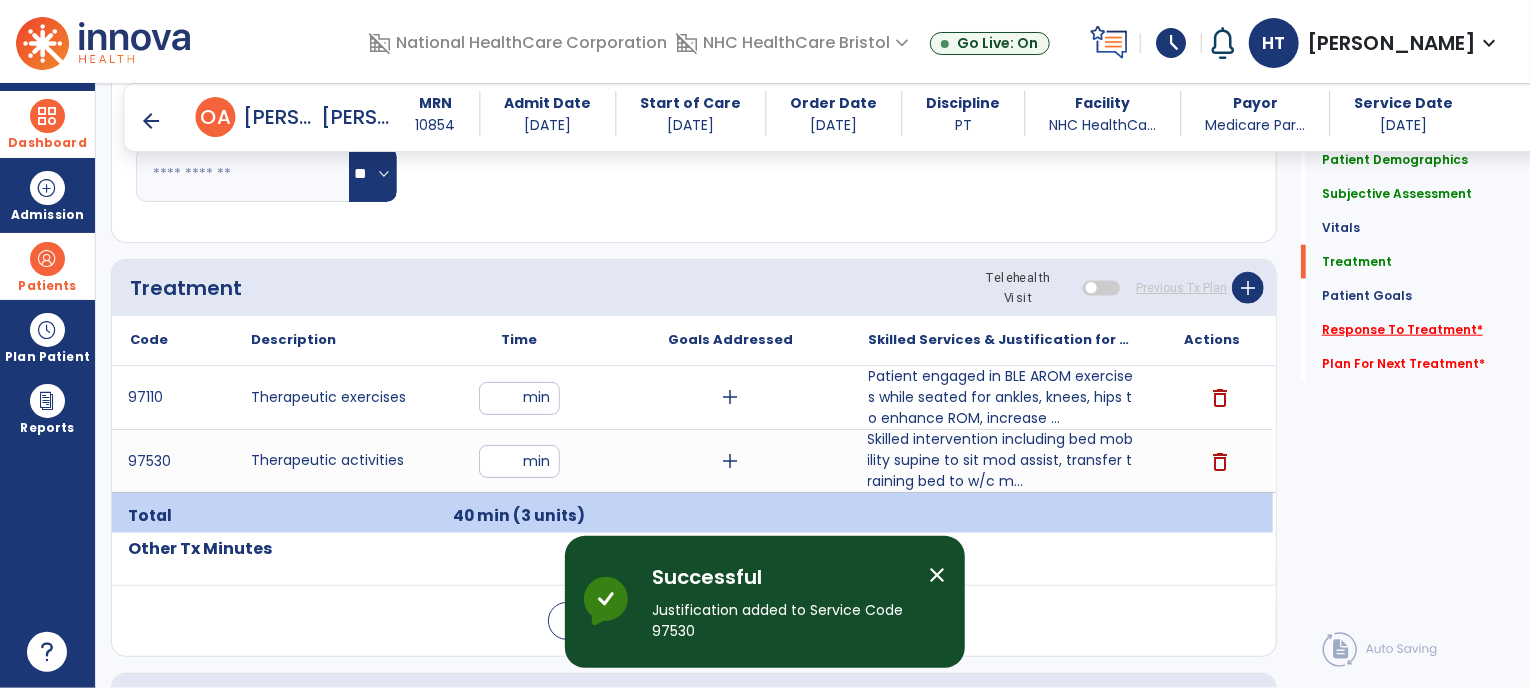 click on "Response To Treatment   *" 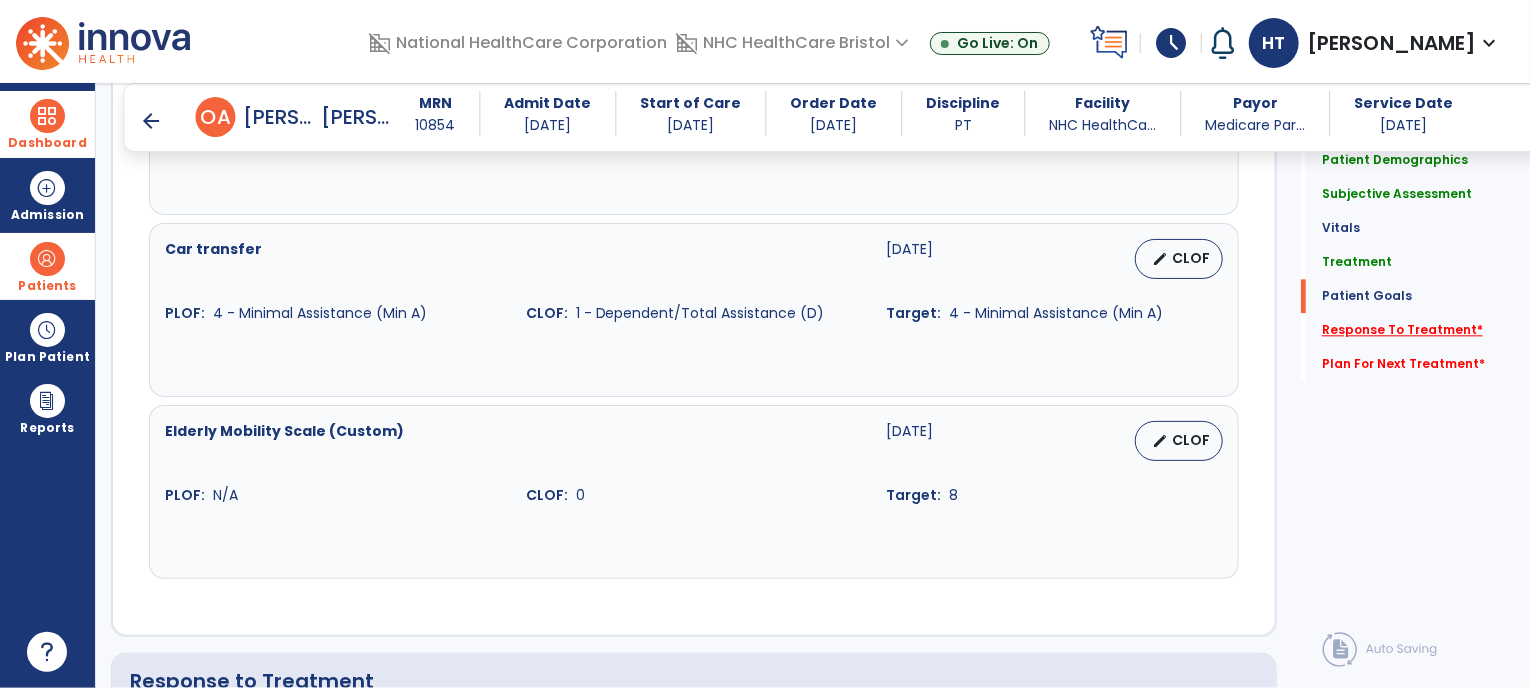 scroll, scrollTop: 2700, scrollLeft: 0, axis: vertical 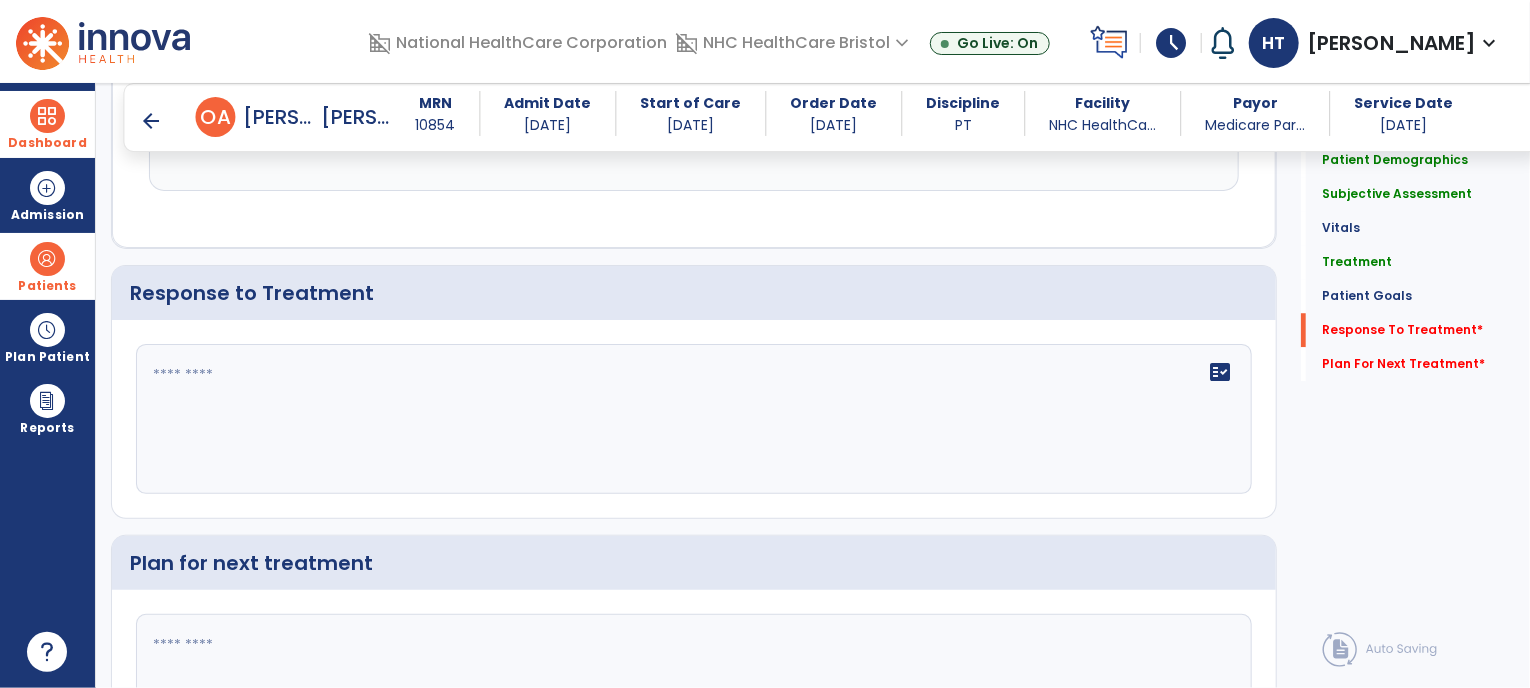 click on "fact_check" 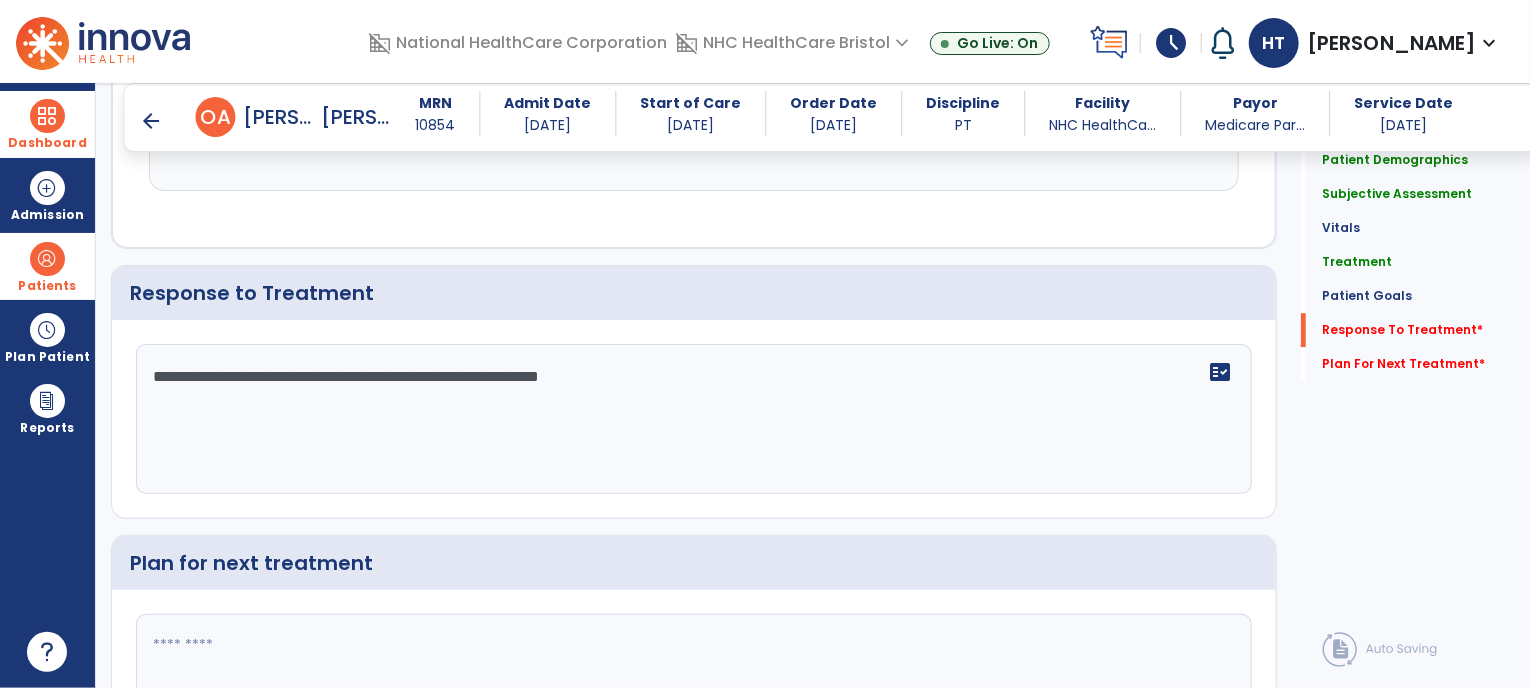type on "**********" 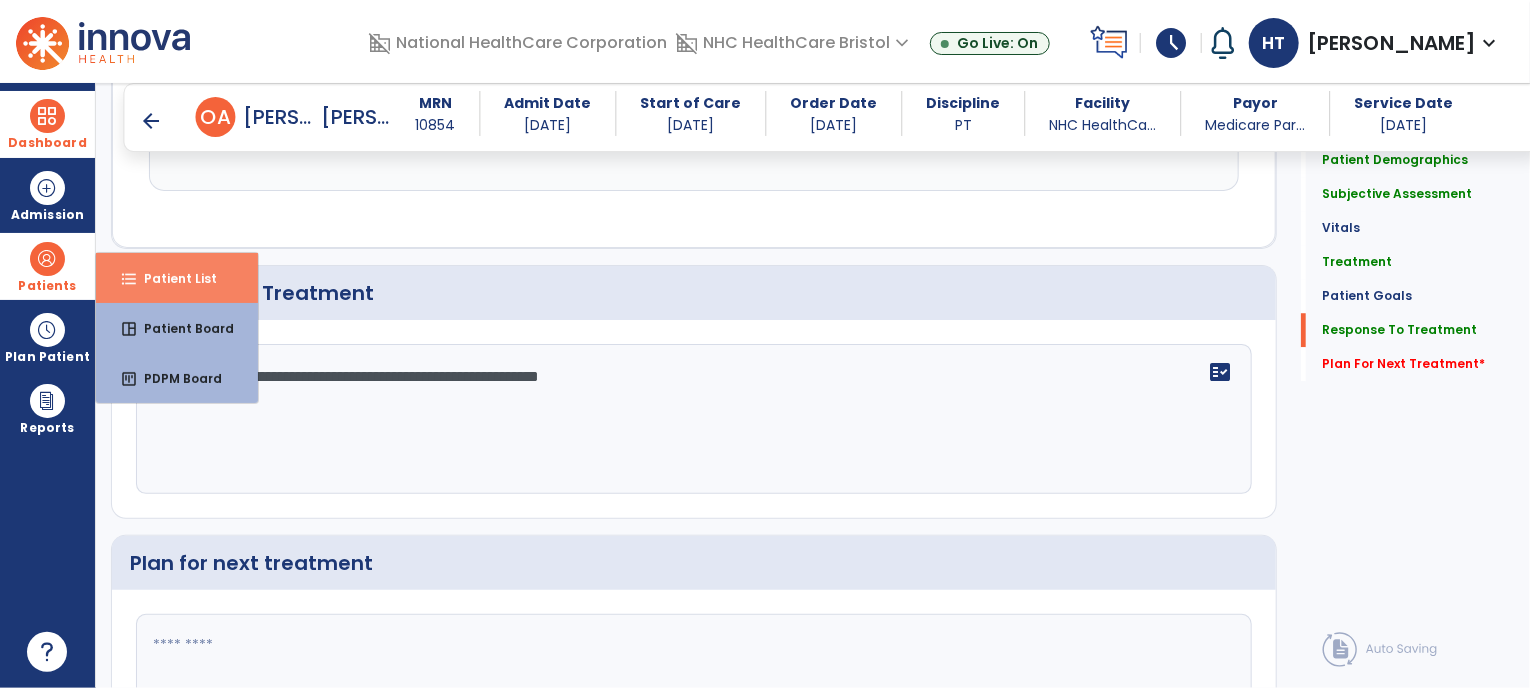 click on "format_list_bulleted  Patient List" at bounding box center (177, 278) 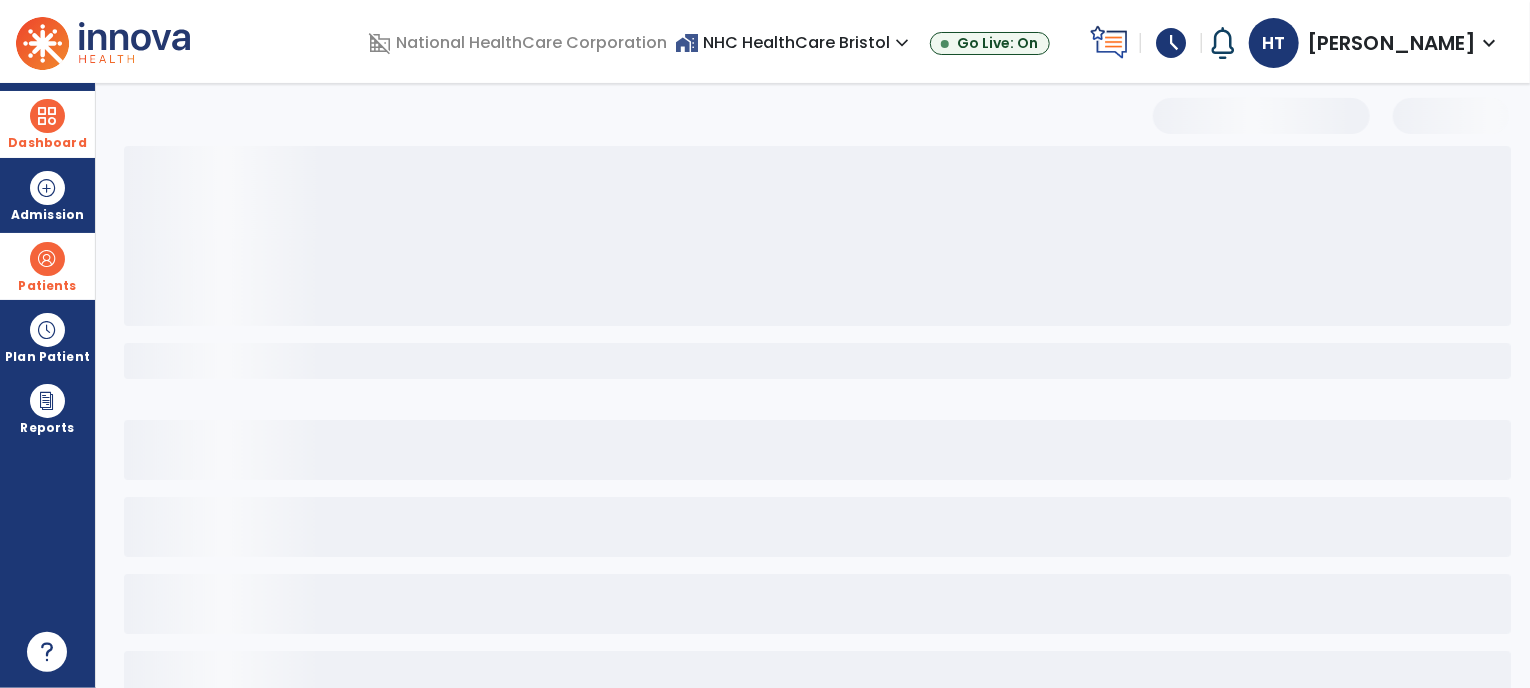 scroll, scrollTop: 53, scrollLeft: 0, axis: vertical 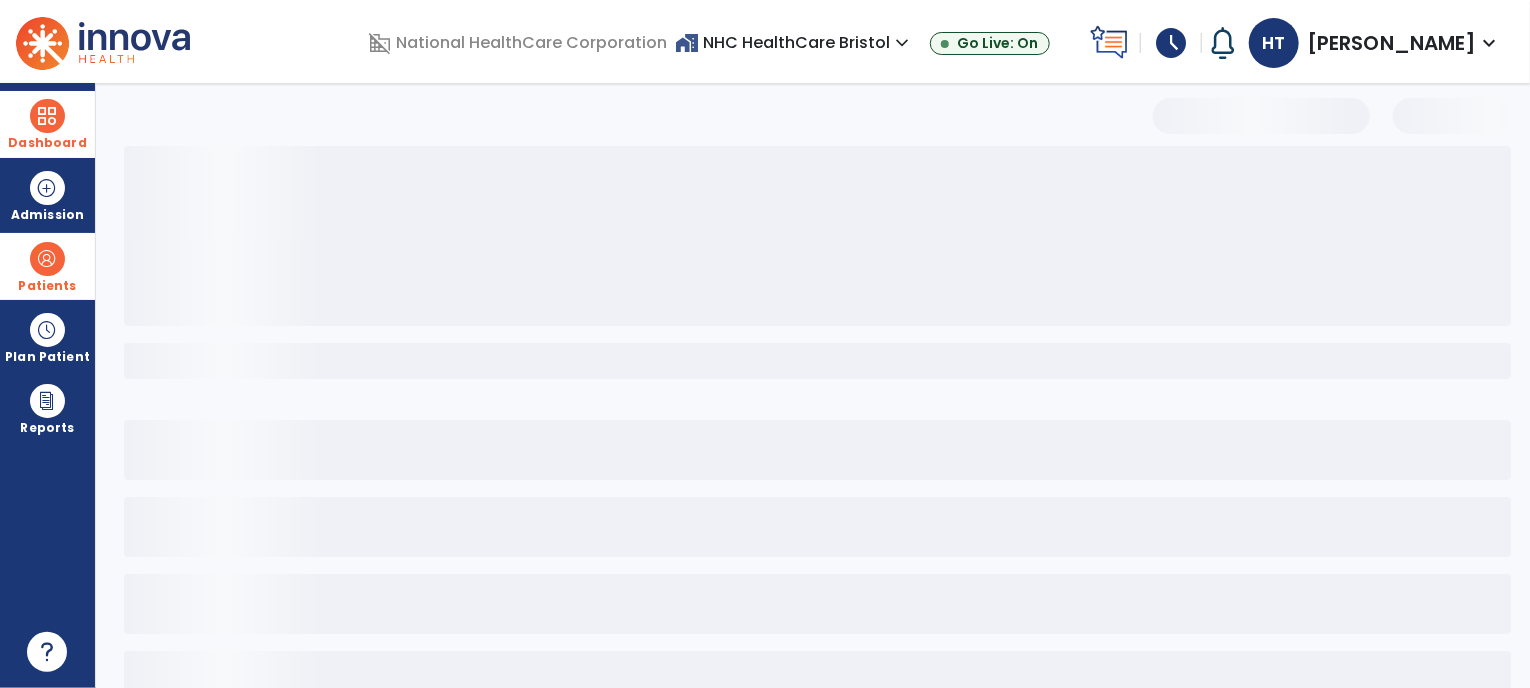 select on "***" 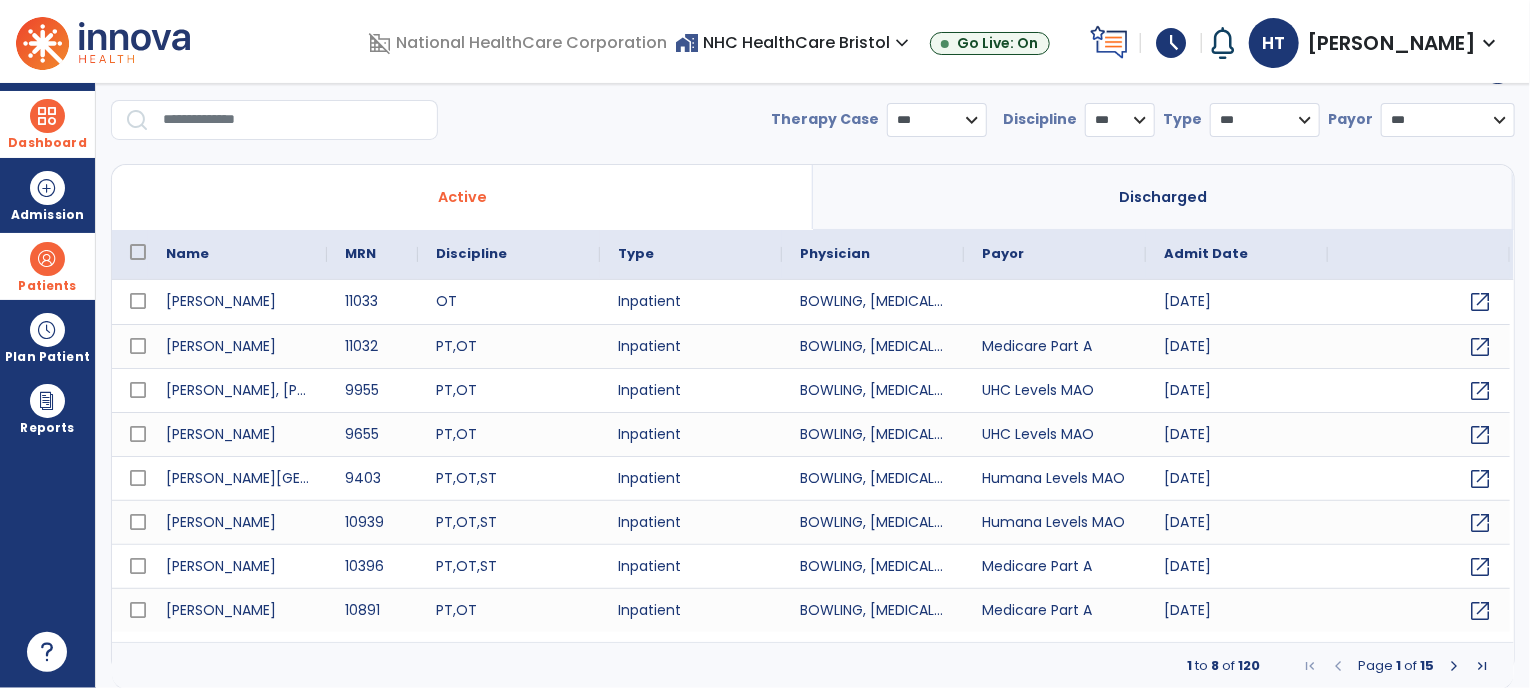 click at bounding box center [293, 120] 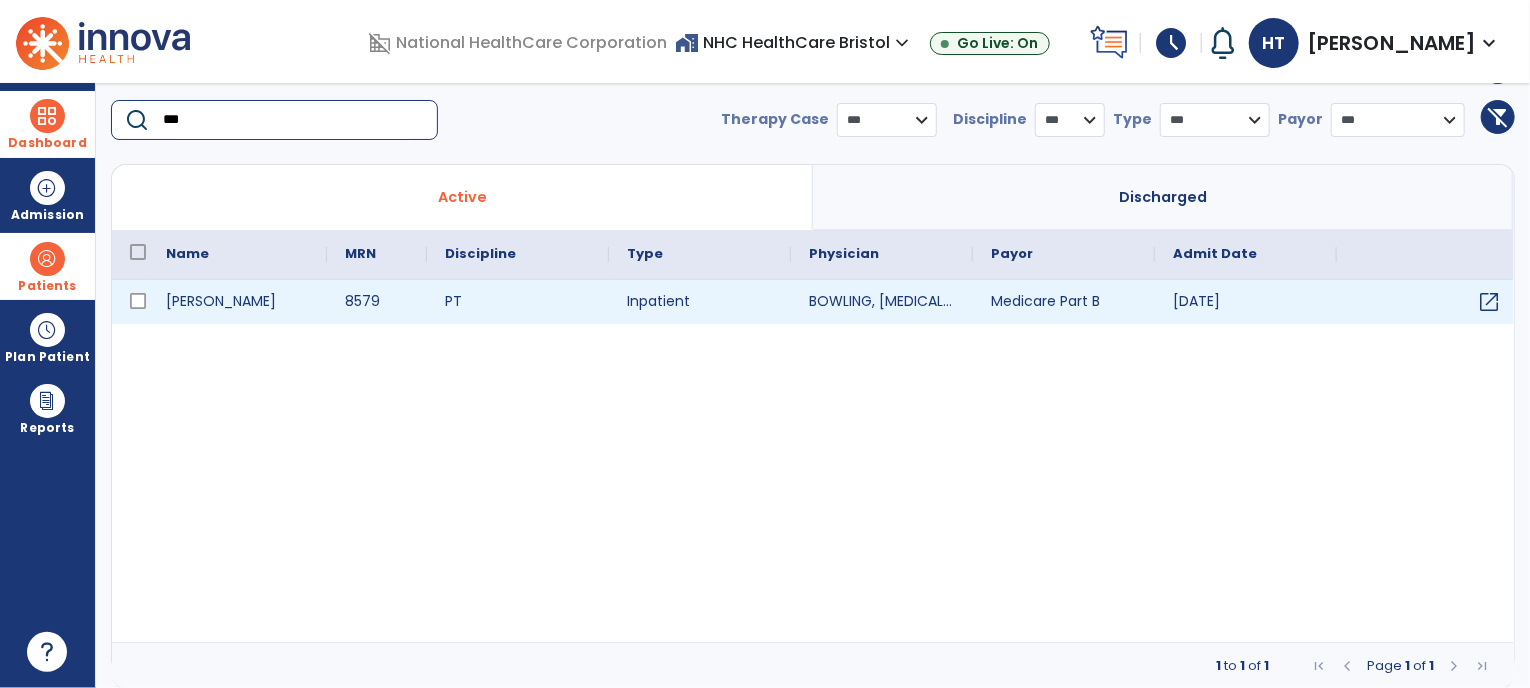 type on "***" 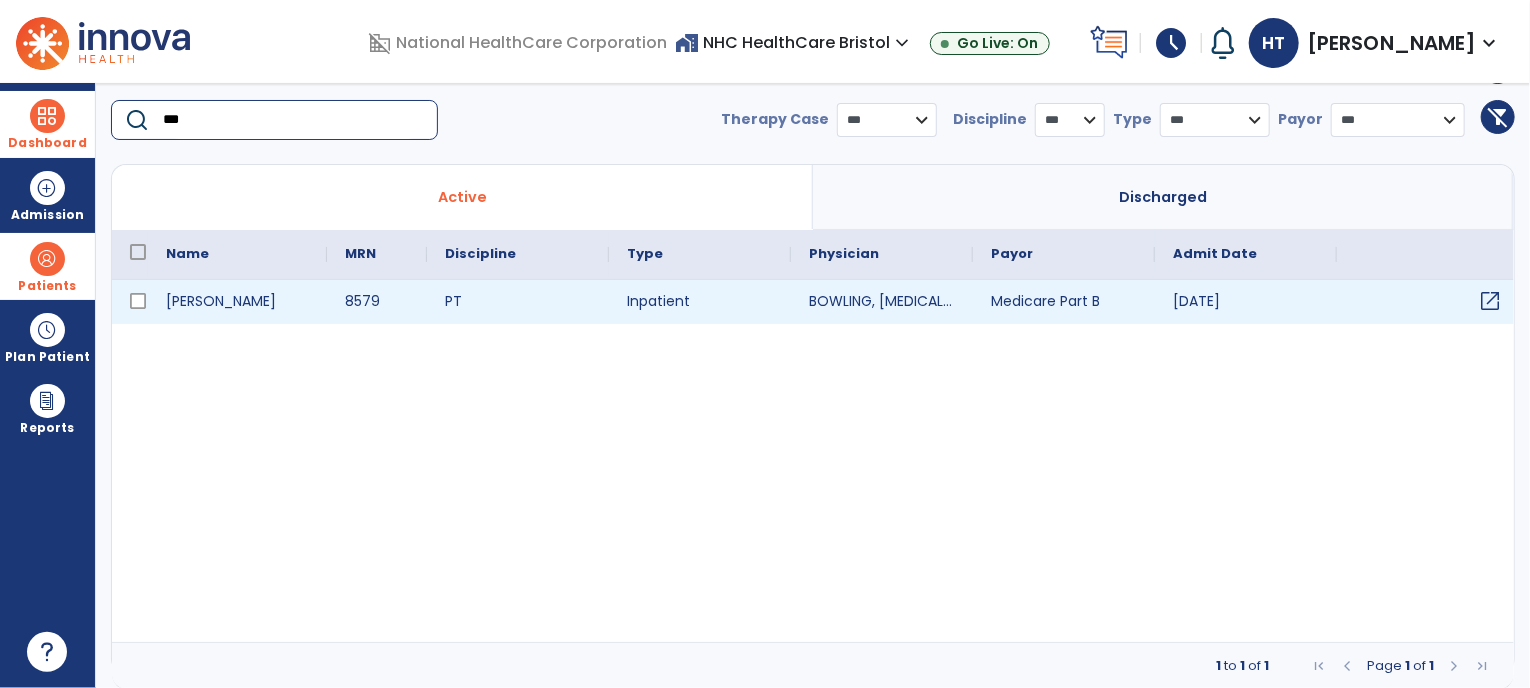click on "open_in_new" at bounding box center [1490, 301] 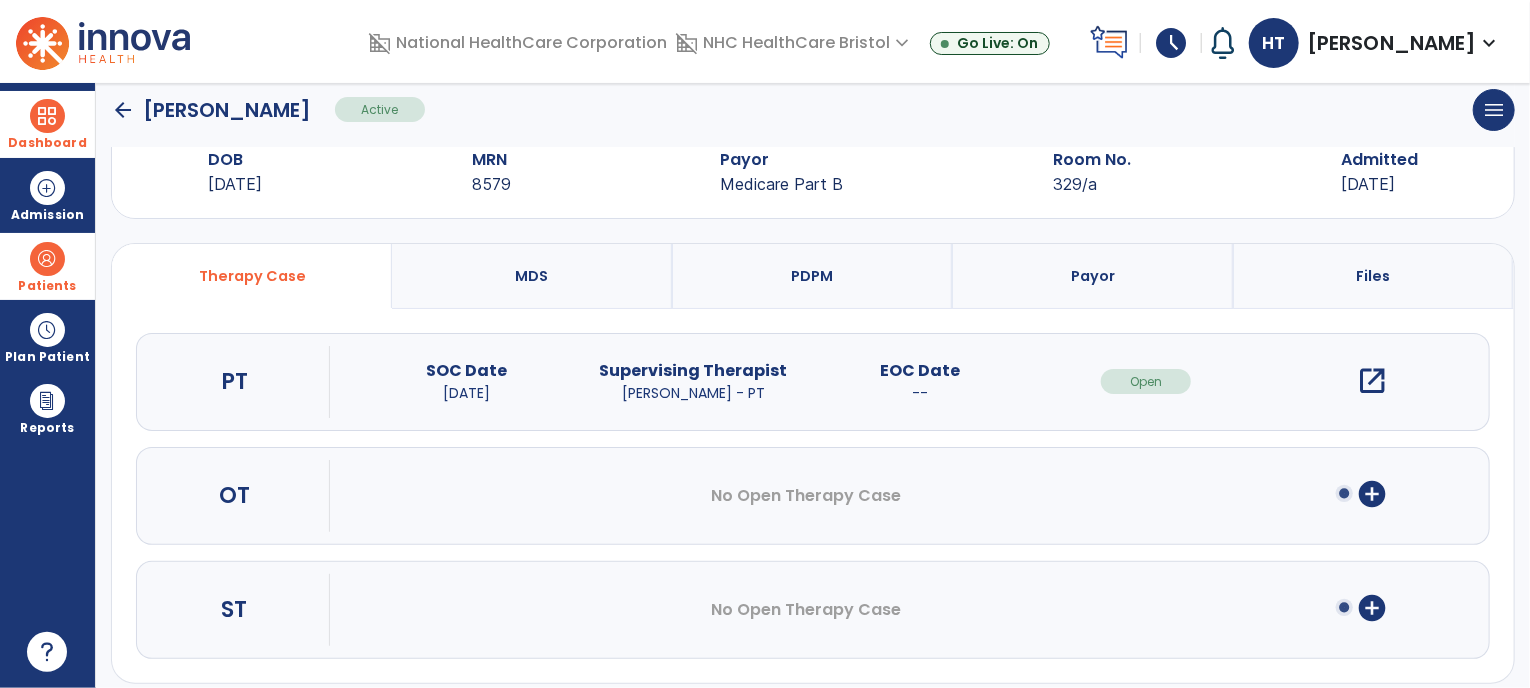 click at bounding box center (47, 259) 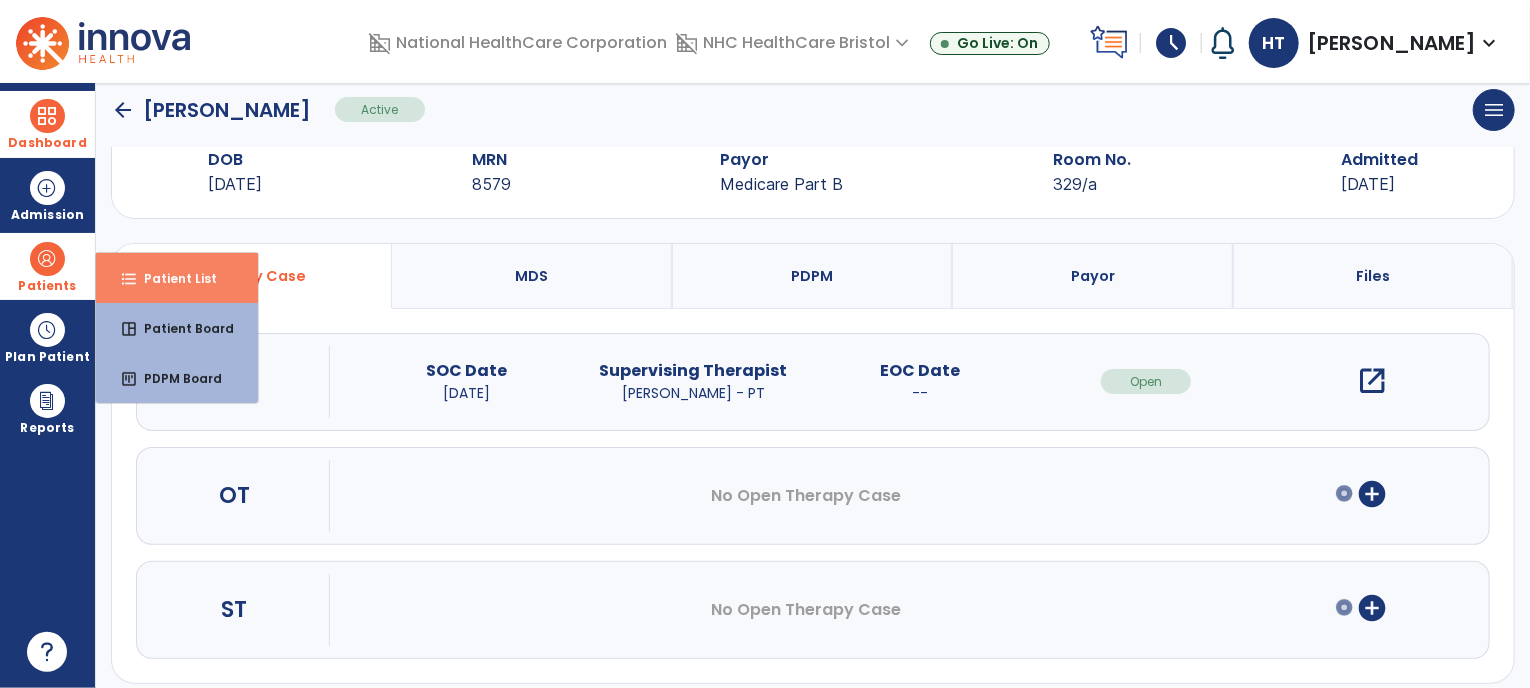 click on "Patient List" at bounding box center (172, 278) 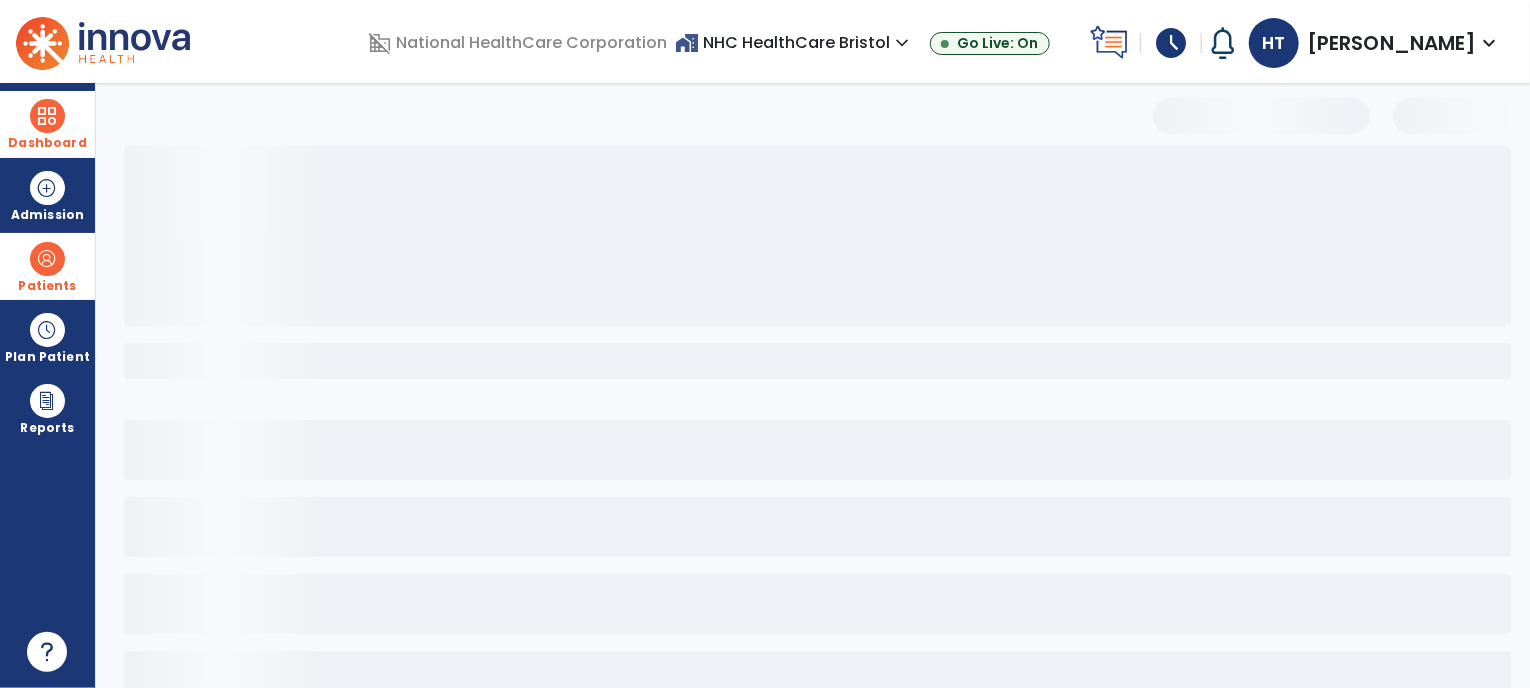 select on "***" 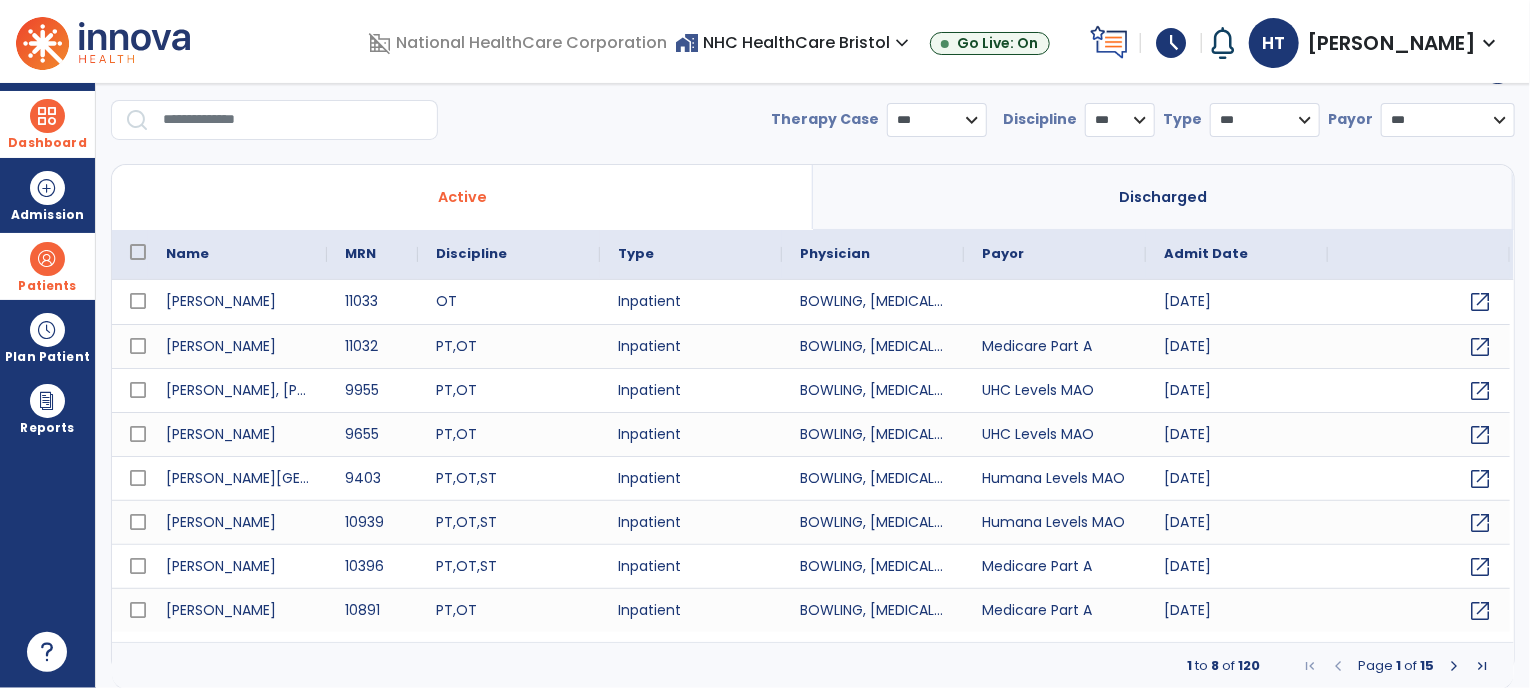 click at bounding box center (293, 120) 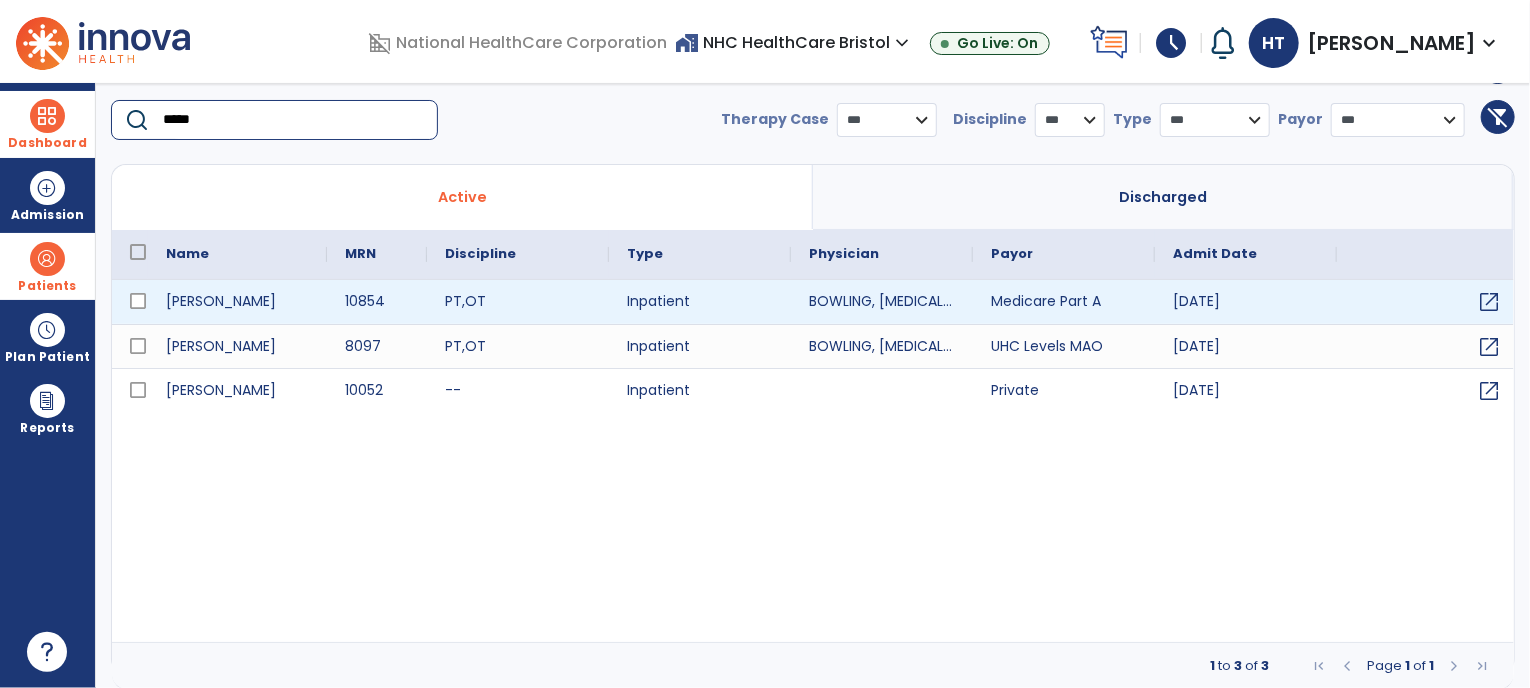 type on "*****" 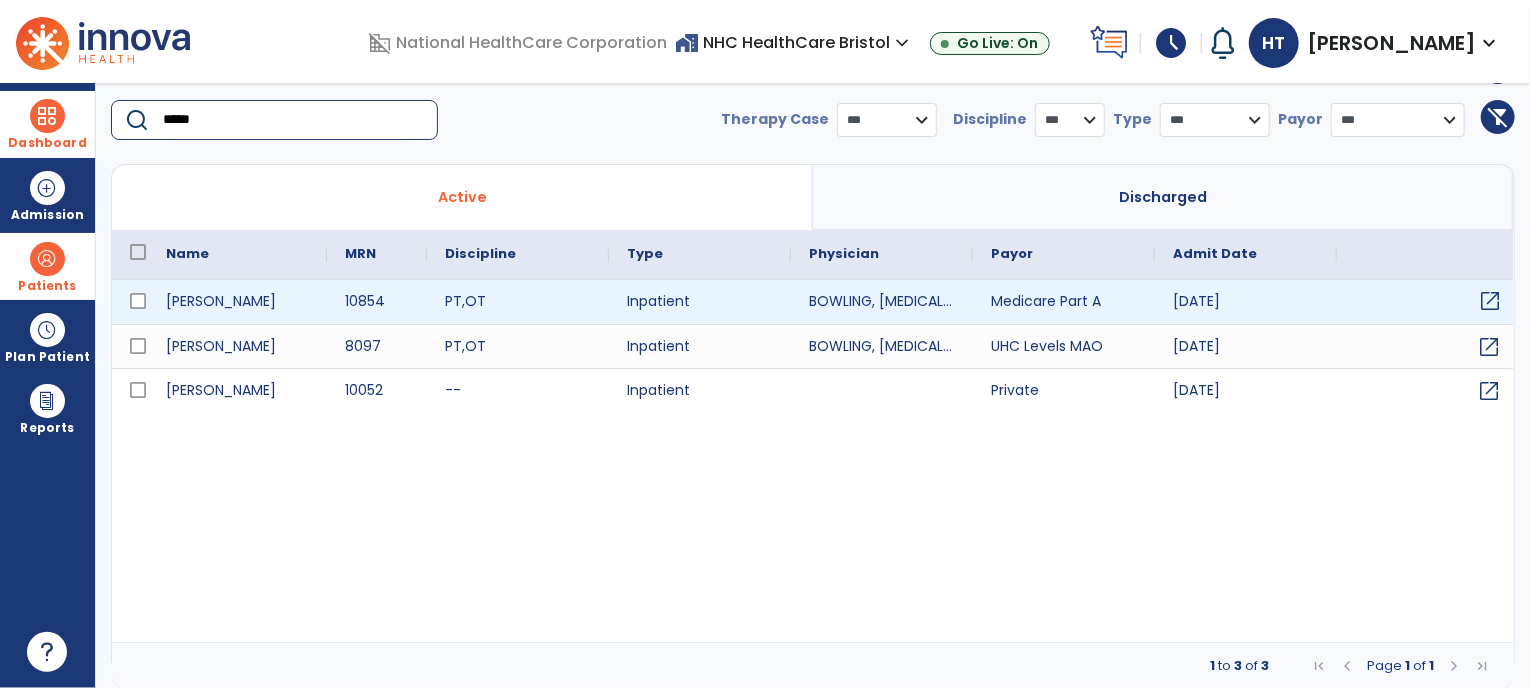 click on "open_in_new" at bounding box center [1490, 301] 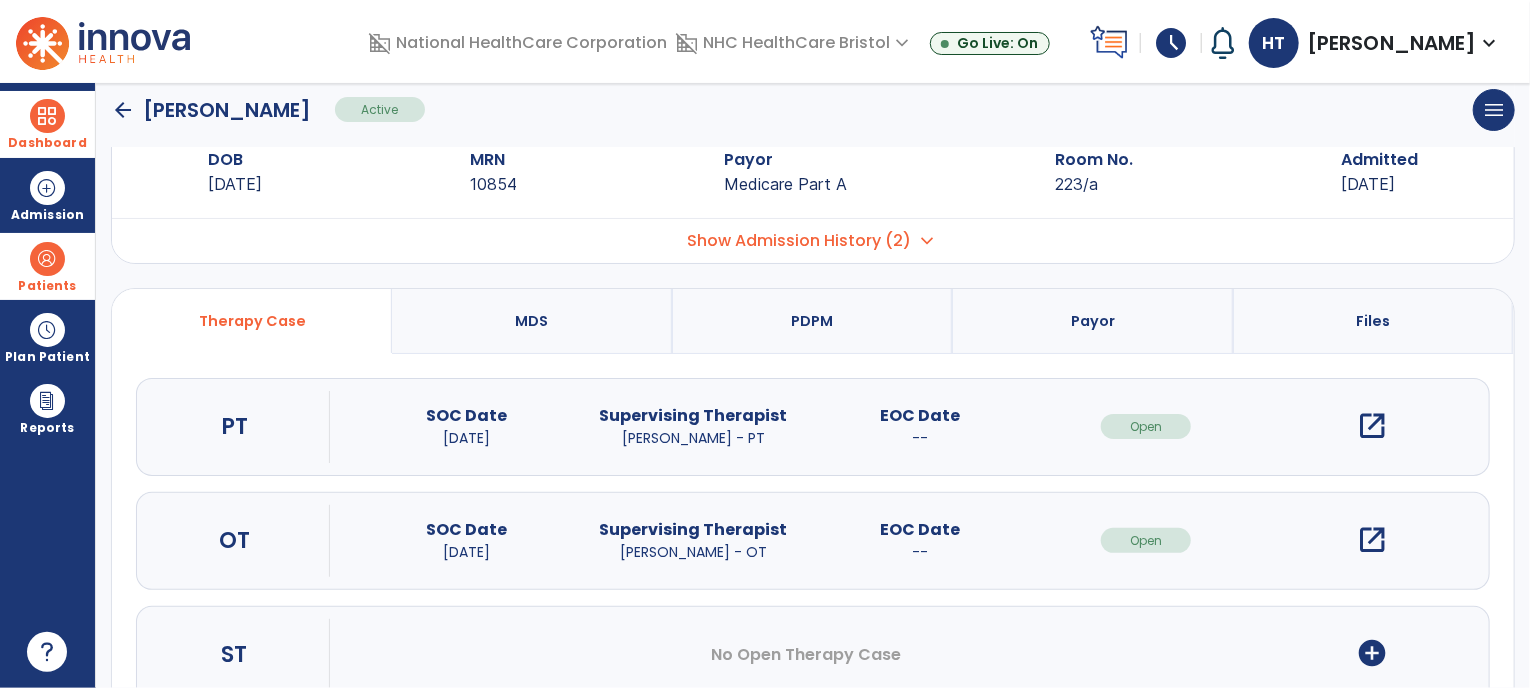 scroll, scrollTop: 0, scrollLeft: 0, axis: both 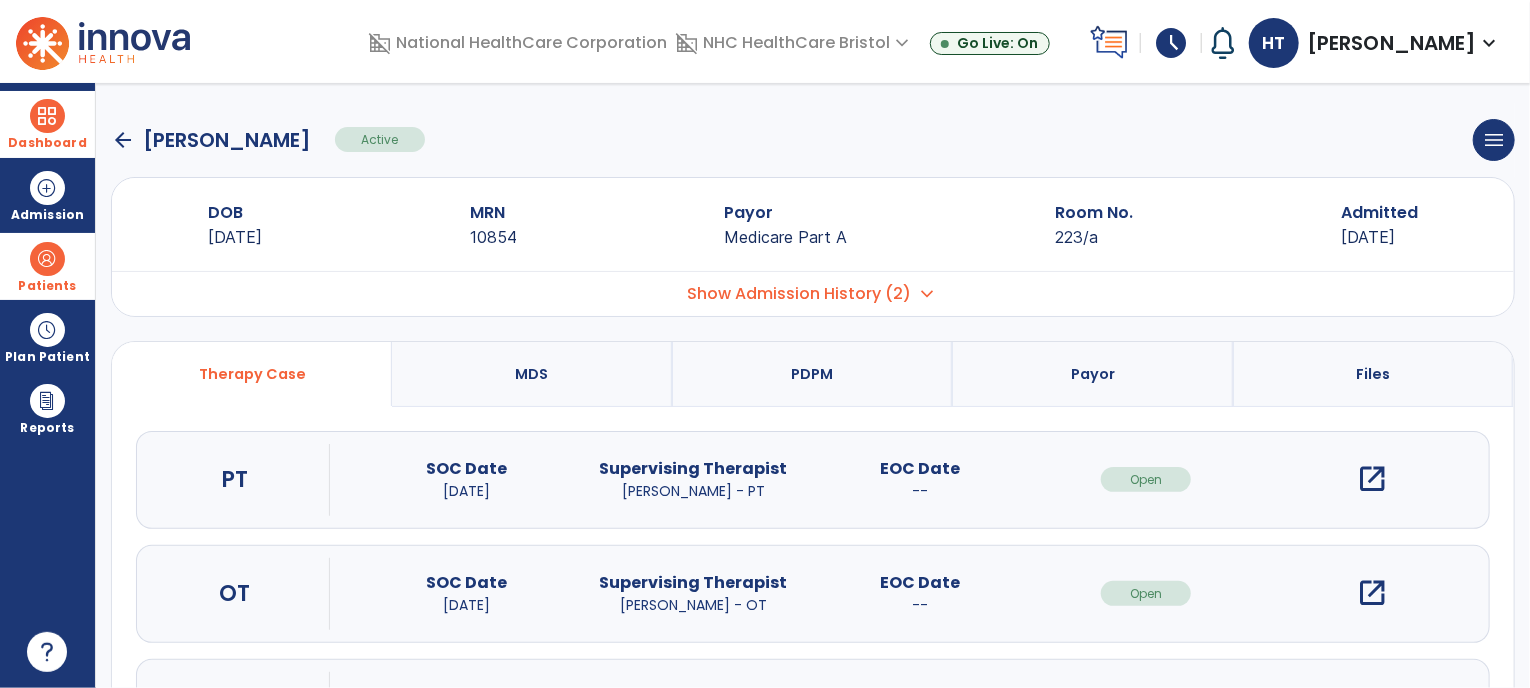 click on "open_in_new" at bounding box center [1373, 479] 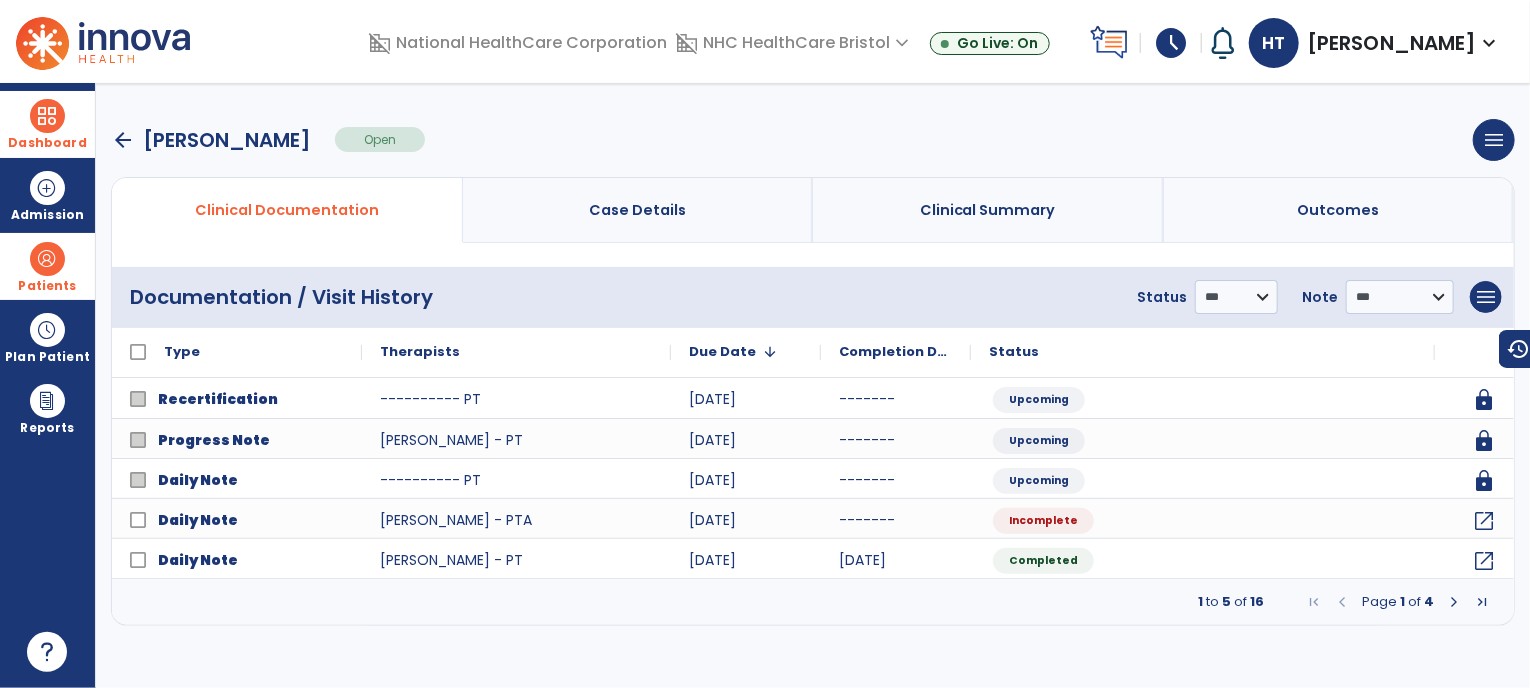 click at bounding box center [1454, 602] 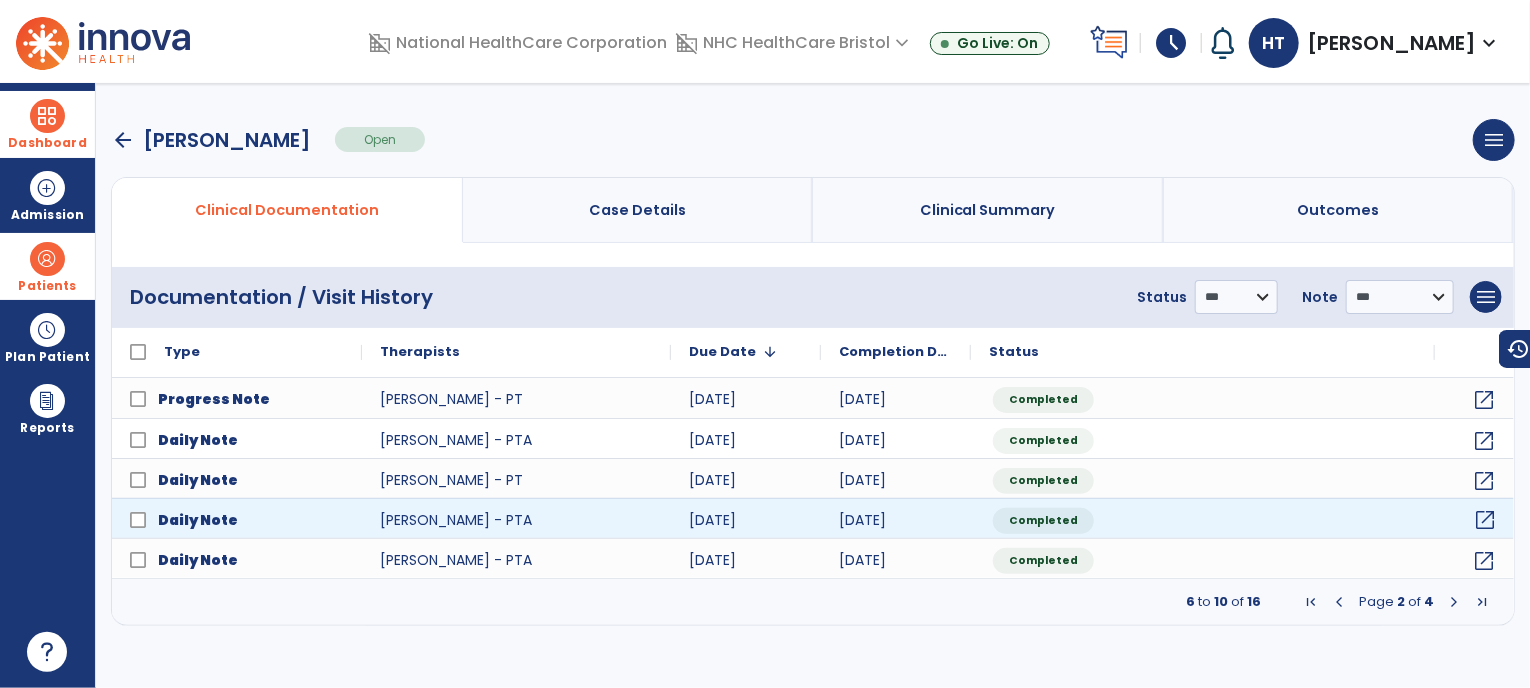 click on "open_in_new" 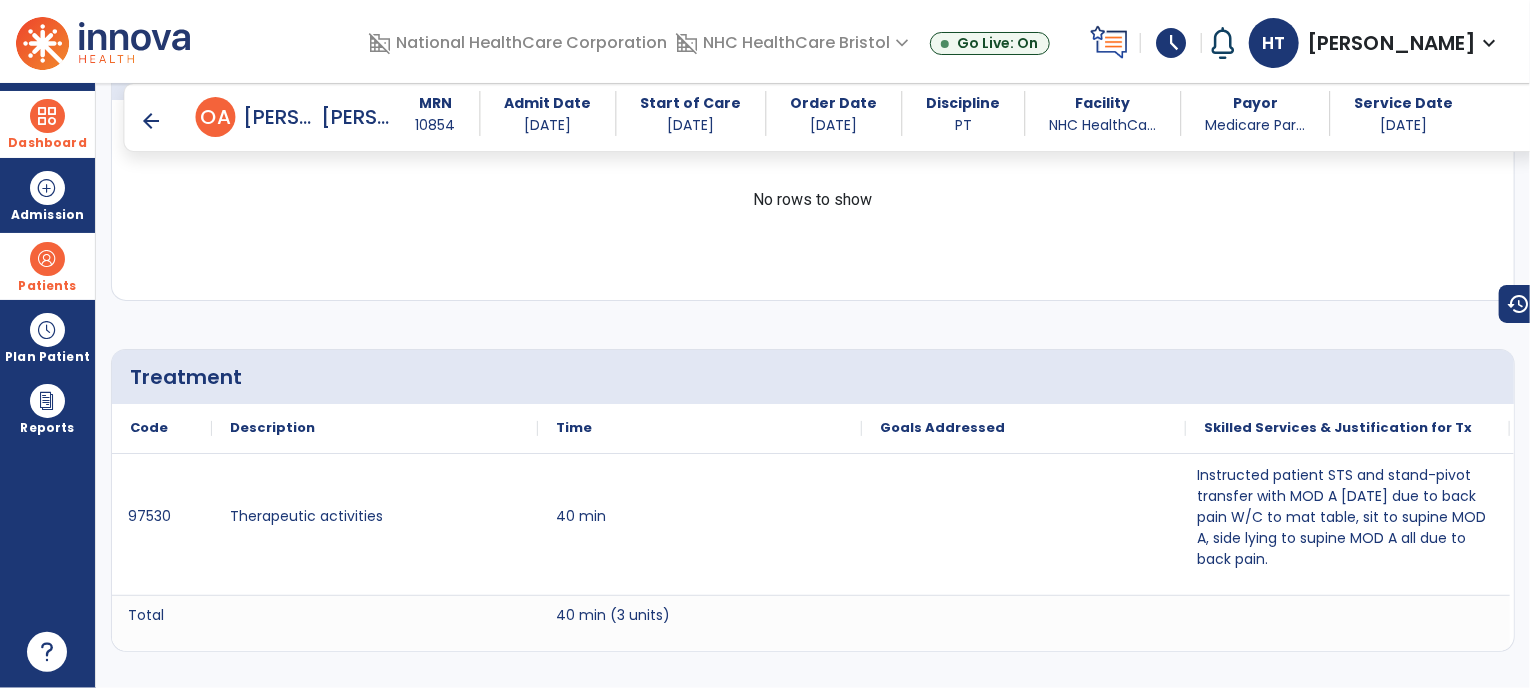 scroll, scrollTop: 1000, scrollLeft: 0, axis: vertical 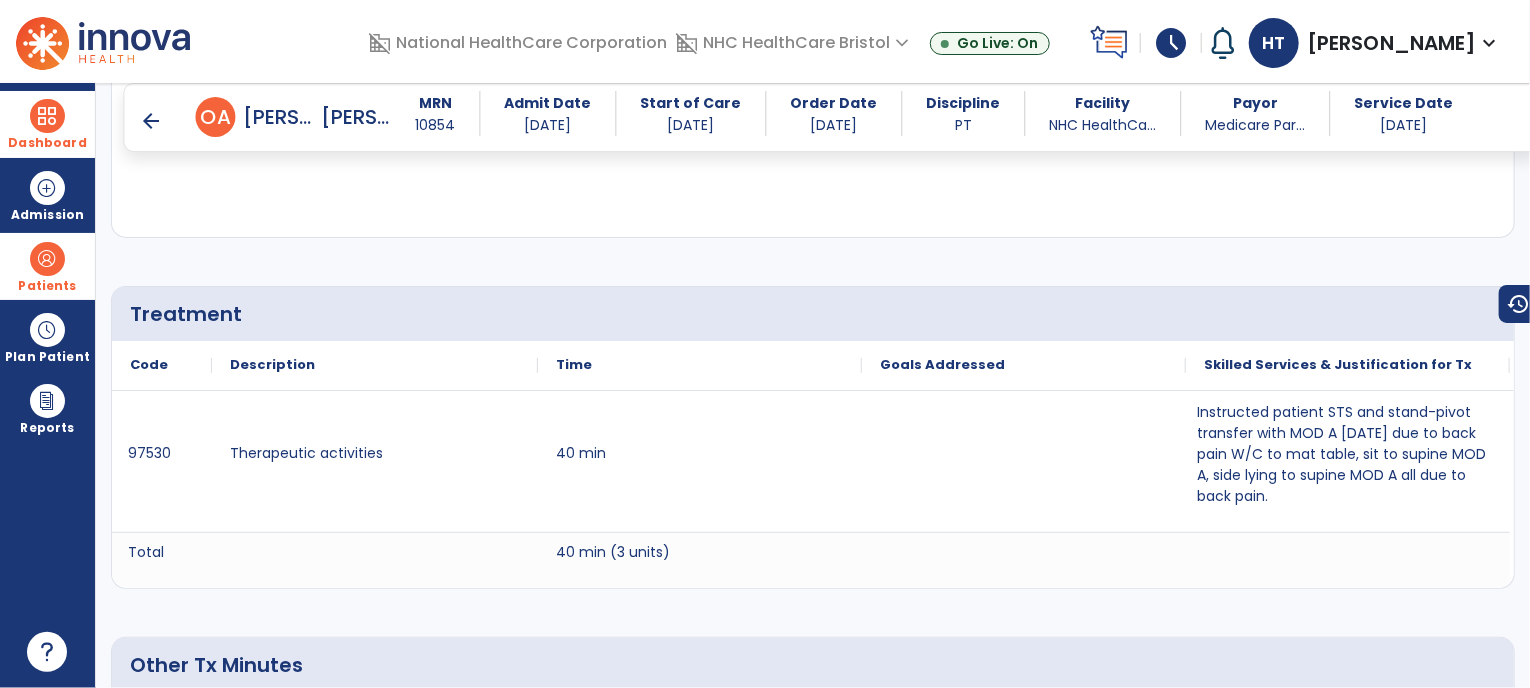 click at bounding box center (47, 116) 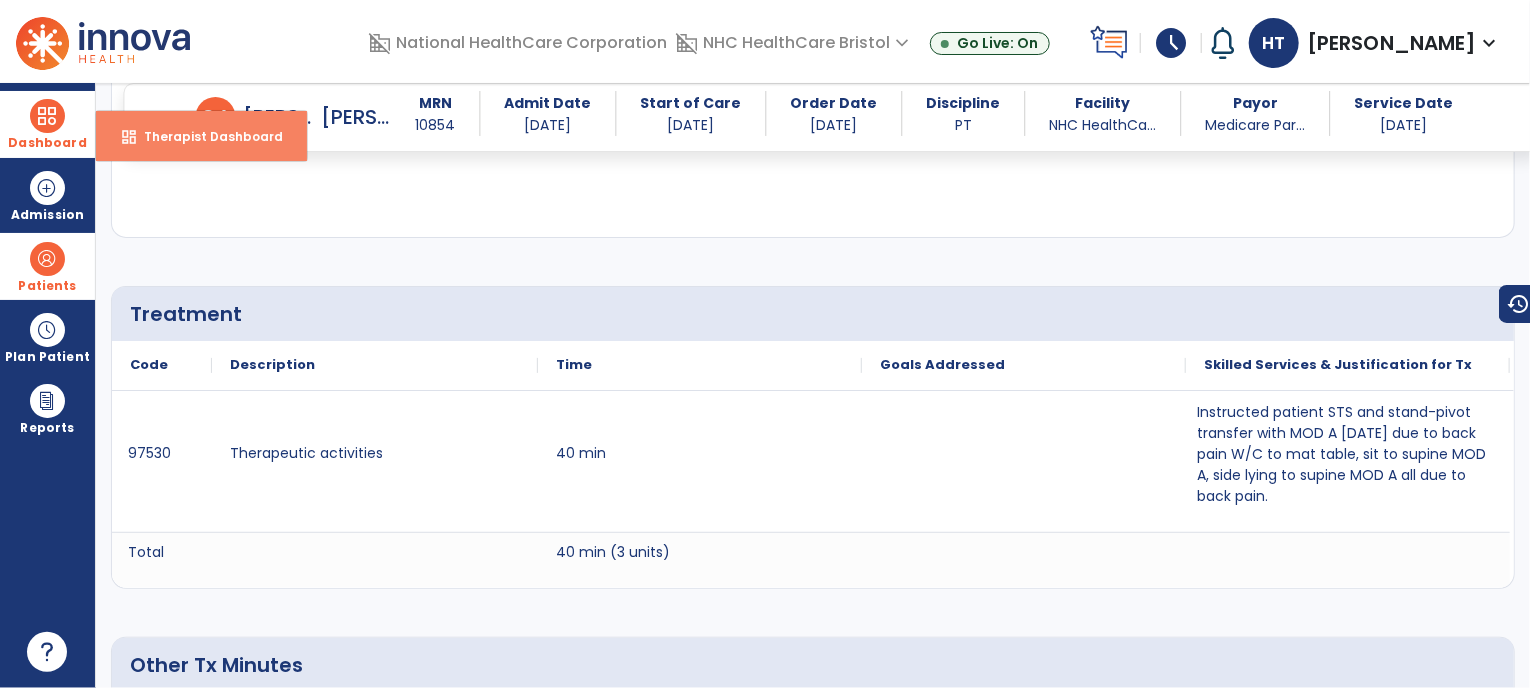 click on "dashboard  Therapist Dashboard" at bounding box center (201, 136) 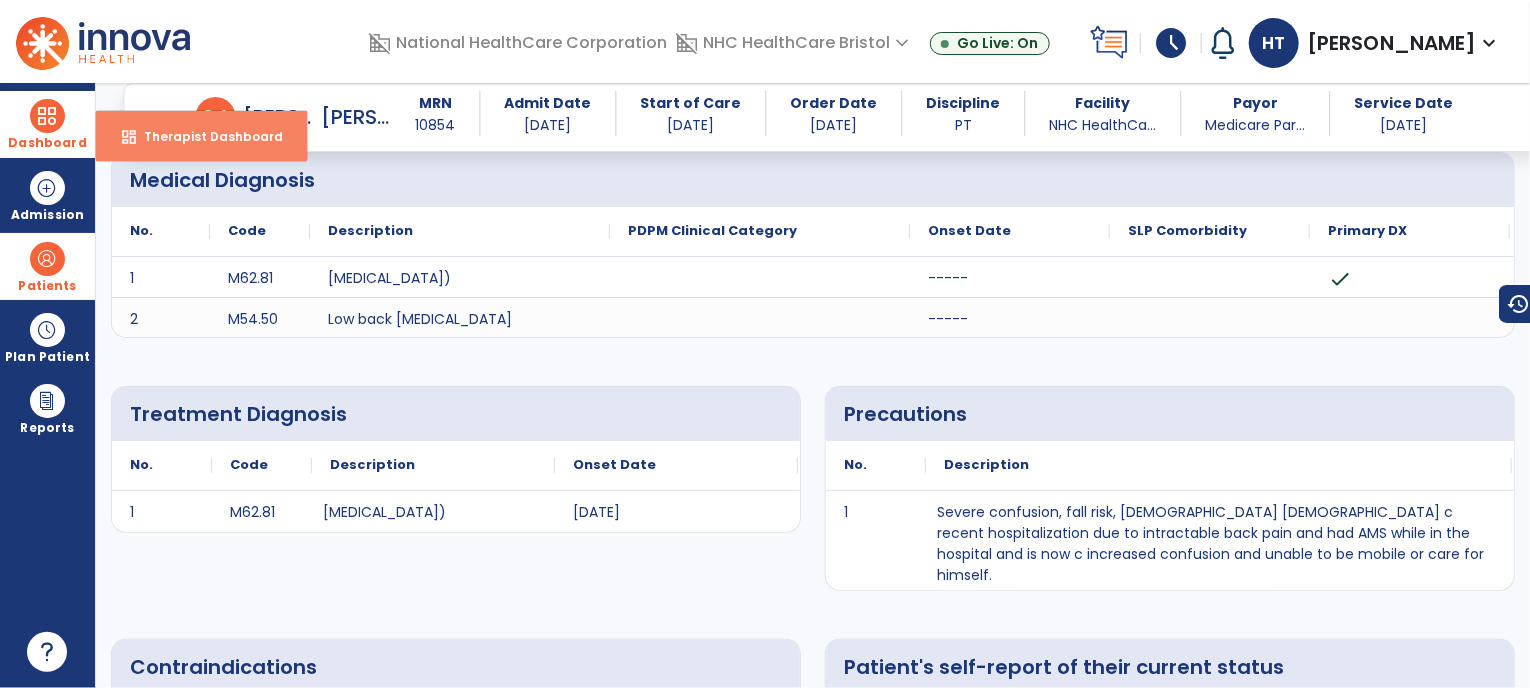 select on "****" 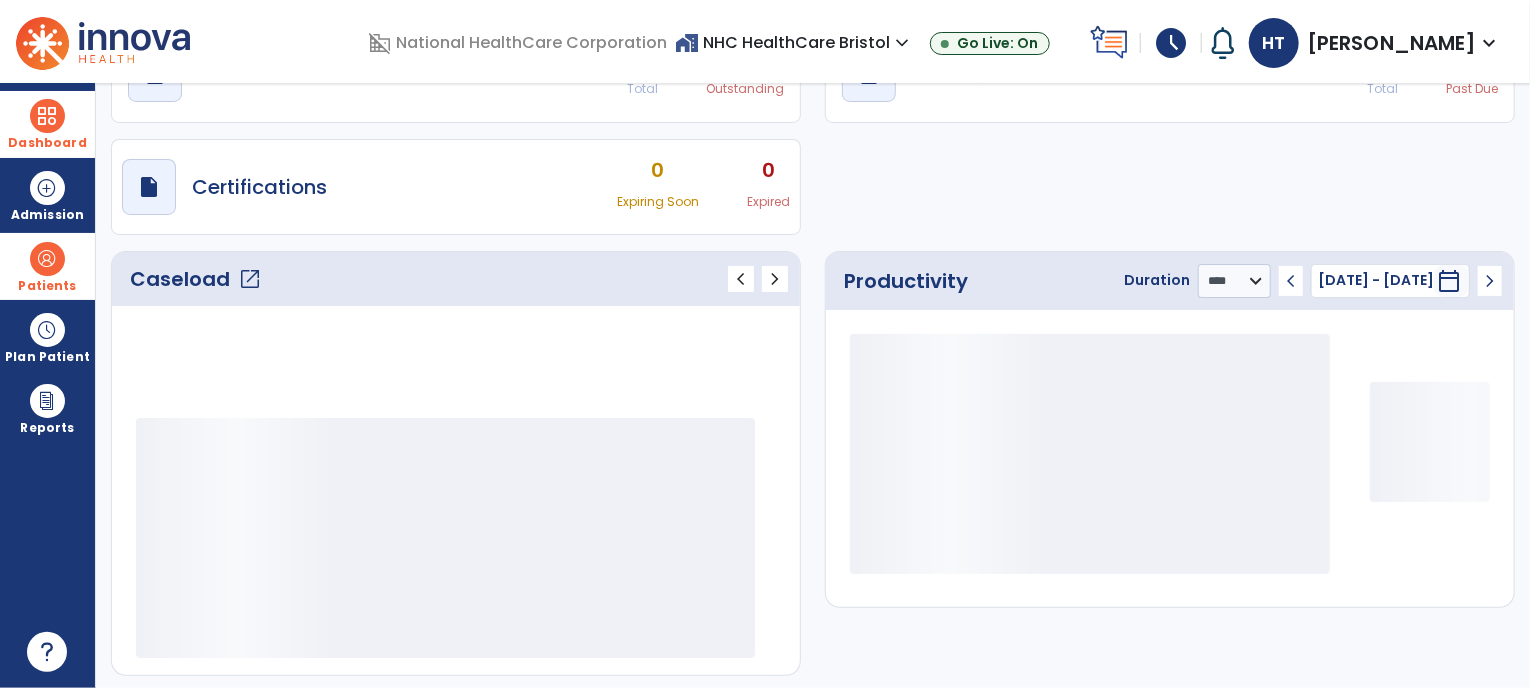 scroll, scrollTop: 56, scrollLeft: 0, axis: vertical 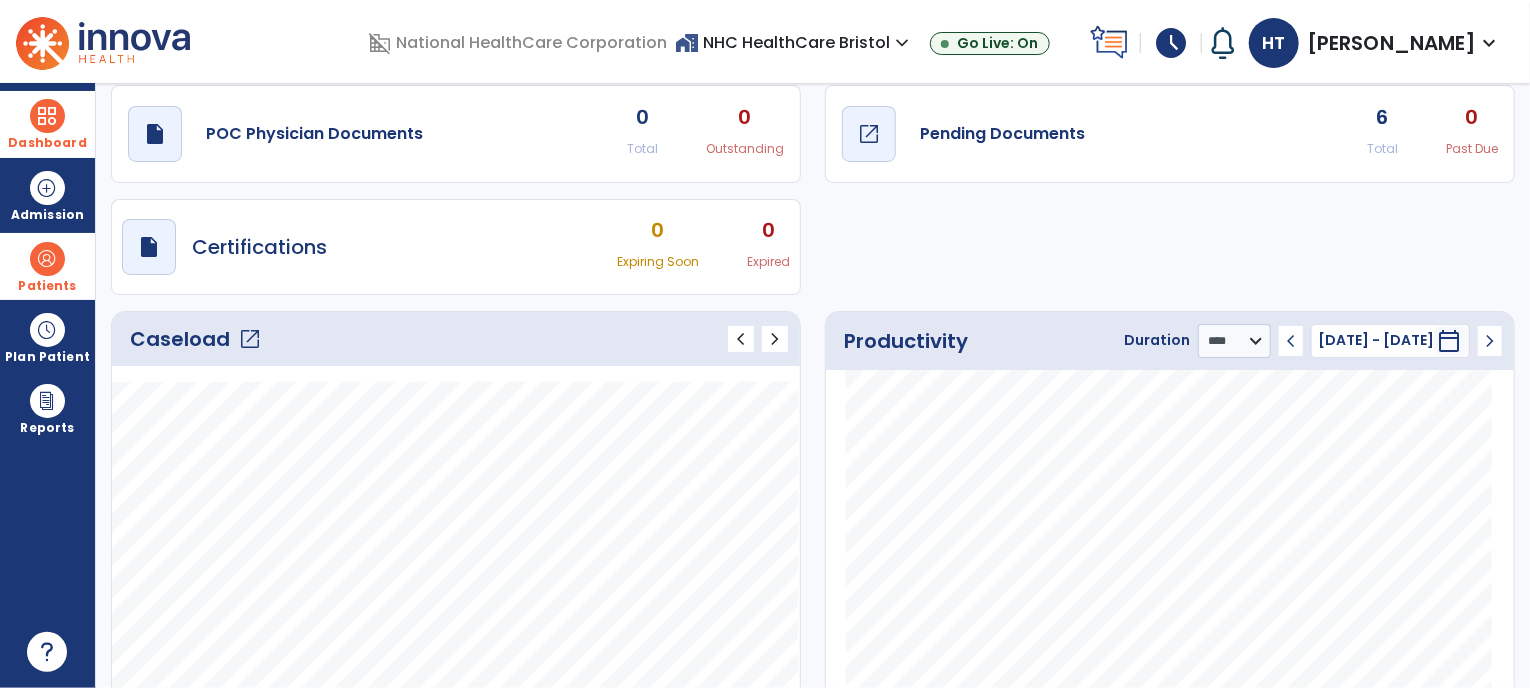 click on "Pending Documents" 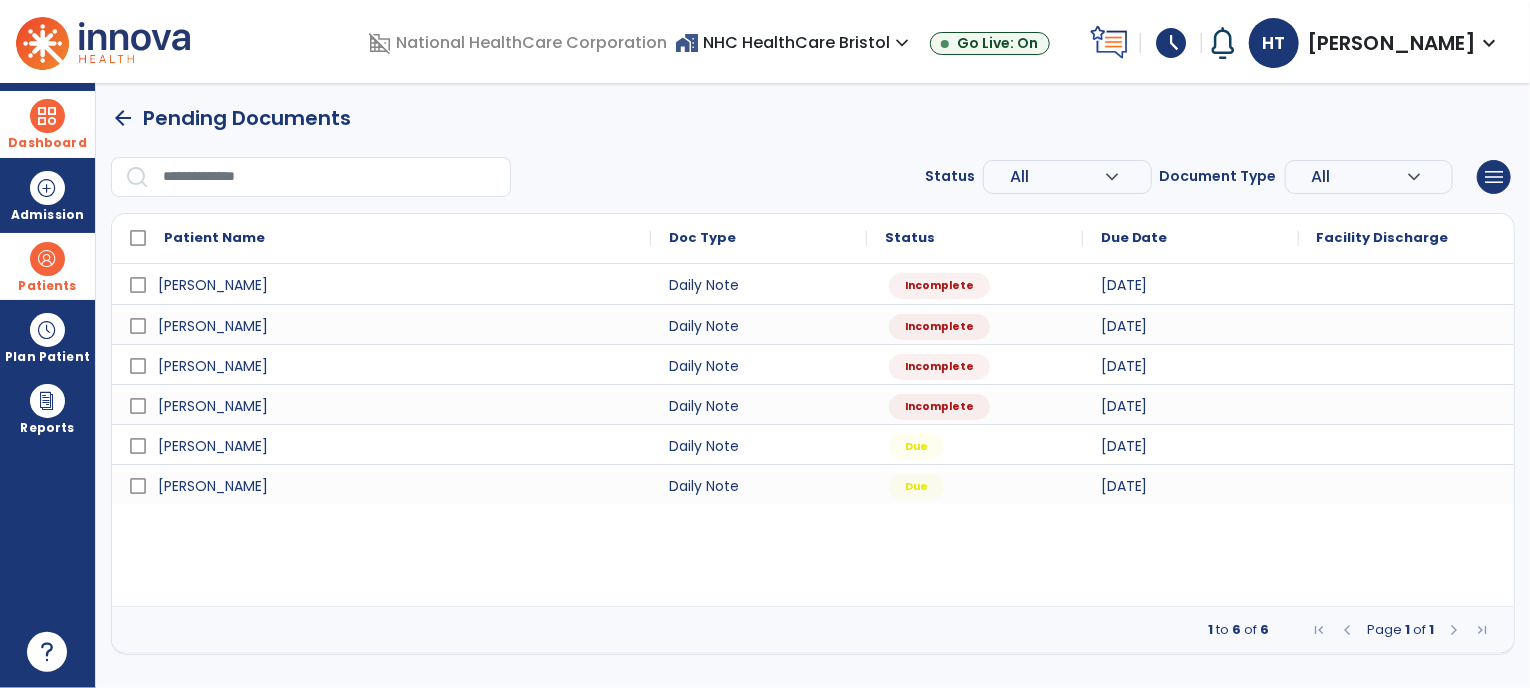 scroll, scrollTop: 0, scrollLeft: 0, axis: both 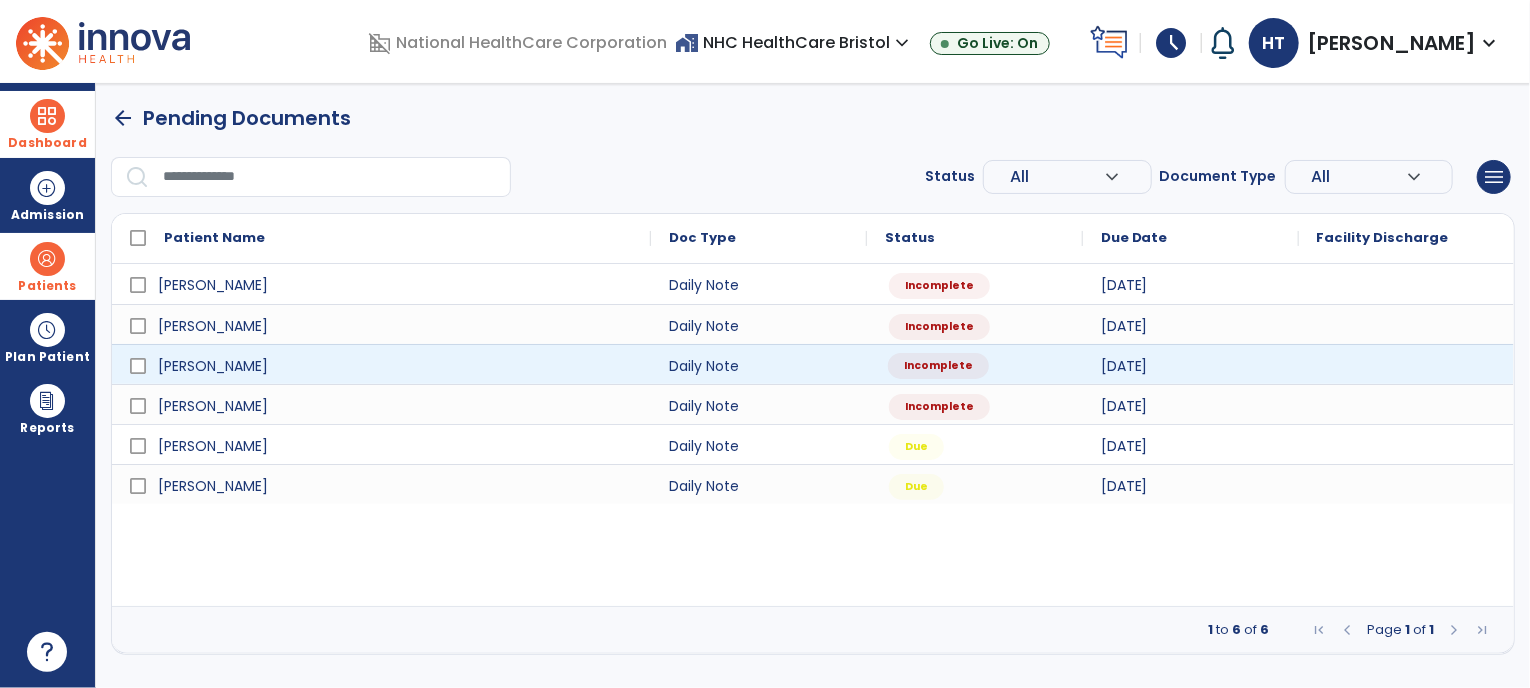 click on "Incomplete" at bounding box center (975, 364) 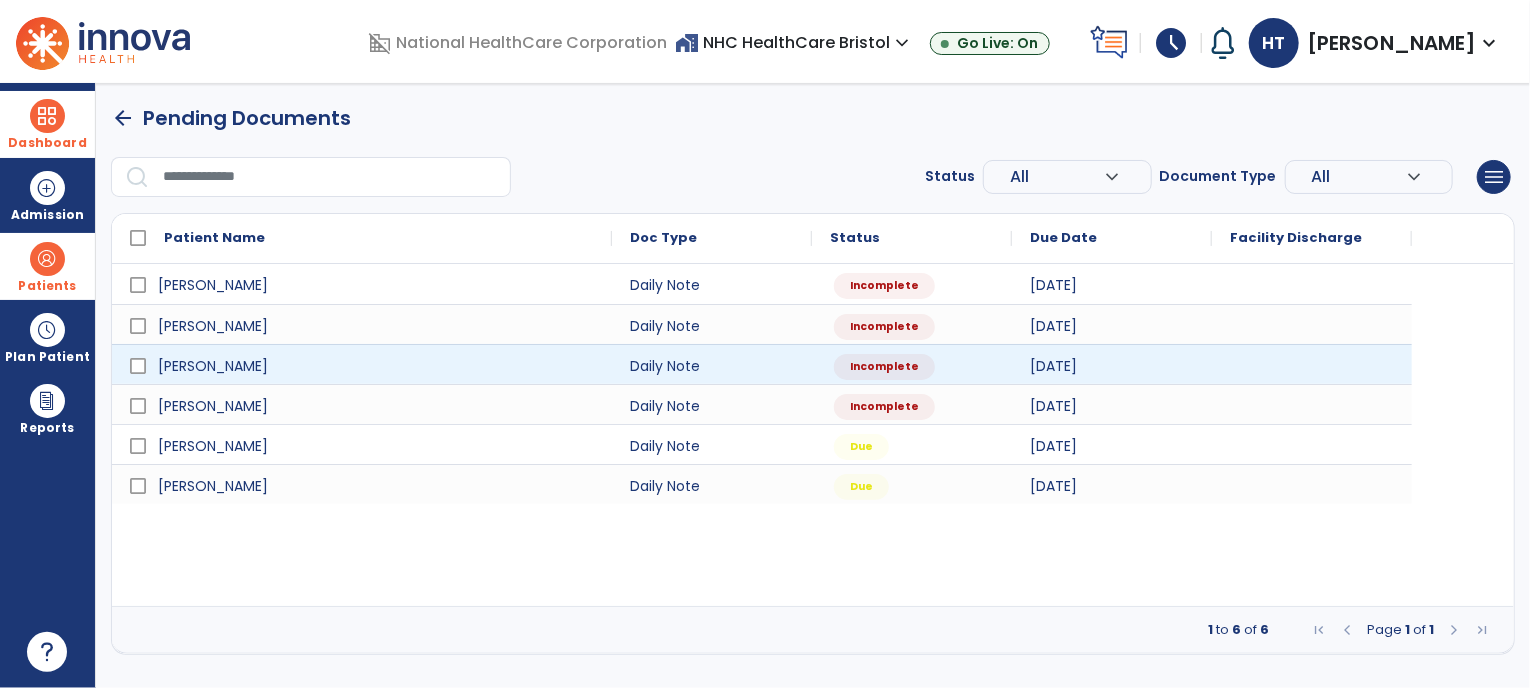 select on "*" 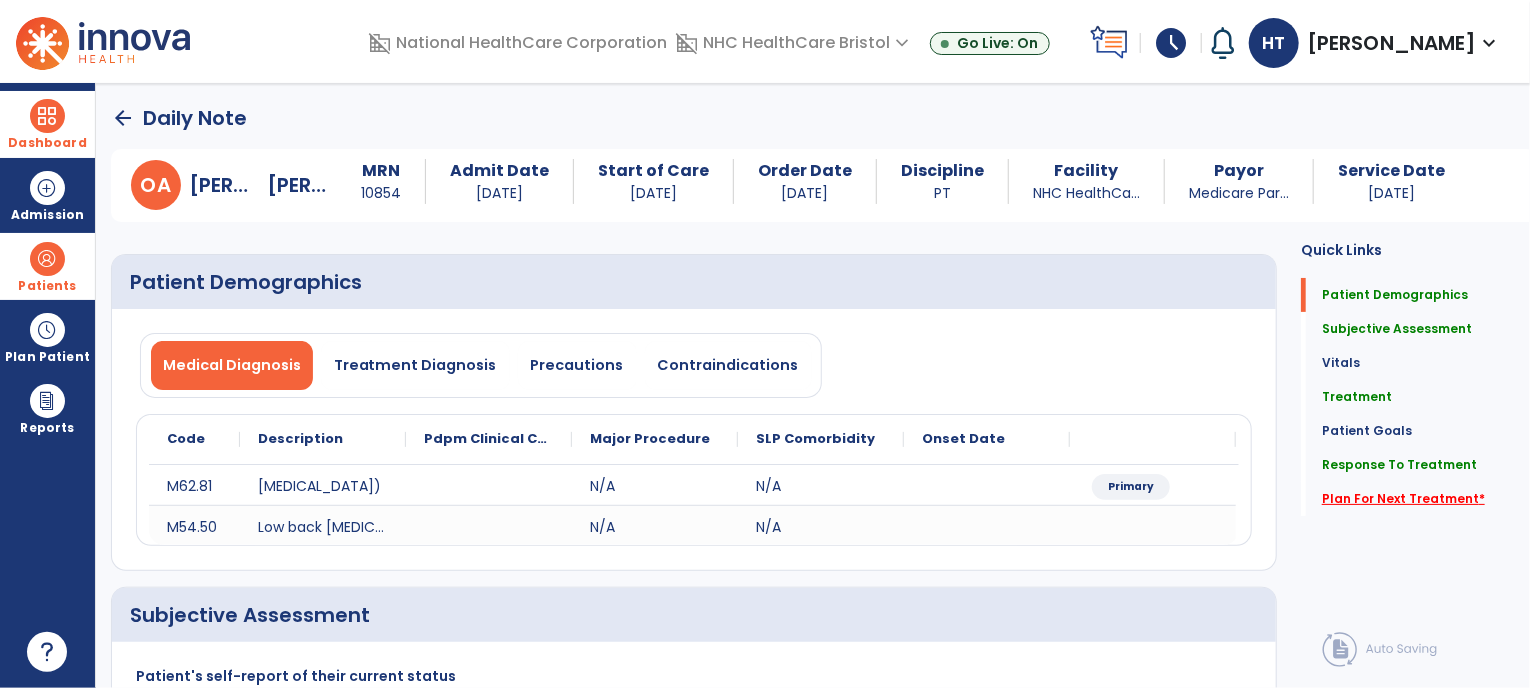 click on "Plan For Next Treatment   *" 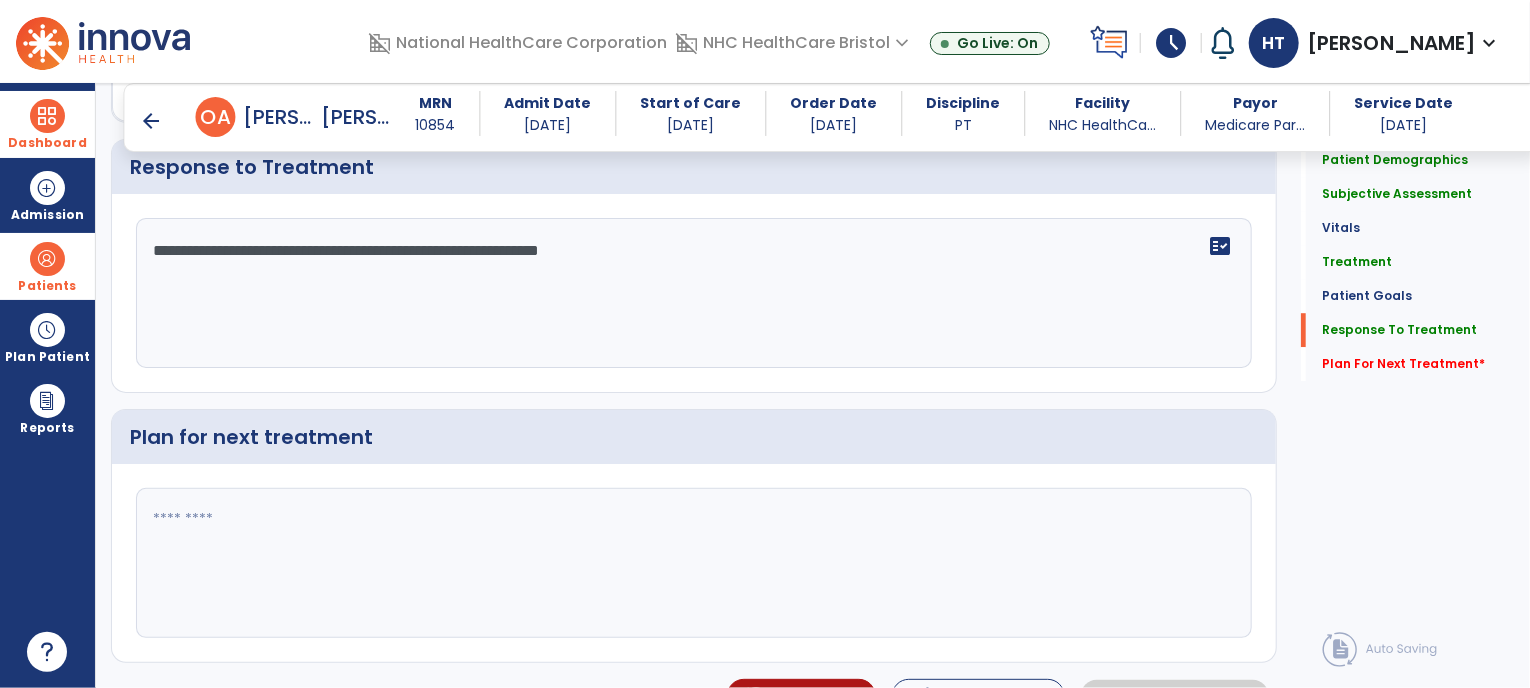 scroll, scrollTop: 2859, scrollLeft: 0, axis: vertical 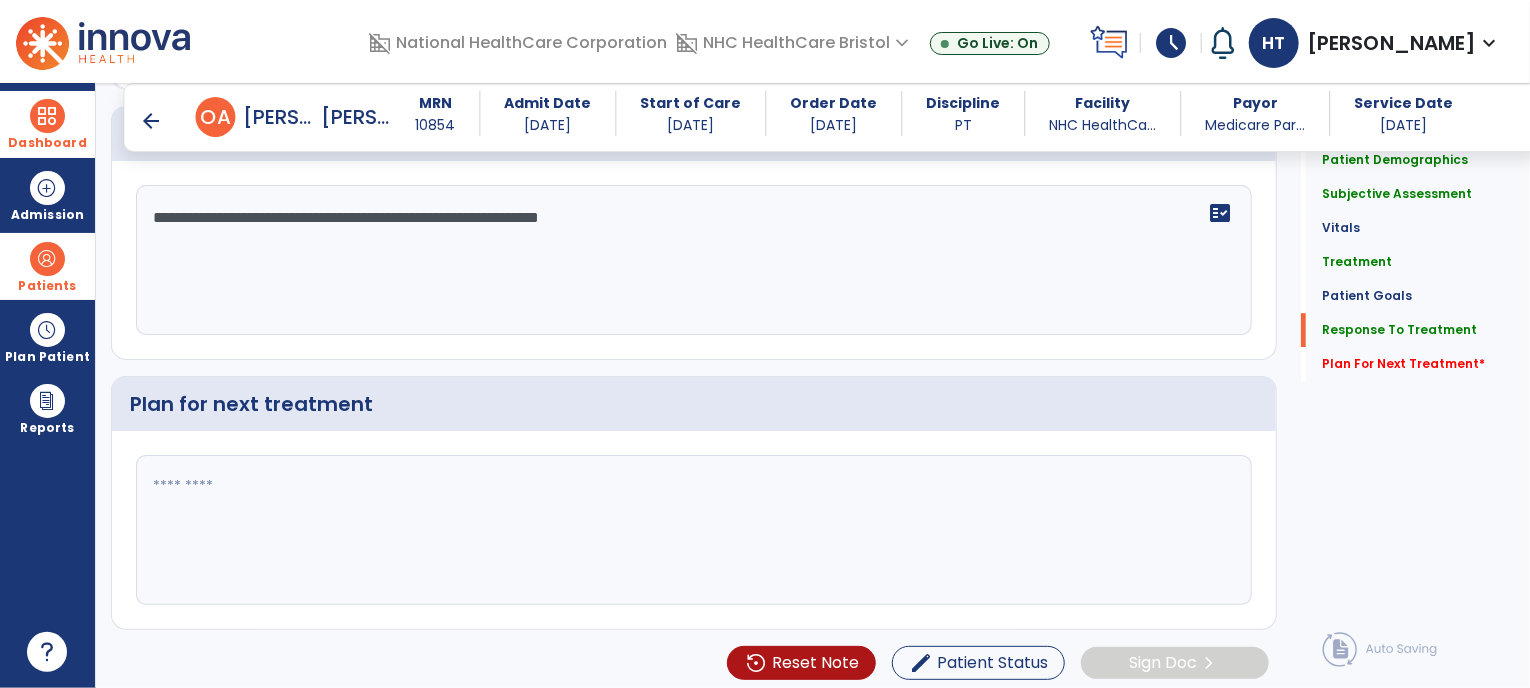 click 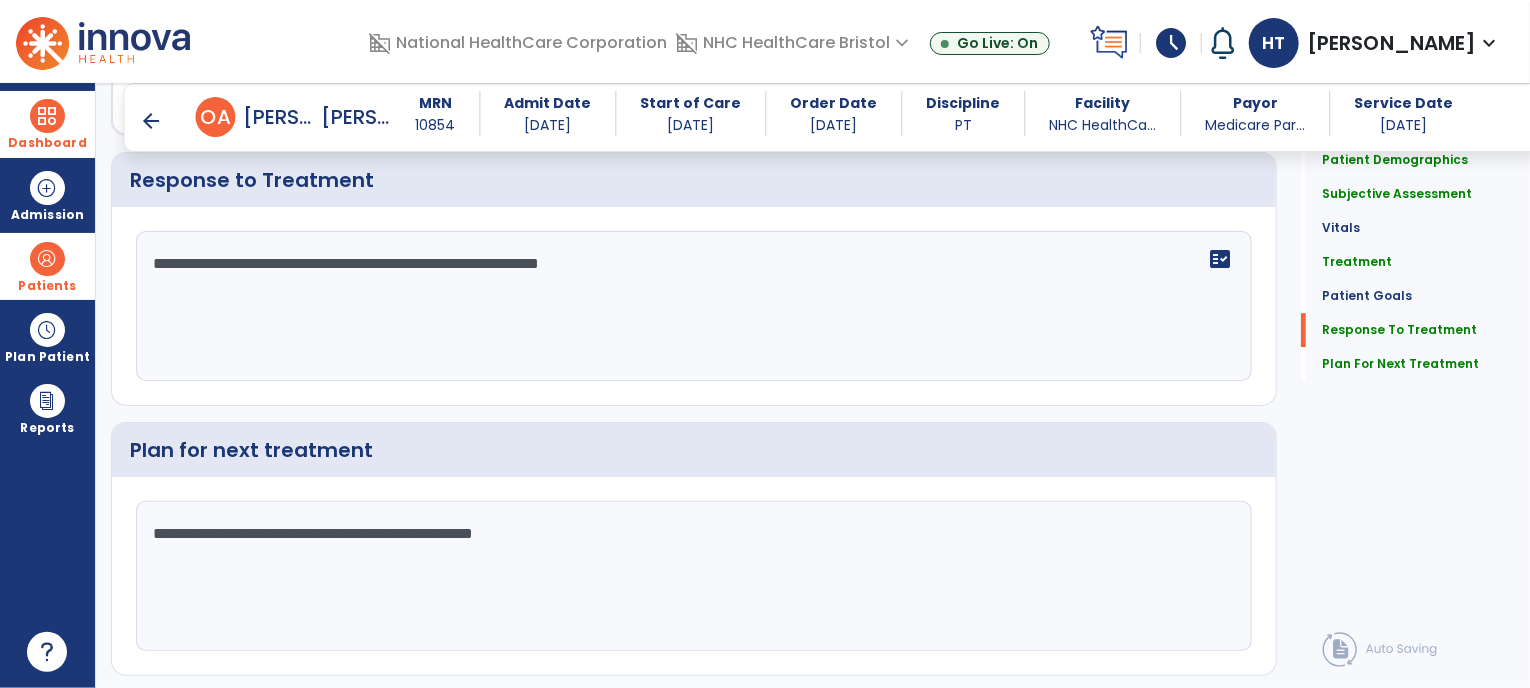scroll, scrollTop: 2859, scrollLeft: 0, axis: vertical 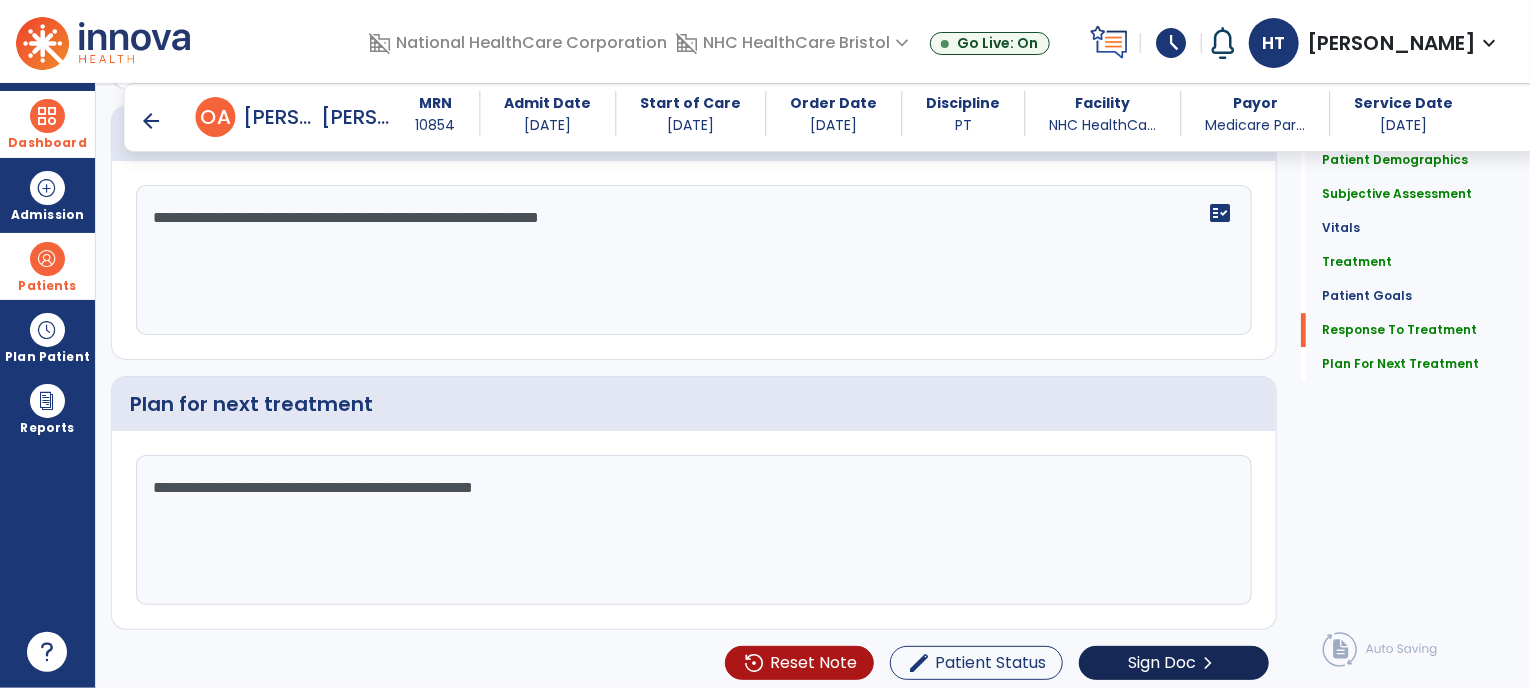 type on "**********" 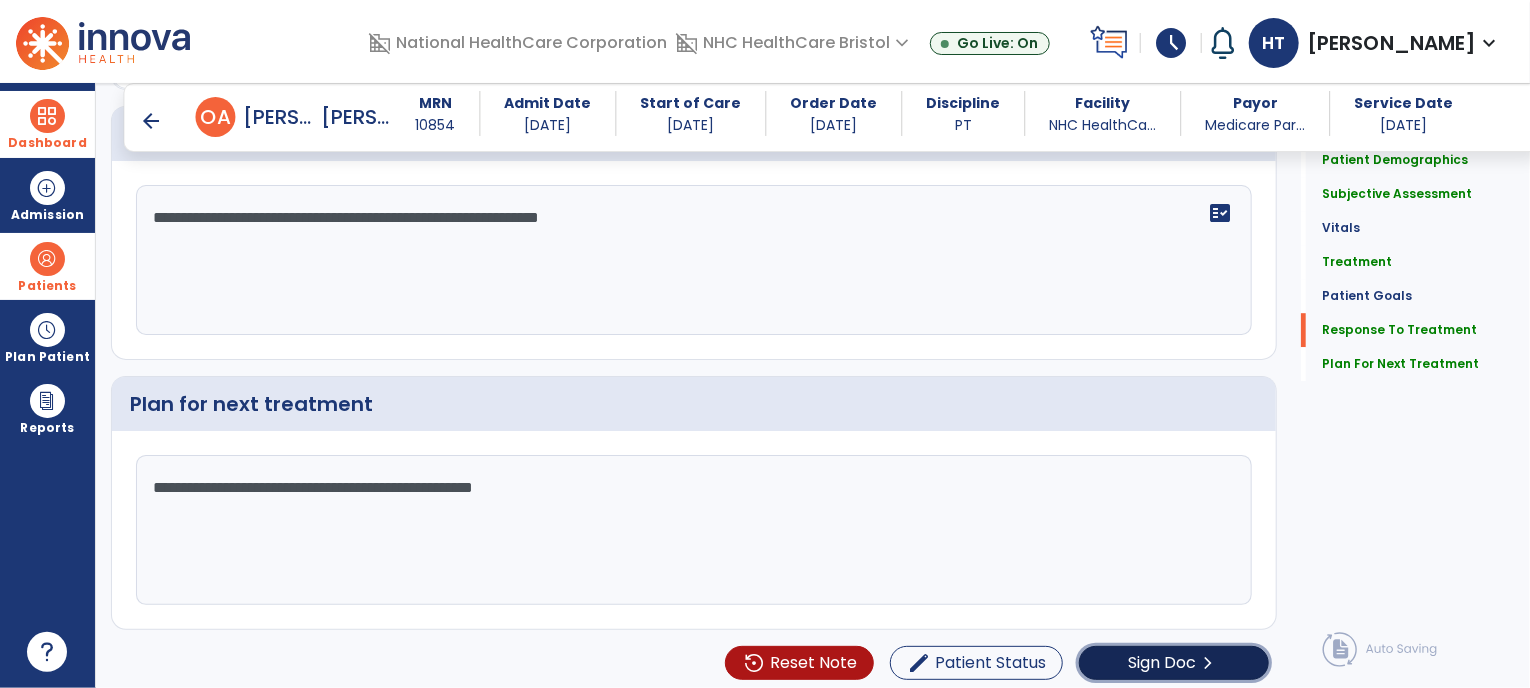 click on "Sign Doc" 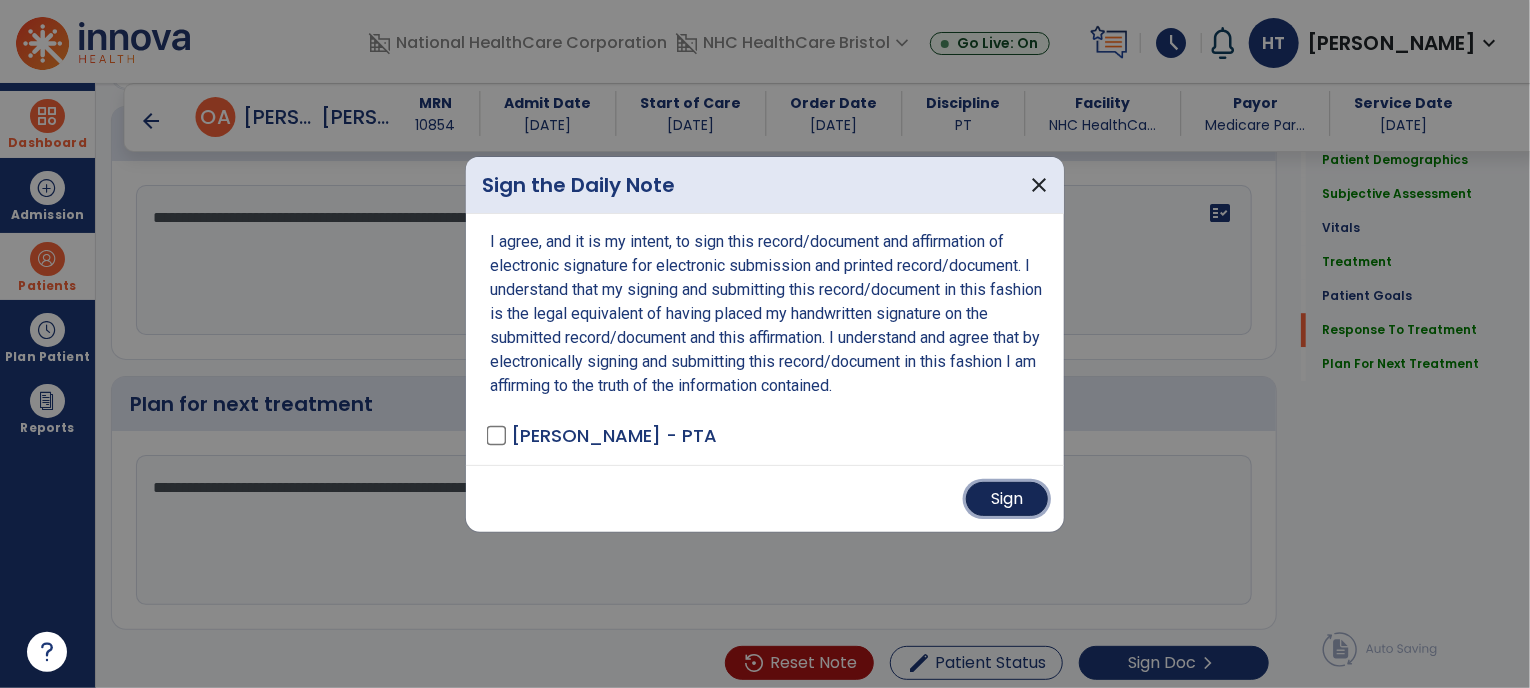 click on "Sign" at bounding box center [1007, 499] 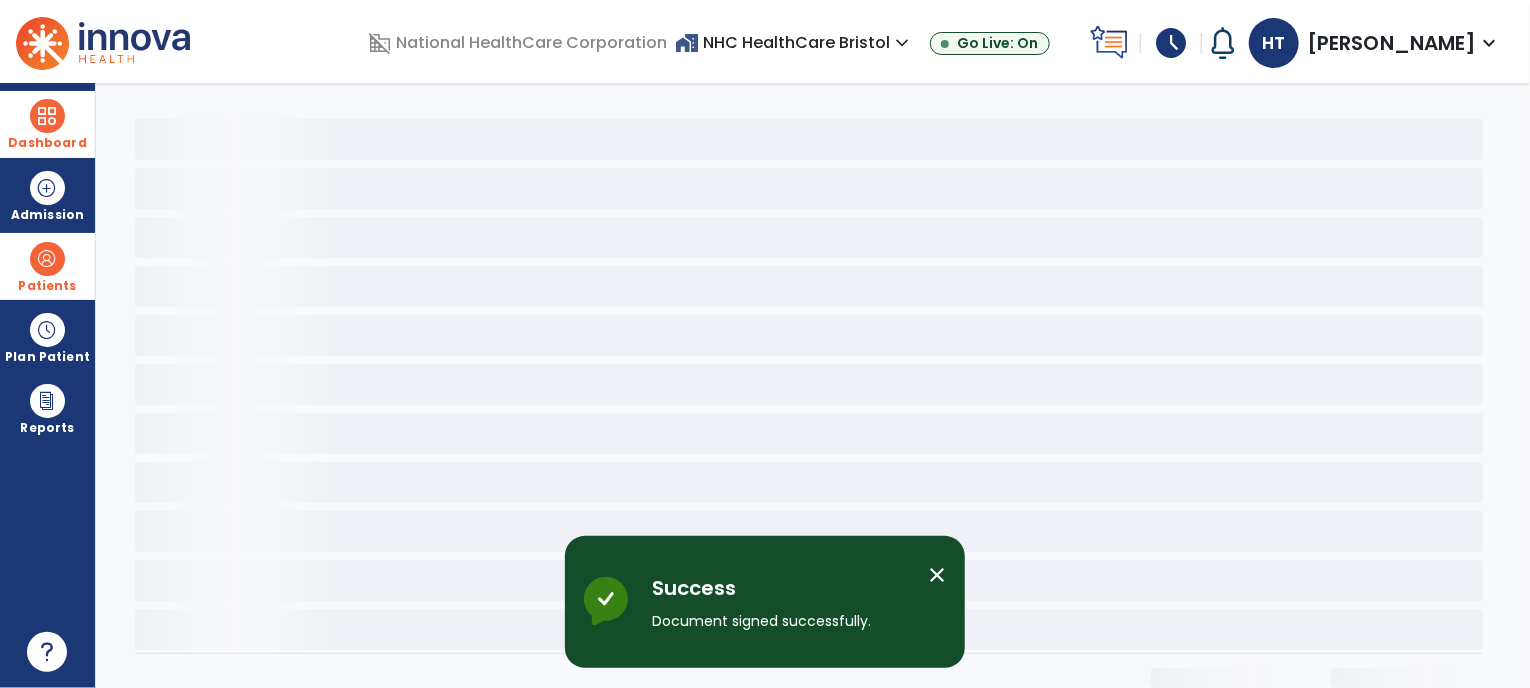 scroll, scrollTop: 0, scrollLeft: 0, axis: both 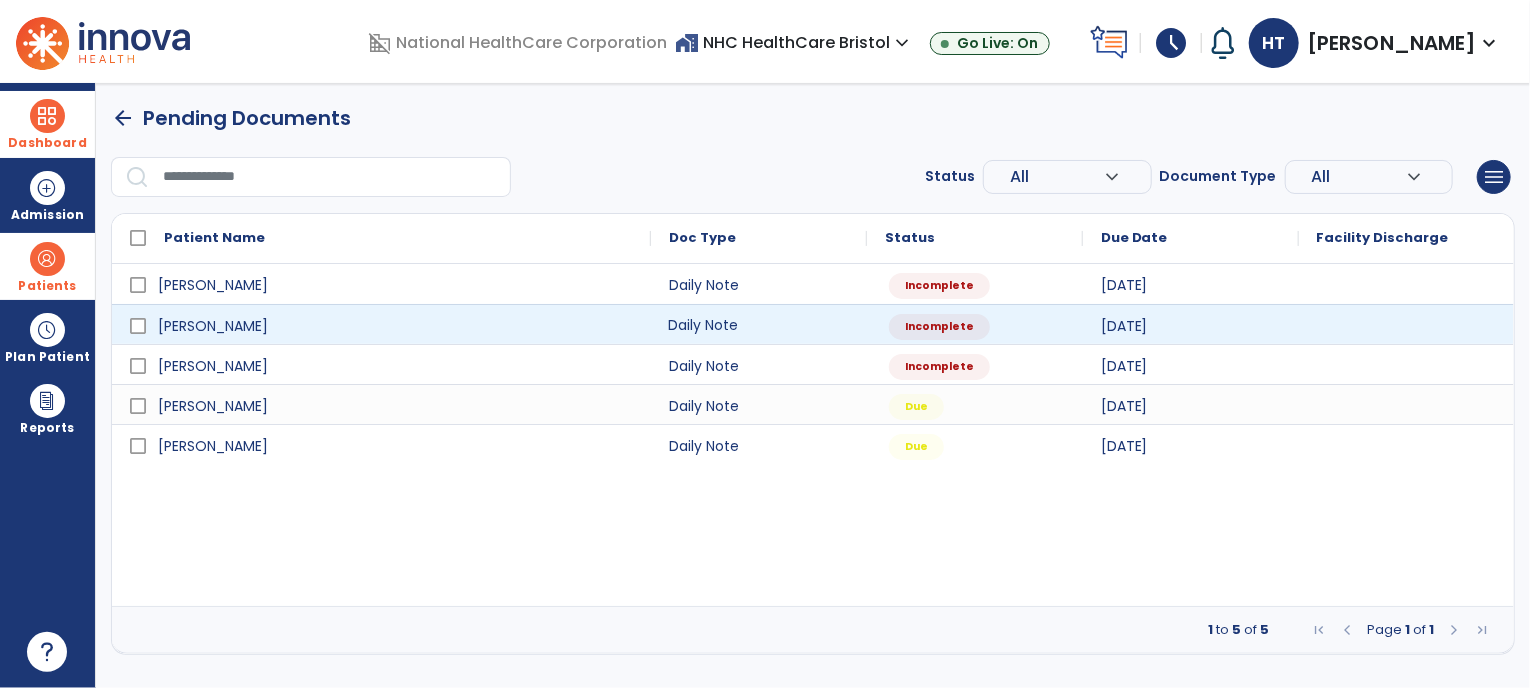 click on "Daily Note" at bounding box center (759, 324) 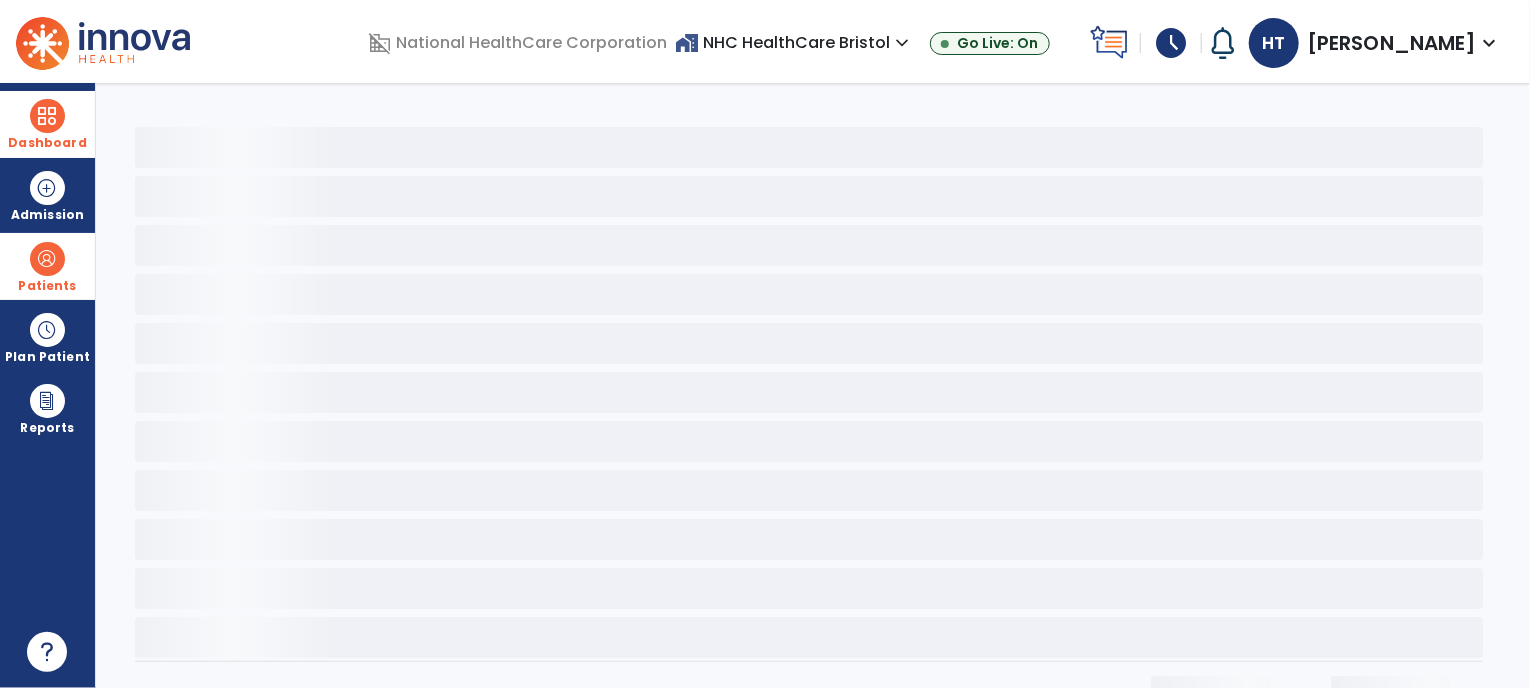 select on "*" 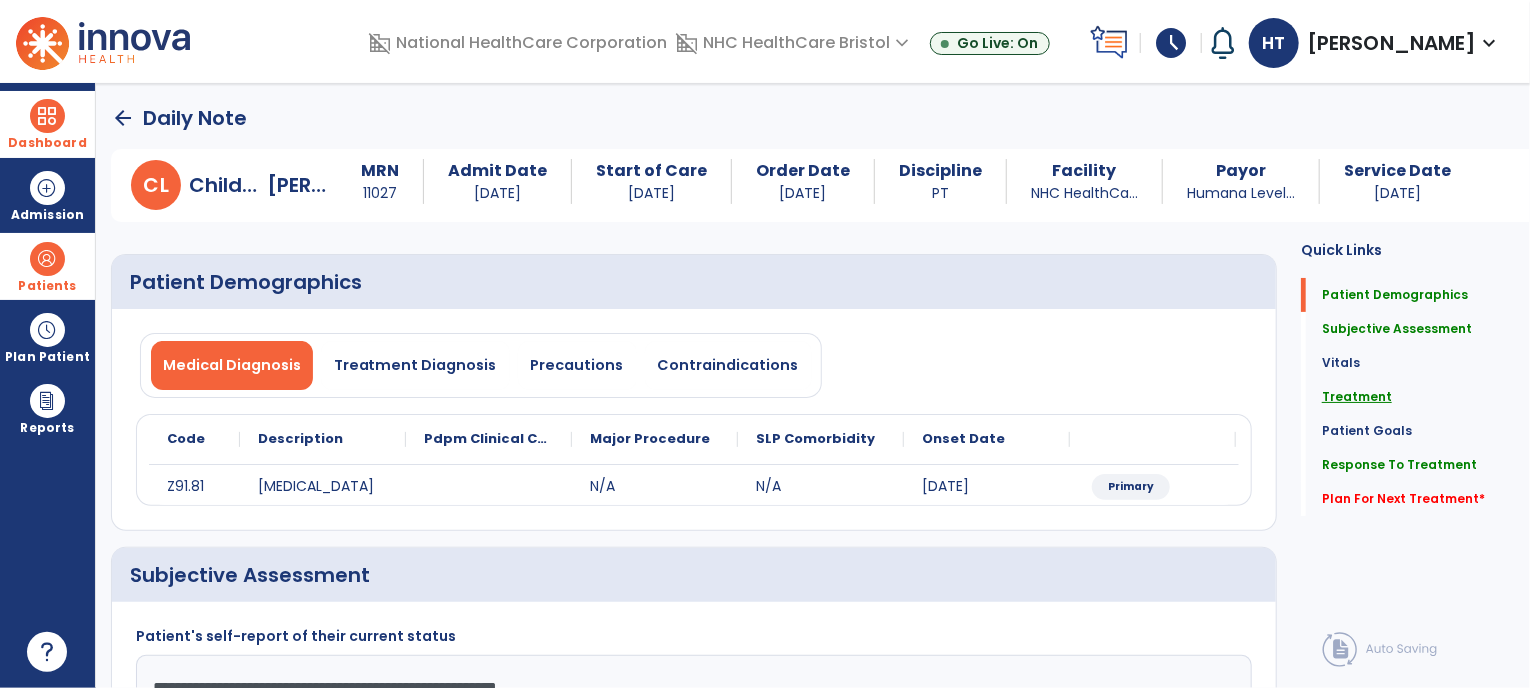 click on "Treatment" 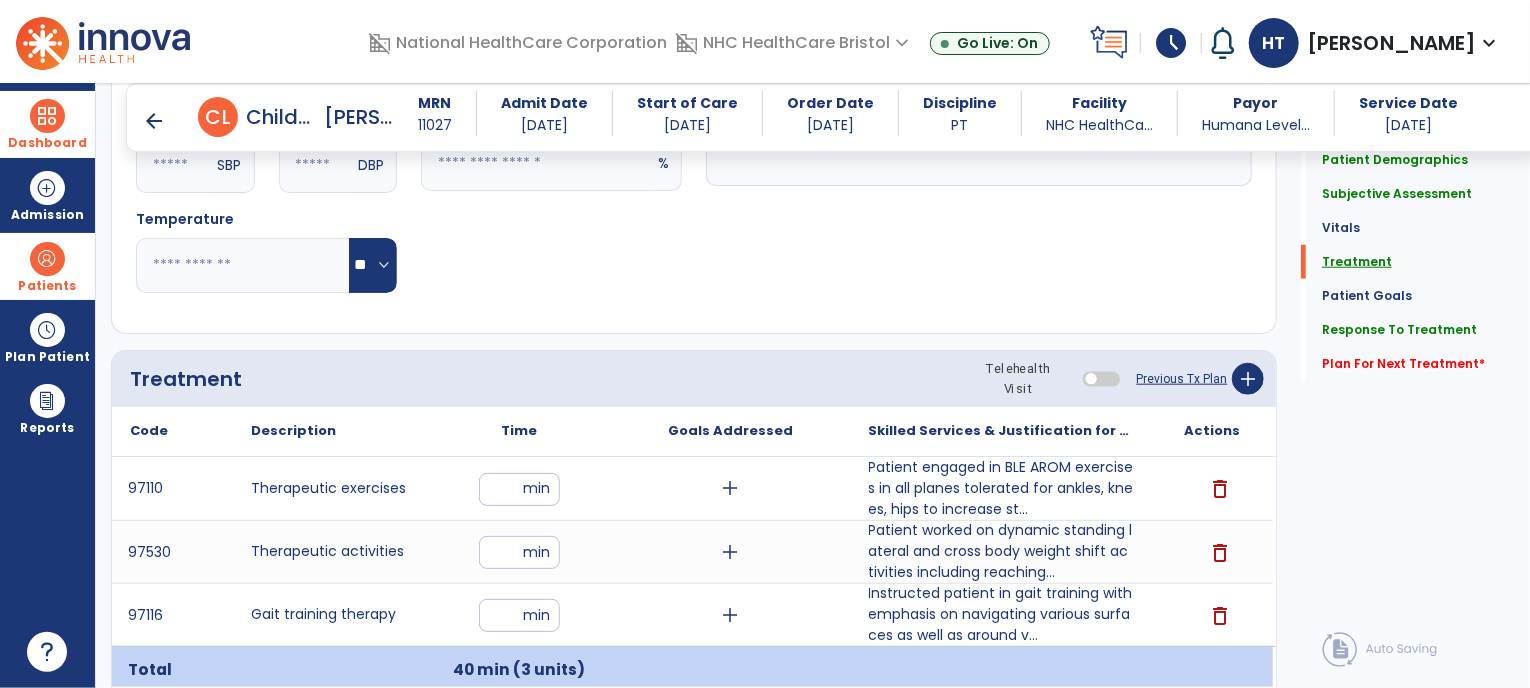 scroll, scrollTop: 1112, scrollLeft: 0, axis: vertical 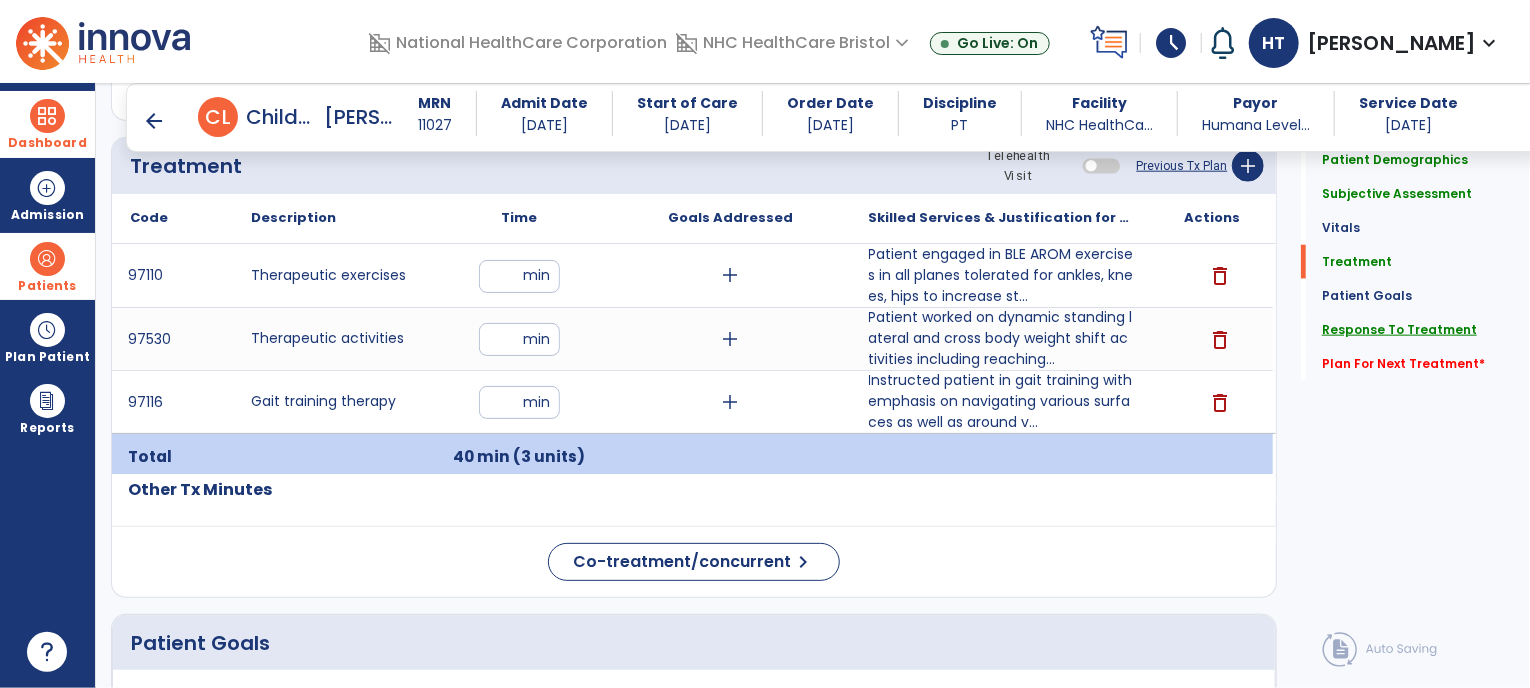 click on "Response To Treatment" 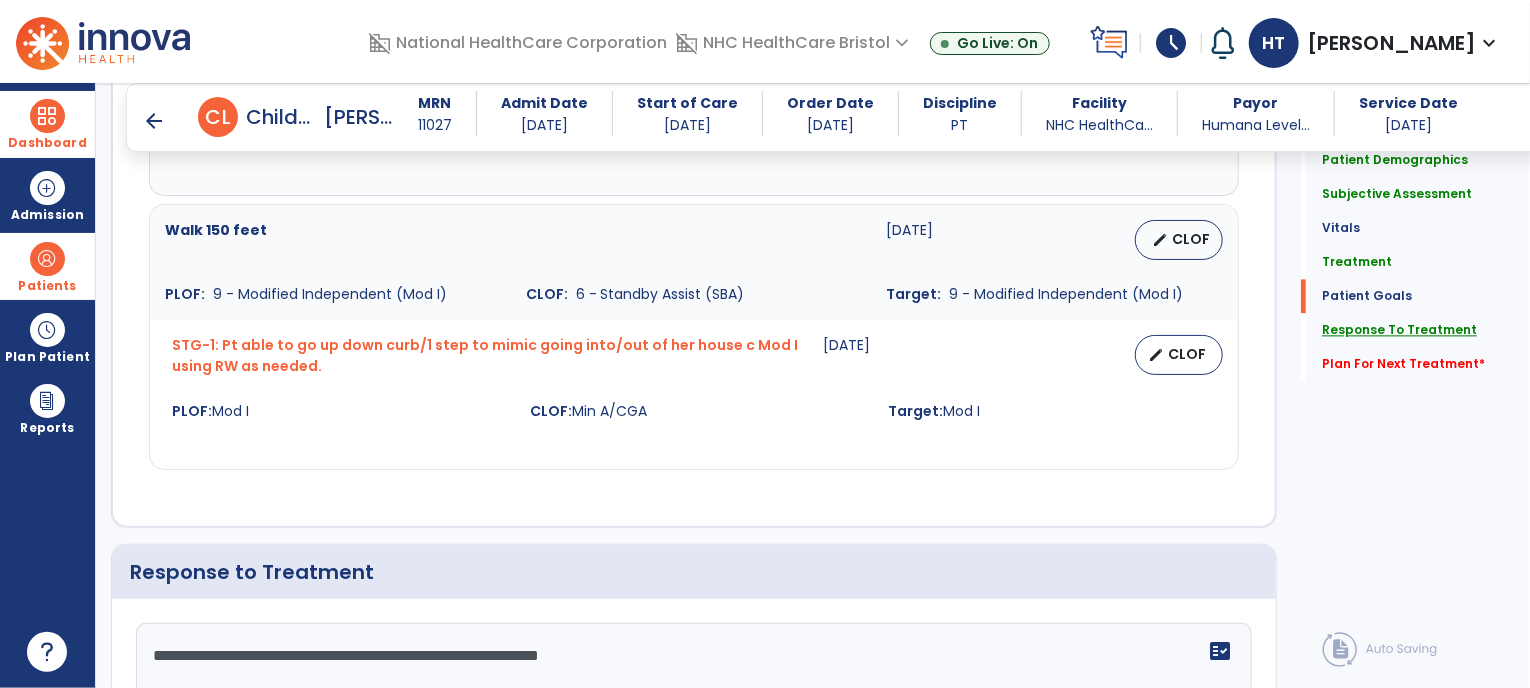 scroll, scrollTop: 2452, scrollLeft: 0, axis: vertical 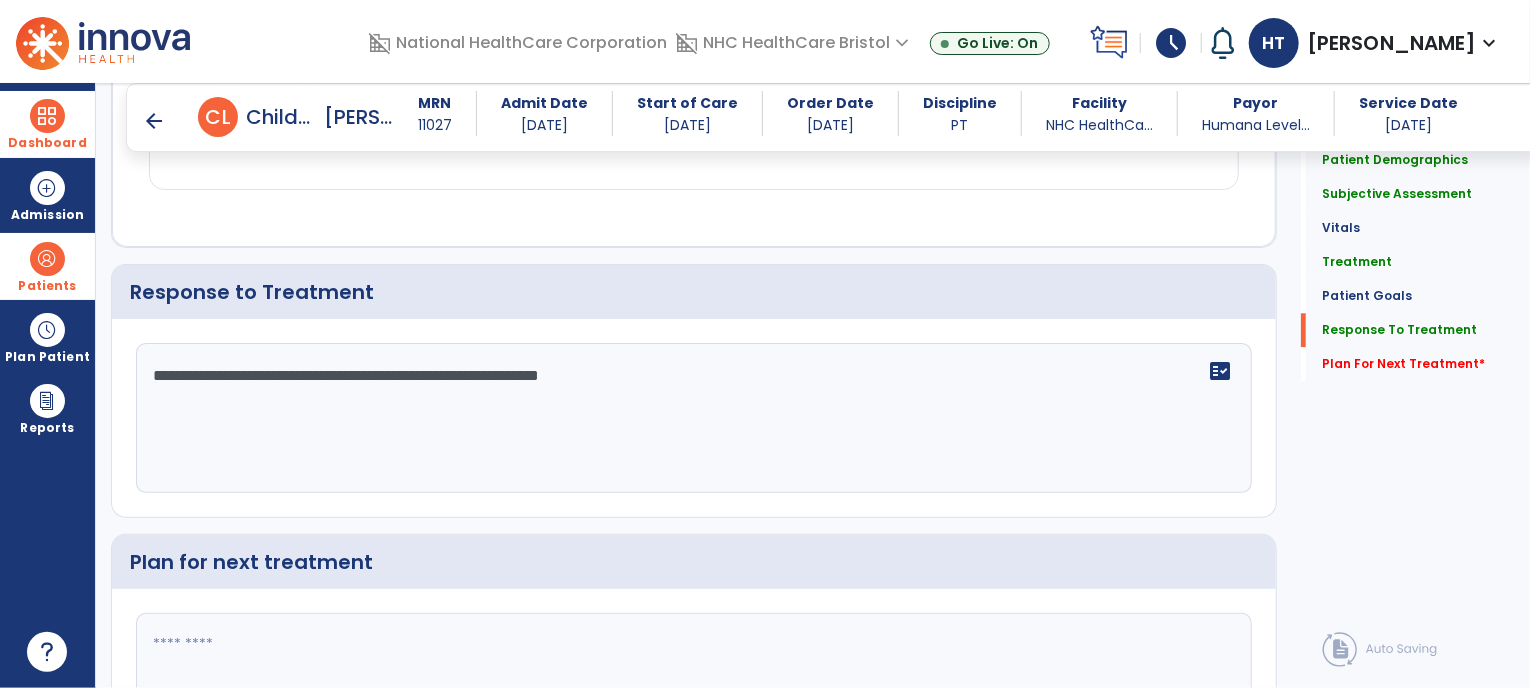 click at bounding box center (47, 259) 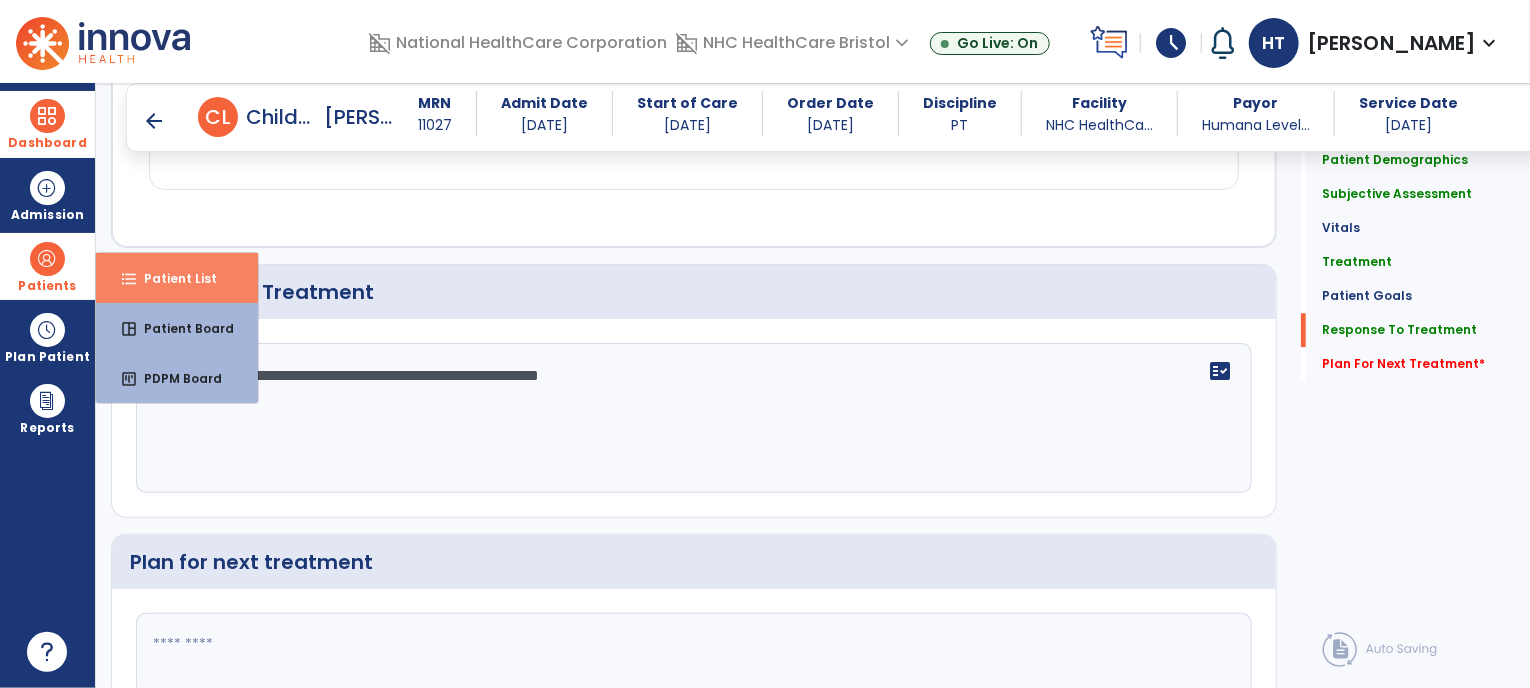 click on "format_list_bulleted" at bounding box center (129, 279) 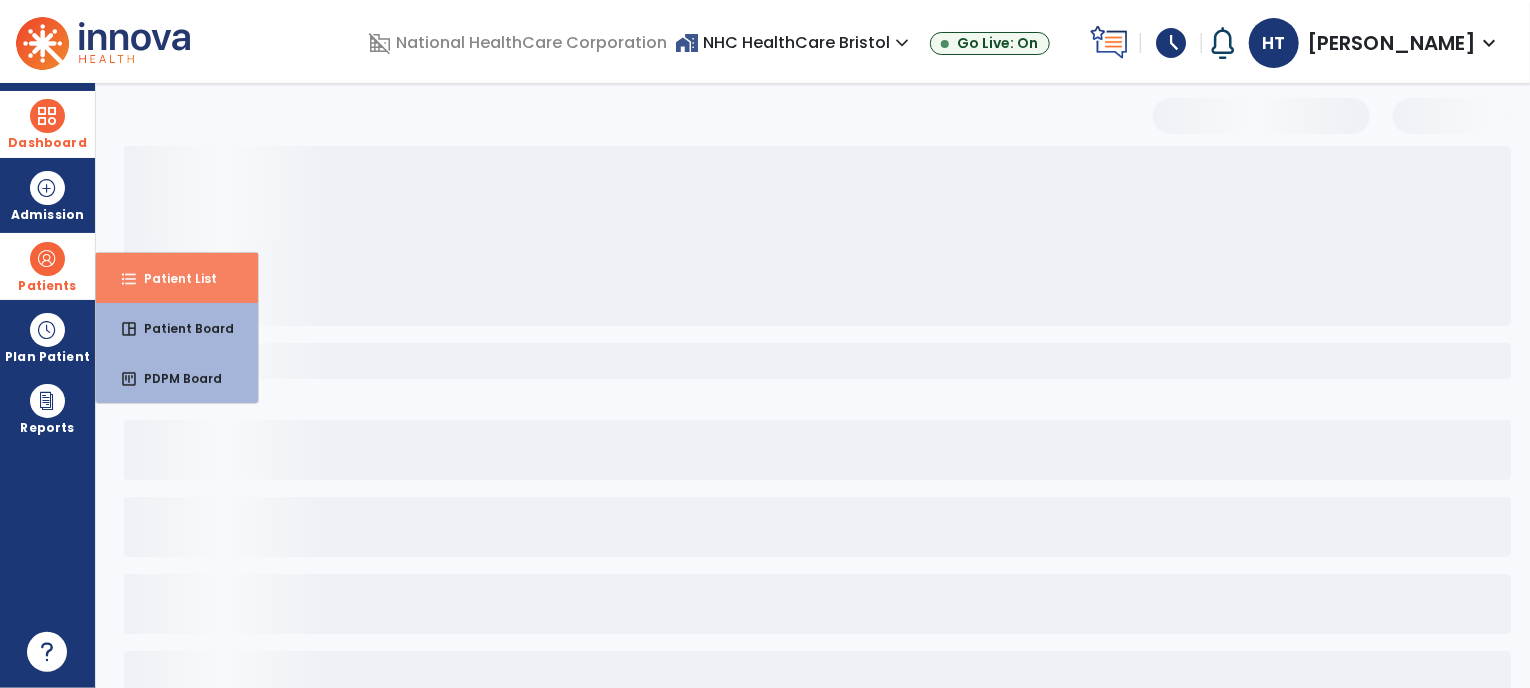 scroll, scrollTop: 53, scrollLeft: 0, axis: vertical 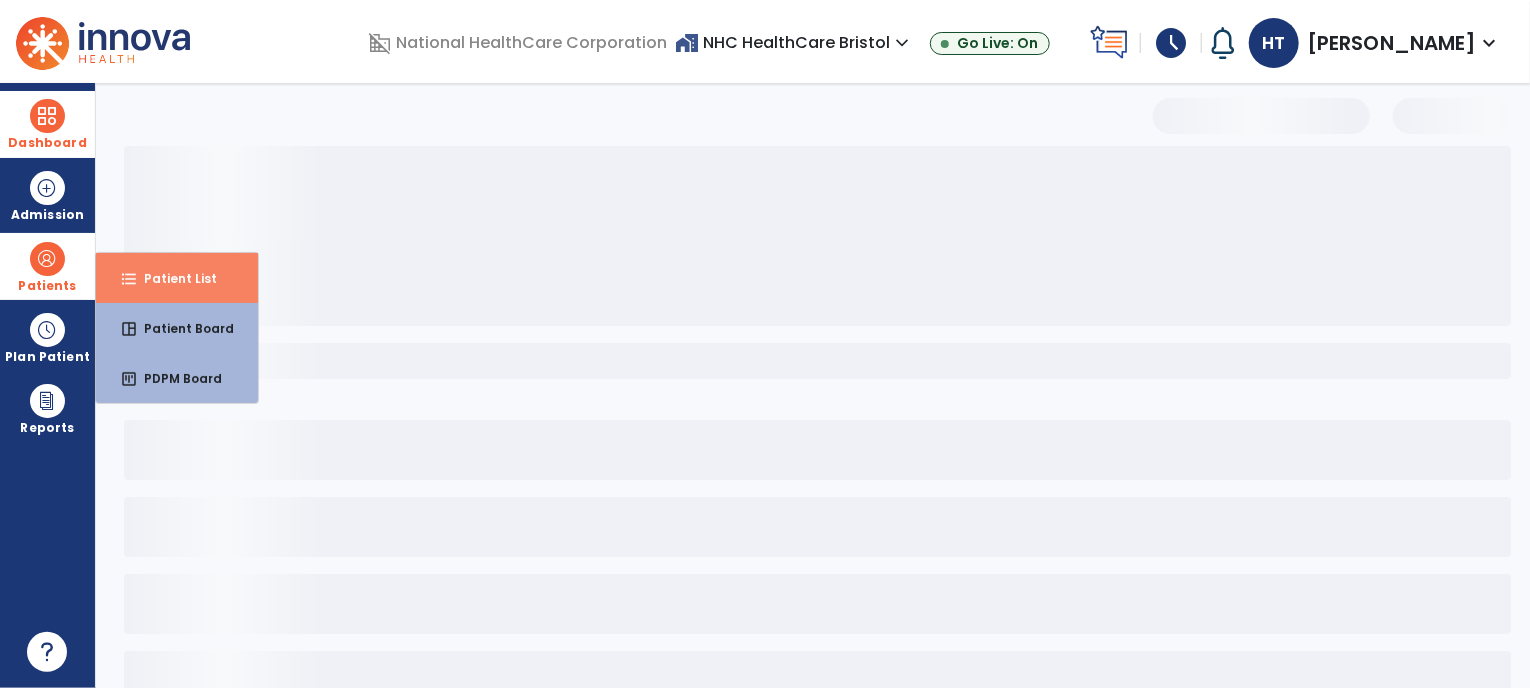 select on "***" 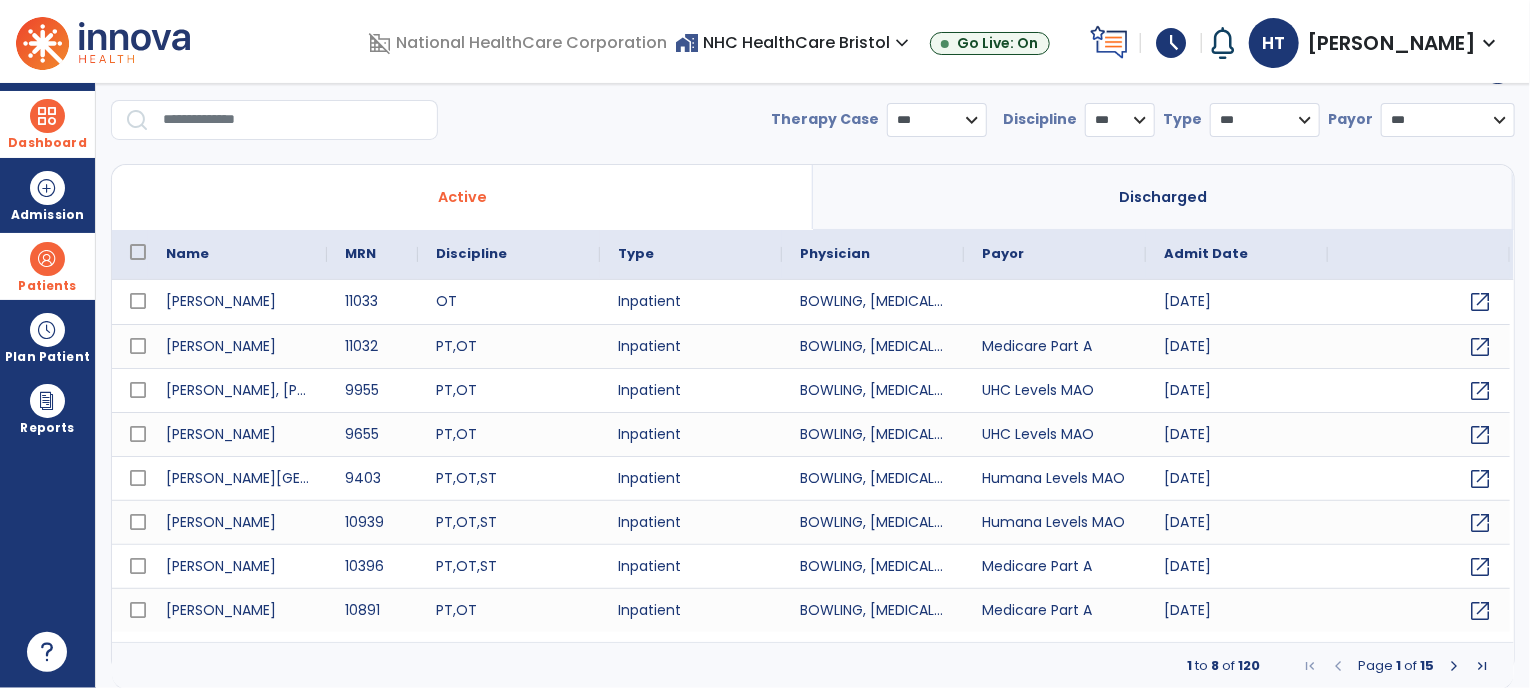 click at bounding box center [293, 120] 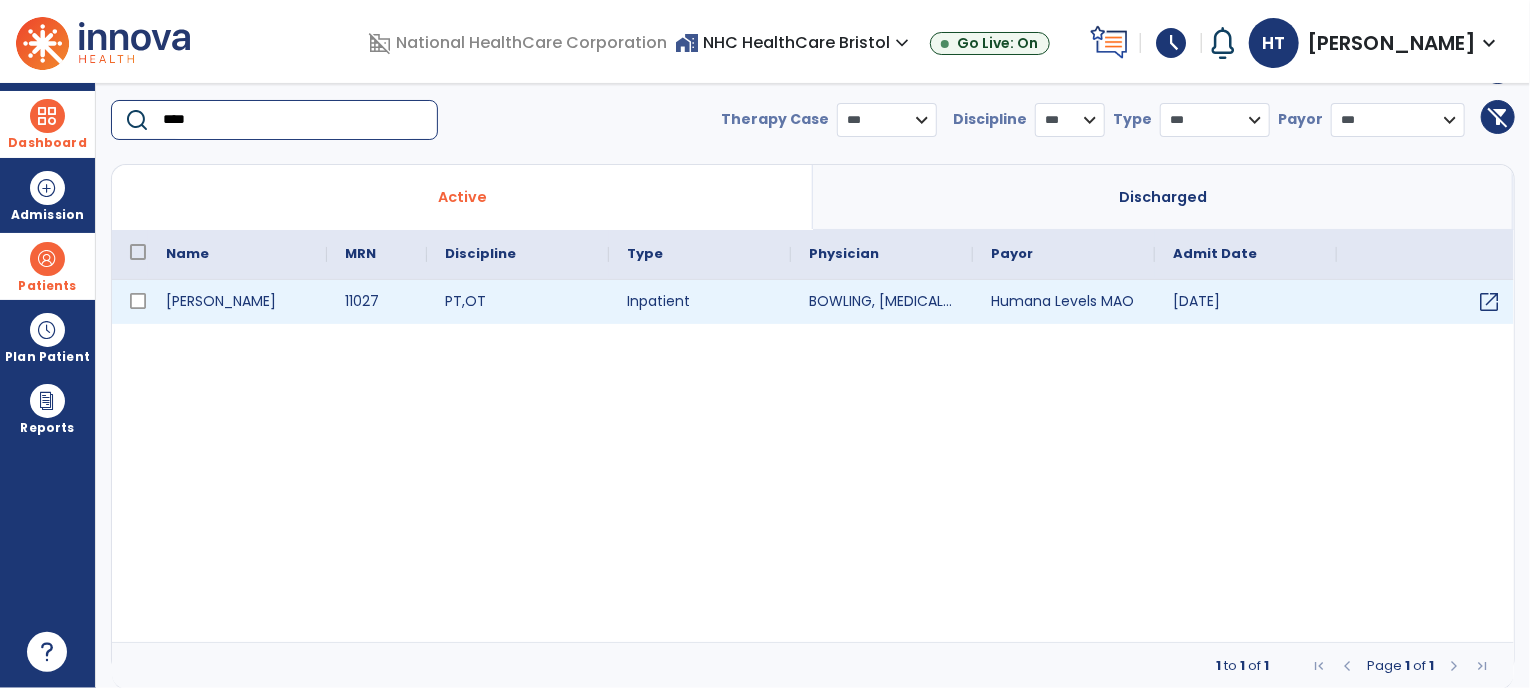 type on "****" 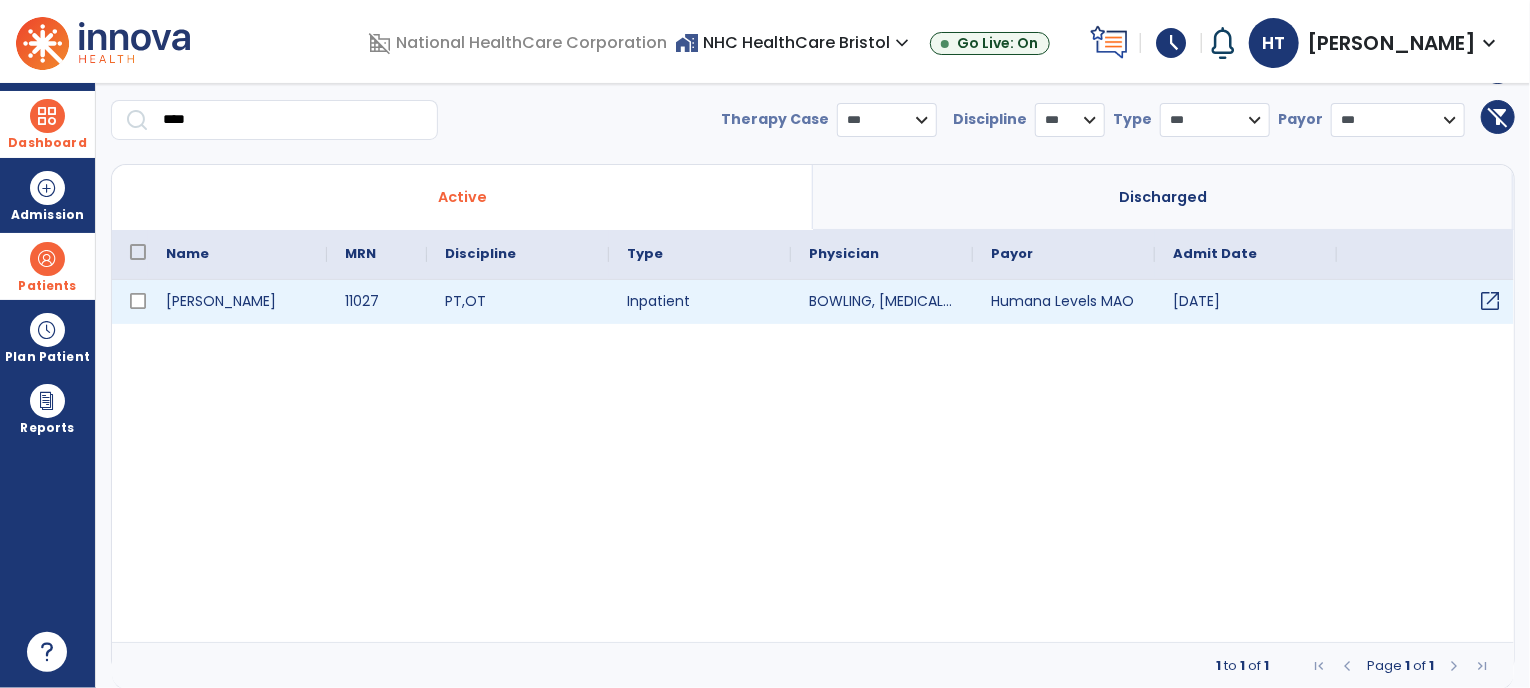 click on "open_in_new" at bounding box center [1428, 302] 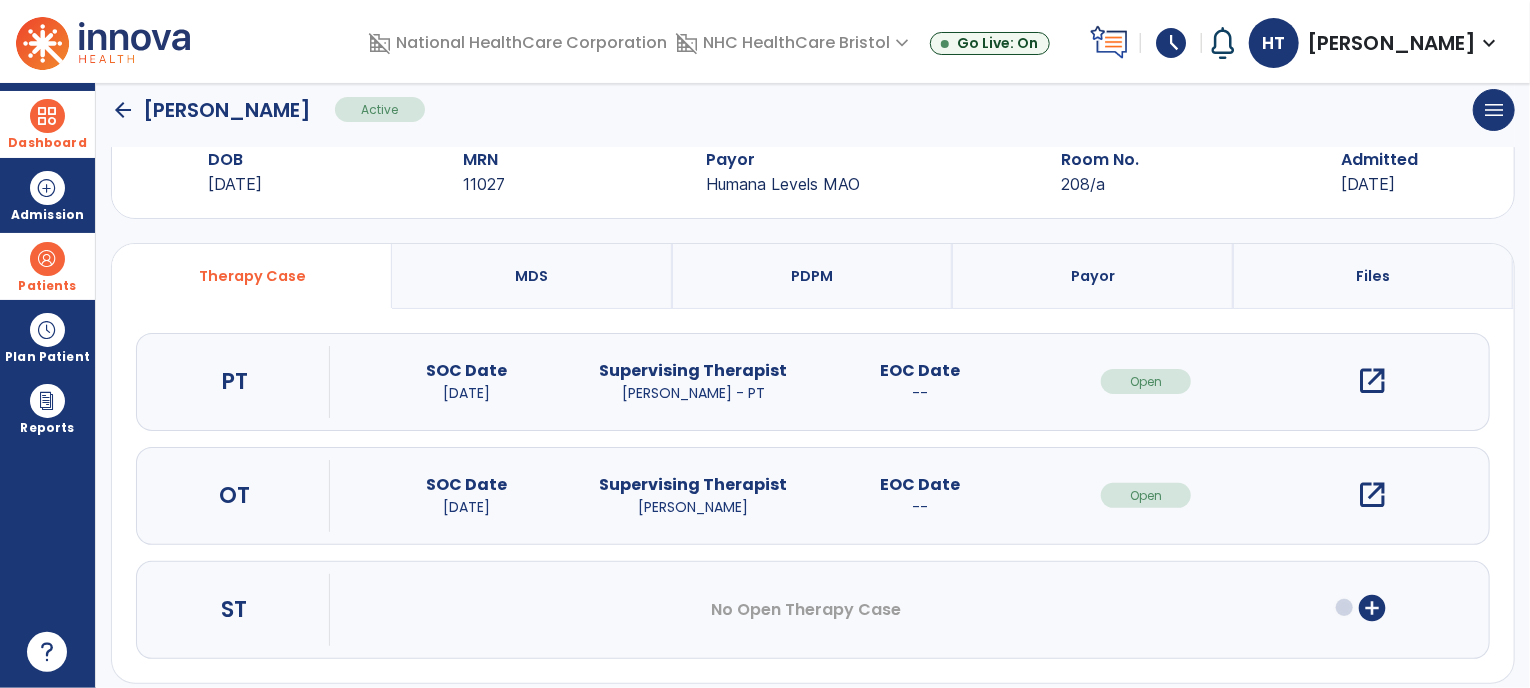 click on "open_in_new" at bounding box center (1373, 495) 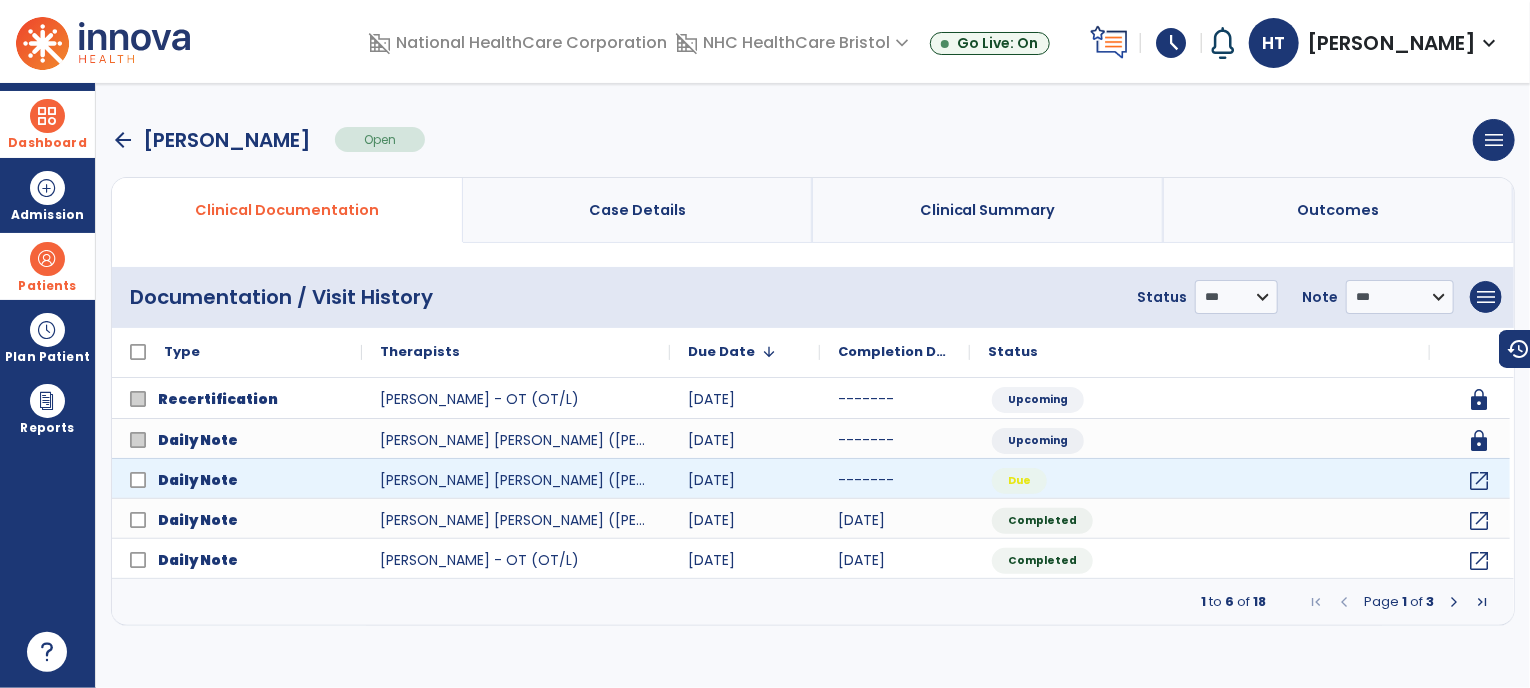 scroll, scrollTop: 0, scrollLeft: 0, axis: both 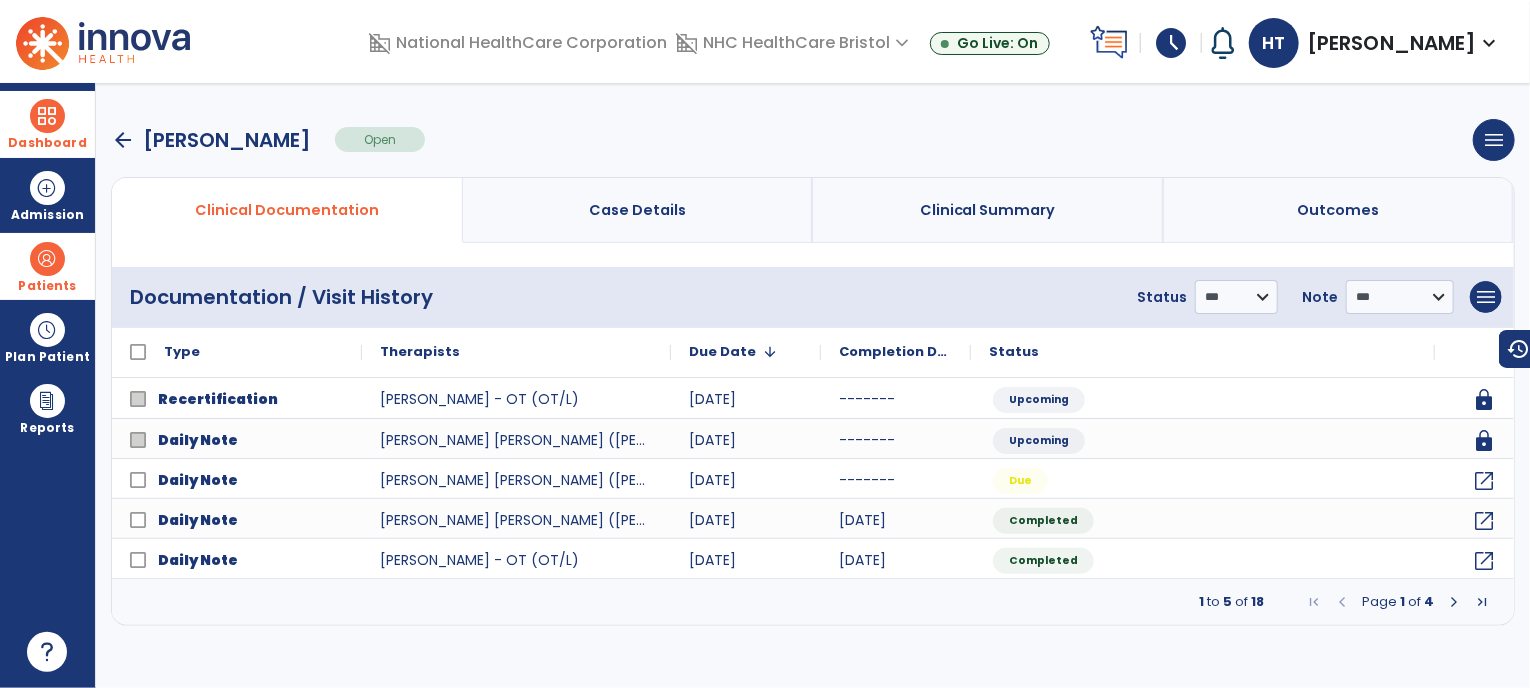 click at bounding box center (47, 259) 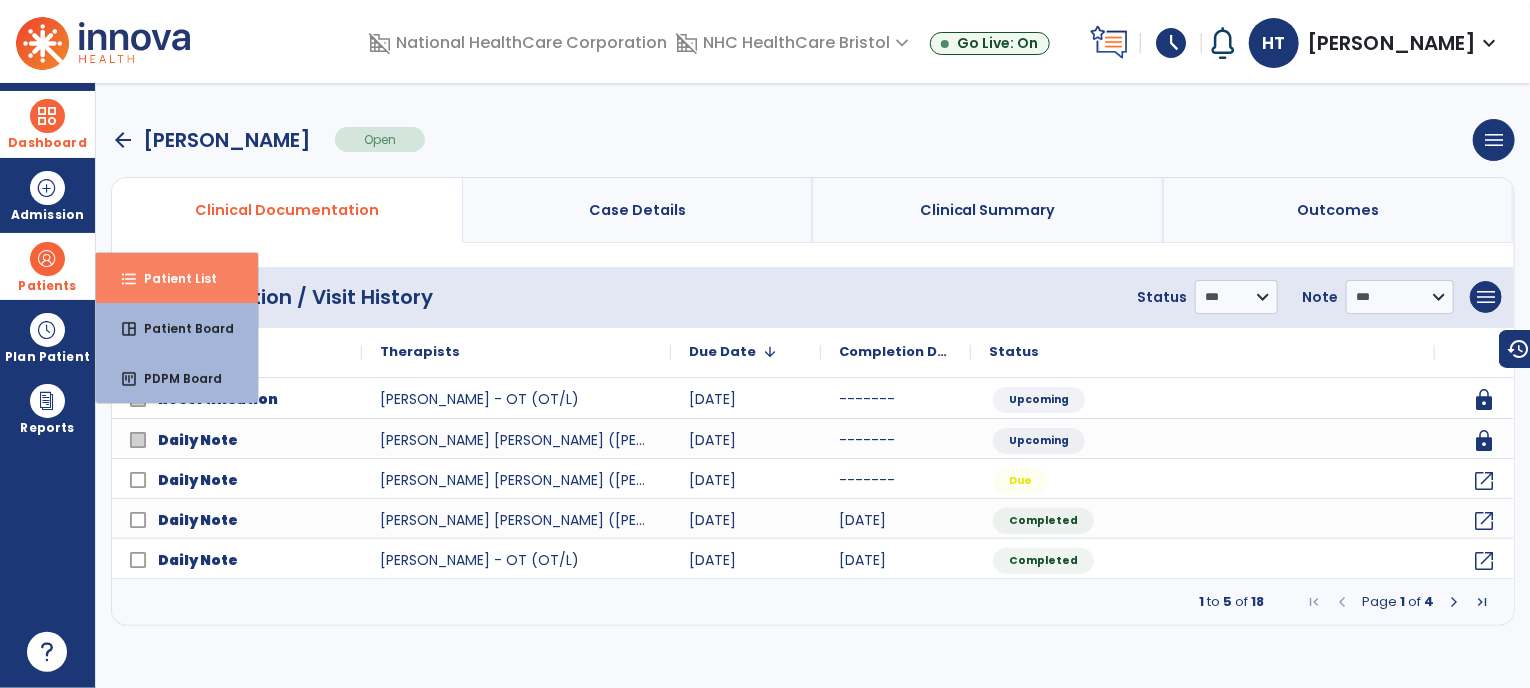 click on "format_list_bulleted  Patient List" at bounding box center [177, 278] 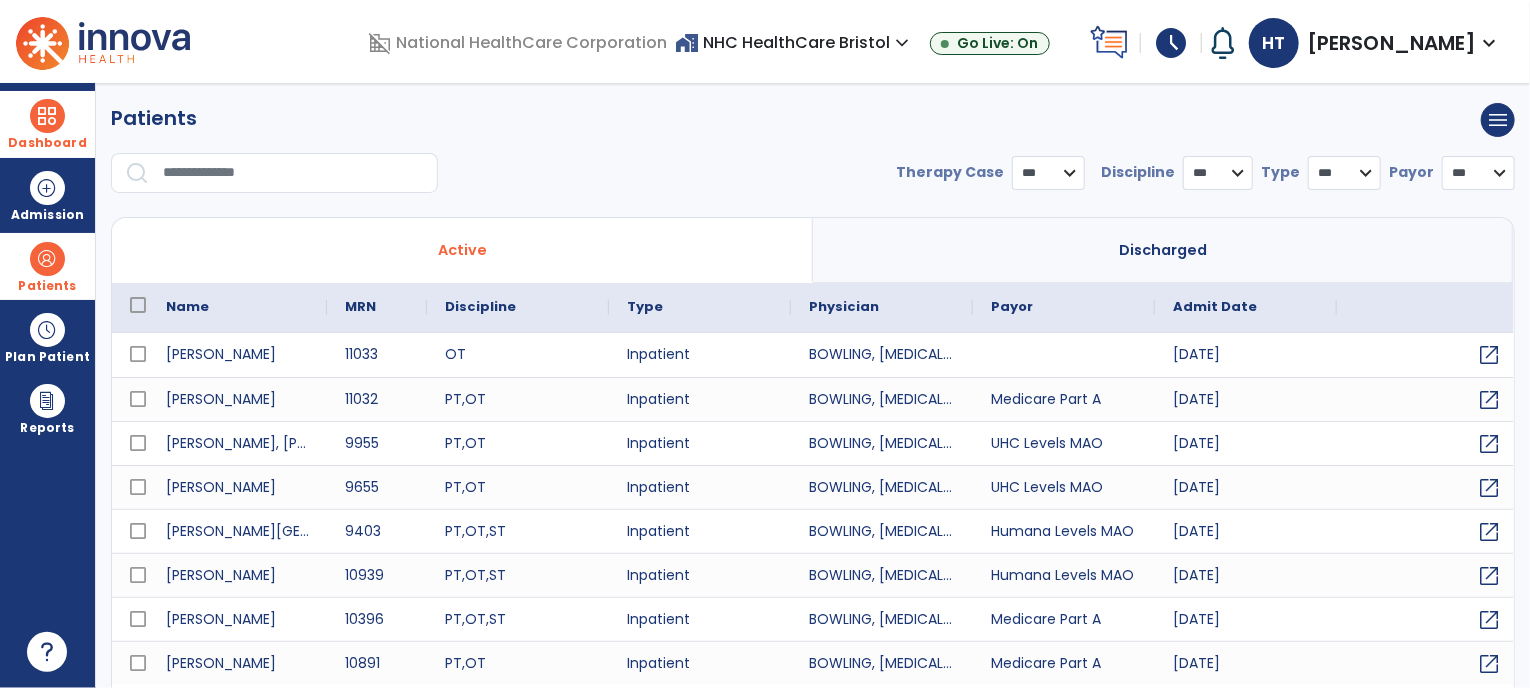 select on "***" 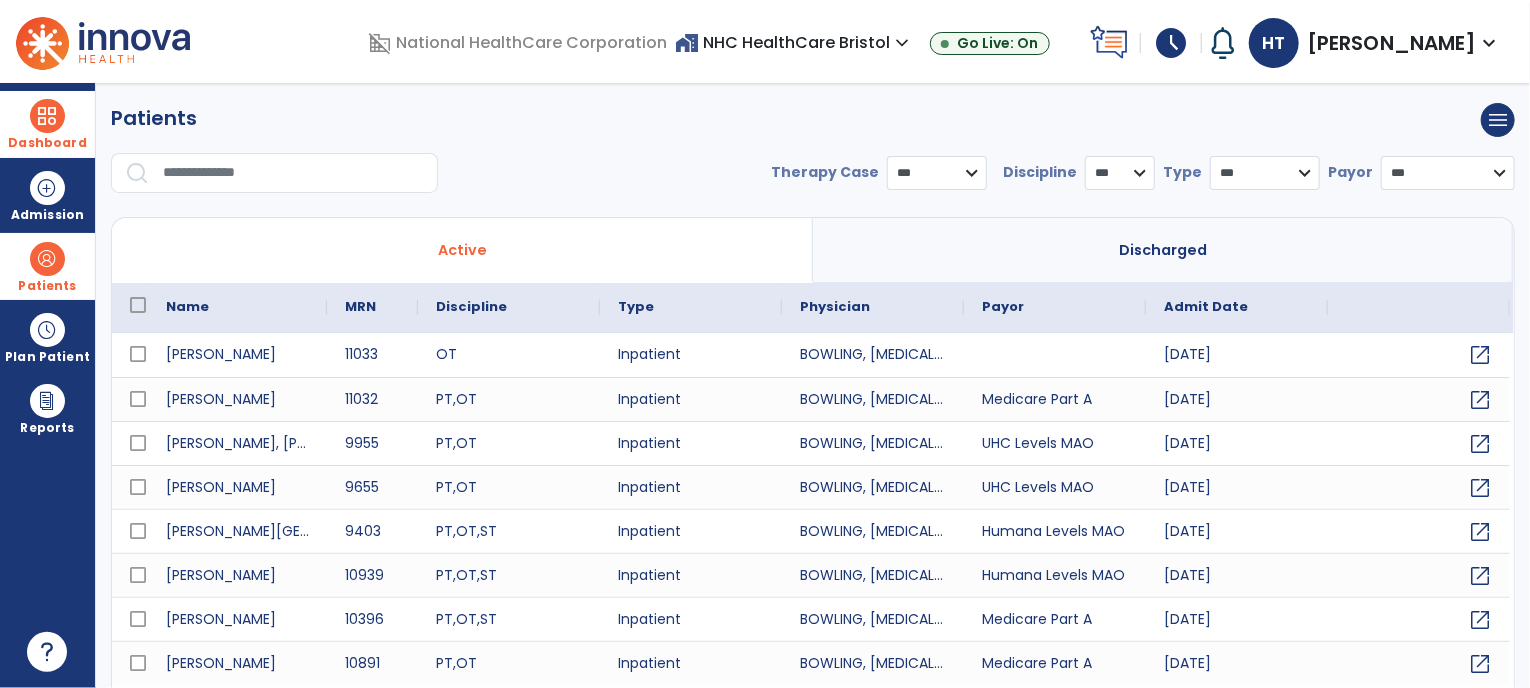 click at bounding box center [293, 173] 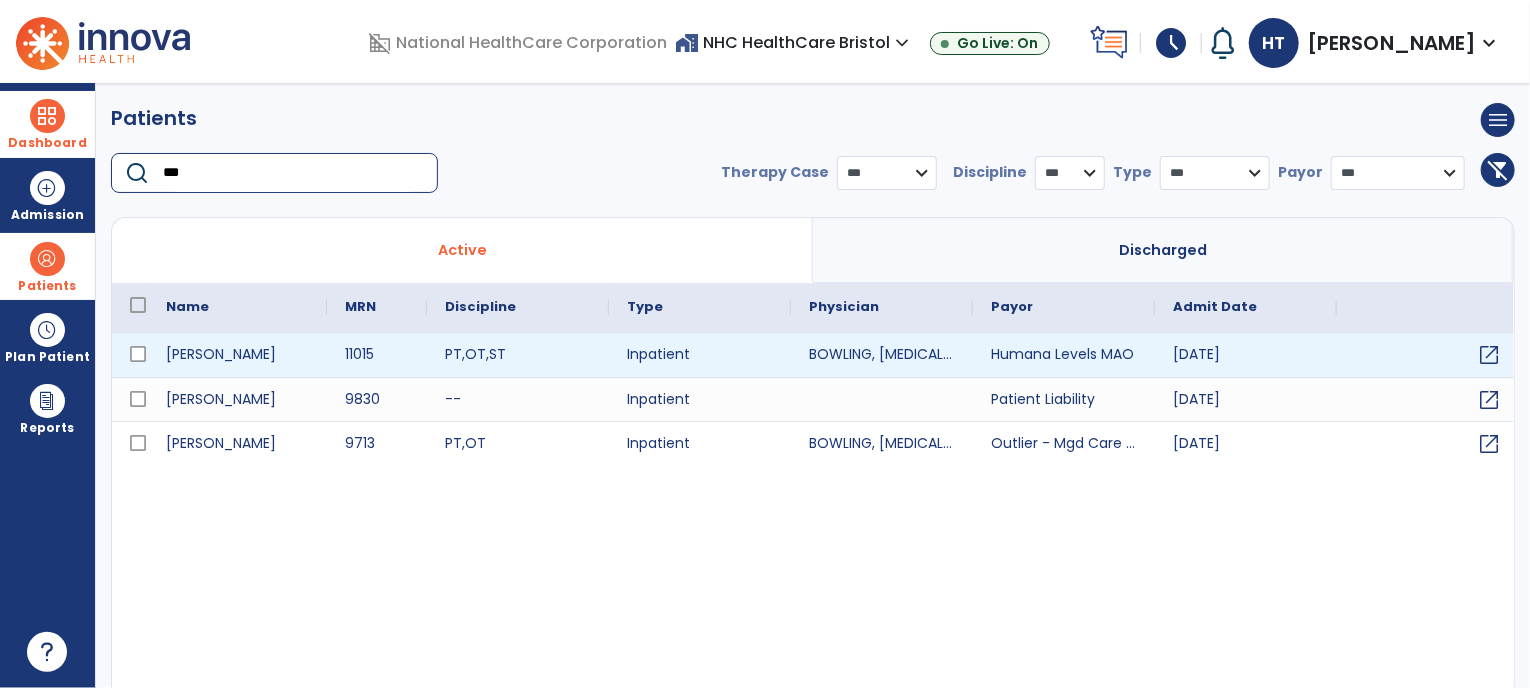 type on "***" 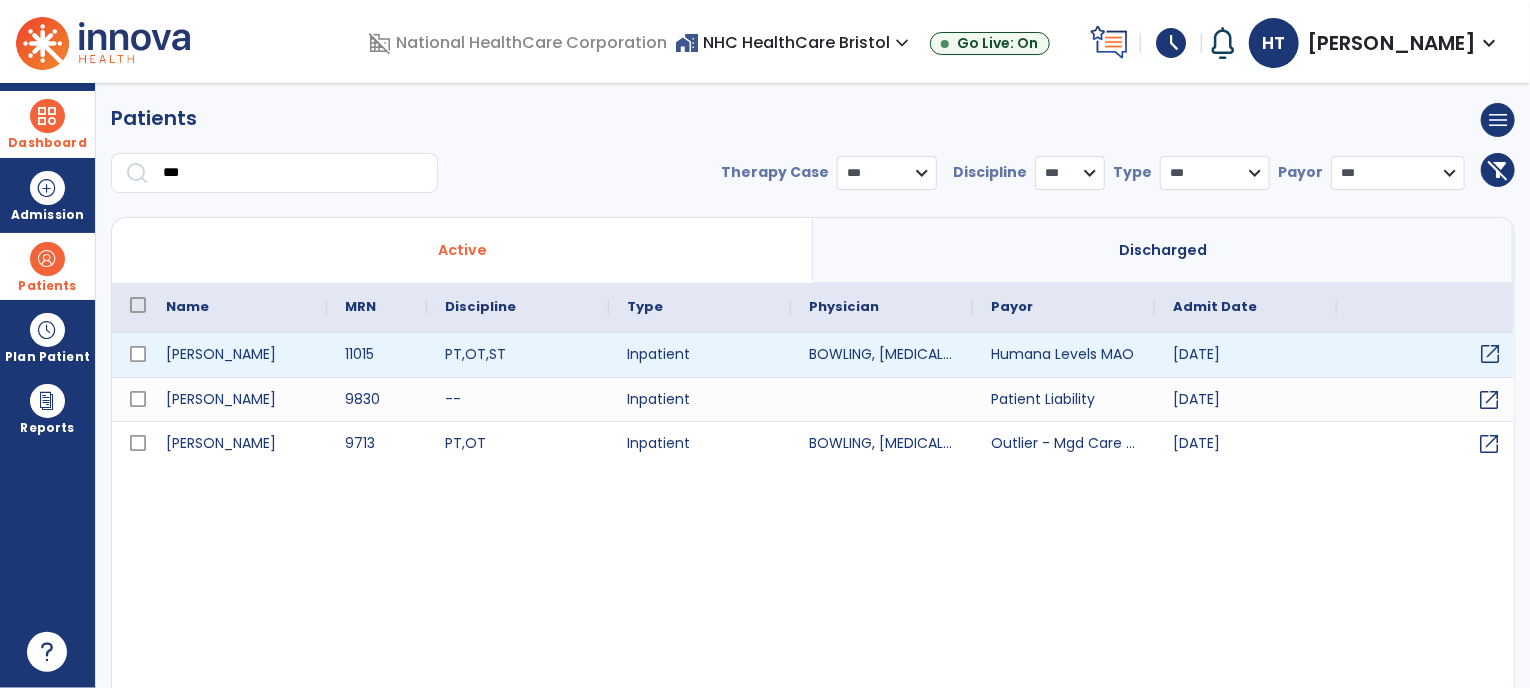 click on "open_in_new" at bounding box center [1490, 354] 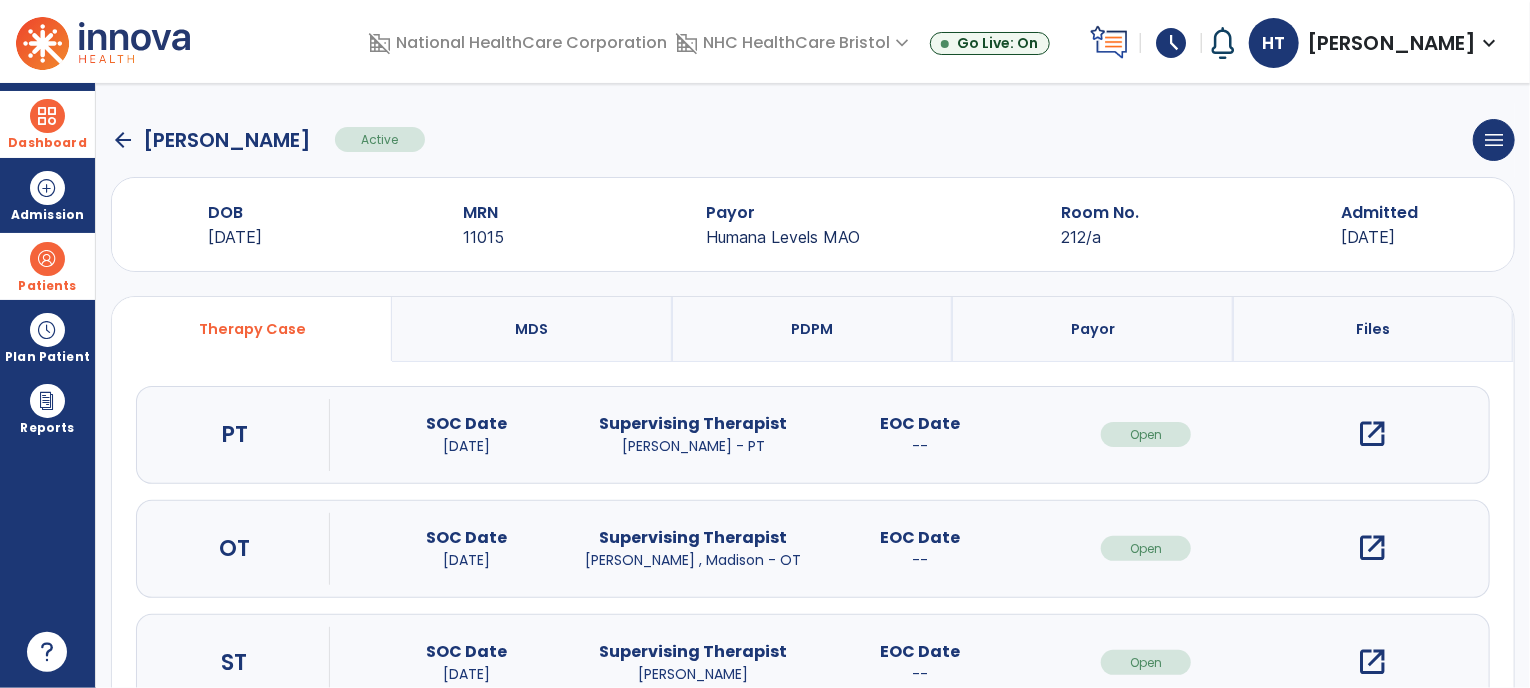 click on "open_in_new" at bounding box center [1373, 434] 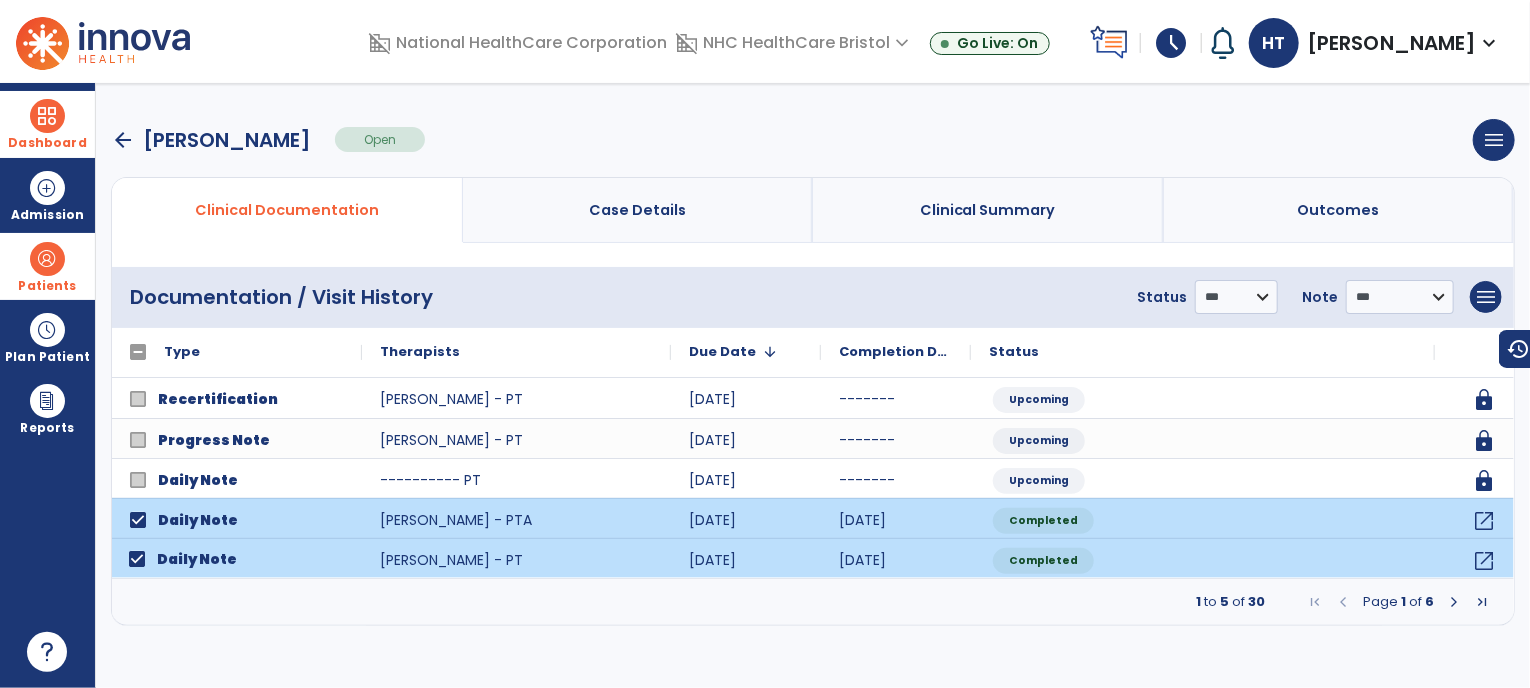 click at bounding box center [1454, 602] 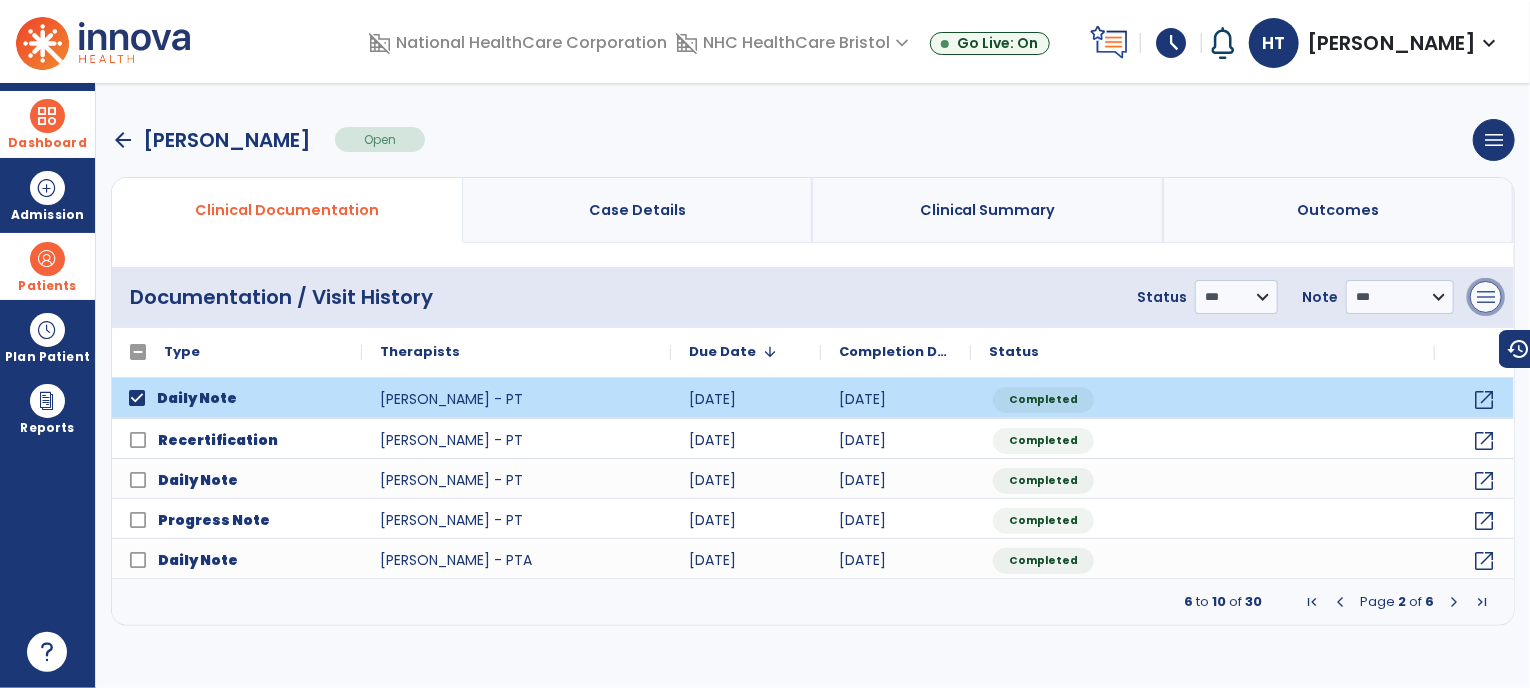 click on "menu" at bounding box center (1486, 297) 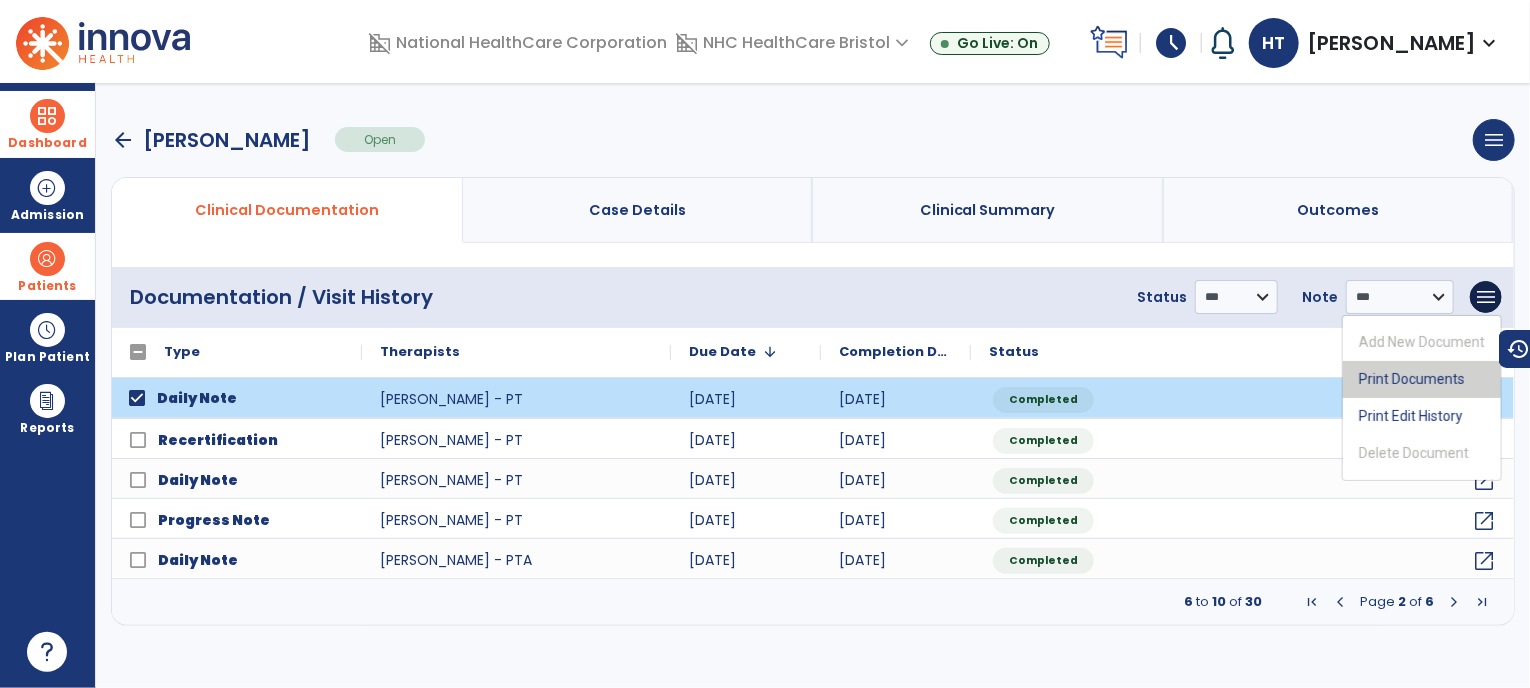 click on "Print Documents" at bounding box center (1422, 379) 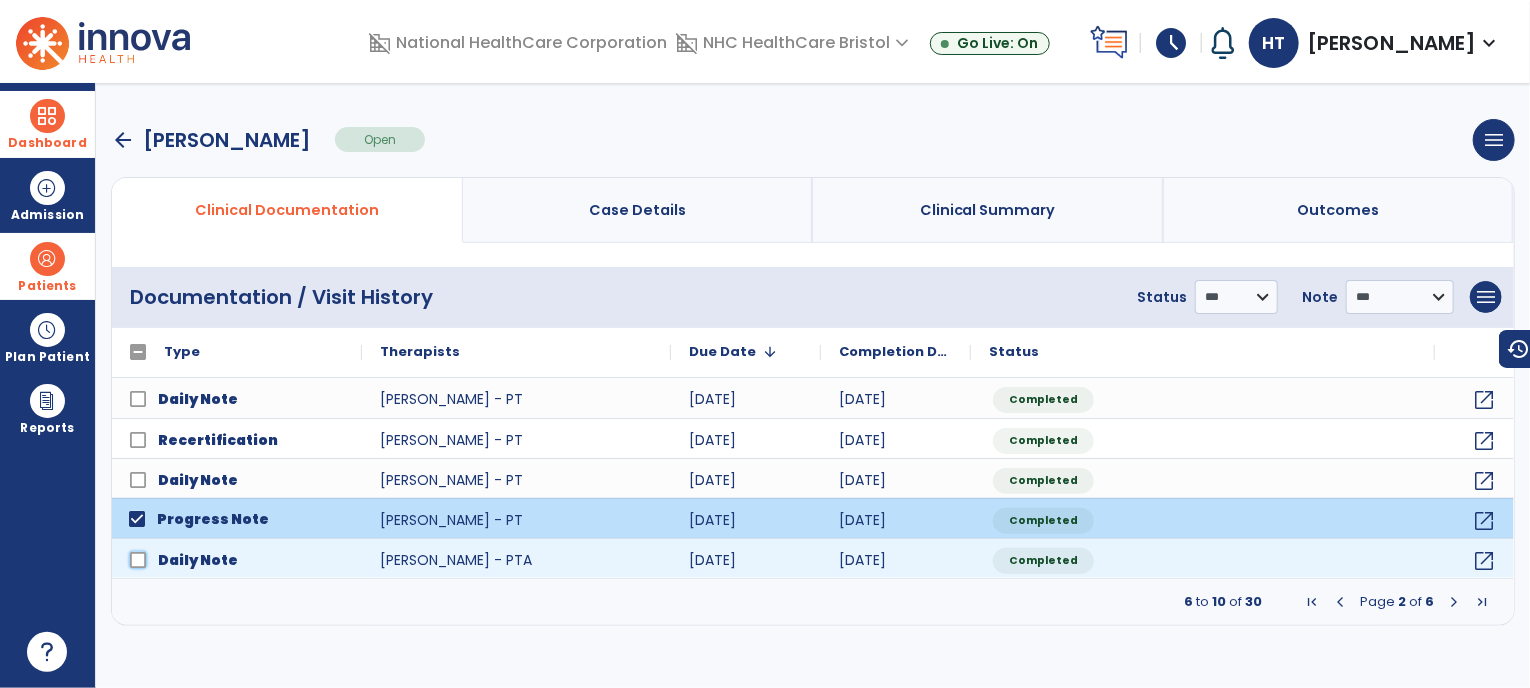 click 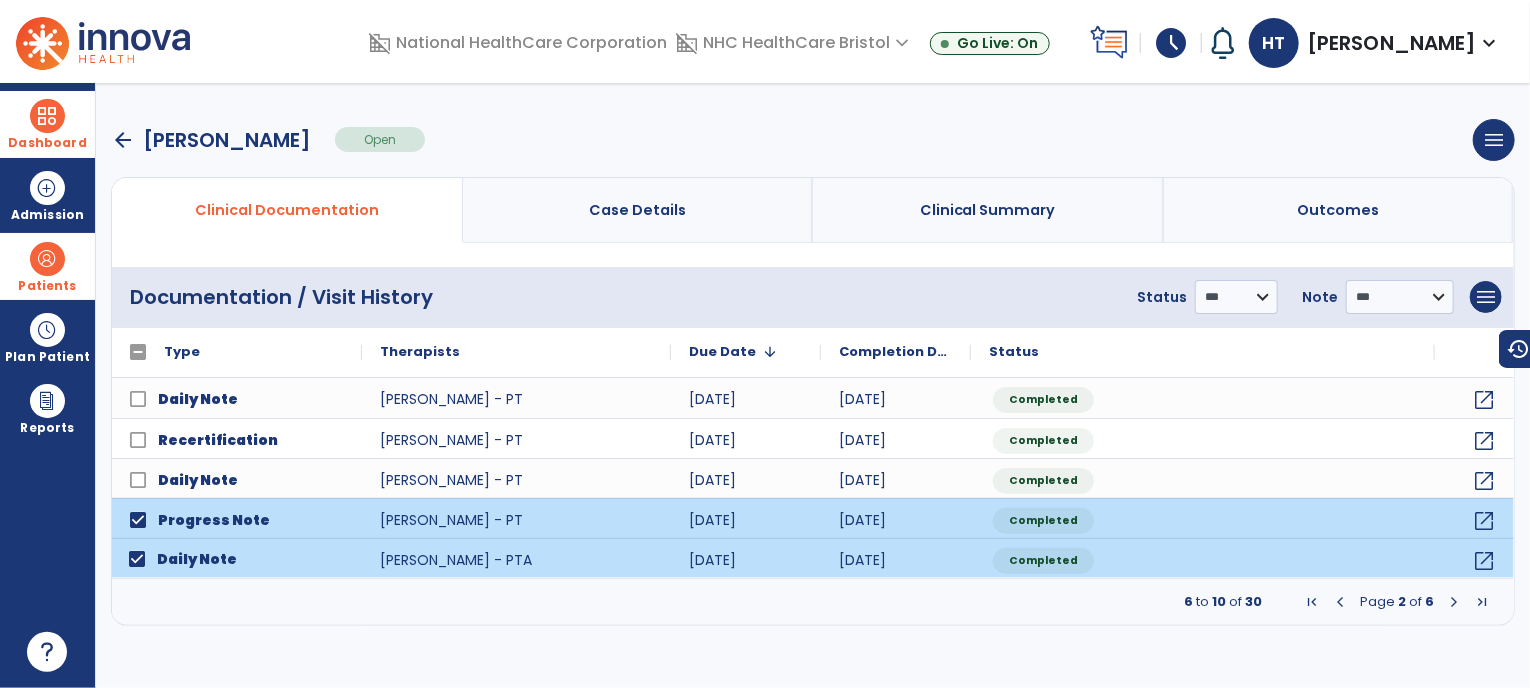 click at bounding box center (1454, 602) 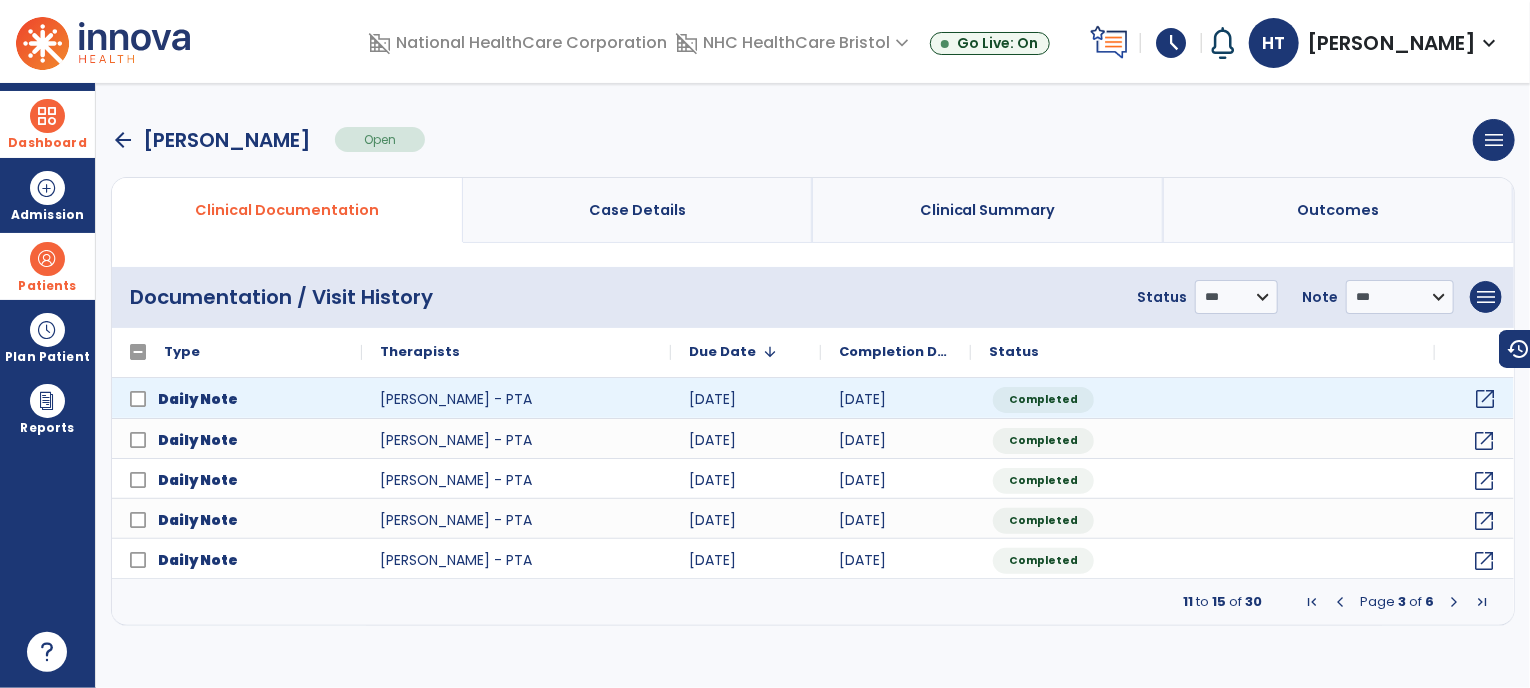 click on "open_in_new" 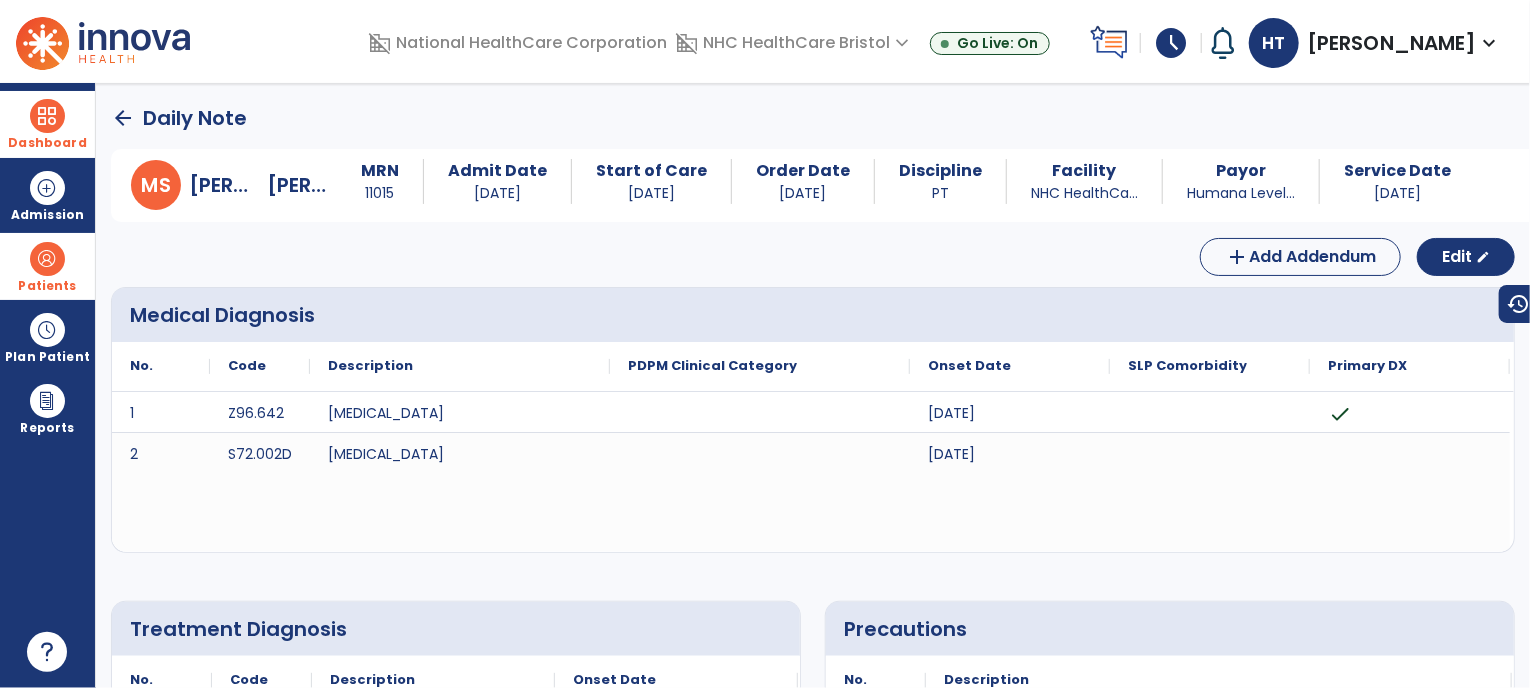 click on "arrow_back" 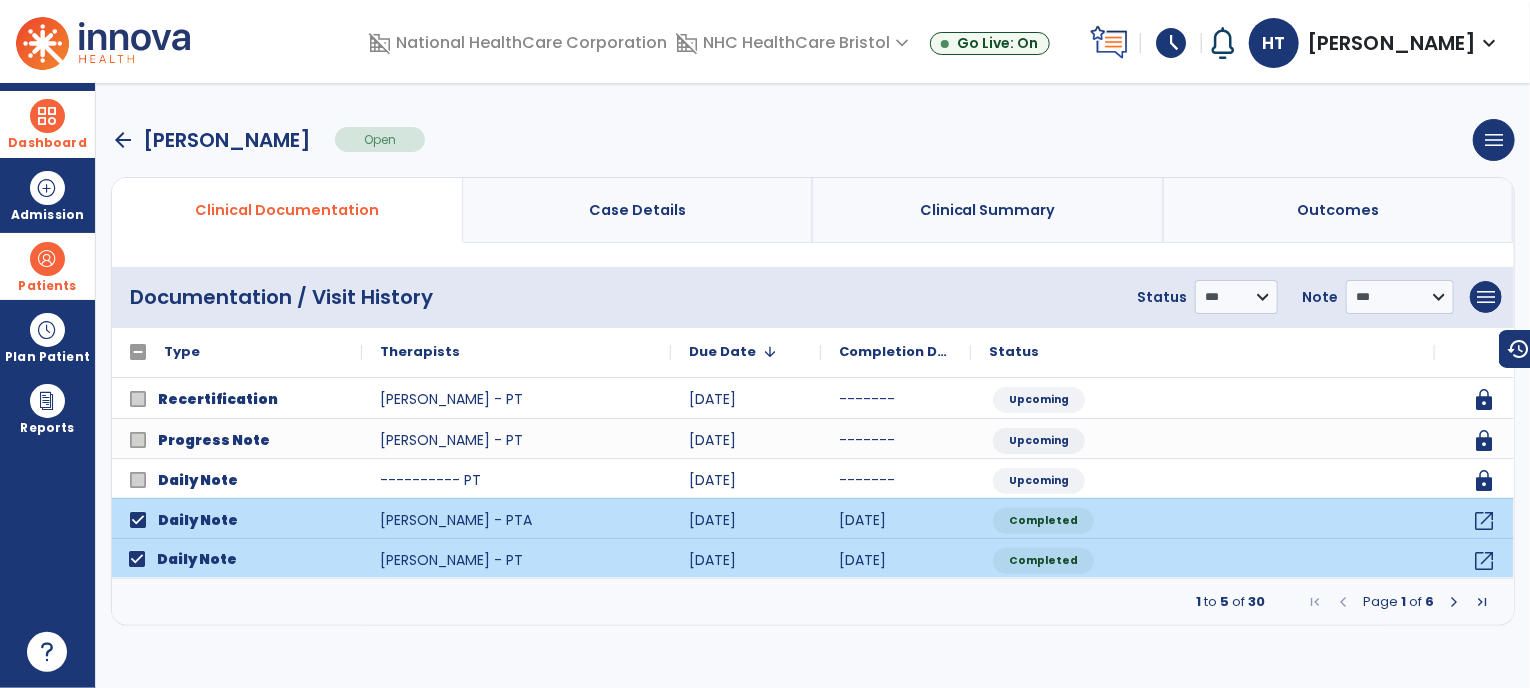 click at bounding box center [1454, 602] 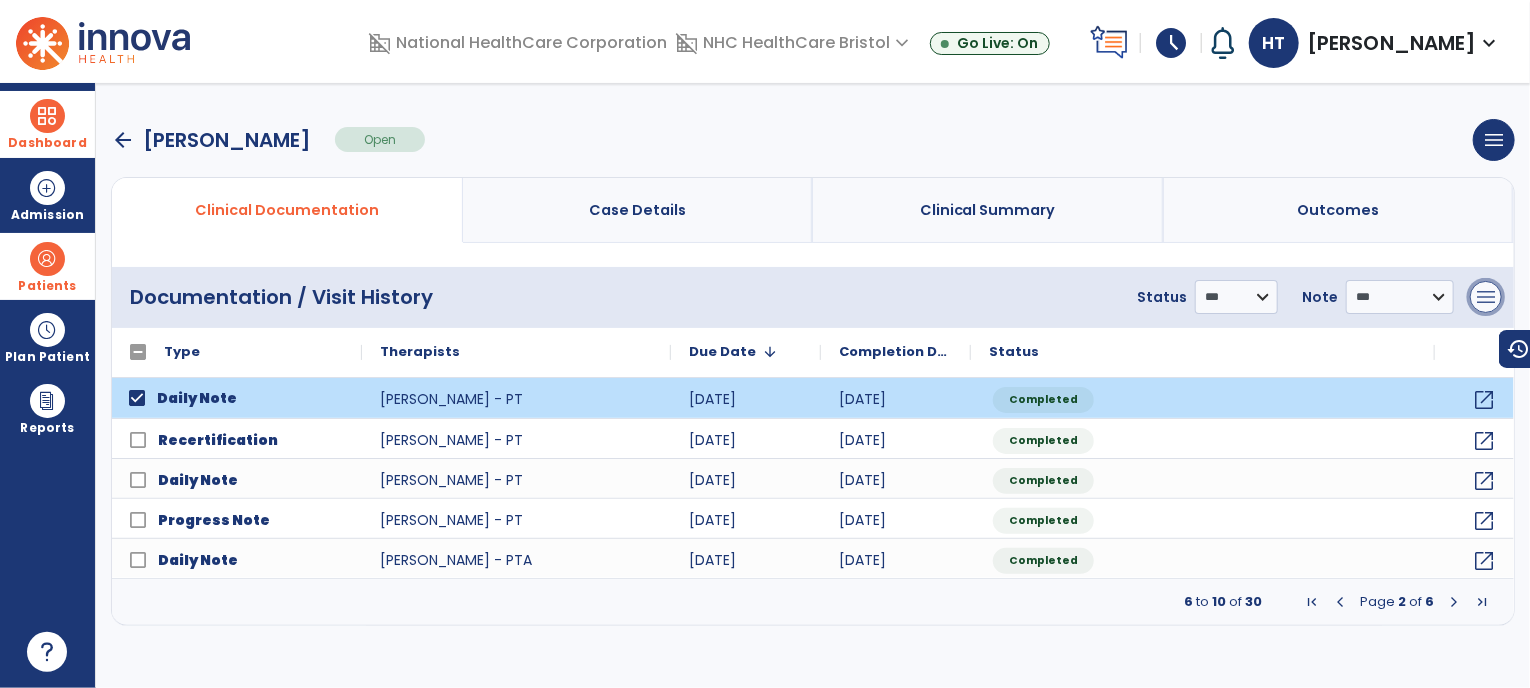 click on "menu" at bounding box center (1486, 297) 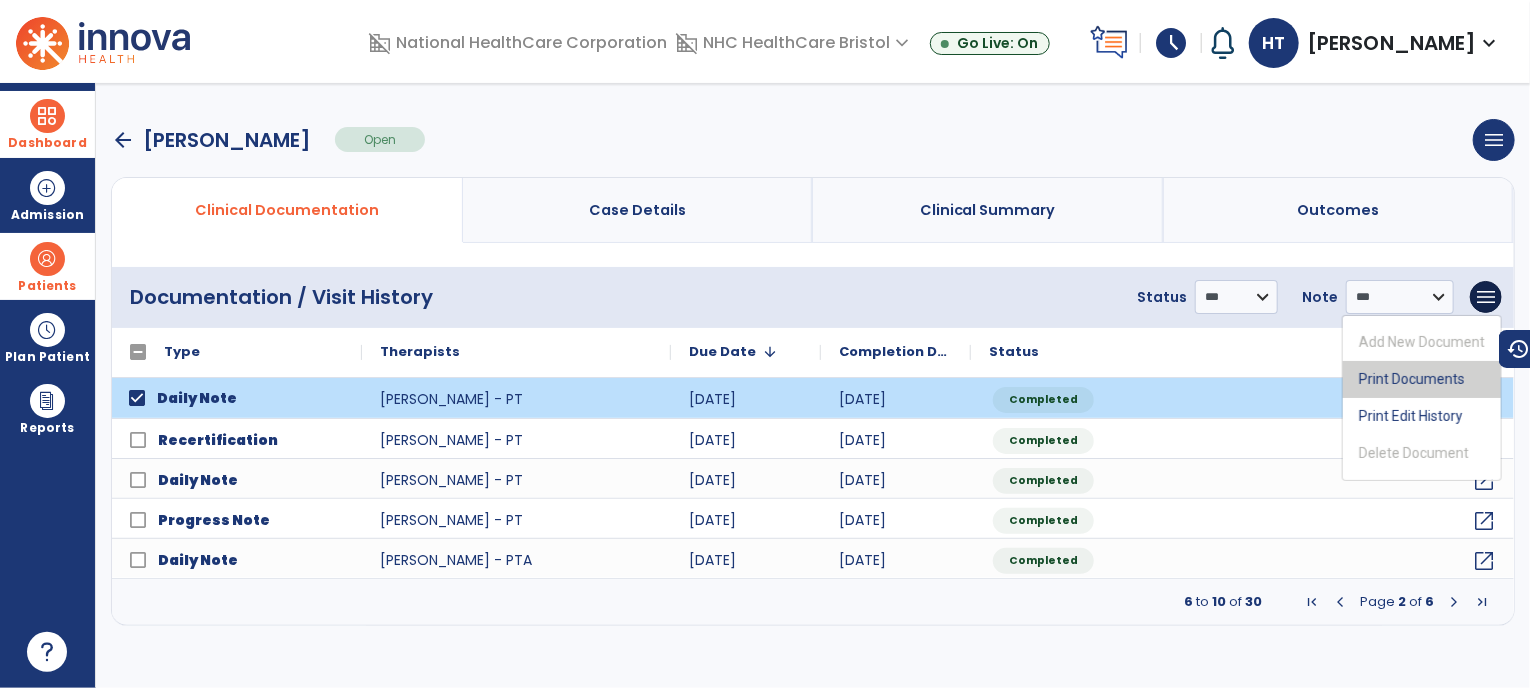 click on "Print Documents" at bounding box center (1422, 379) 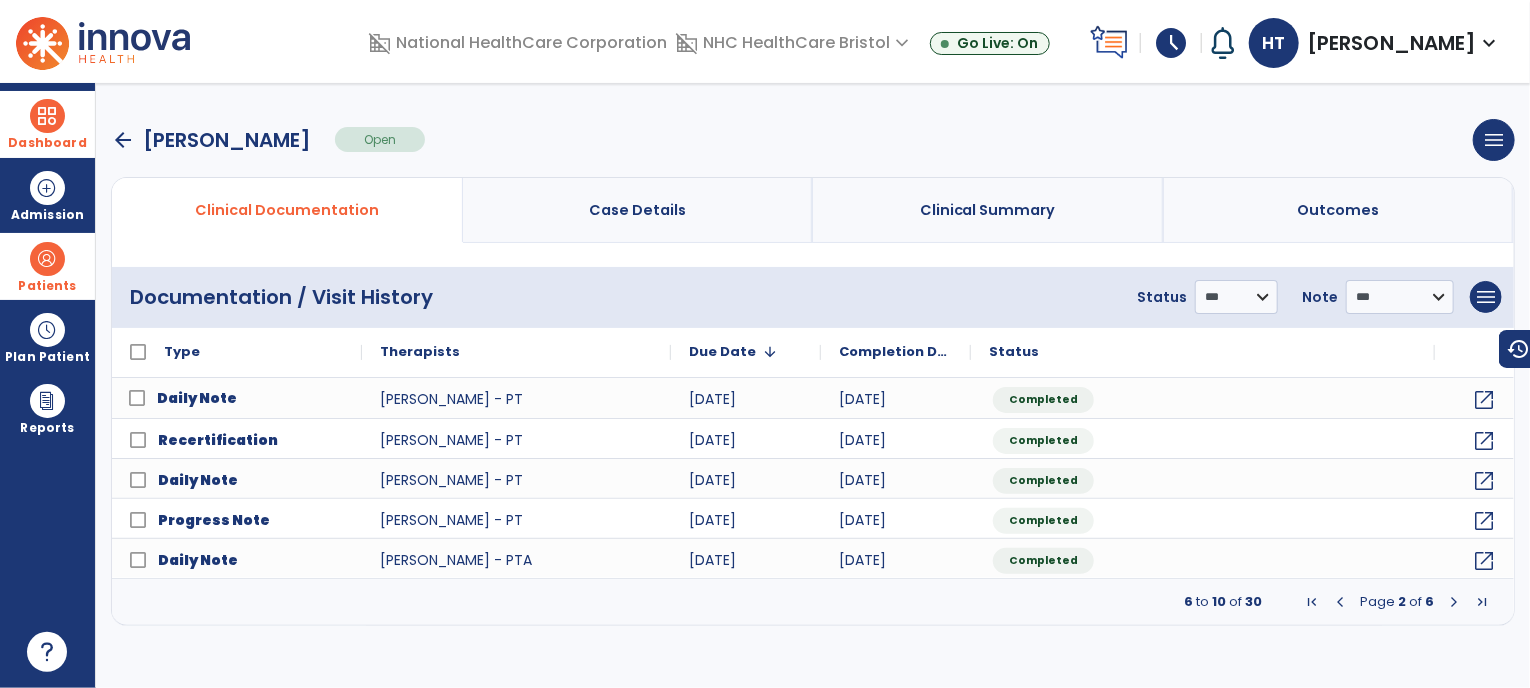 click on "Dashboard" at bounding box center [47, 124] 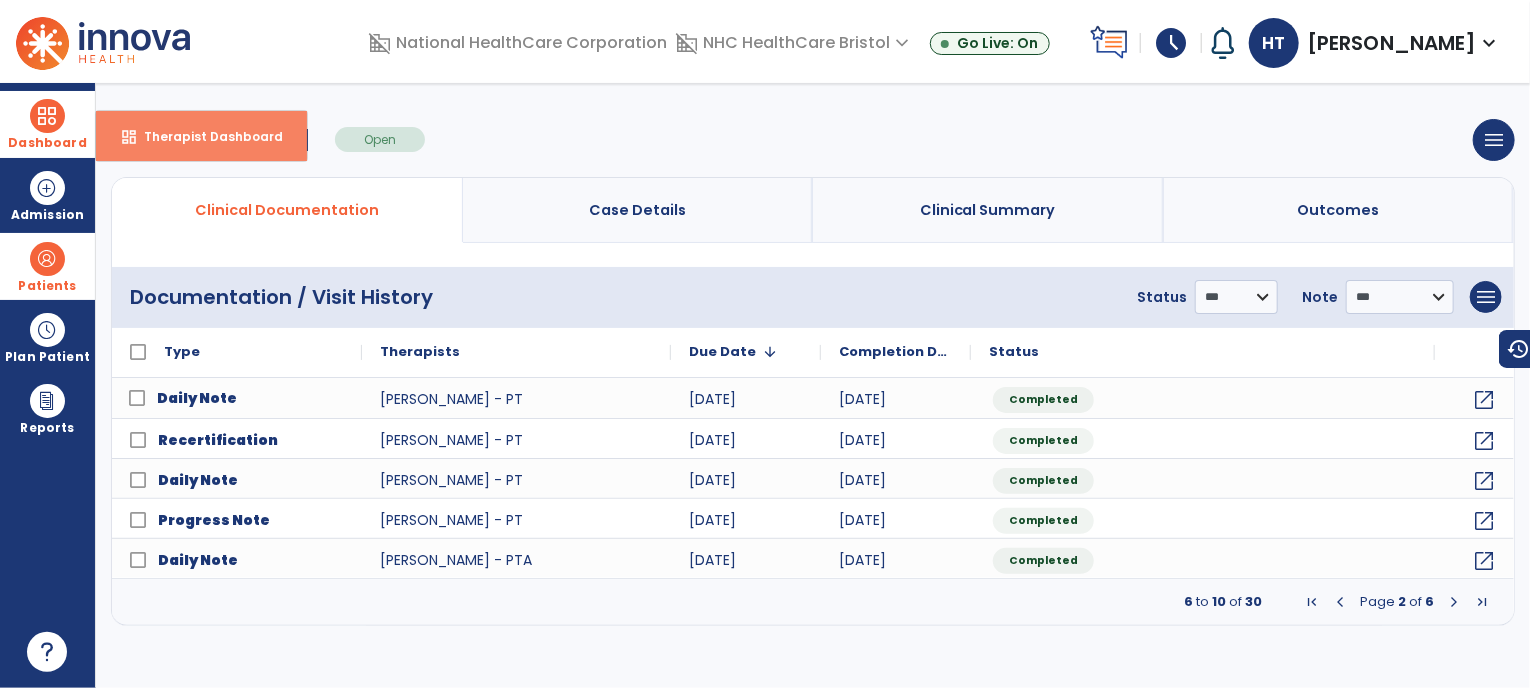 click on "dashboard" at bounding box center [129, 137] 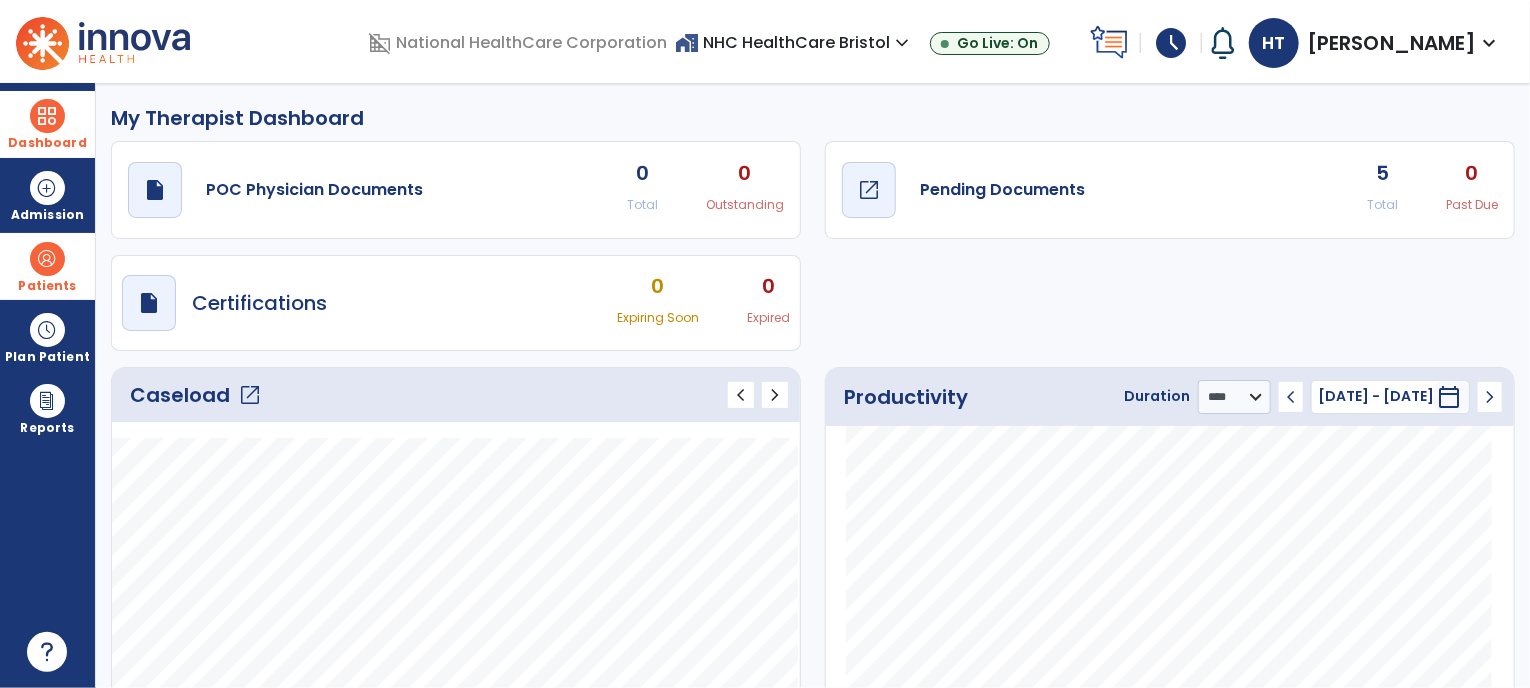 click on "Pending Documents" 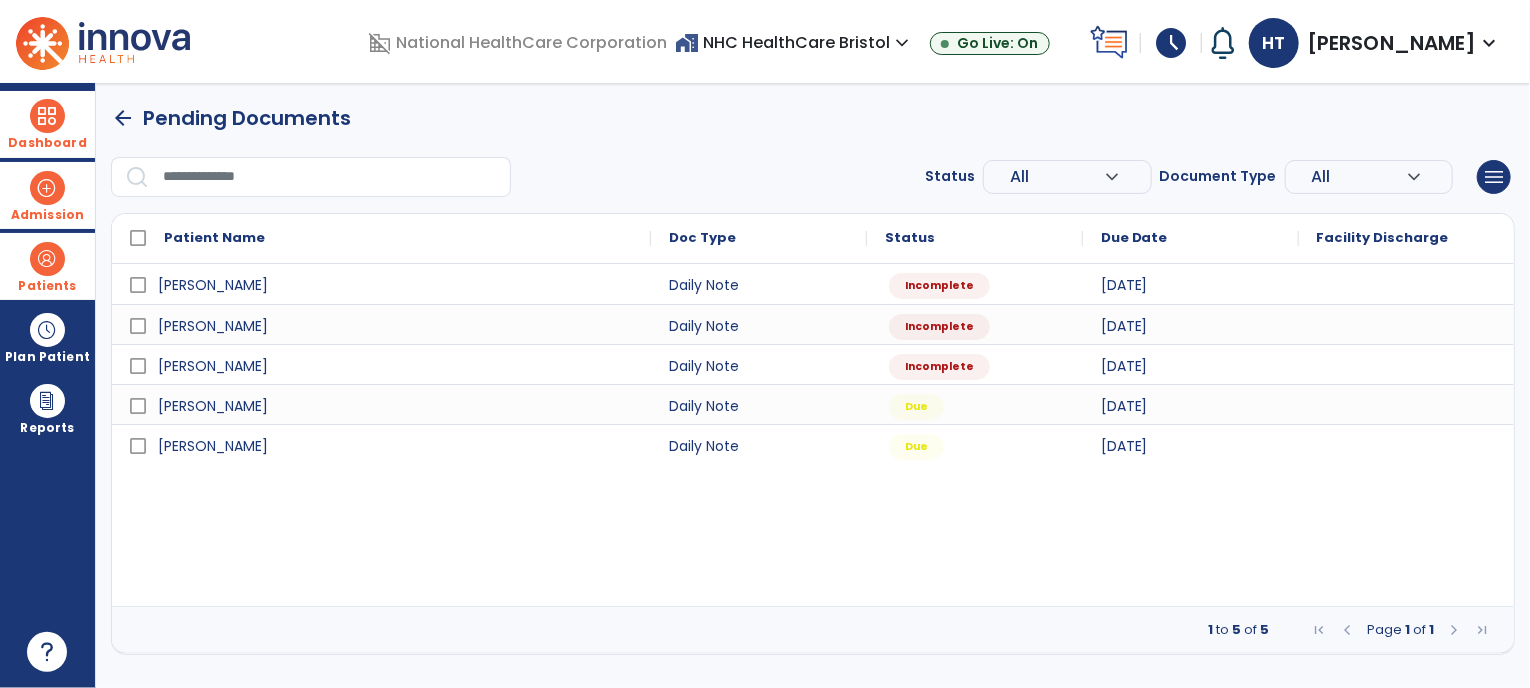 click at bounding box center [47, 188] 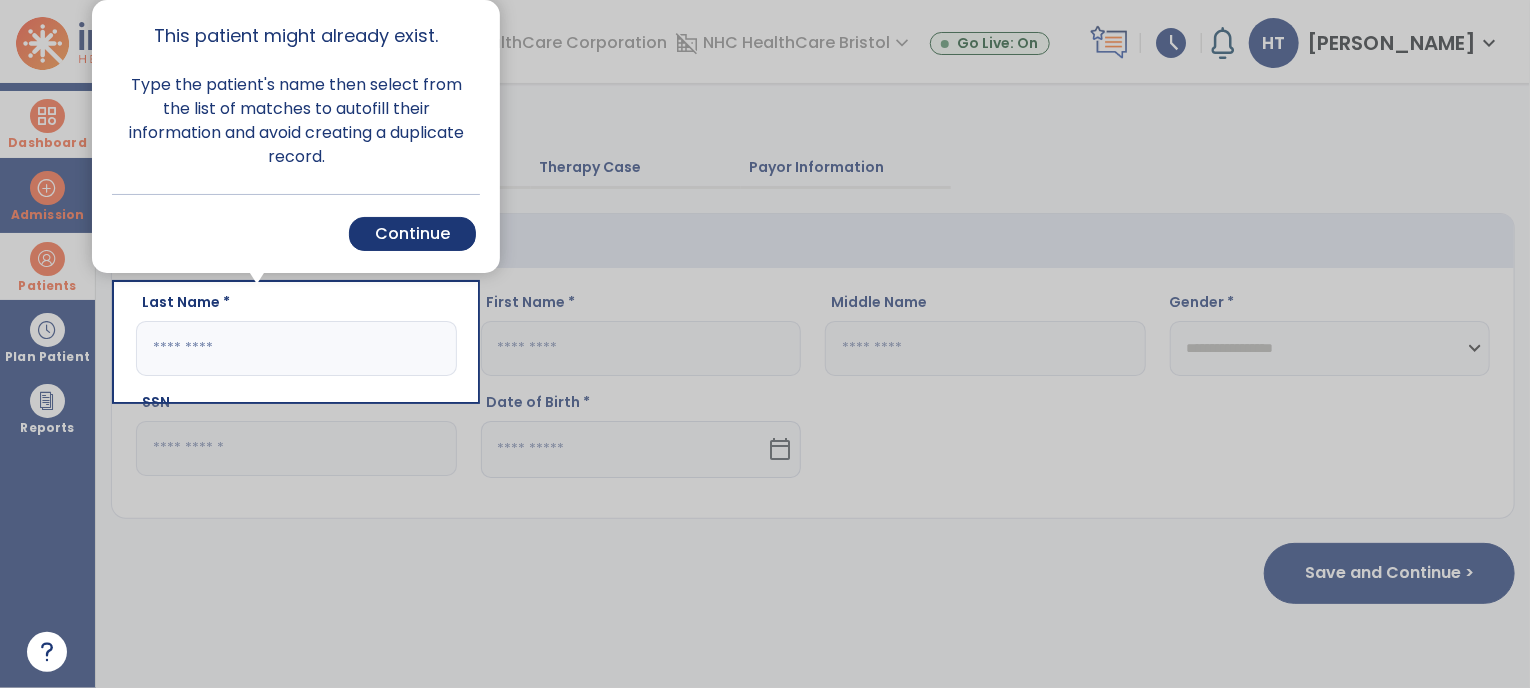 click at bounding box center (58, 344) 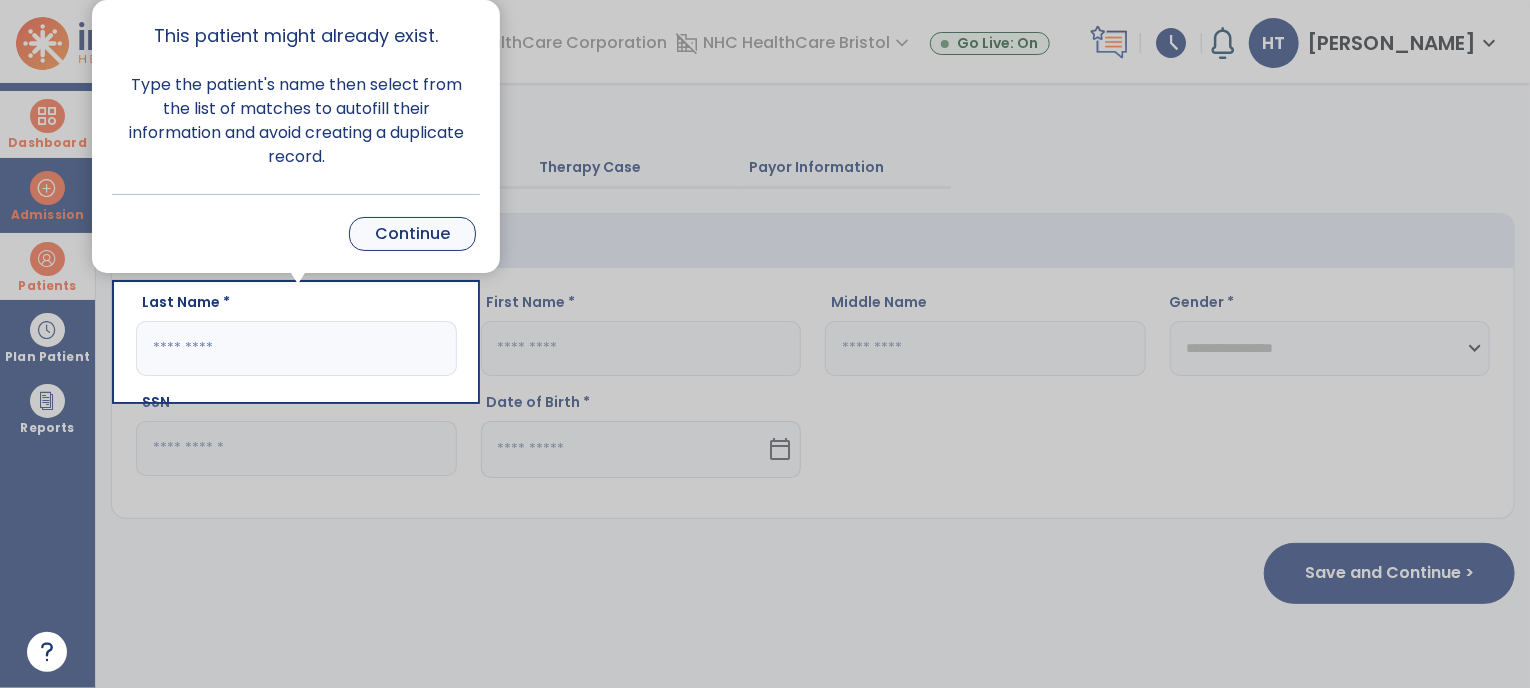 click on "Continue" at bounding box center (412, 234) 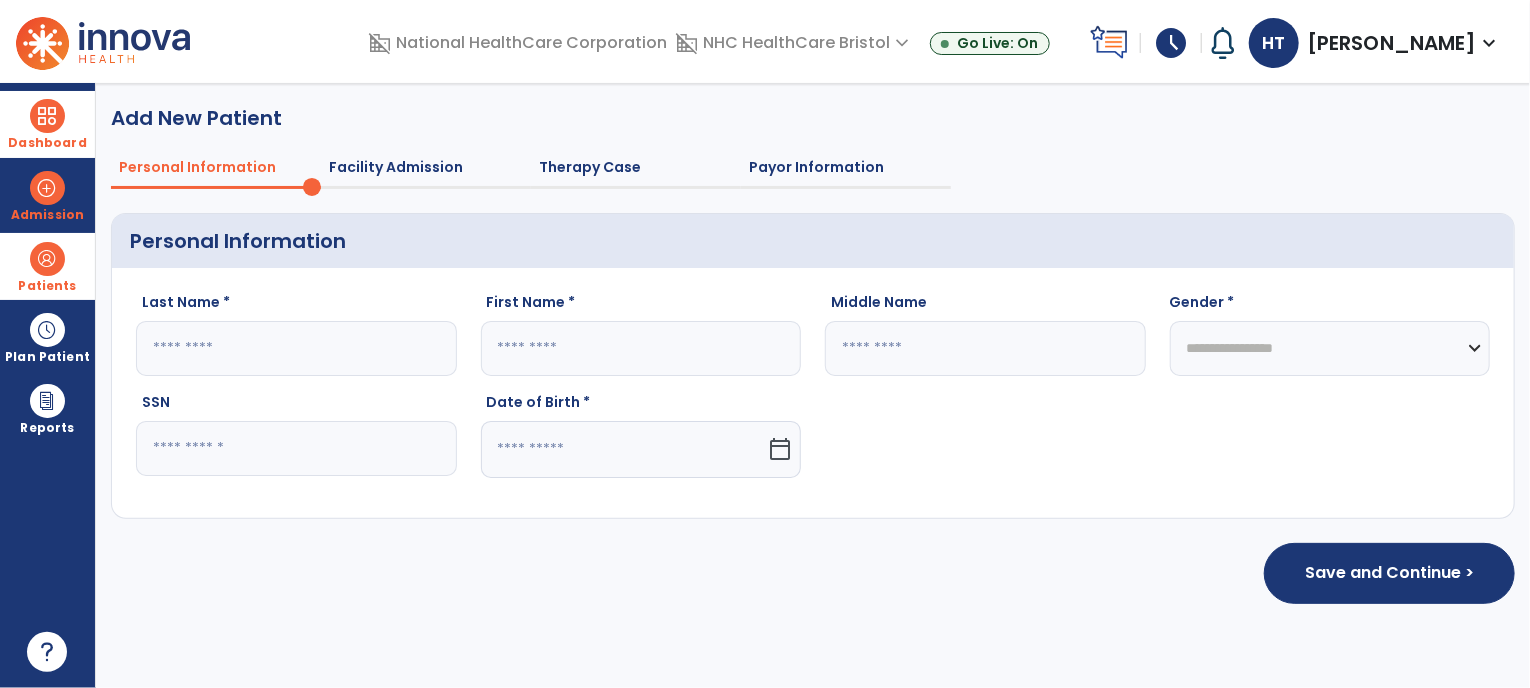 click at bounding box center [47, 259] 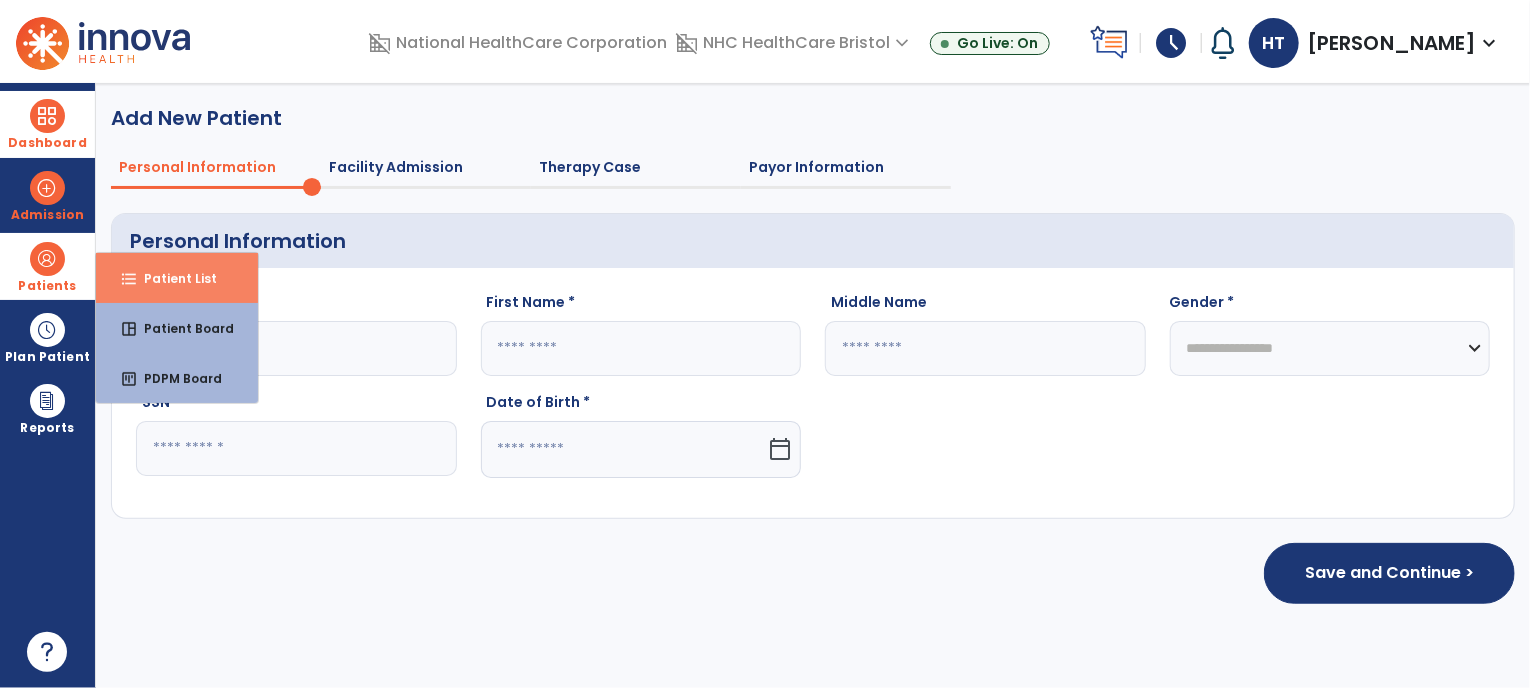 click on "format_list_bulleted" at bounding box center [129, 279] 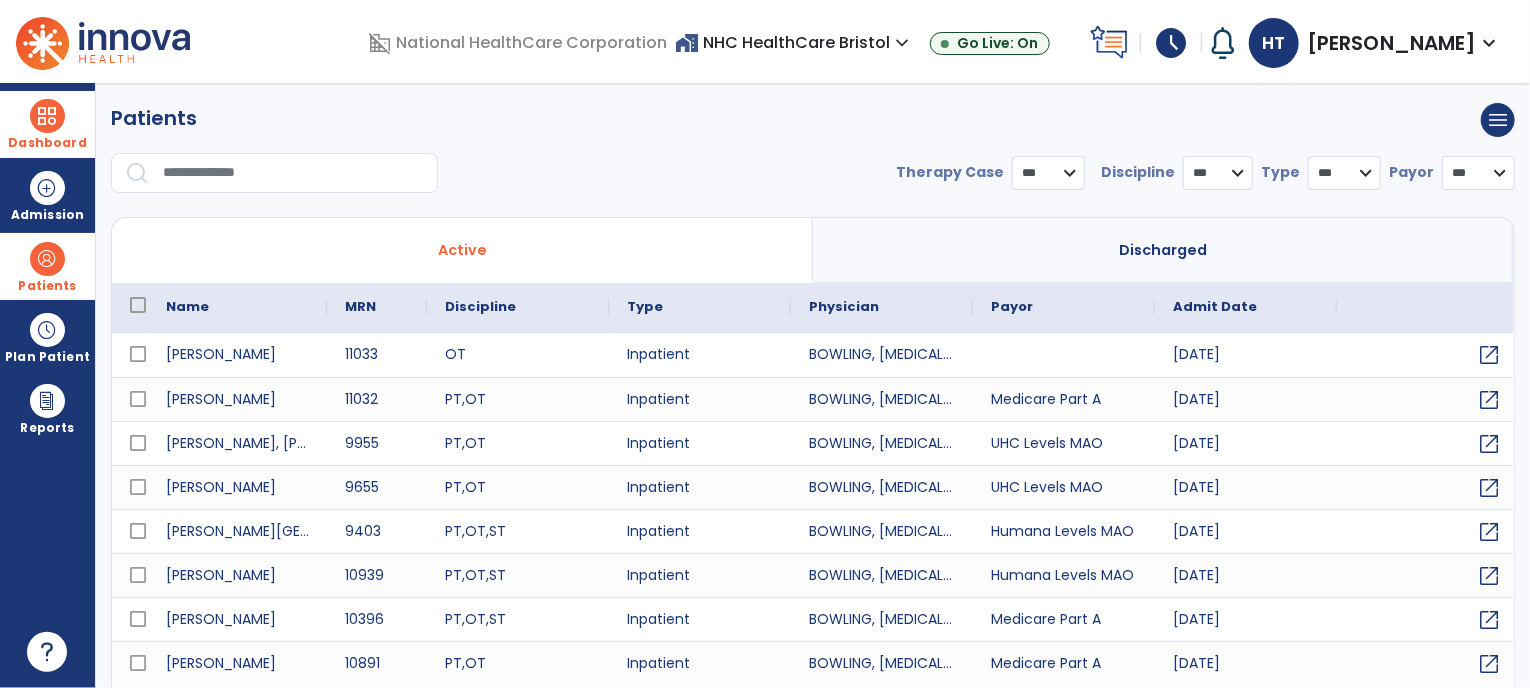 select on "***" 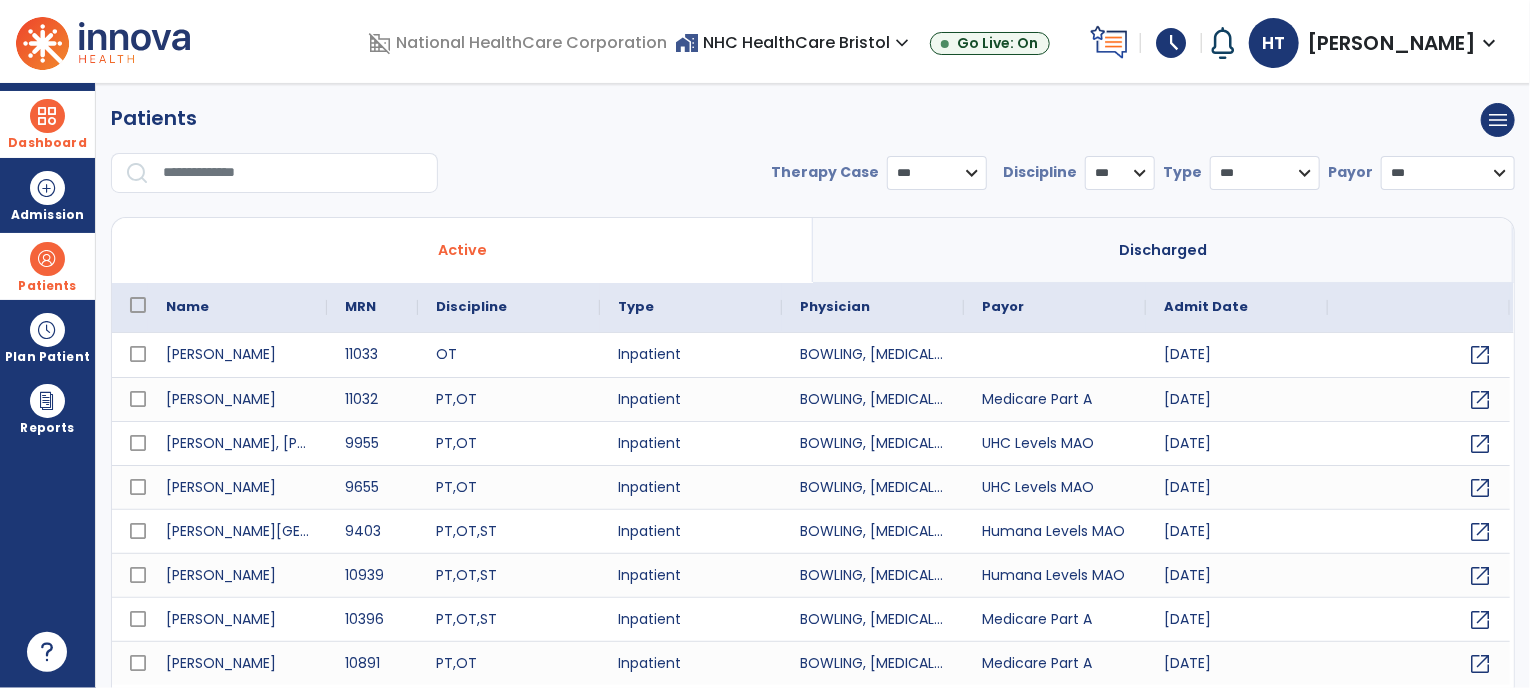 click at bounding box center (293, 173) 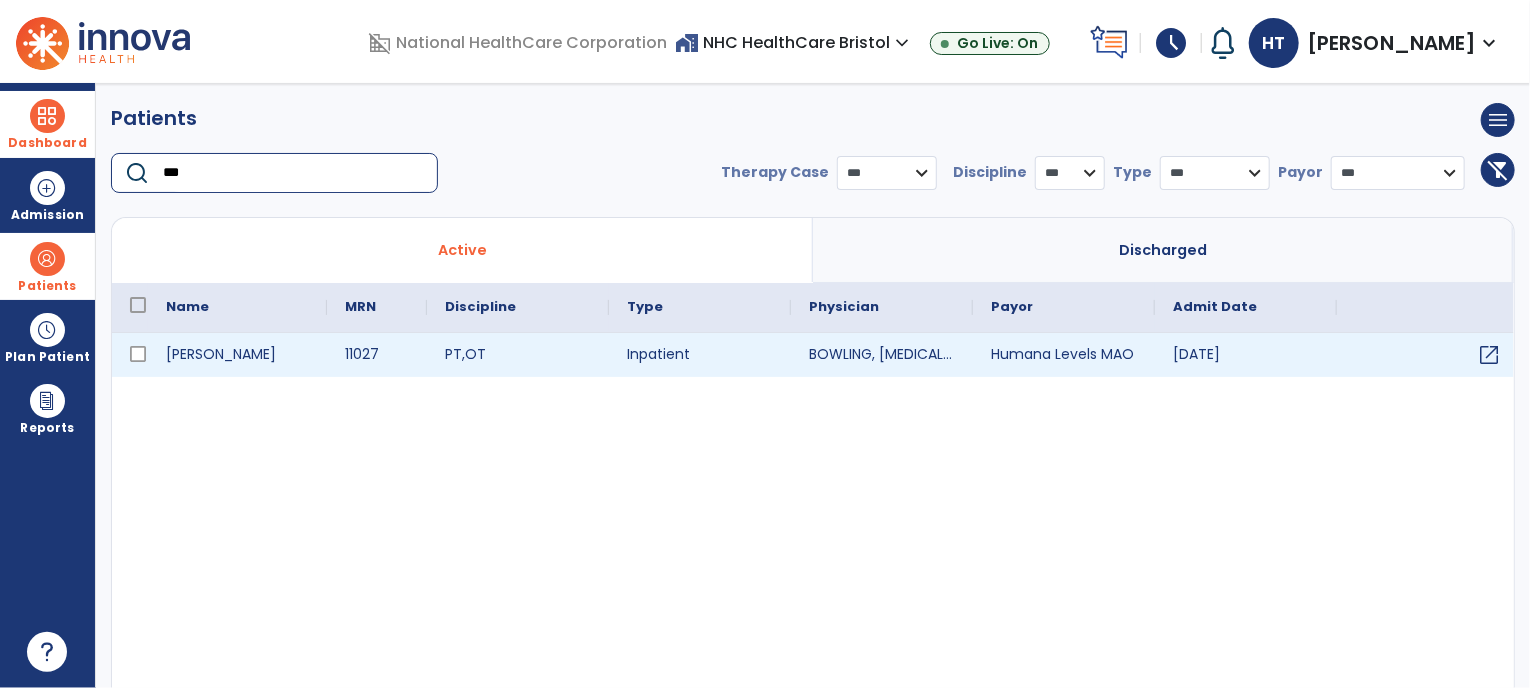 type on "***" 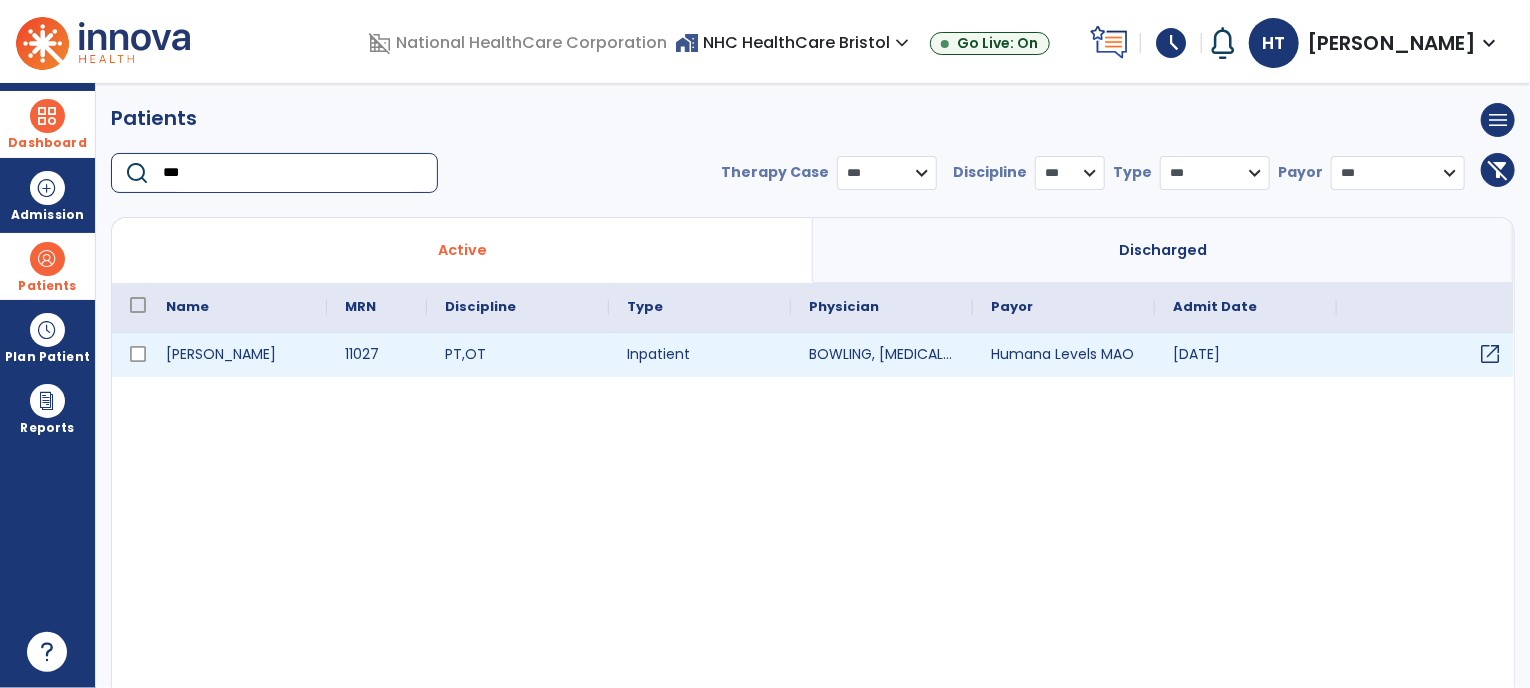 click on "open_in_new" at bounding box center (1428, 355) 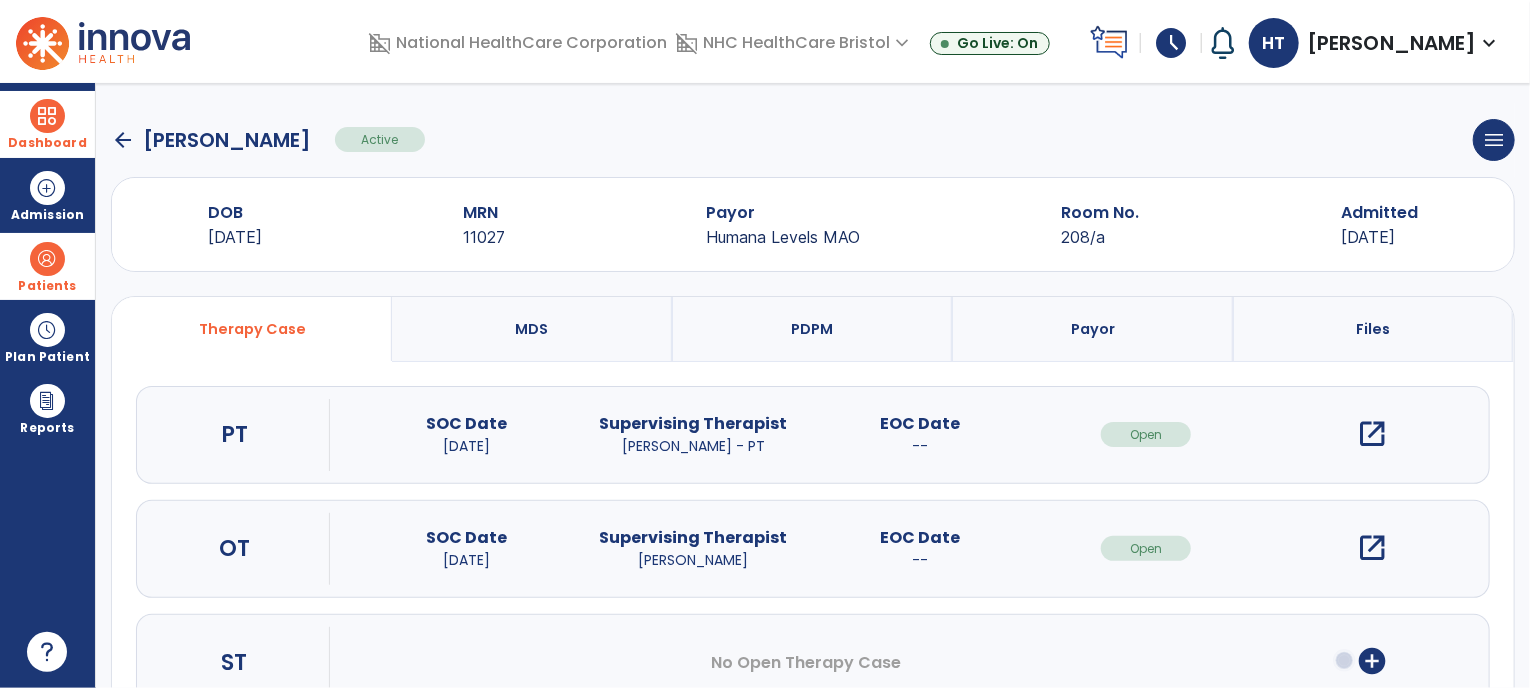 click on "open_in_new" at bounding box center [1373, 548] 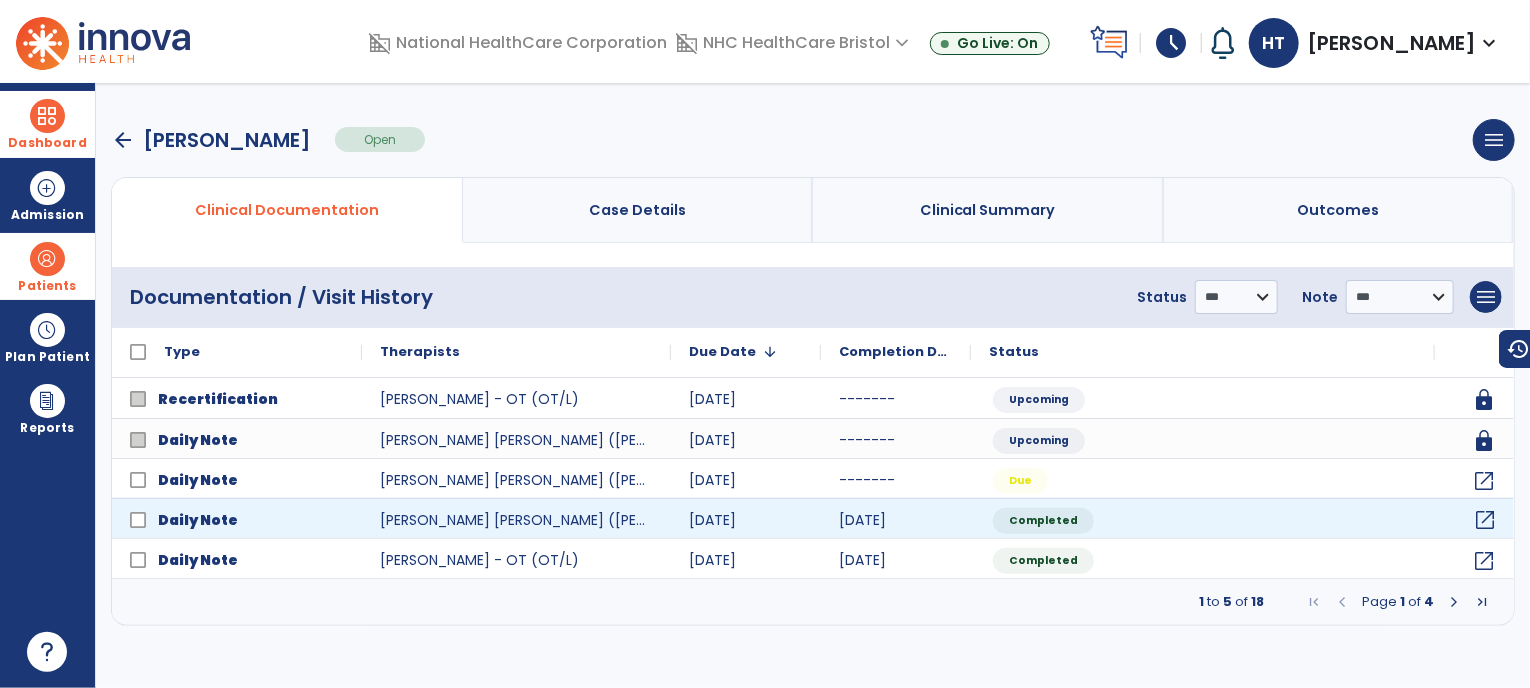 click on "open_in_new" 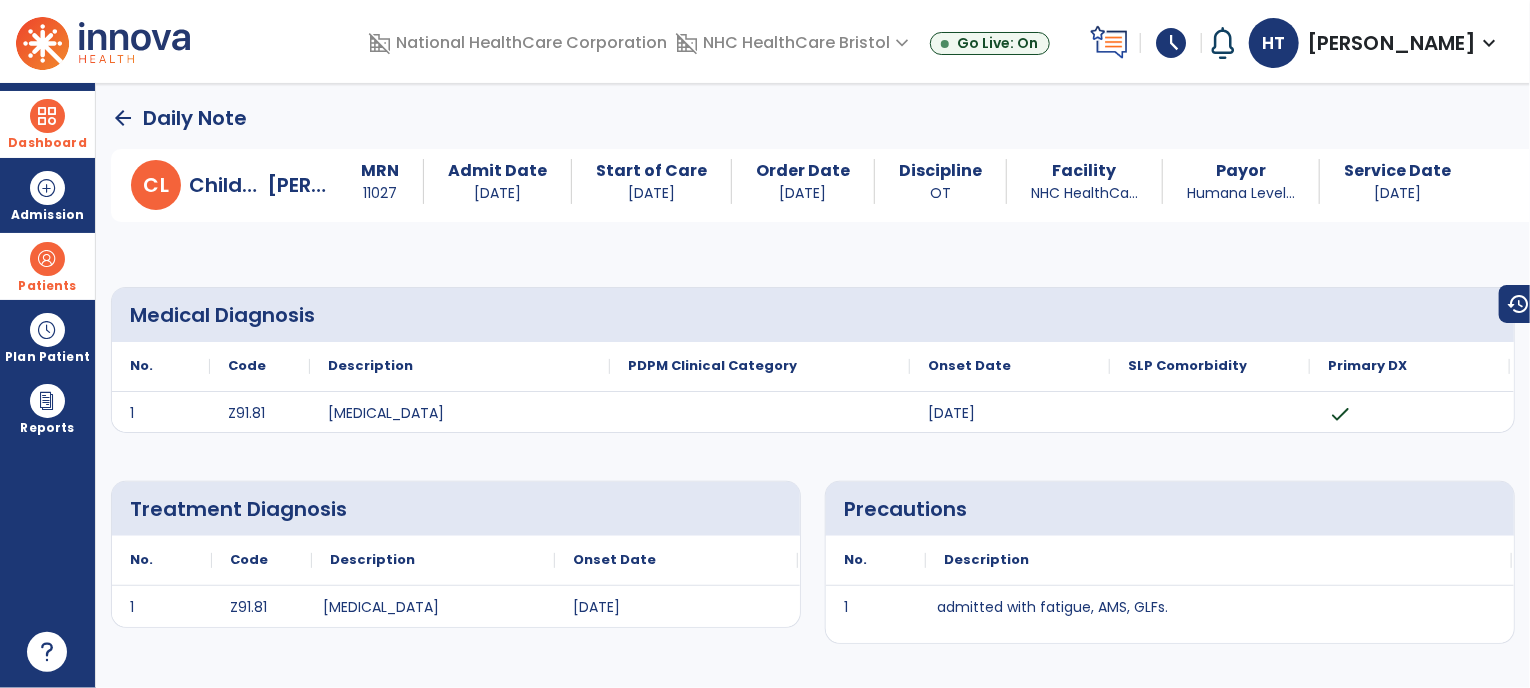 click on "arrow_back" 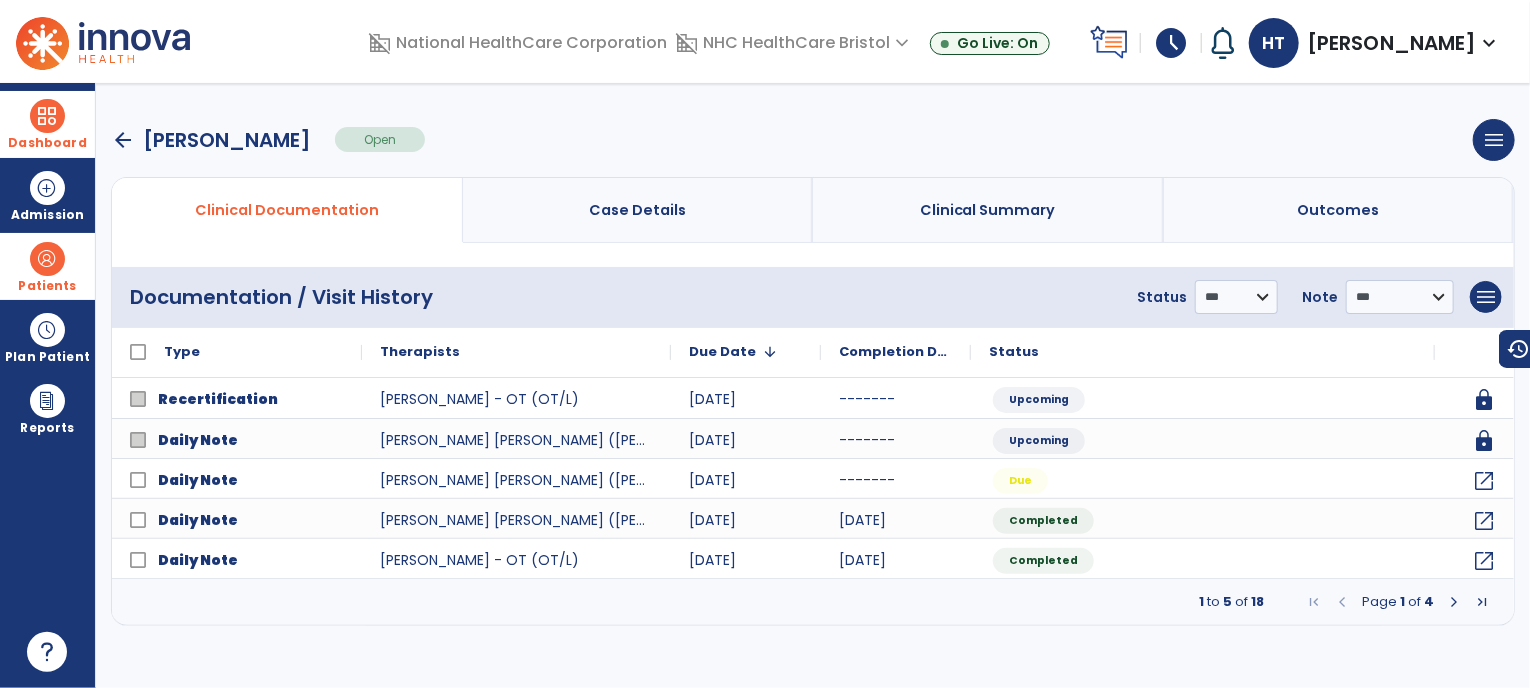 click at bounding box center (47, 259) 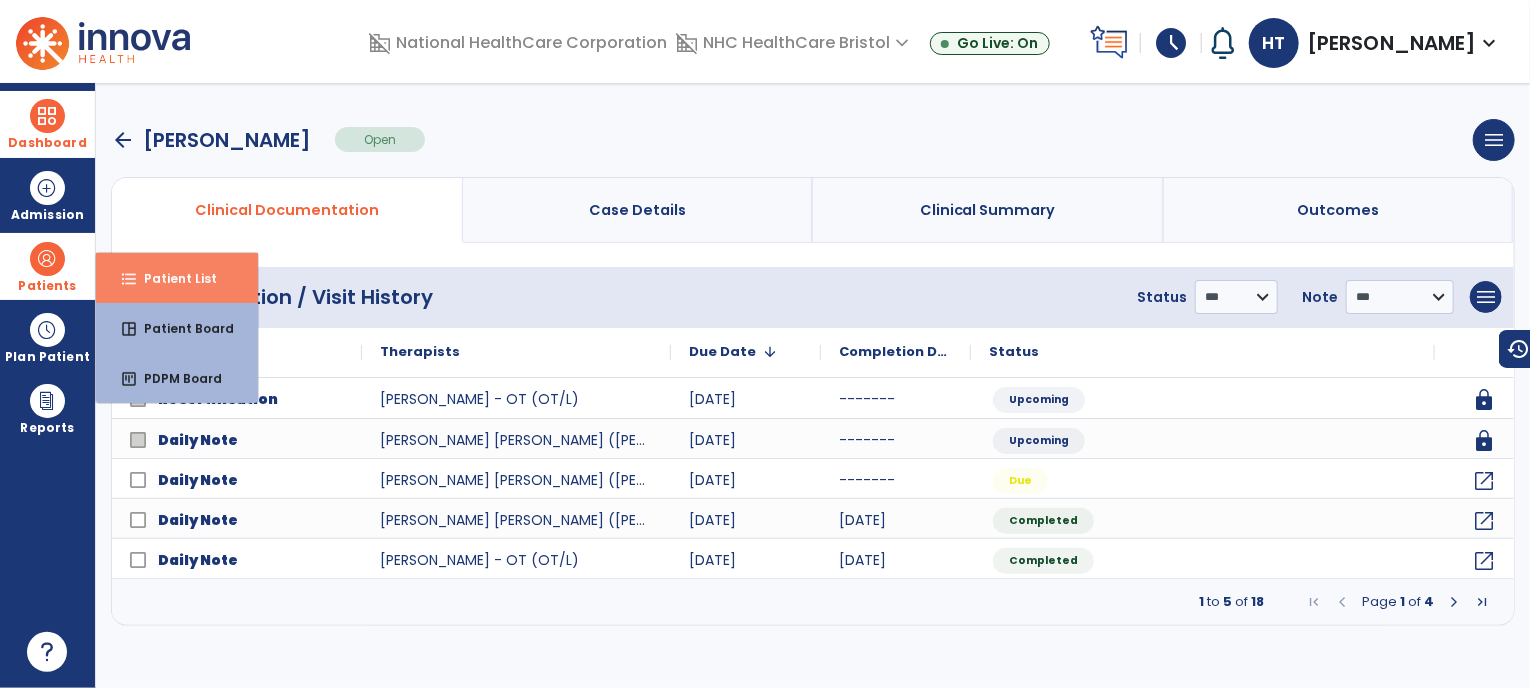 click on "format_list_bulleted  Patient List" at bounding box center [177, 278] 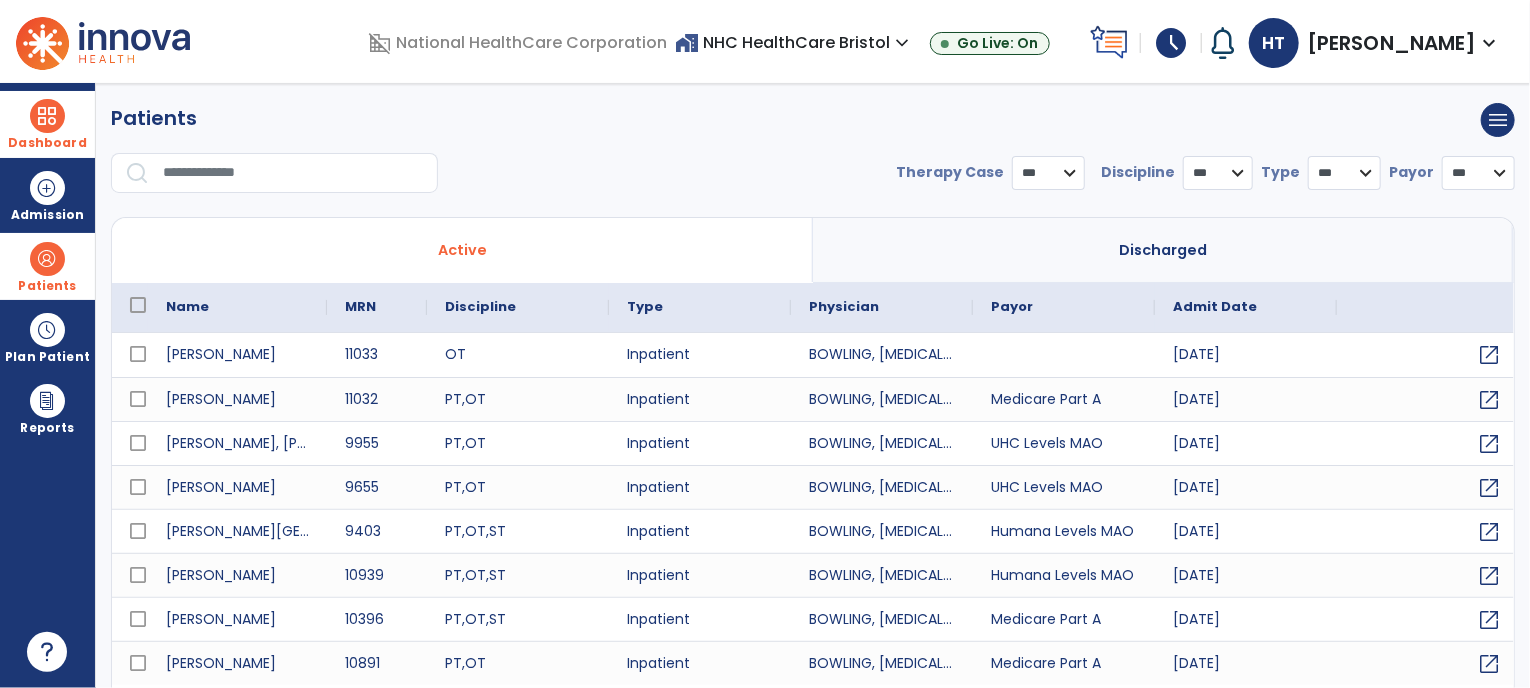 select on "***" 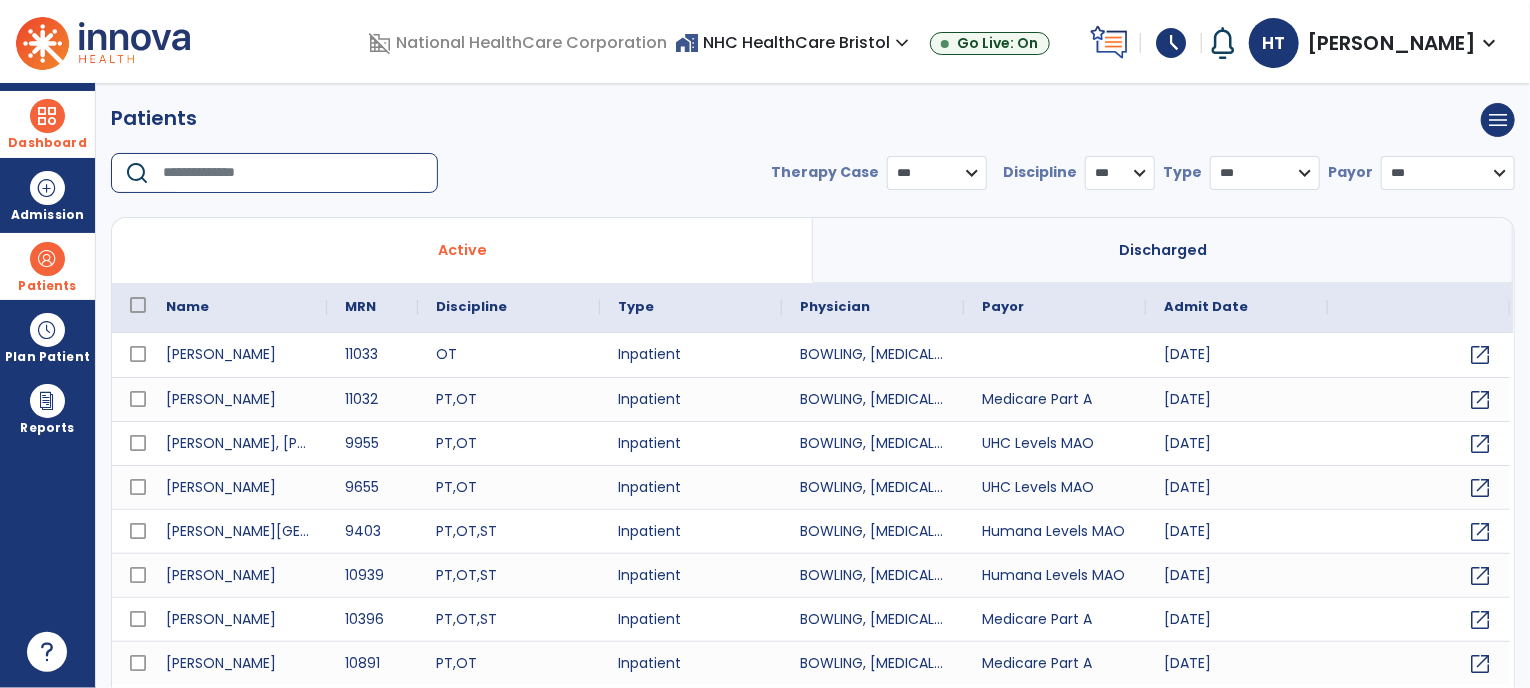 click at bounding box center [293, 173] 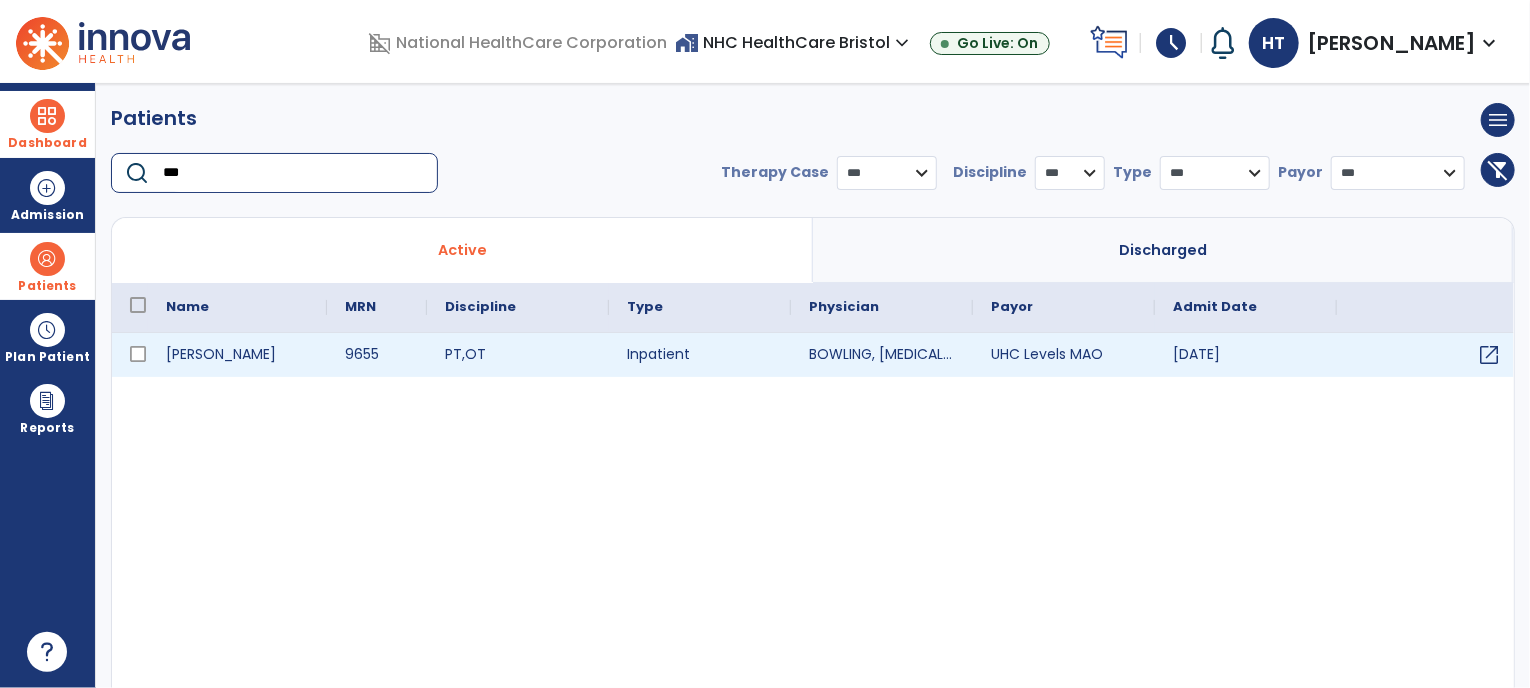 type on "***" 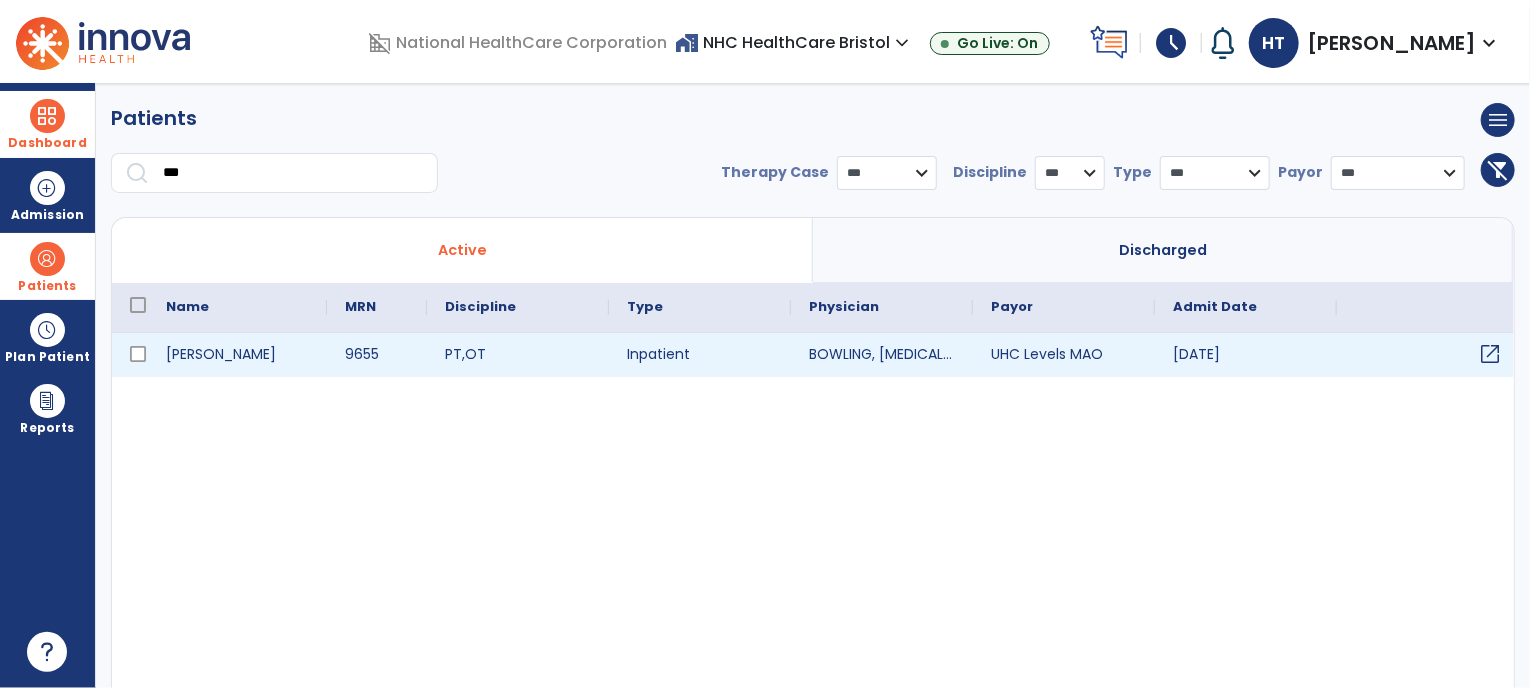 click on "open_in_new" at bounding box center (1428, 355) 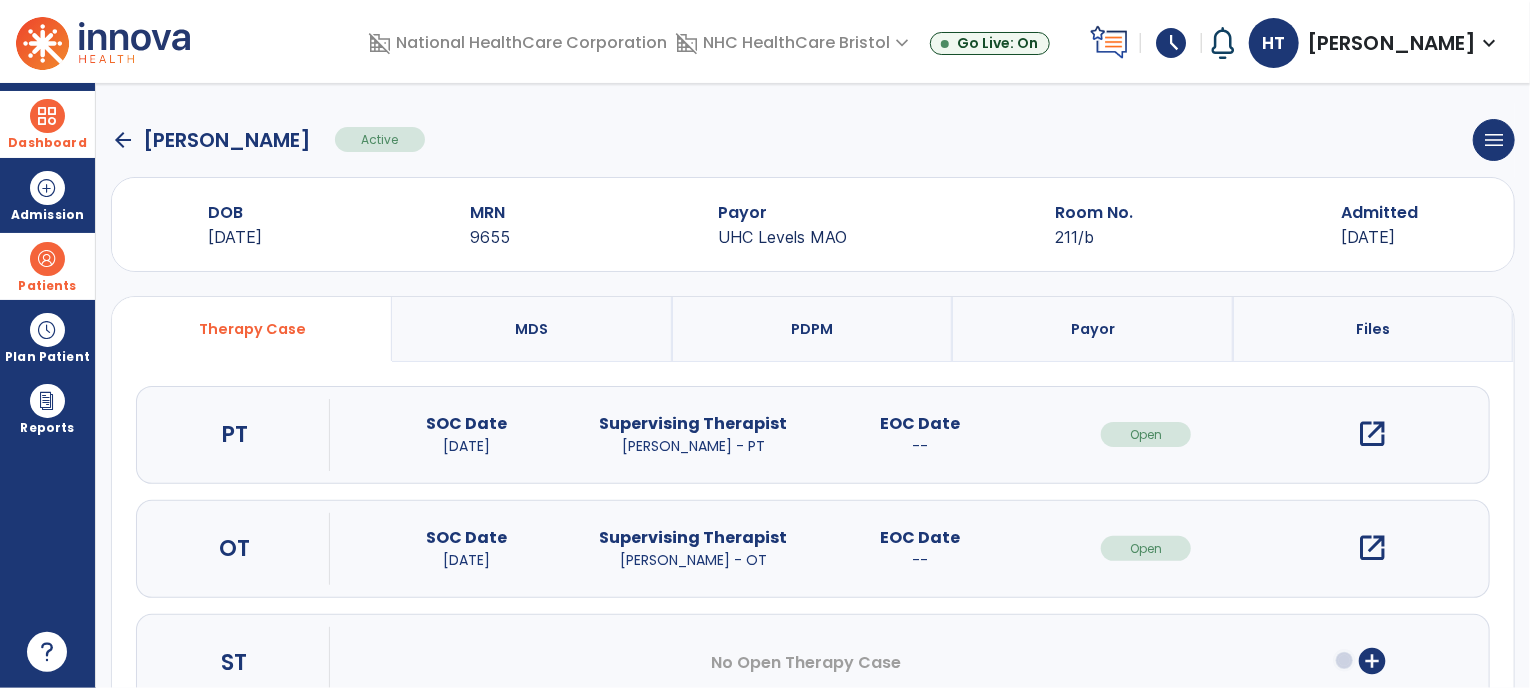click on "open_in_new" at bounding box center [1373, 548] 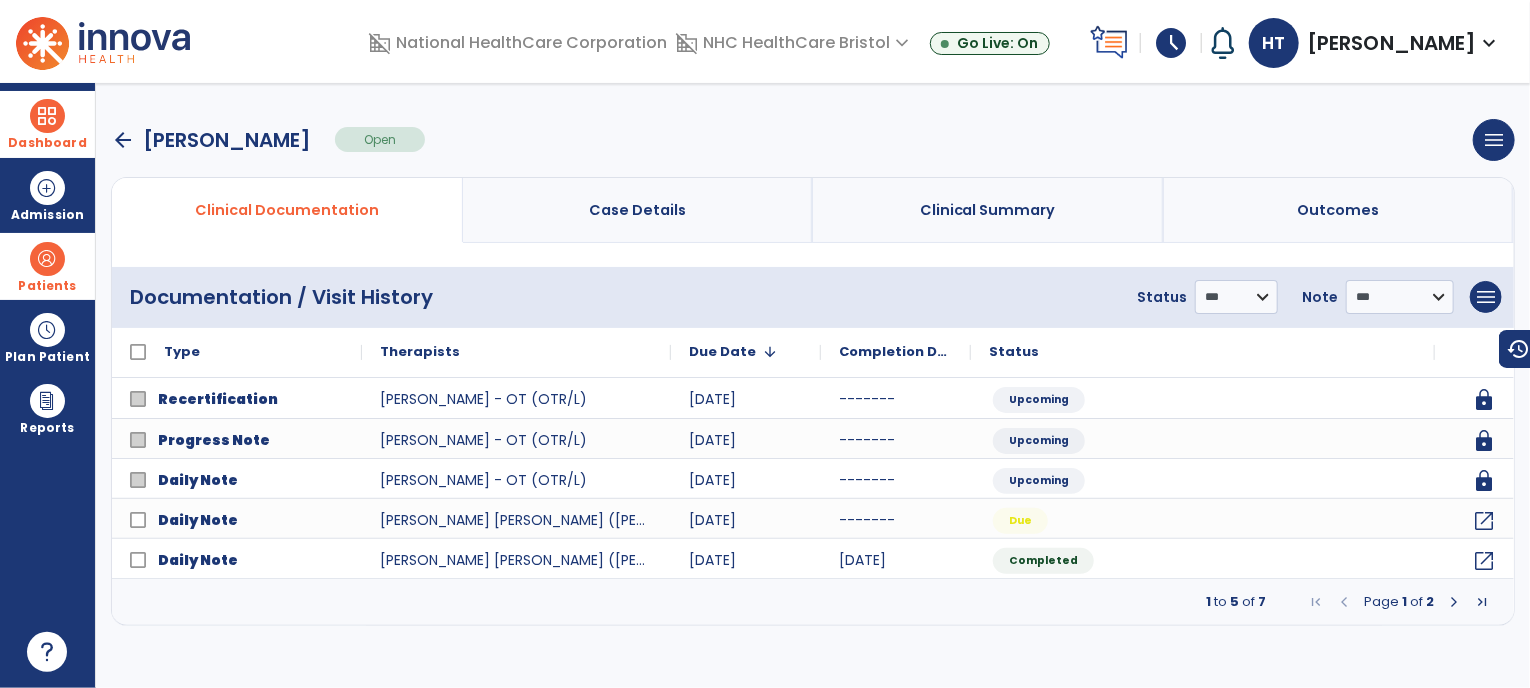 click on "Dashboard" at bounding box center (47, 143) 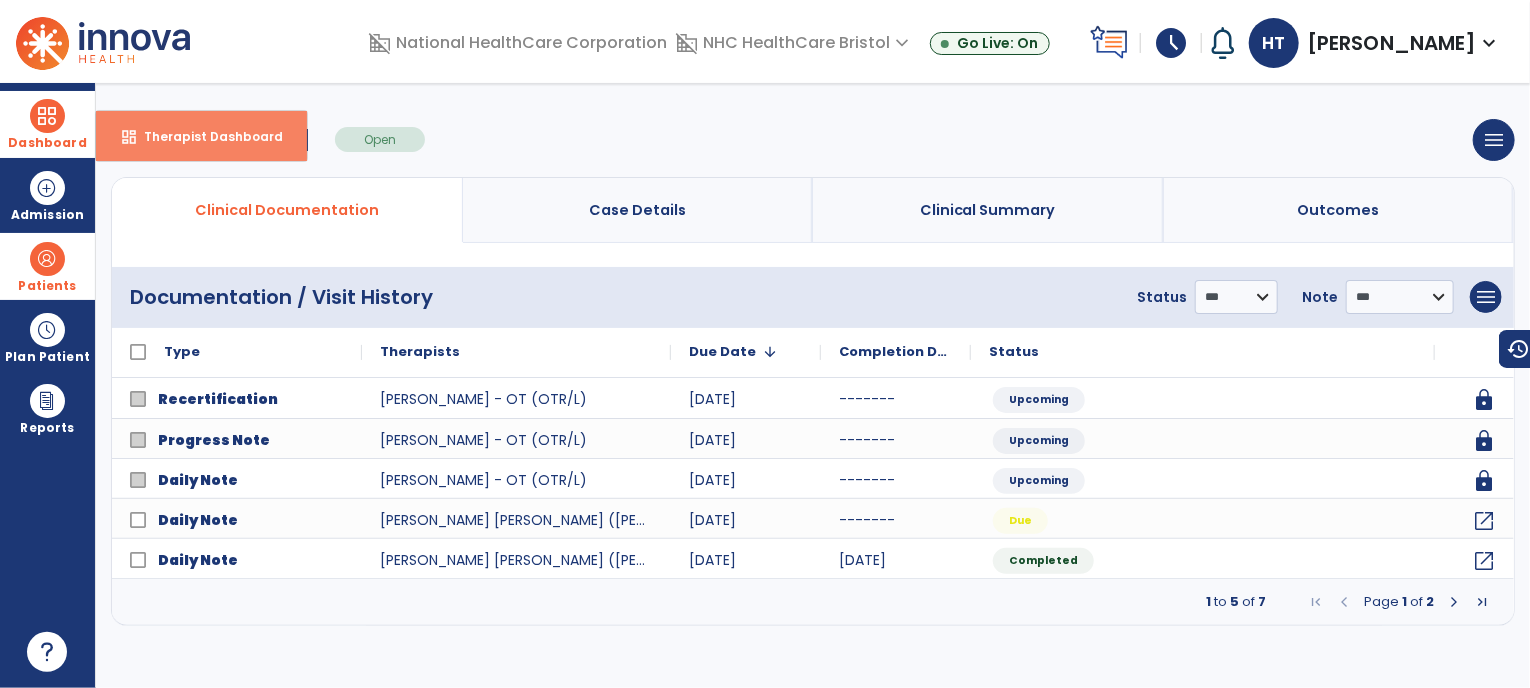 click on "Therapist Dashboard" at bounding box center (205, 136) 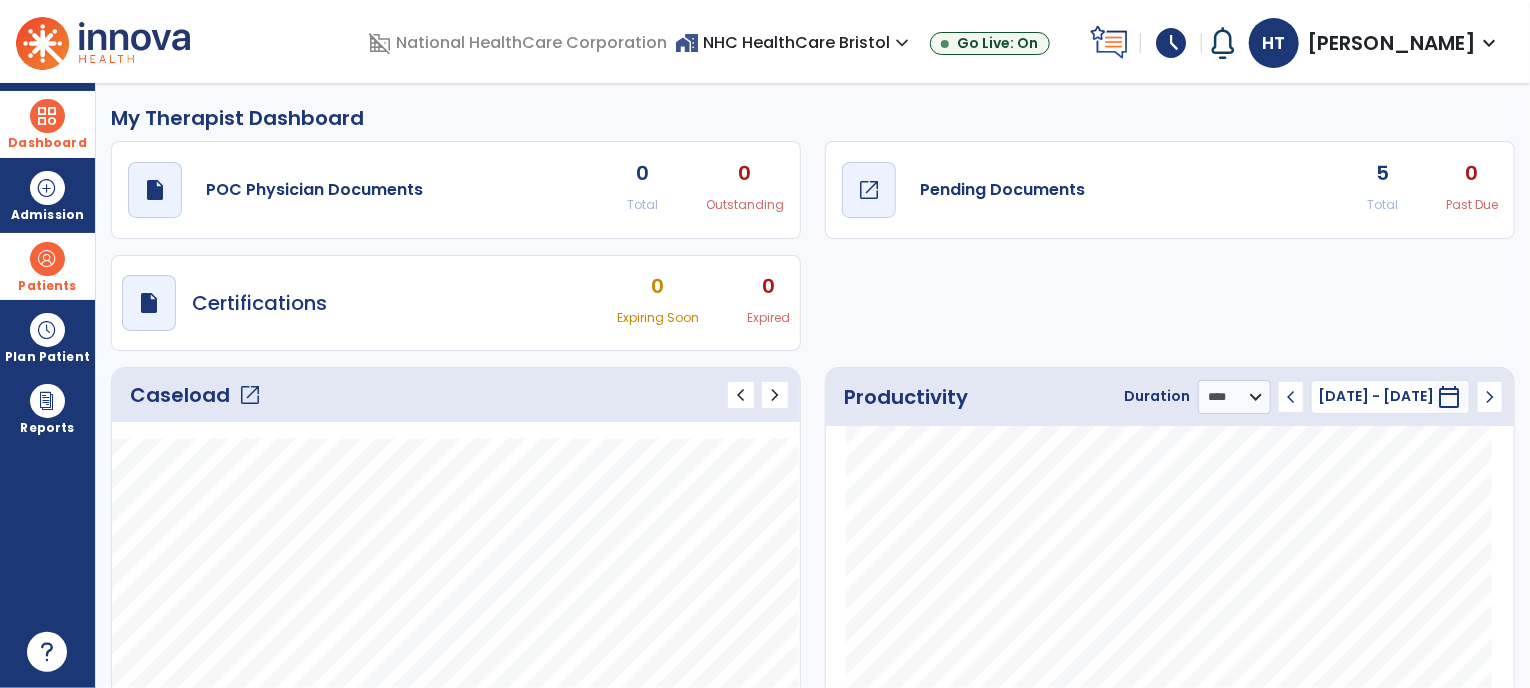 click on "Pending Documents" 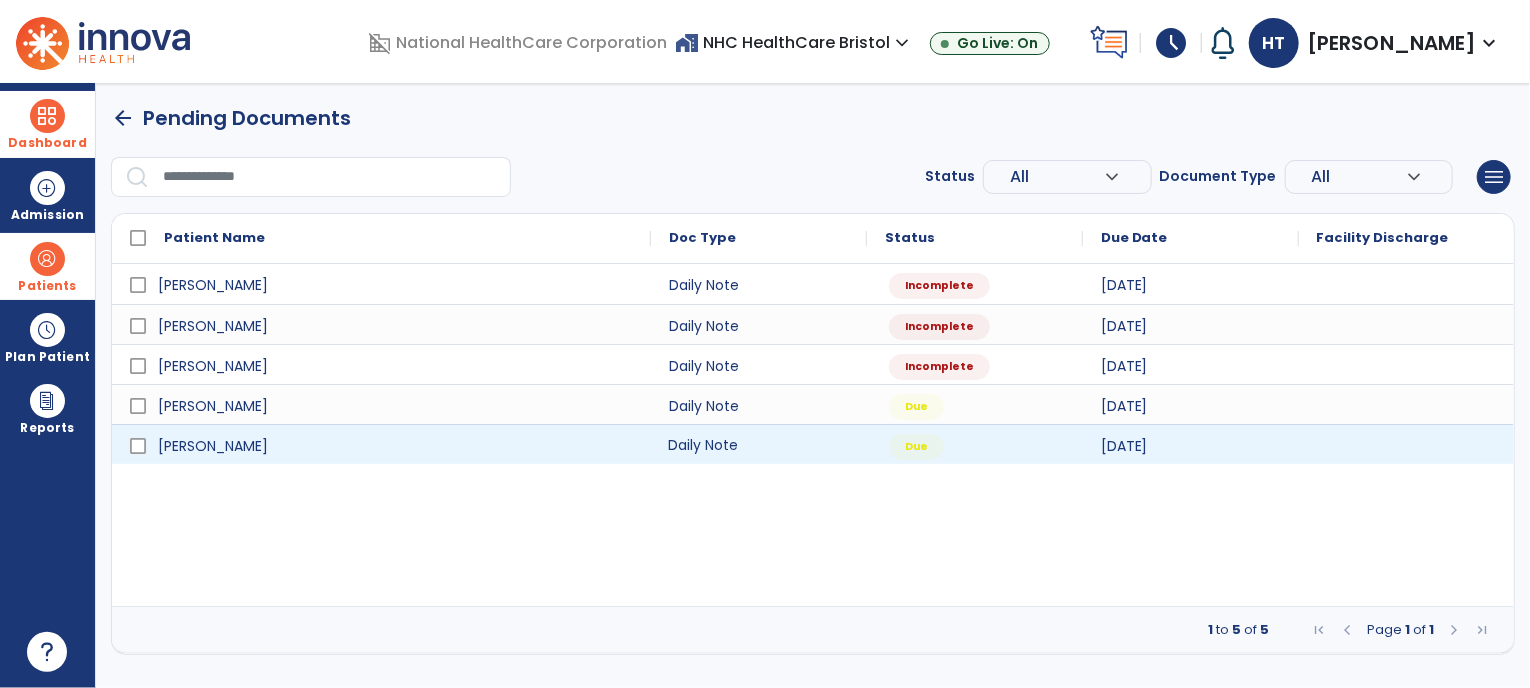 click on "Daily Note" at bounding box center (759, 444) 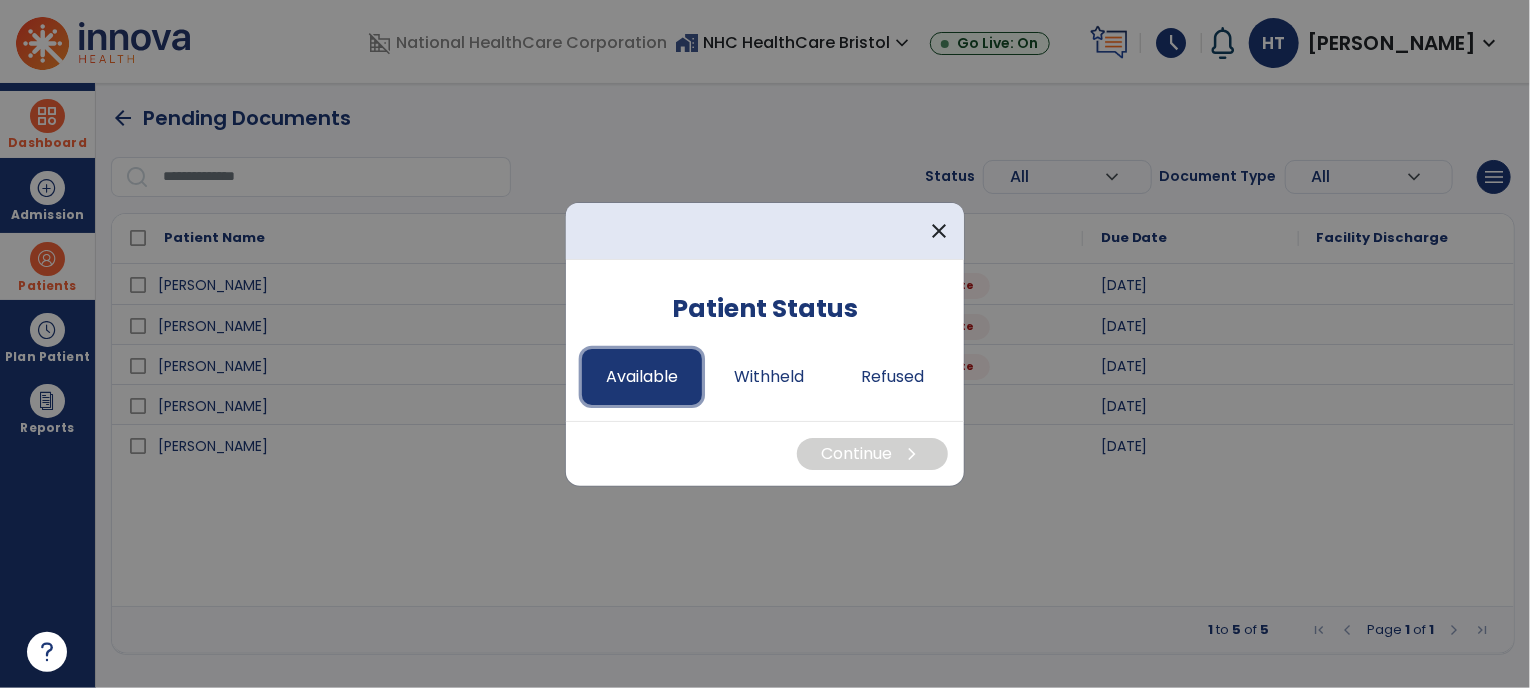 click on "Available" at bounding box center [642, 377] 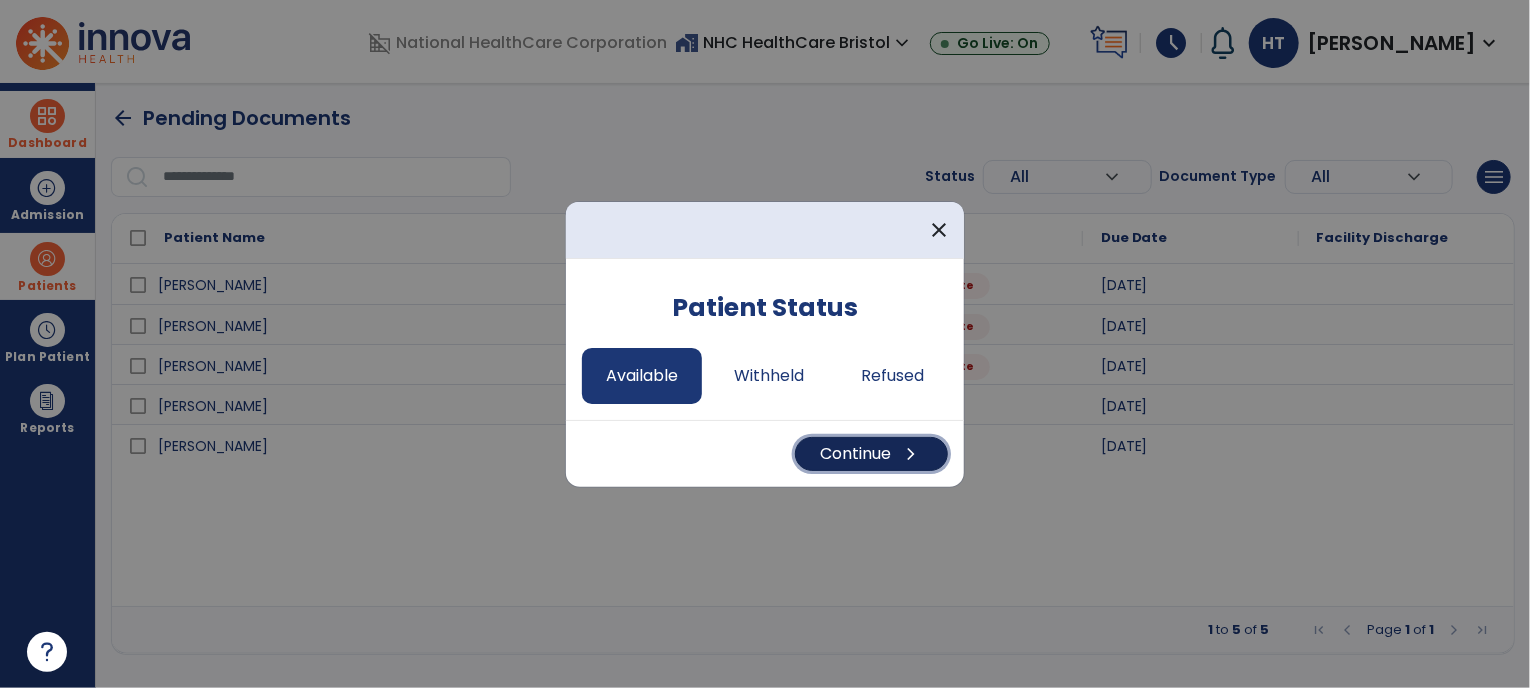 click on "Continue   chevron_right" at bounding box center [871, 454] 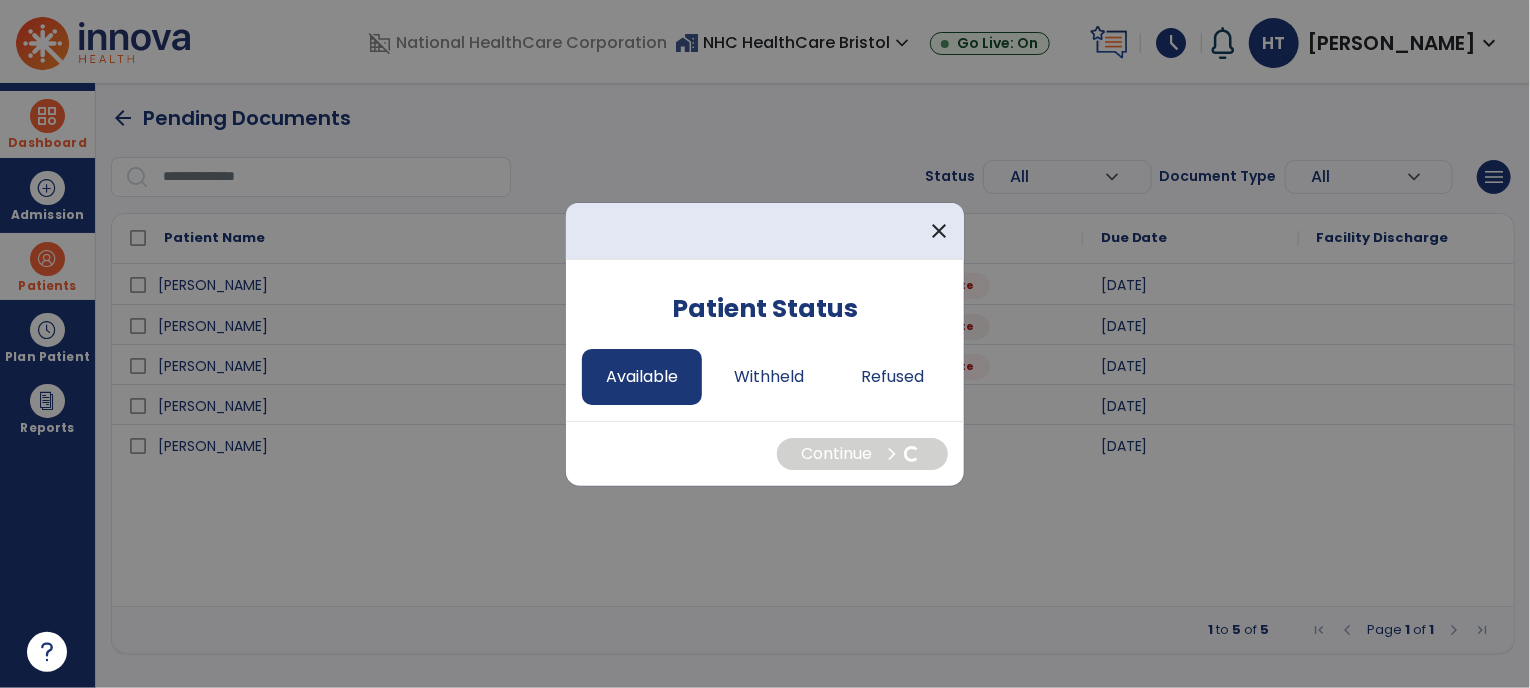select on "*" 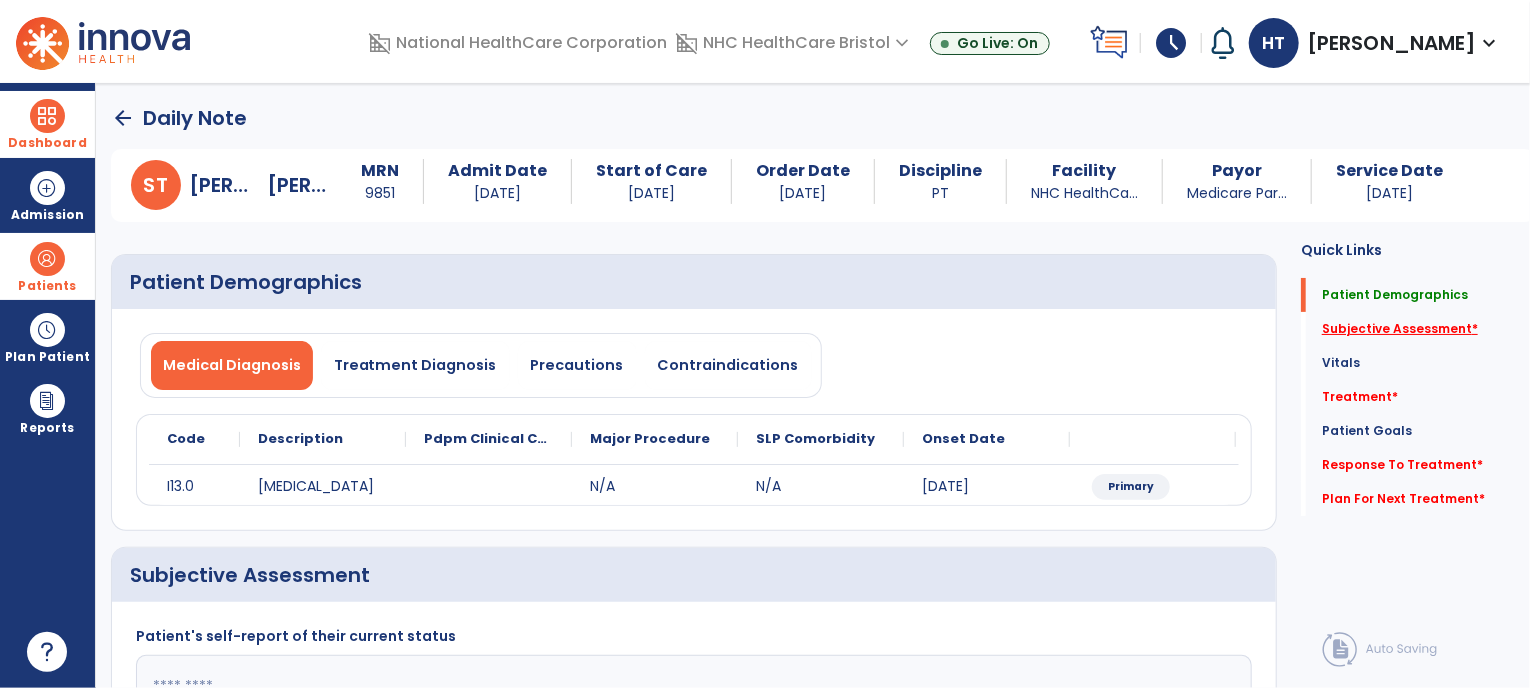 click on "Subjective Assessment   *" 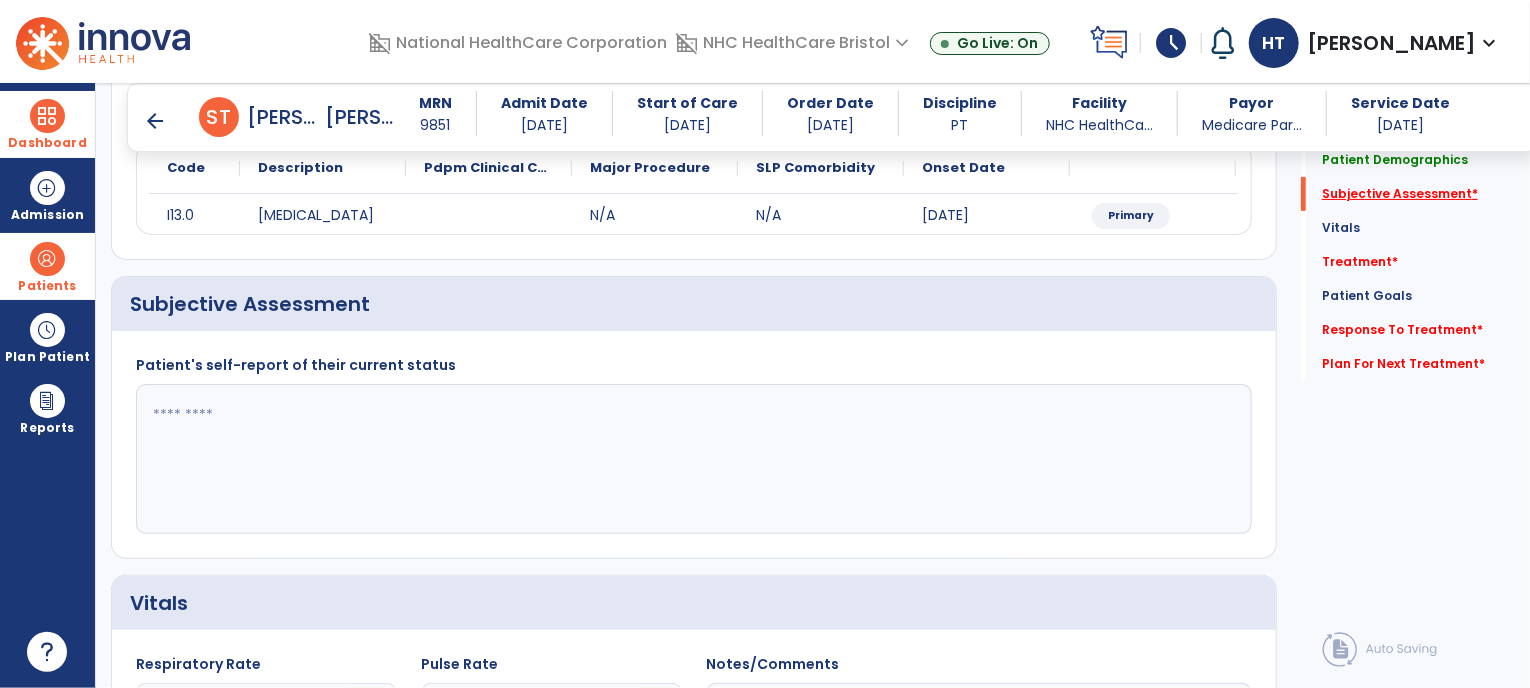 scroll, scrollTop: 301, scrollLeft: 0, axis: vertical 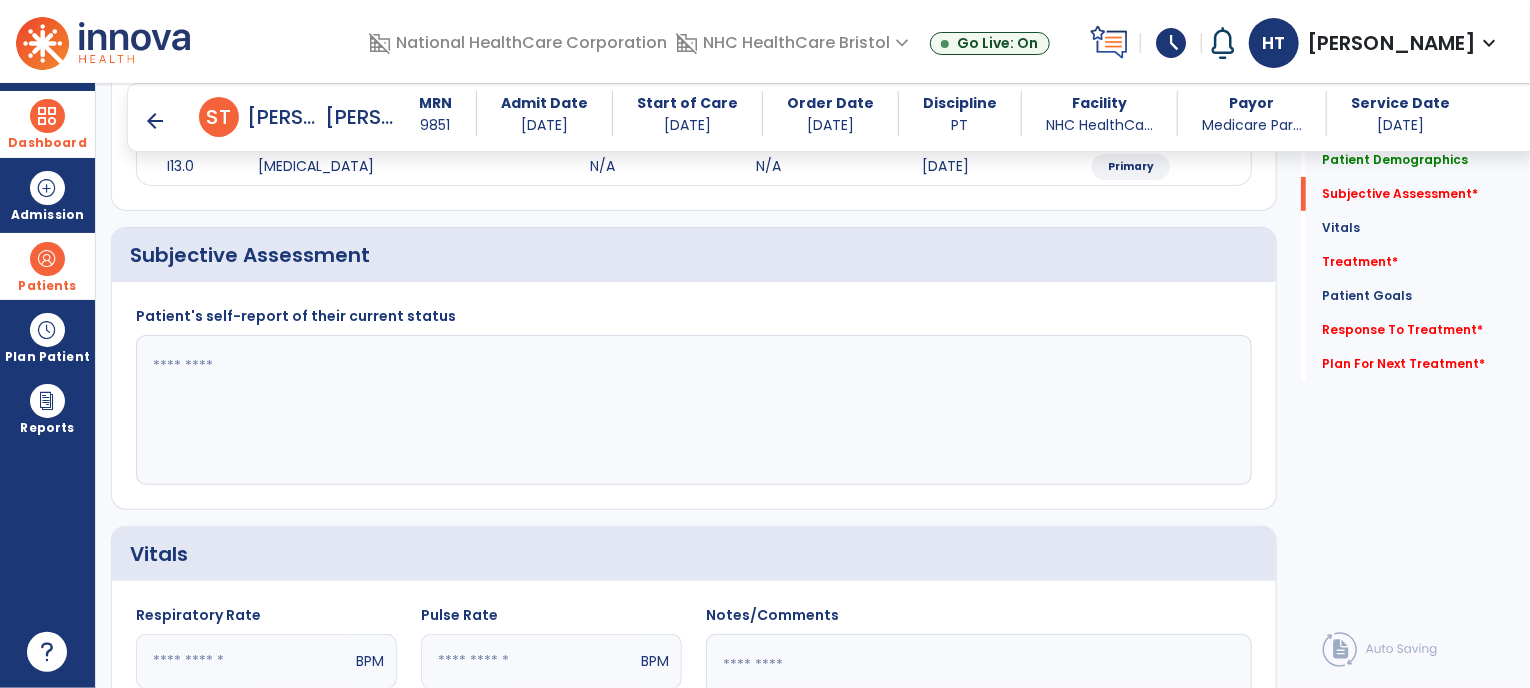 click 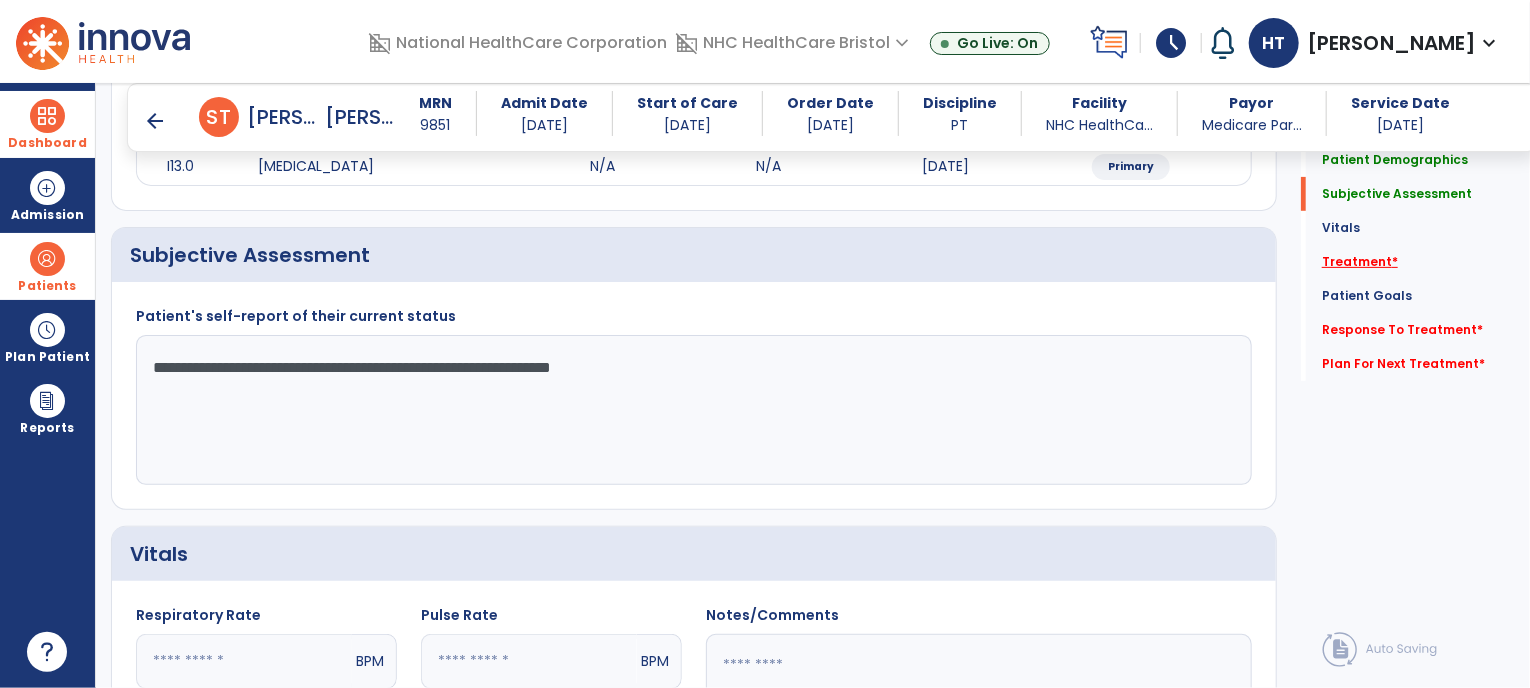 type on "**********" 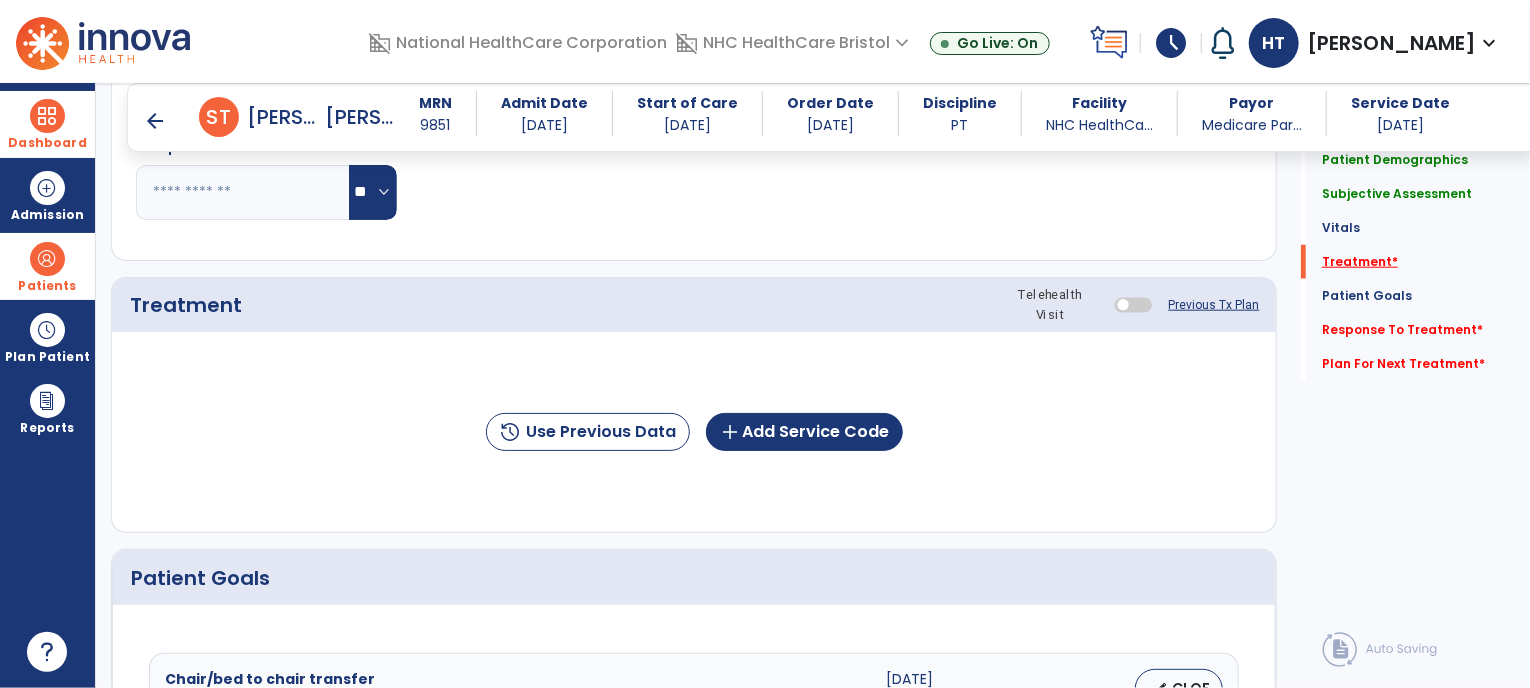 scroll, scrollTop: 990, scrollLeft: 0, axis: vertical 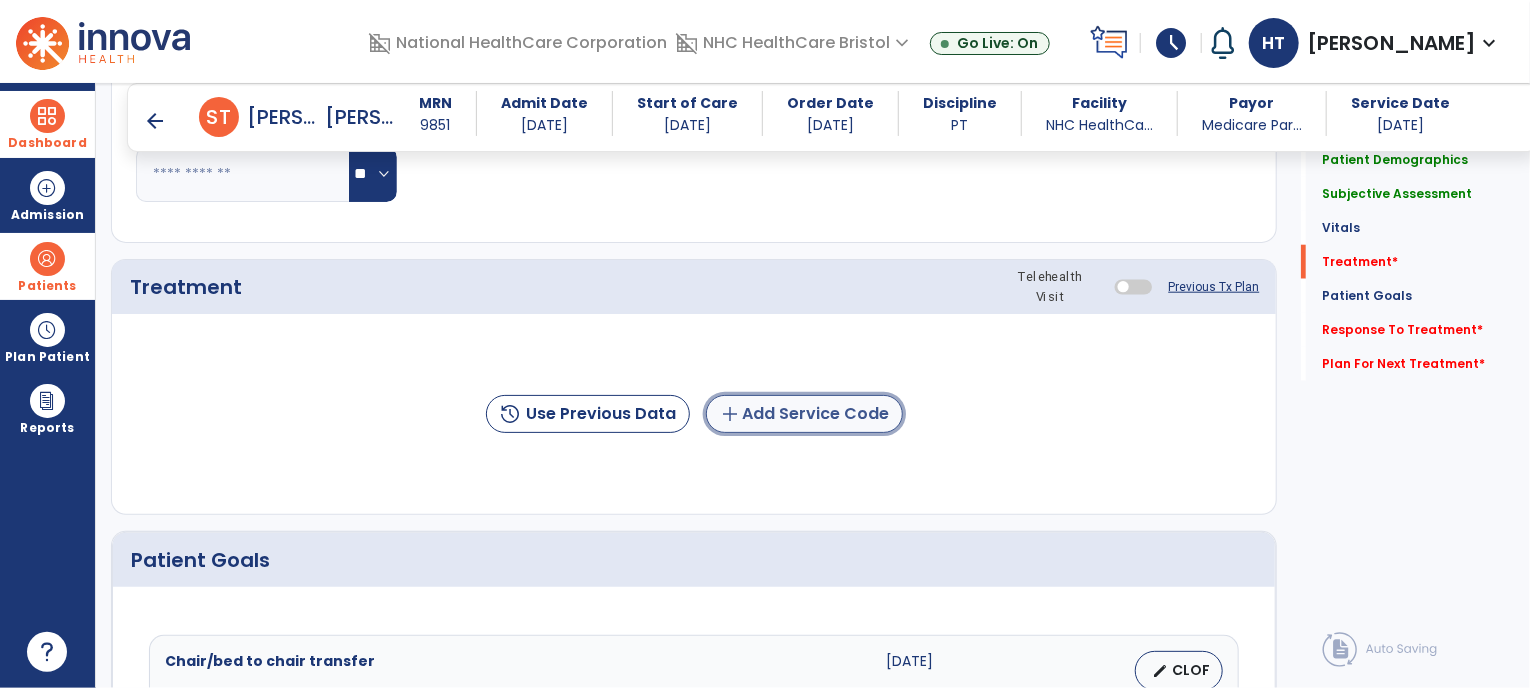 click on "add  Add Service Code" 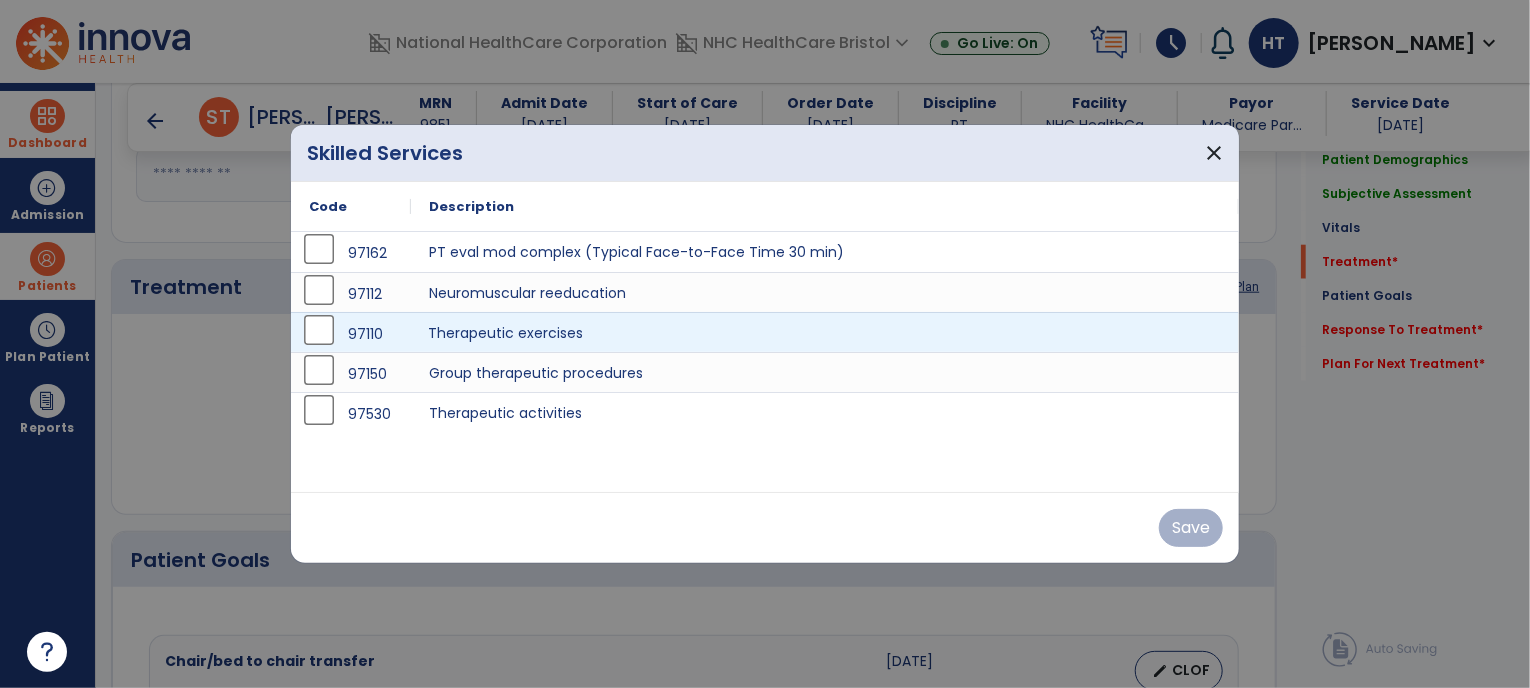 click on "Therapeutic exercises" at bounding box center [825, 332] 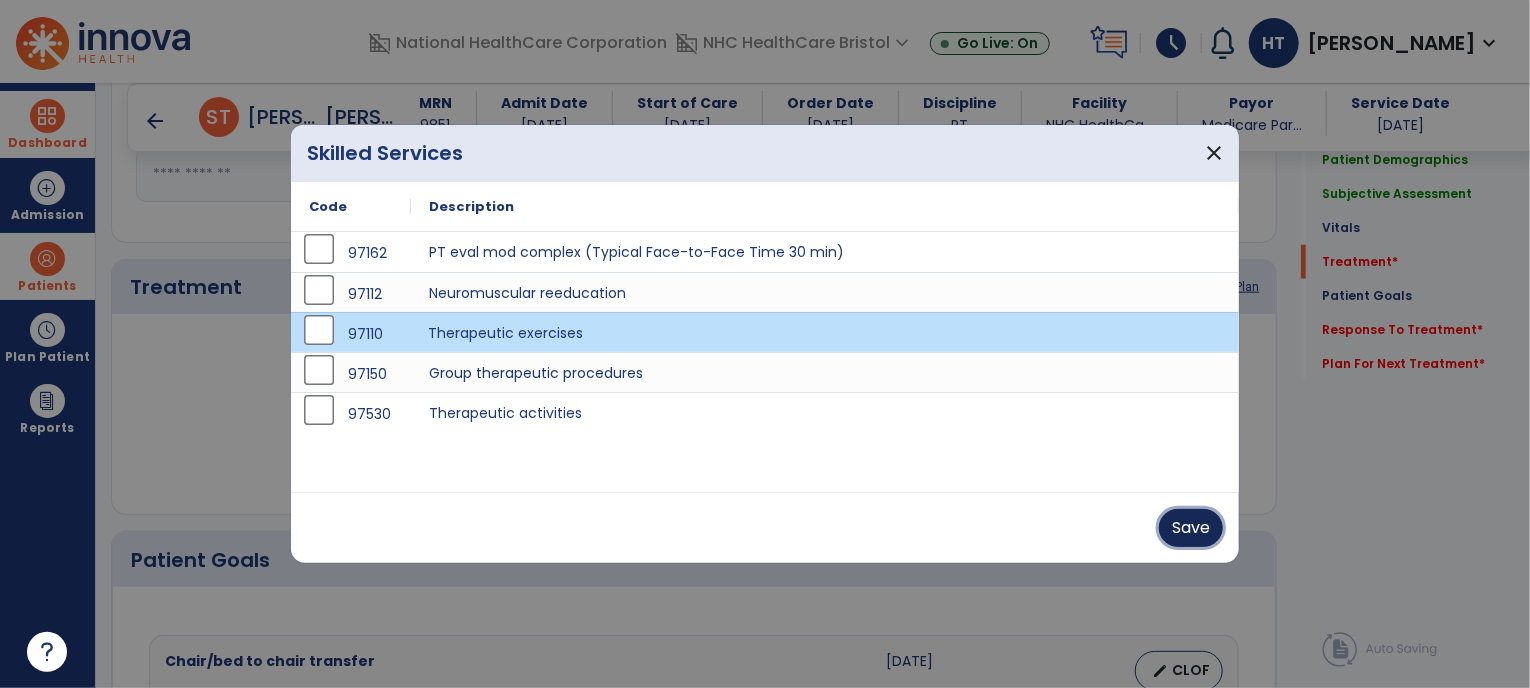 click on "Save" at bounding box center (1191, 528) 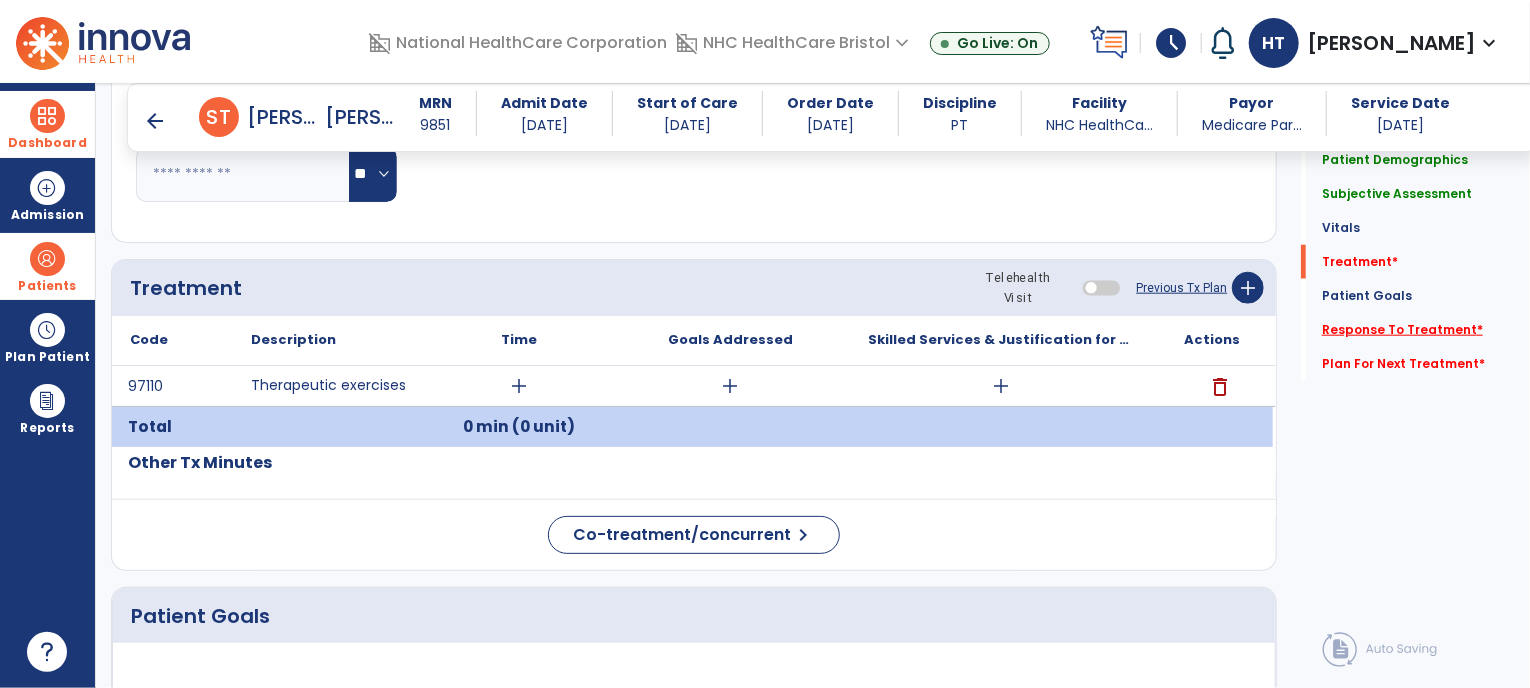 click on "Response To Treatment   *" 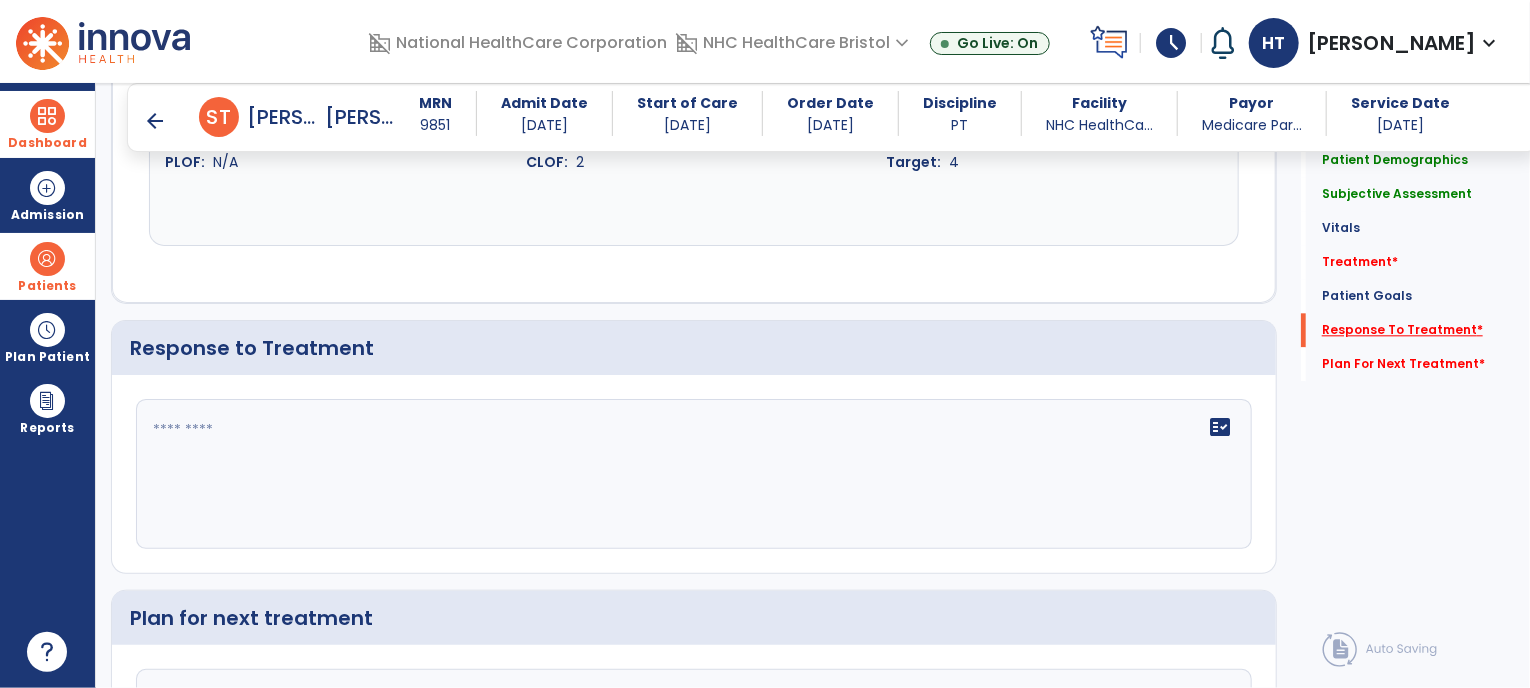 scroll, scrollTop: 2393, scrollLeft: 0, axis: vertical 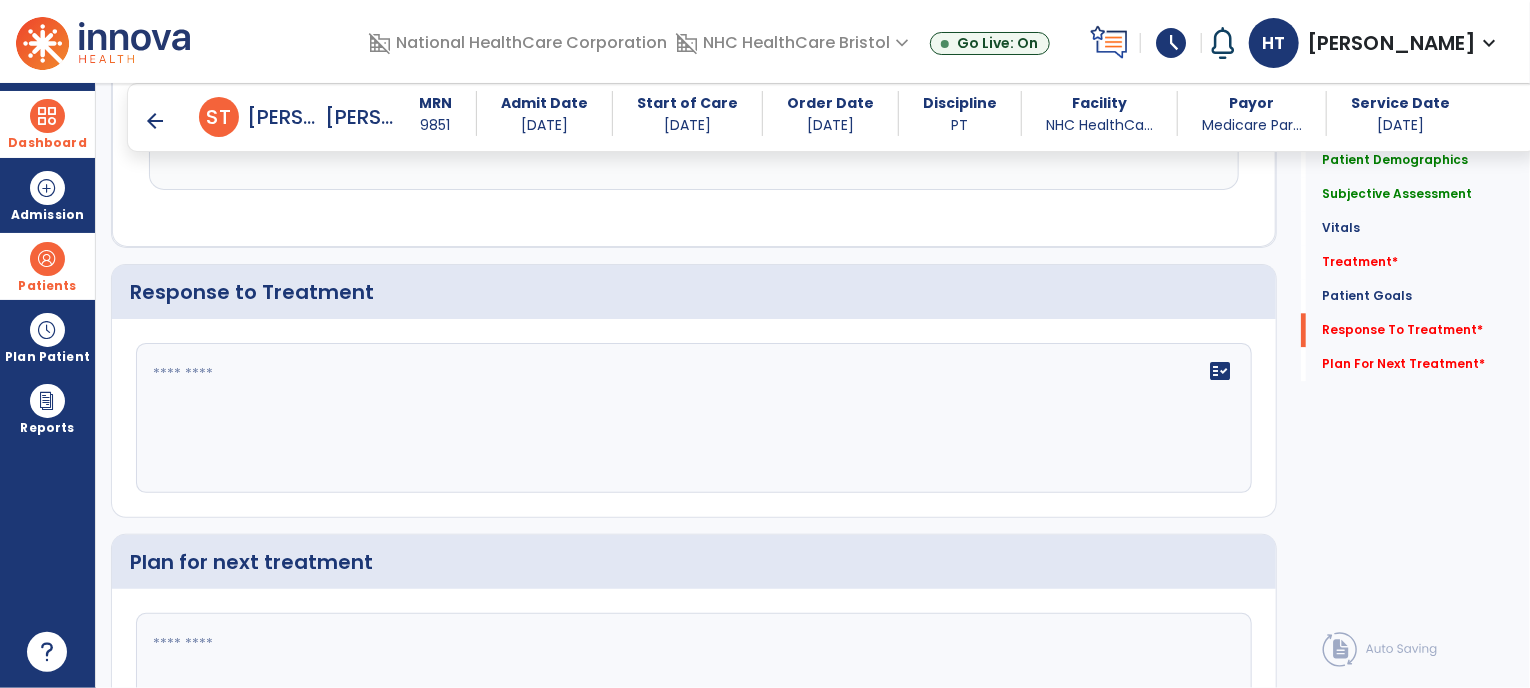 click on "fact_check" 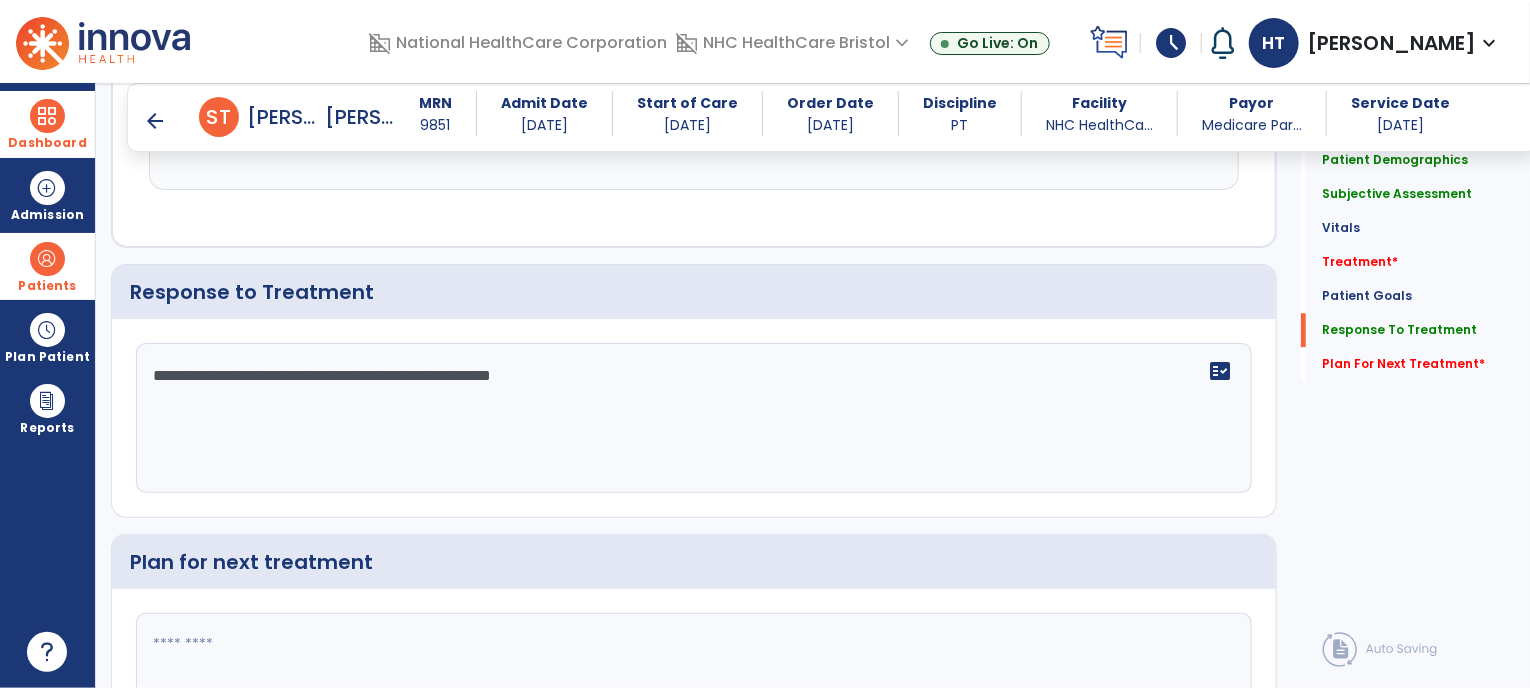 type on "**********" 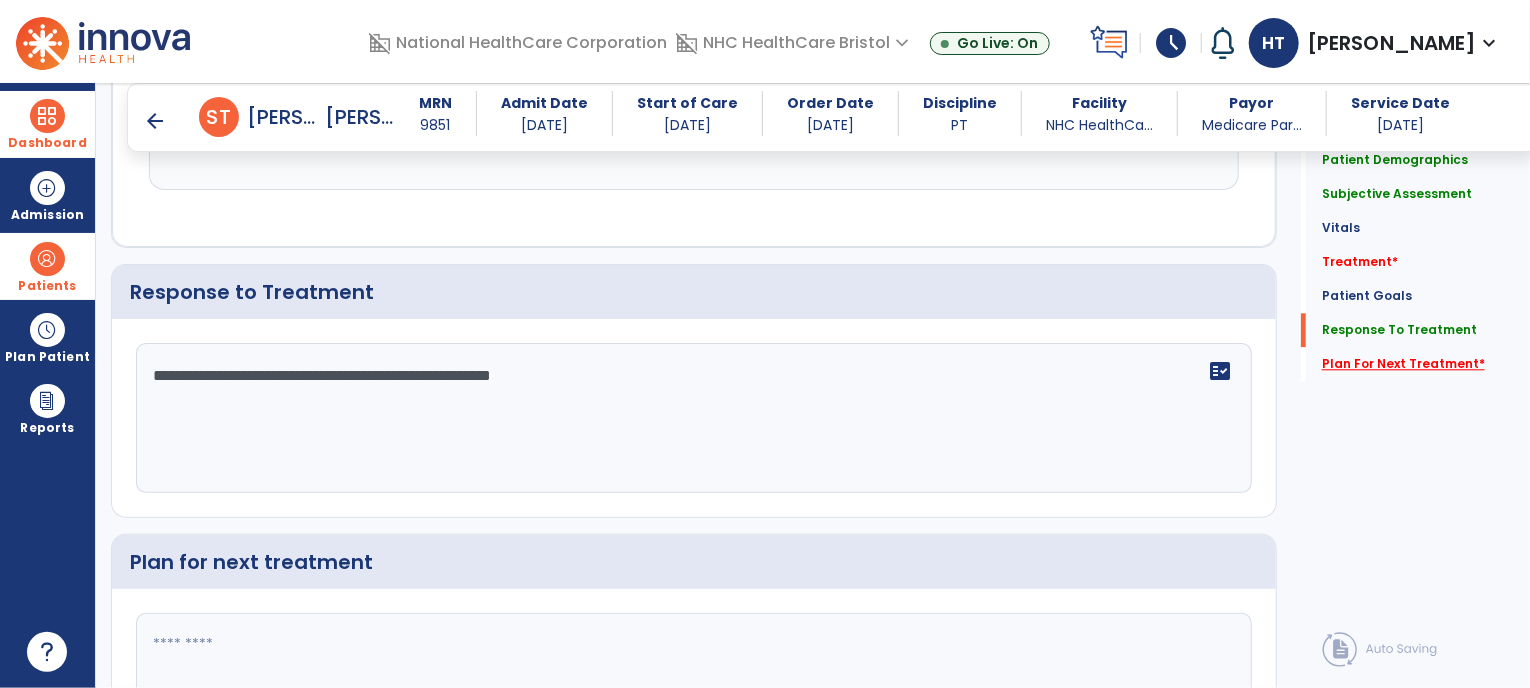 click on "Plan For Next Treatment   *" 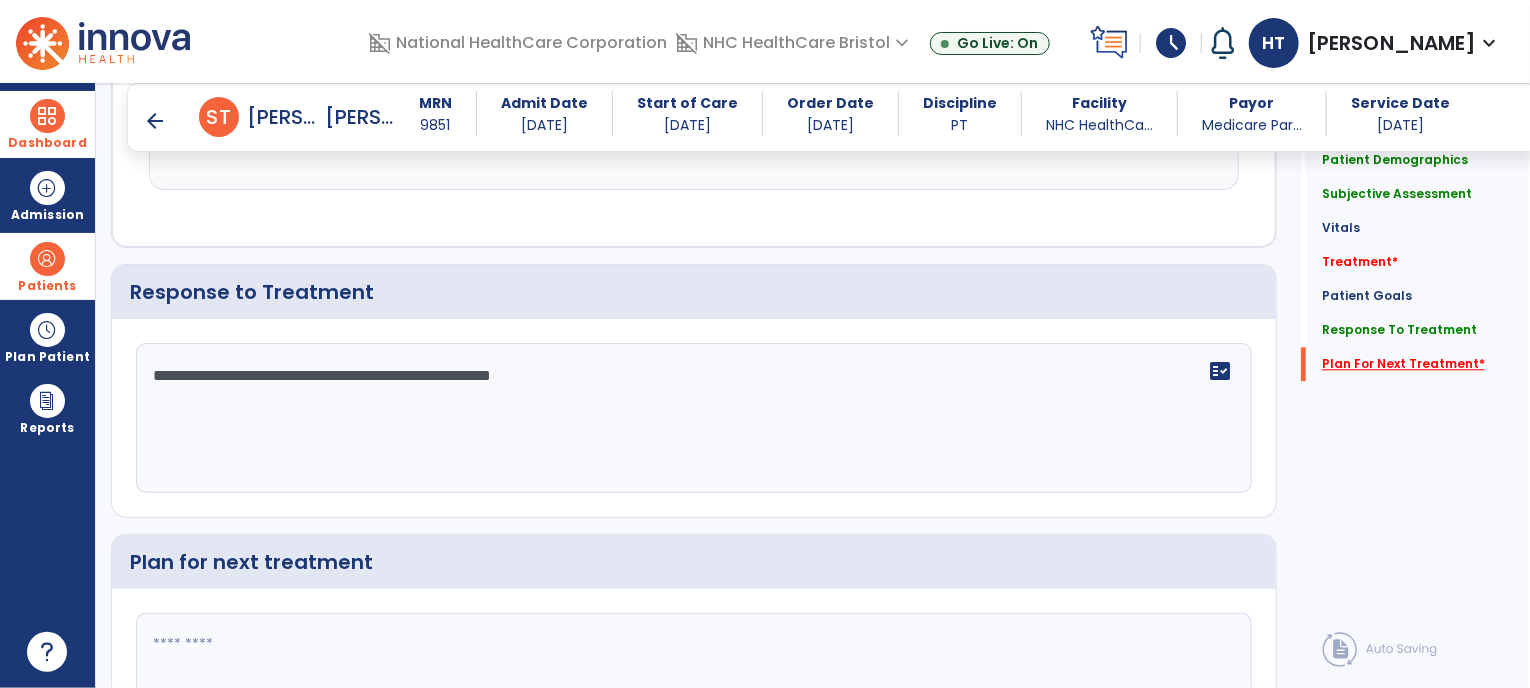 scroll, scrollTop: 2552, scrollLeft: 0, axis: vertical 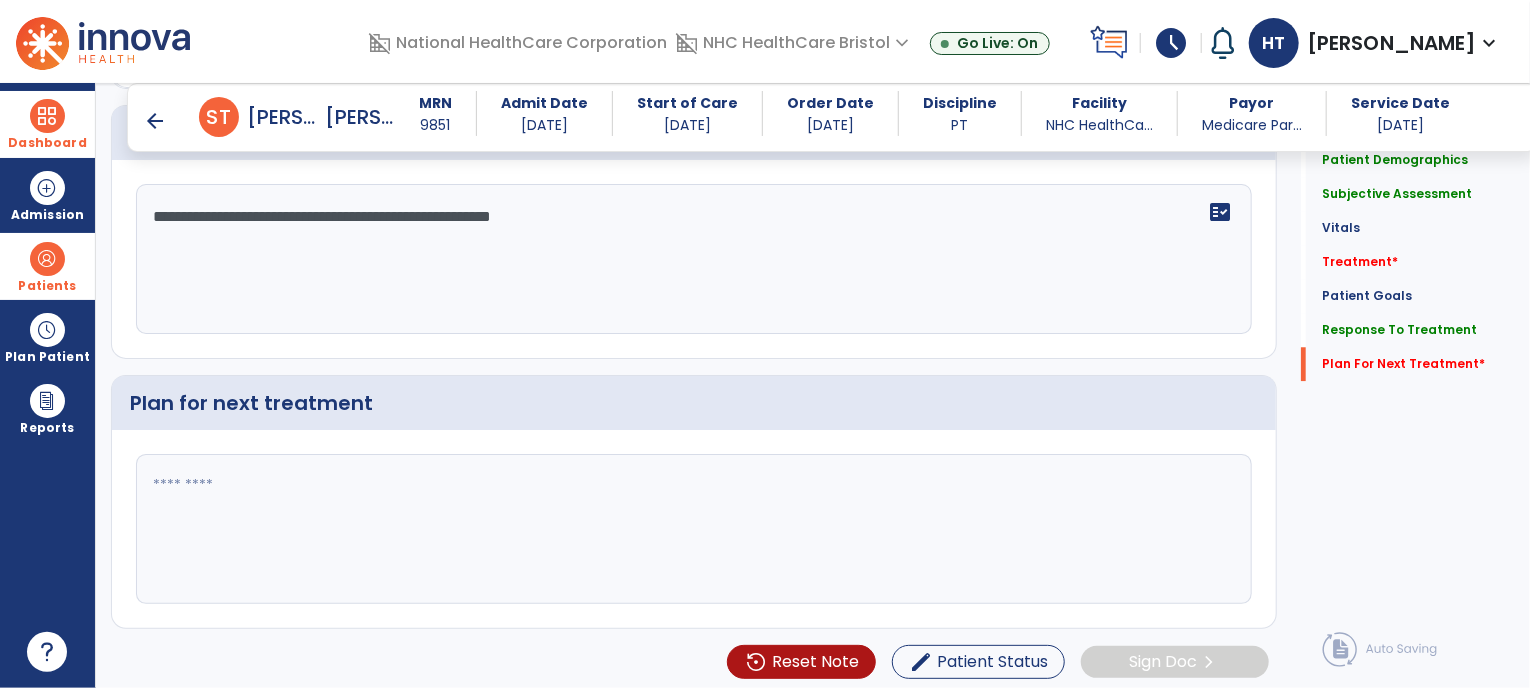click 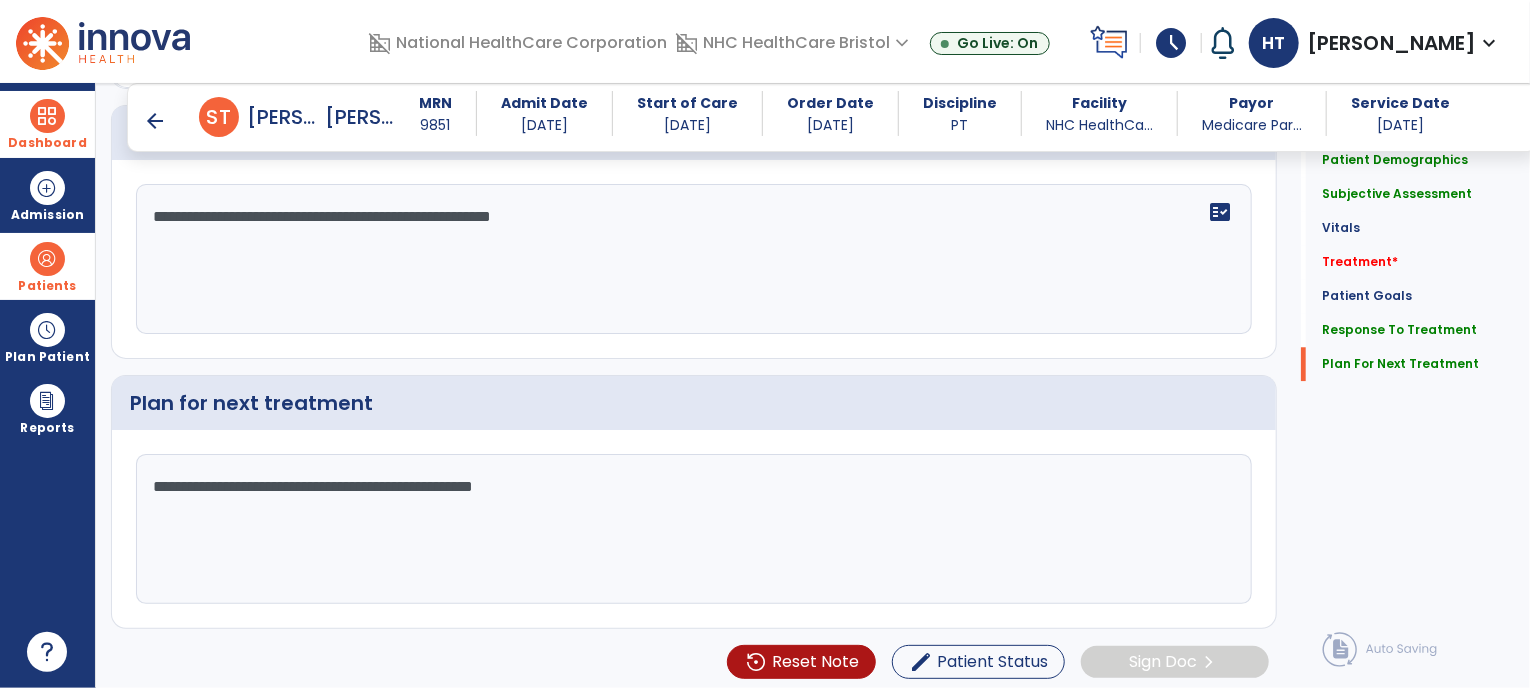 type on "**********" 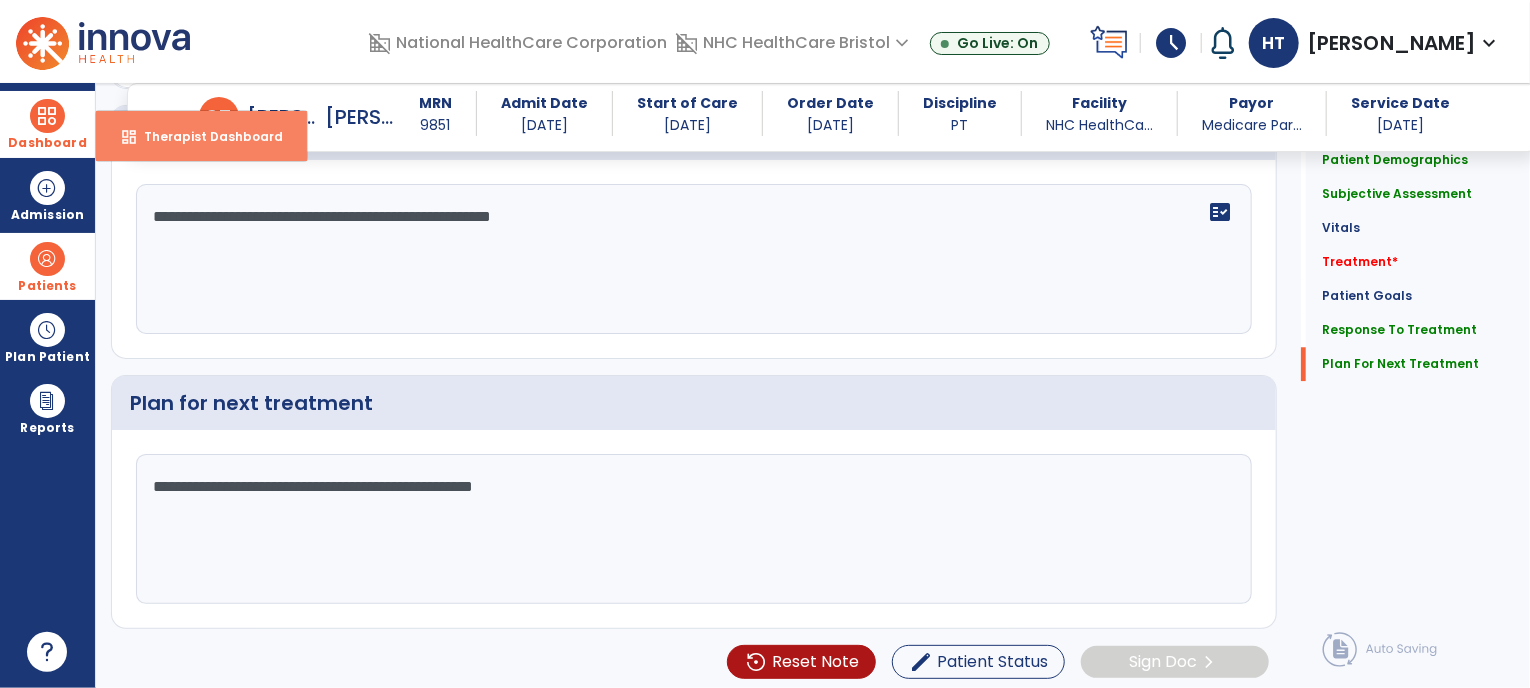 click on "Therapist Dashboard" at bounding box center (205, 136) 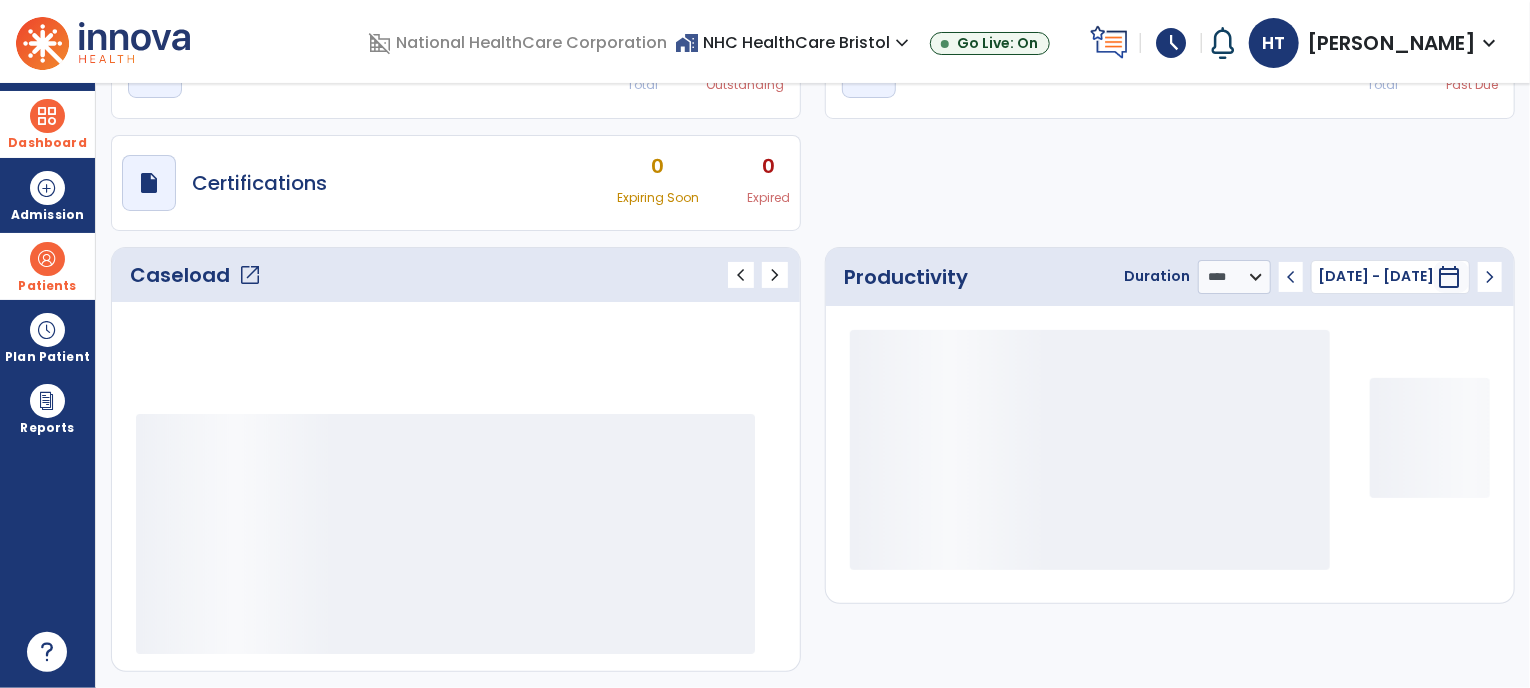 scroll, scrollTop: 116, scrollLeft: 0, axis: vertical 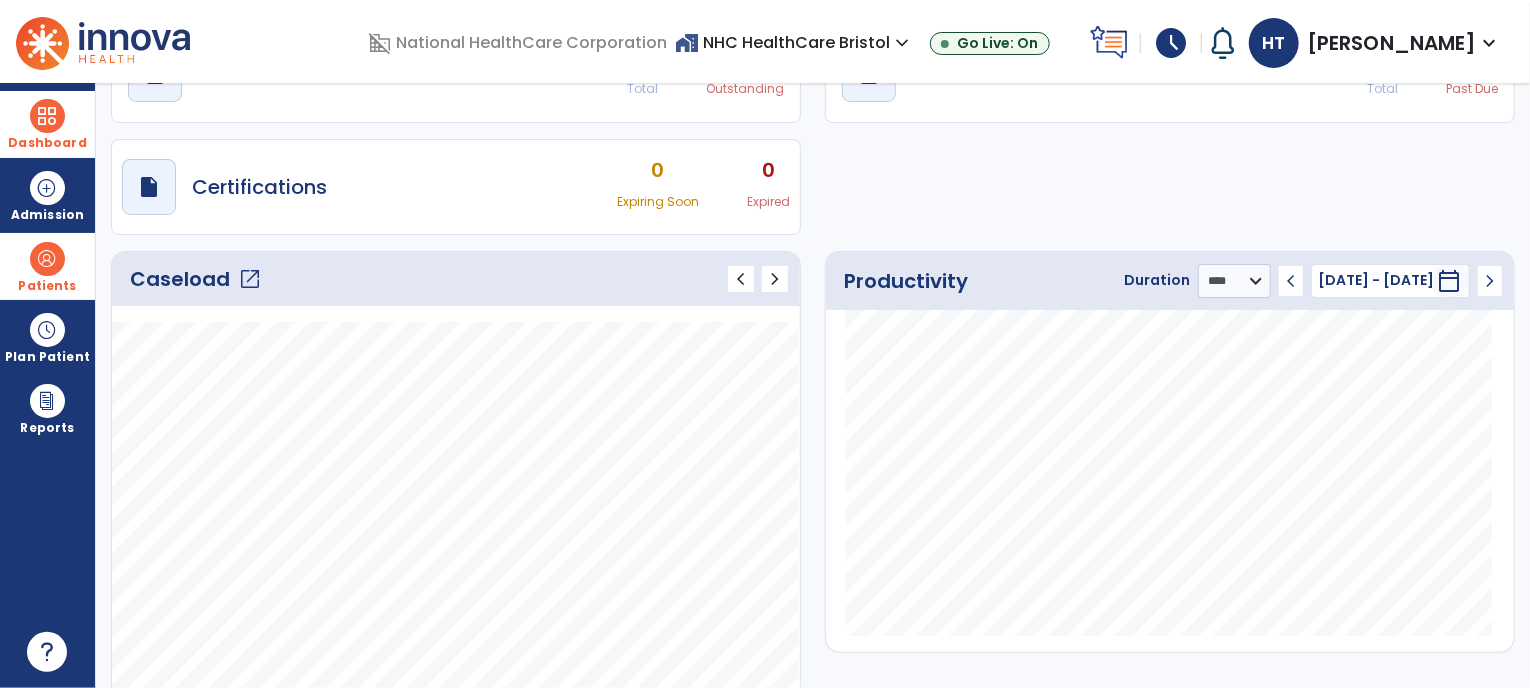 drag, startPoint x: 1524, startPoint y: 250, endPoint x: 1523, endPoint y: 164, distance: 86.00581 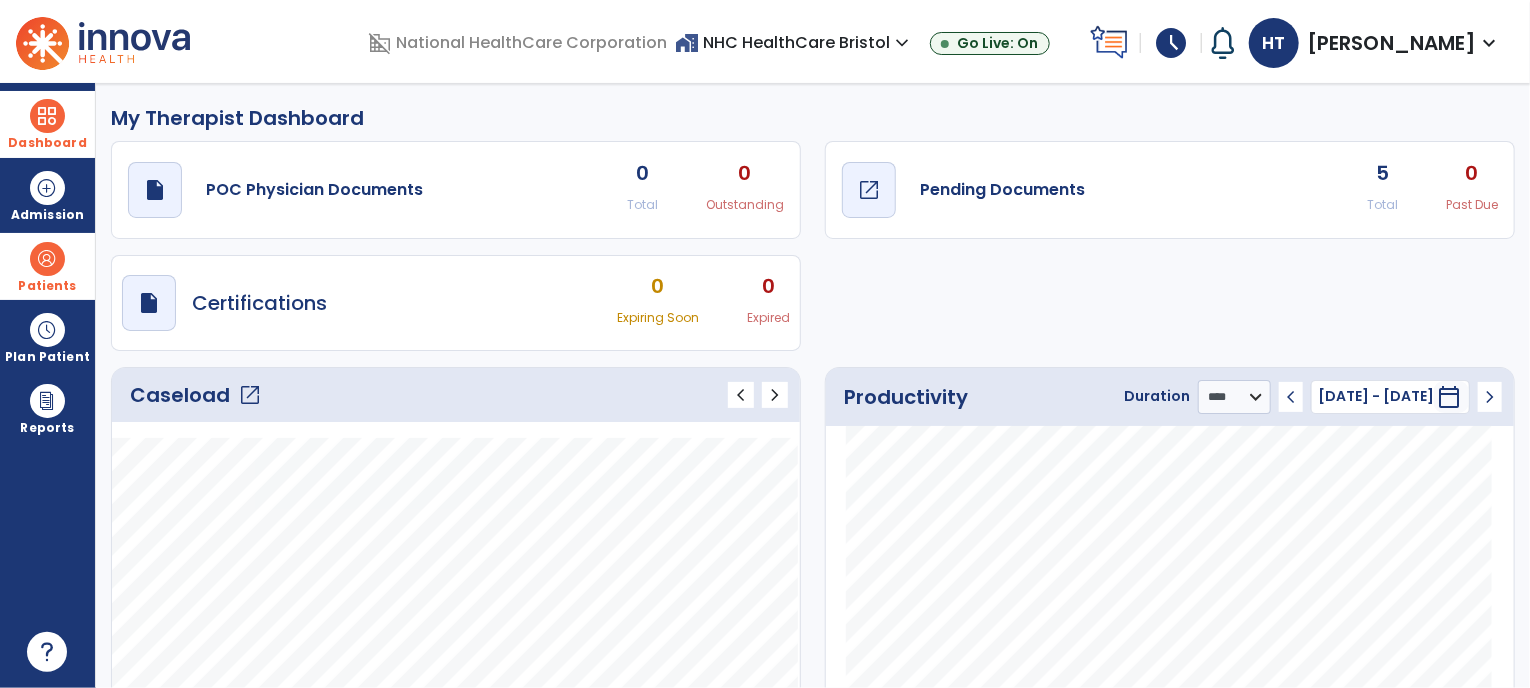 click on "Pending Documents" 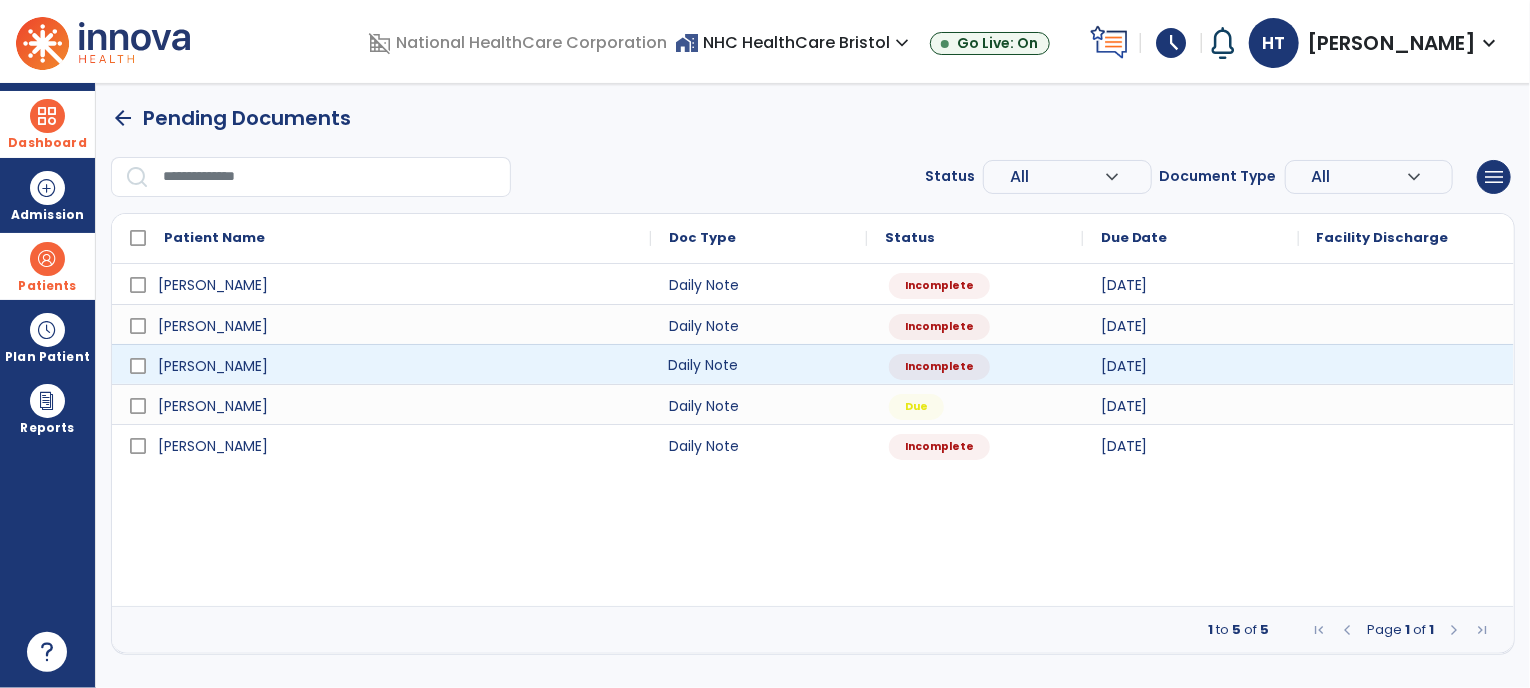 click on "Daily Note" at bounding box center (759, 364) 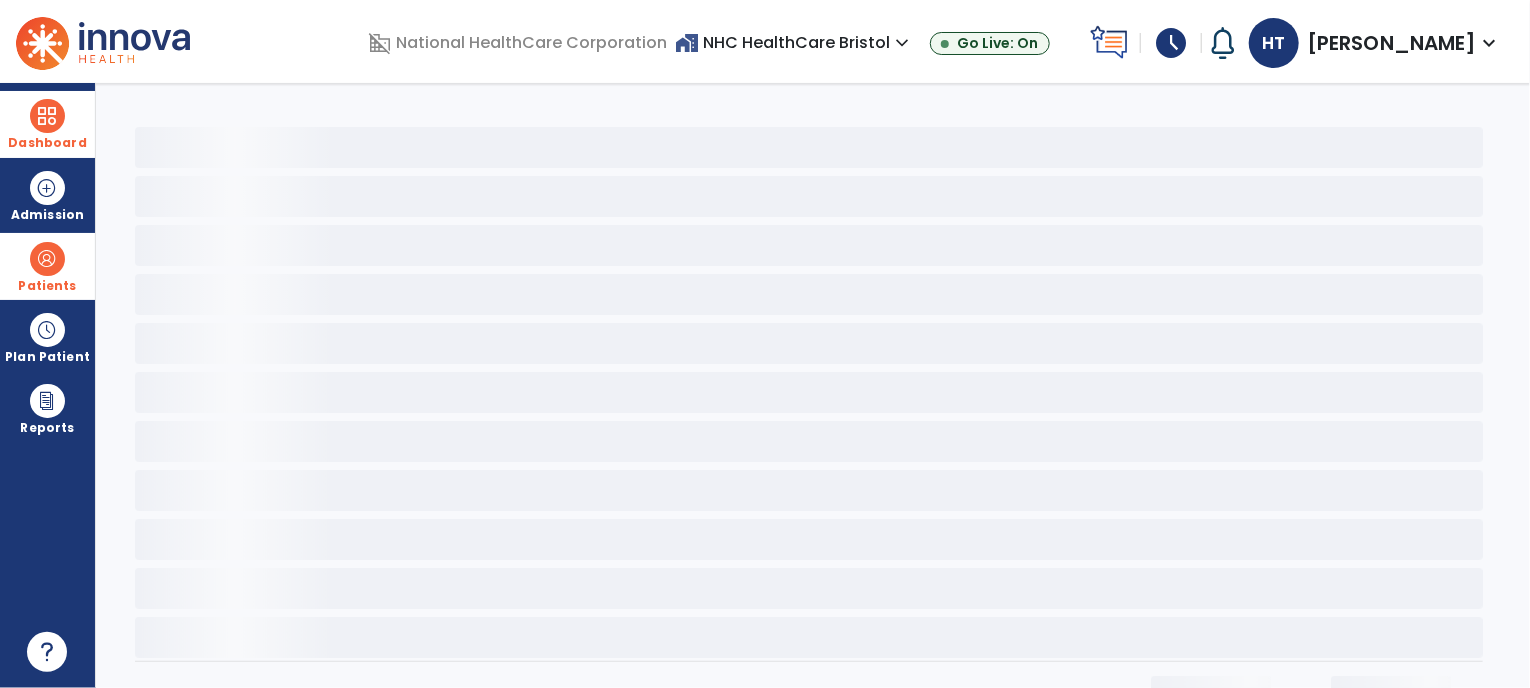 select on "*" 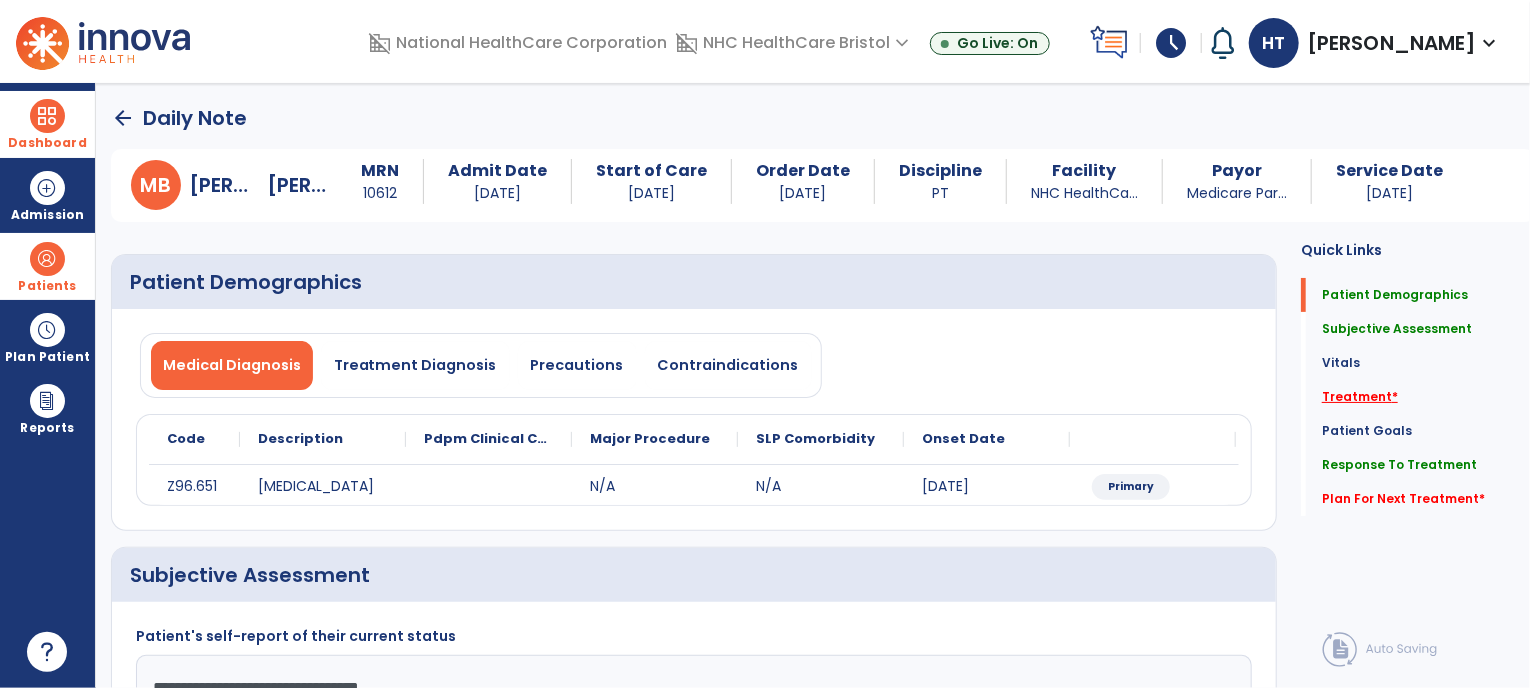 click on "Treatment   *" 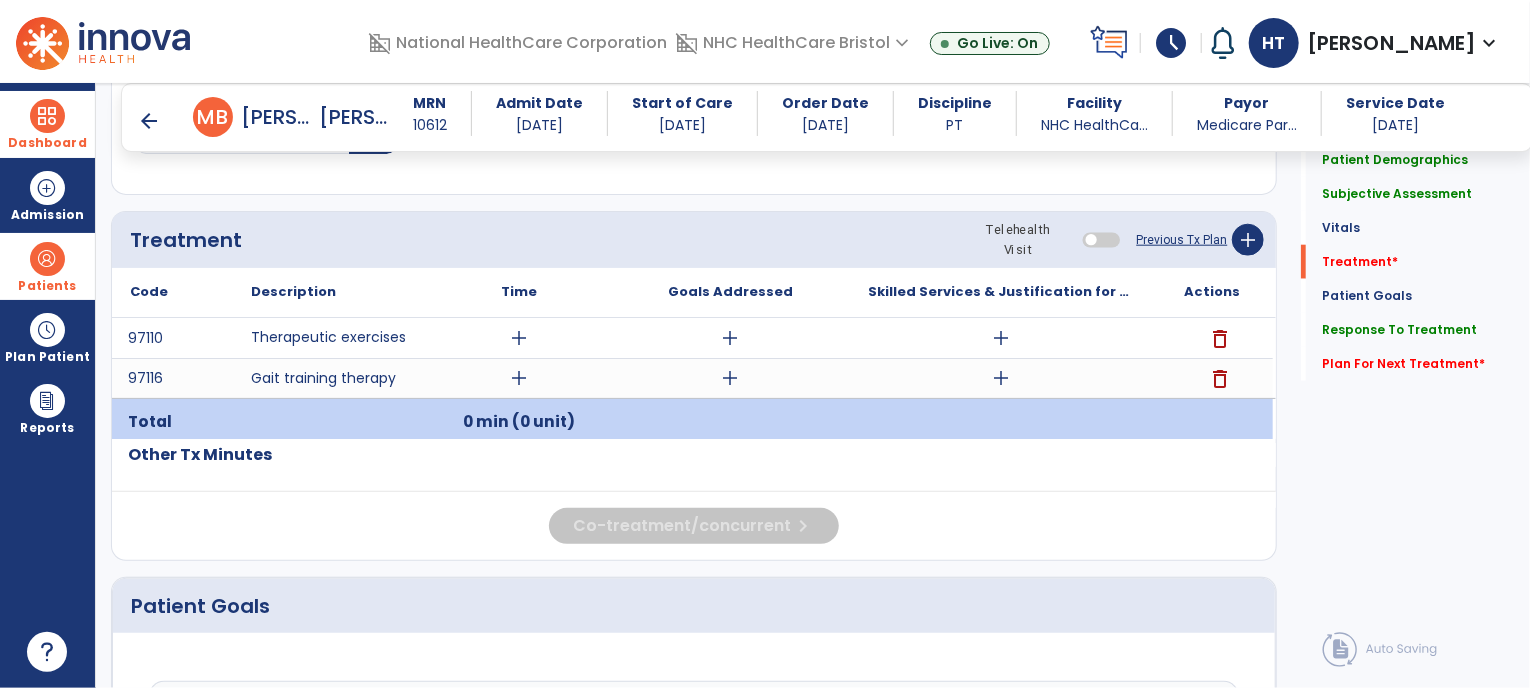 scroll, scrollTop: 1056, scrollLeft: 0, axis: vertical 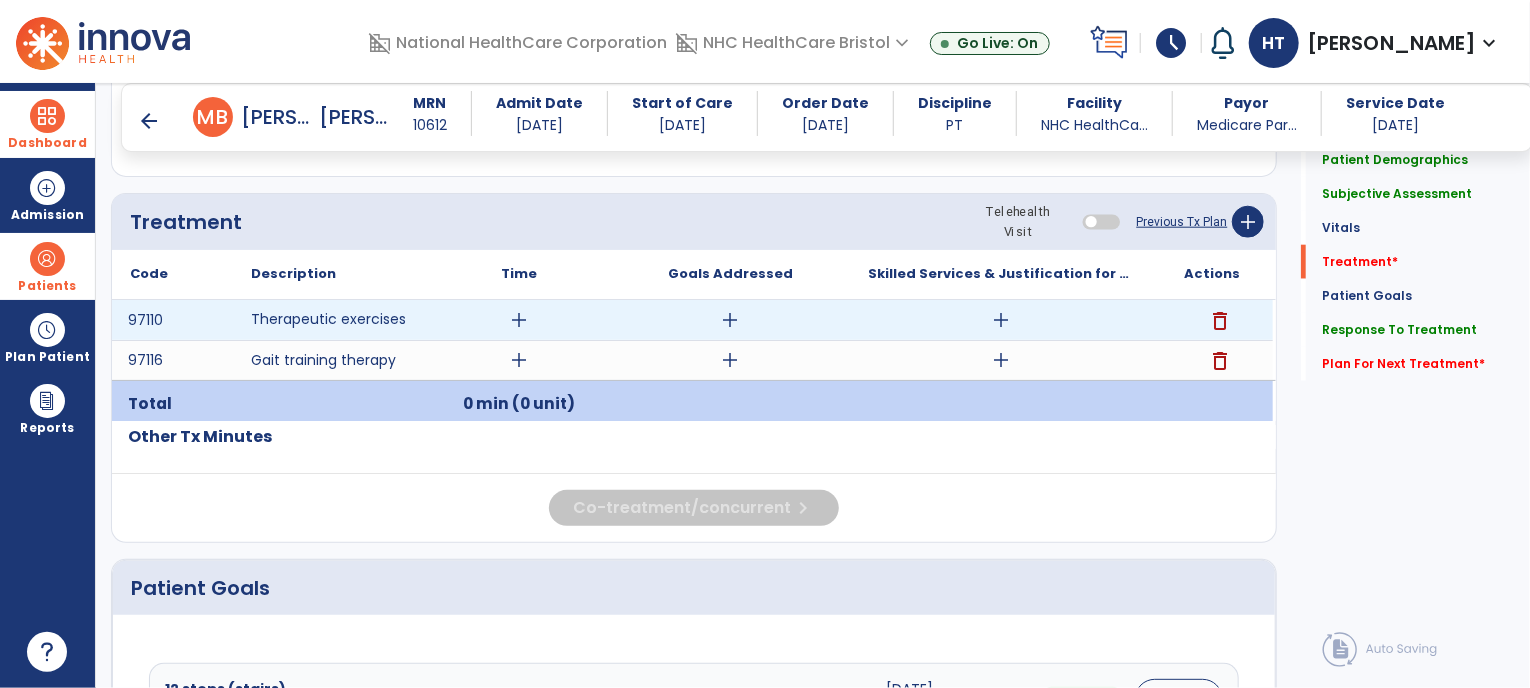 click on "add" at bounding box center [519, 320] 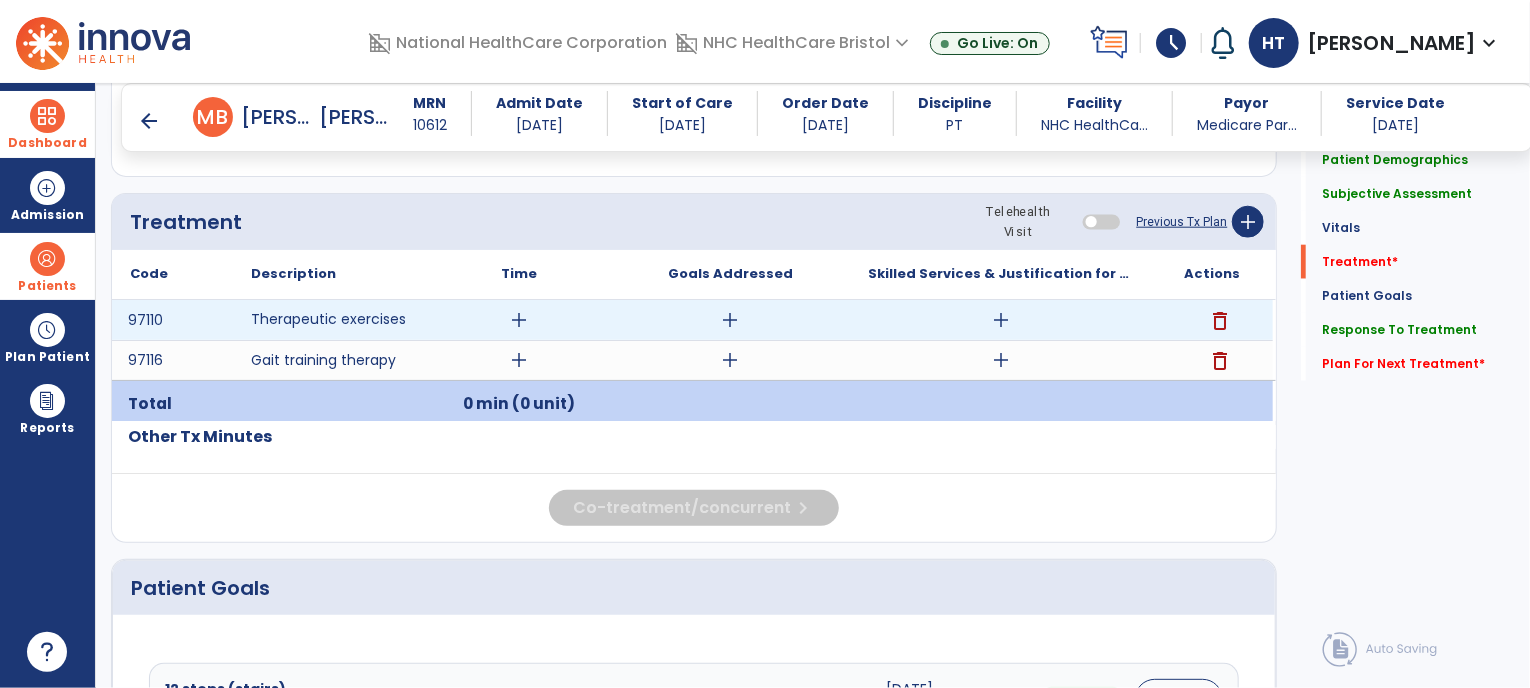 click on "add" at bounding box center [519, 320] 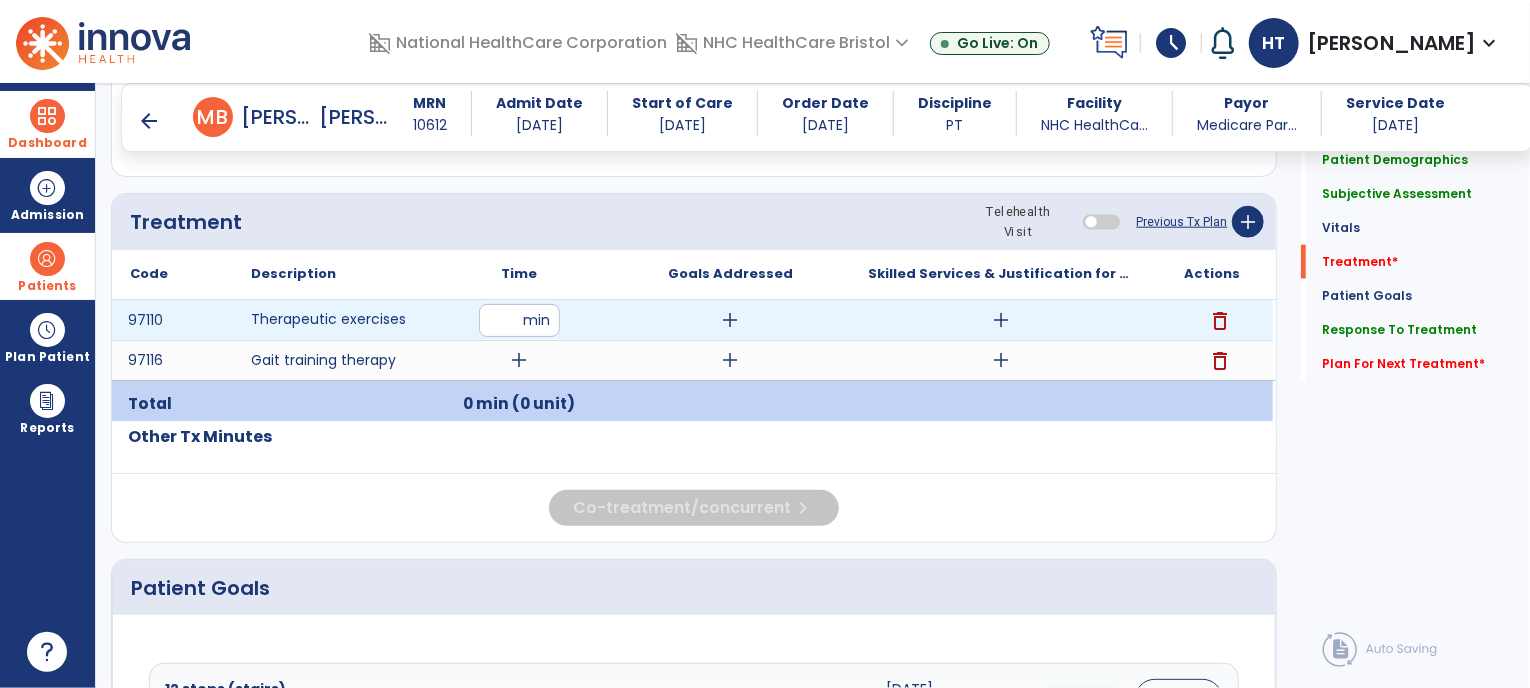 type on "**" 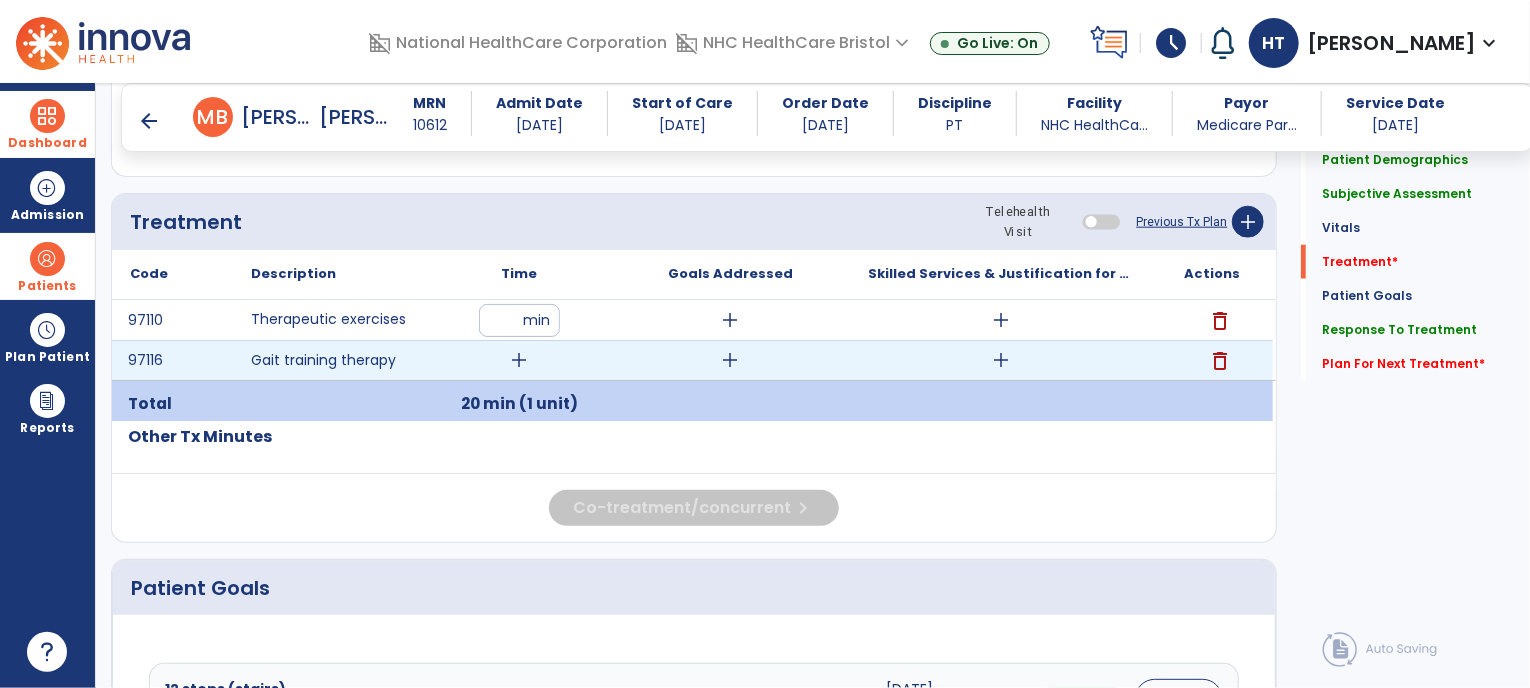 click on "add" at bounding box center (519, 360) 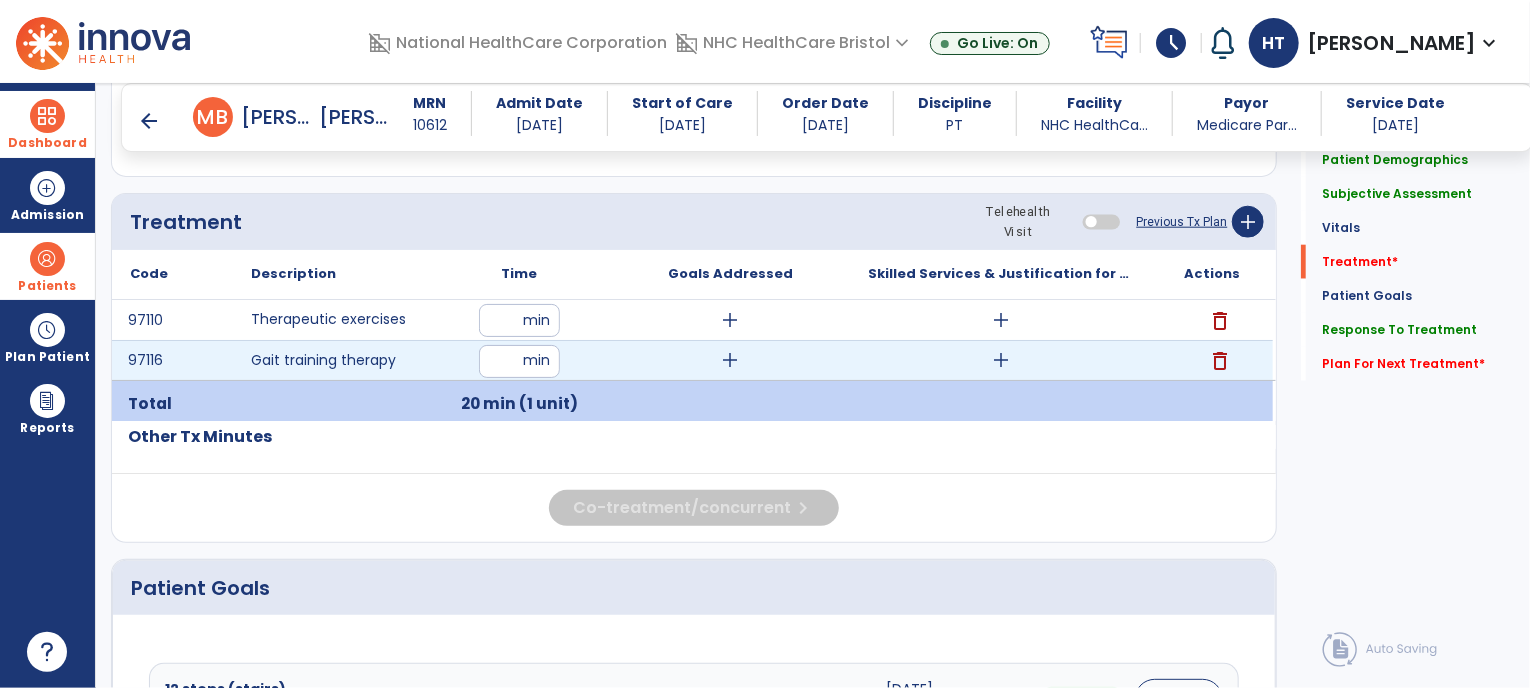 type on "**" 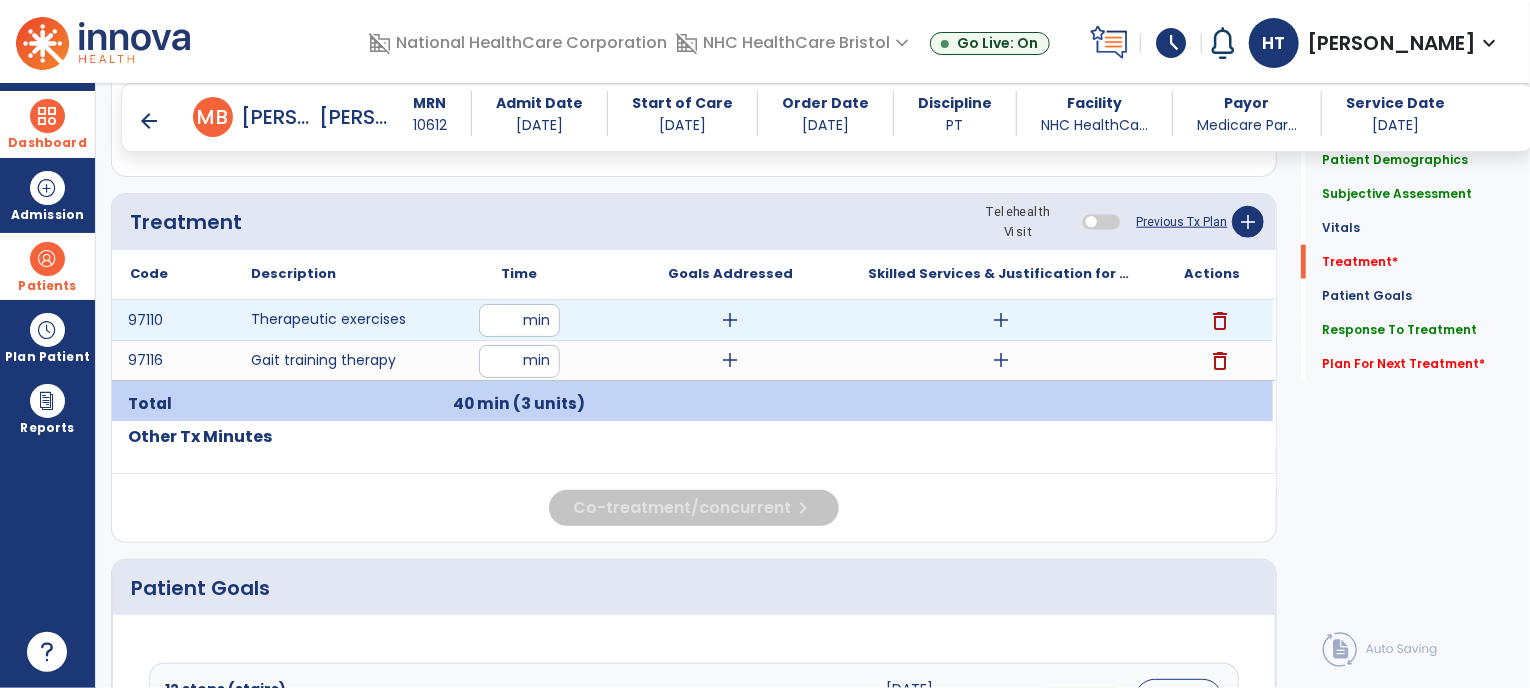 click on "add" at bounding box center [1001, 320] 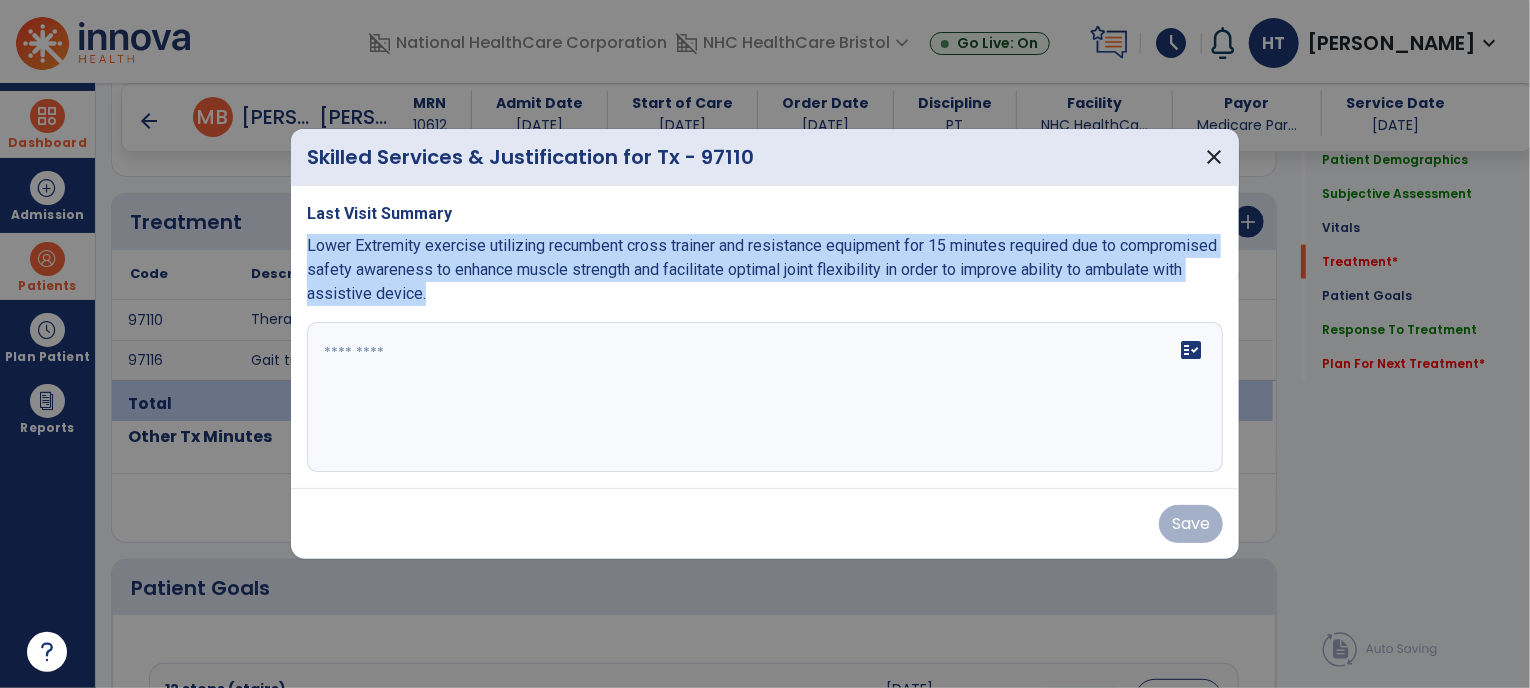 drag, startPoint x: 304, startPoint y: 249, endPoint x: 432, endPoint y: 293, distance: 135.3514 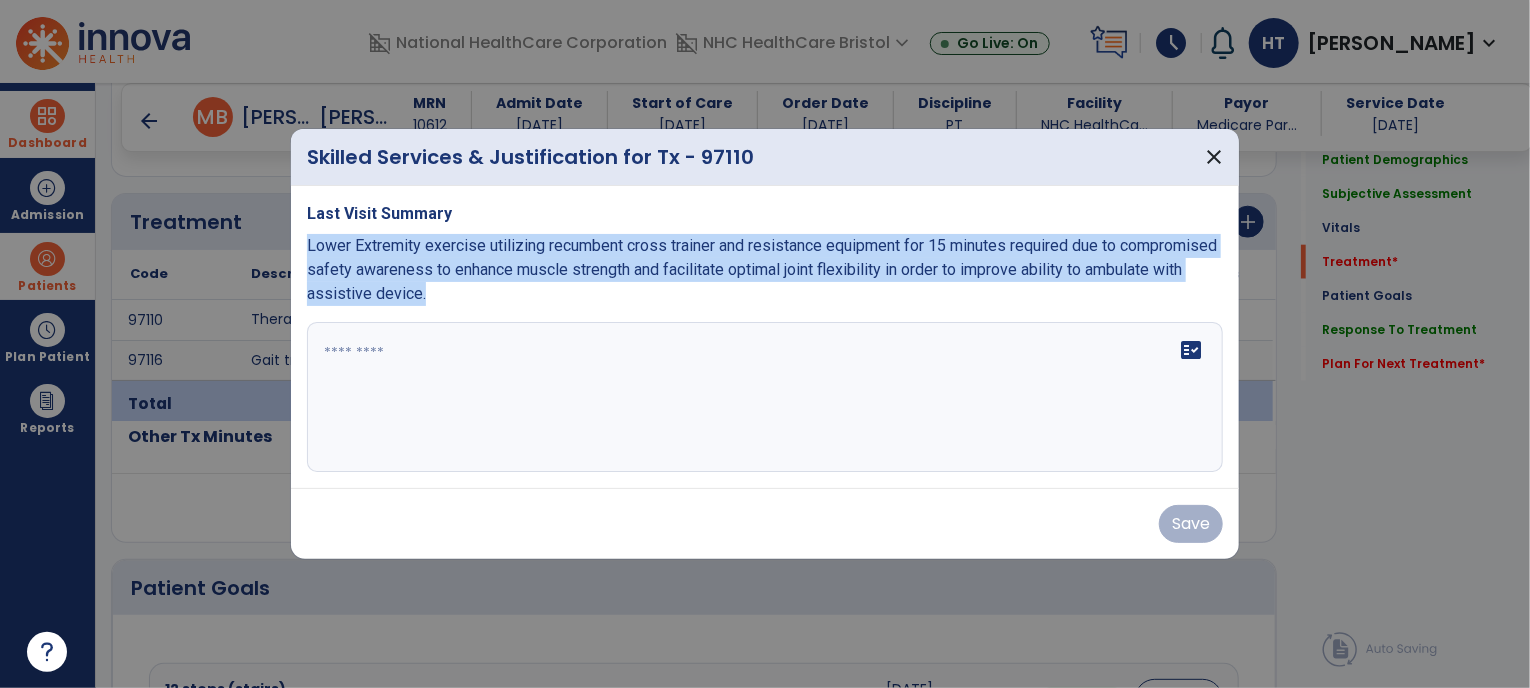 click on "Last Visit Summary Lower Extremity exercise utilizing recumbent cross trainer and resistance equipment for 15 minutes required due to compromised safety awareness to enhance muscle strength and facilitate optimal joint flexibility in order to improve ability to ambulate with assistive device.   fact_check" at bounding box center [765, 337] 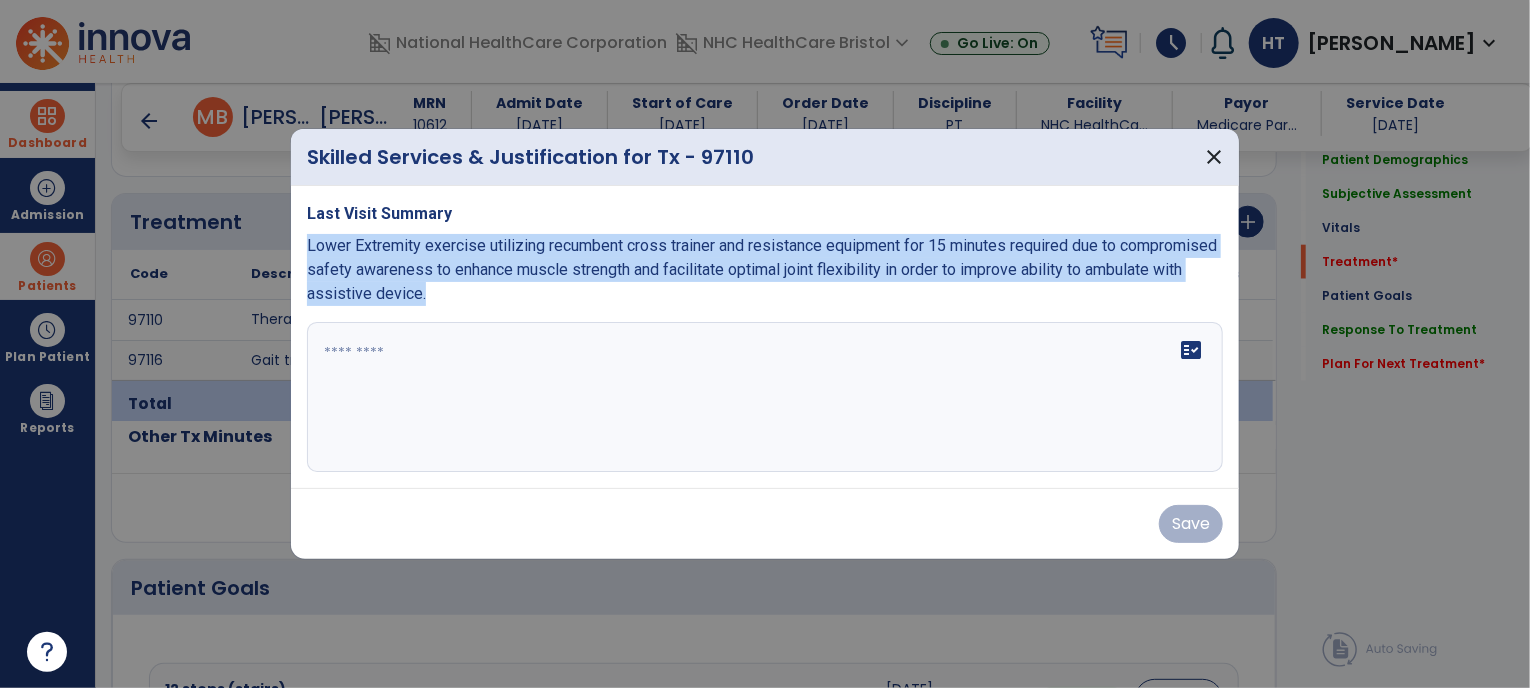 copy on "Lower Extremity exercise utilizing recumbent cross trainer and resistance equipment for 15 minutes required due to compromised safety awareness to enhance muscle strength and facilitate optimal joint flexibility in order to improve ability to ambulate with assistive device." 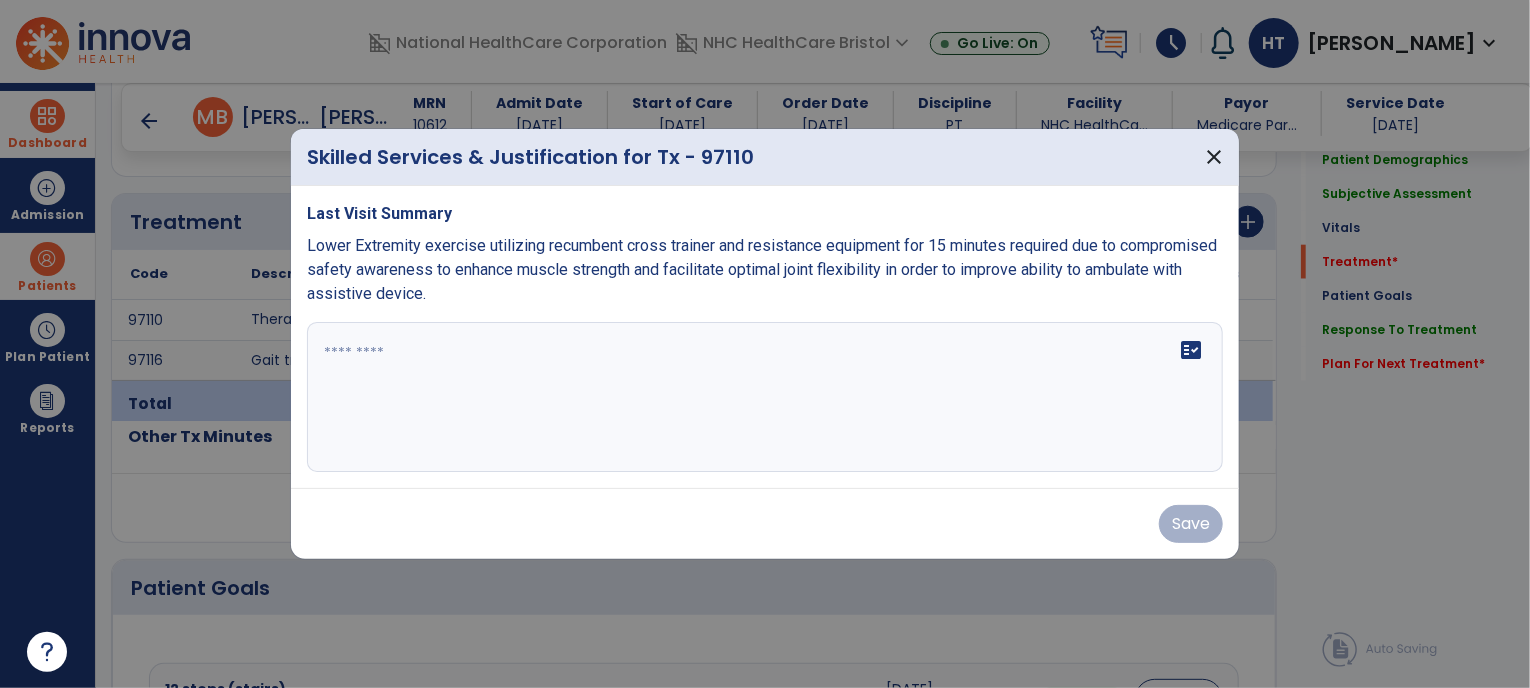 click at bounding box center [765, 397] 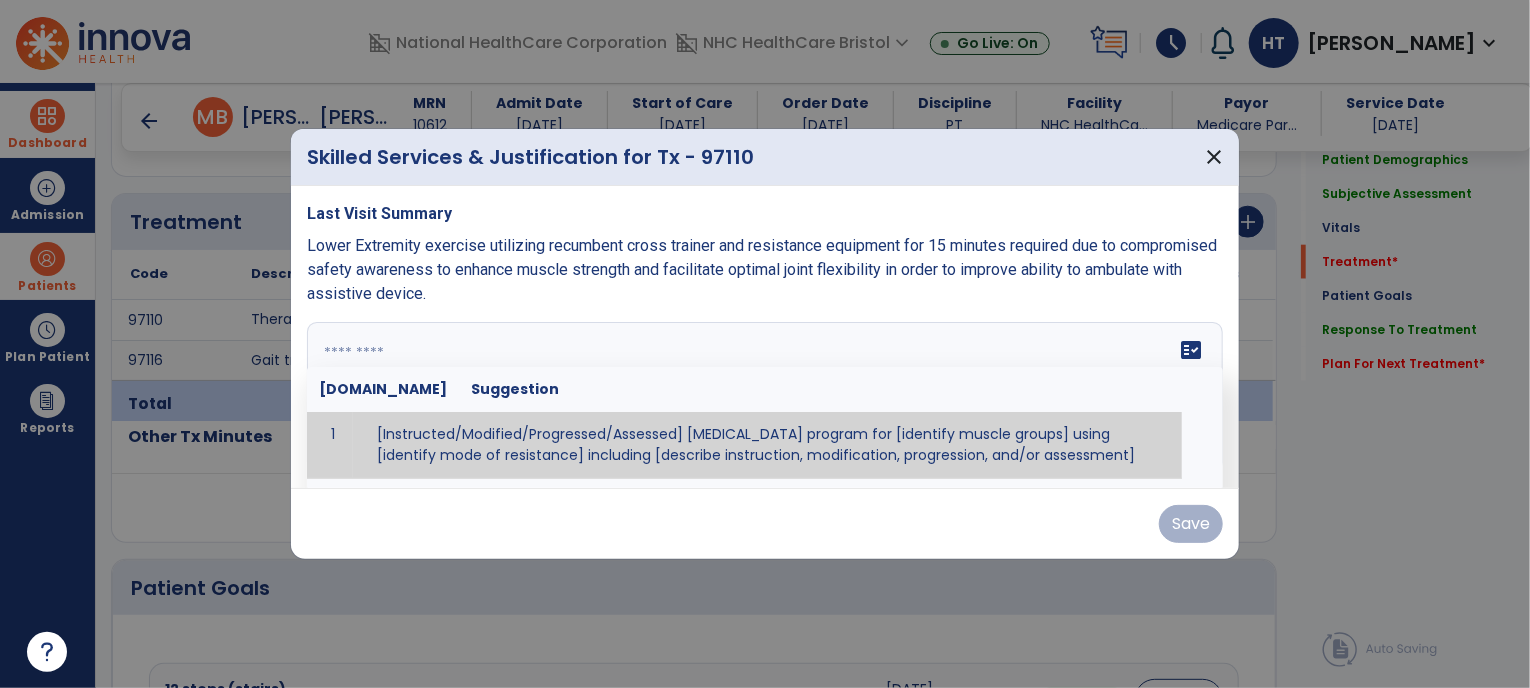 paste on "**********" 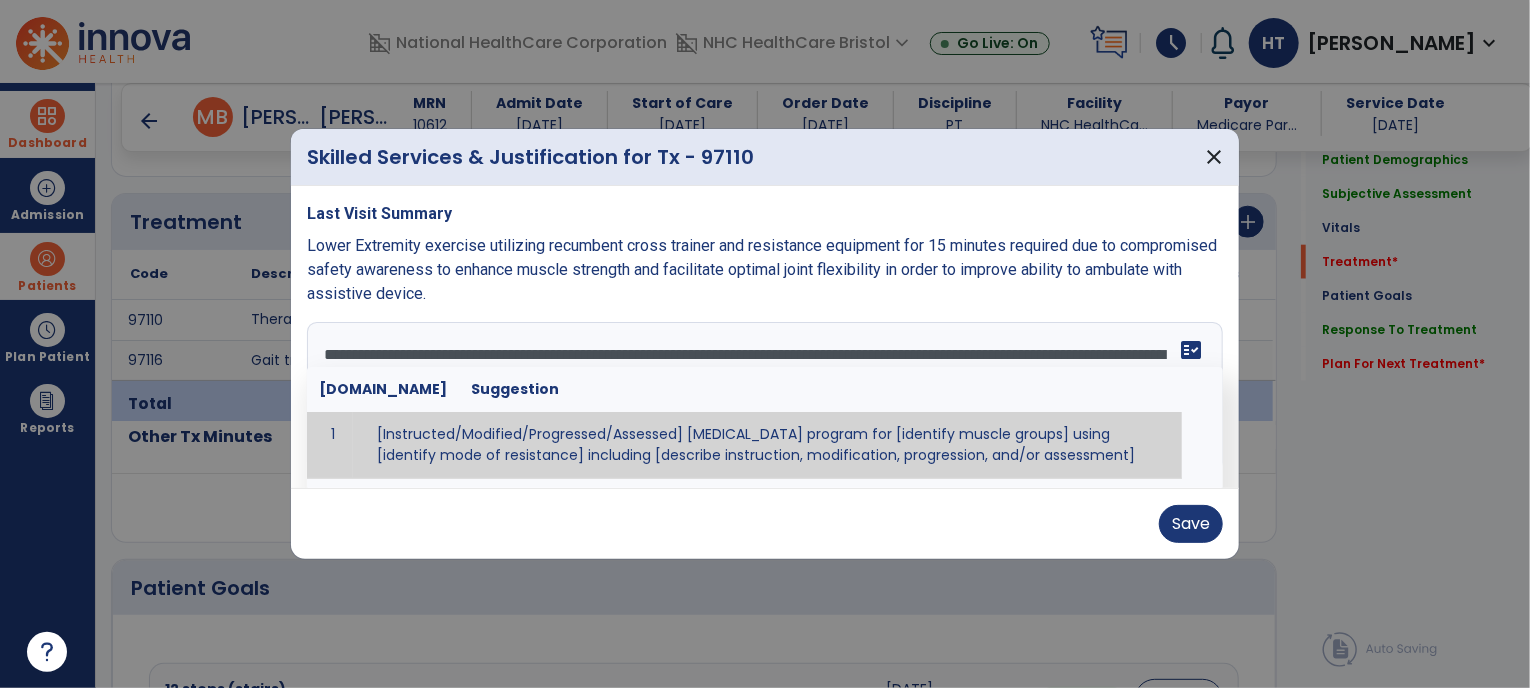 click on "**********" at bounding box center (763, 397) 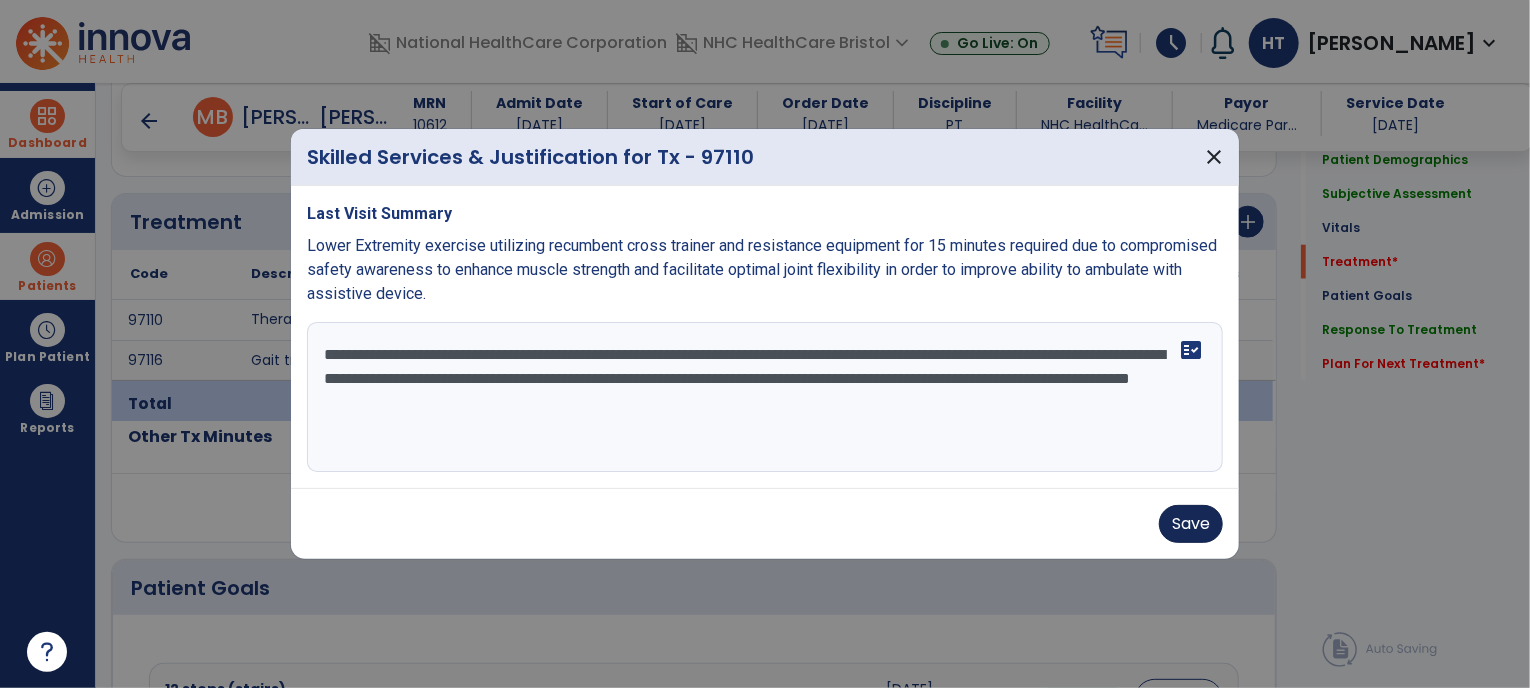 type on "**********" 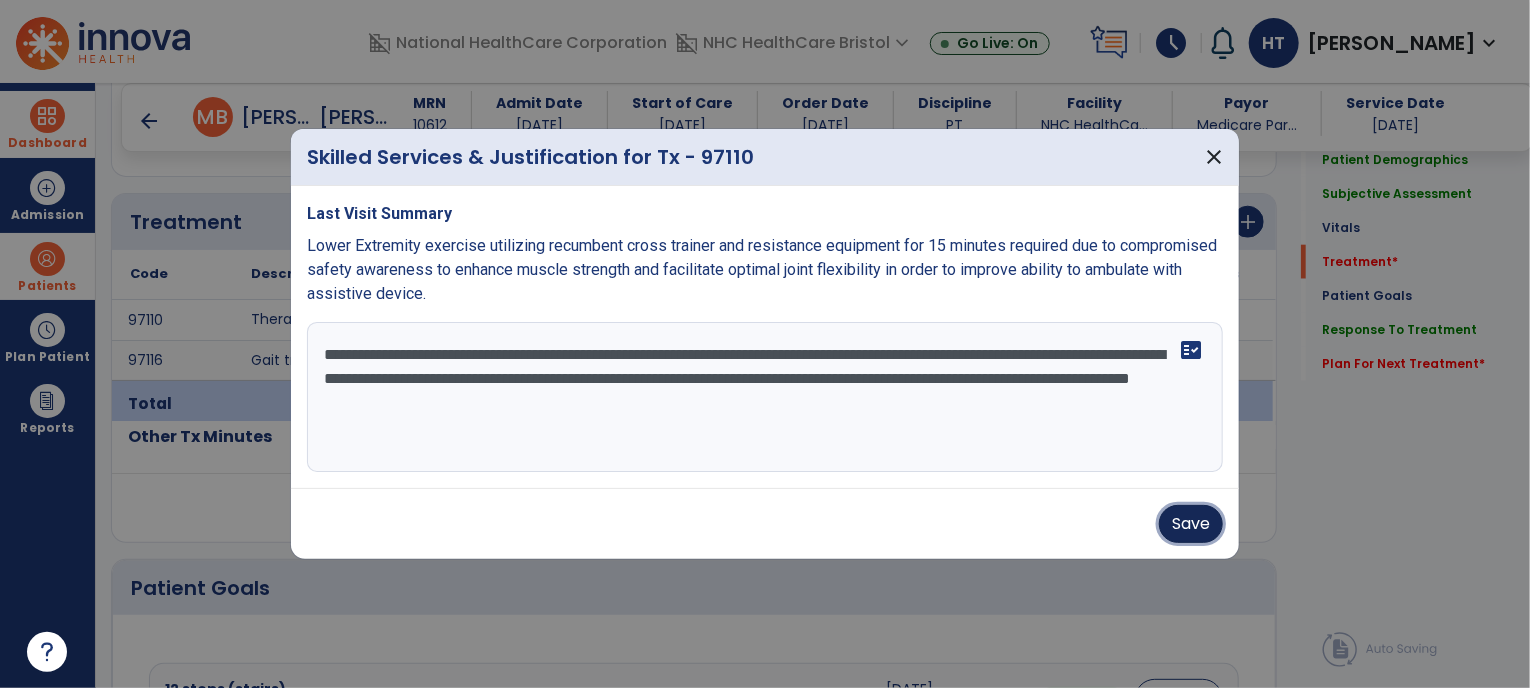 click on "Save" at bounding box center (1191, 524) 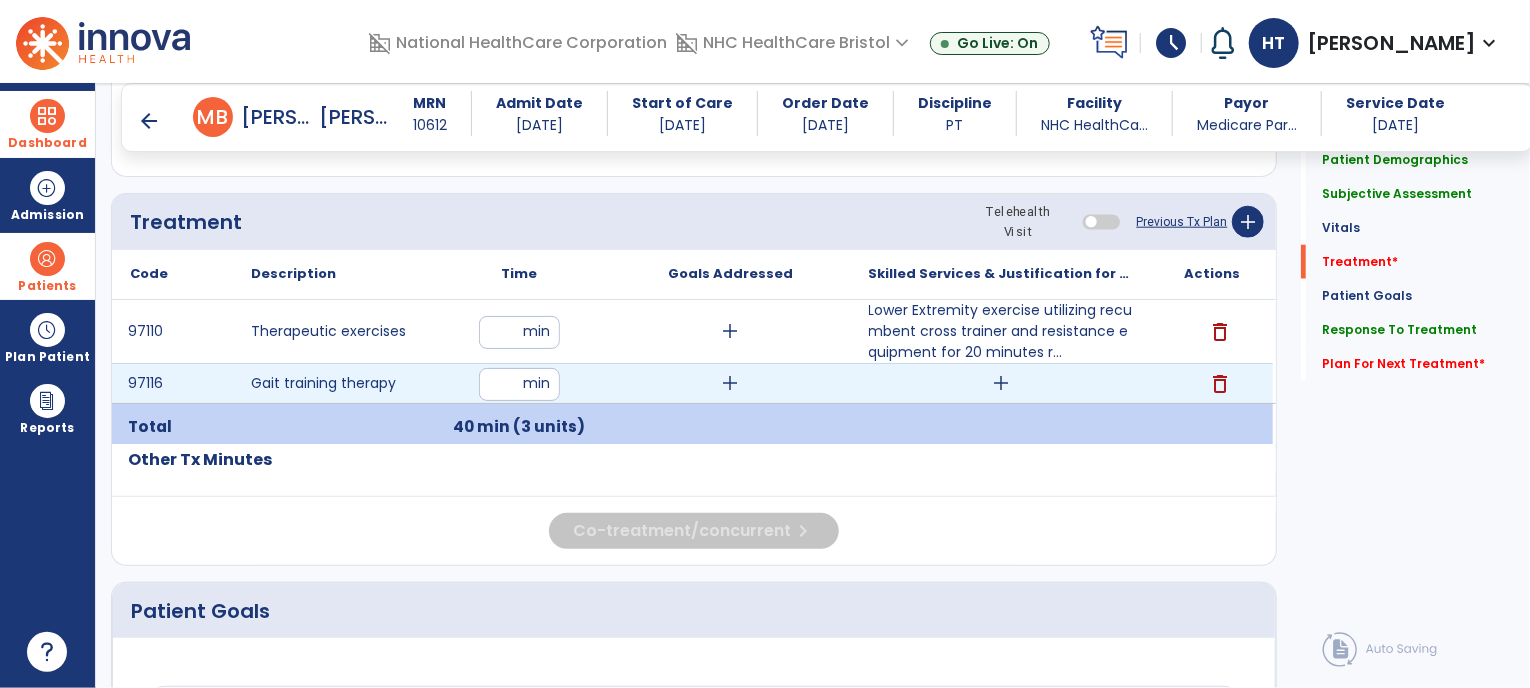 click on "add" at bounding box center [1001, 383] 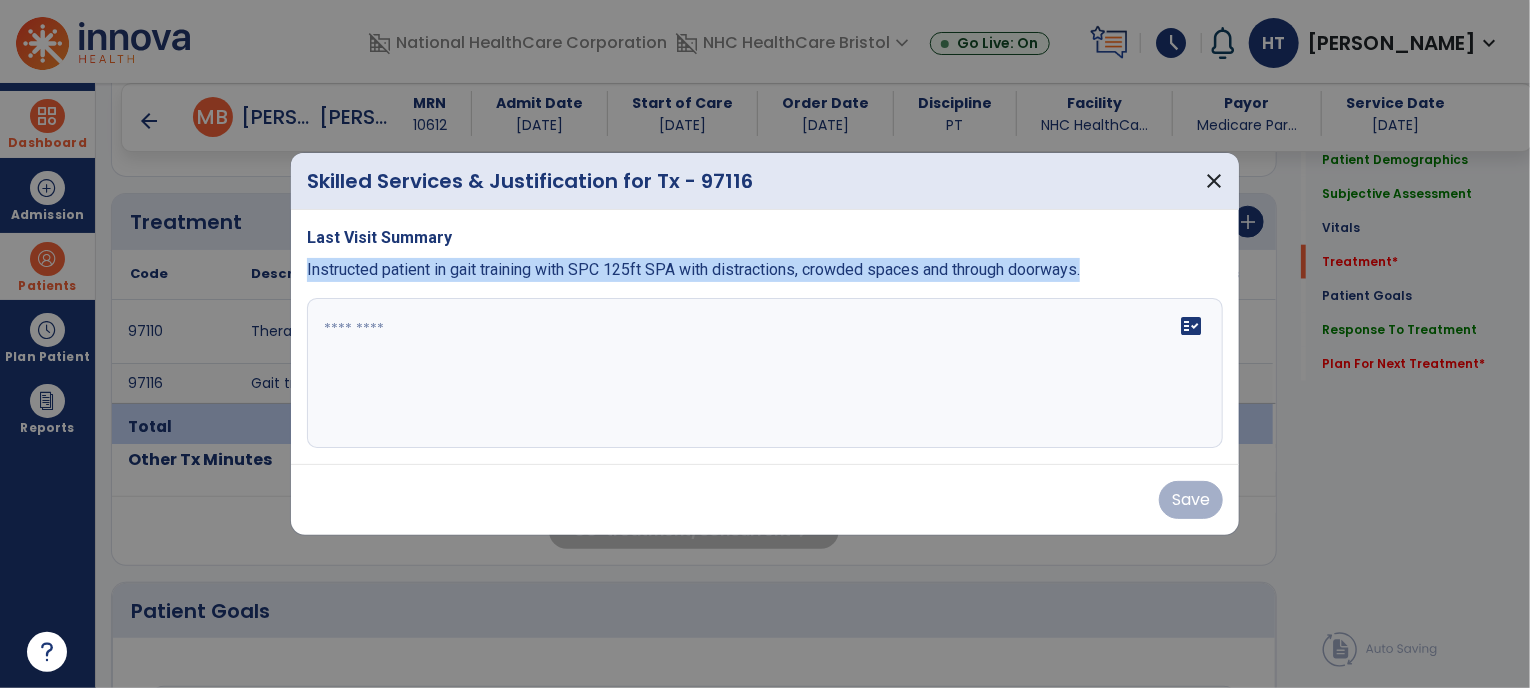 drag, startPoint x: 305, startPoint y: 271, endPoint x: 1048, endPoint y: 289, distance: 743.218 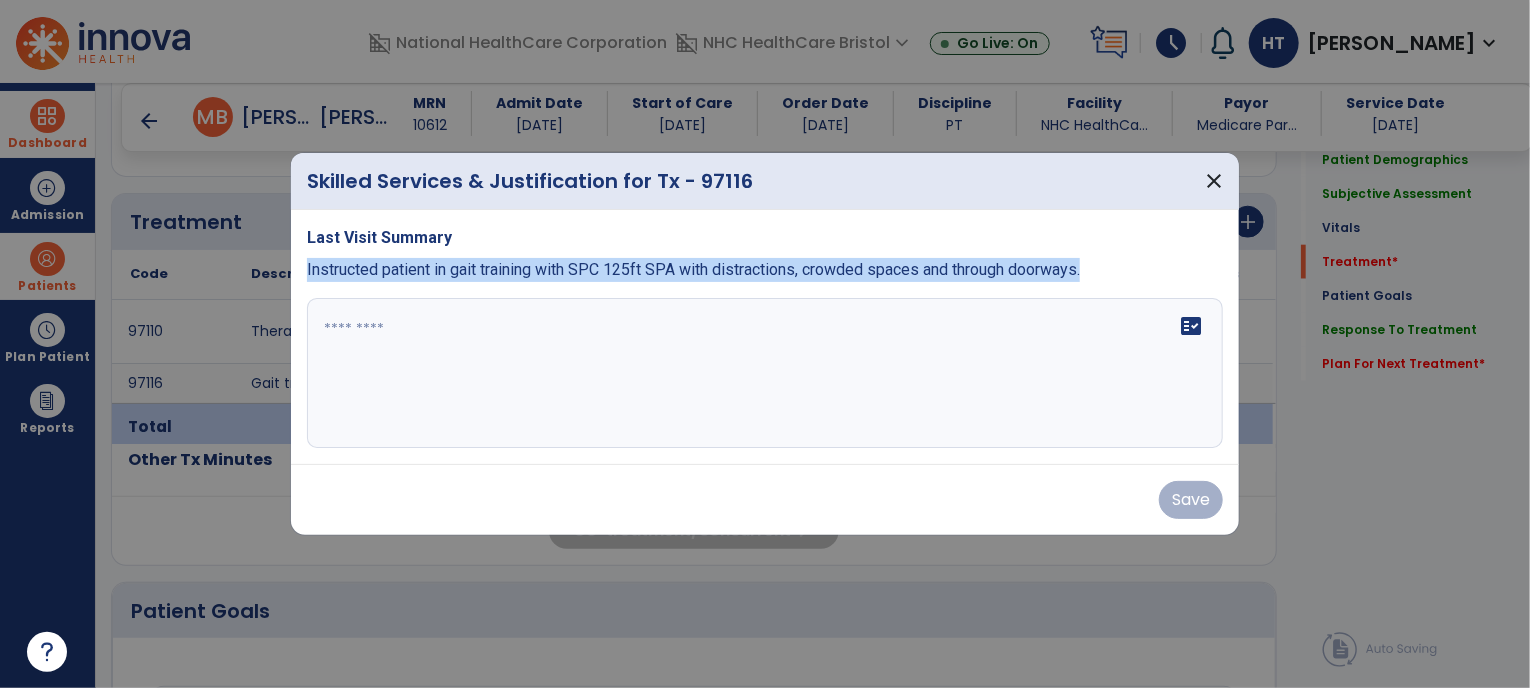 click on "Last Visit Summary Instructed patient in gait training with SPC 125ft SPA with distractions, crowded spaces and through doorways.
fact_check" at bounding box center (765, 337) 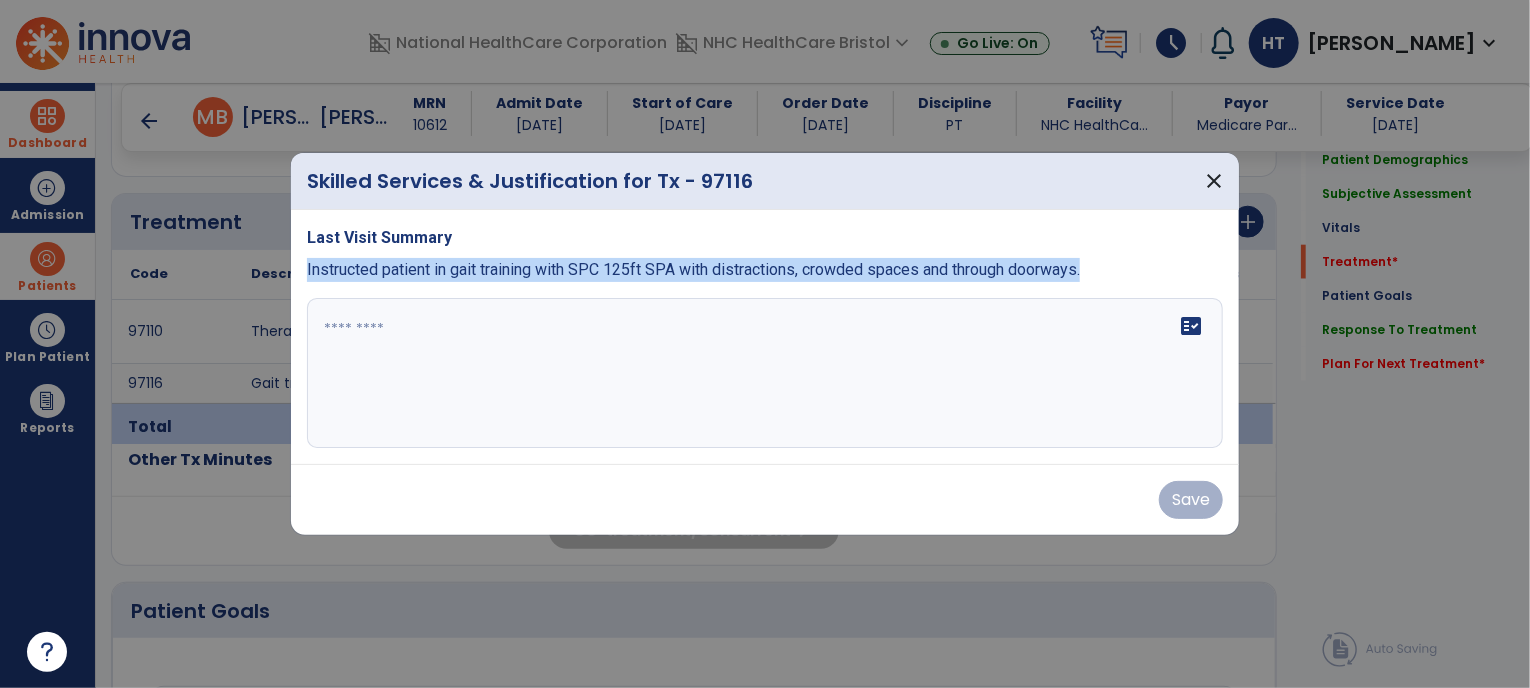 copy on "Instructed patient in gait training with SPC 125ft SPA with distractions, crowded spaces and through doorways." 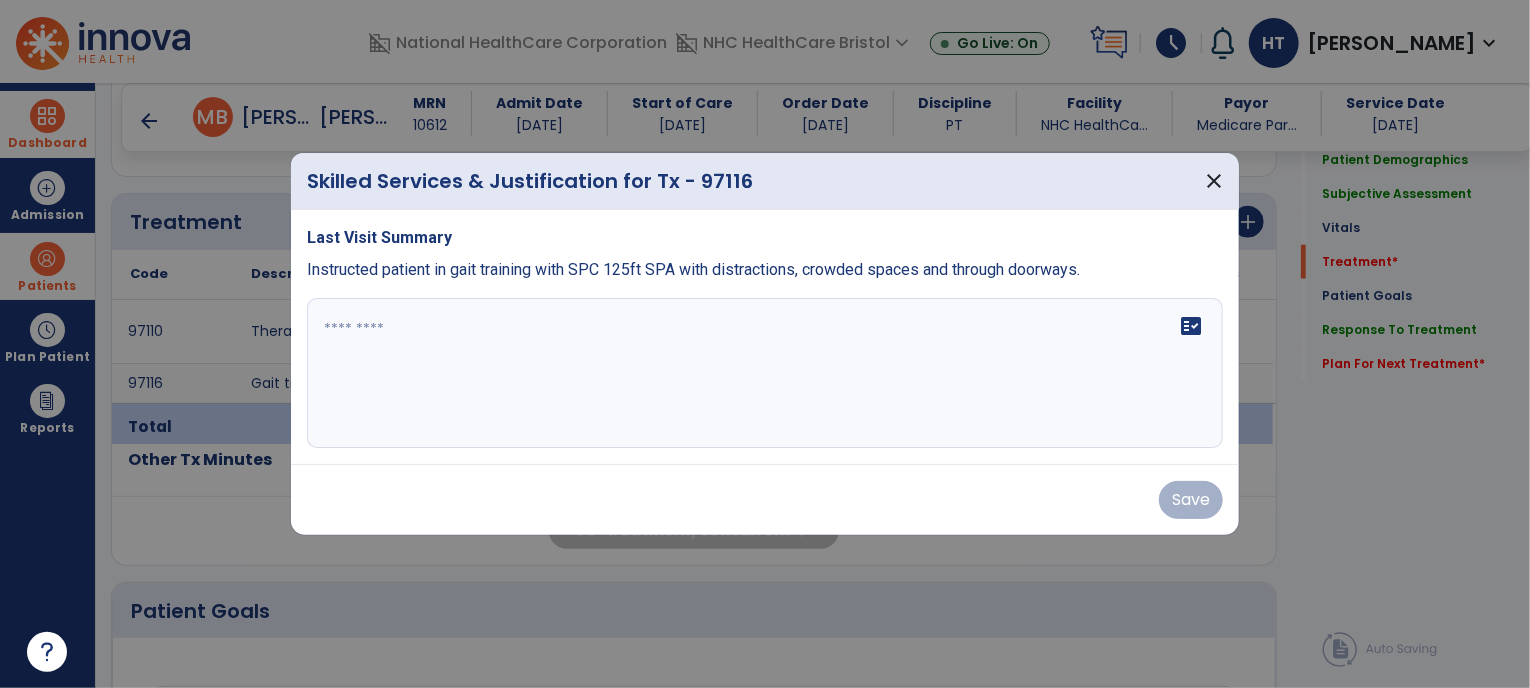 click on "Last Visit Summary Instructed patient in gait training with SPC 125ft SPA with distractions, crowded spaces and through doorways.
fact_check" at bounding box center [765, 337] 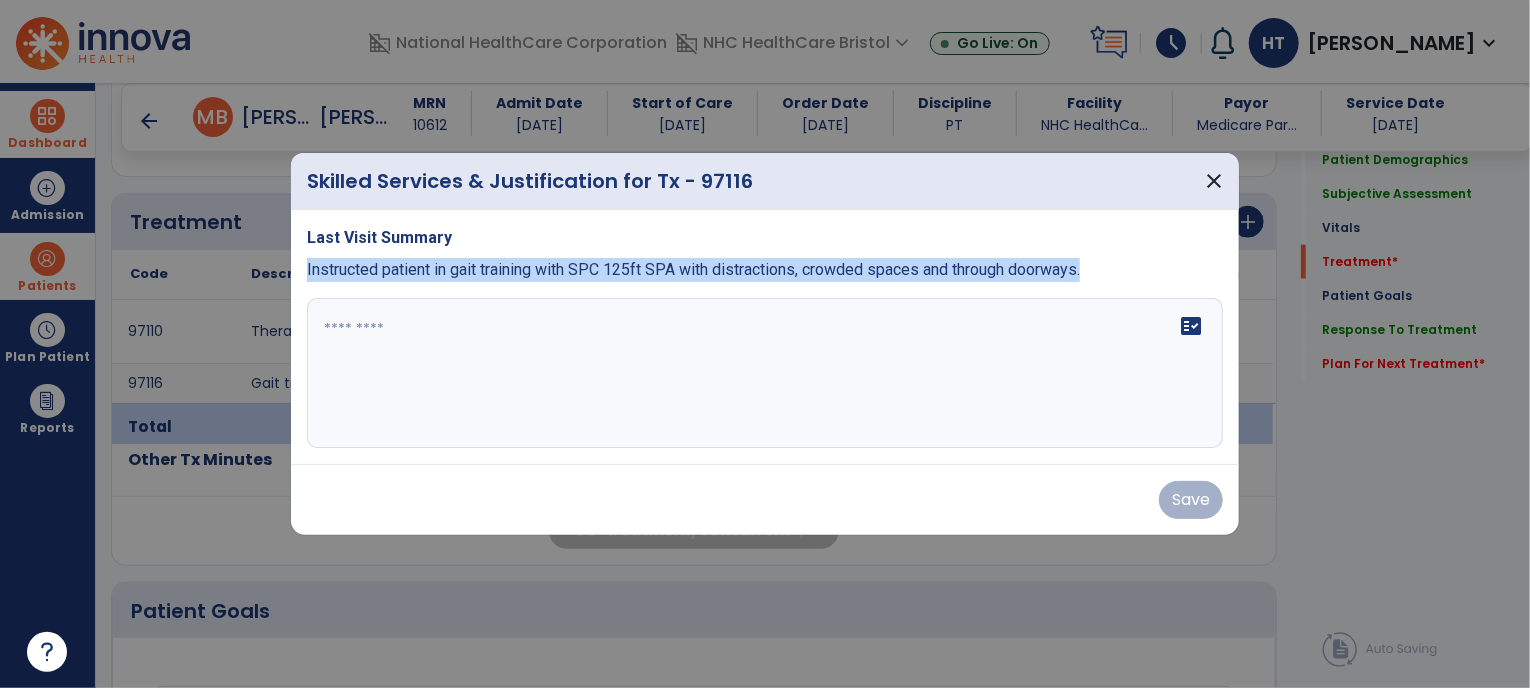 drag, startPoint x: 306, startPoint y: 271, endPoint x: 1067, endPoint y: 323, distance: 762.77454 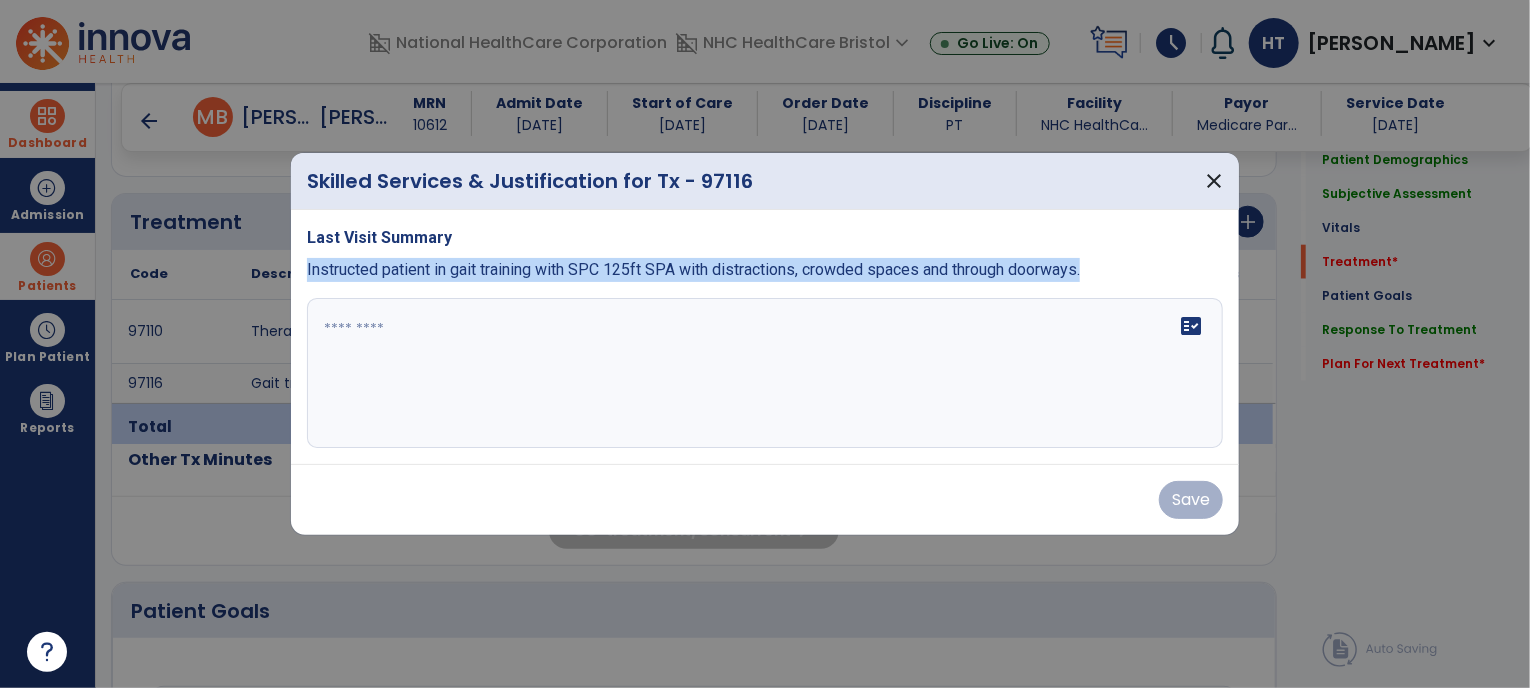 copy on "Instructed patient in gait training with SPC 125ft SPA with distractions, crowded spaces and through doorways." 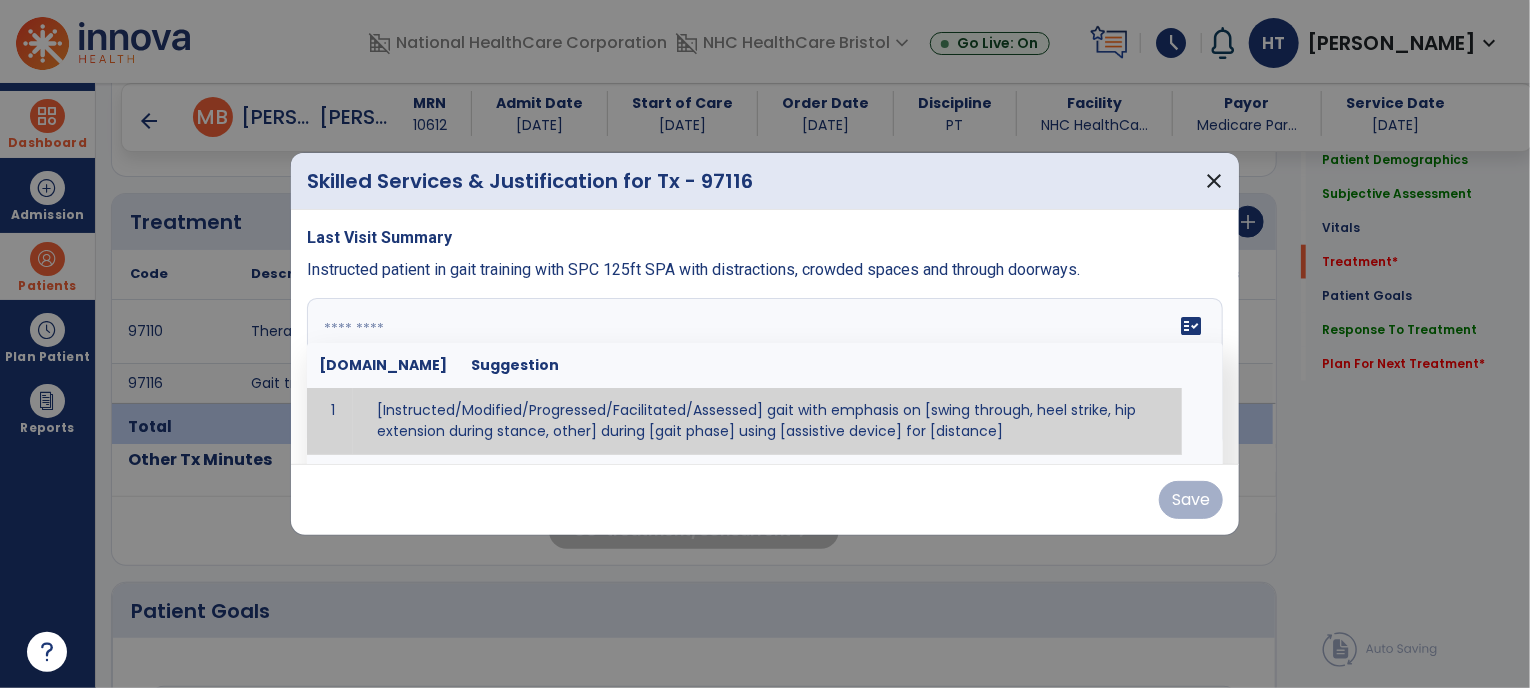 click at bounding box center (763, 373) 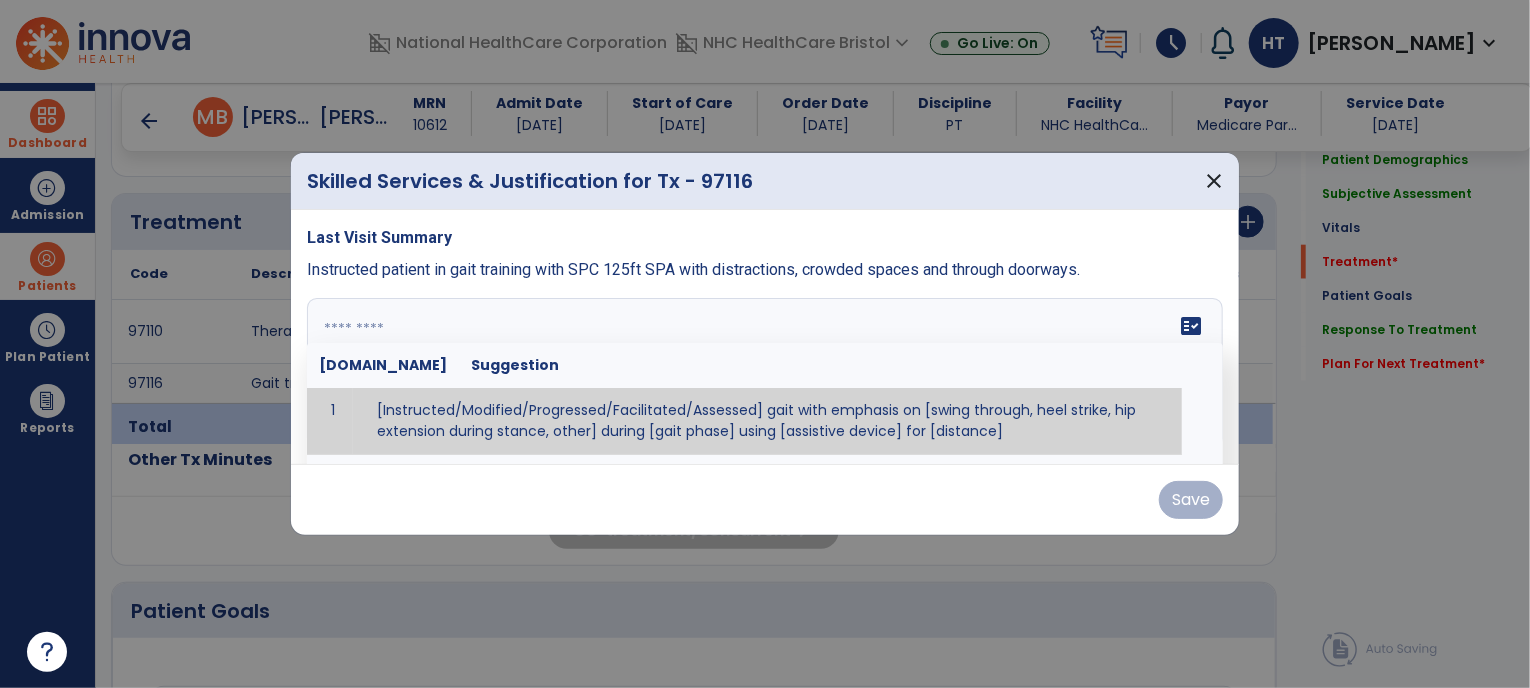 paste on "**********" 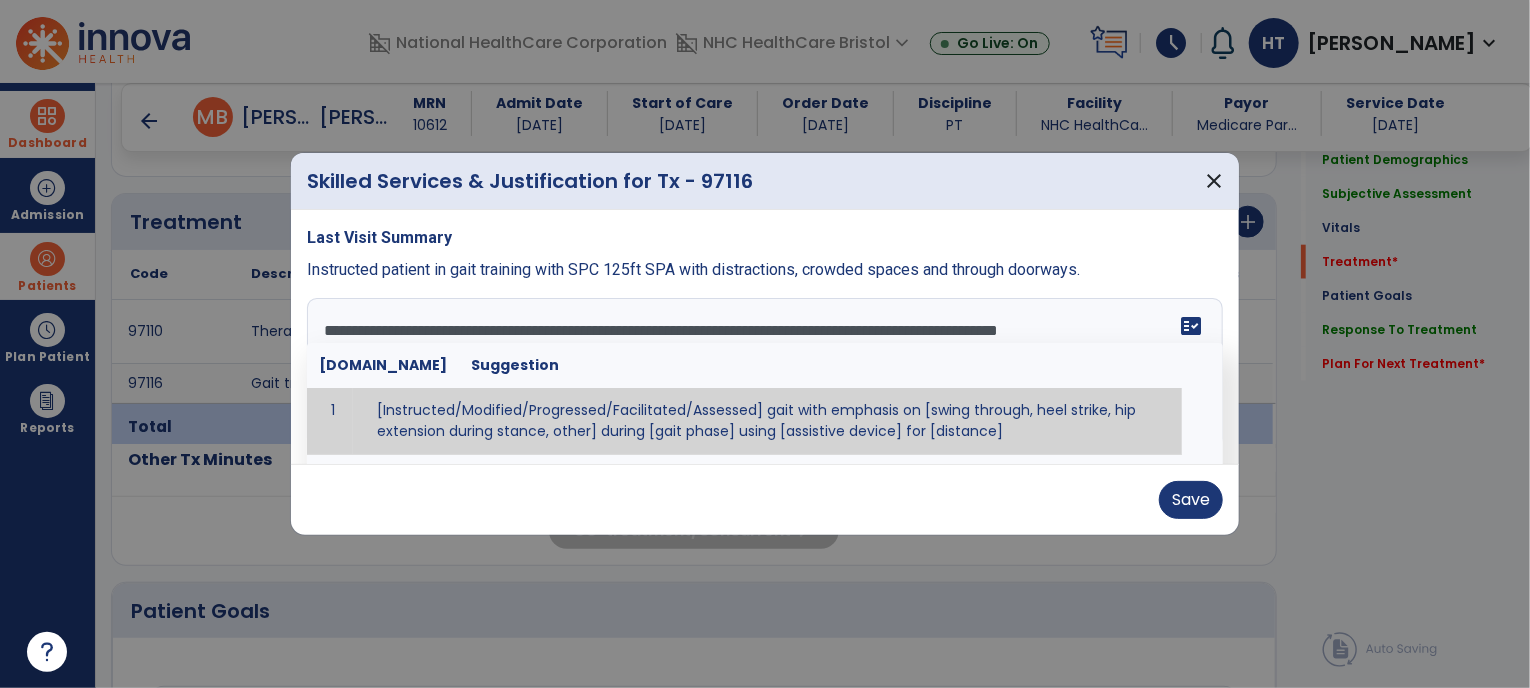 click on "**********" at bounding box center (763, 373) 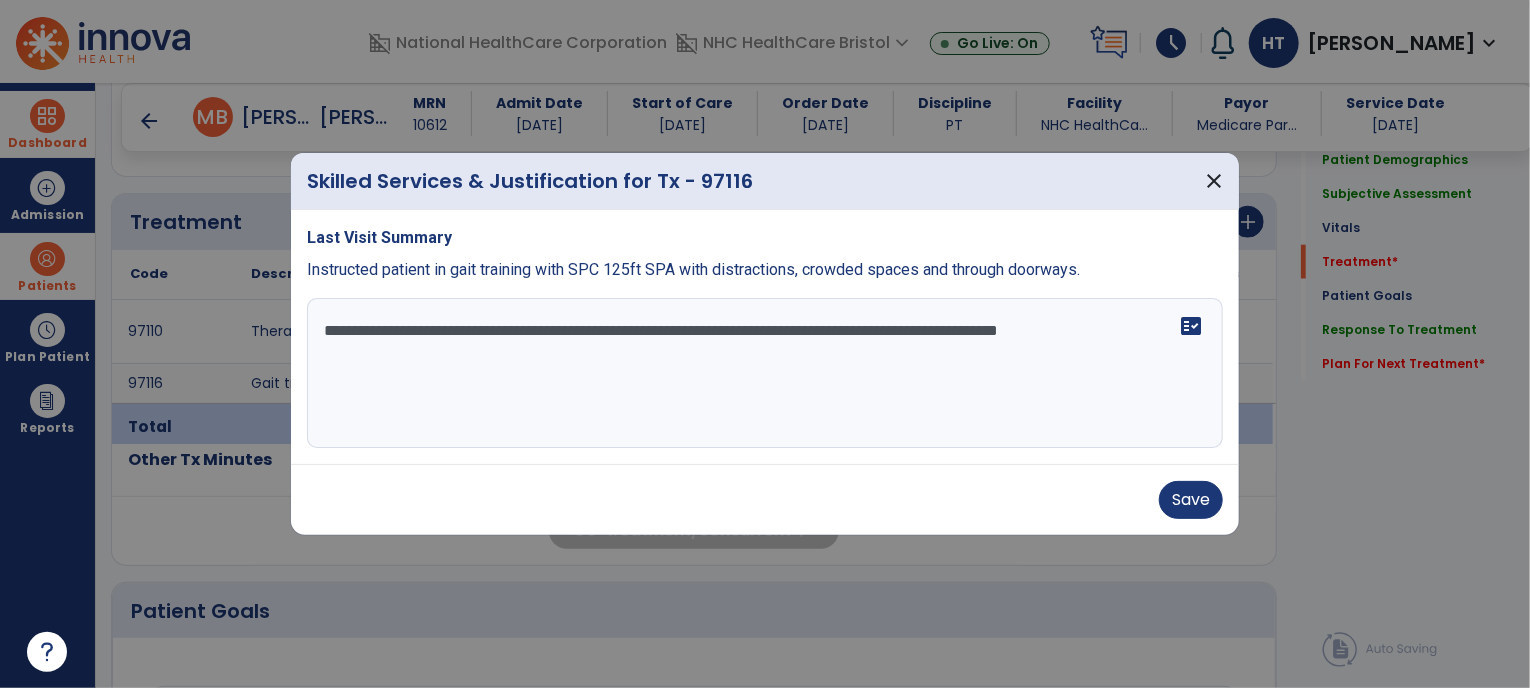click on "**********" at bounding box center (765, 373) 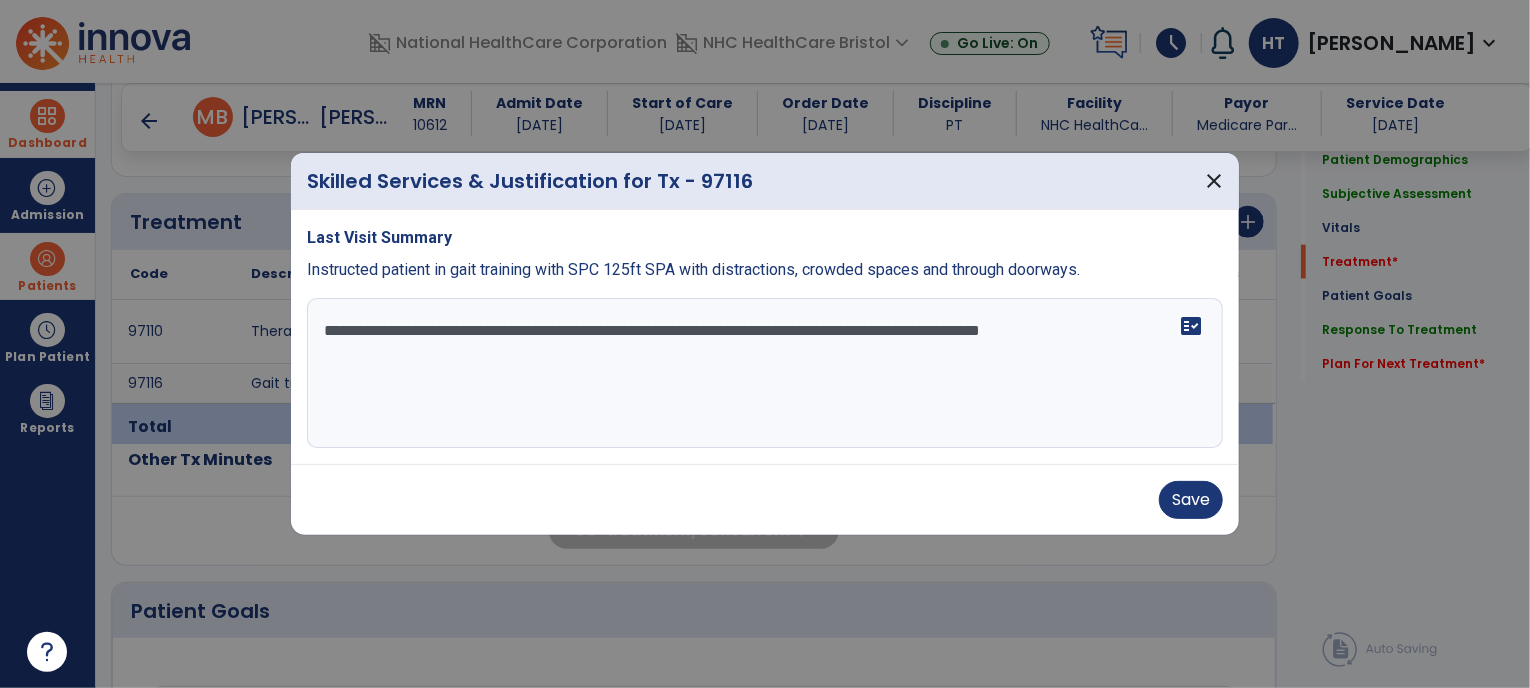 click on "**********" at bounding box center (765, 373) 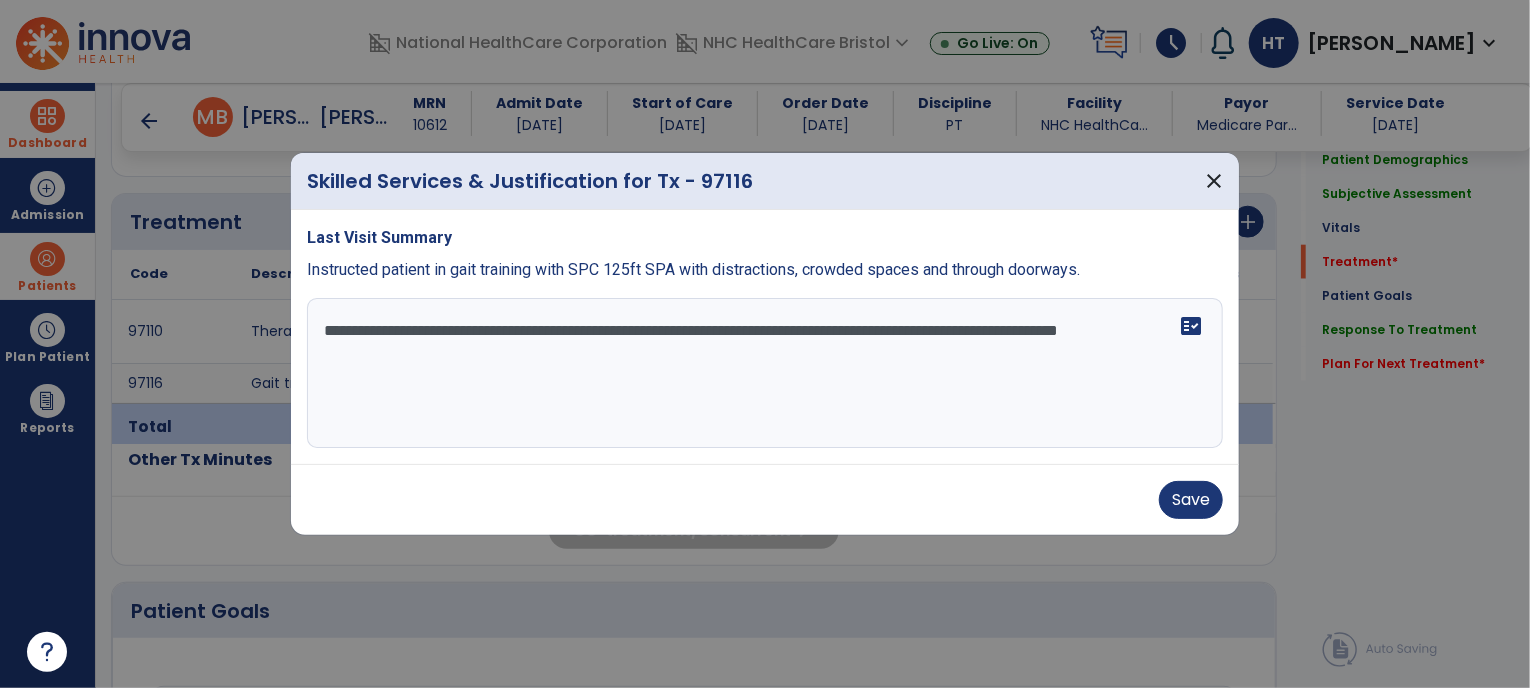 click on "**********" at bounding box center (765, 373) 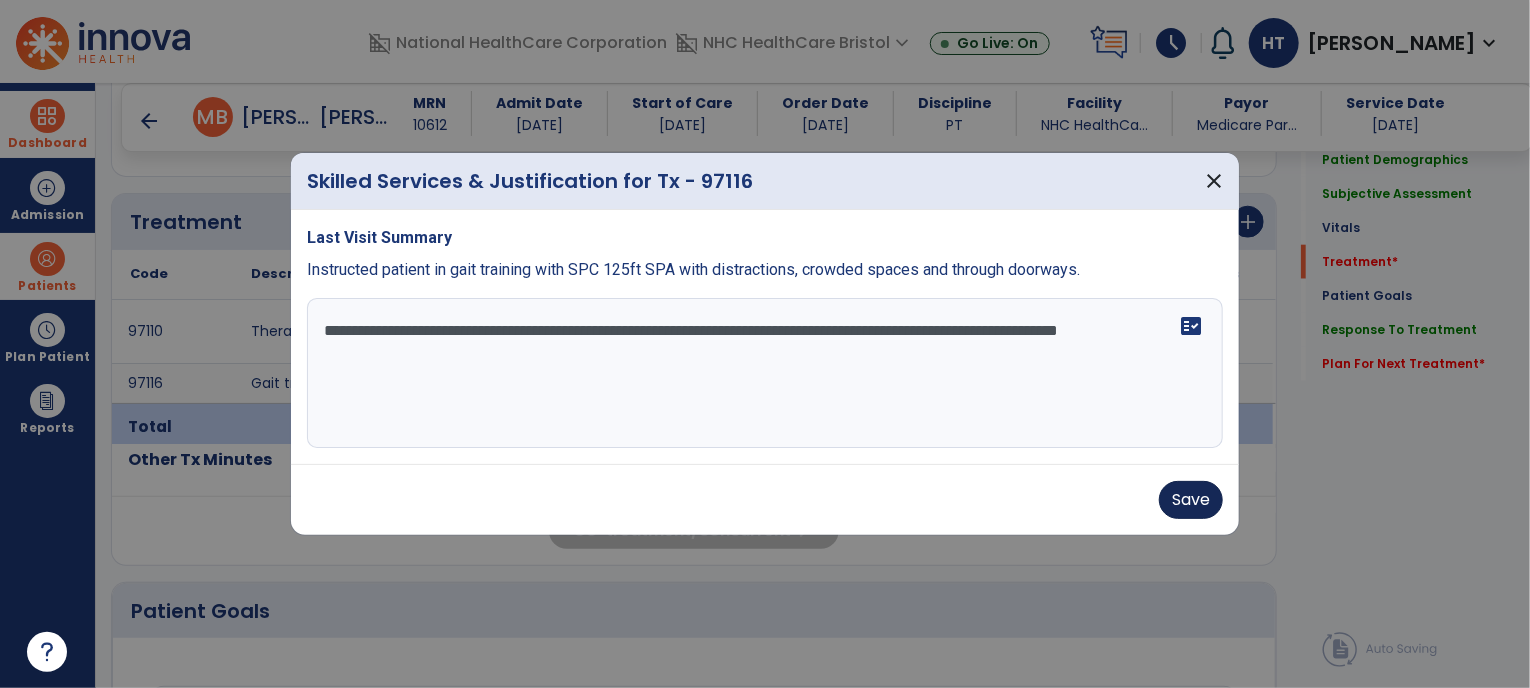 type on "**********" 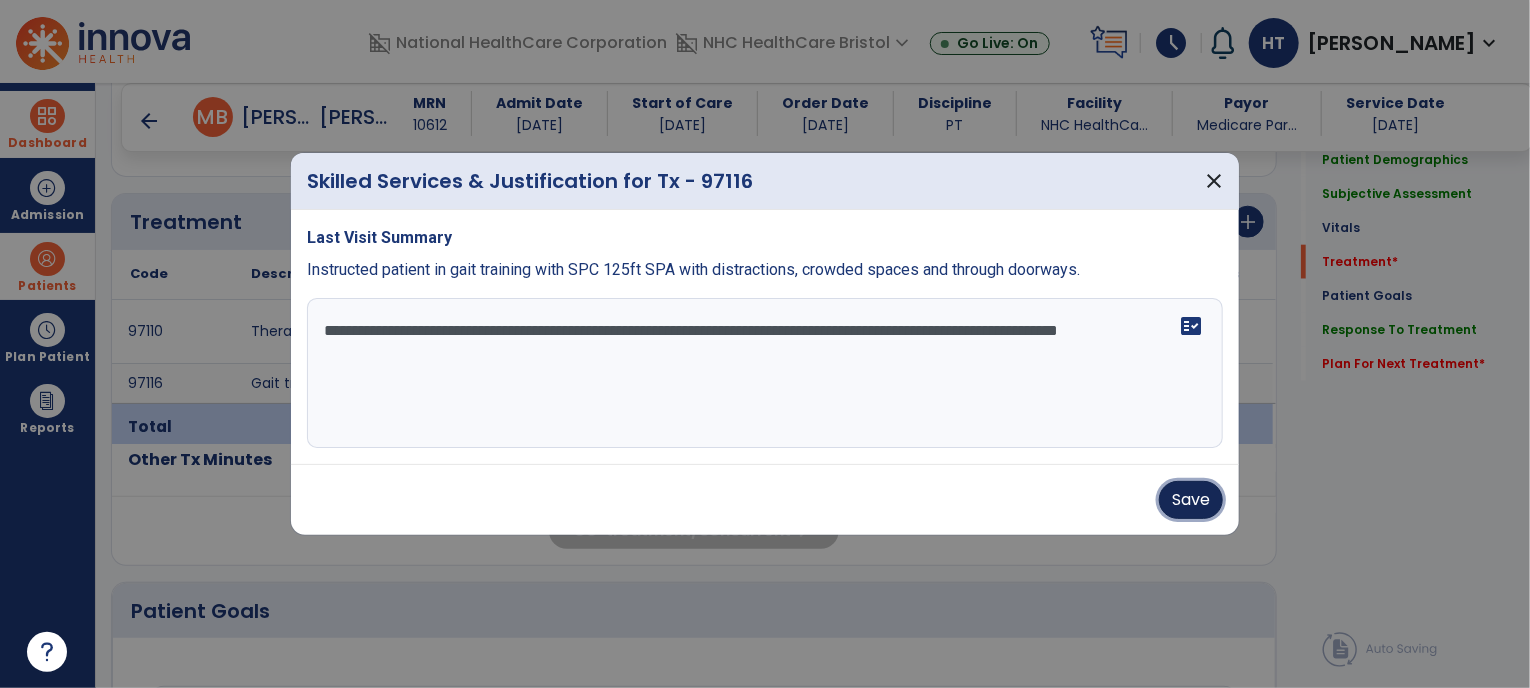 click on "Save" at bounding box center (1191, 500) 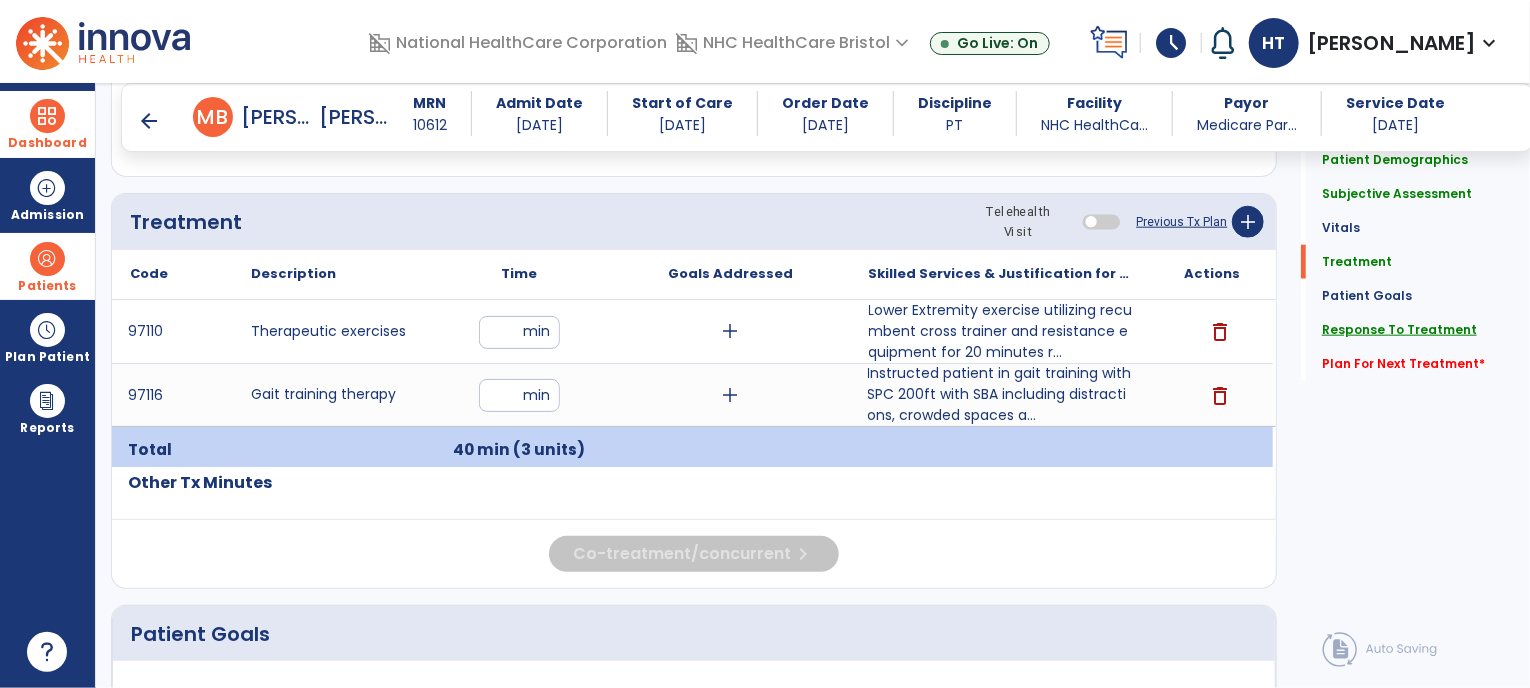 click on "Response To Treatment" 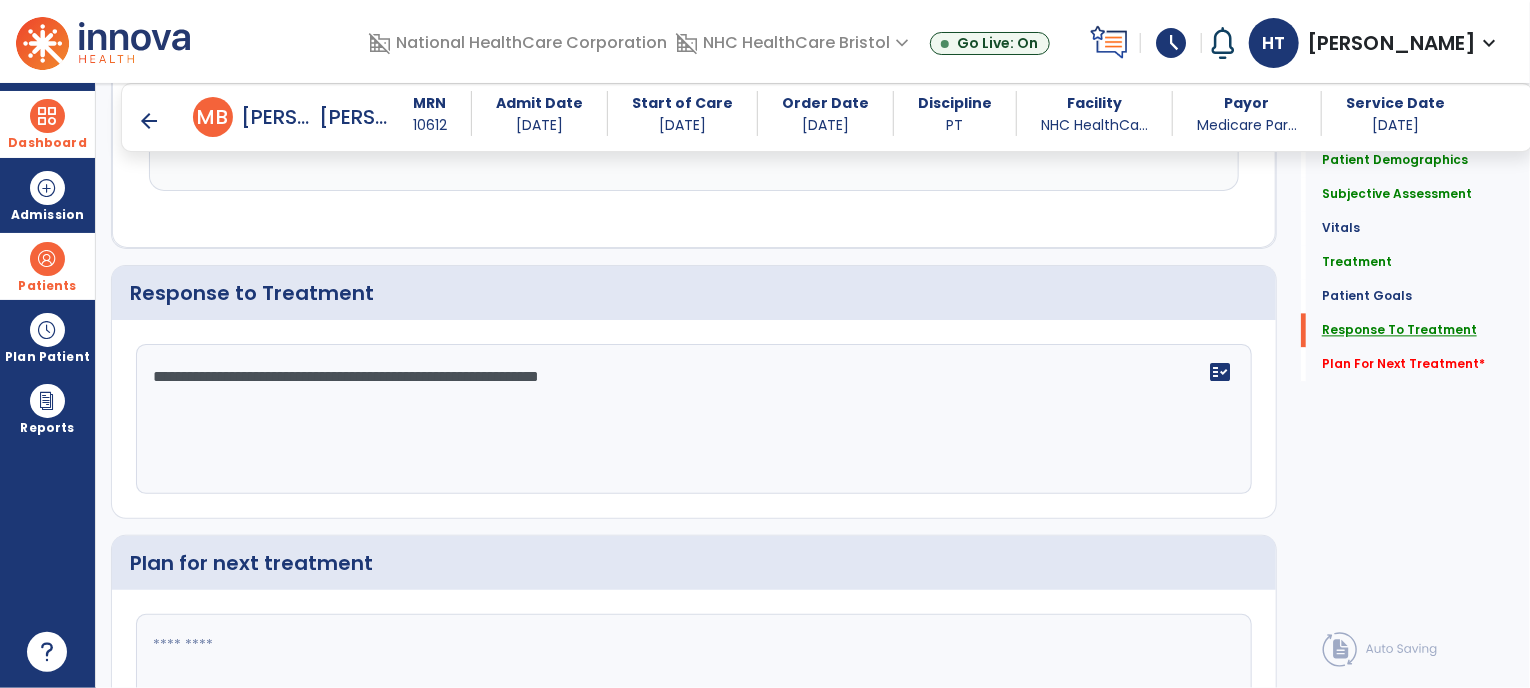 scroll, scrollTop: 2158, scrollLeft: 0, axis: vertical 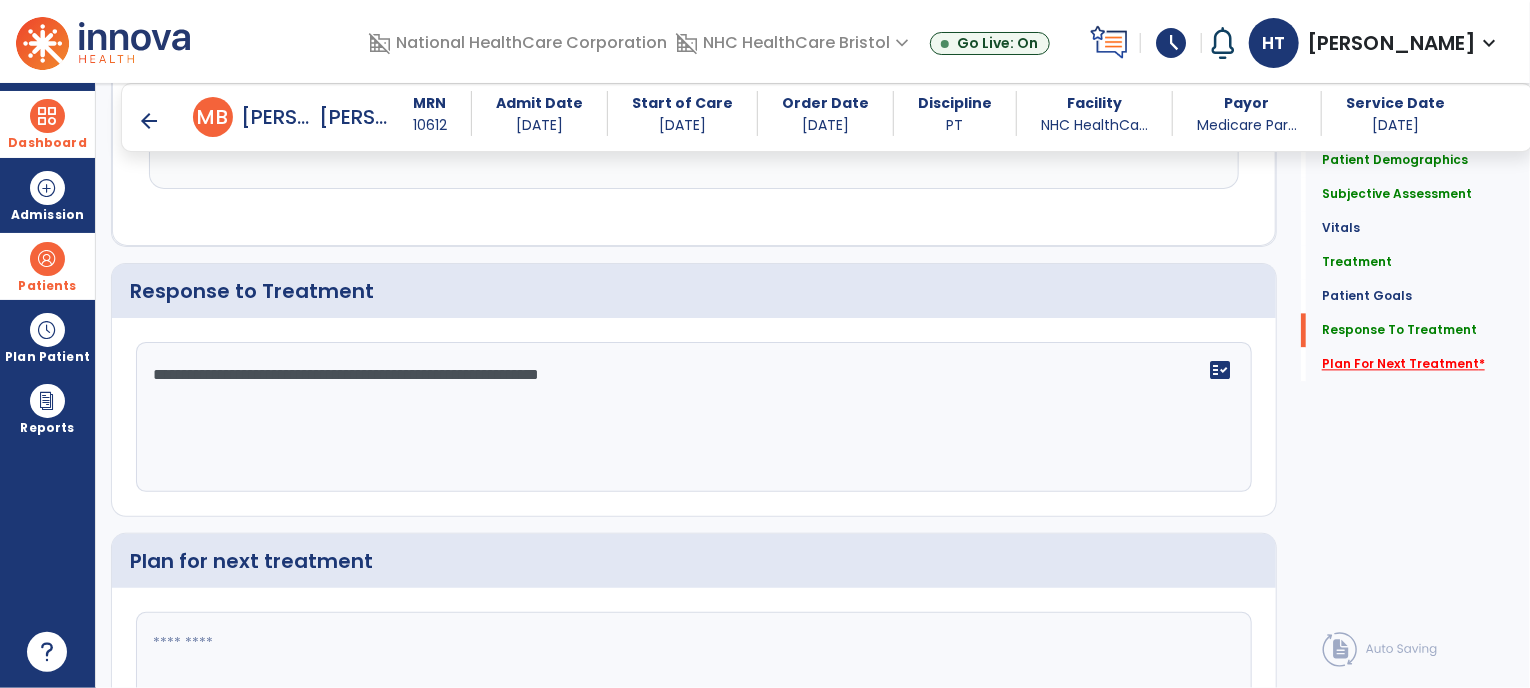 click on "Plan For Next Treatment   *" 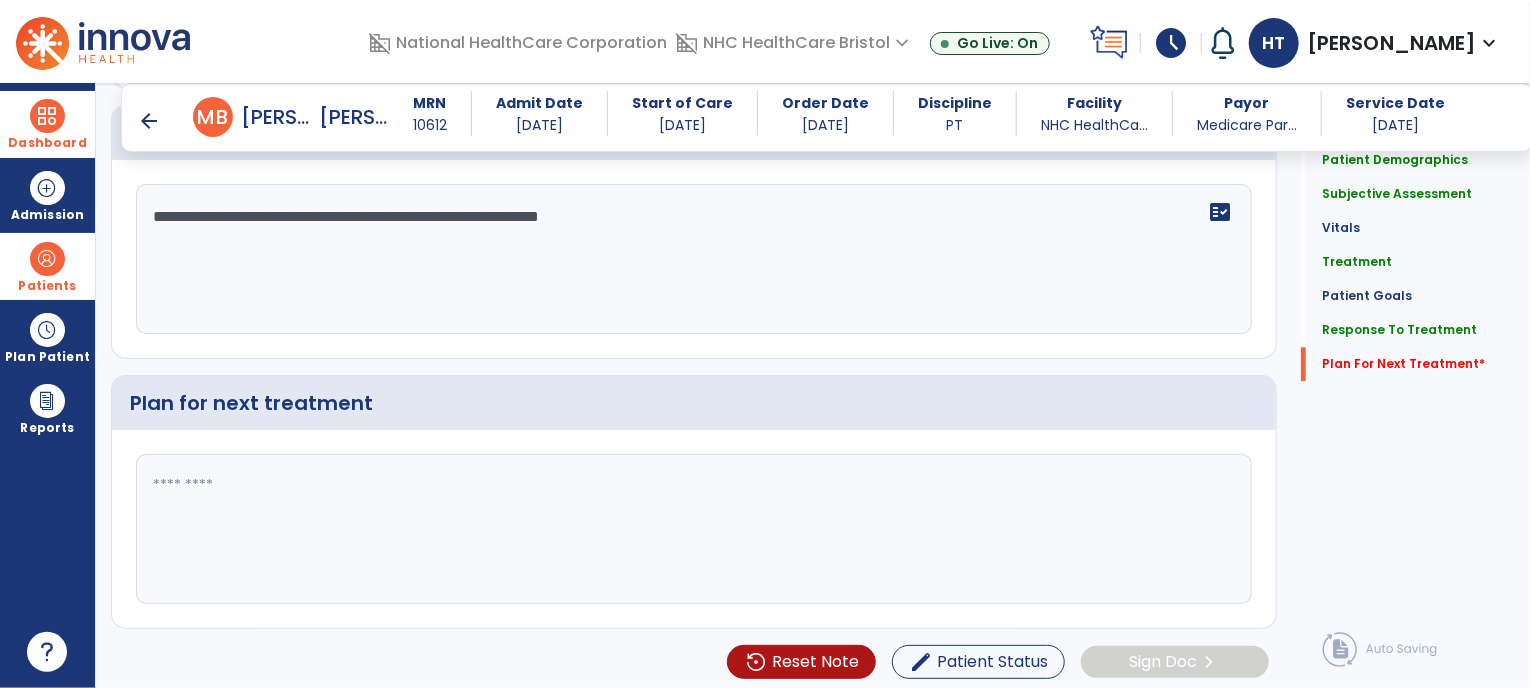 click 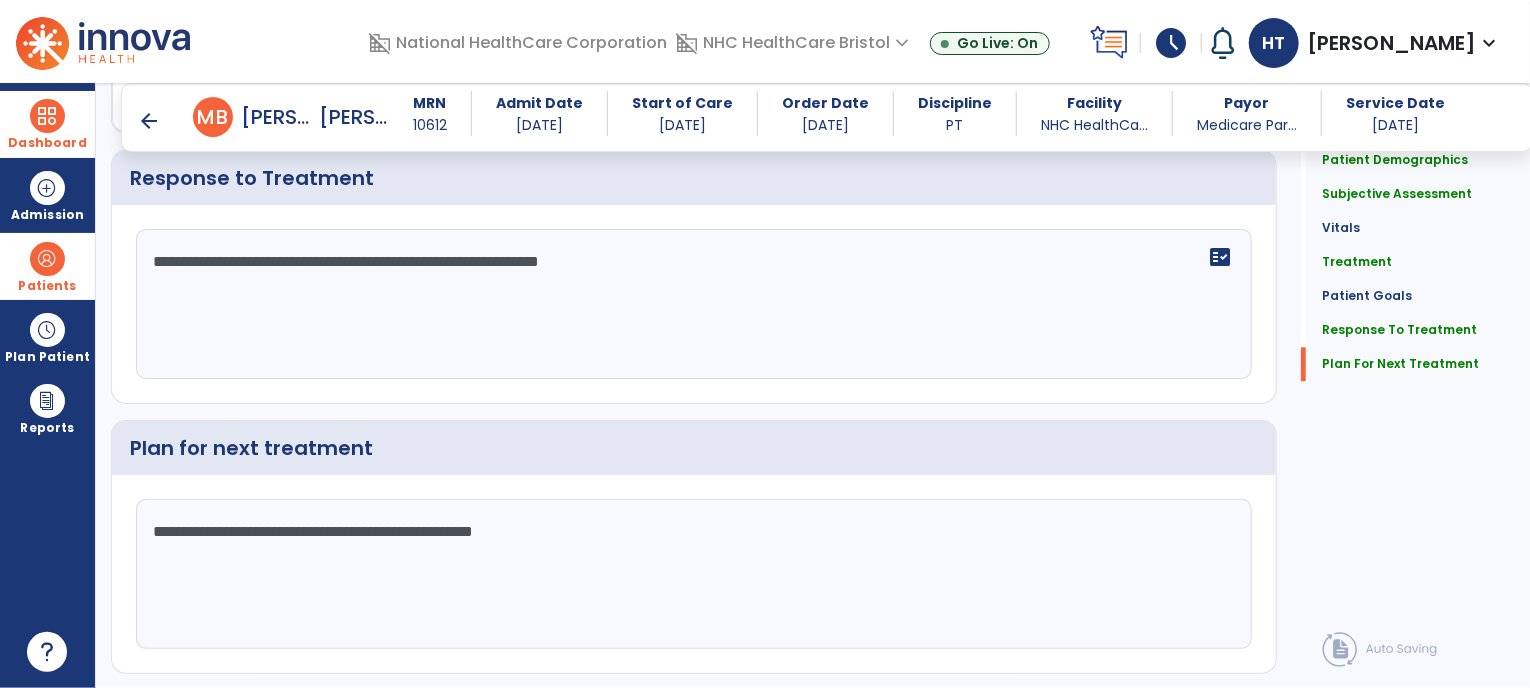 scroll, scrollTop: 2316, scrollLeft: 0, axis: vertical 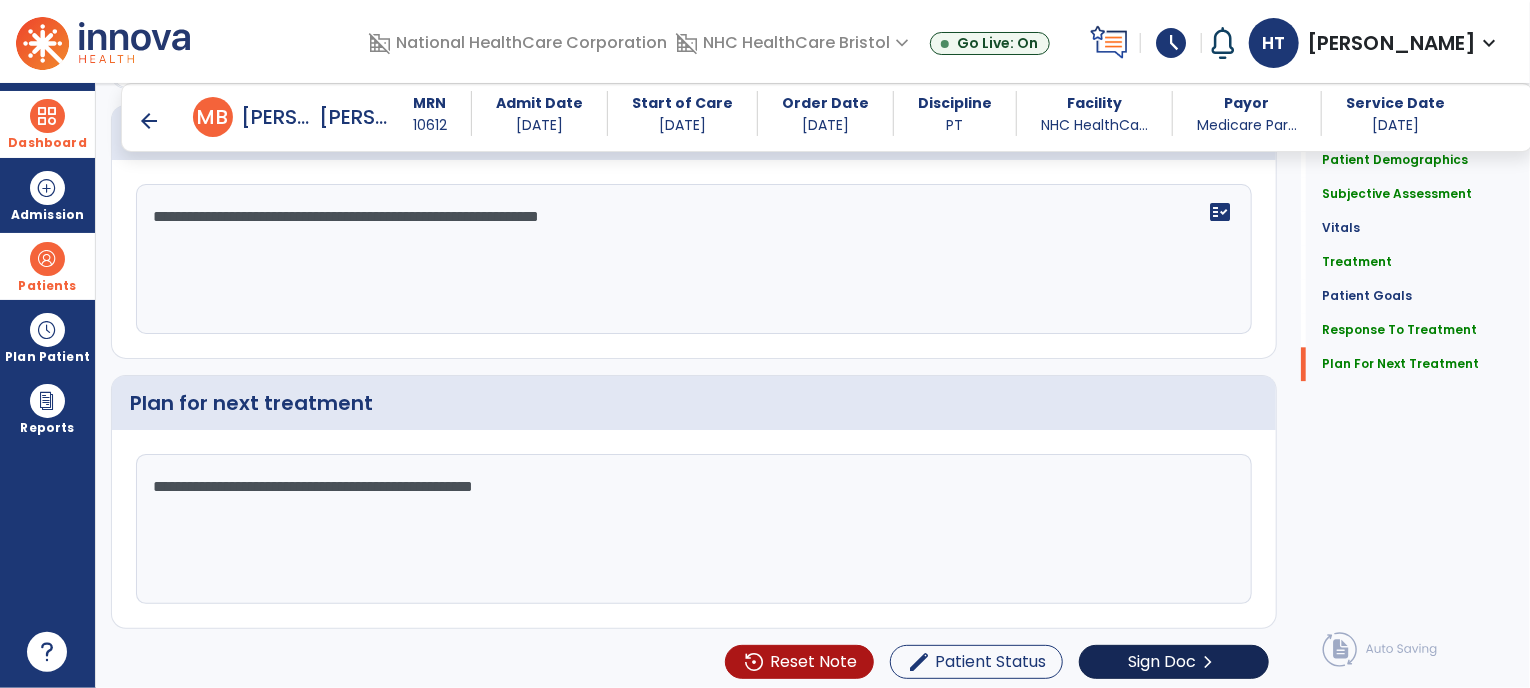 type on "**********" 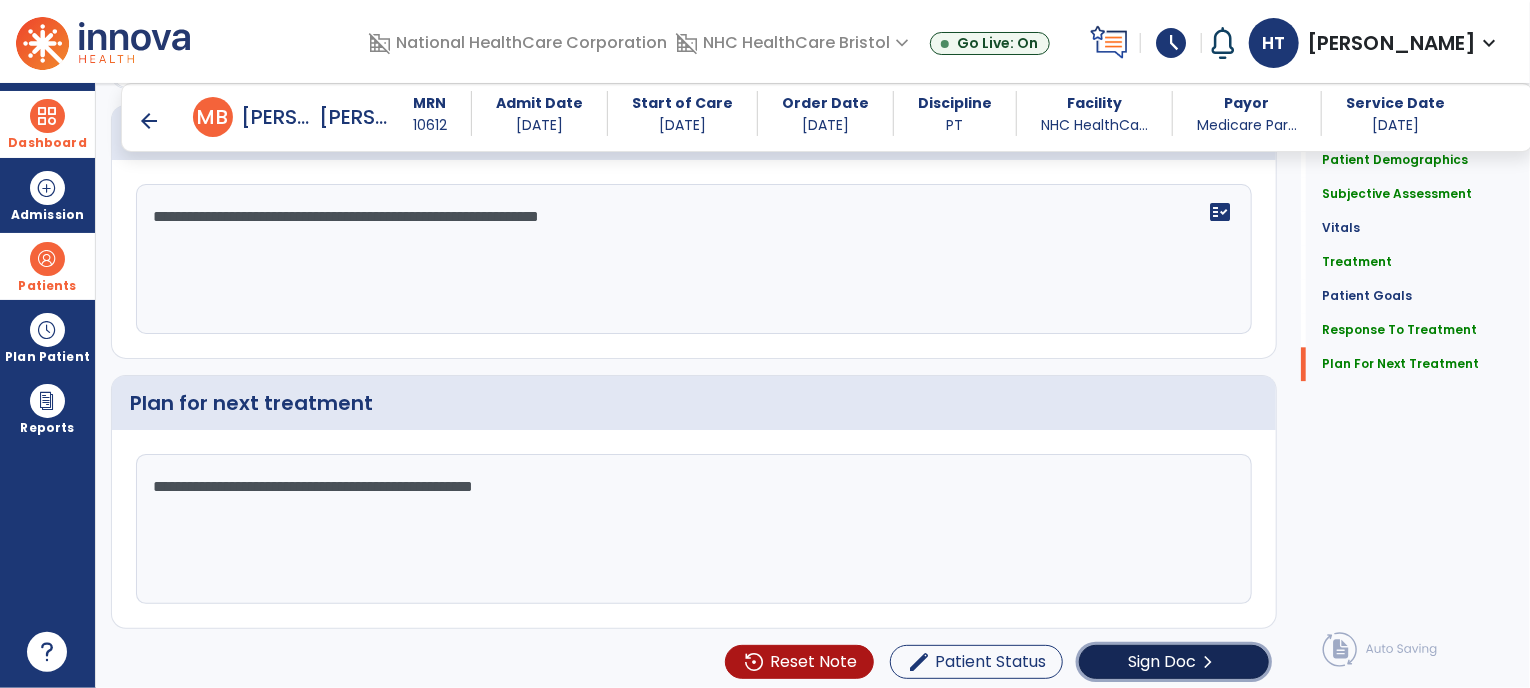 click on "Sign Doc  chevron_right" 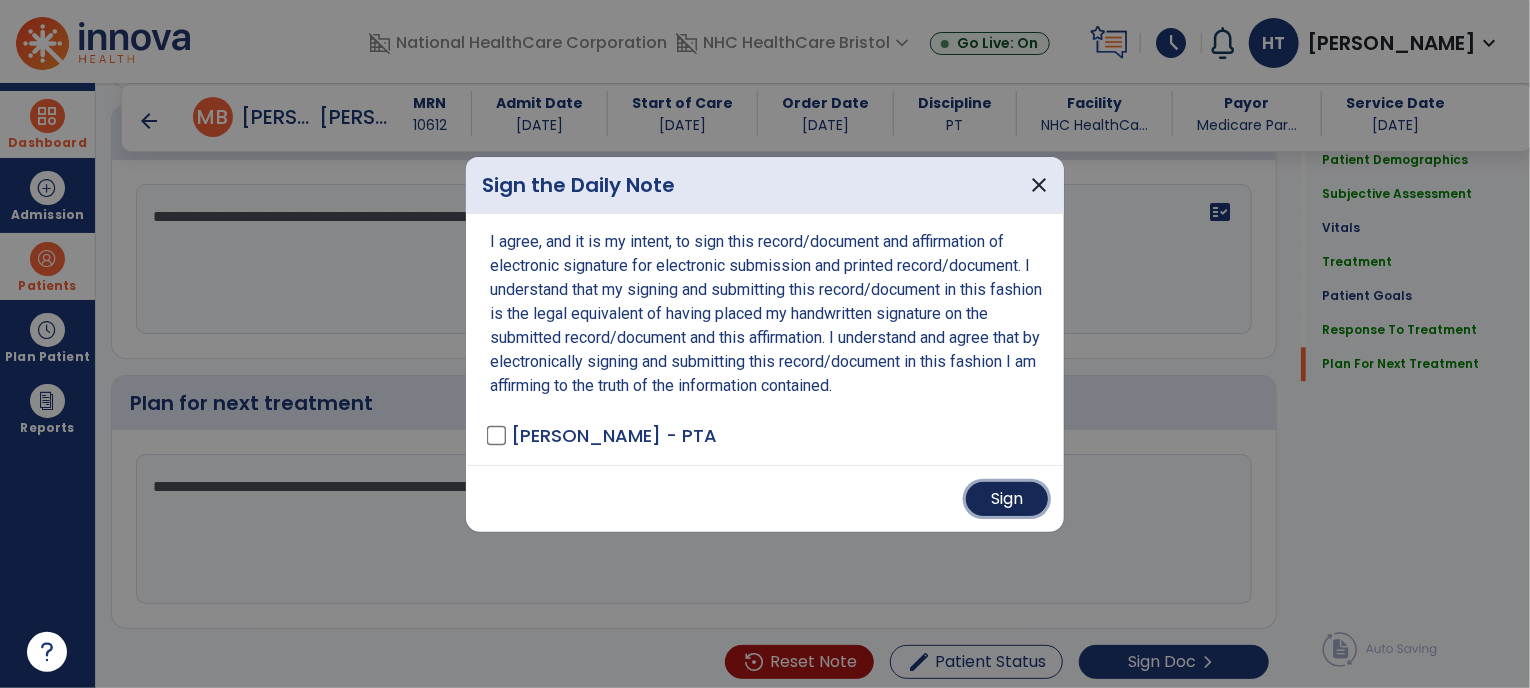 click on "Sign" at bounding box center [1007, 499] 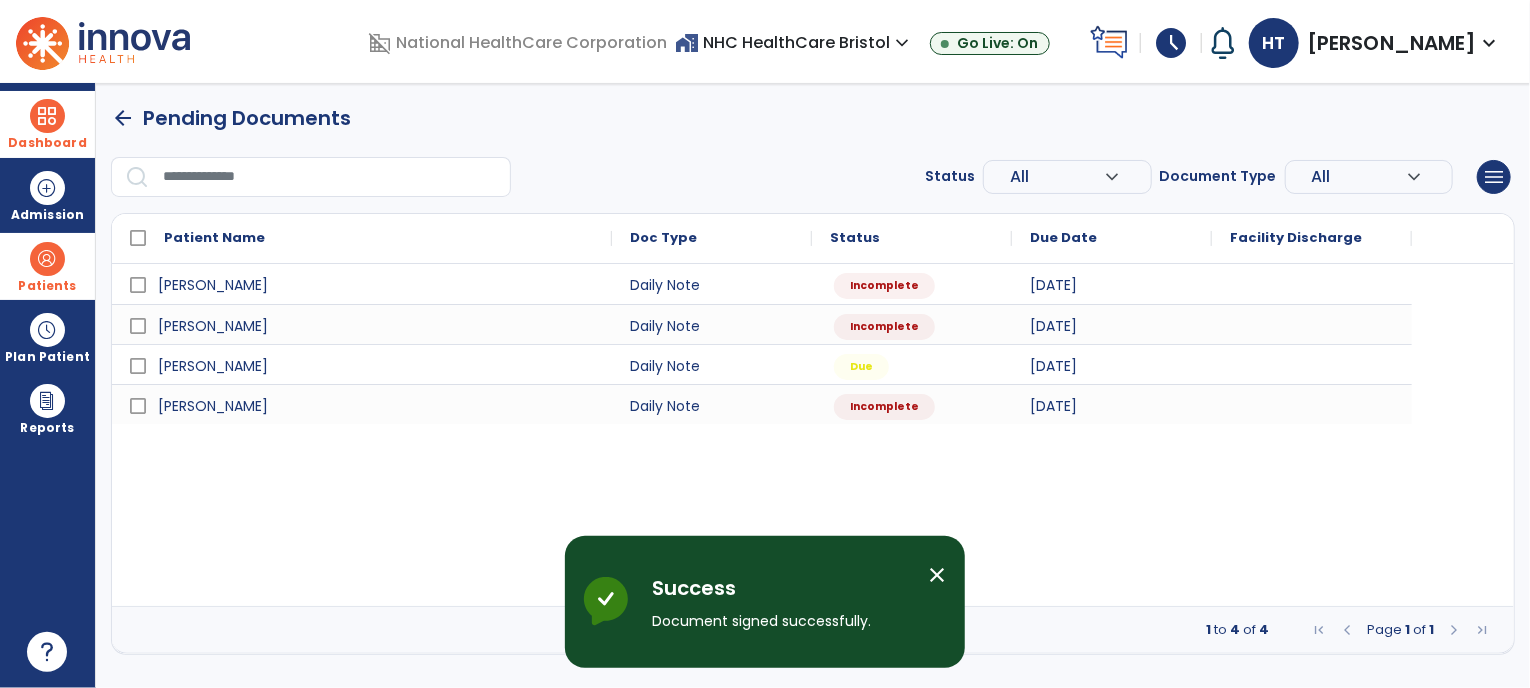 scroll, scrollTop: 0, scrollLeft: 0, axis: both 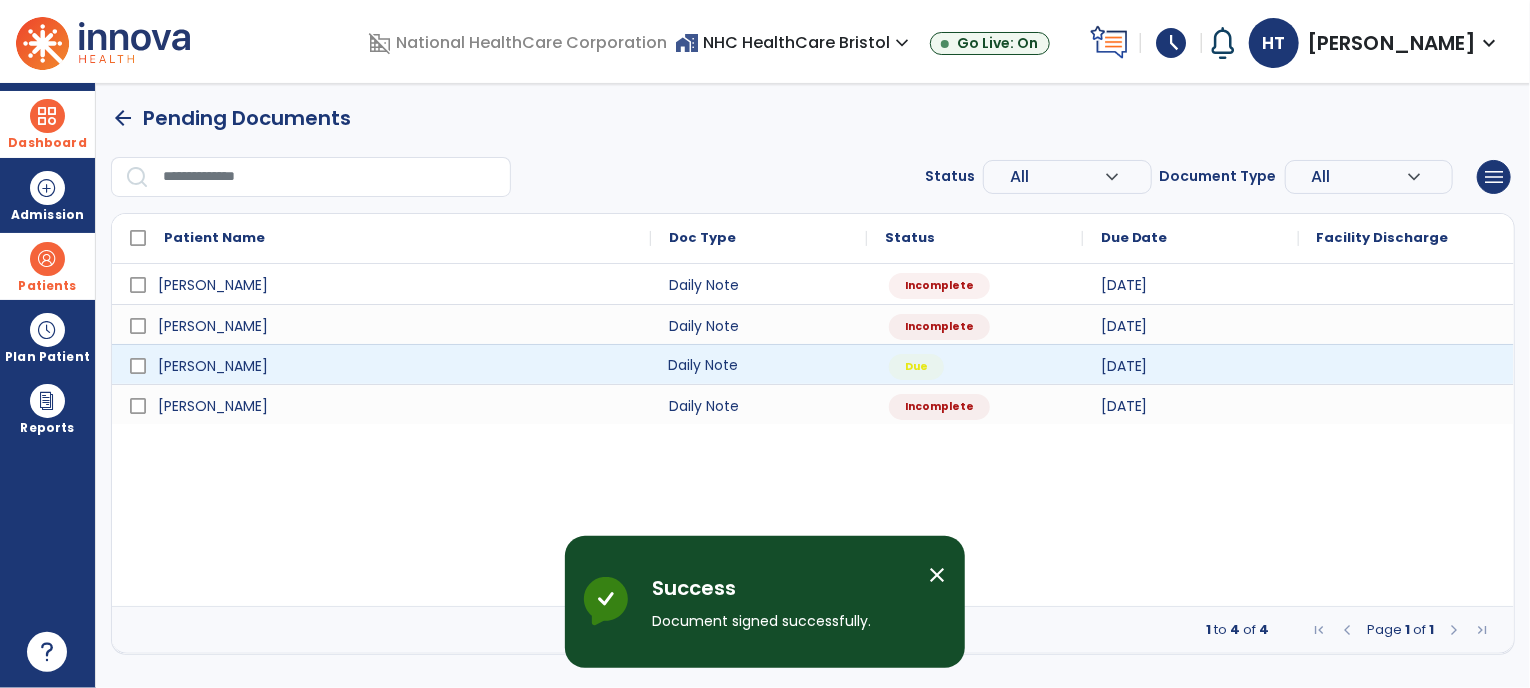click on "Daily Note" at bounding box center (759, 364) 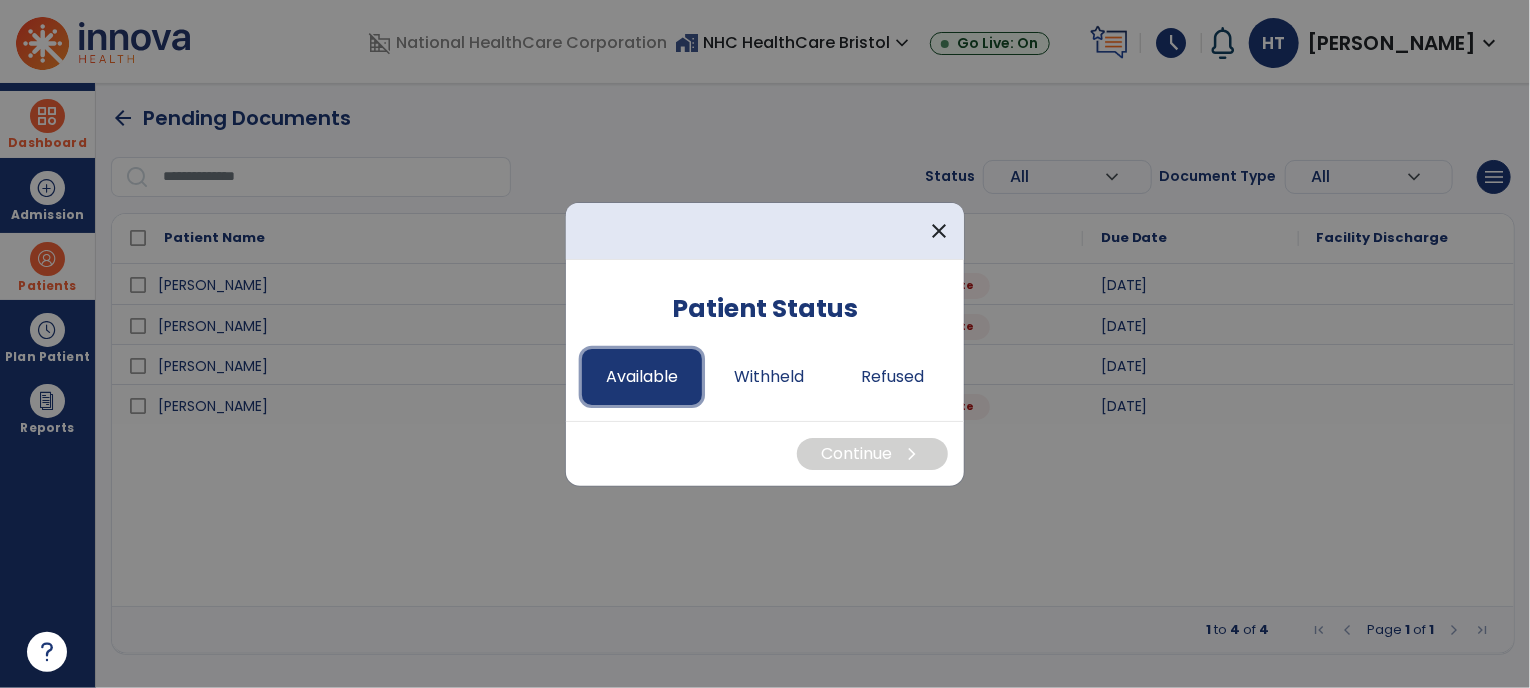 click on "Available" at bounding box center [642, 377] 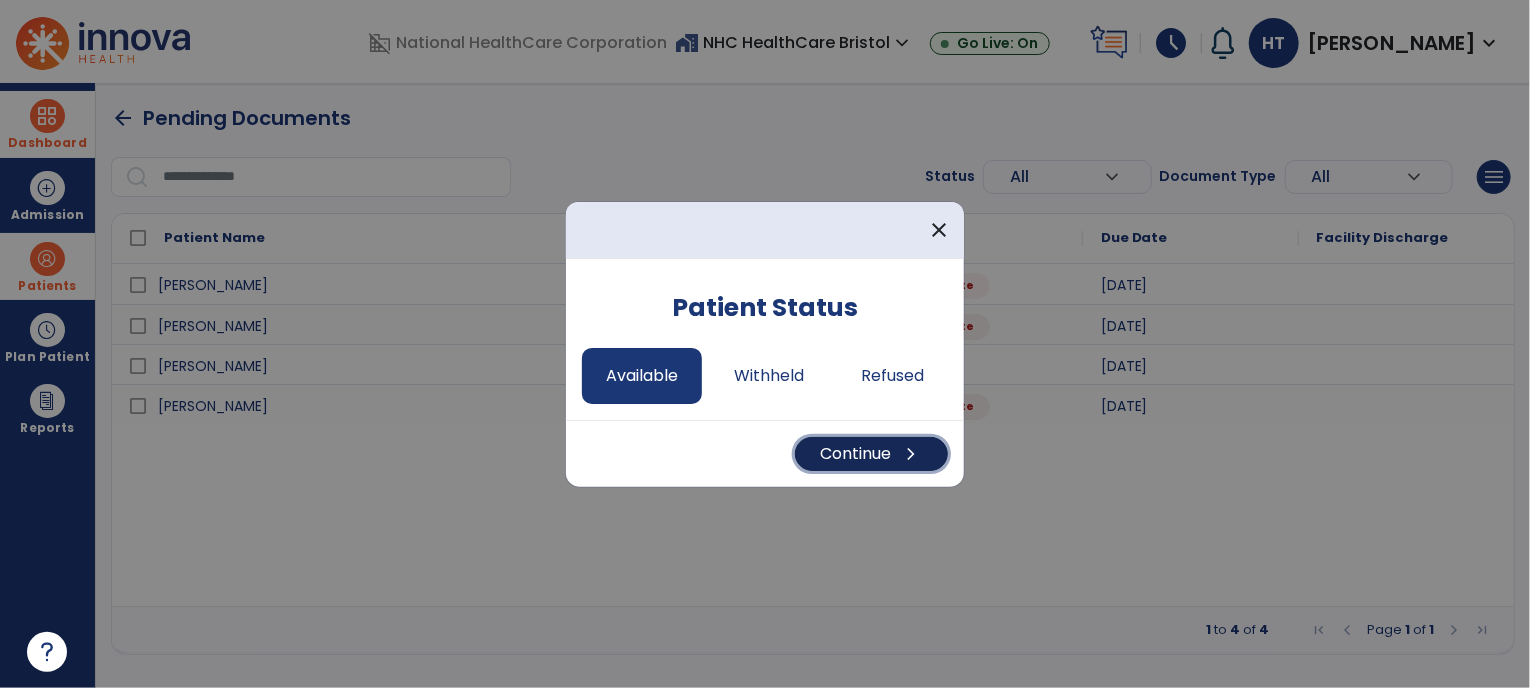 click on "Continue   chevron_right" at bounding box center (871, 454) 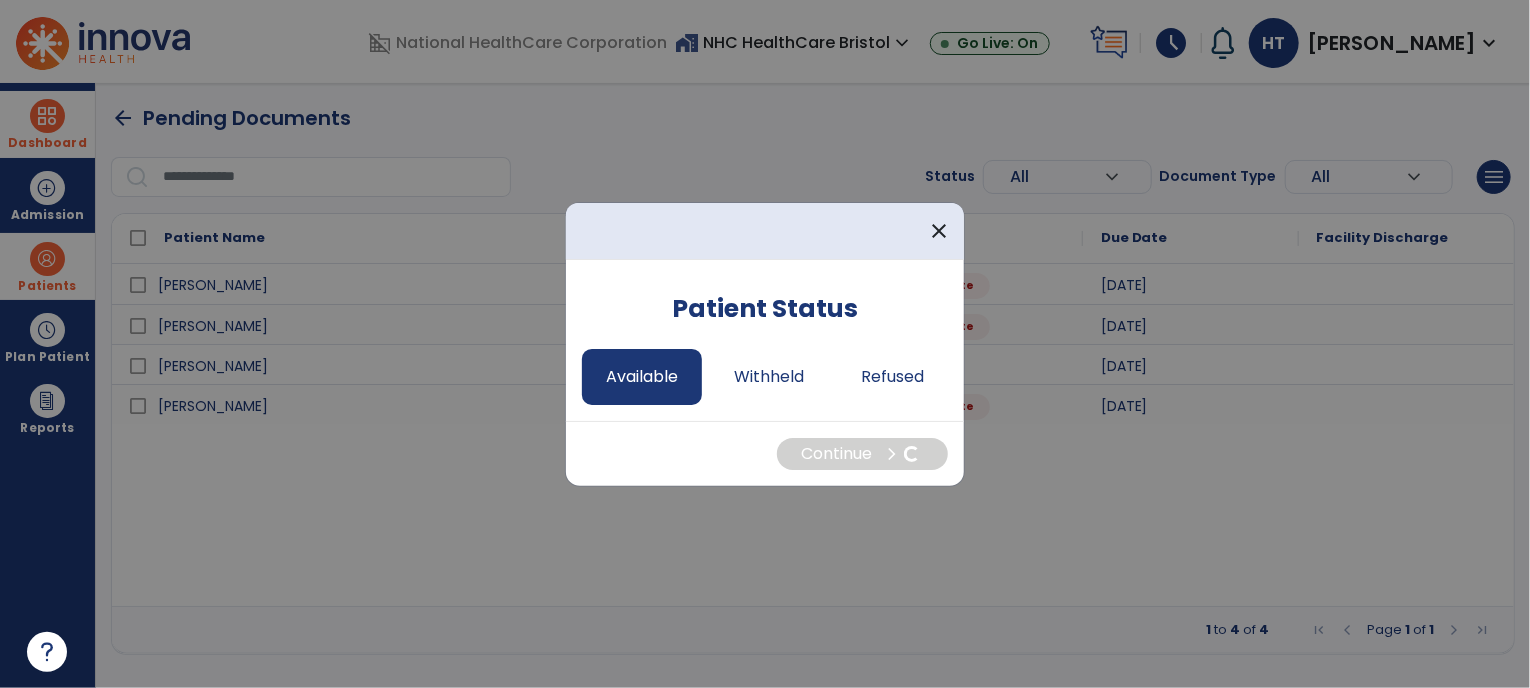 select on "*" 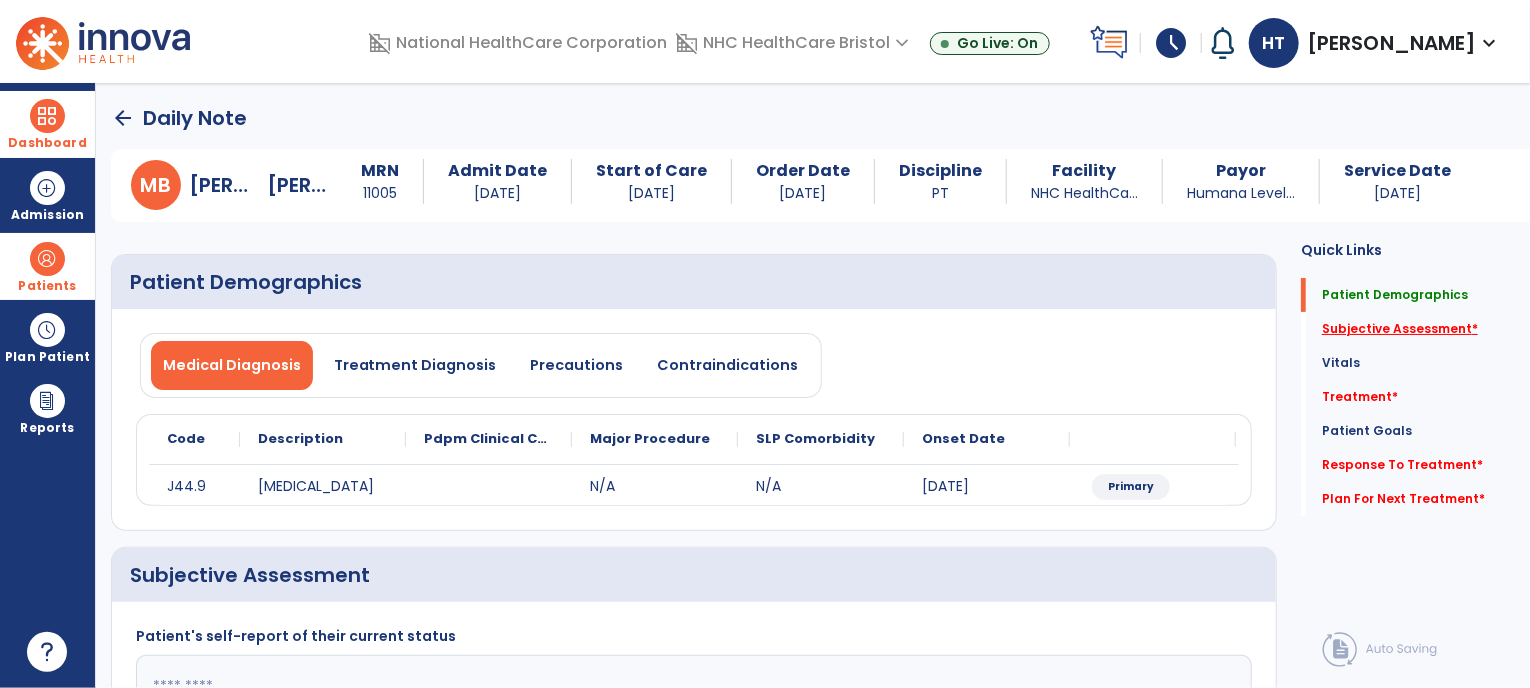click on "Subjective Assessment   *" 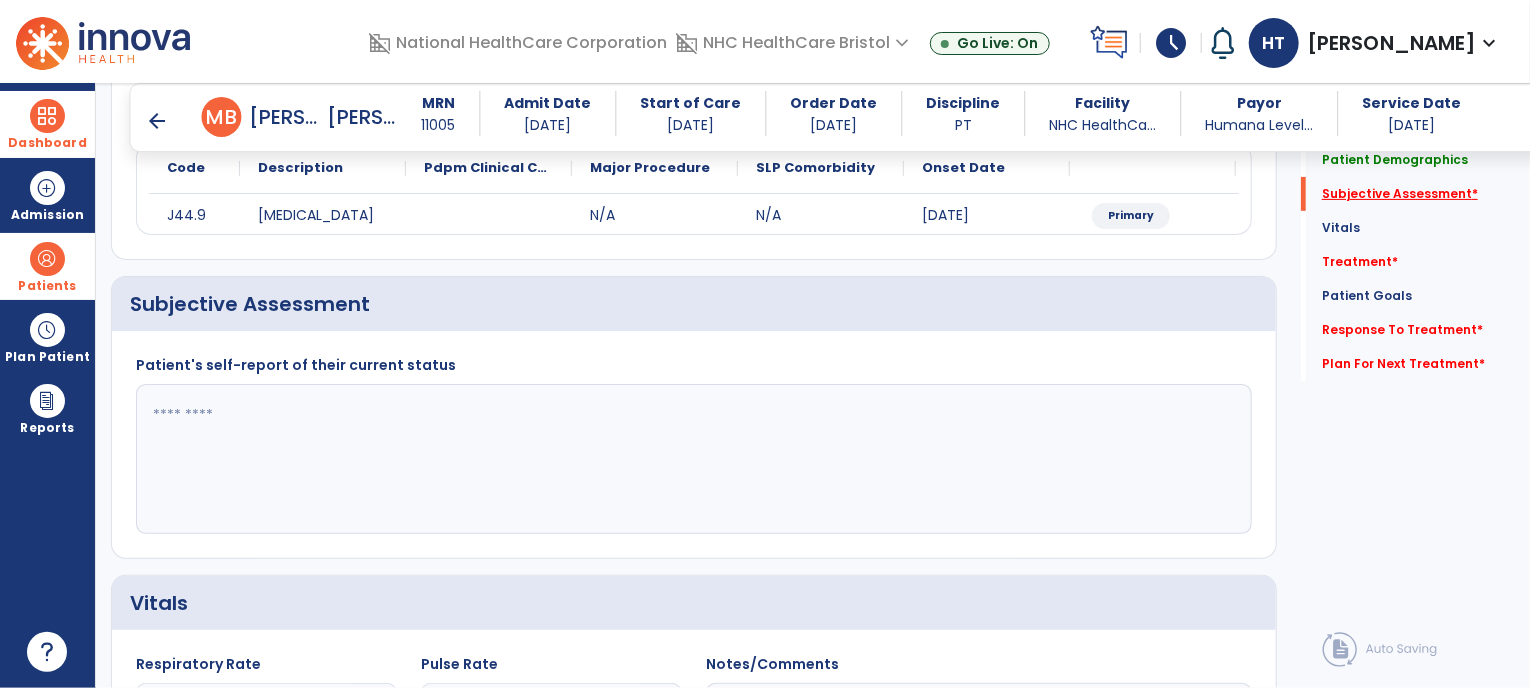 scroll, scrollTop: 301, scrollLeft: 0, axis: vertical 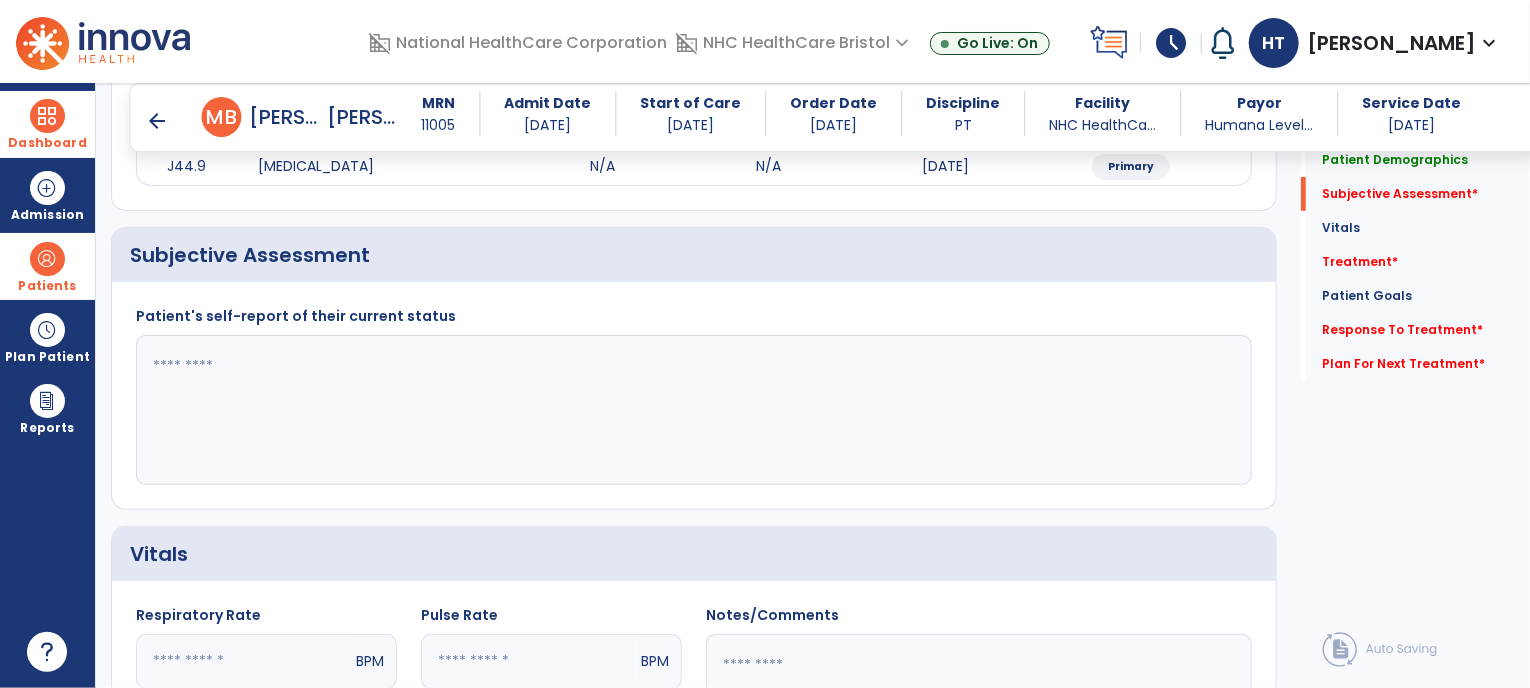 click 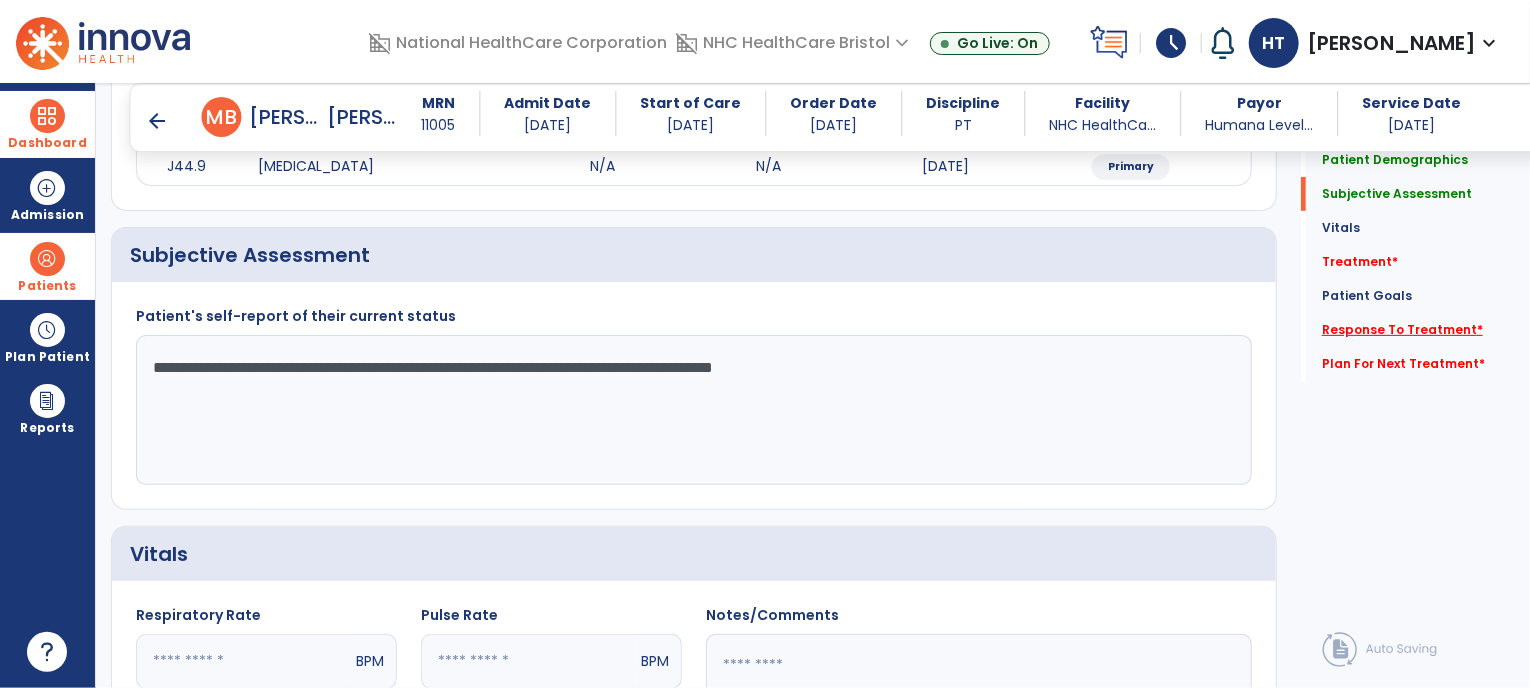 type on "**********" 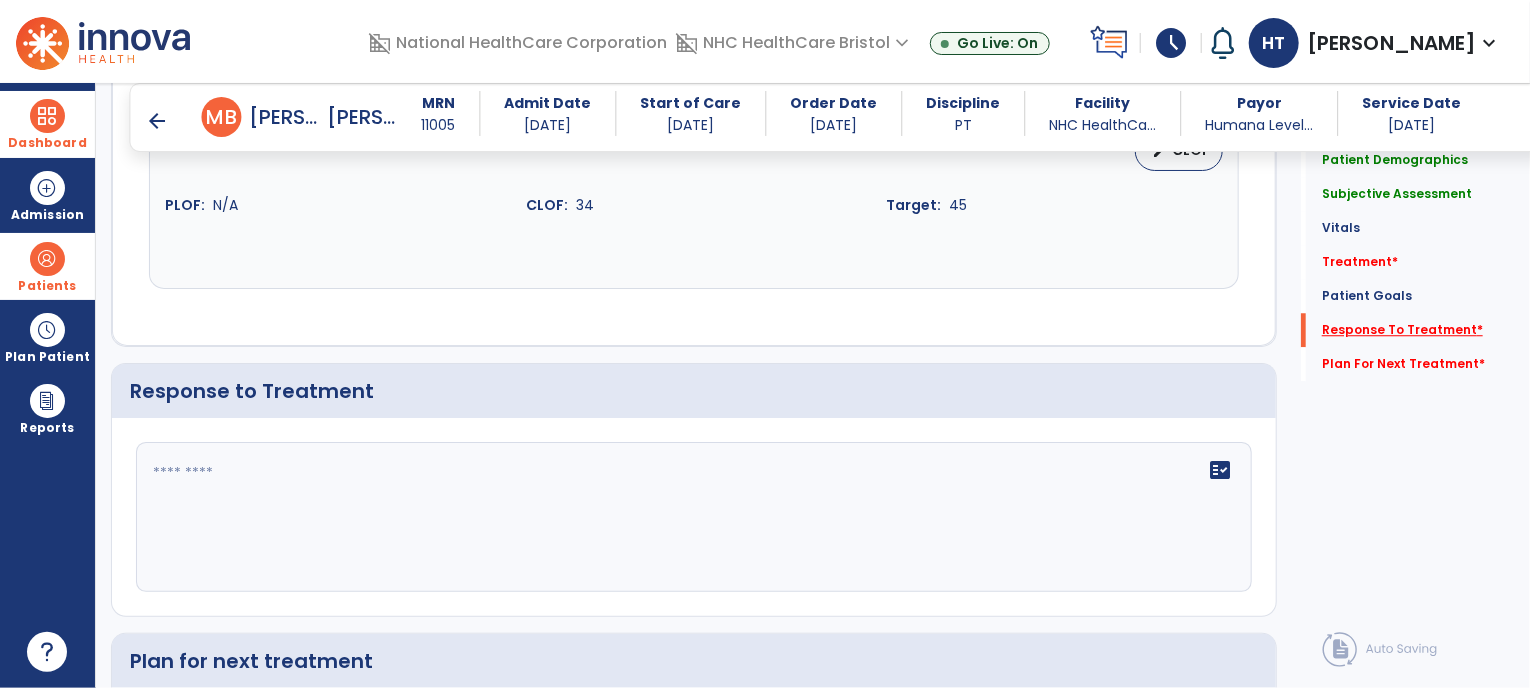 scroll, scrollTop: 2722, scrollLeft: 0, axis: vertical 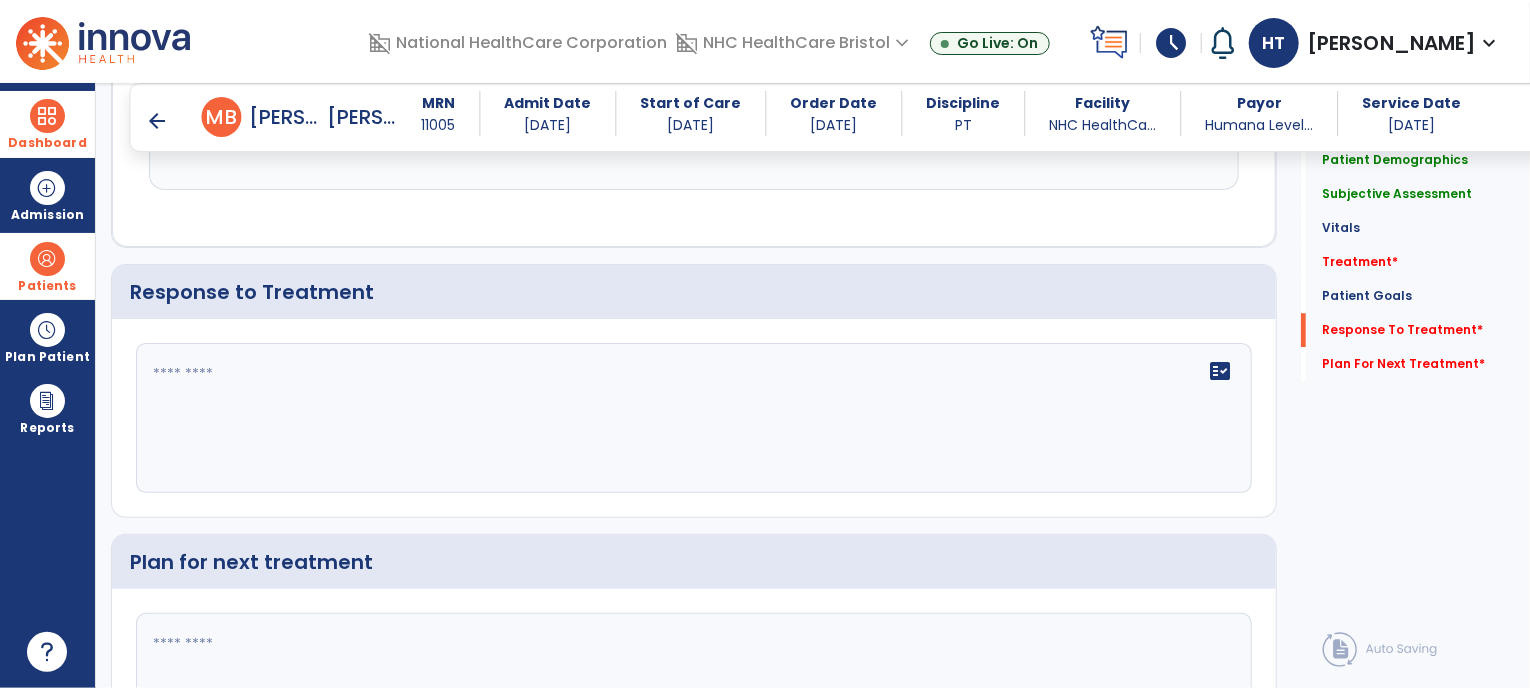 click on "fact_check" 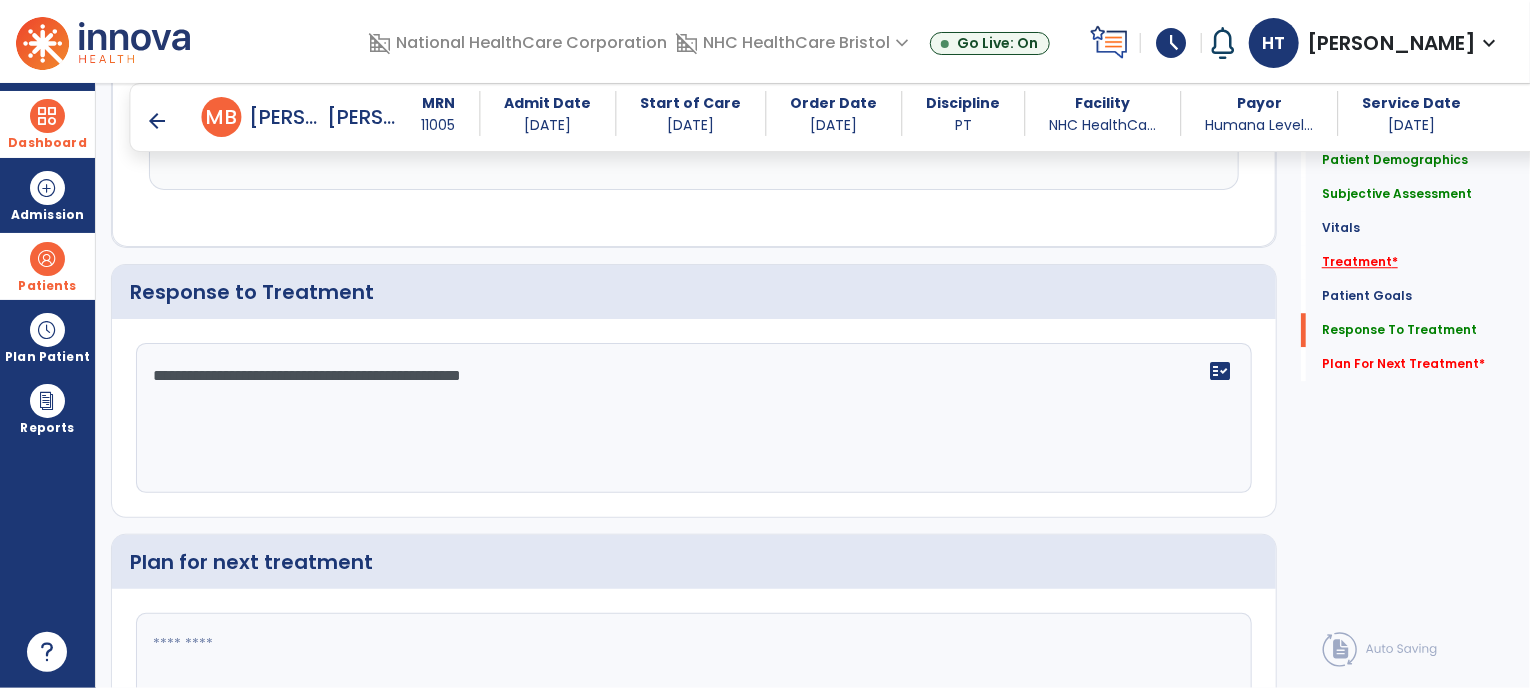 type on "**********" 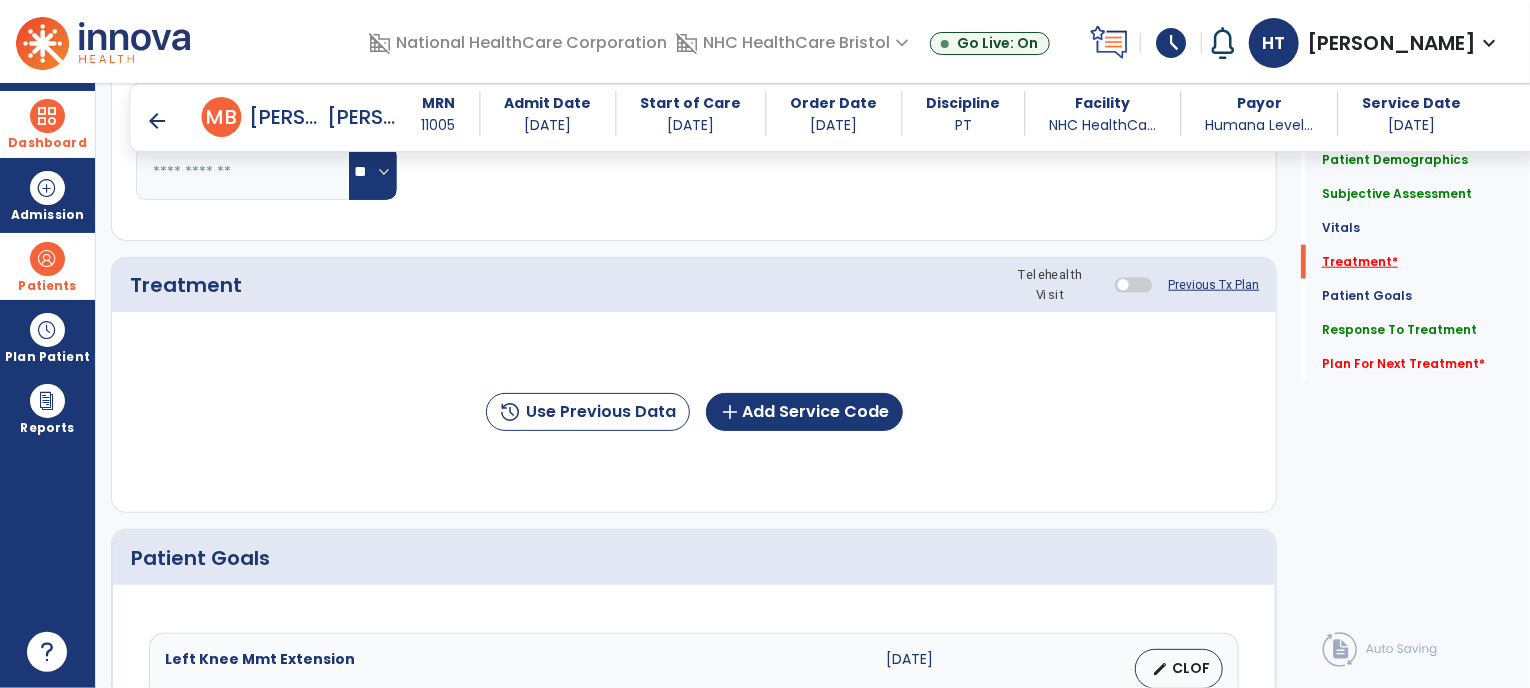 scroll, scrollTop: 990, scrollLeft: 0, axis: vertical 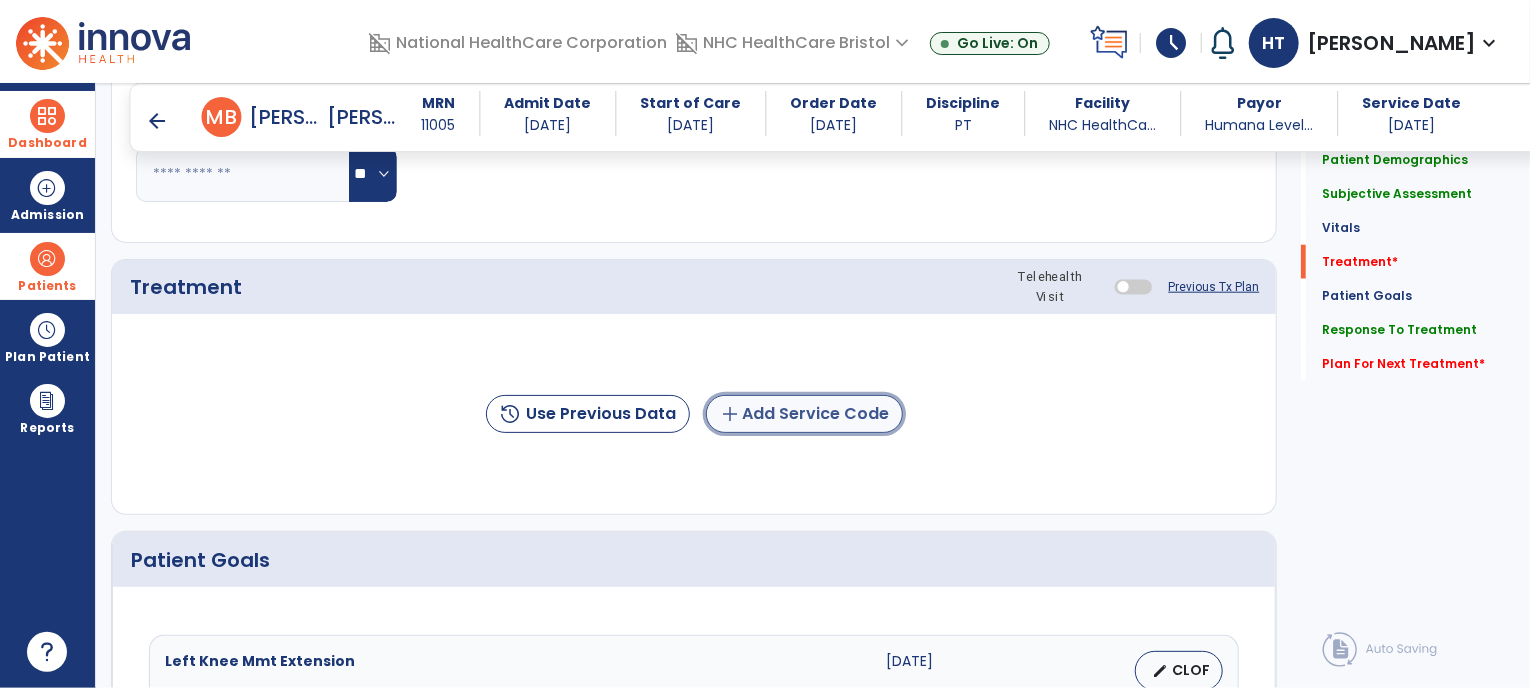 click on "add  Add Service Code" 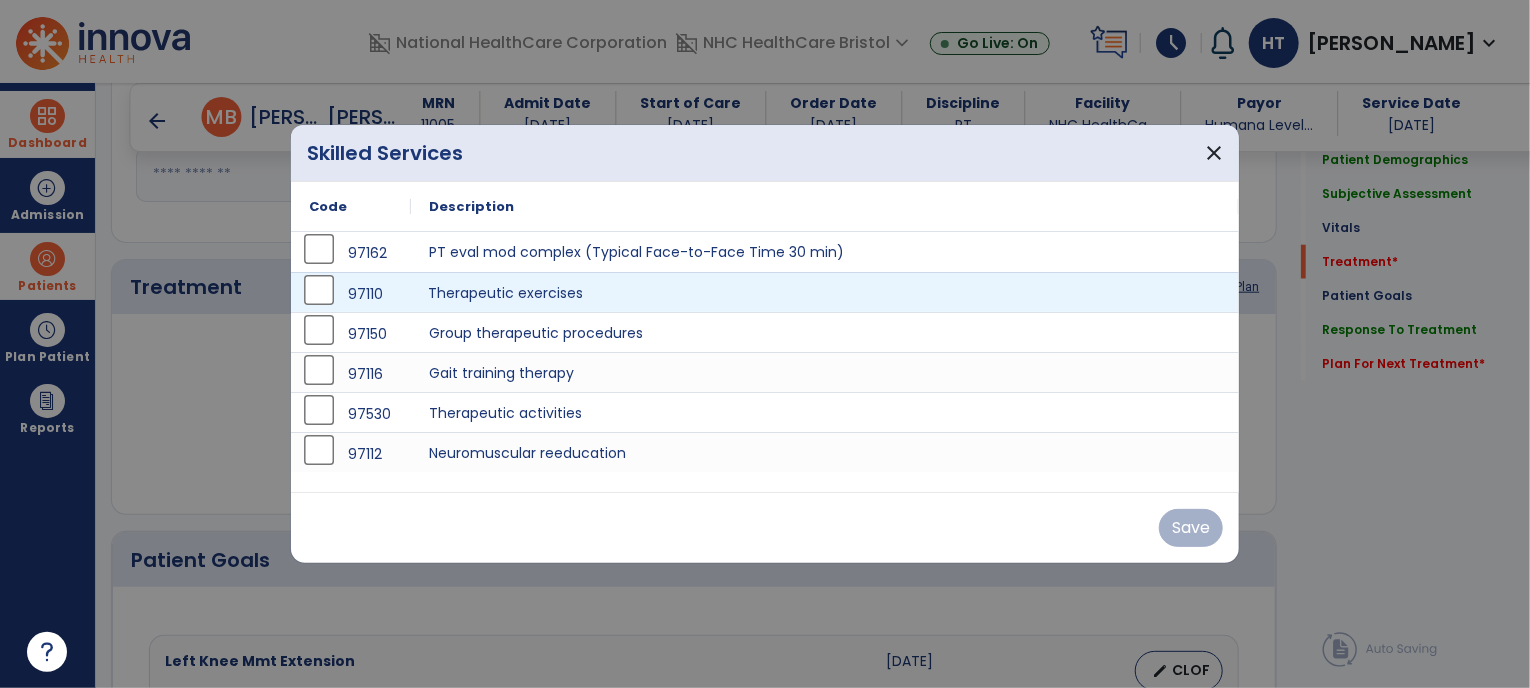 click on "Therapeutic exercises" at bounding box center [825, 292] 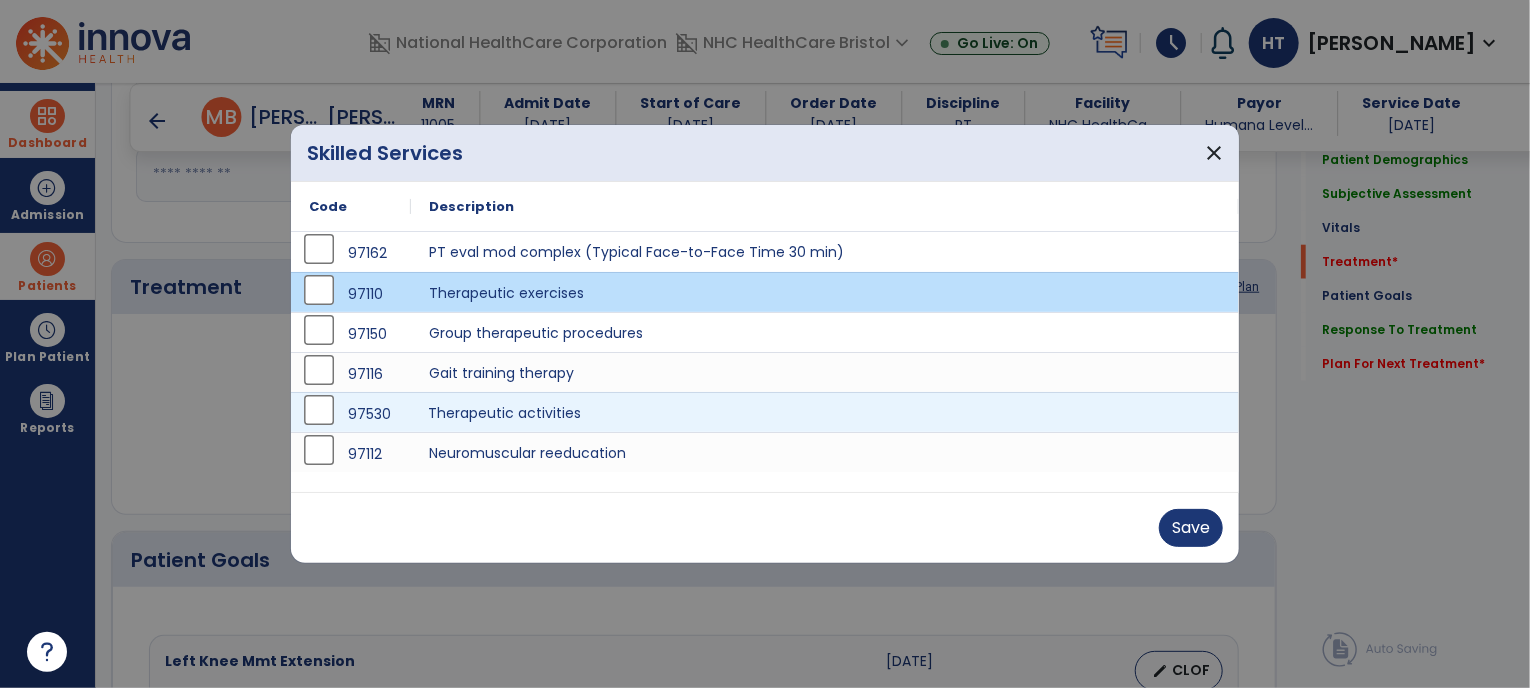 click on "Therapeutic activities" at bounding box center (825, 412) 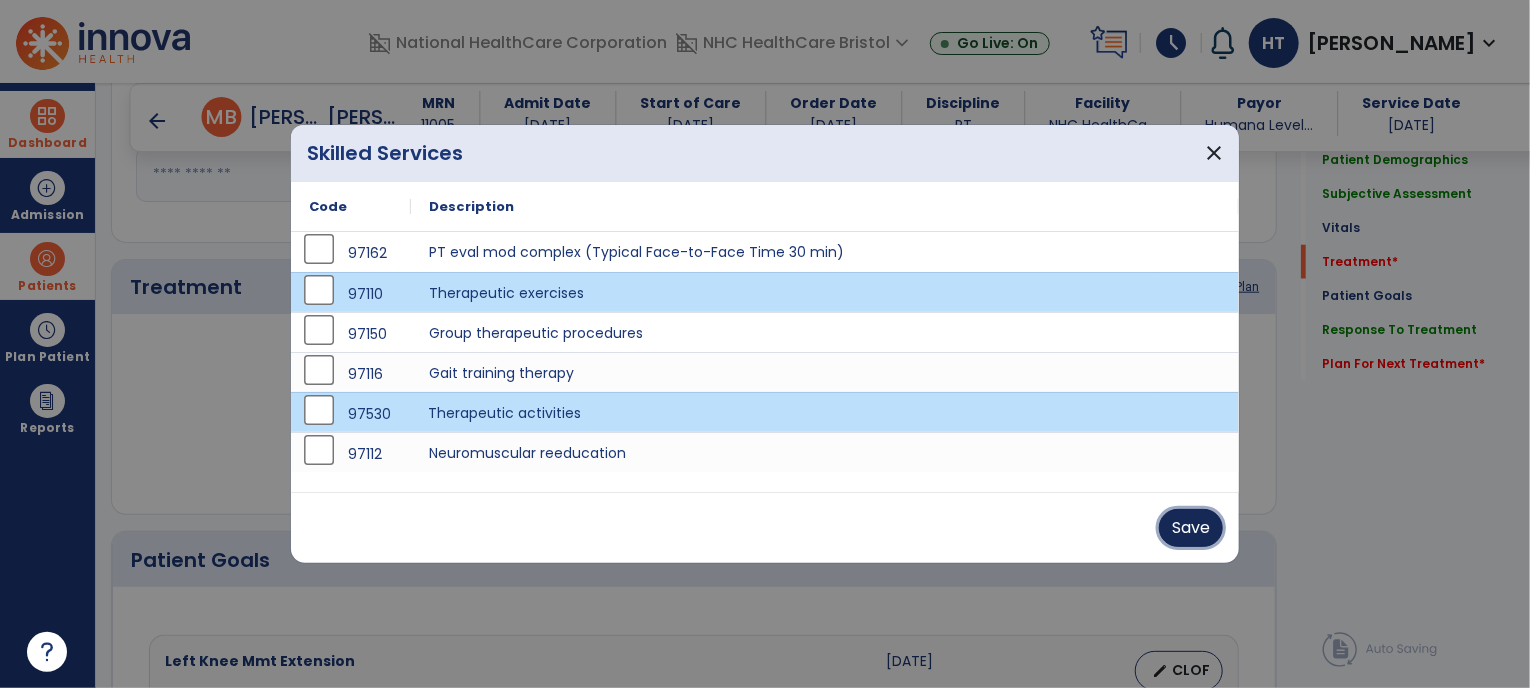 click on "Save" at bounding box center [1191, 528] 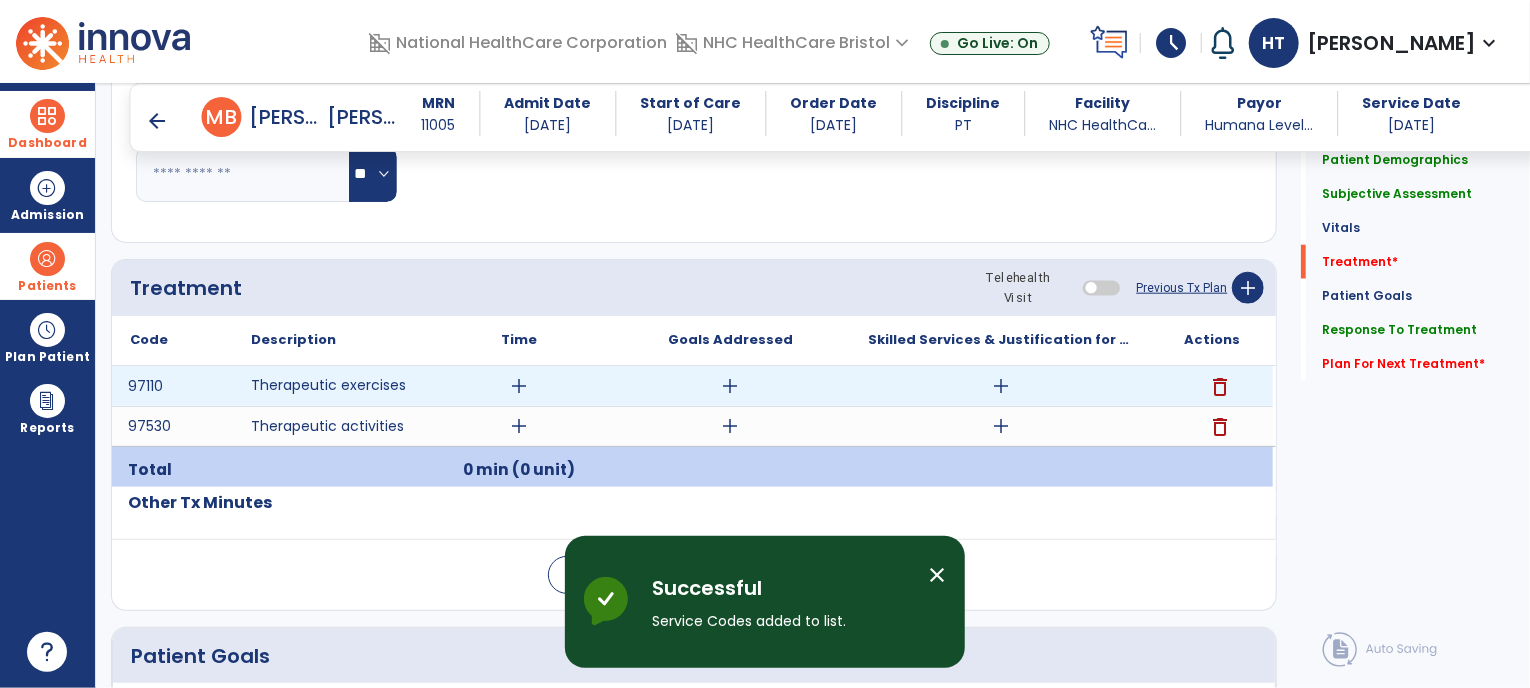 click on "add" at bounding box center [519, 386] 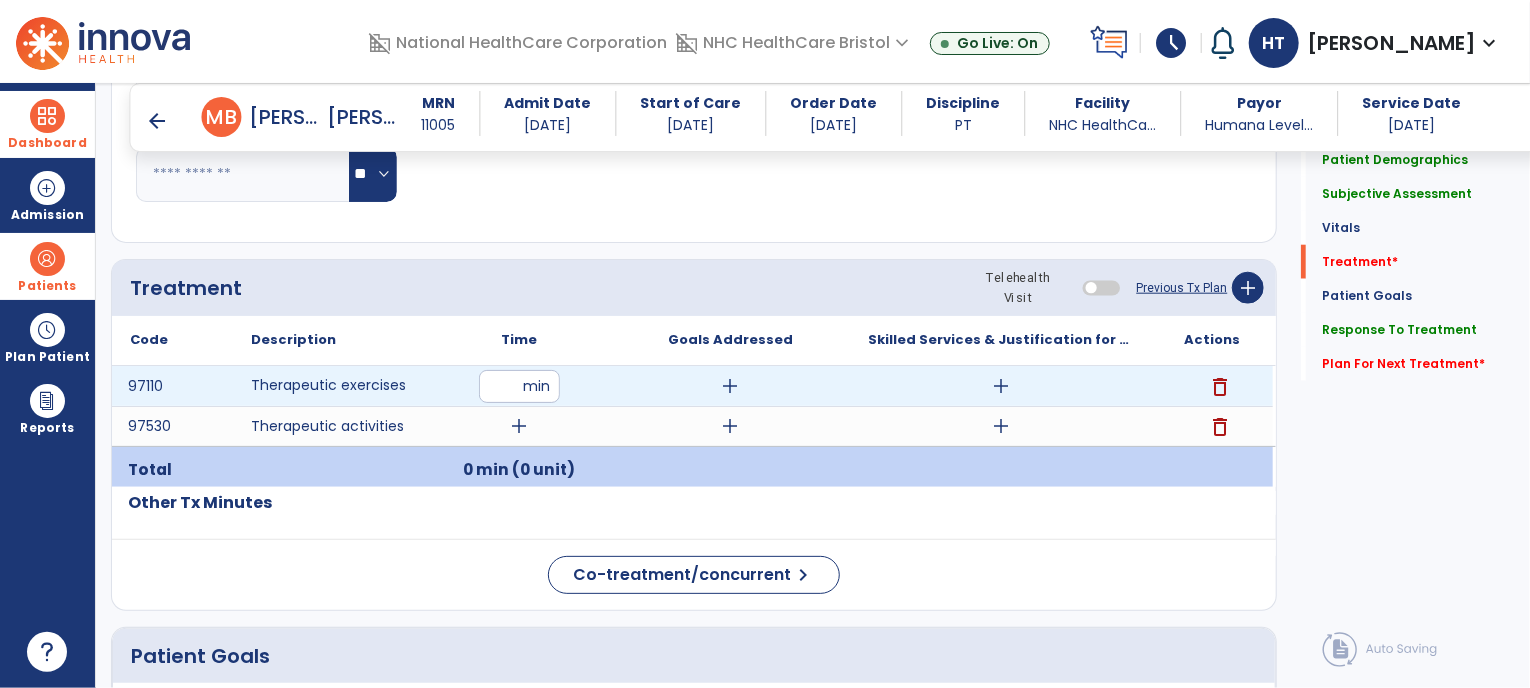 type on "**" 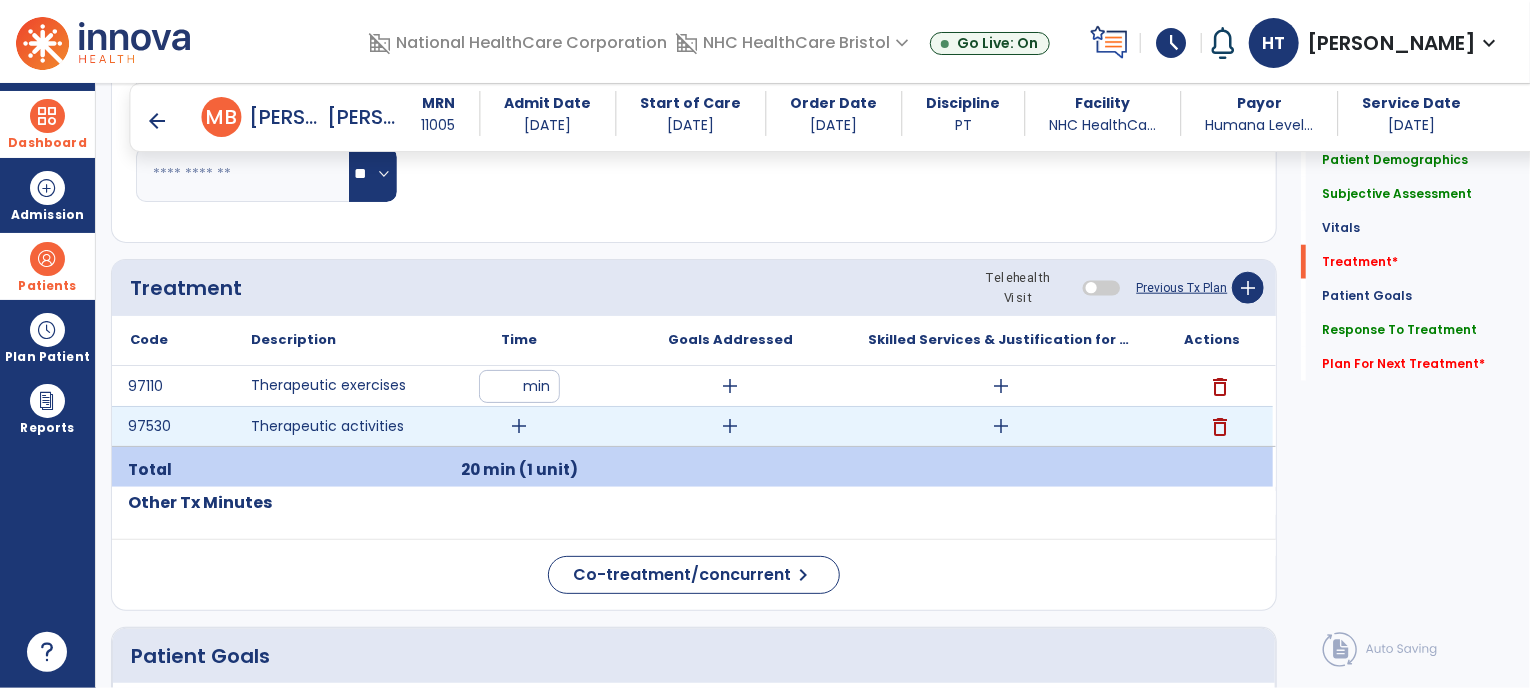 click on "add" at bounding box center [519, 426] 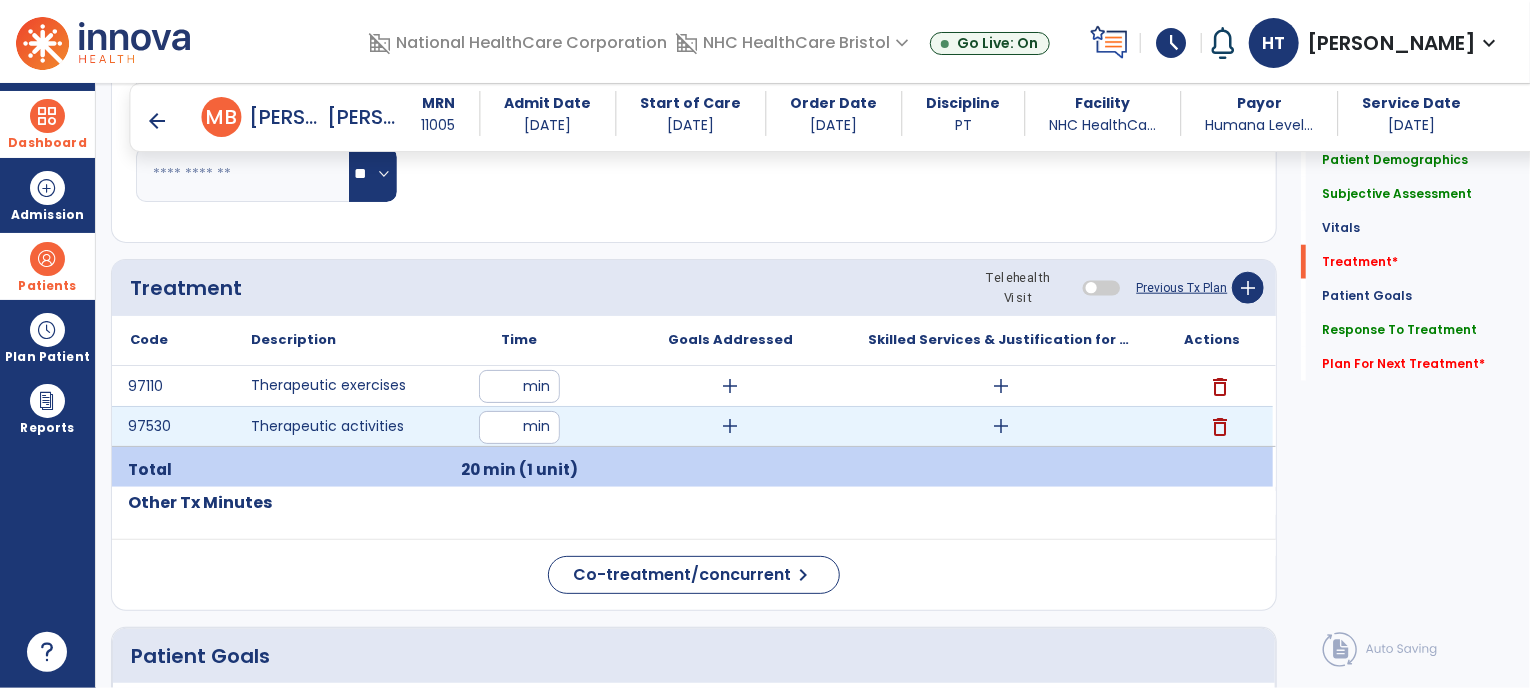 type on "**" 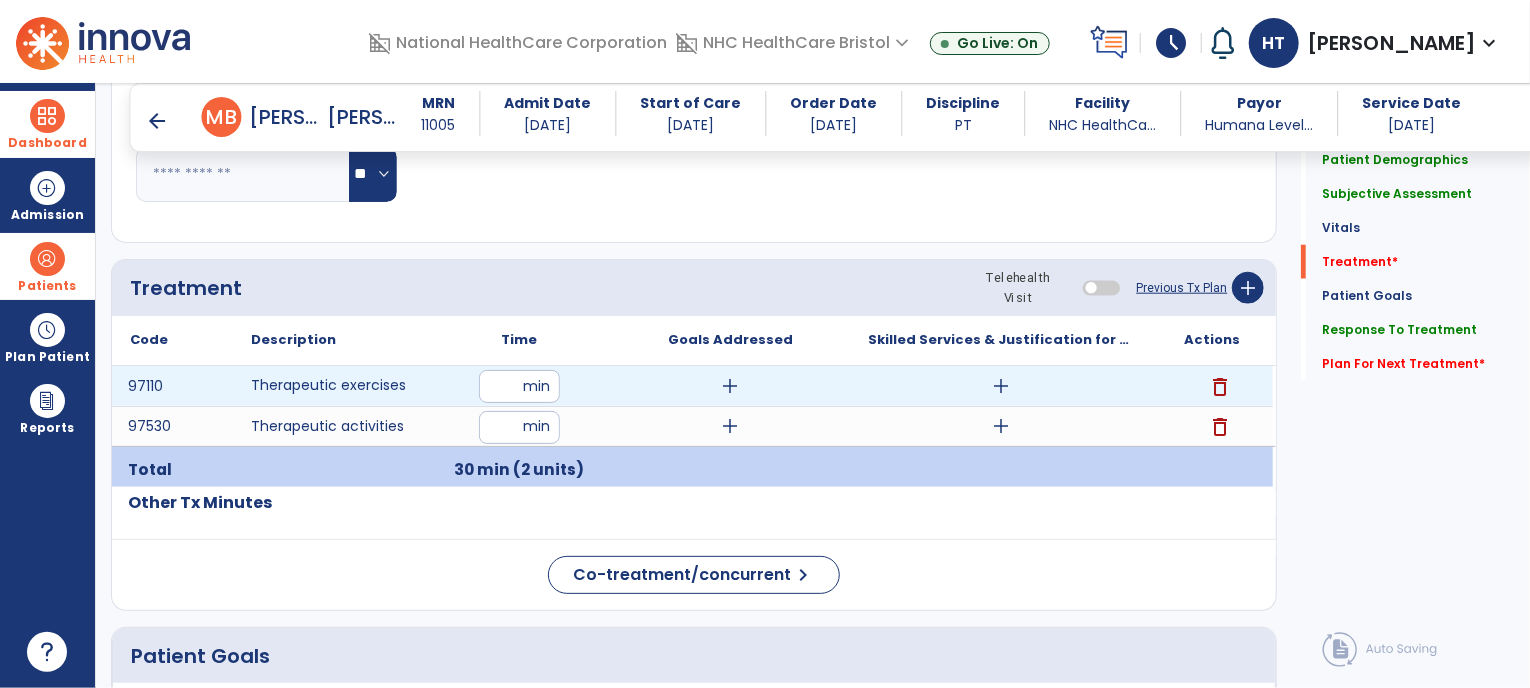 click on "add" at bounding box center [1001, 386] 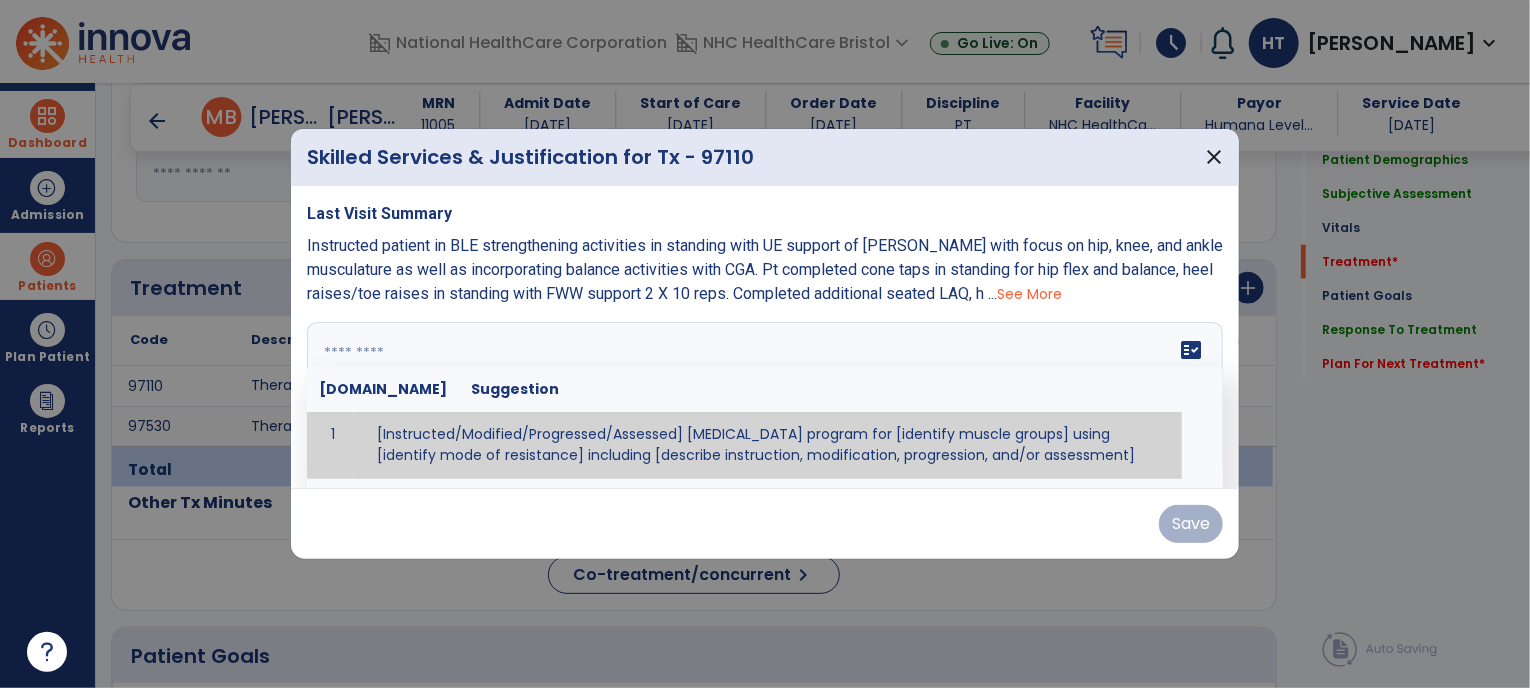 click at bounding box center (763, 397) 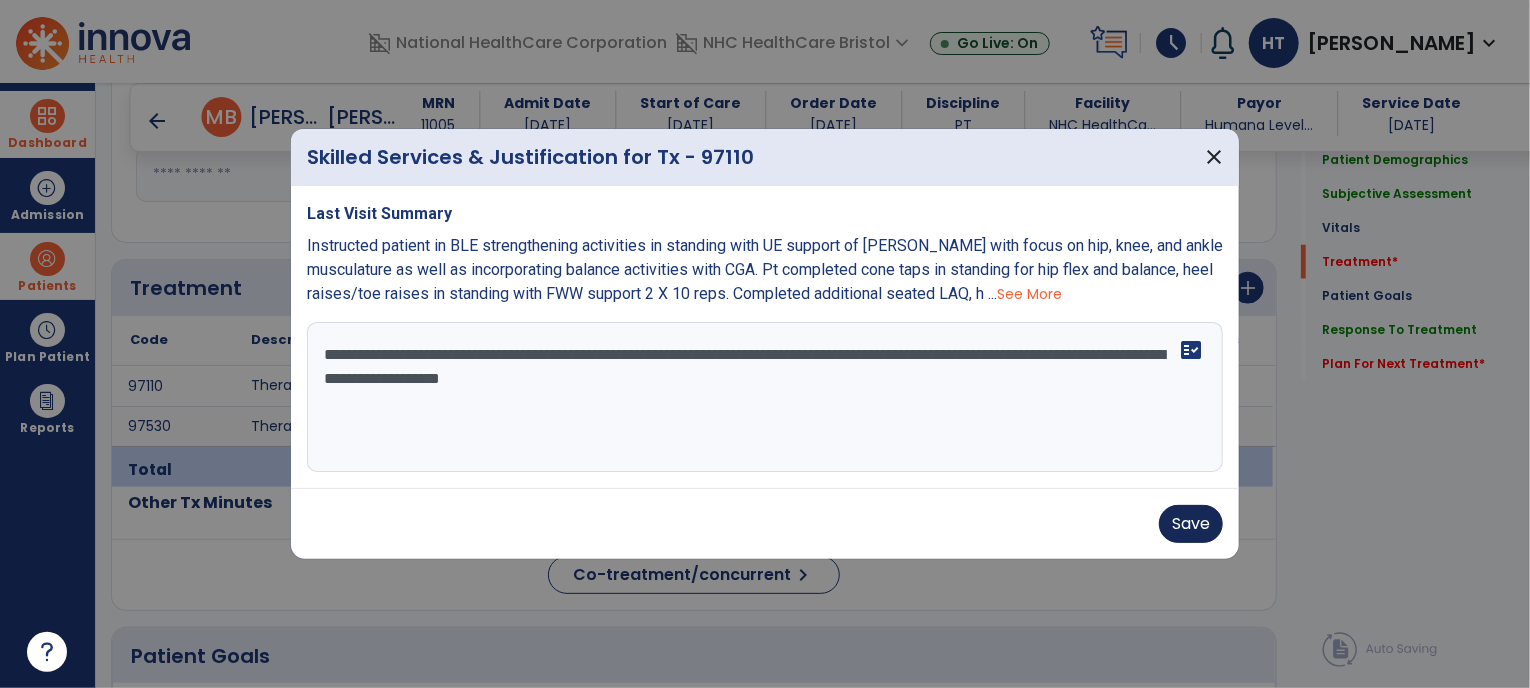 type on "**********" 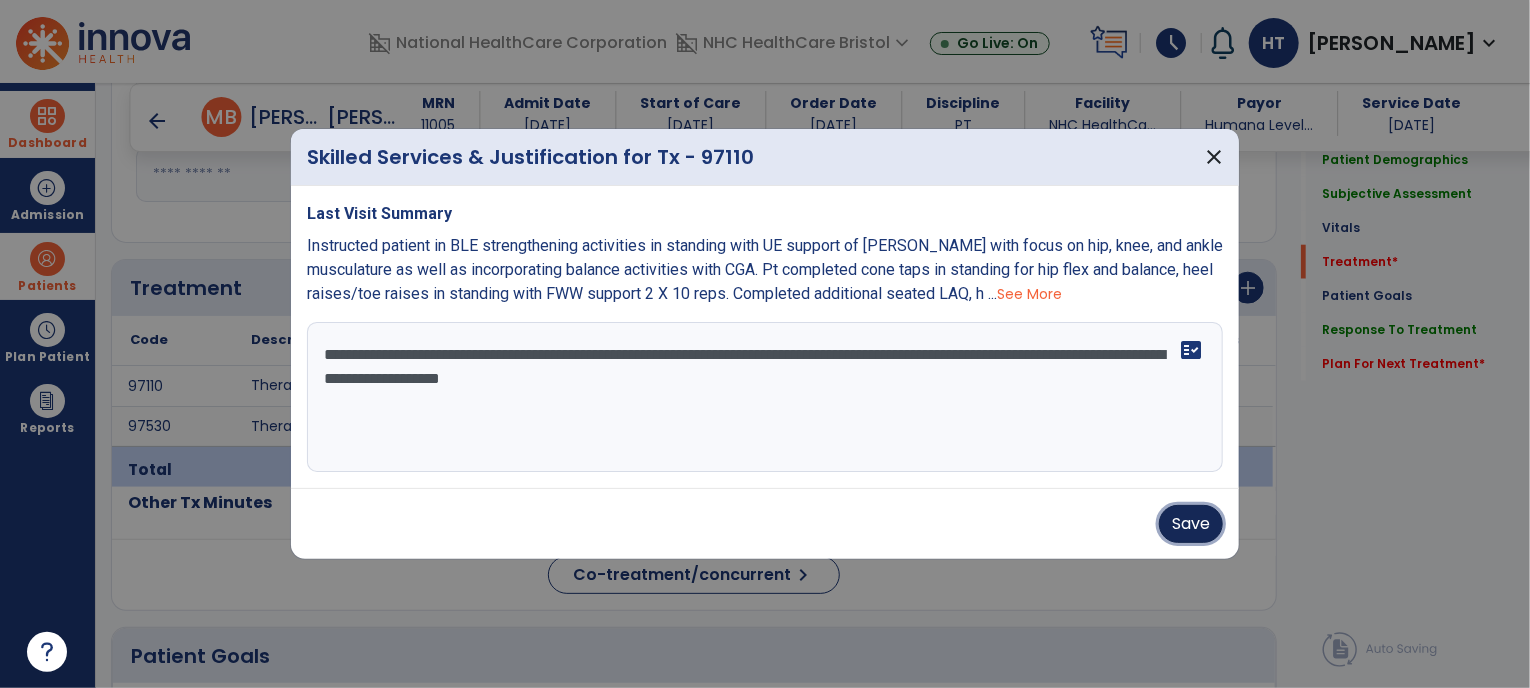 click on "Save" at bounding box center (1191, 524) 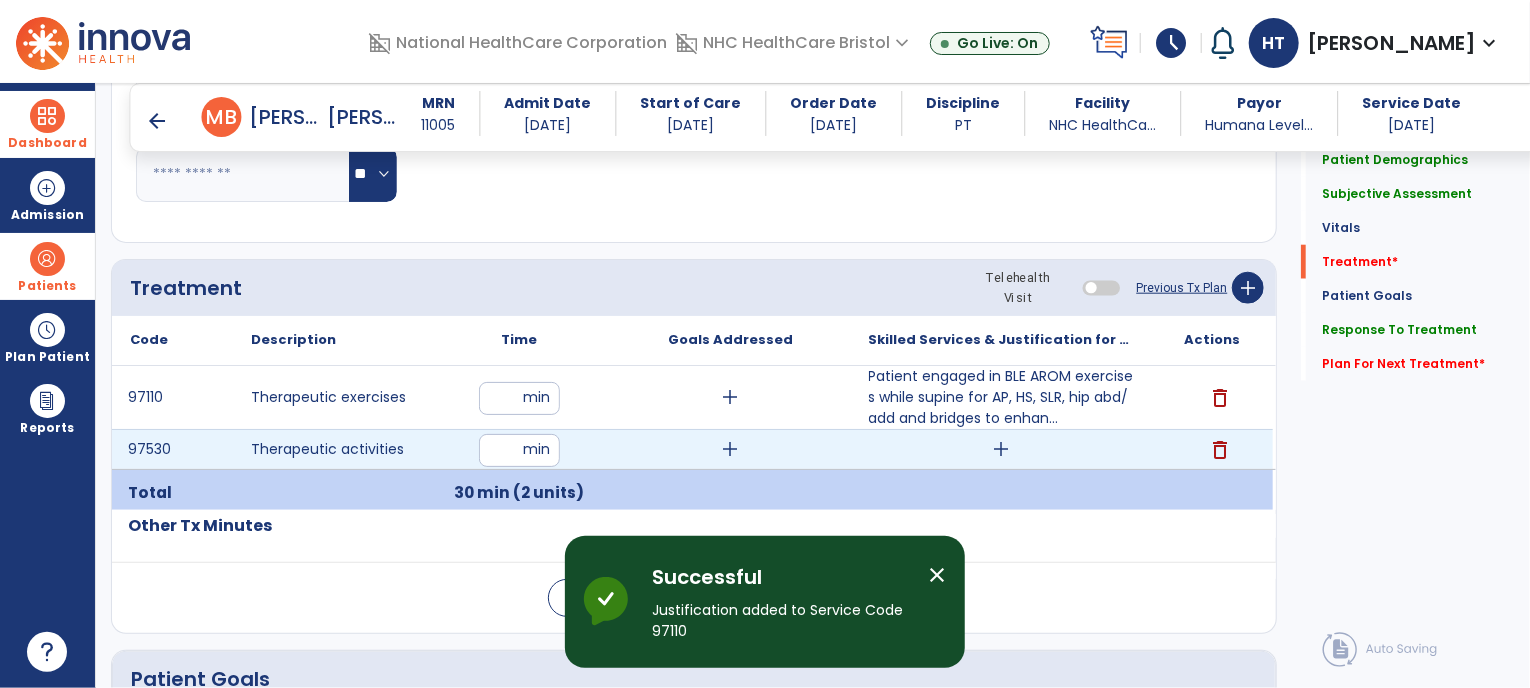 click on "add" at bounding box center (1001, 449) 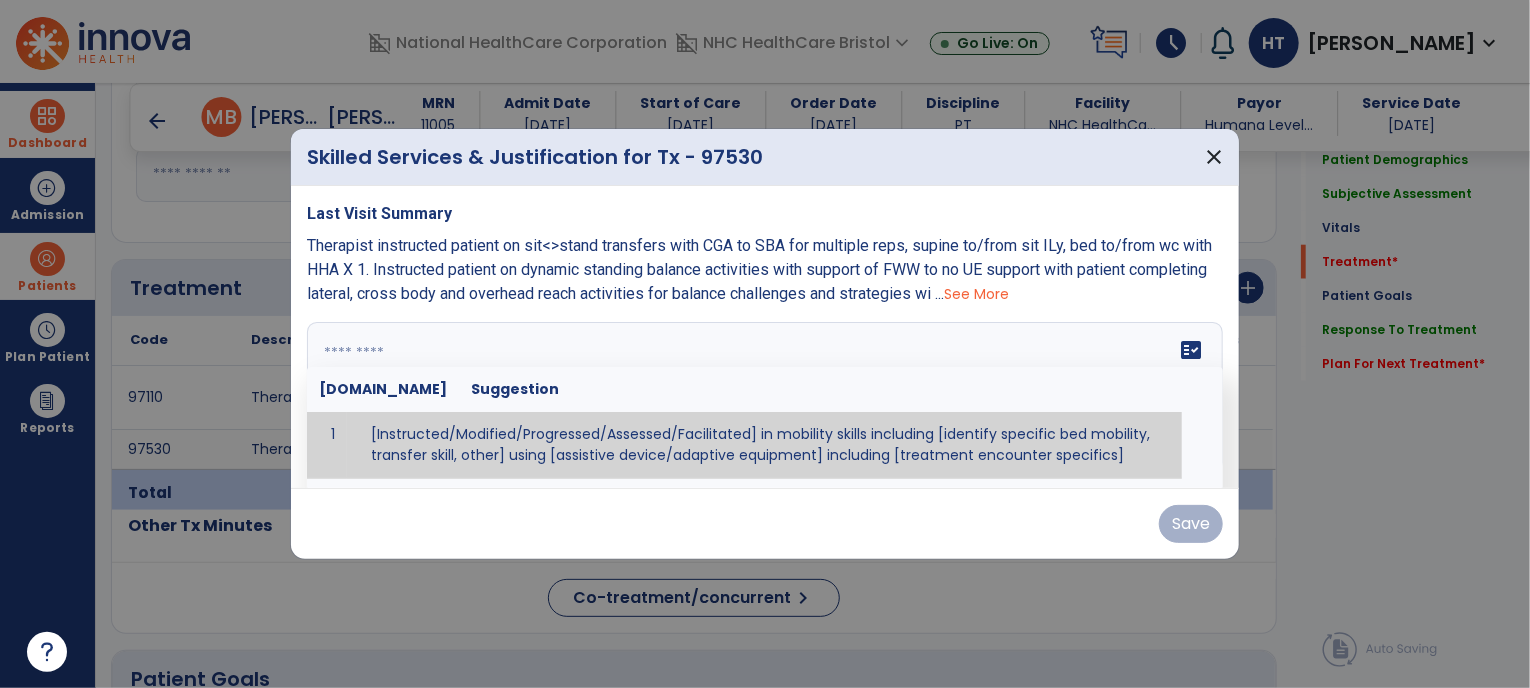 click on "fact_check  [DOMAIN_NAME] Suggestion 1 [Instructed/Modified/Progressed/Assessed/Facilitated] in mobility skills including [identify specific bed mobility, transfer skill, other] using [assistive device/adaptive equipment] including [treatment encounter specifics]" at bounding box center (765, 397) 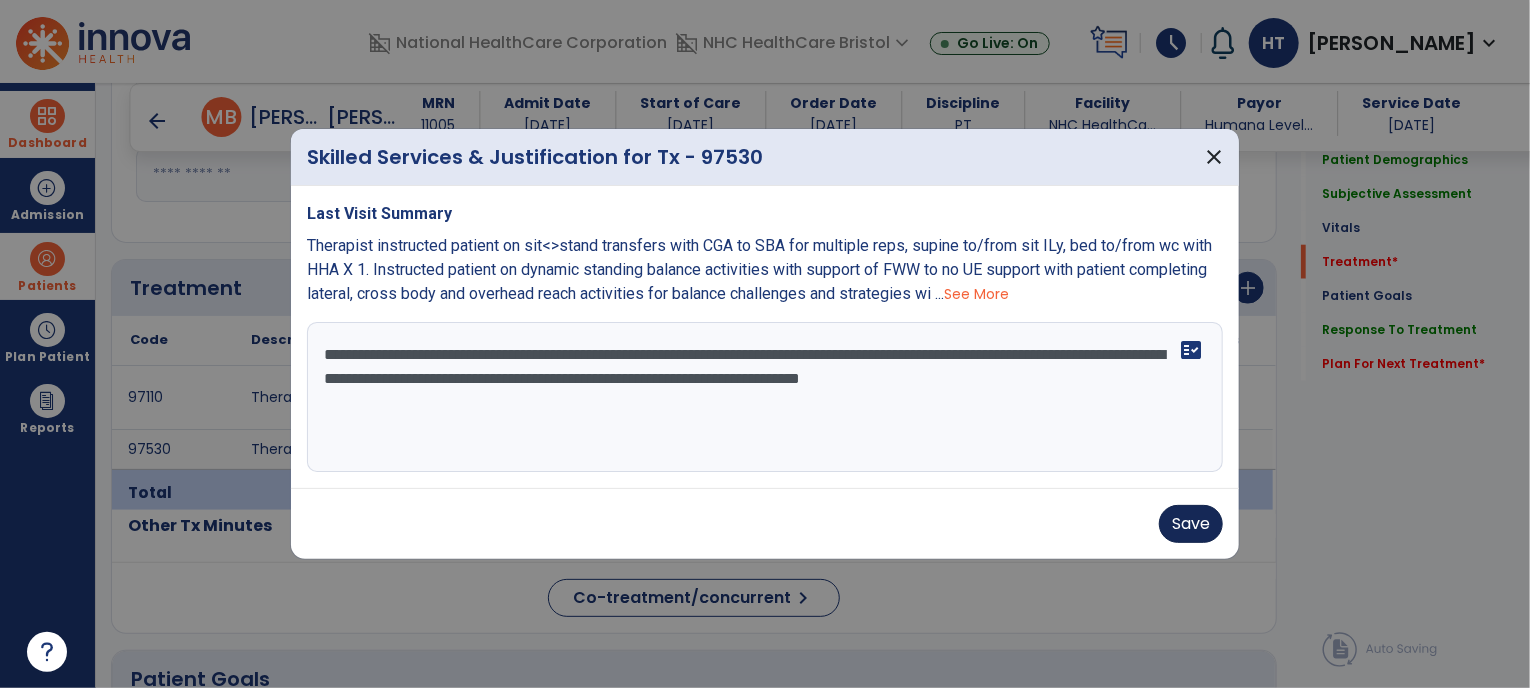 type on "**********" 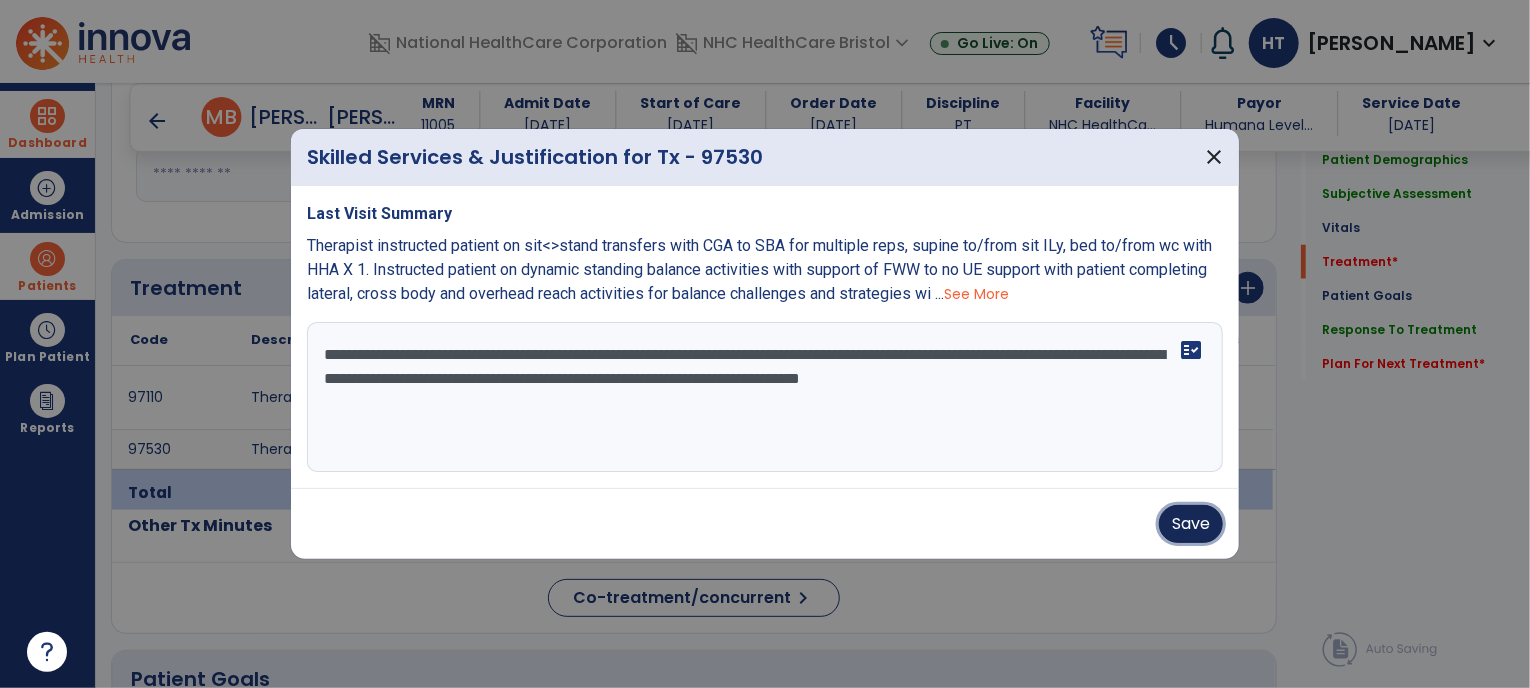 click on "Save" at bounding box center (1191, 524) 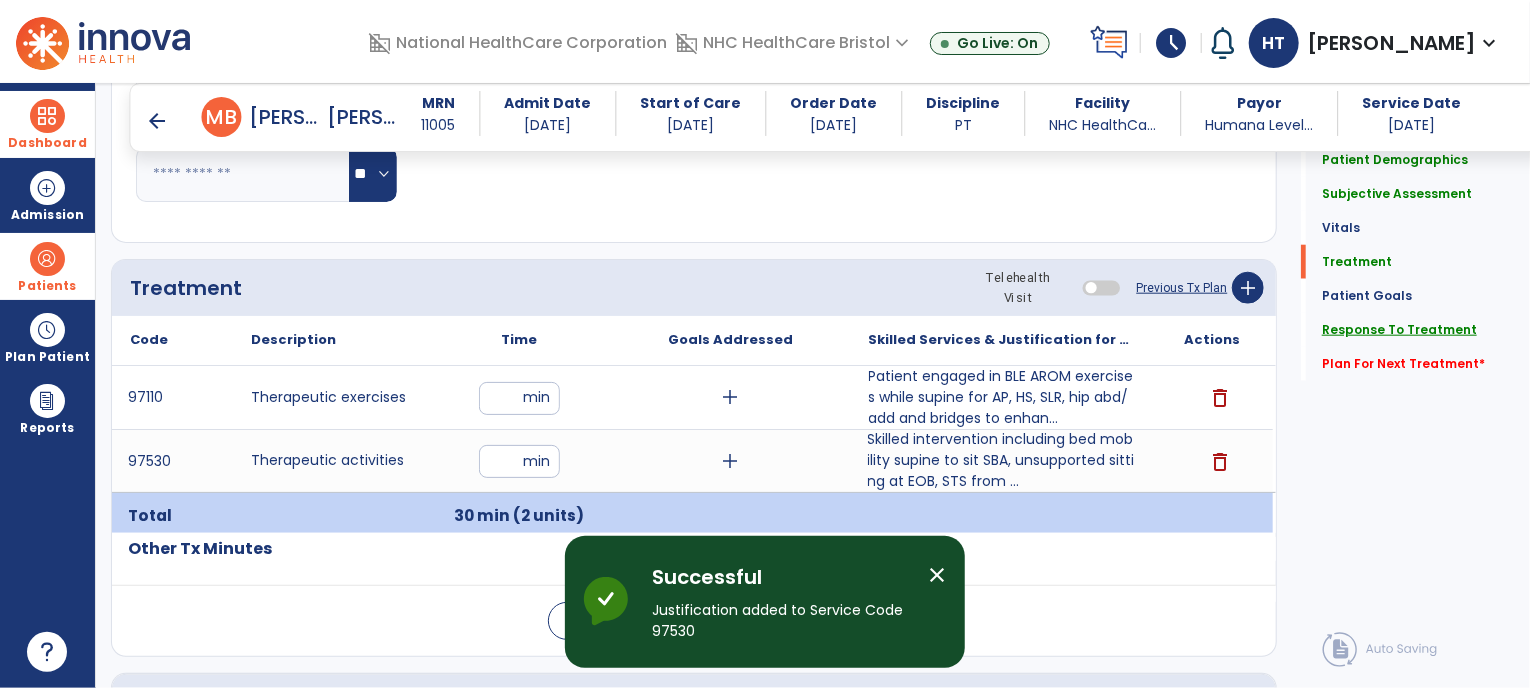 click on "Response To Treatment" 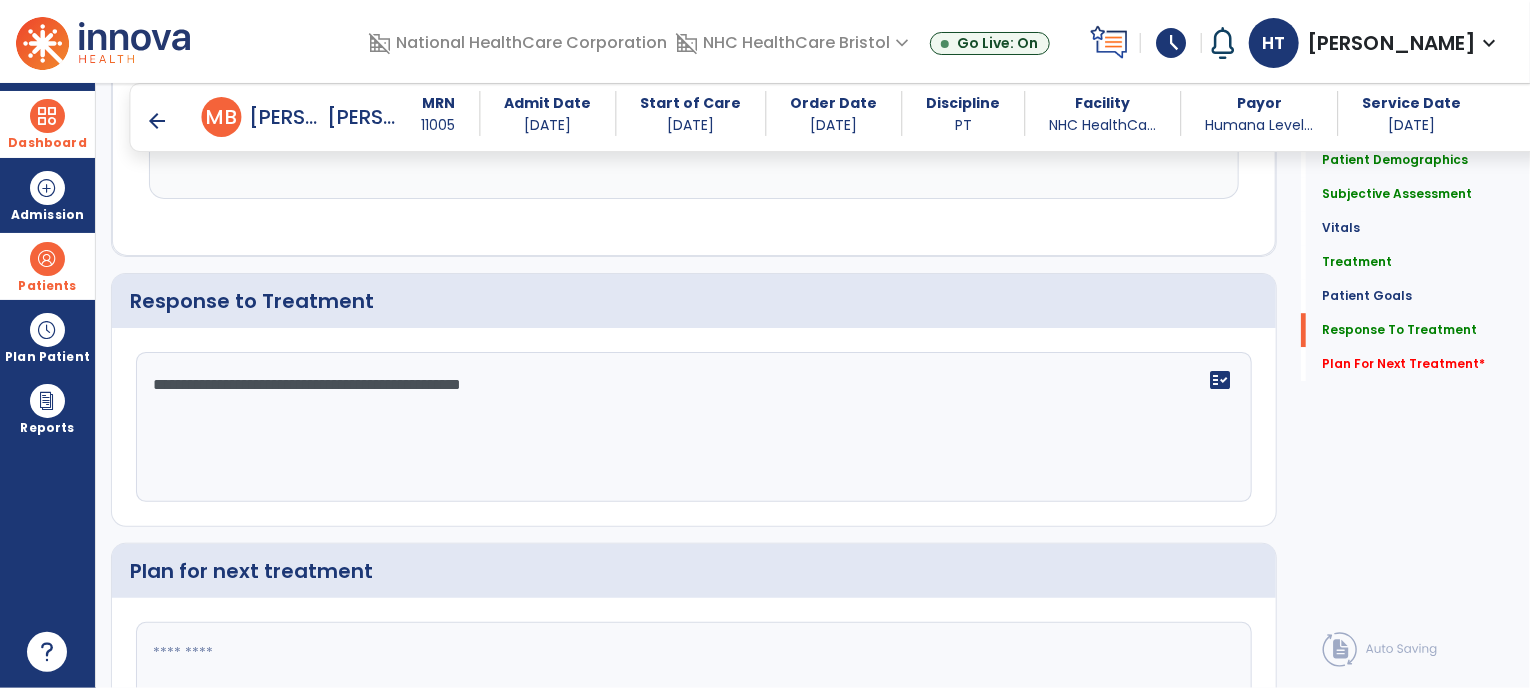 scroll, scrollTop: 2864, scrollLeft: 0, axis: vertical 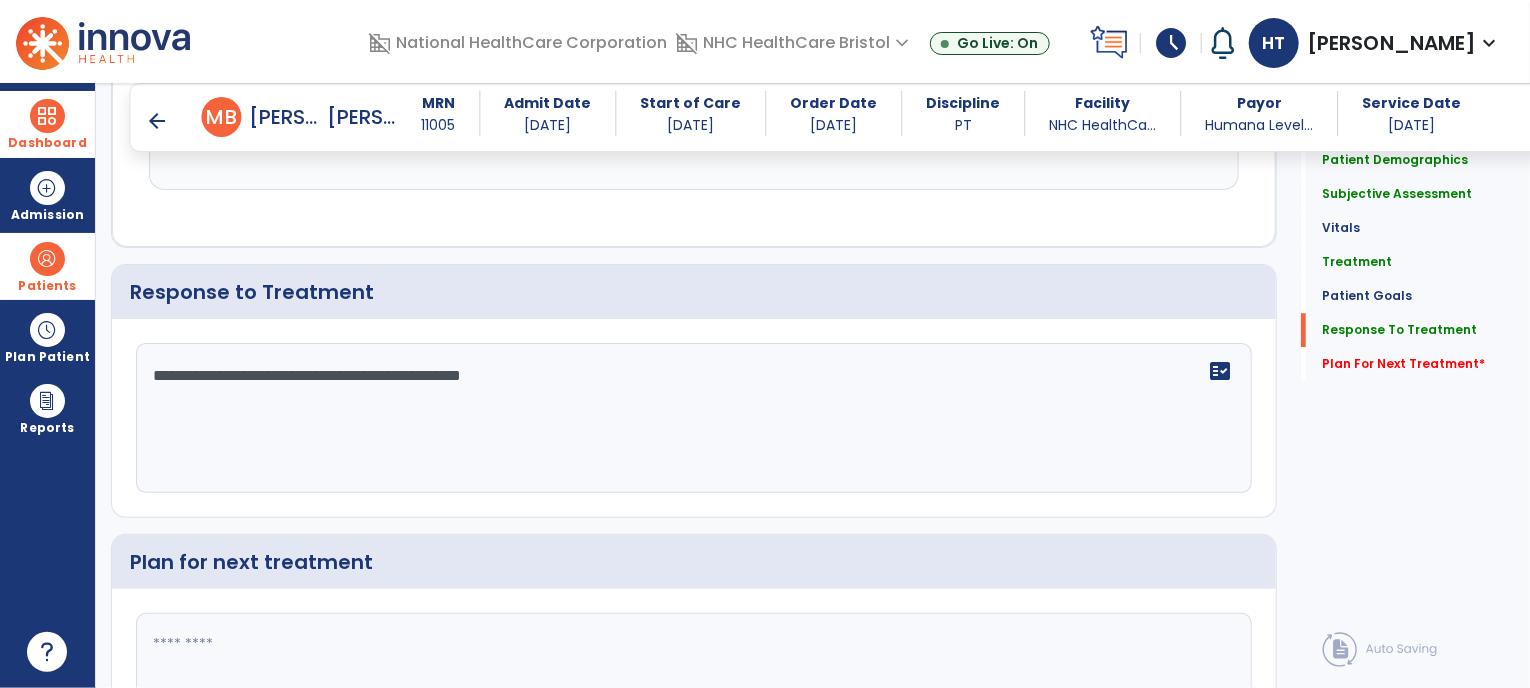 click on "Dashboard" at bounding box center (47, 143) 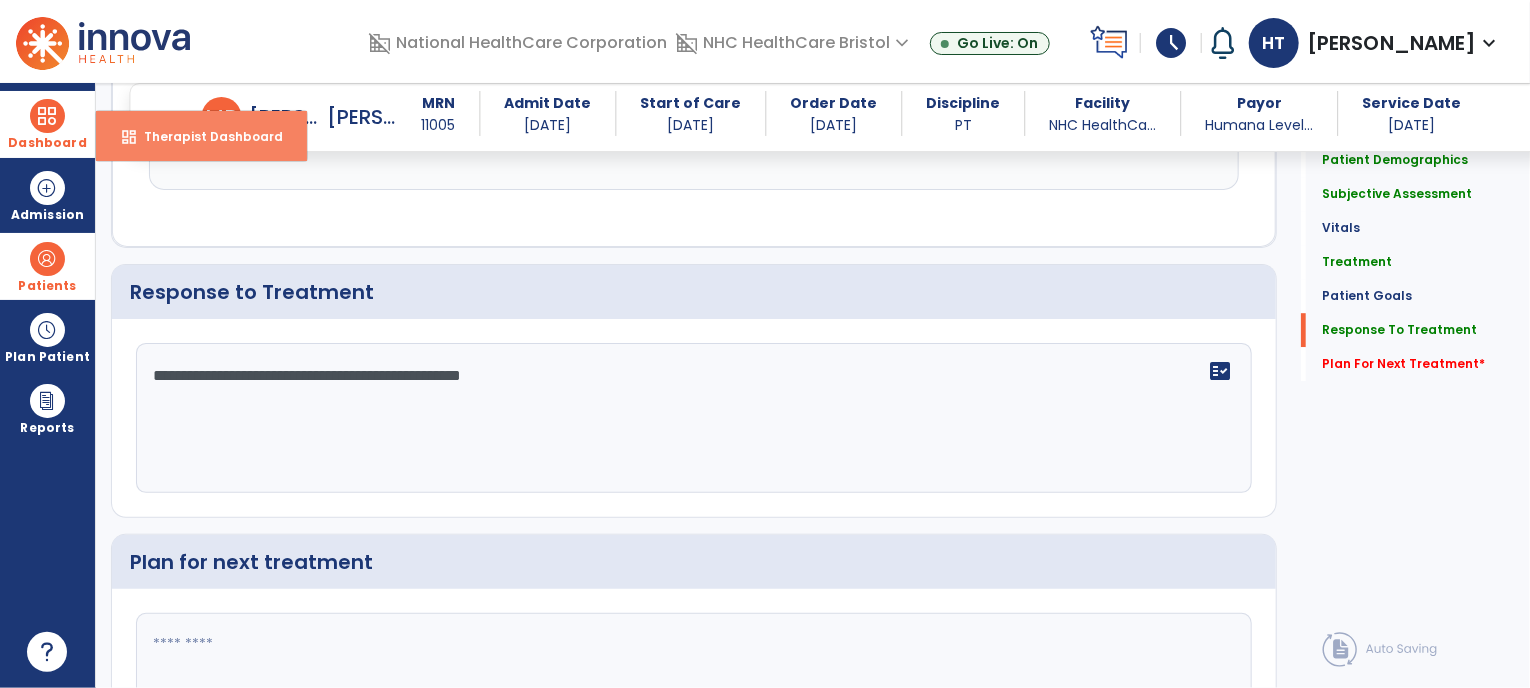 click on "Therapist Dashboard" at bounding box center (205, 136) 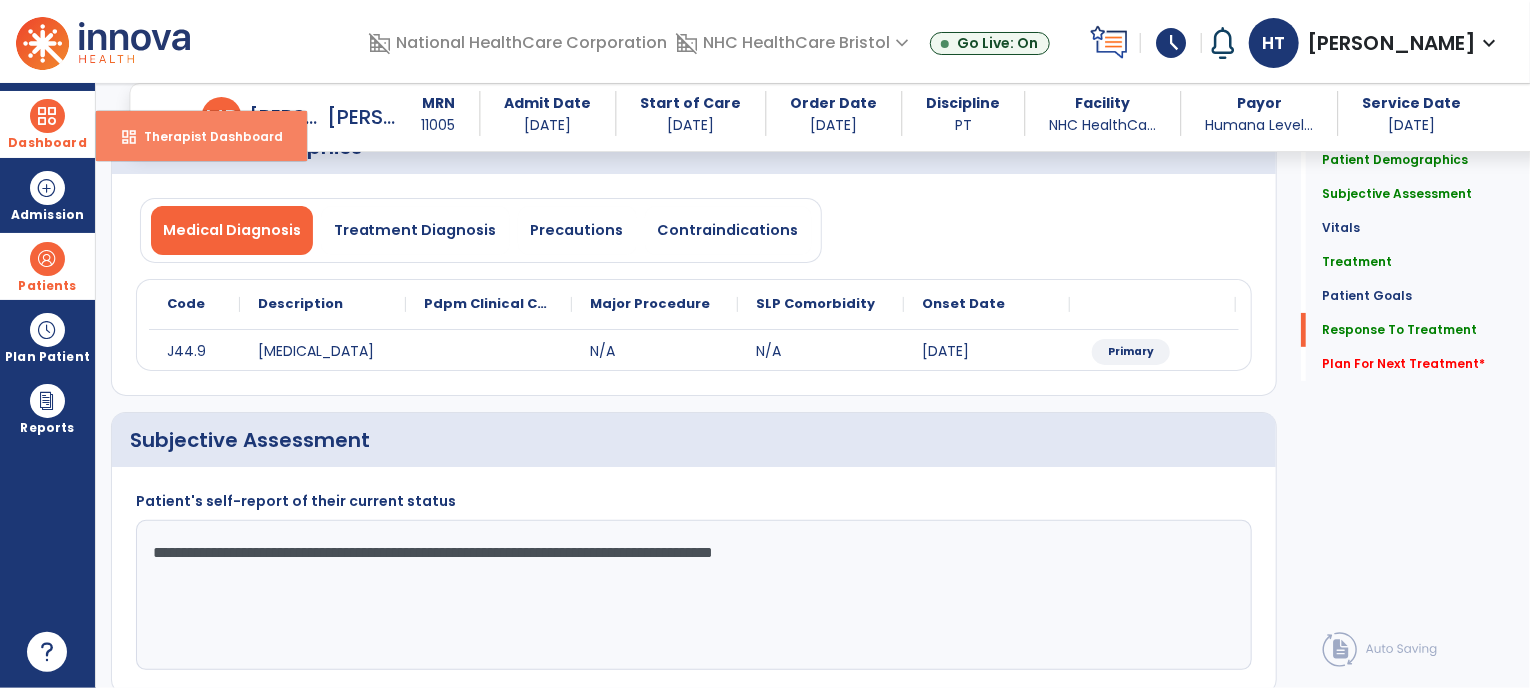 select on "****" 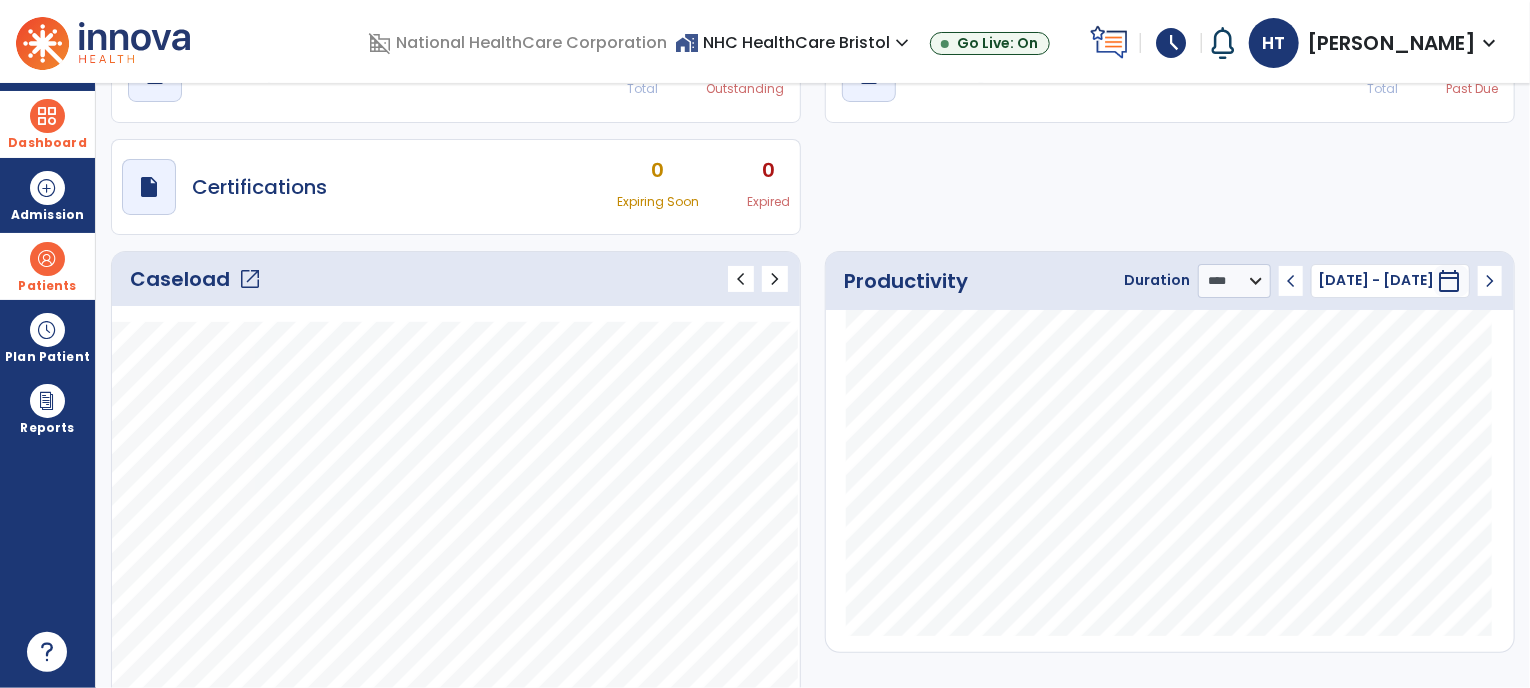 drag, startPoint x: 1521, startPoint y: 239, endPoint x: 1524, endPoint y: 160, distance: 79.05694 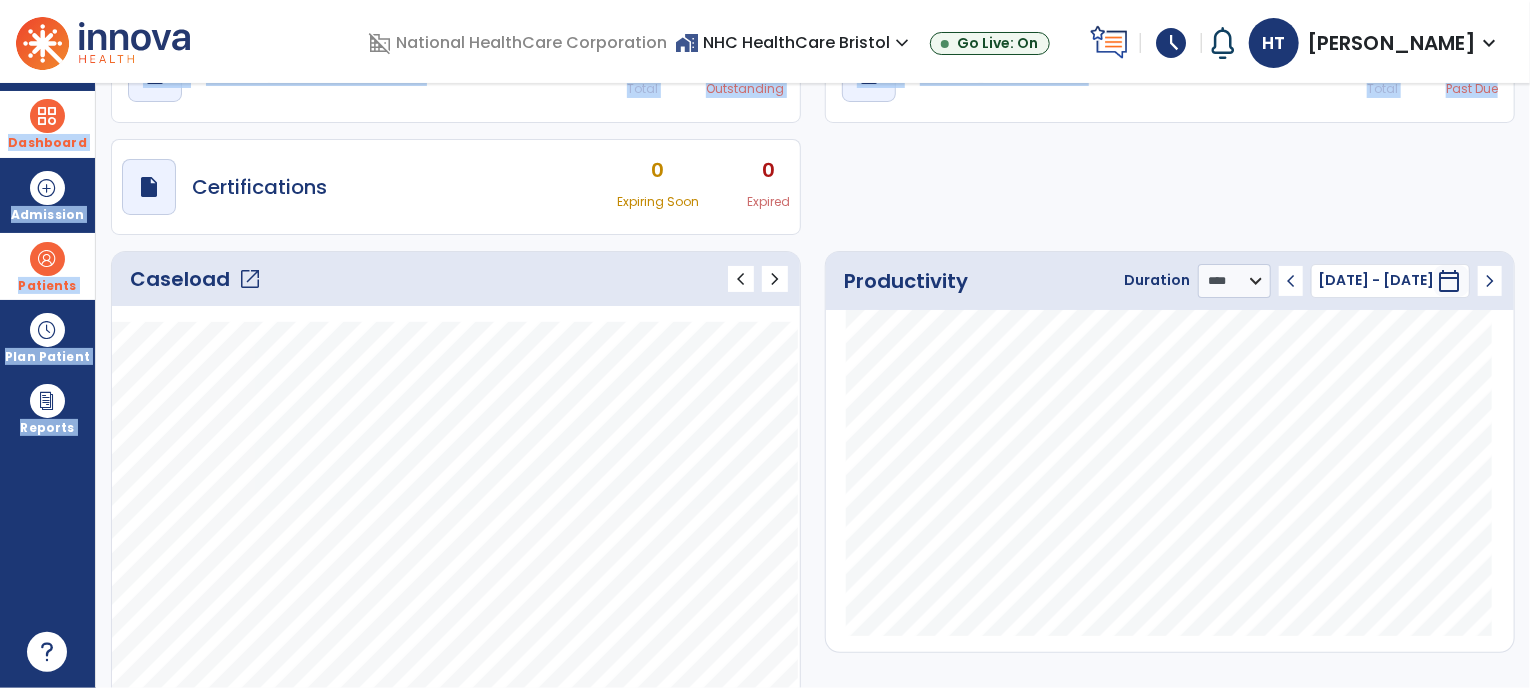 drag, startPoint x: 1524, startPoint y: 162, endPoint x: 1516, endPoint y: -2, distance: 164.195 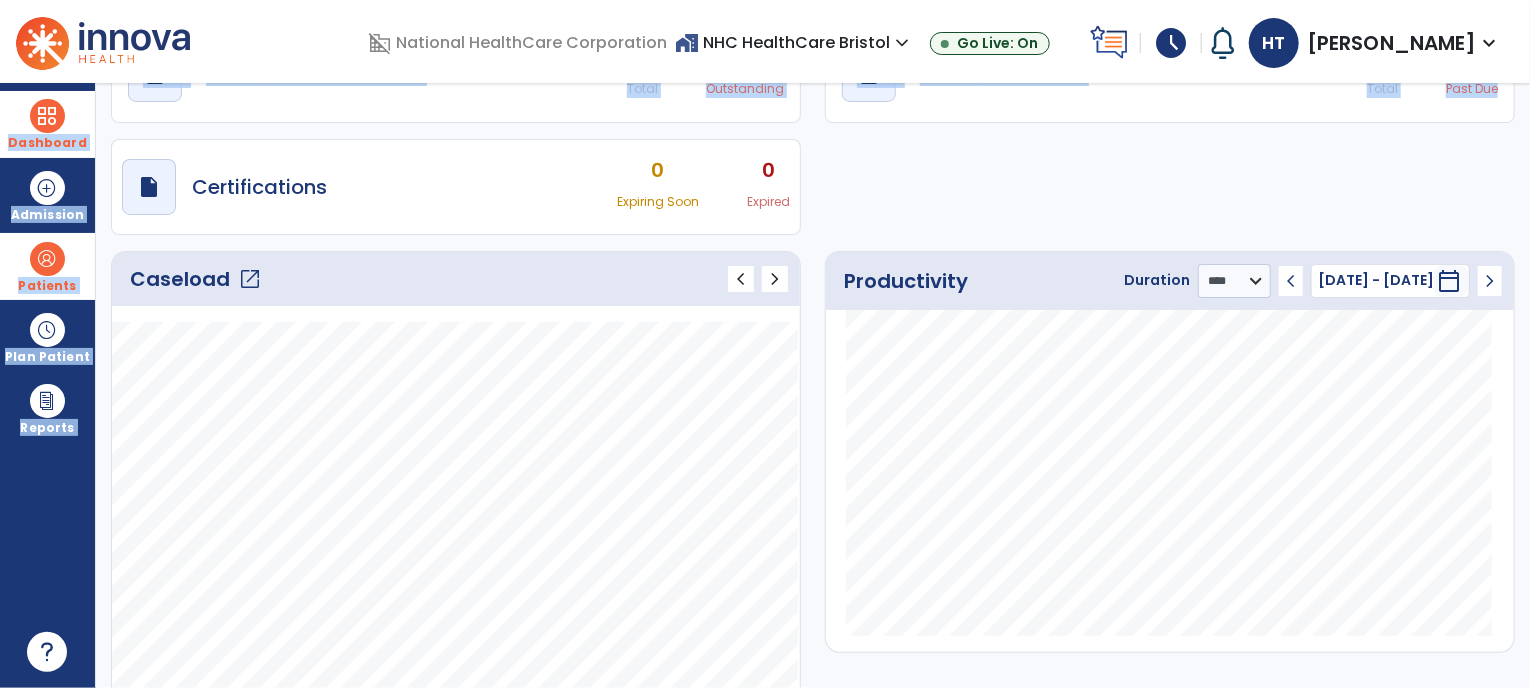 click on "draft   open_in_new  POC Physician Documents 0 Total 0 Outstanding  draft   open_in_new  Pending Documents 4 Total 0 Past Due  draft   open_in_new  Certifications 0 Expiring Soon 0 Expired" 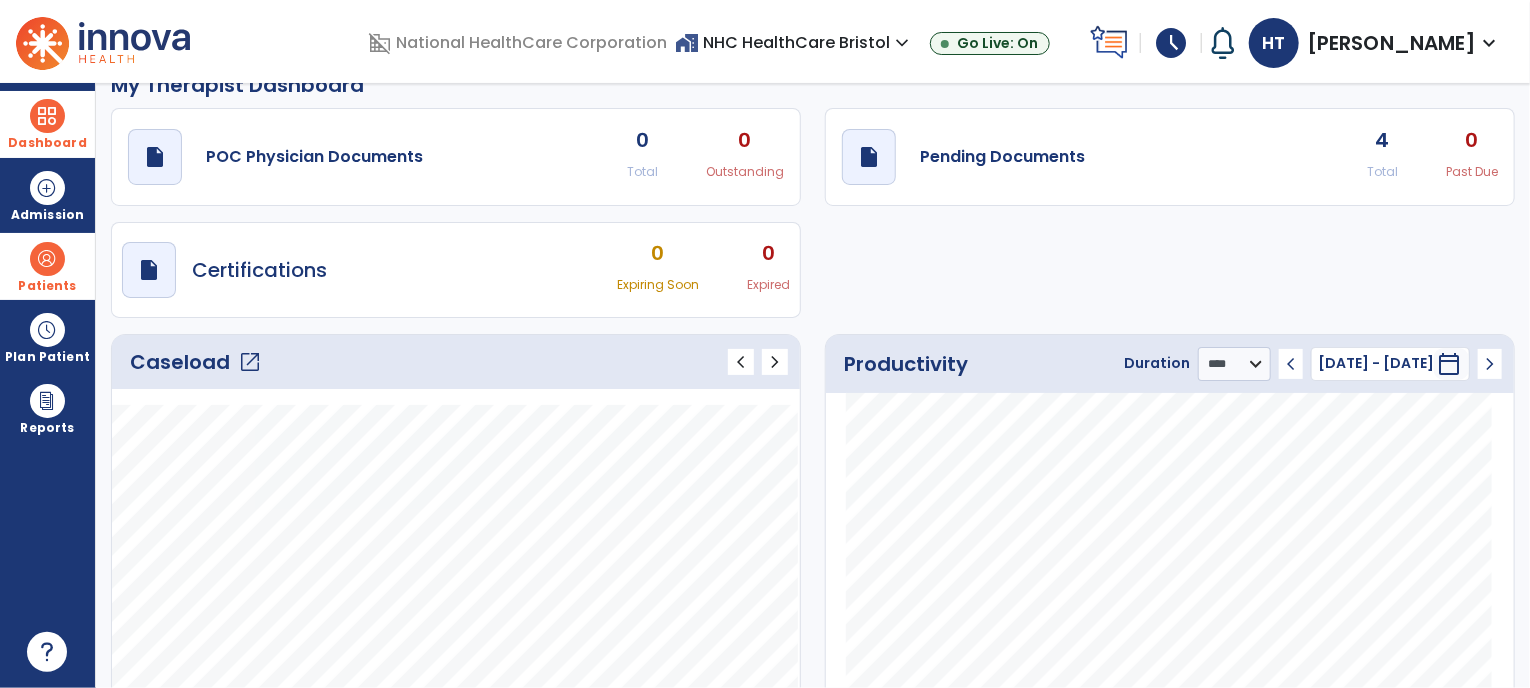 scroll, scrollTop: 0, scrollLeft: 0, axis: both 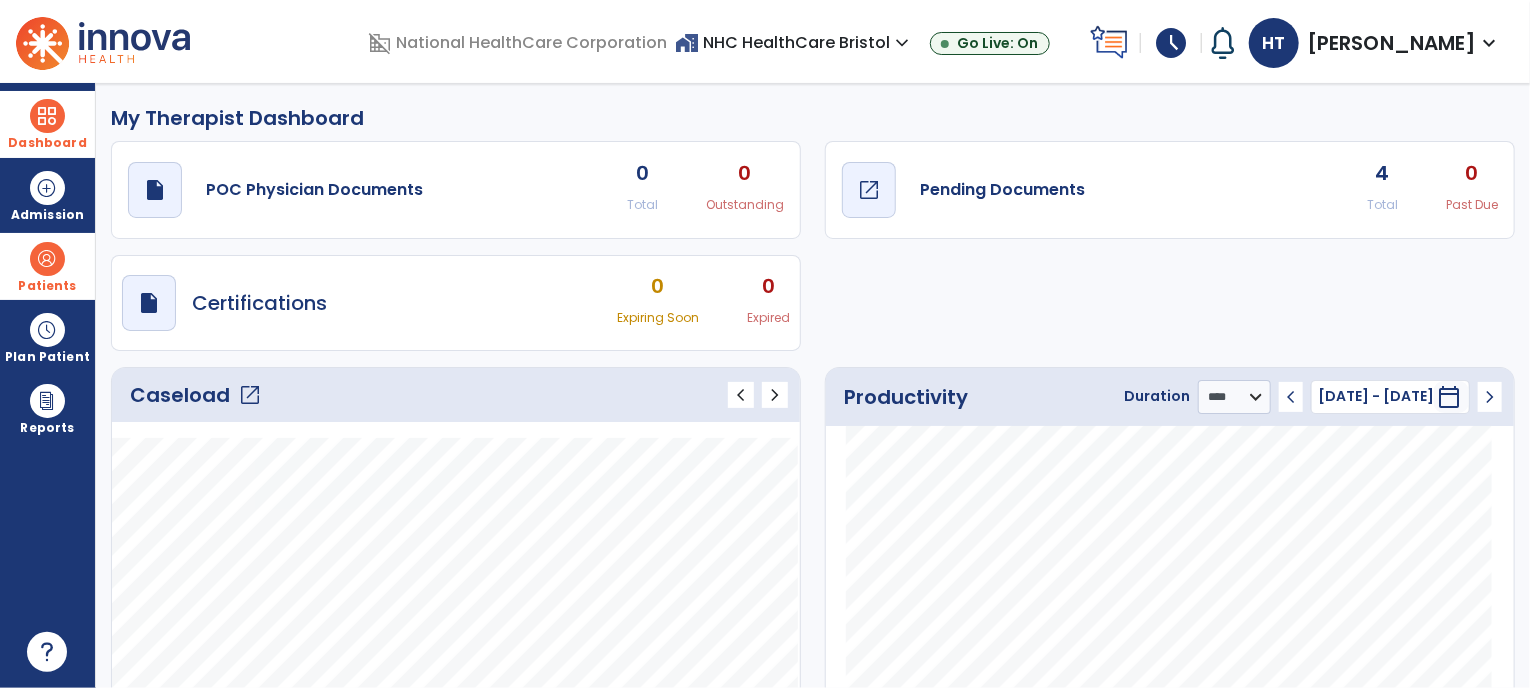 click on "Pending Documents" 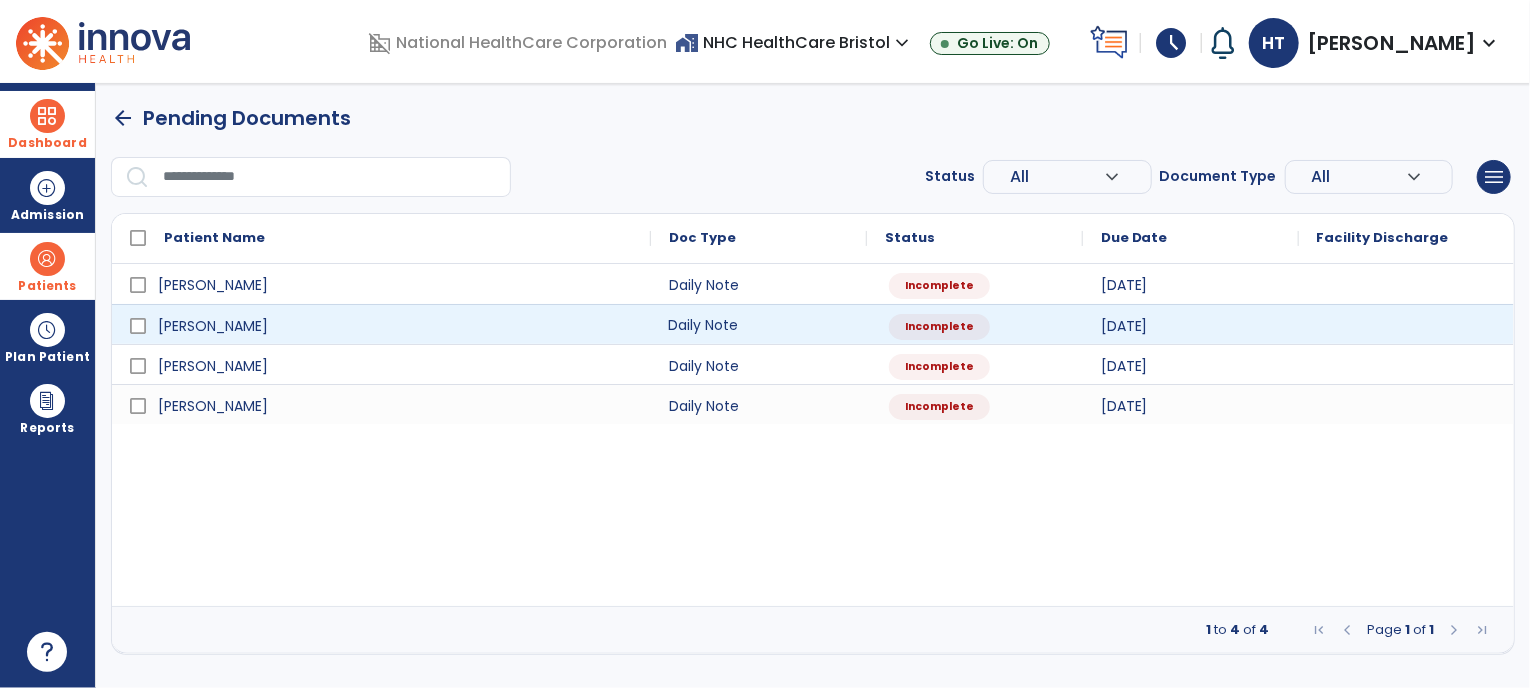 click on "Daily Note" at bounding box center [759, 324] 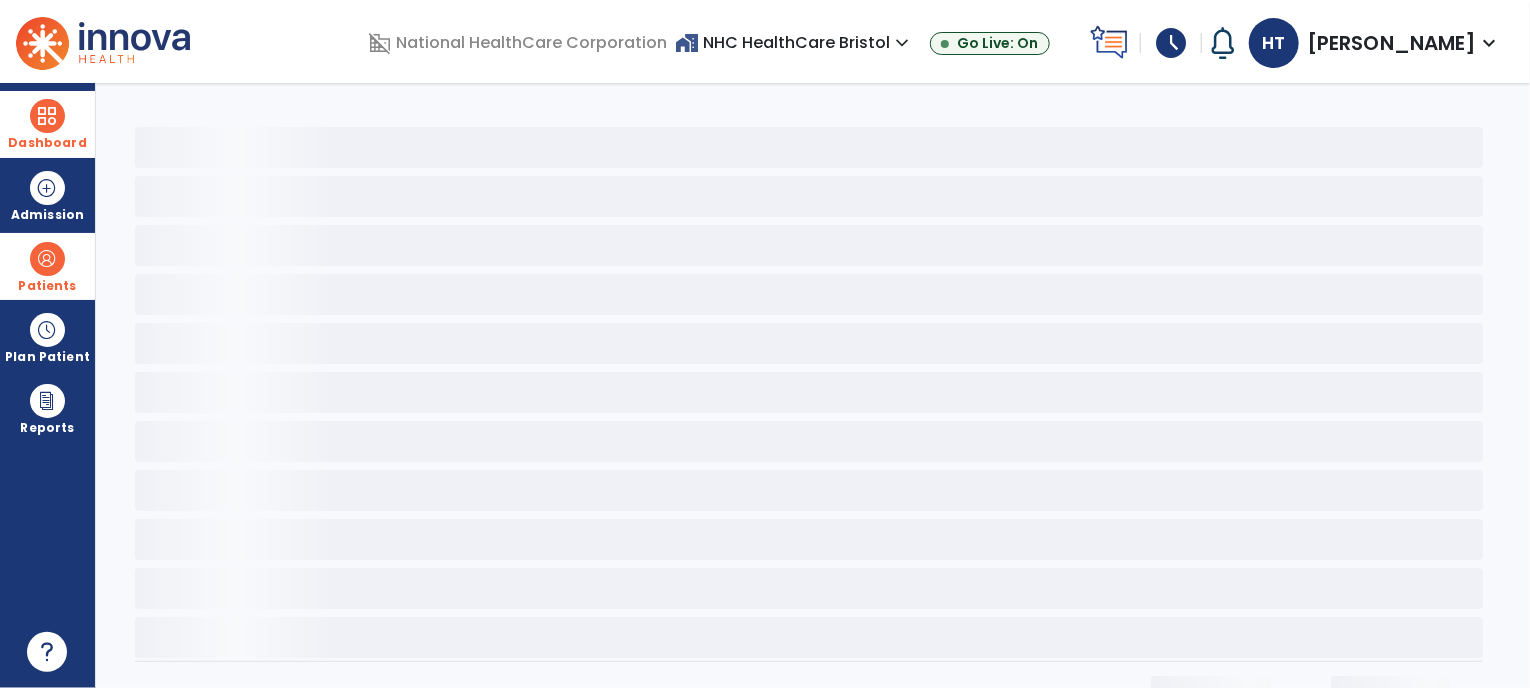 select on "*" 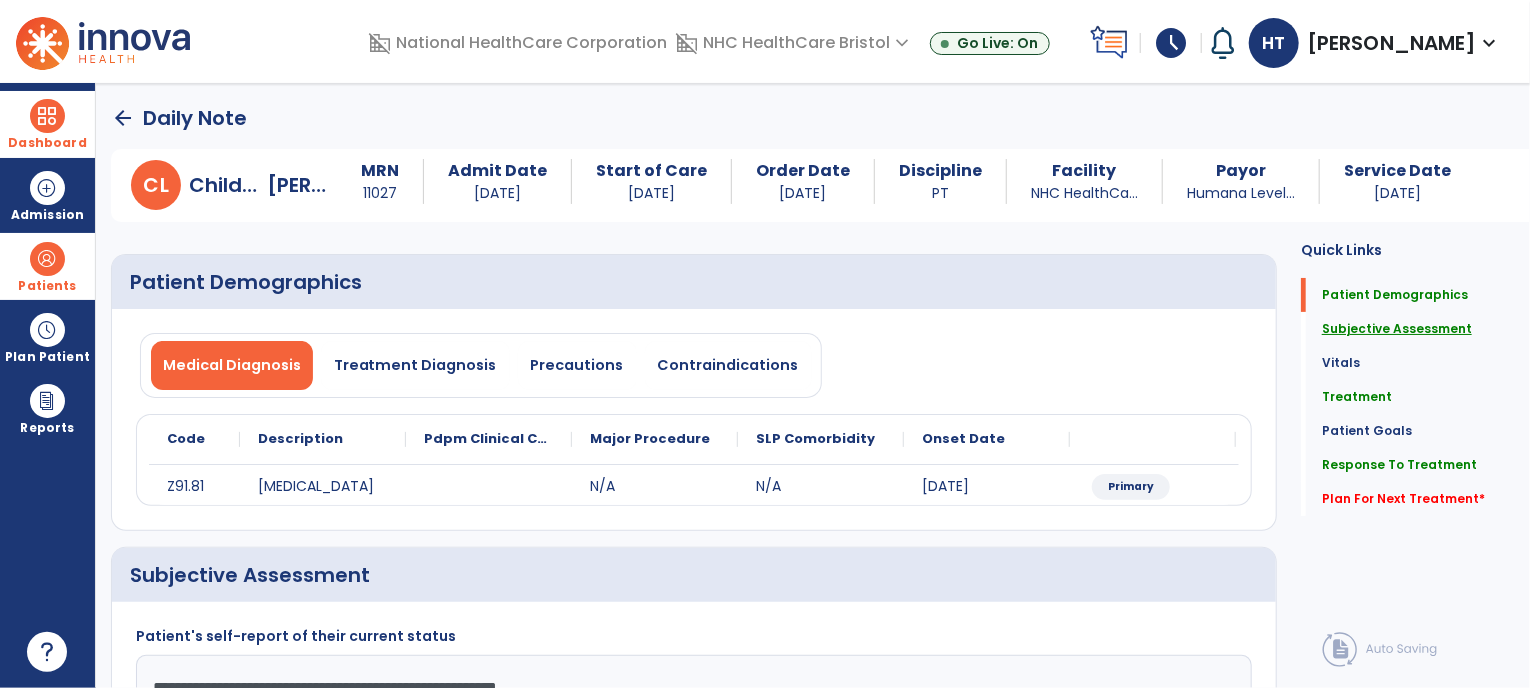 click on "Subjective Assessment" 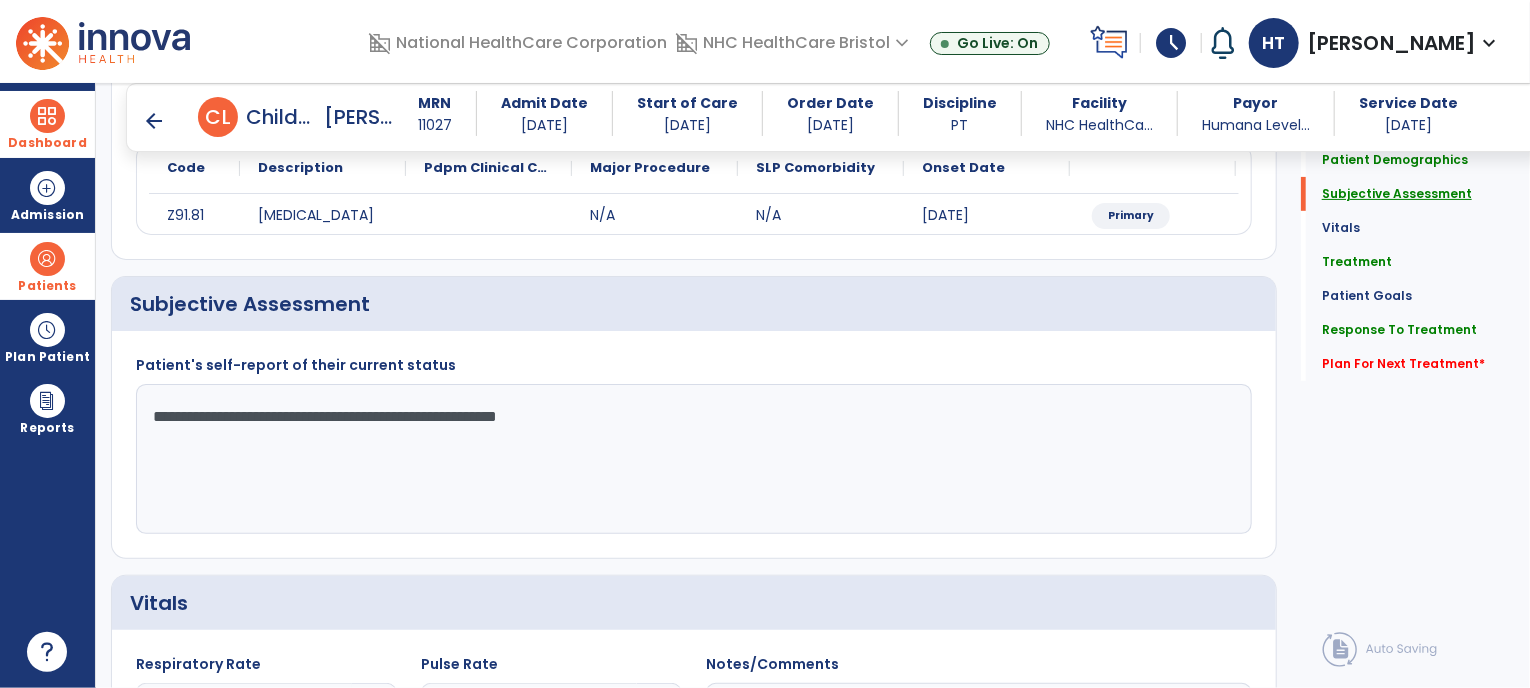 scroll, scrollTop: 301, scrollLeft: 0, axis: vertical 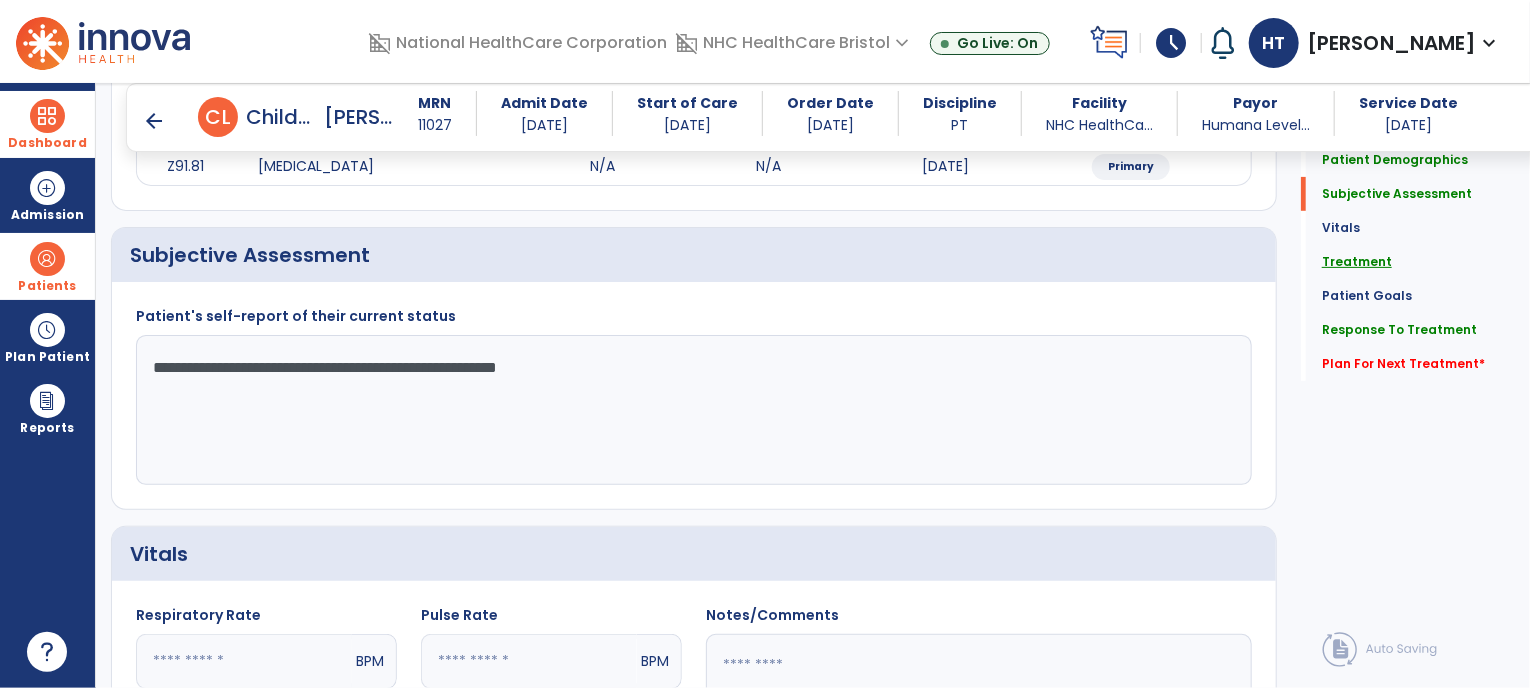 click on "Treatment" 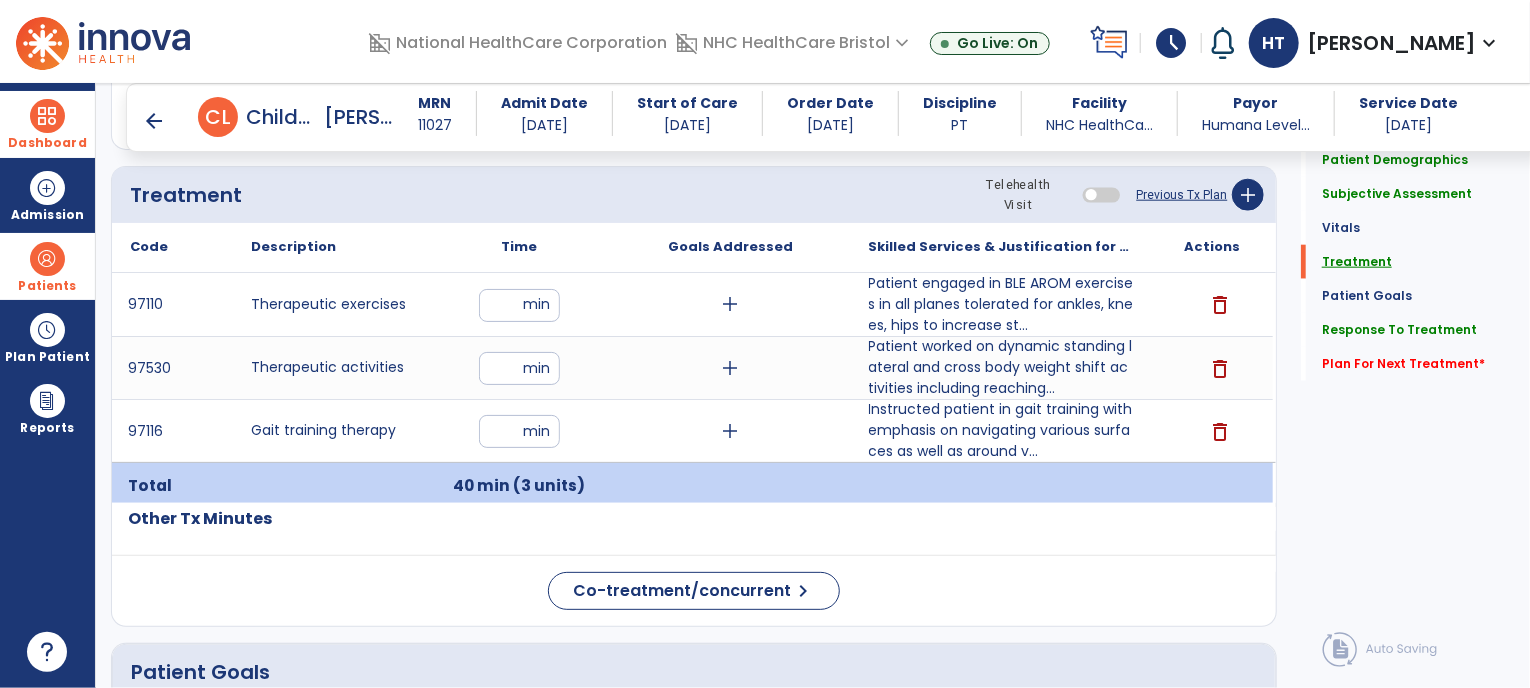 scroll, scrollTop: 1092, scrollLeft: 0, axis: vertical 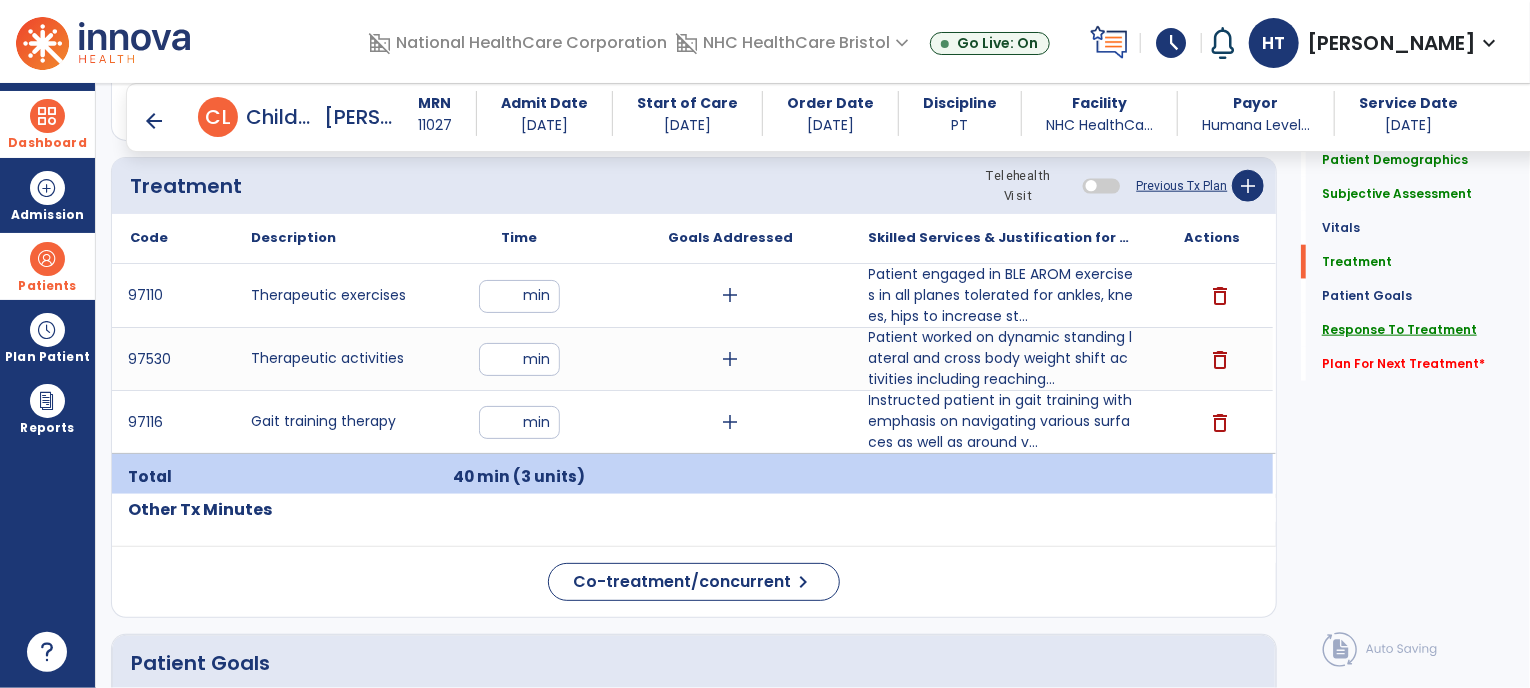 click on "Response To Treatment" 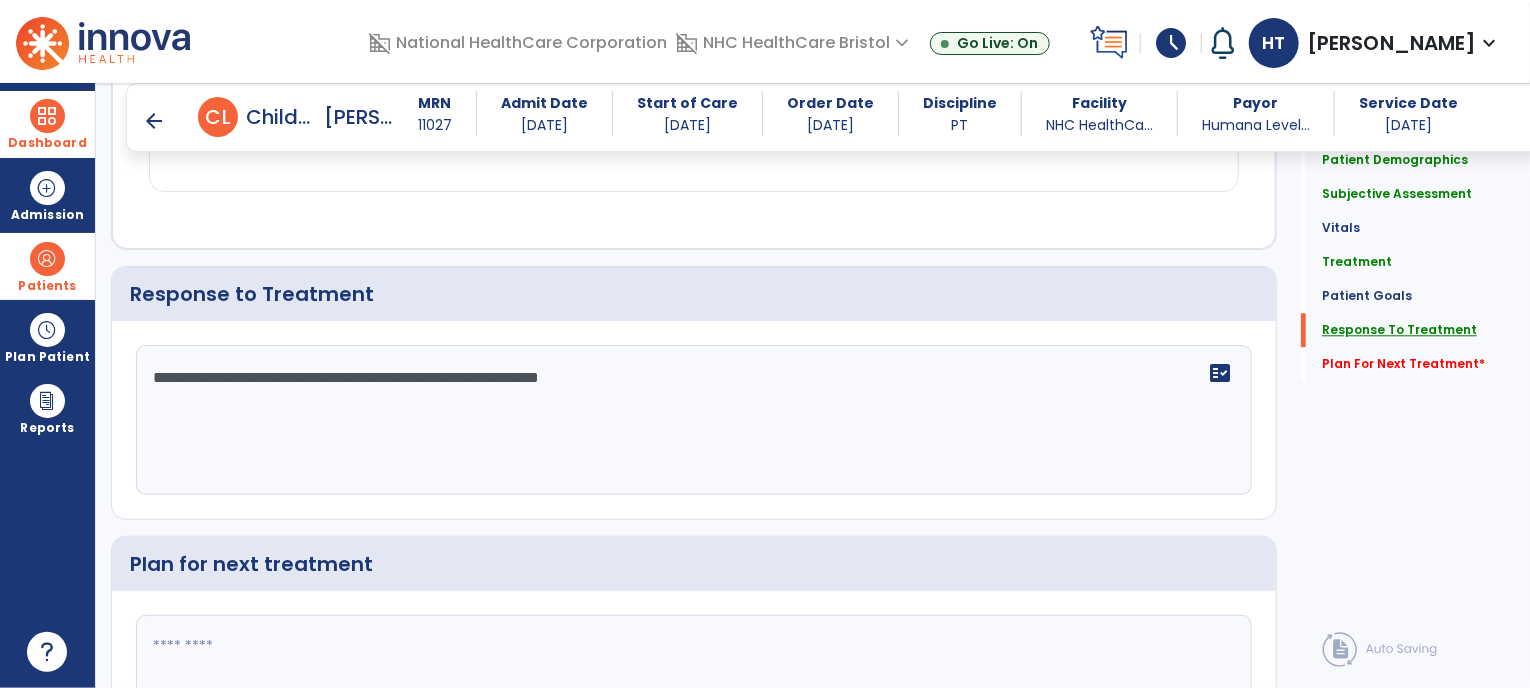 scroll, scrollTop: 2452, scrollLeft: 0, axis: vertical 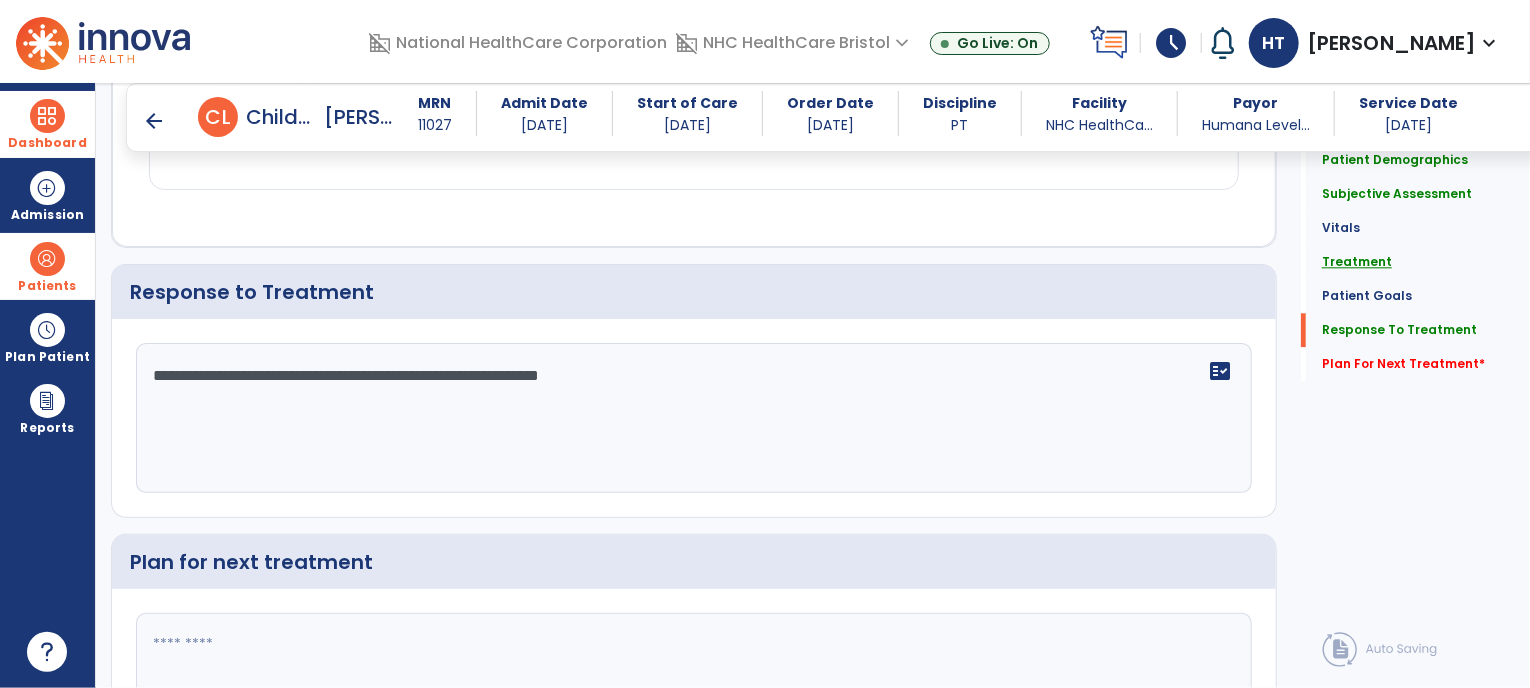 click on "Treatment" 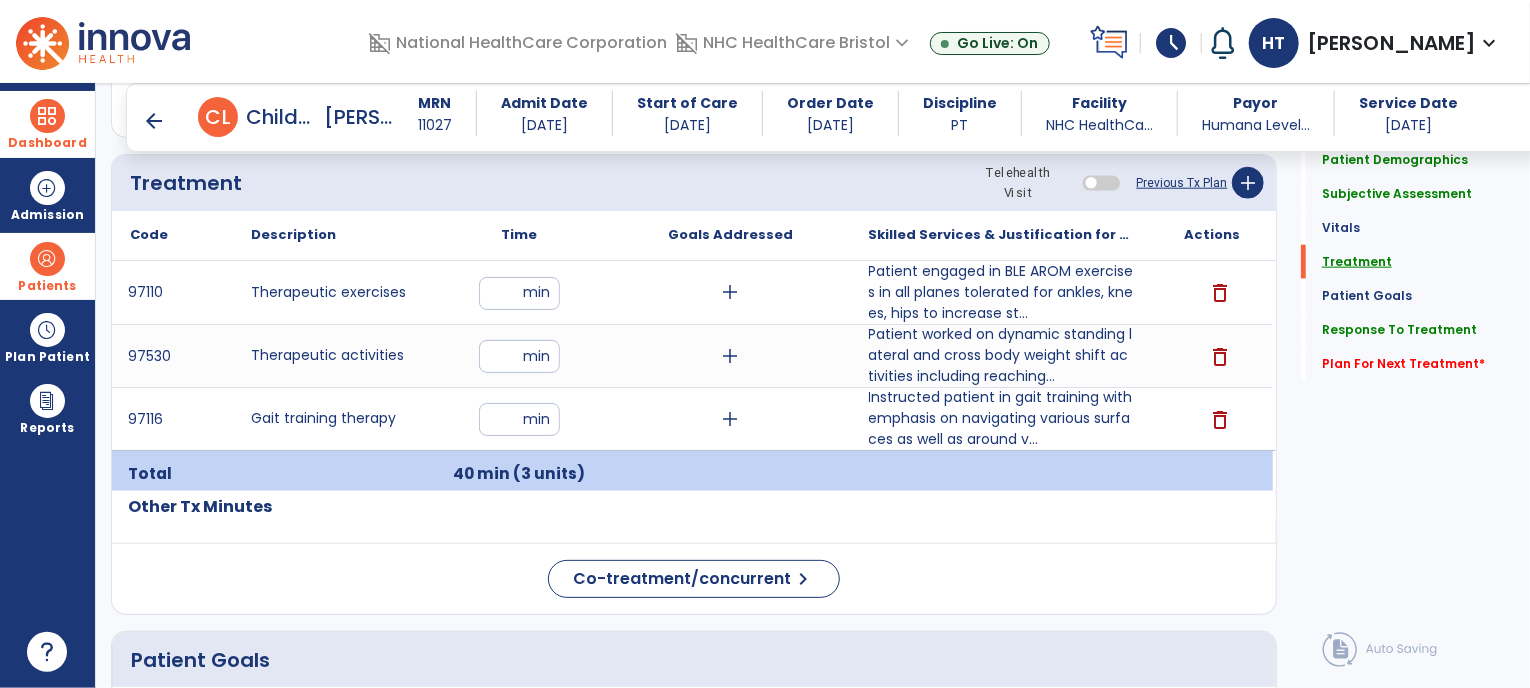 scroll, scrollTop: 1092, scrollLeft: 0, axis: vertical 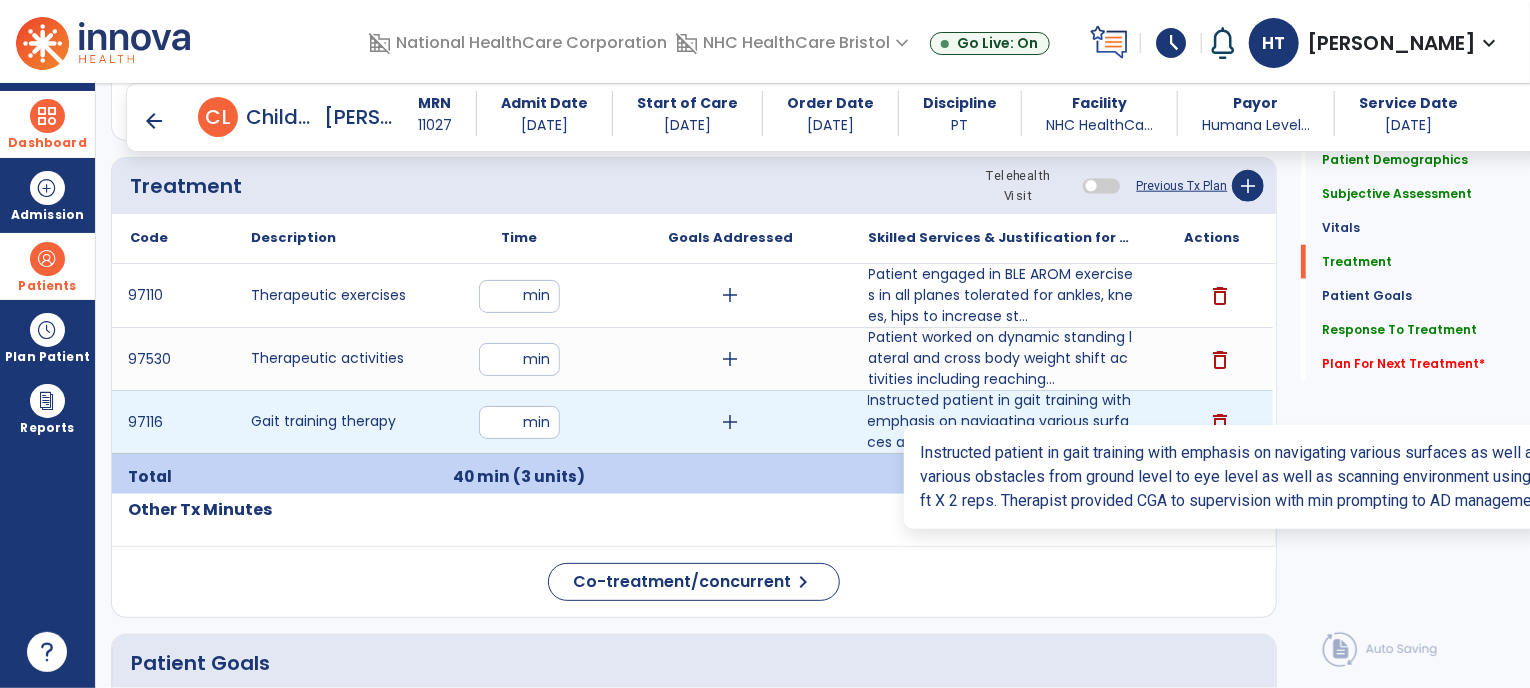 click on "Instructed patient in gait training with emphasis on navigating various surfaces as well as around v..." at bounding box center (1001, 421) 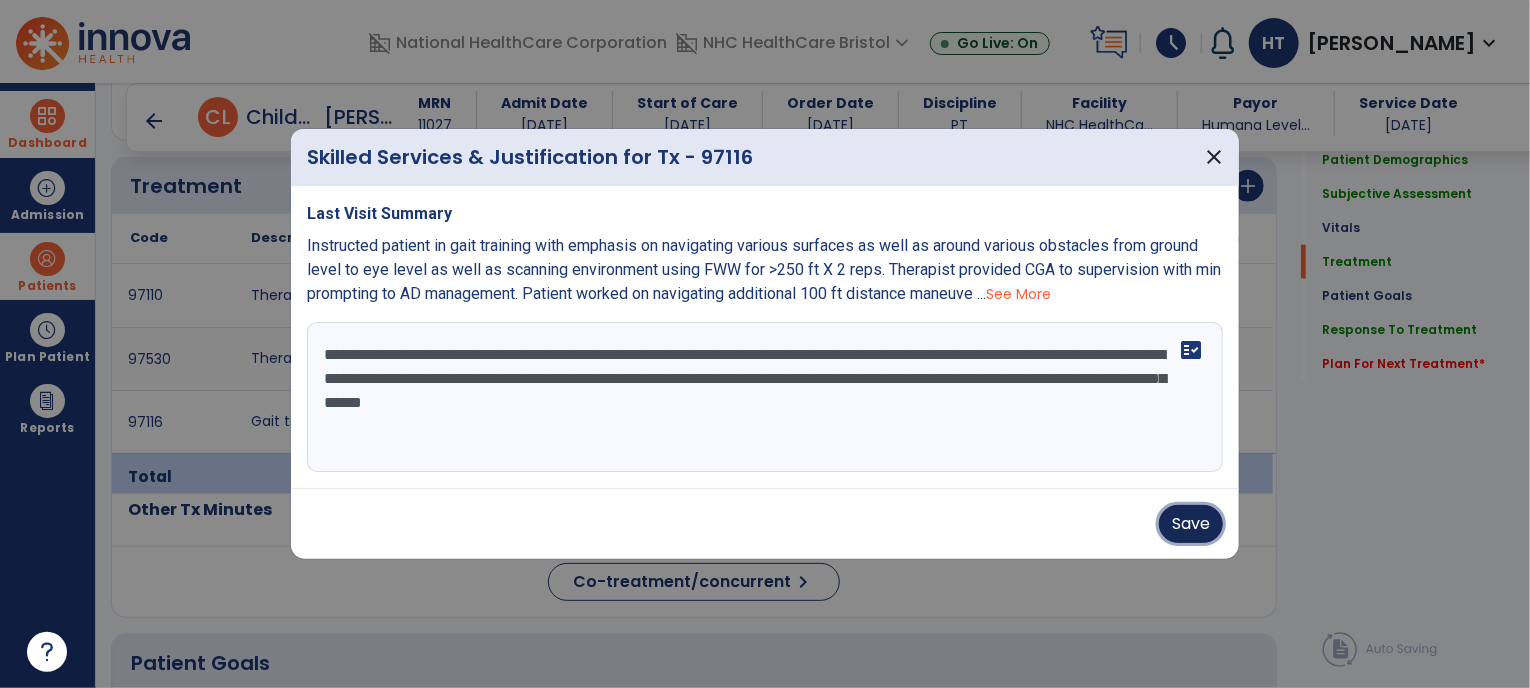 click on "Save" at bounding box center [1191, 524] 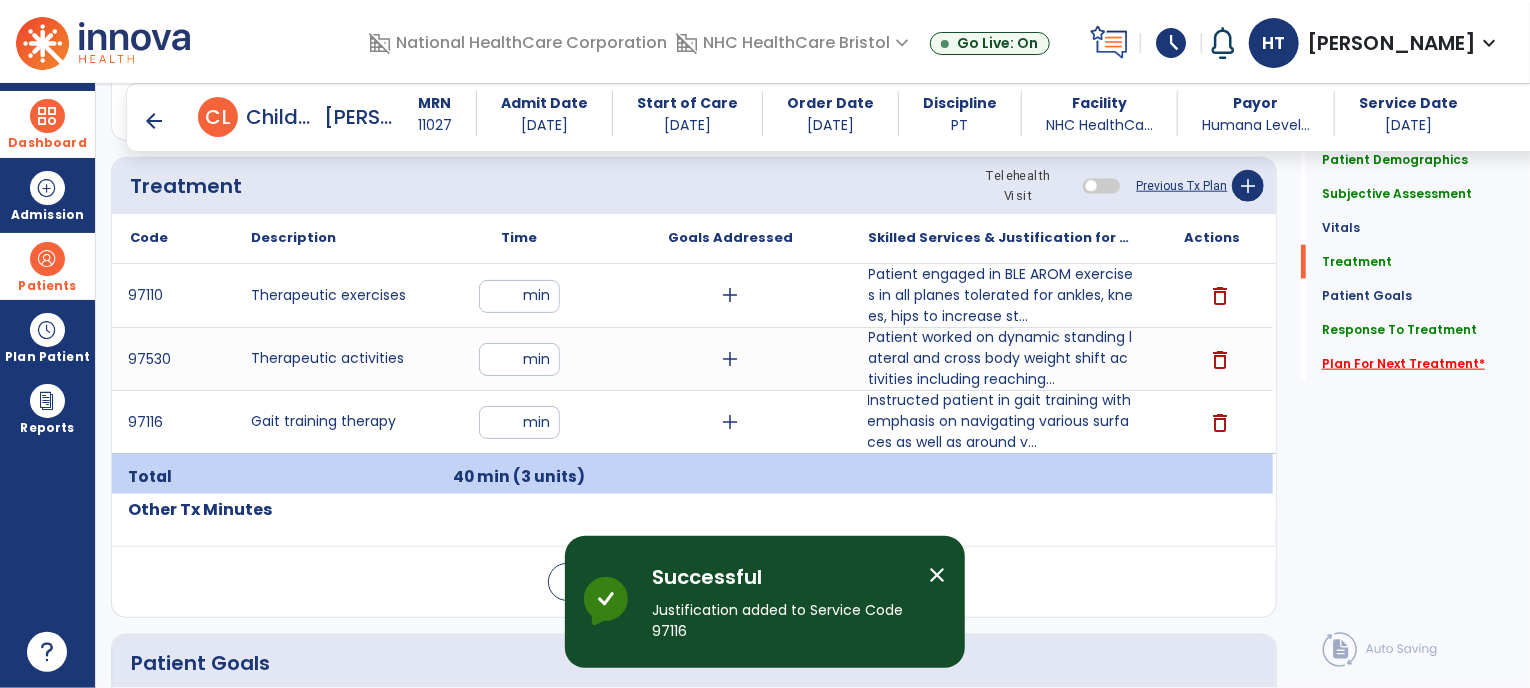 click on "Plan For Next Treatment   *" 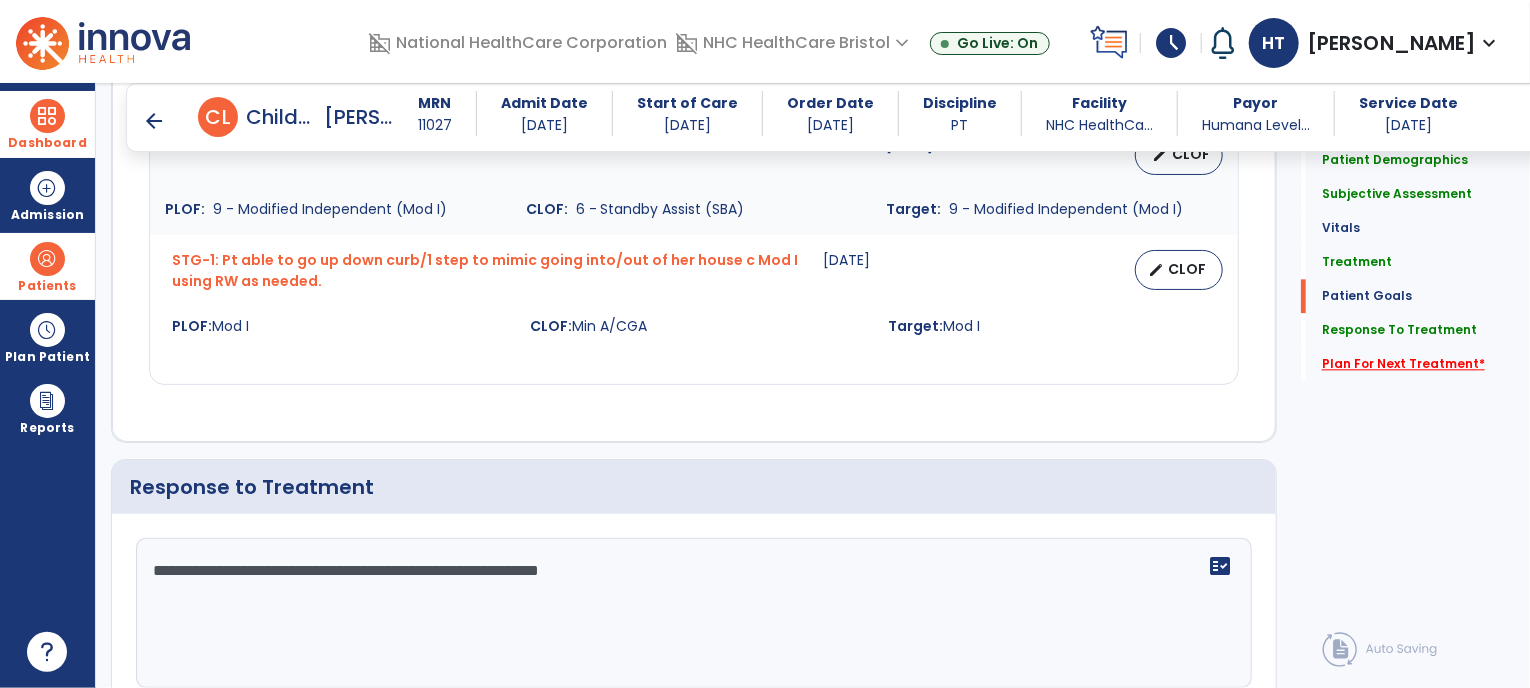 scroll, scrollTop: 2611, scrollLeft: 0, axis: vertical 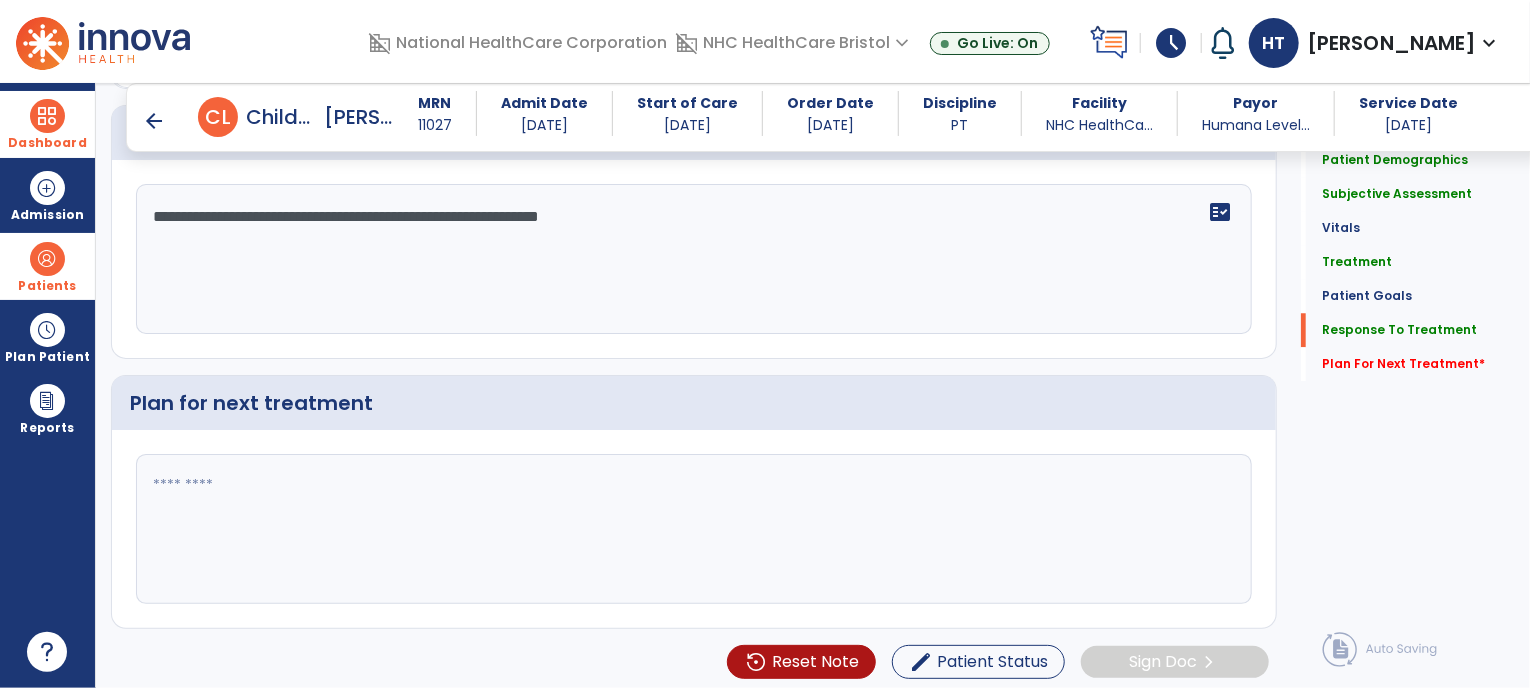 click 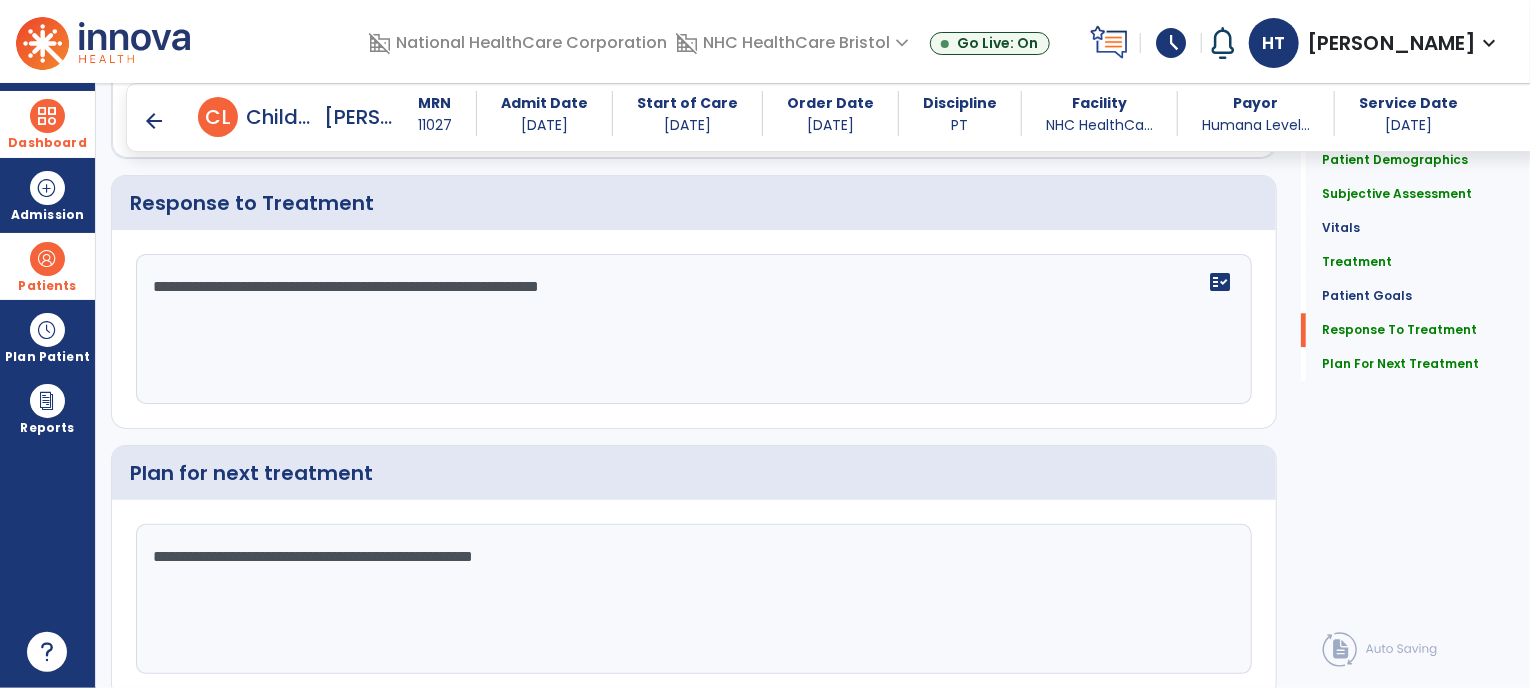 scroll, scrollTop: 2611, scrollLeft: 0, axis: vertical 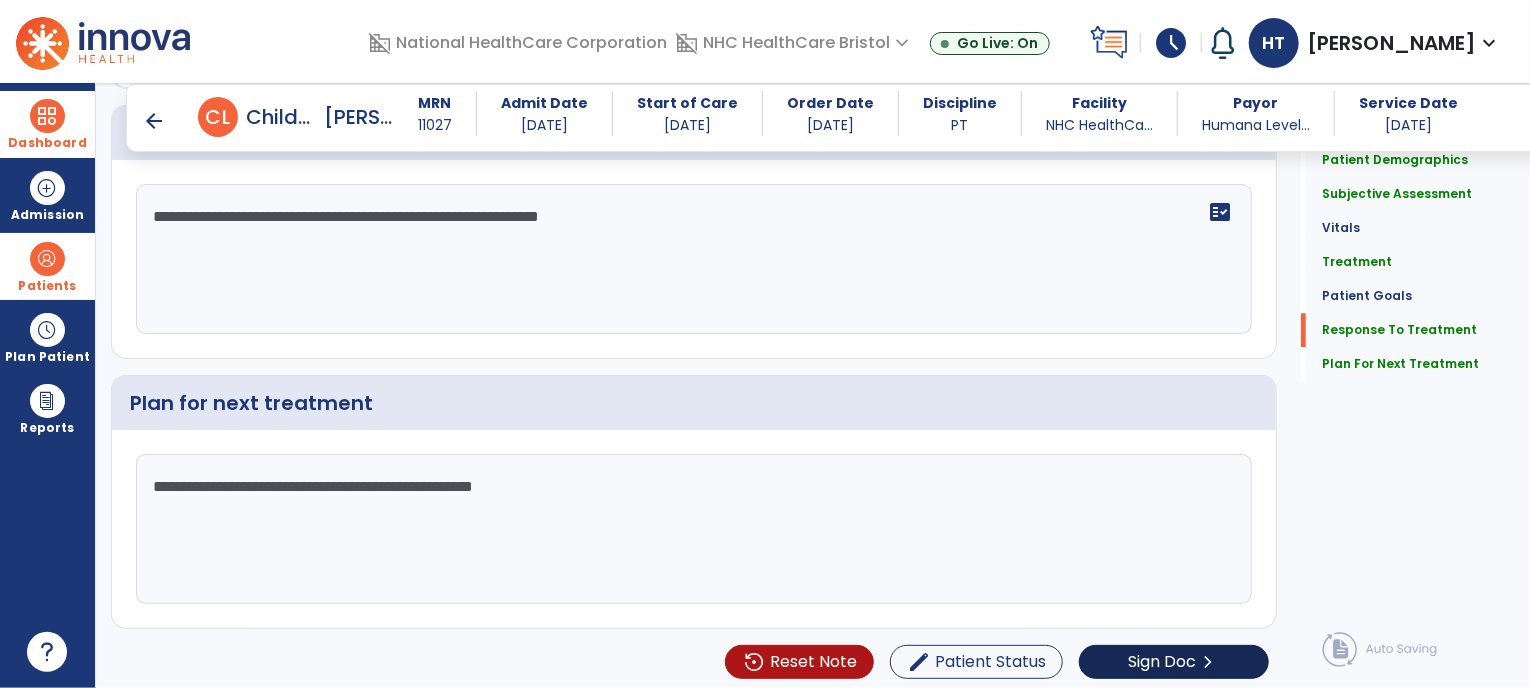 type on "**********" 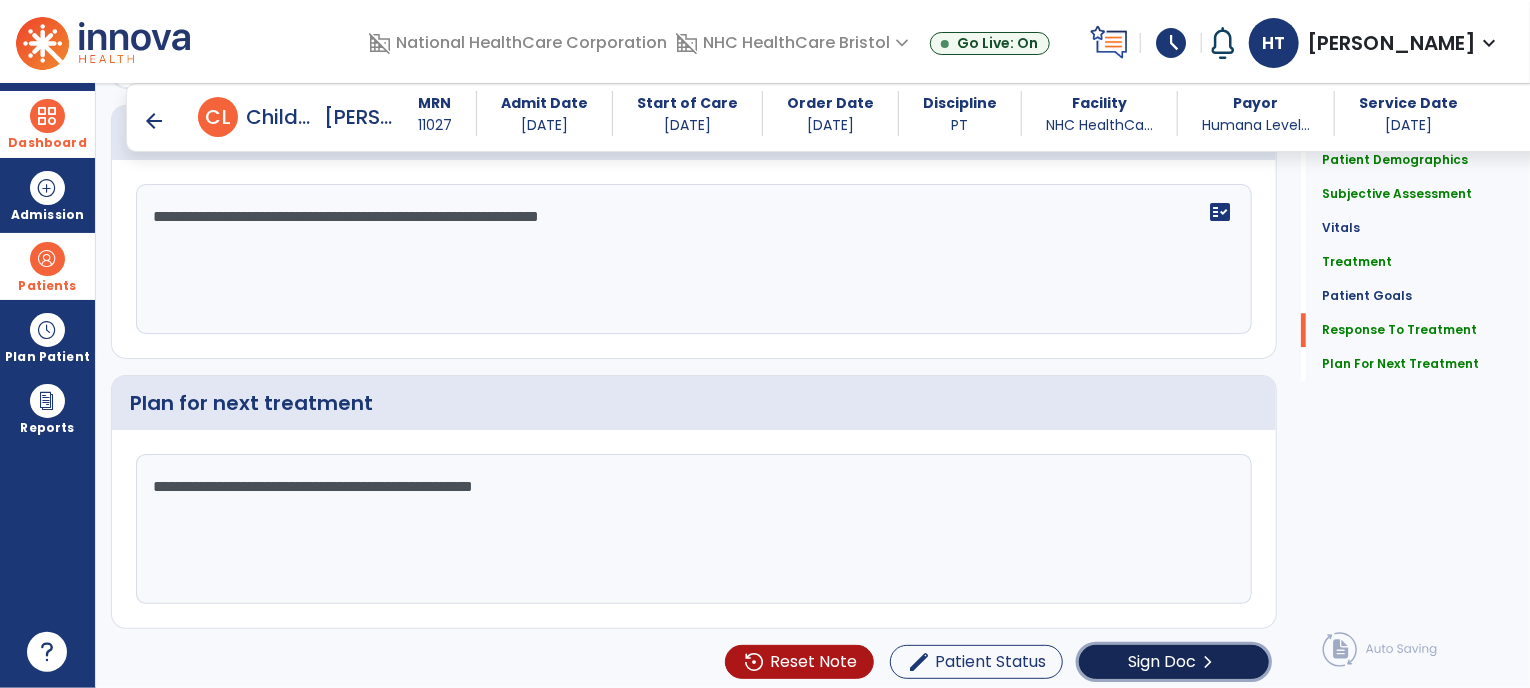 click on "Sign Doc" 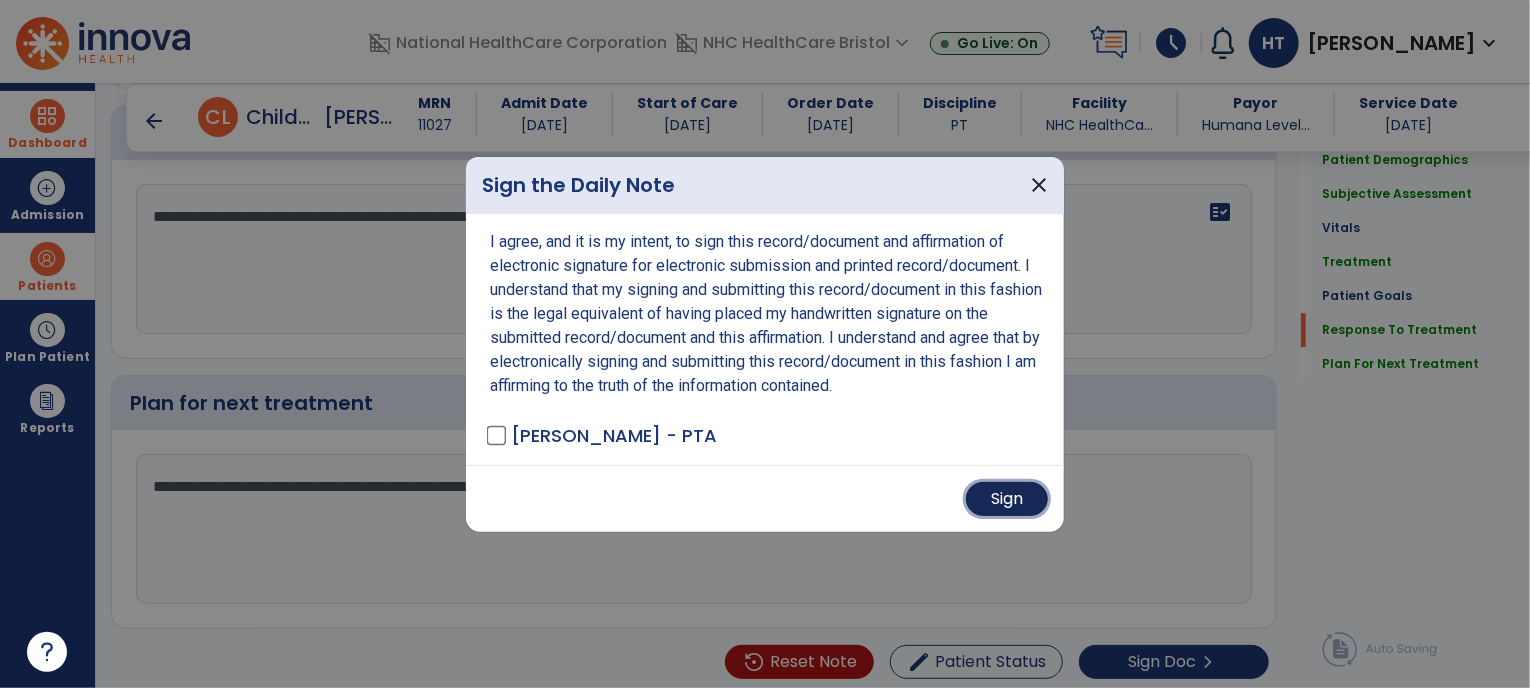 click on "Sign" at bounding box center [1007, 499] 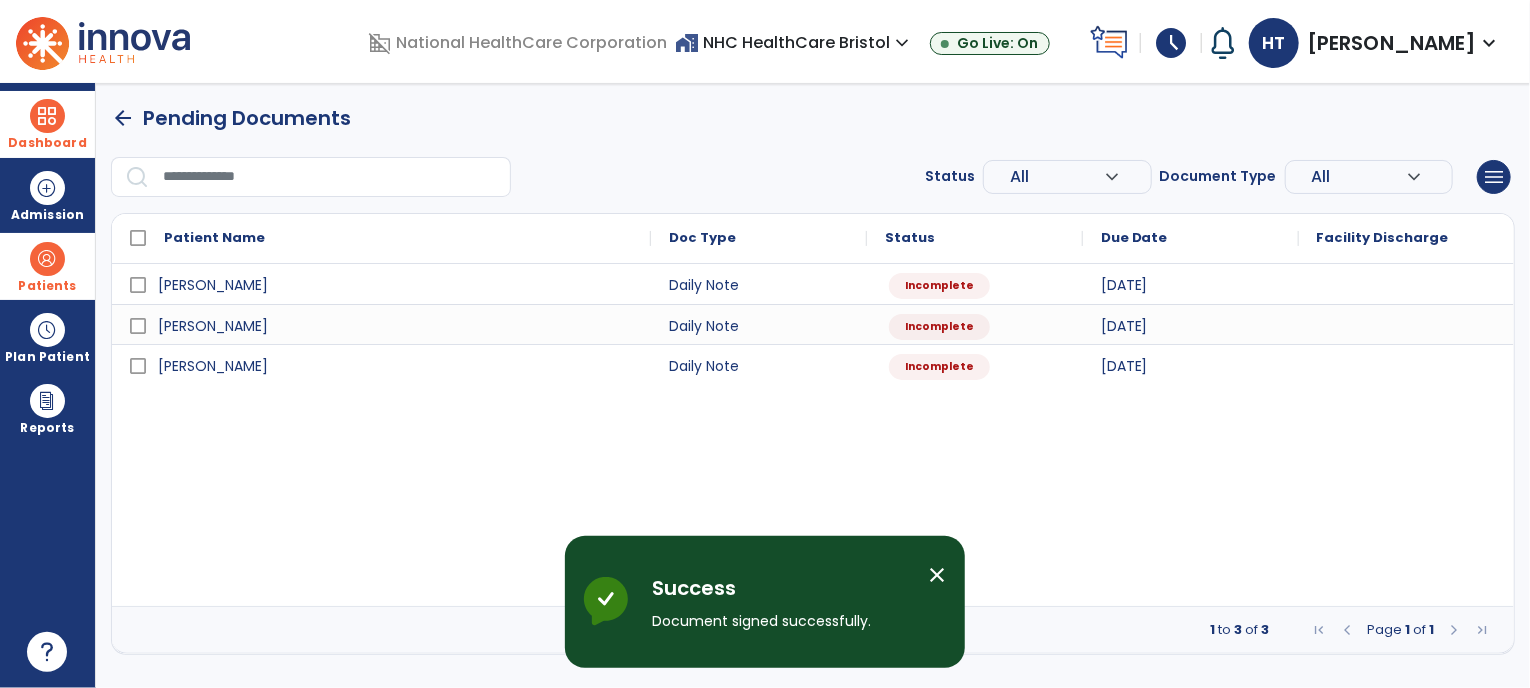 scroll, scrollTop: 0, scrollLeft: 0, axis: both 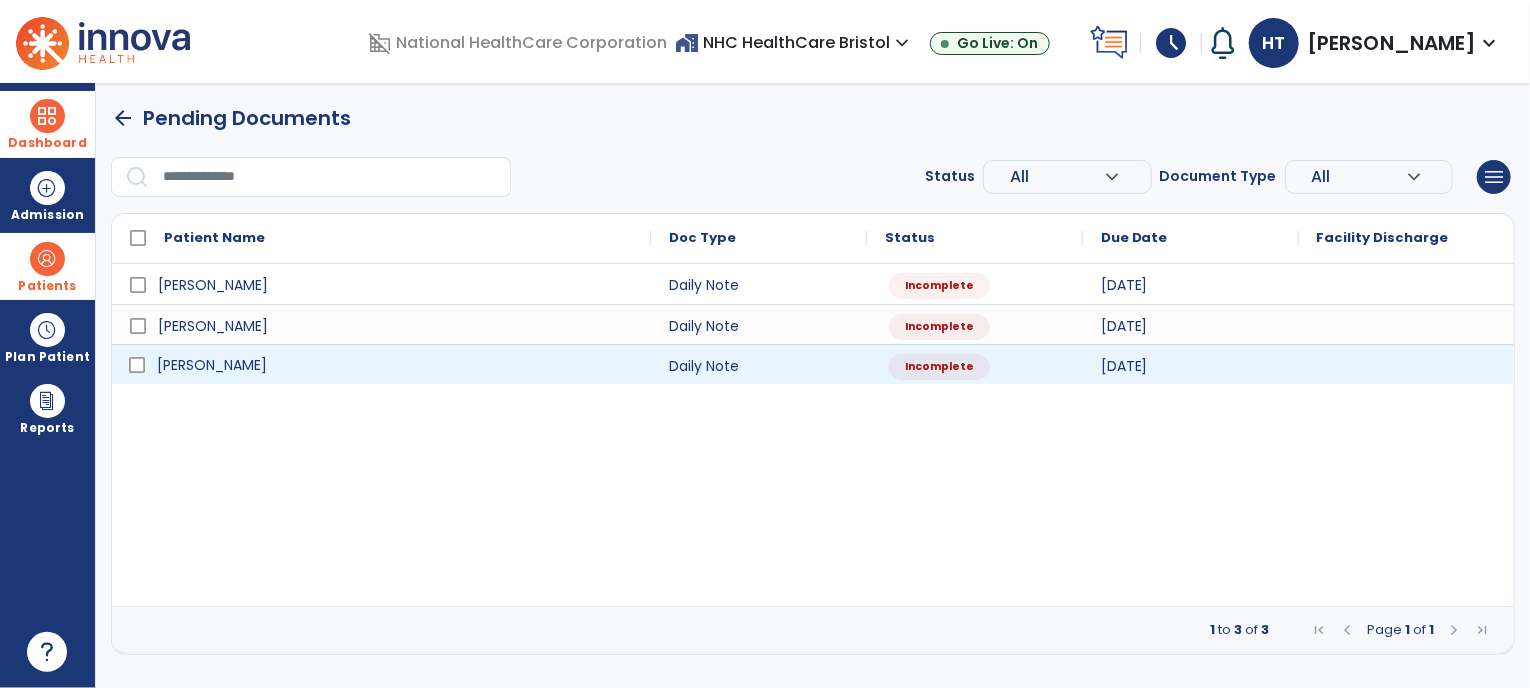 click on "[PERSON_NAME]" at bounding box center [395, 365] 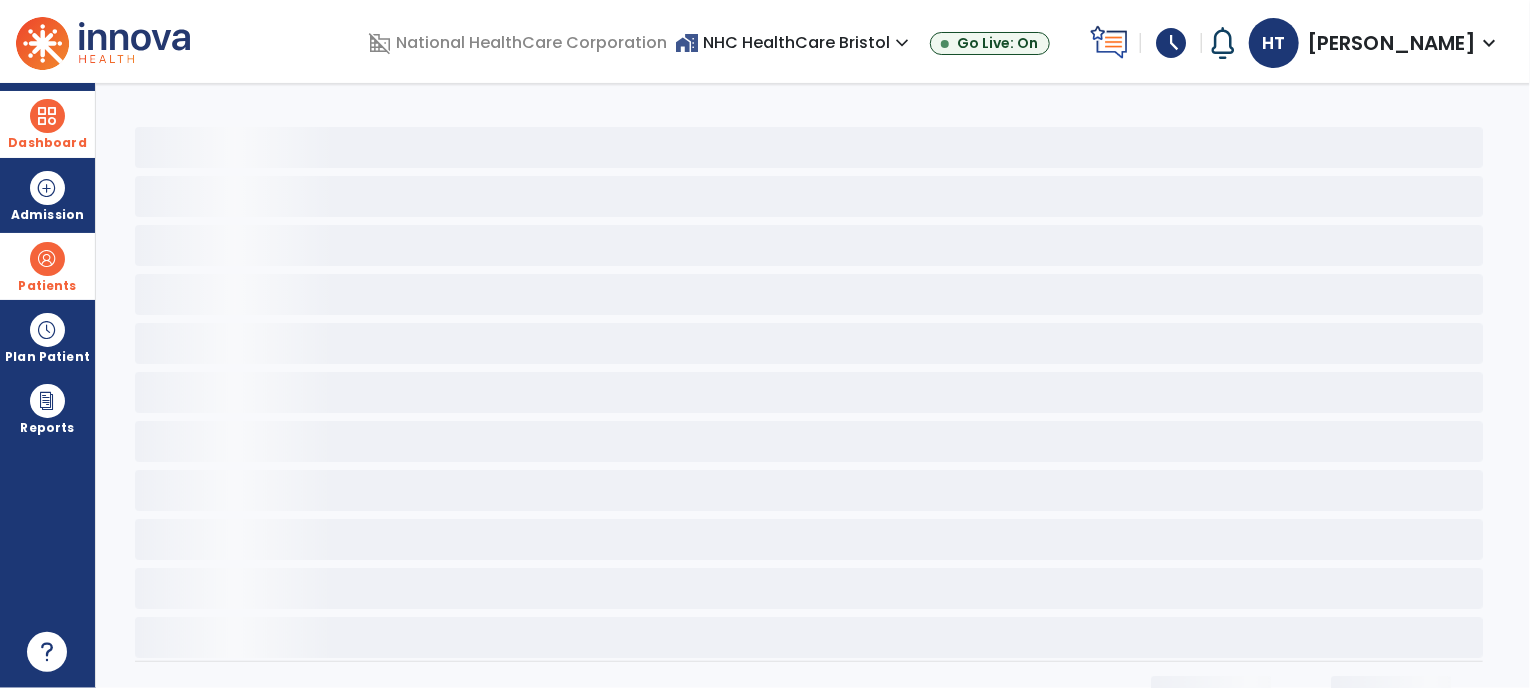 select on "*" 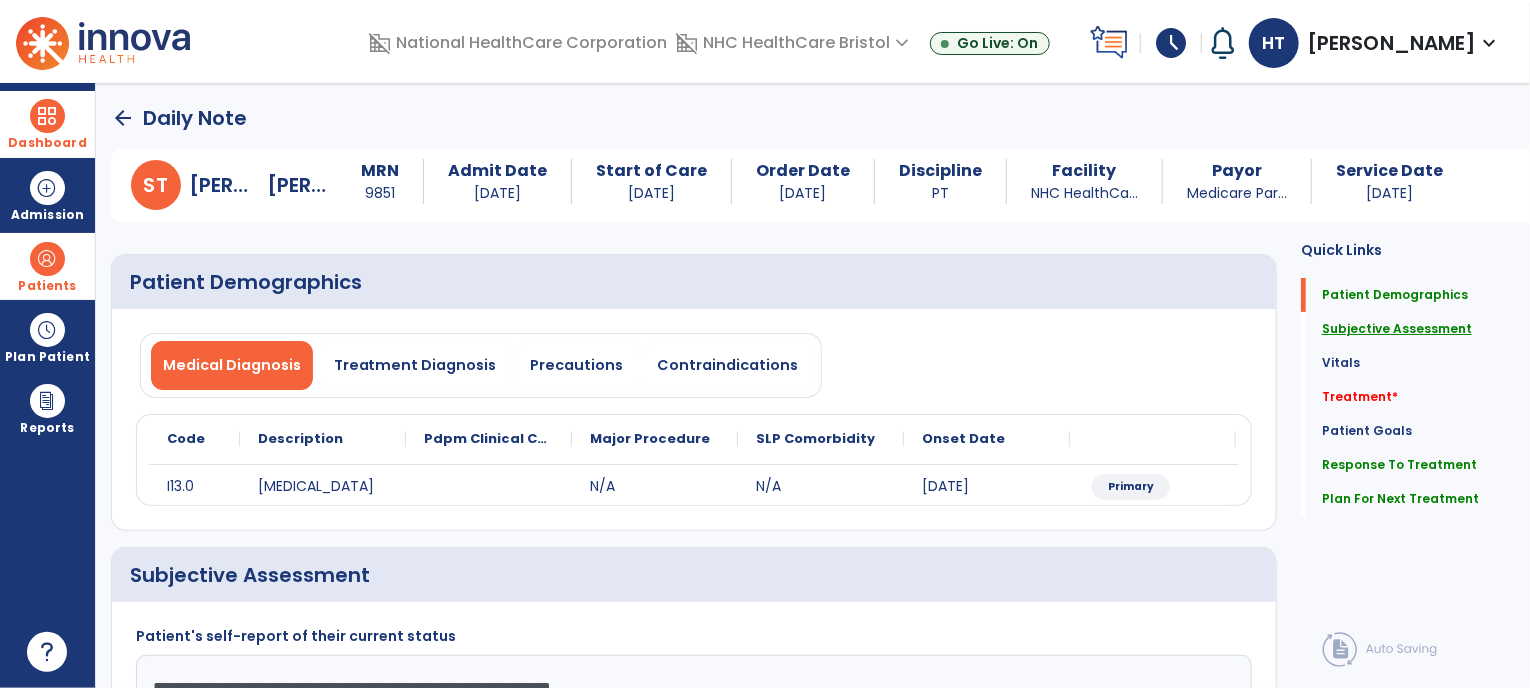 click on "Subjective Assessment" 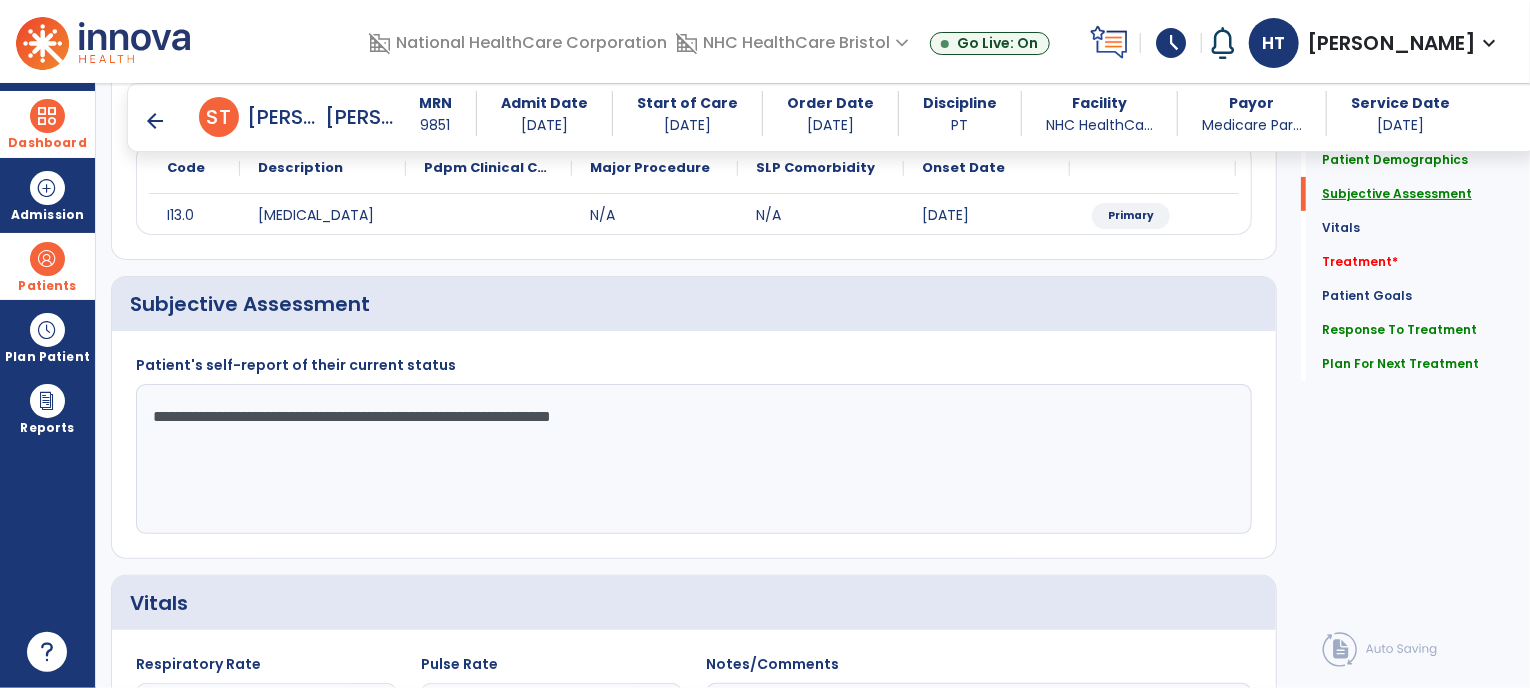 scroll, scrollTop: 301, scrollLeft: 0, axis: vertical 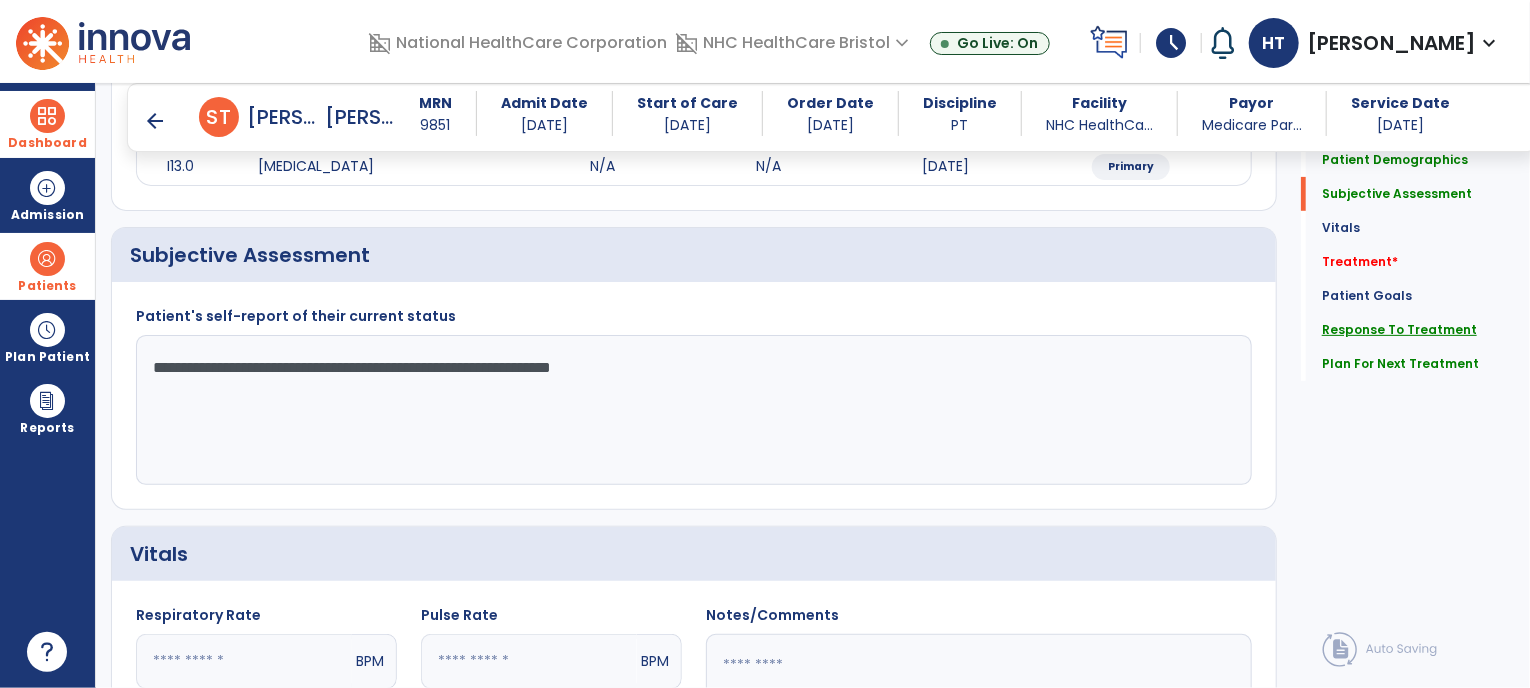 click on "Response To Treatment" 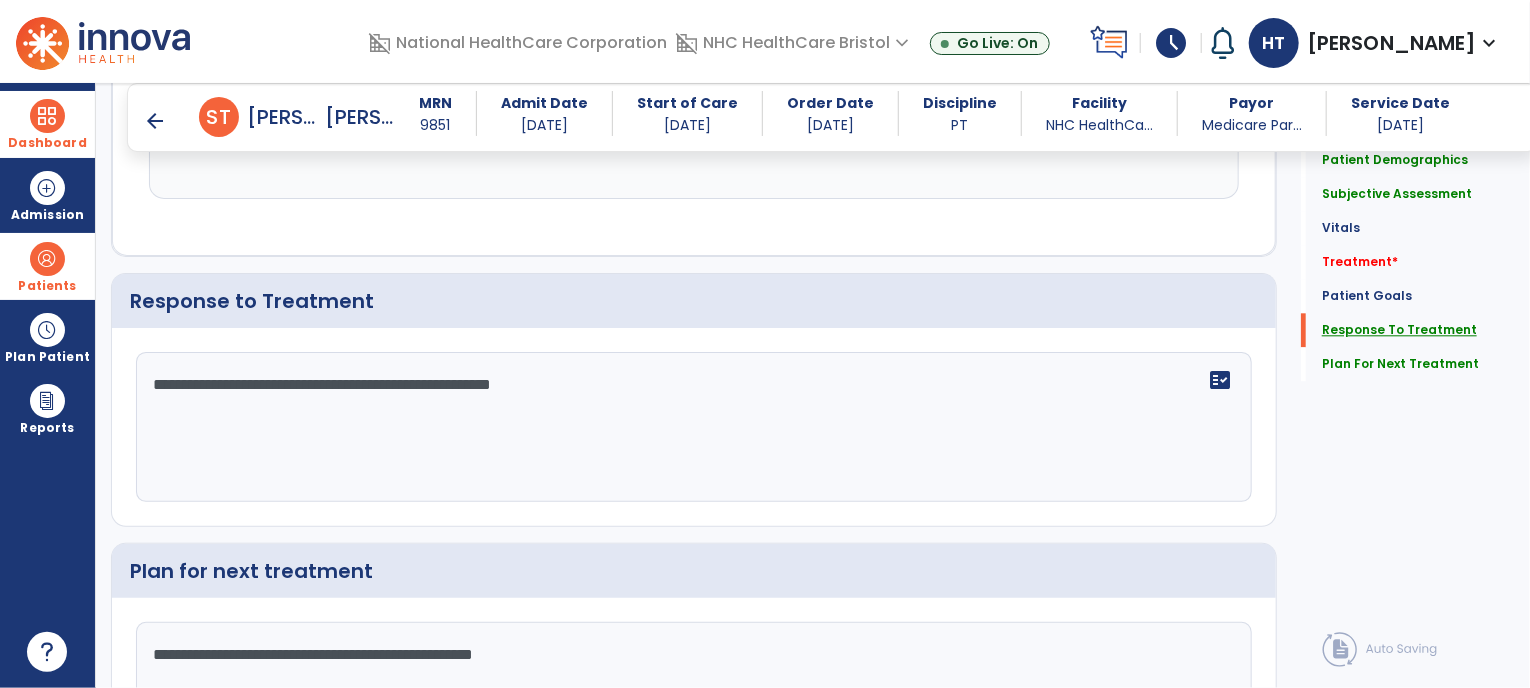 scroll, scrollTop: 2393, scrollLeft: 0, axis: vertical 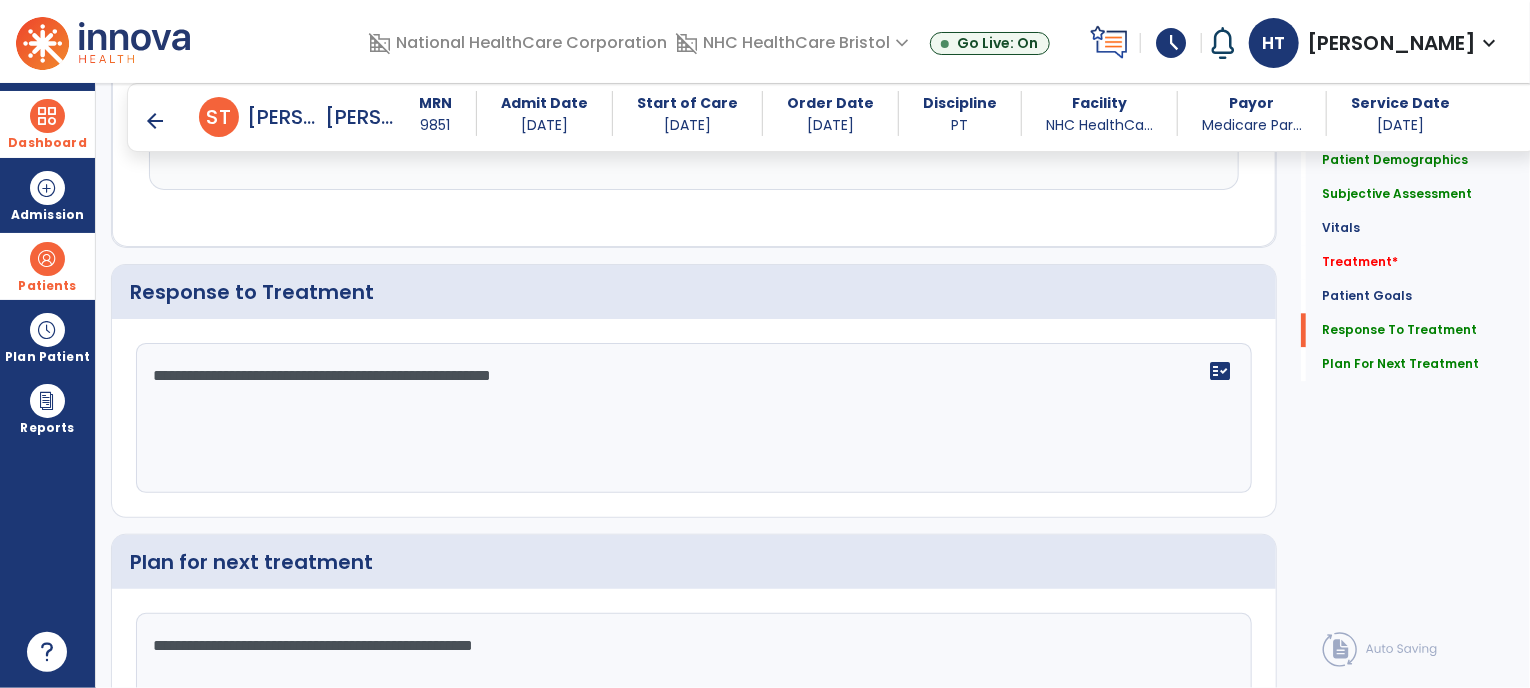 click on "**********" 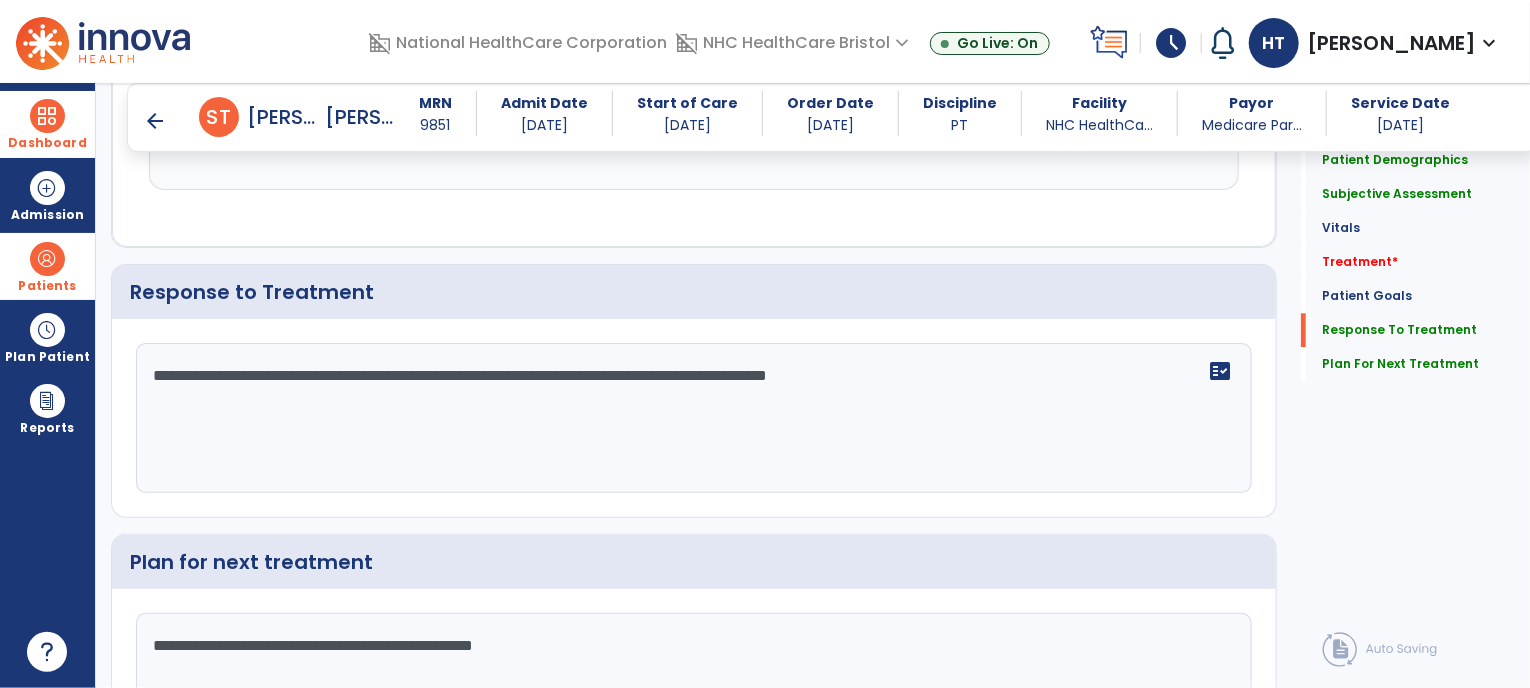type on "**********" 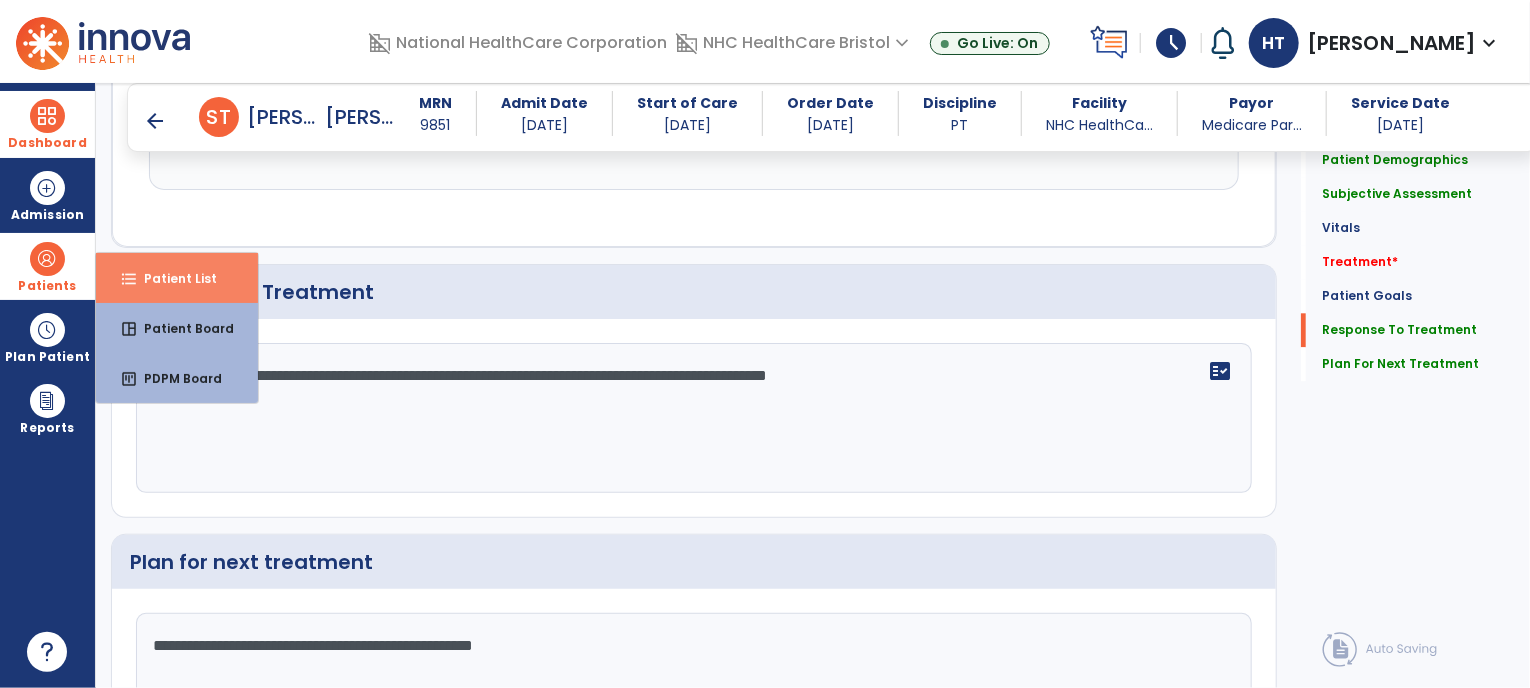 click on "format_list_bulleted  Patient List" at bounding box center (177, 278) 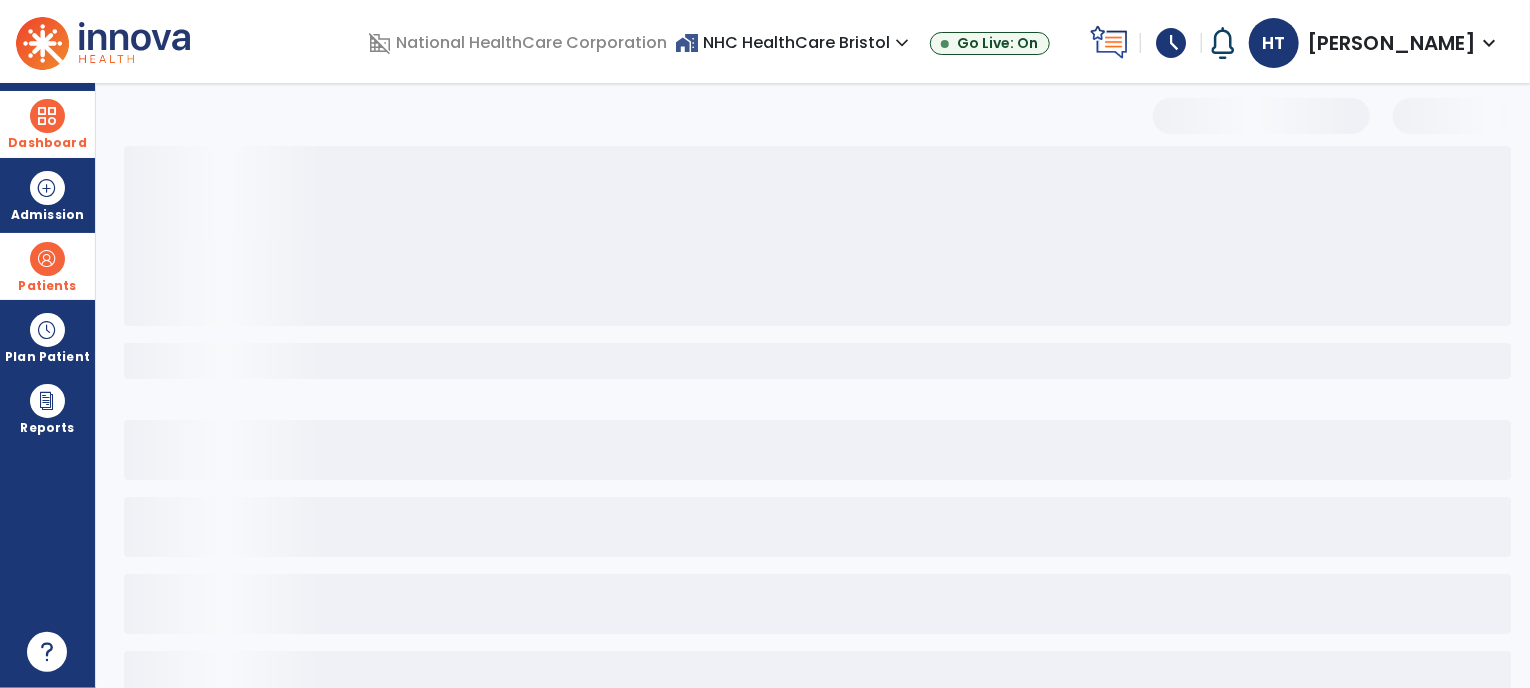 scroll, scrollTop: 53, scrollLeft: 0, axis: vertical 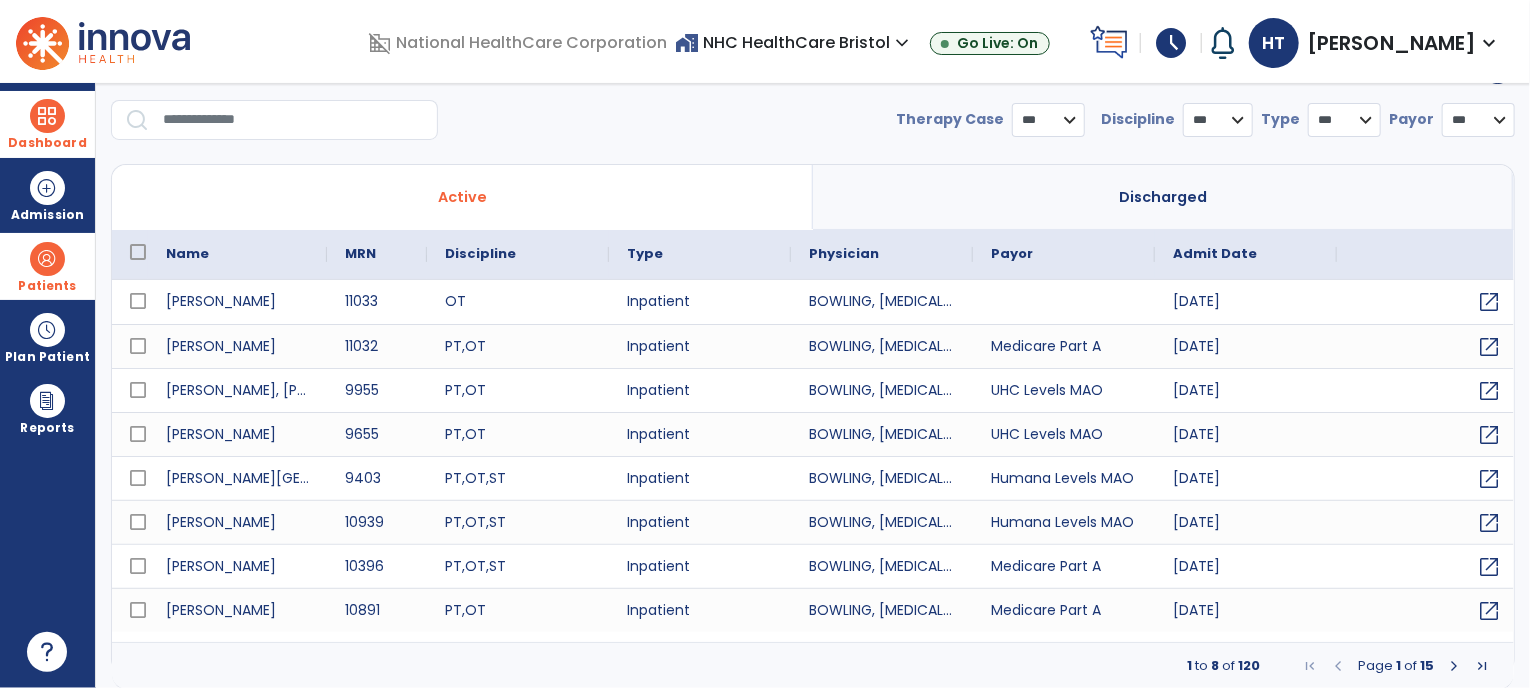 select on "***" 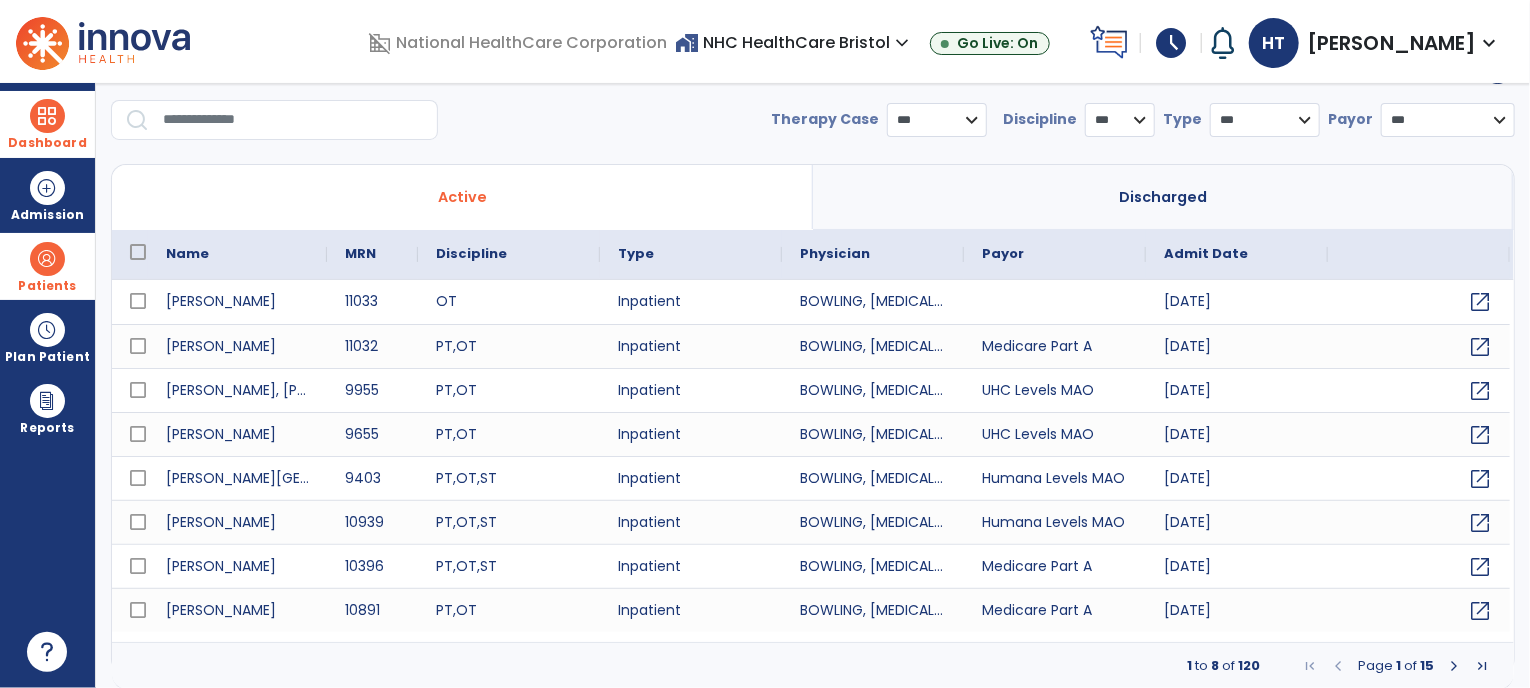 click on "Dashboard" at bounding box center (47, 143) 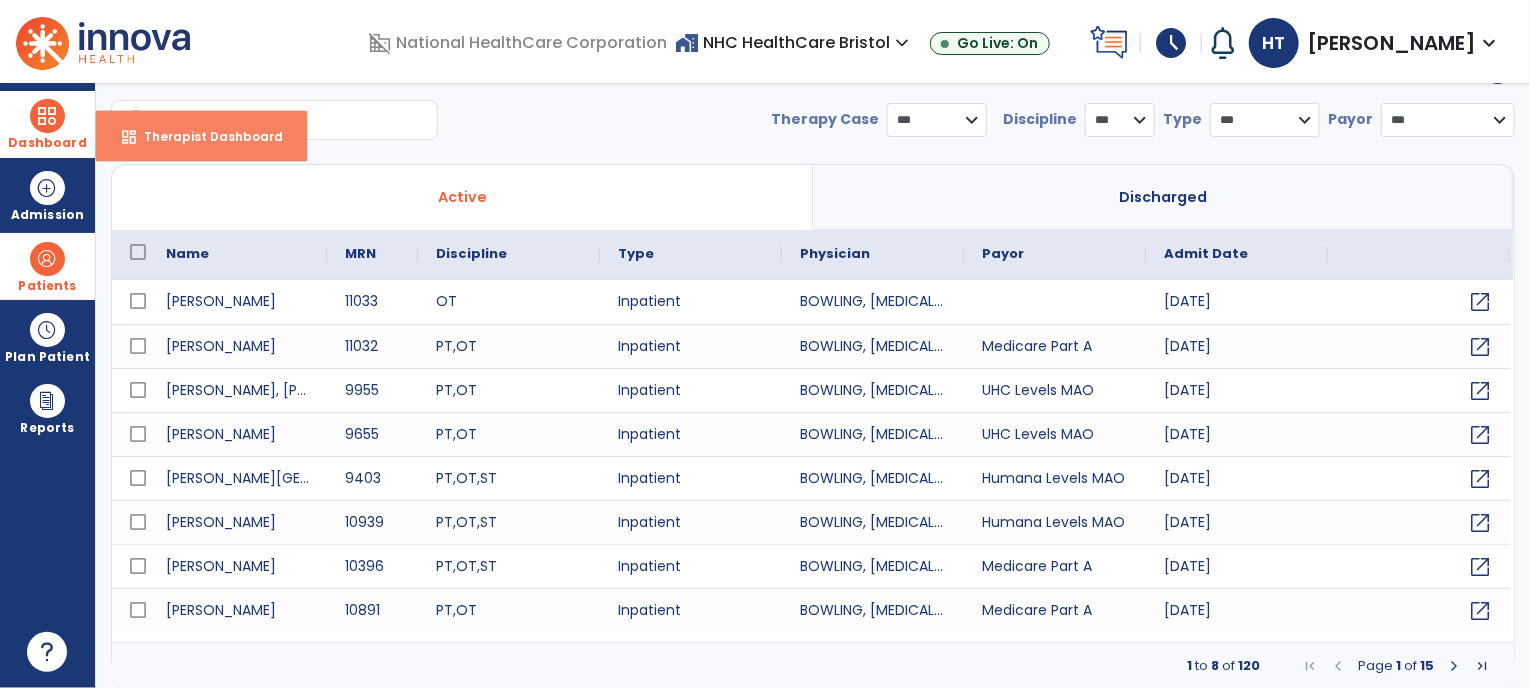 click on "dashboard  Therapist Dashboard" at bounding box center (201, 136) 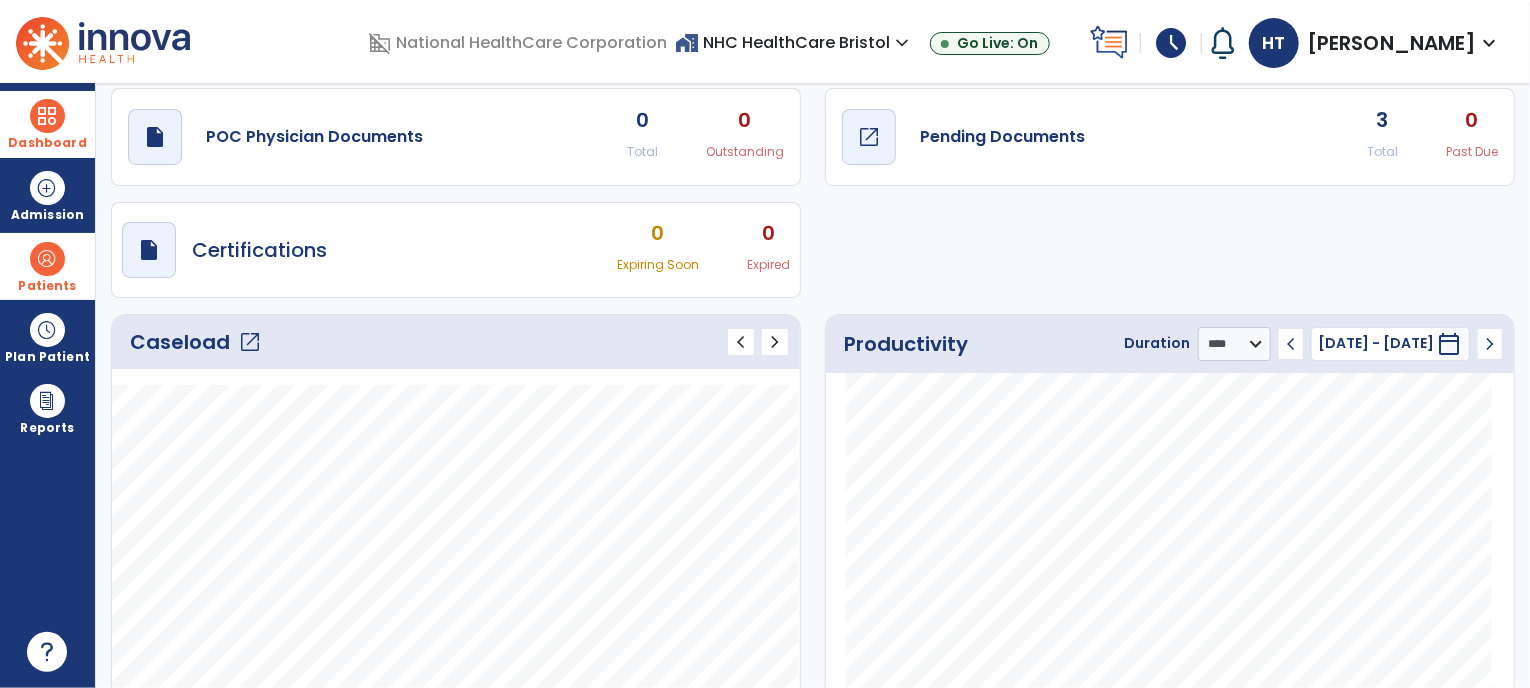 click on "Pending Documents" 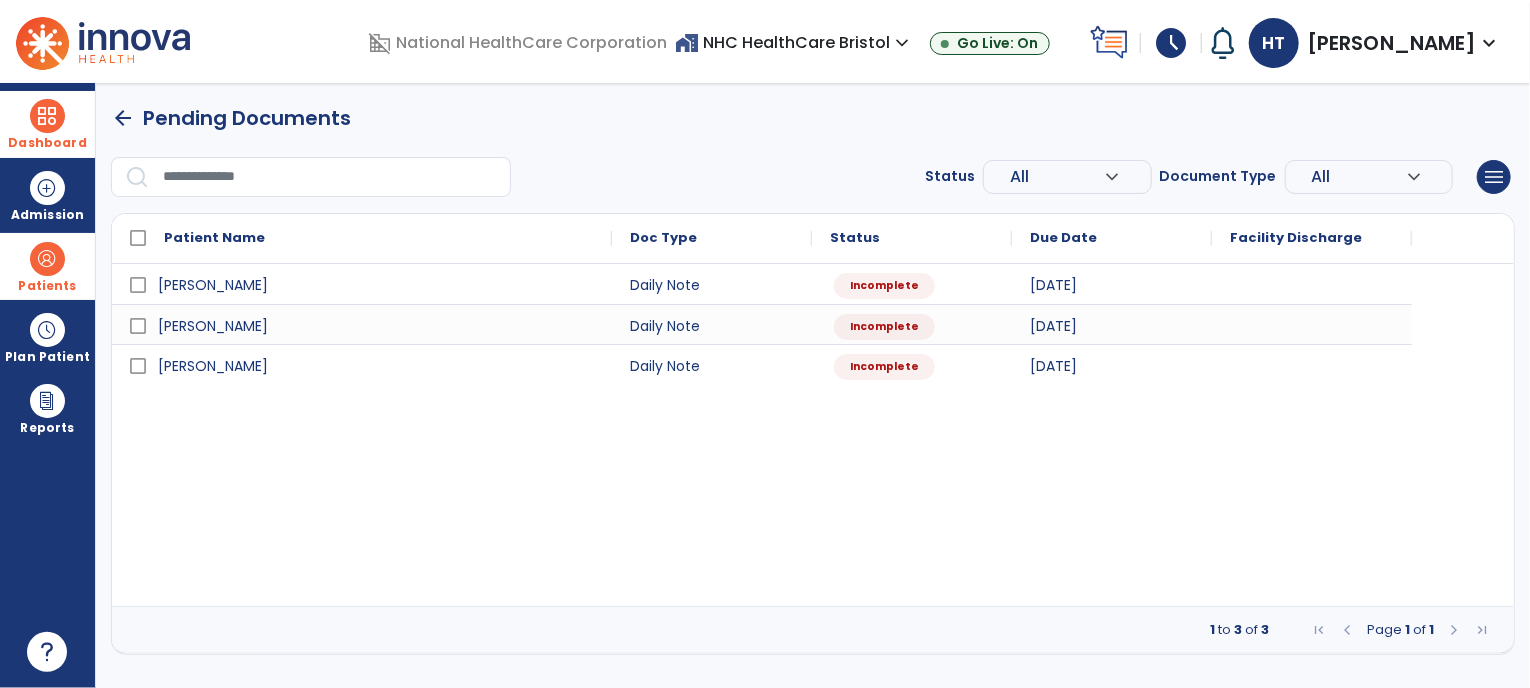 scroll, scrollTop: 0, scrollLeft: 0, axis: both 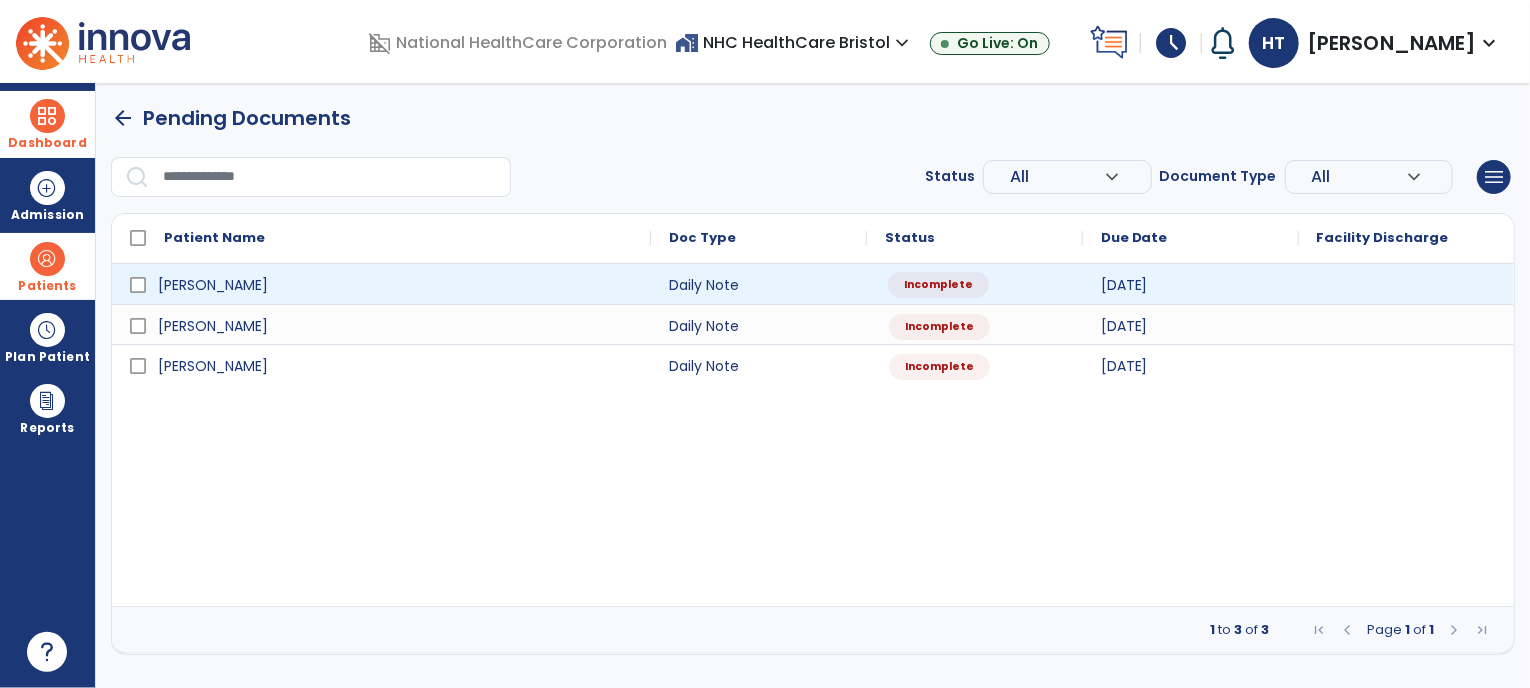 click on "Incomplete" at bounding box center [938, 285] 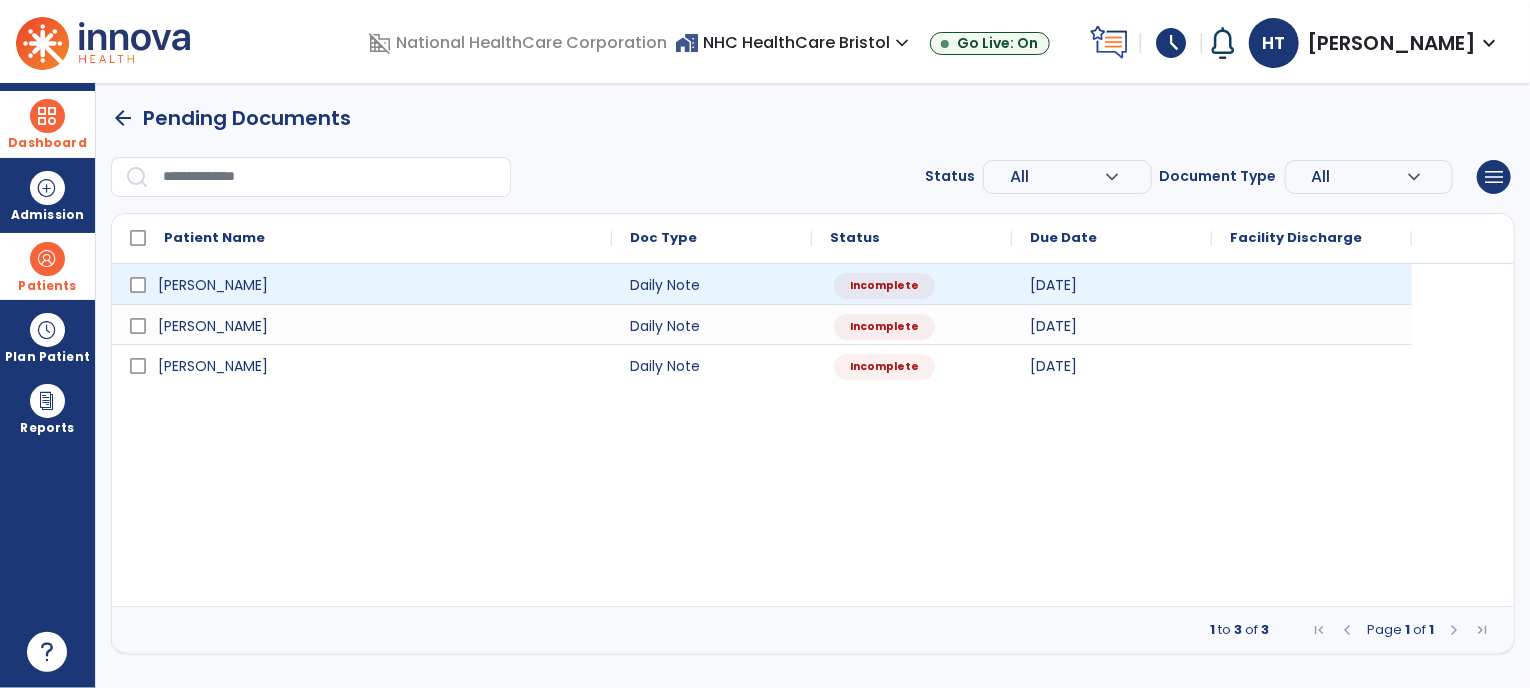 select on "*" 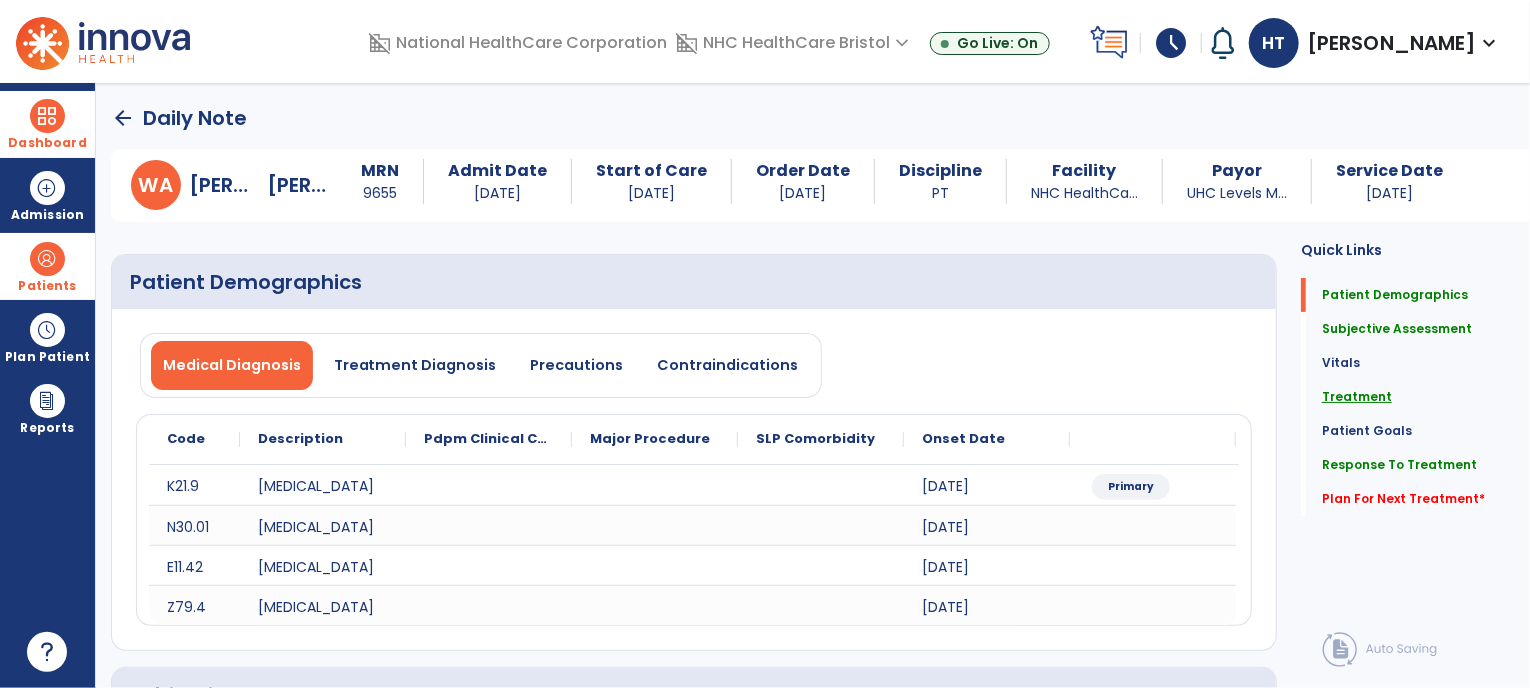 click on "Treatment" 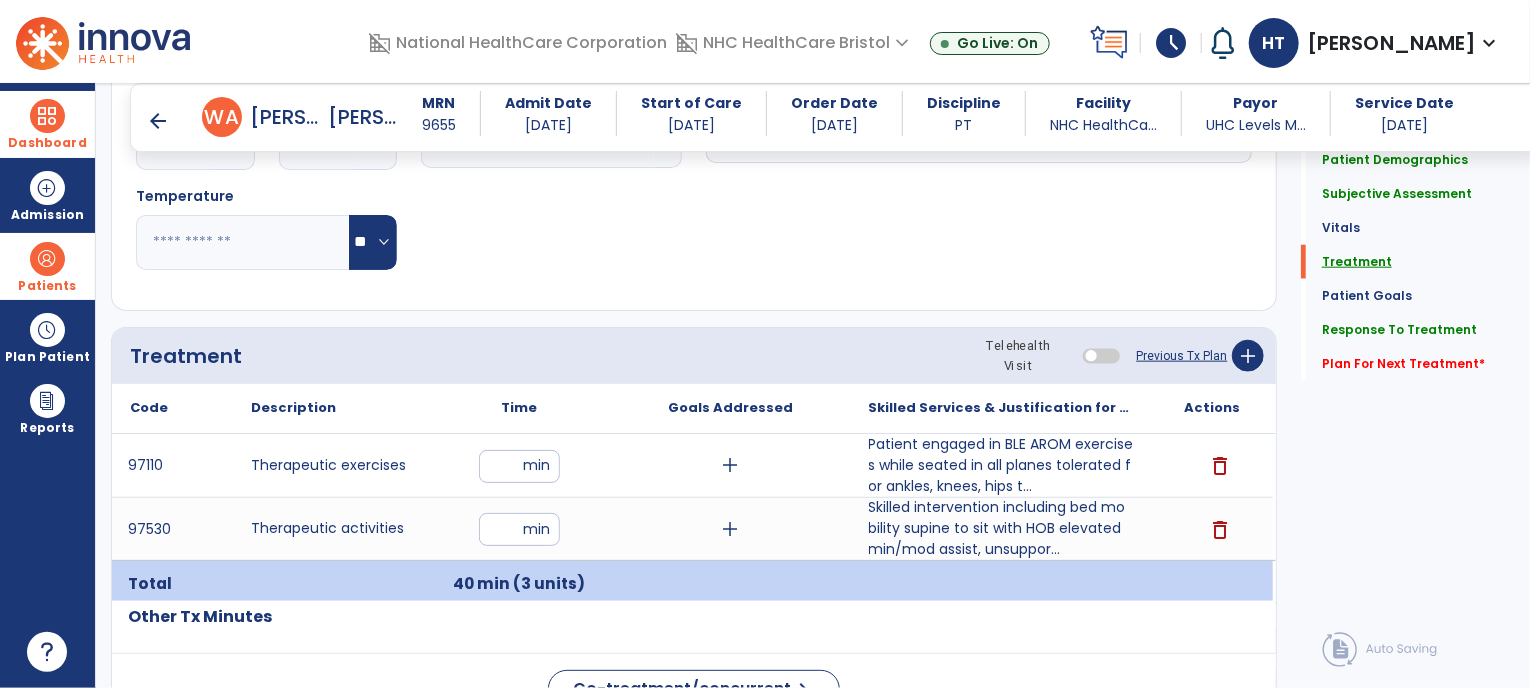 scroll, scrollTop: 1200, scrollLeft: 0, axis: vertical 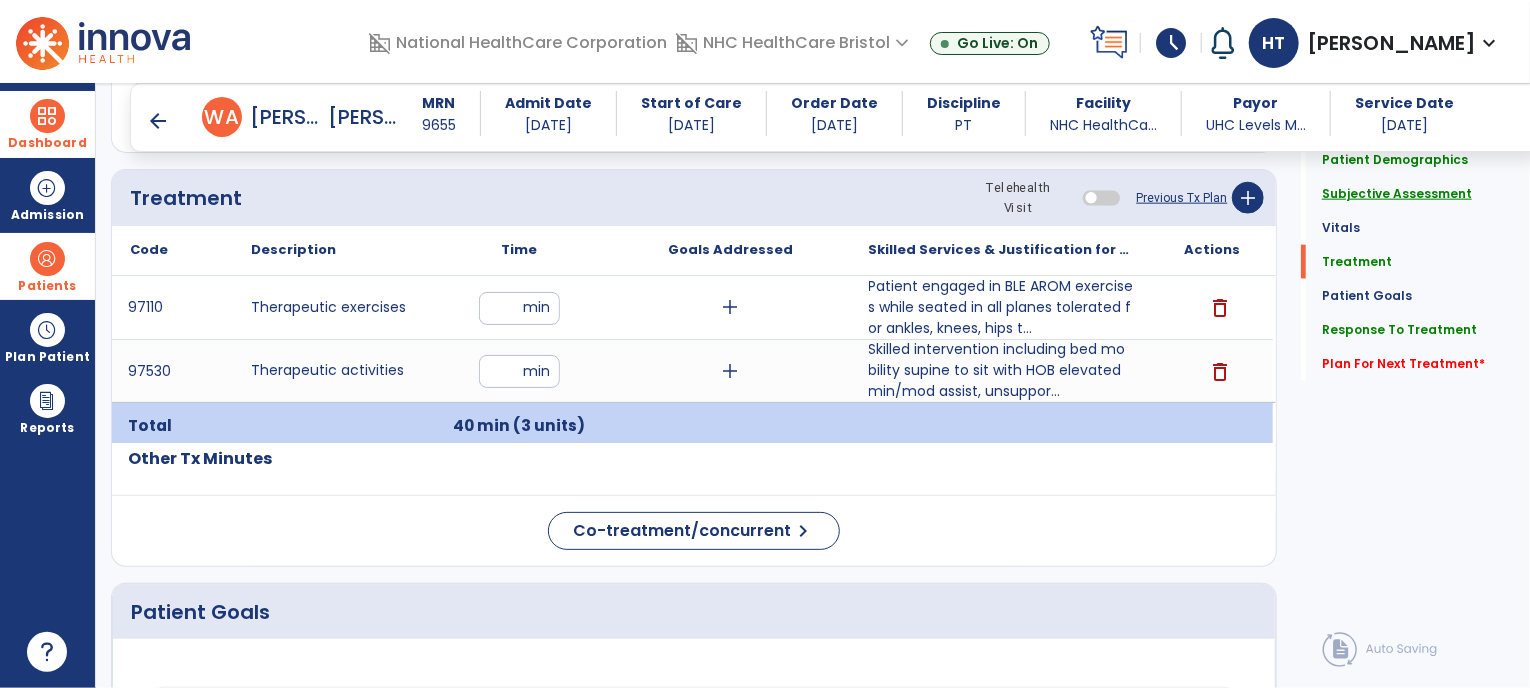click on "Subjective Assessment" 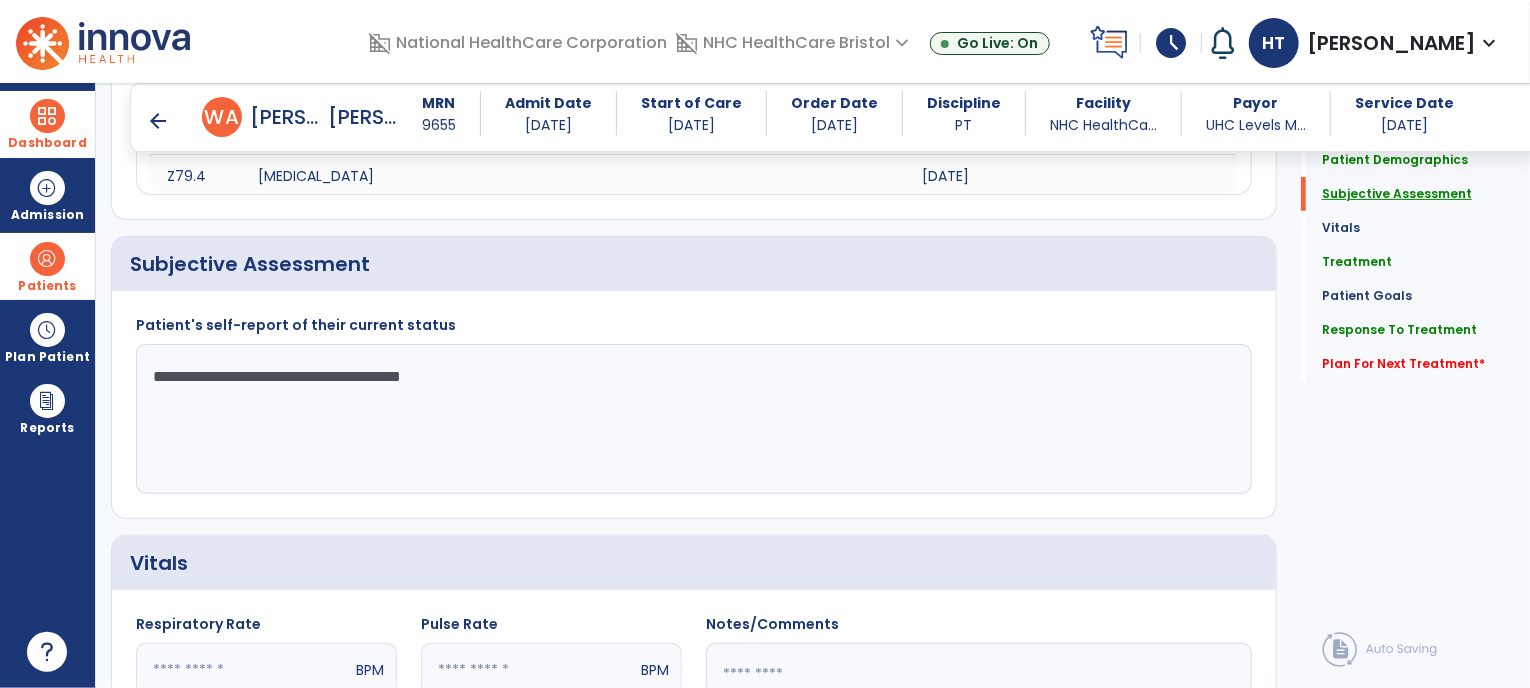 scroll, scrollTop: 402, scrollLeft: 0, axis: vertical 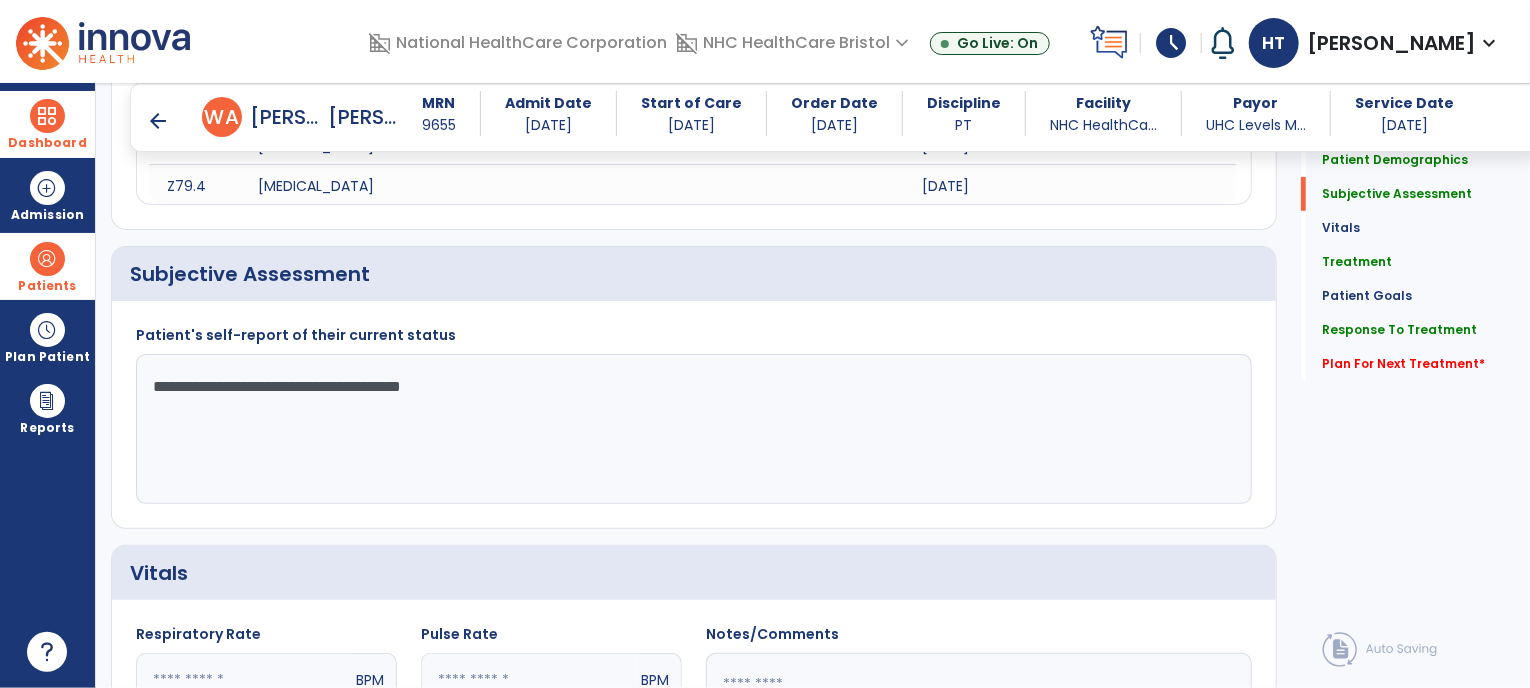click on "Patients" at bounding box center [47, 286] 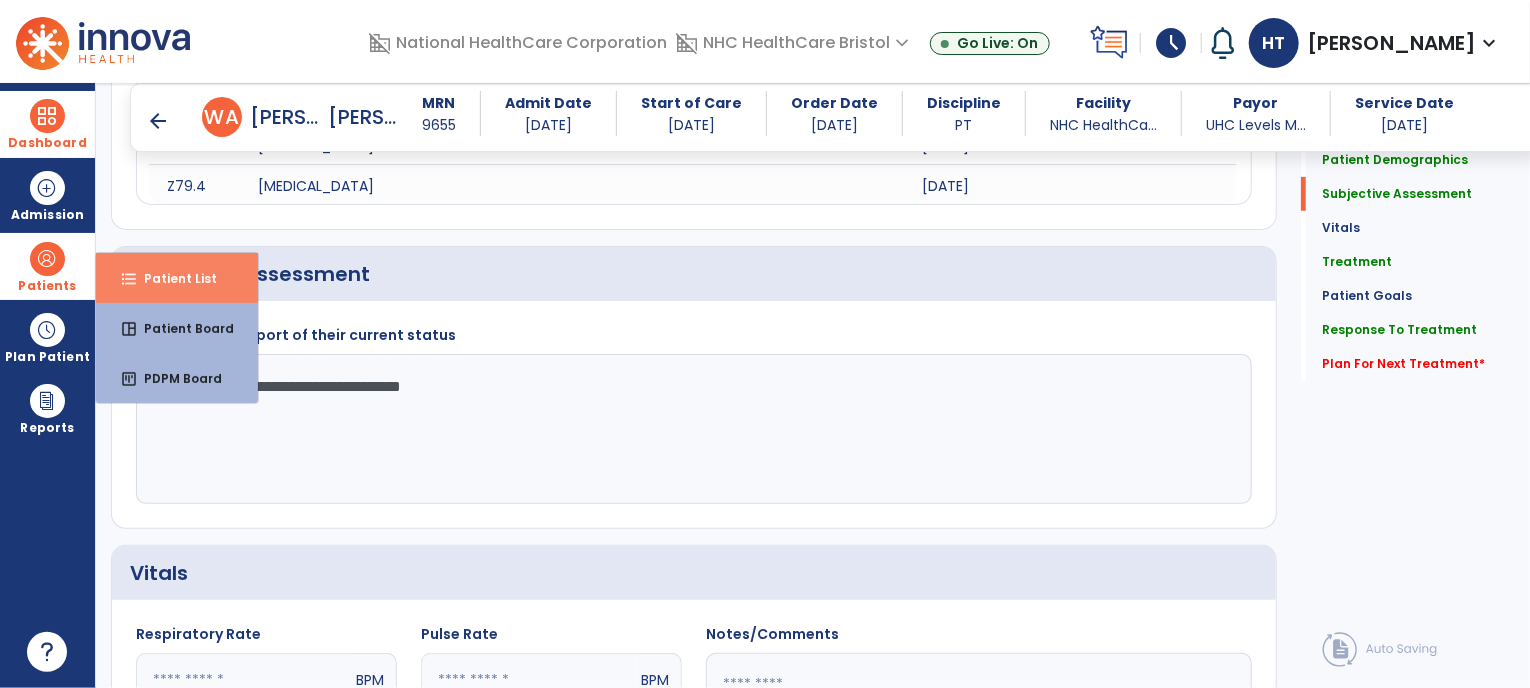 click on "Patient List" at bounding box center (172, 278) 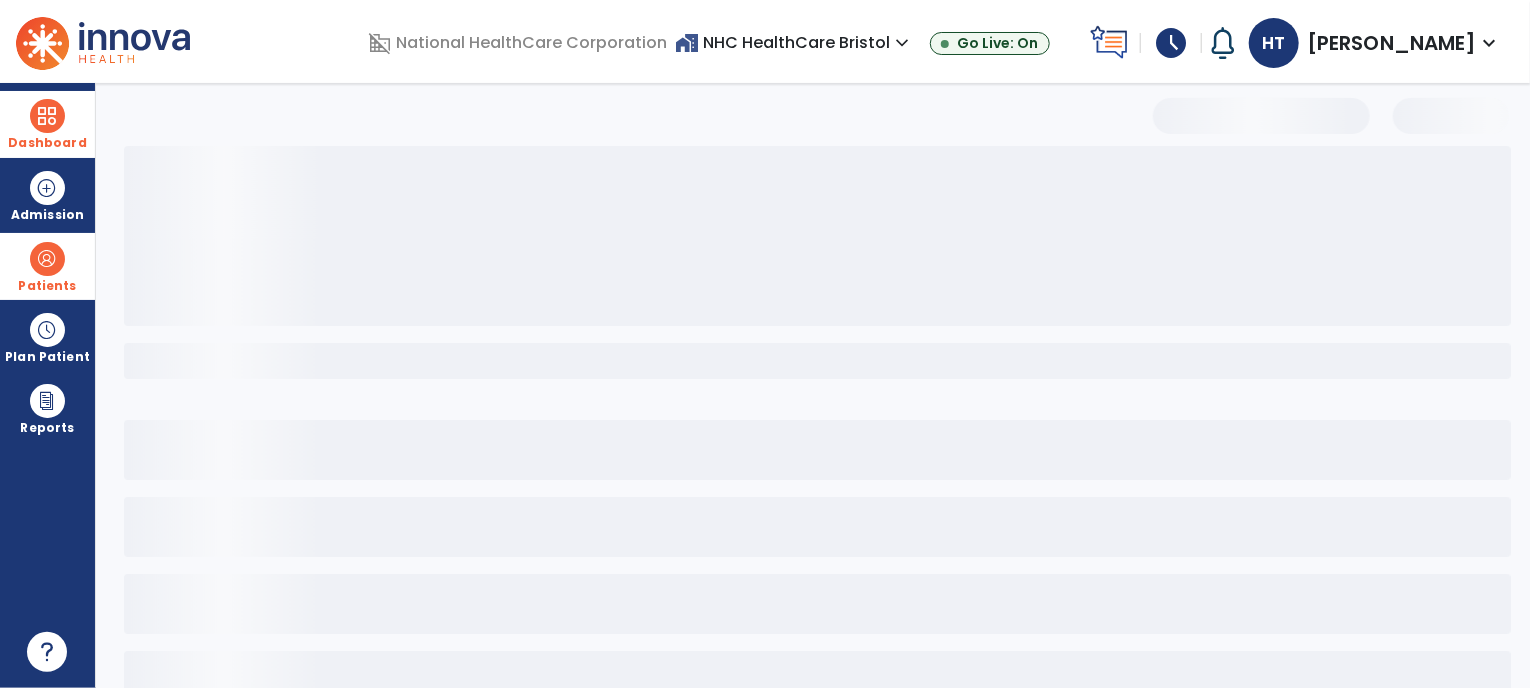 scroll, scrollTop: 53, scrollLeft: 0, axis: vertical 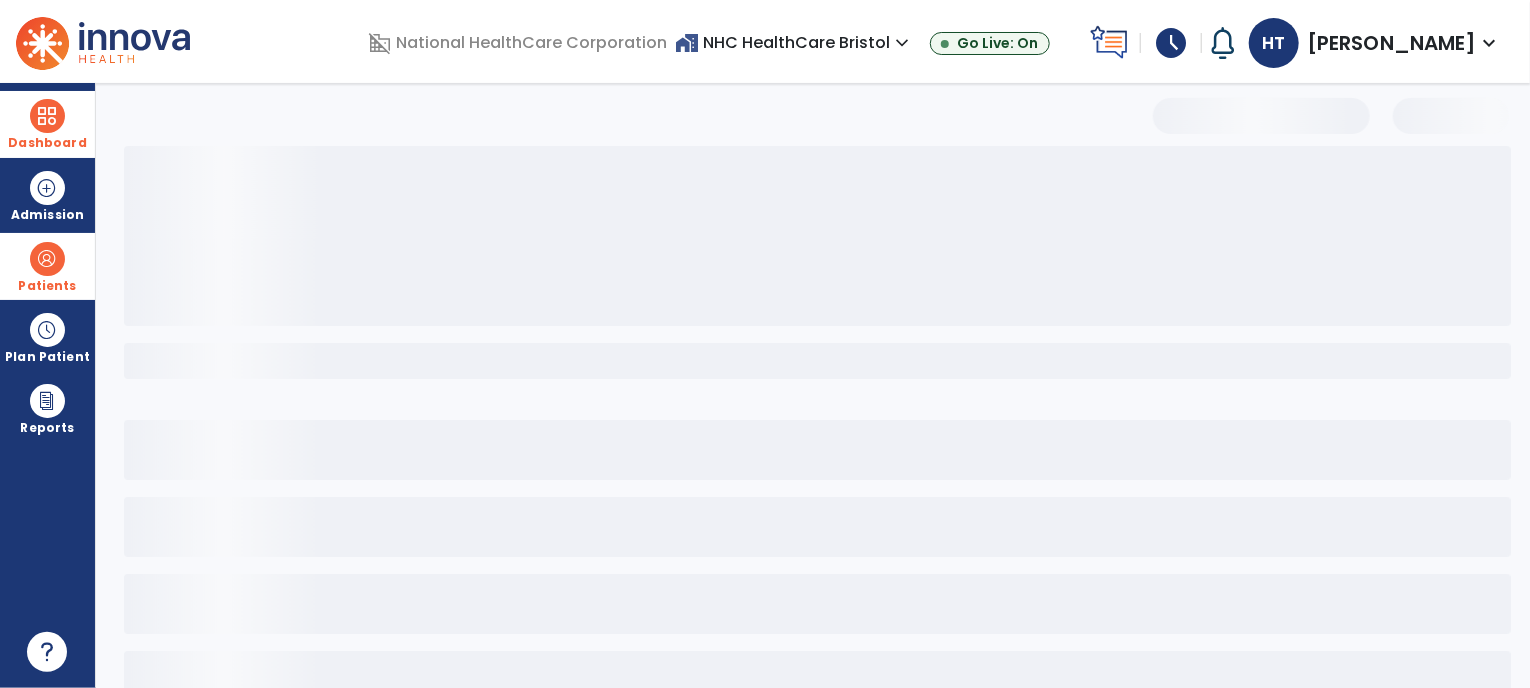 select on "***" 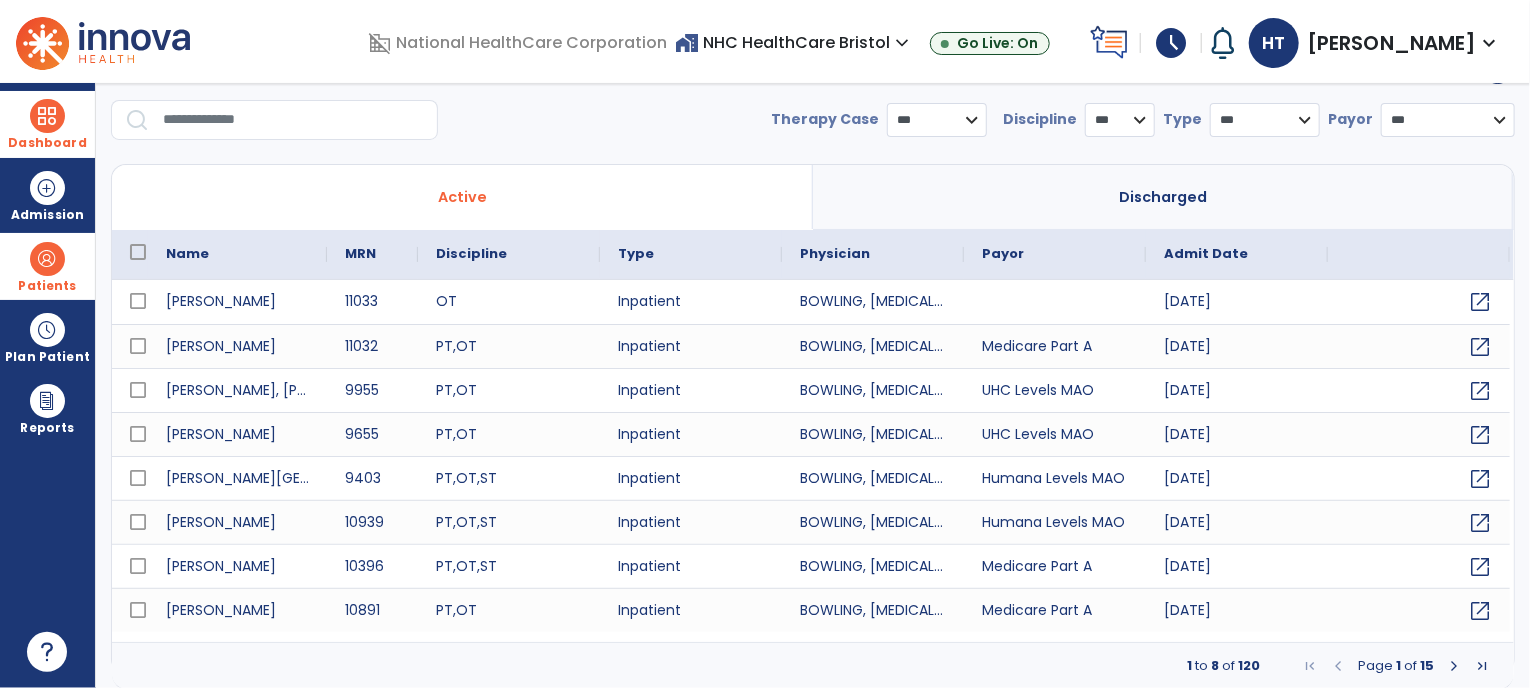 click at bounding box center [293, 120] 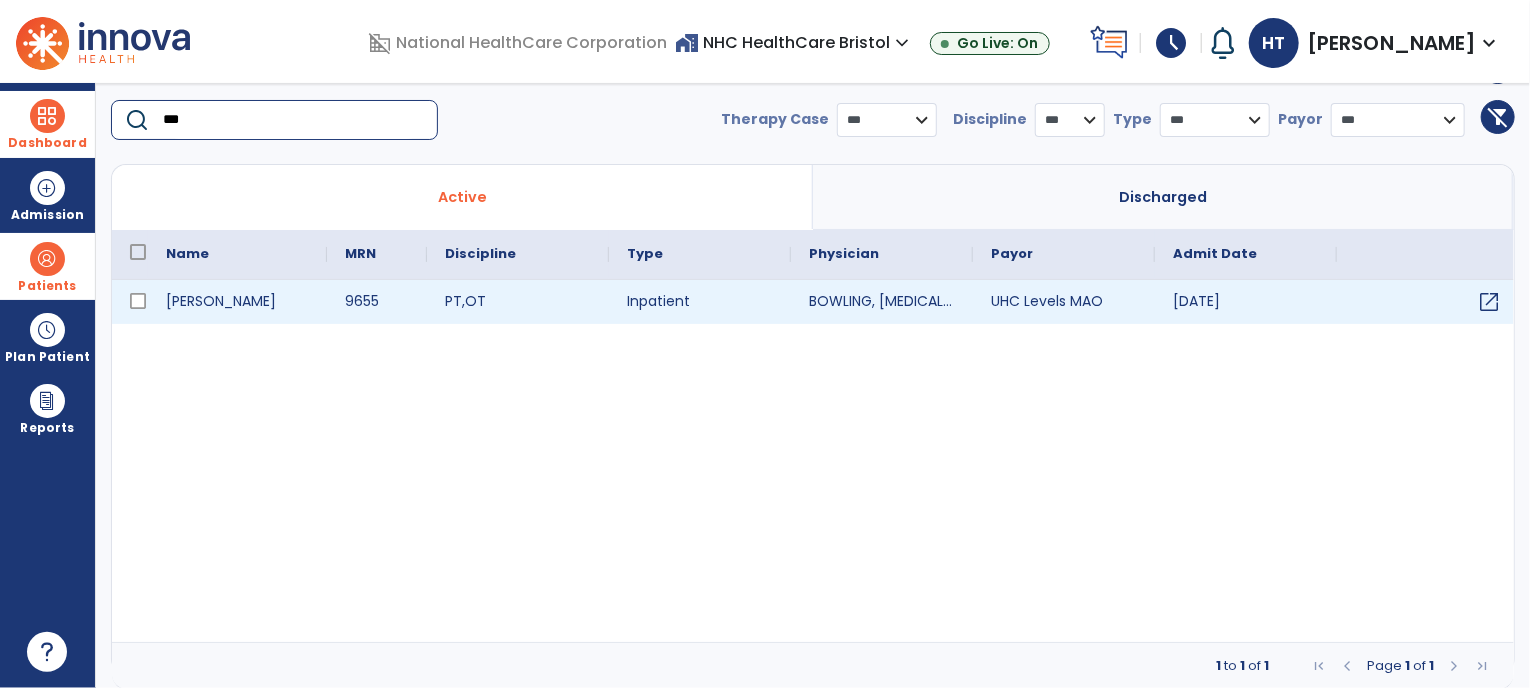 type on "***" 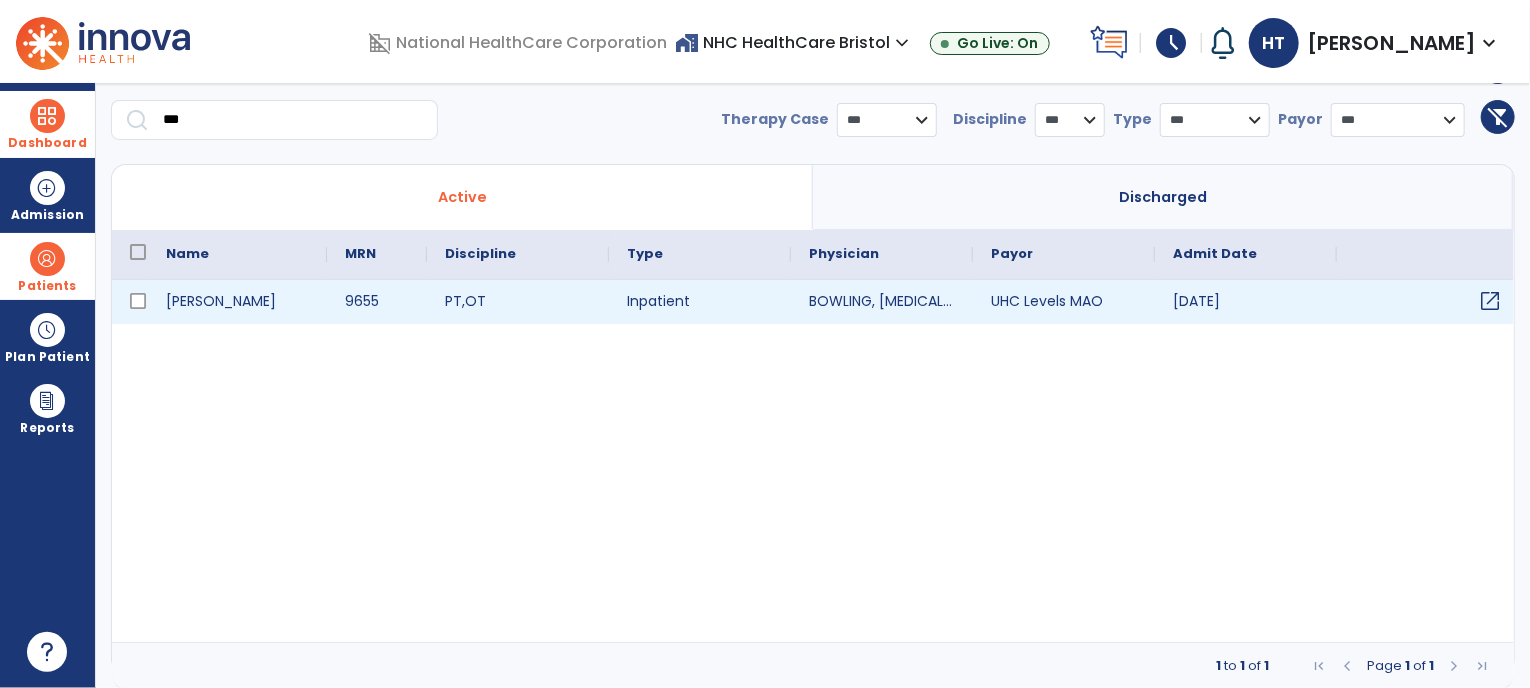 click on "open_in_new" at bounding box center [1428, 302] 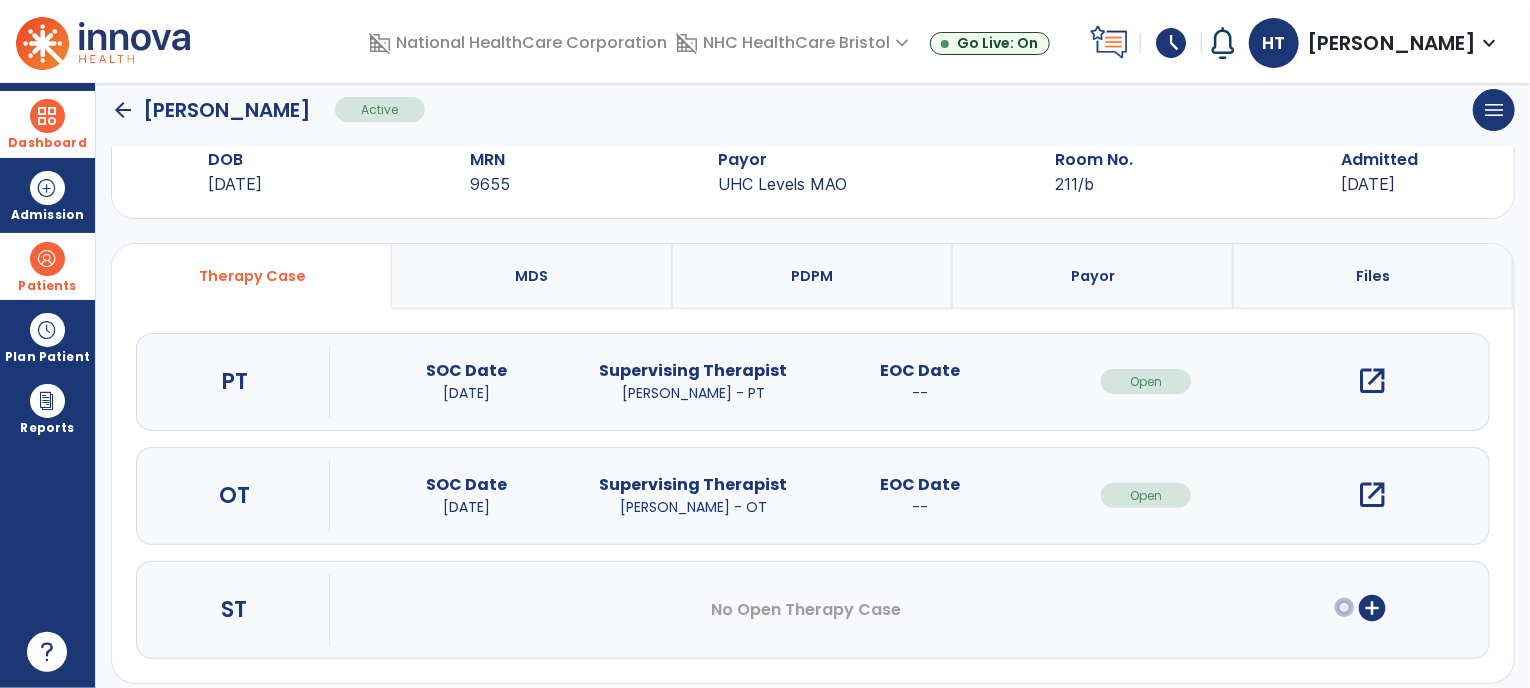click on "open_in_new" at bounding box center (1373, 495) 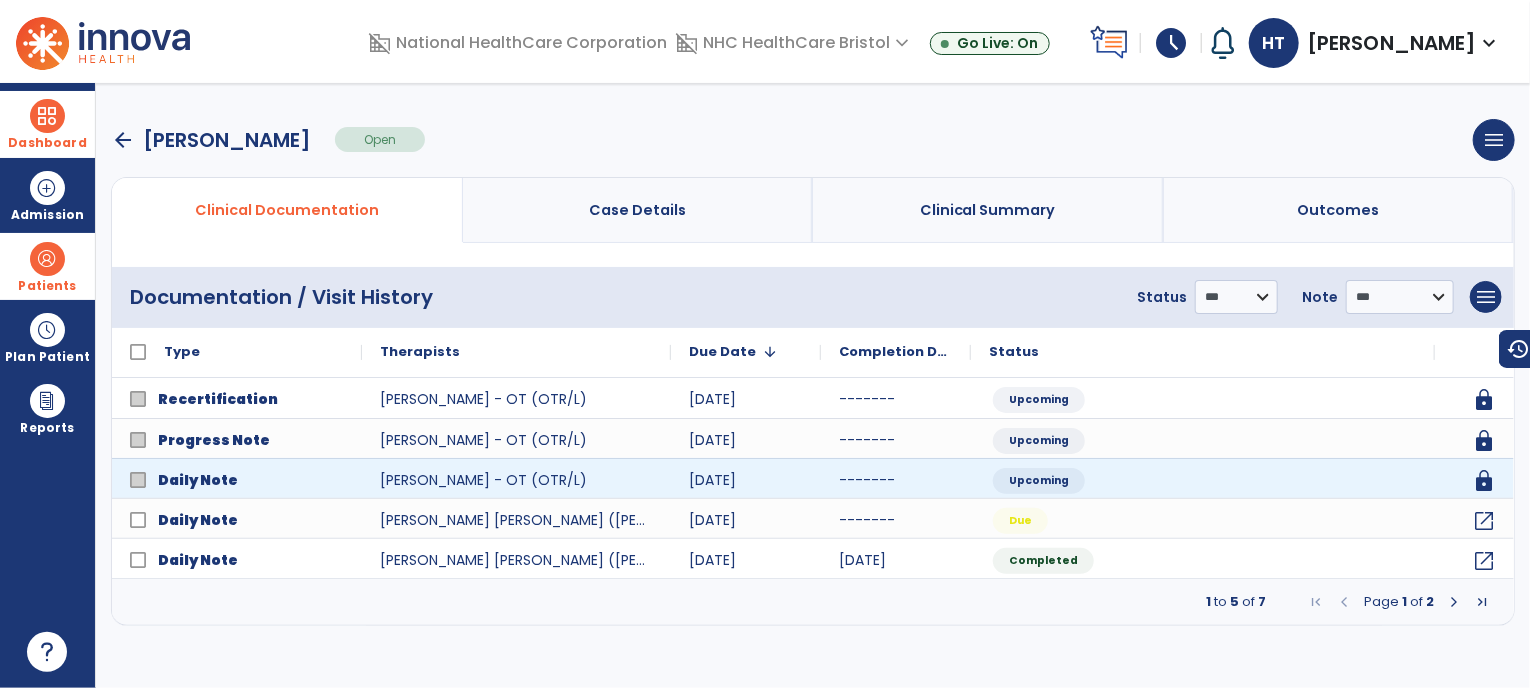 scroll, scrollTop: 0, scrollLeft: 0, axis: both 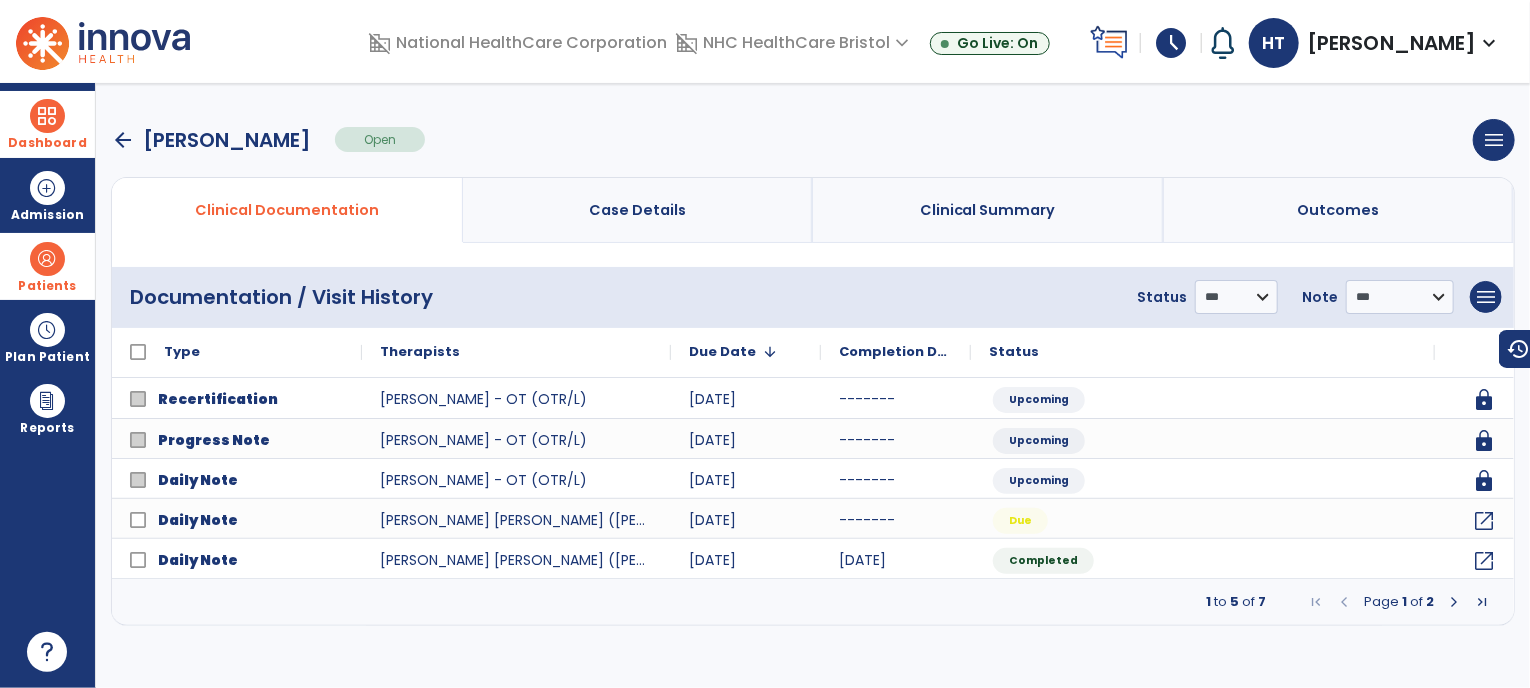 click on "Dashboard" at bounding box center (47, 143) 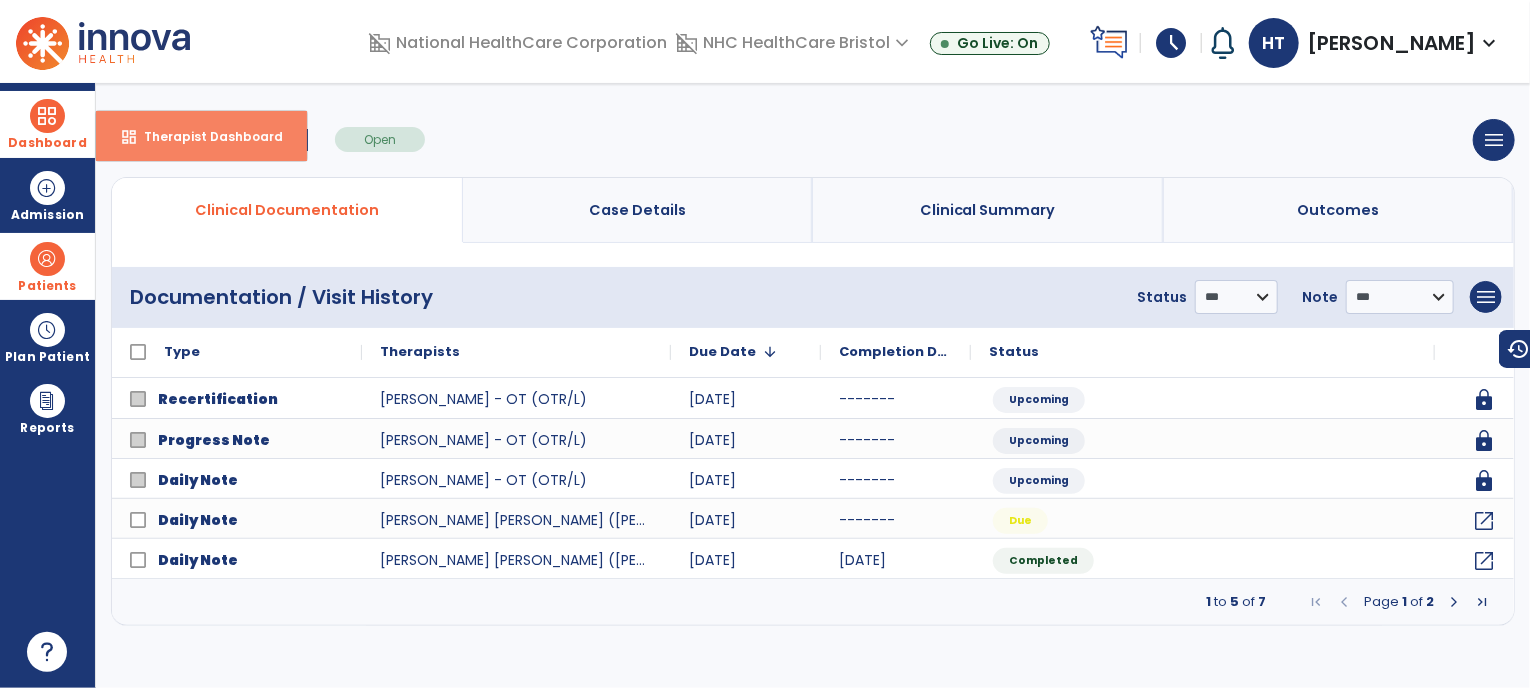 click on "dashboard  Therapist Dashboard" at bounding box center (201, 136) 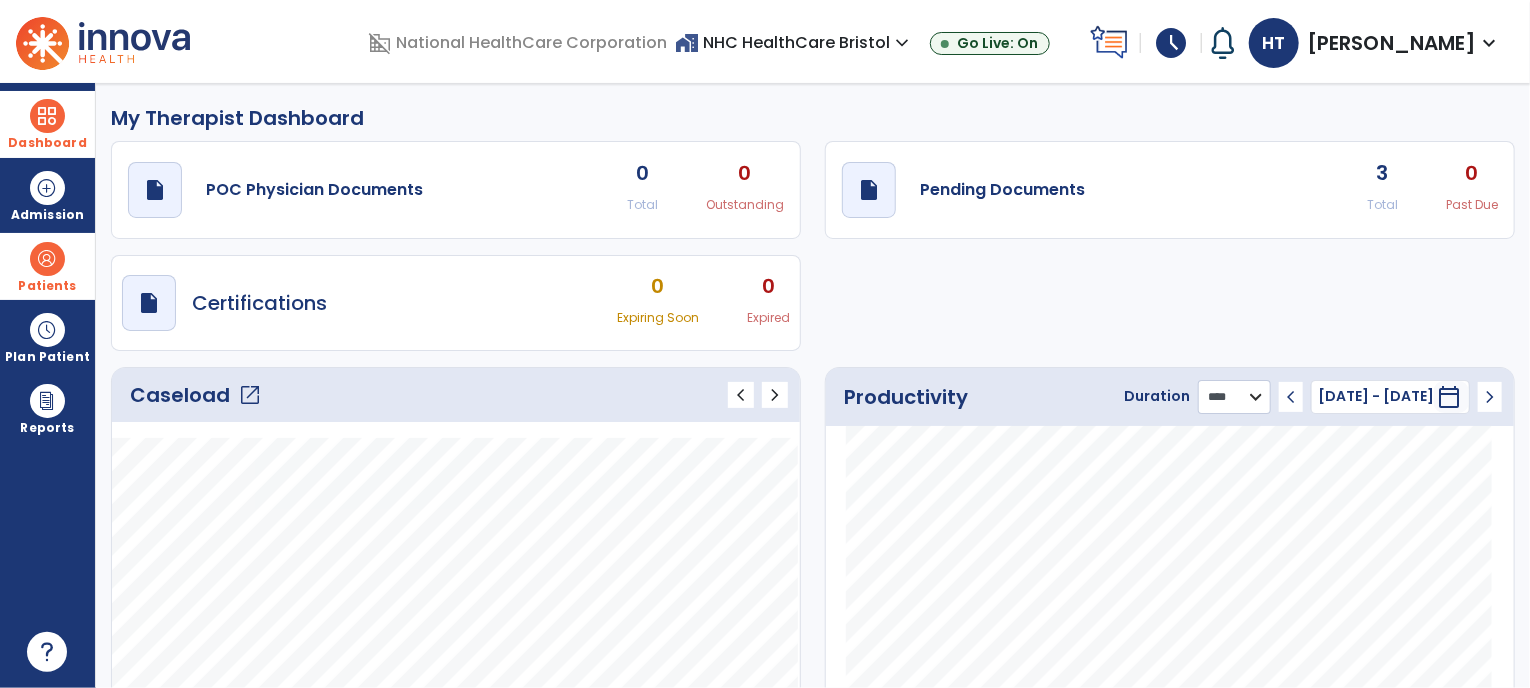 click on "******** **** ***" 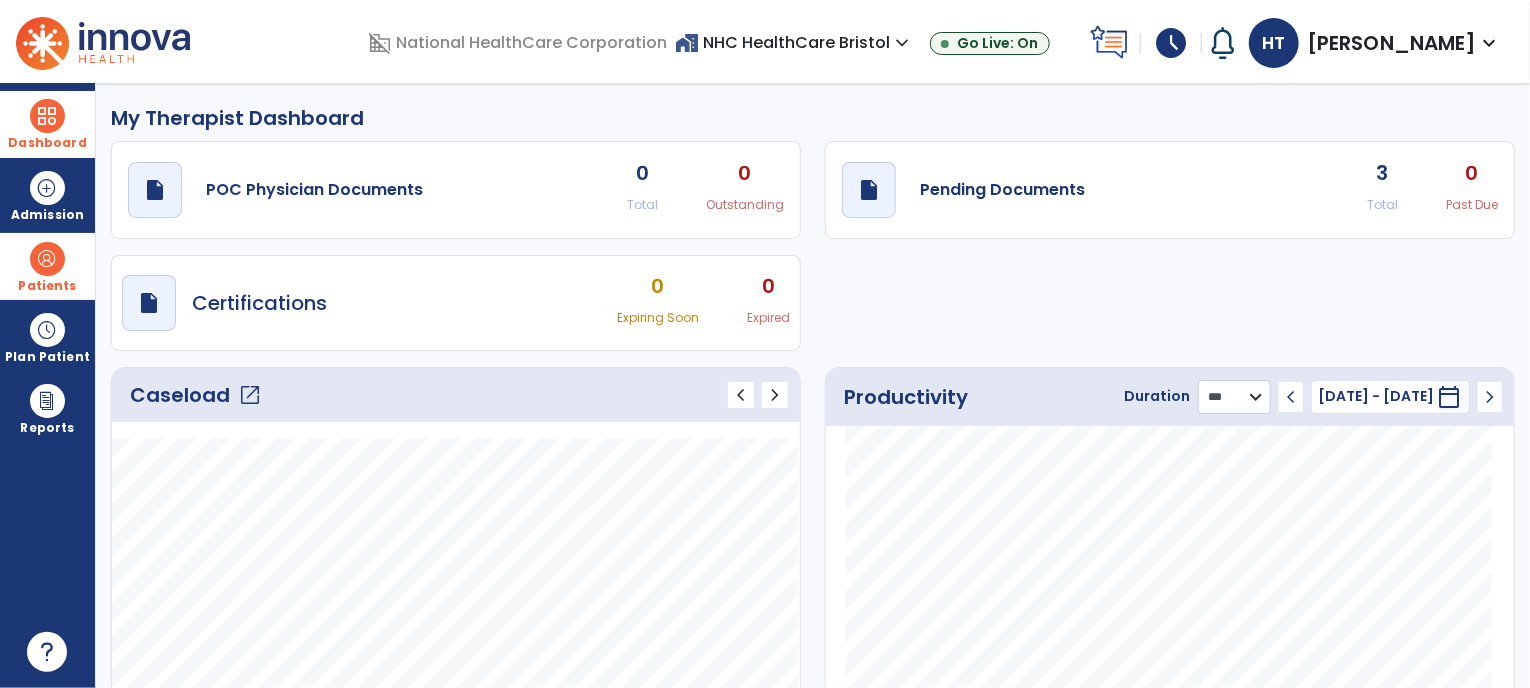 click on "******** **** ***" 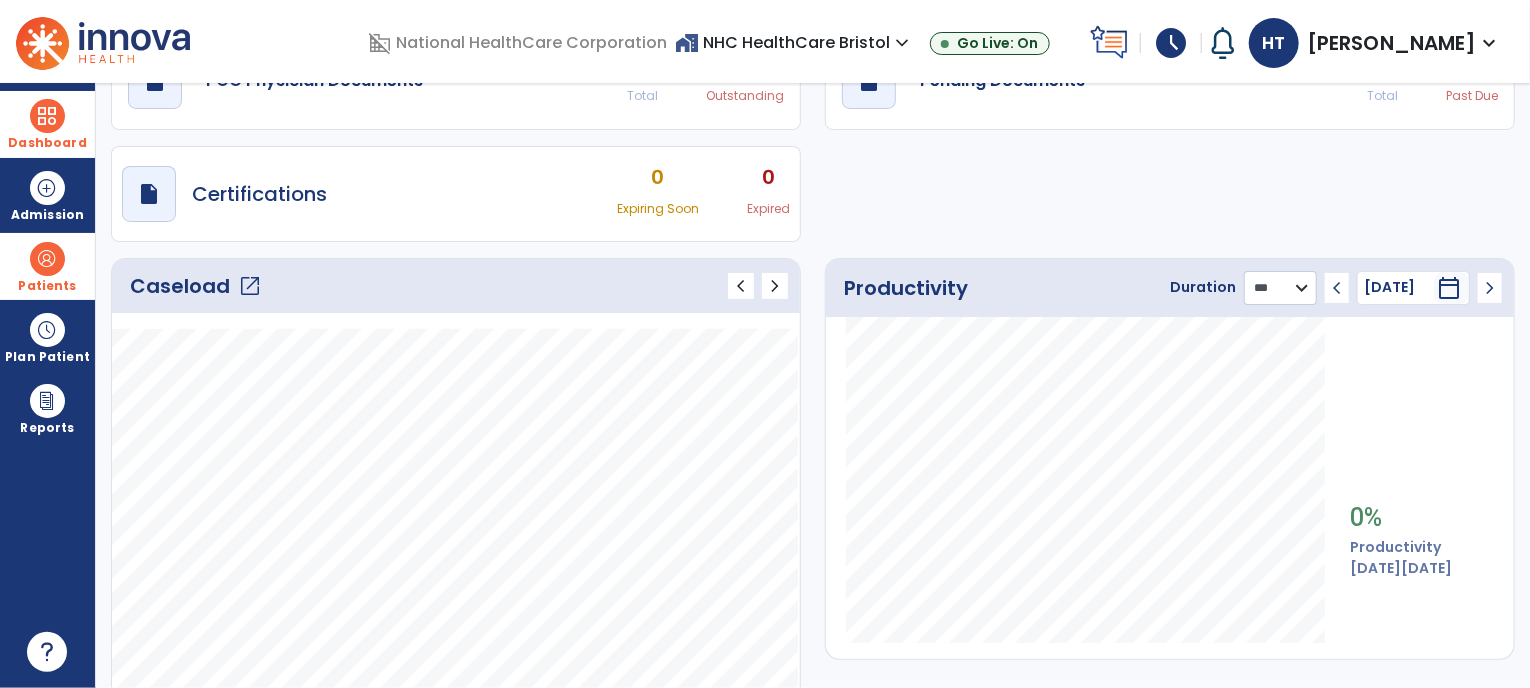 scroll, scrollTop: 118, scrollLeft: 0, axis: vertical 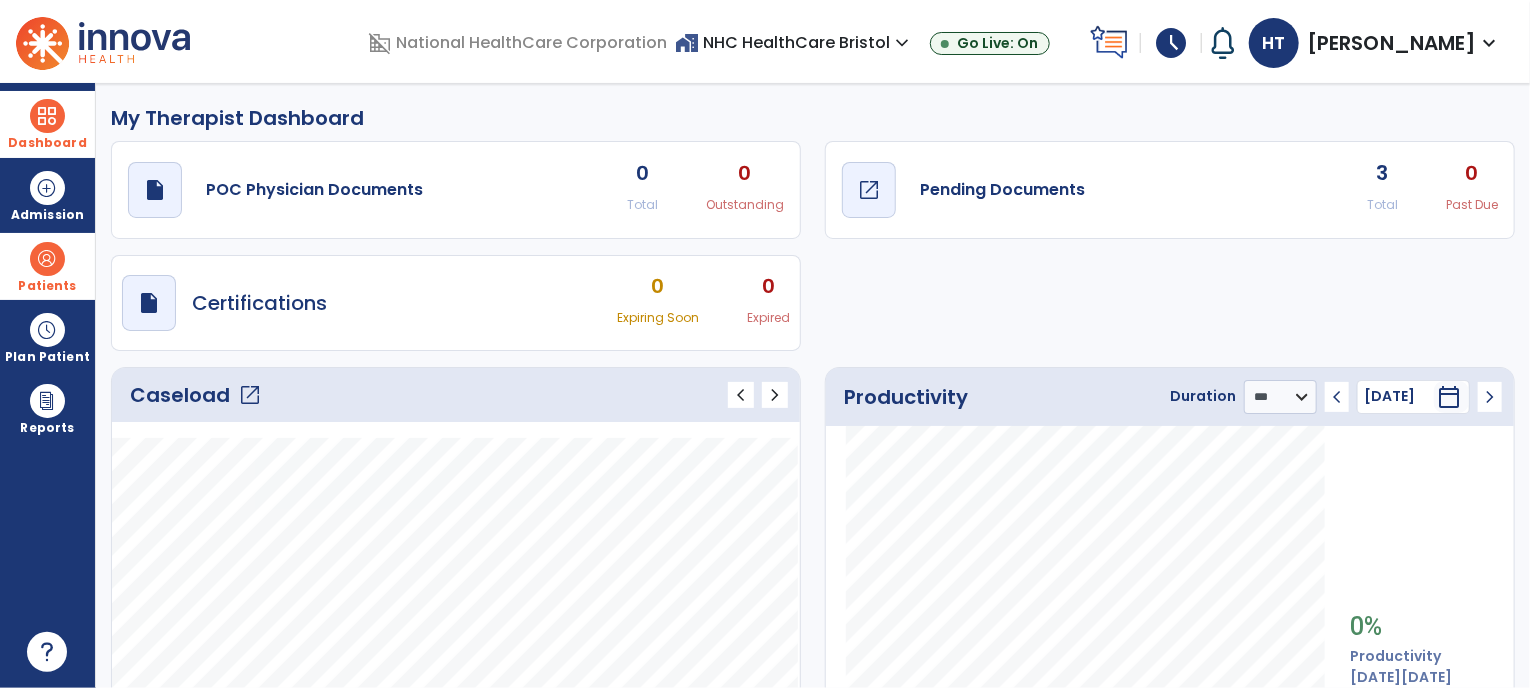 click on "Pending Documents" 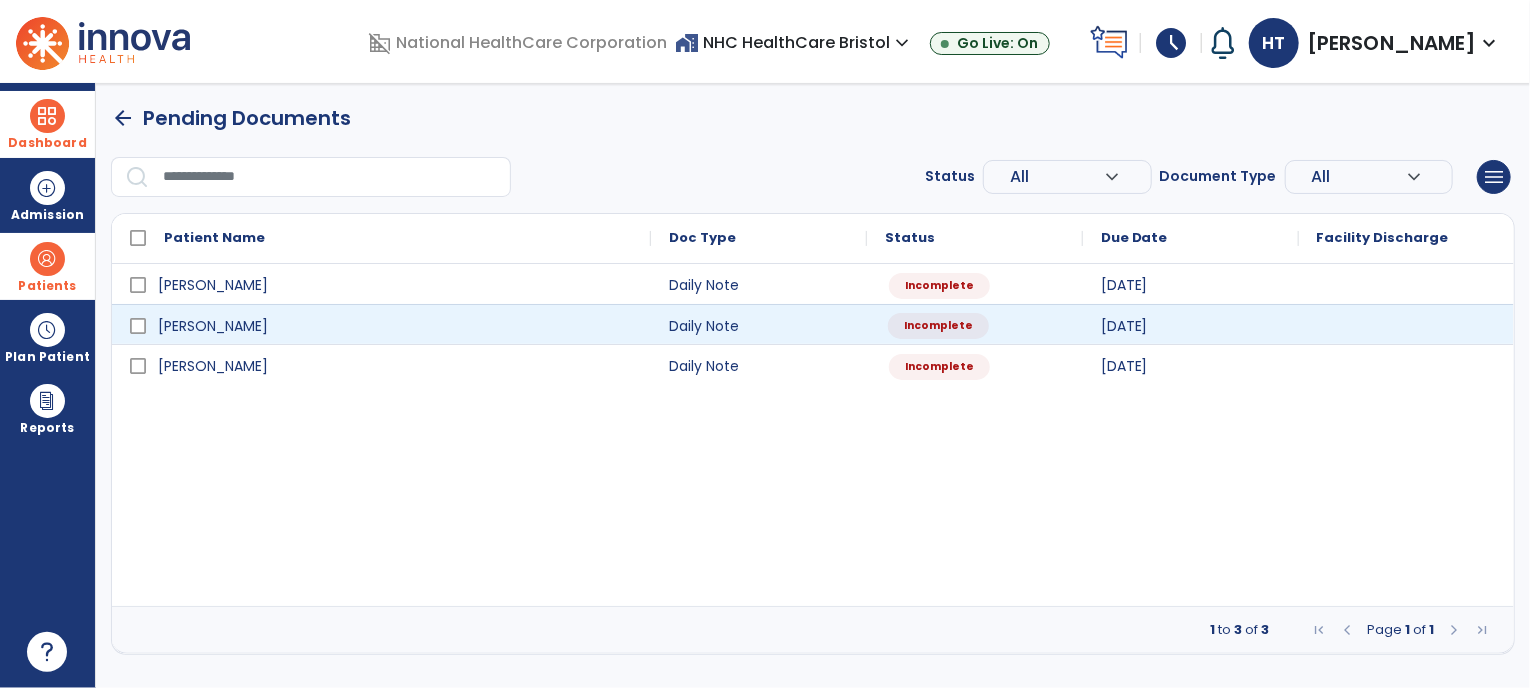 click on "Incomplete" at bounding box center (975, 324) 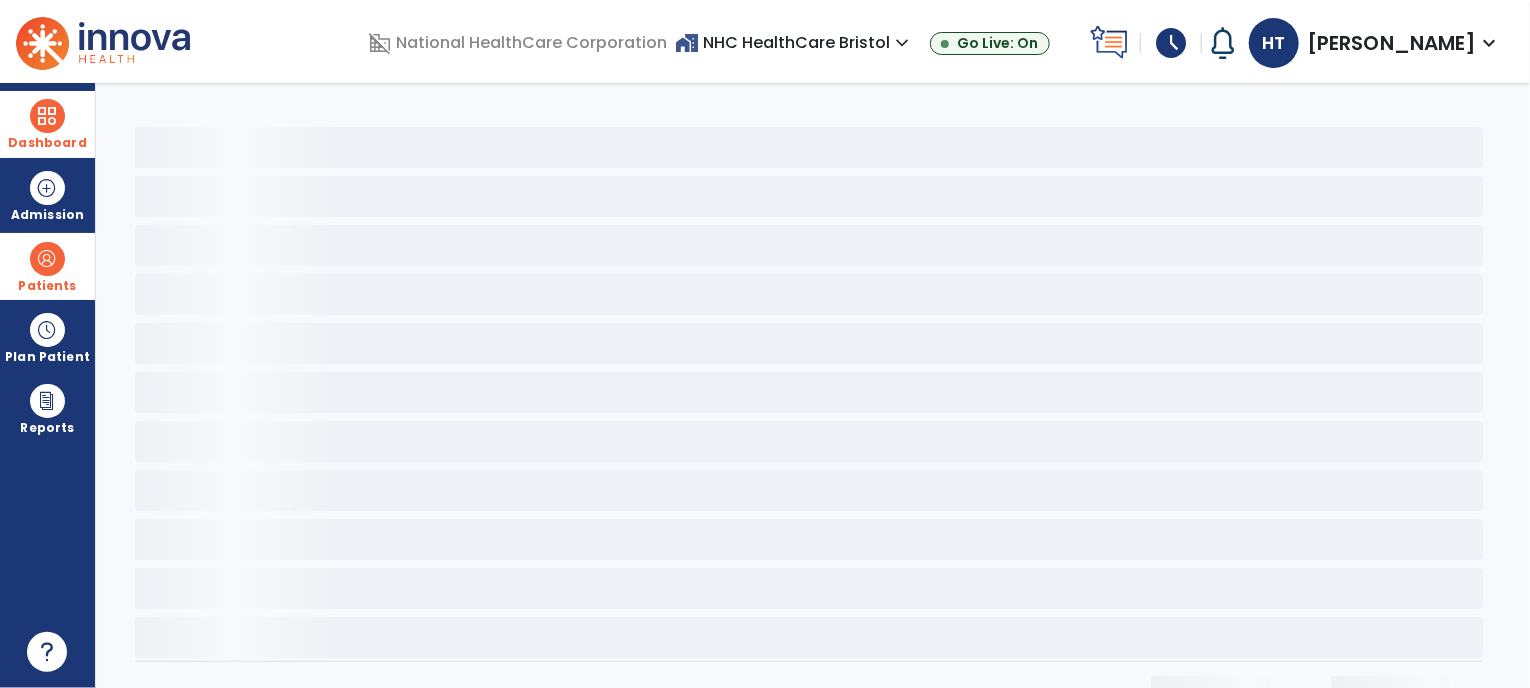 select on "*" 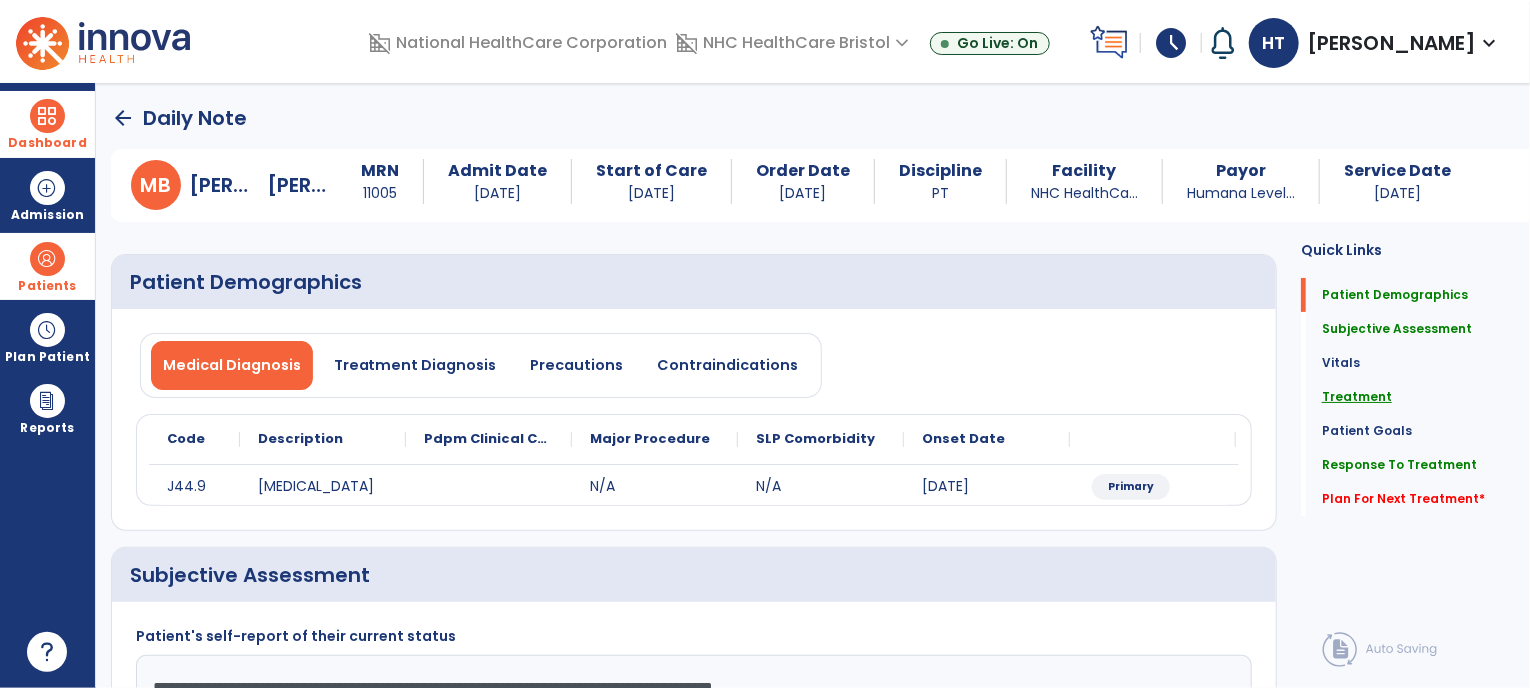 click on "Treatment" 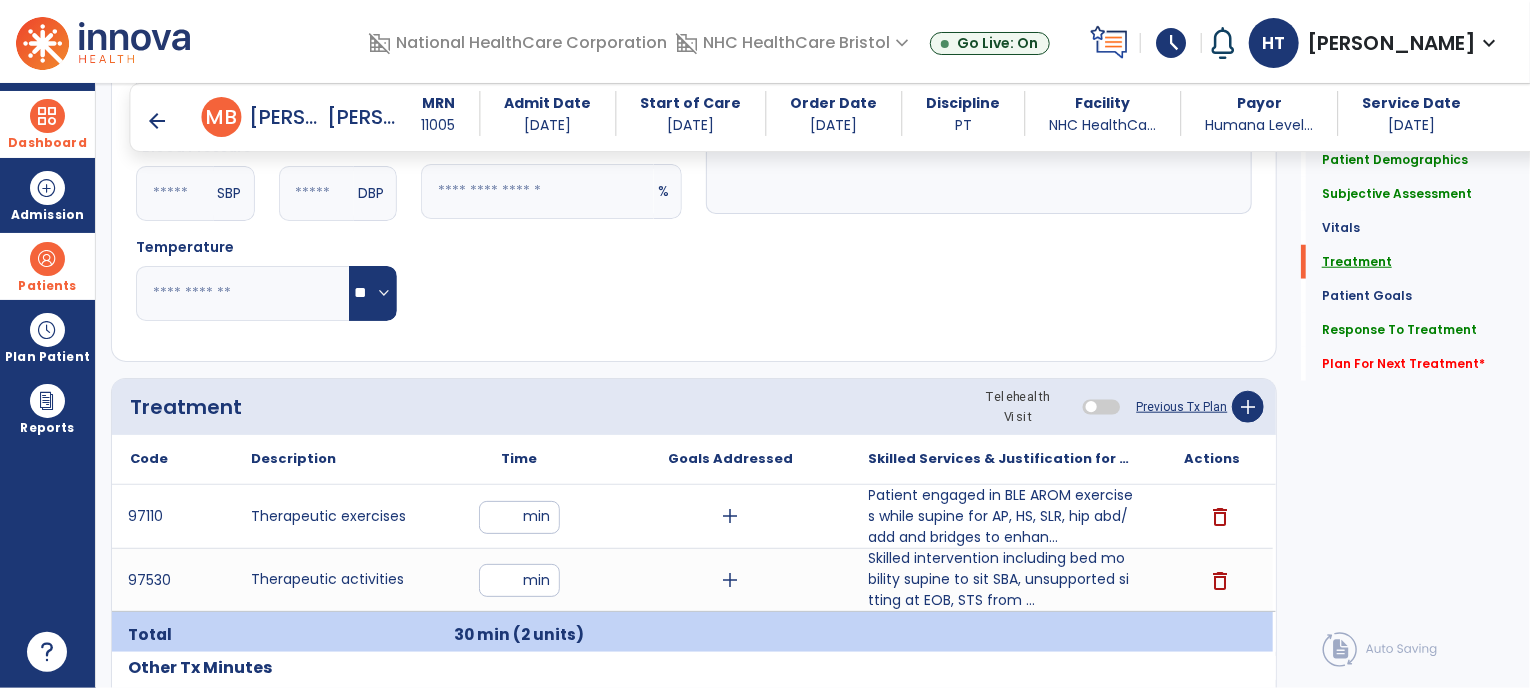 scroll, scrollTop: 1080, scrollLeft: 0, axis: vertical 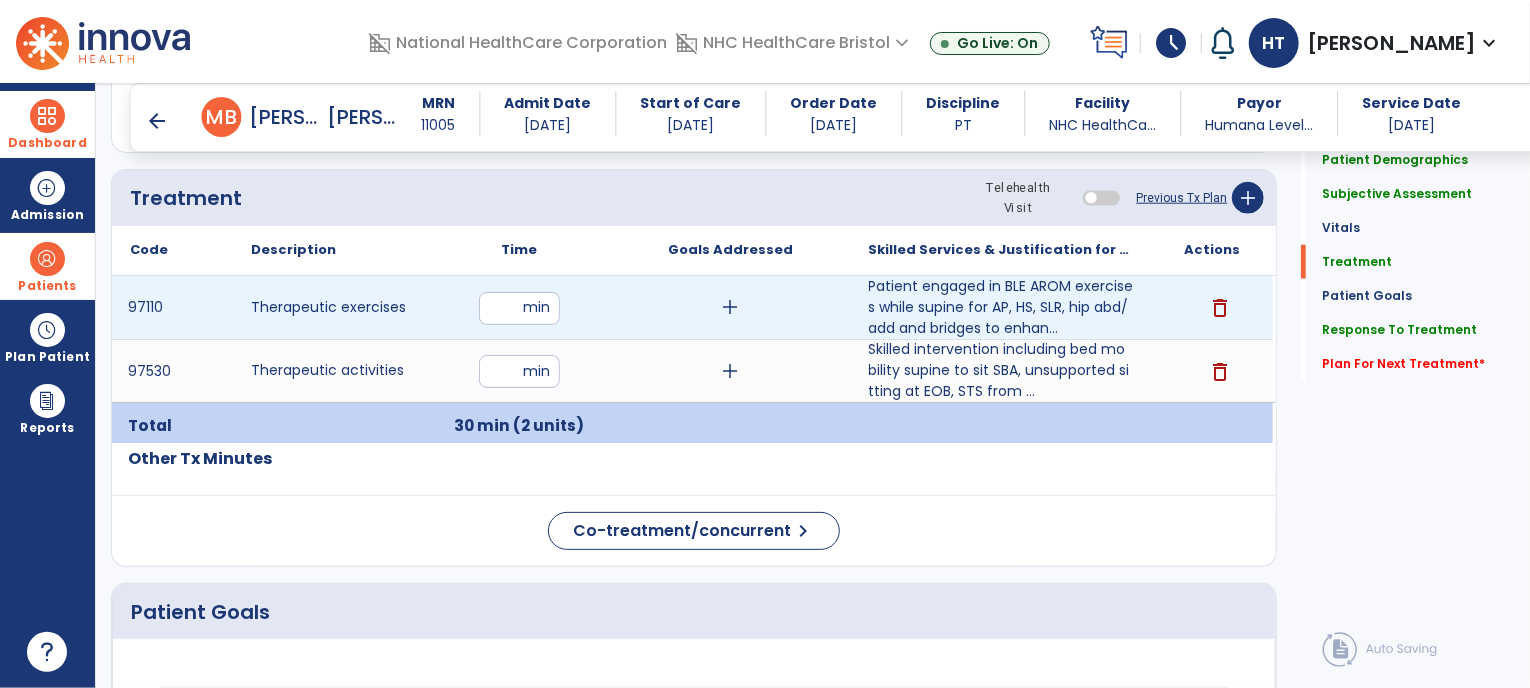 click on "**" at bounding box center (519, 308) 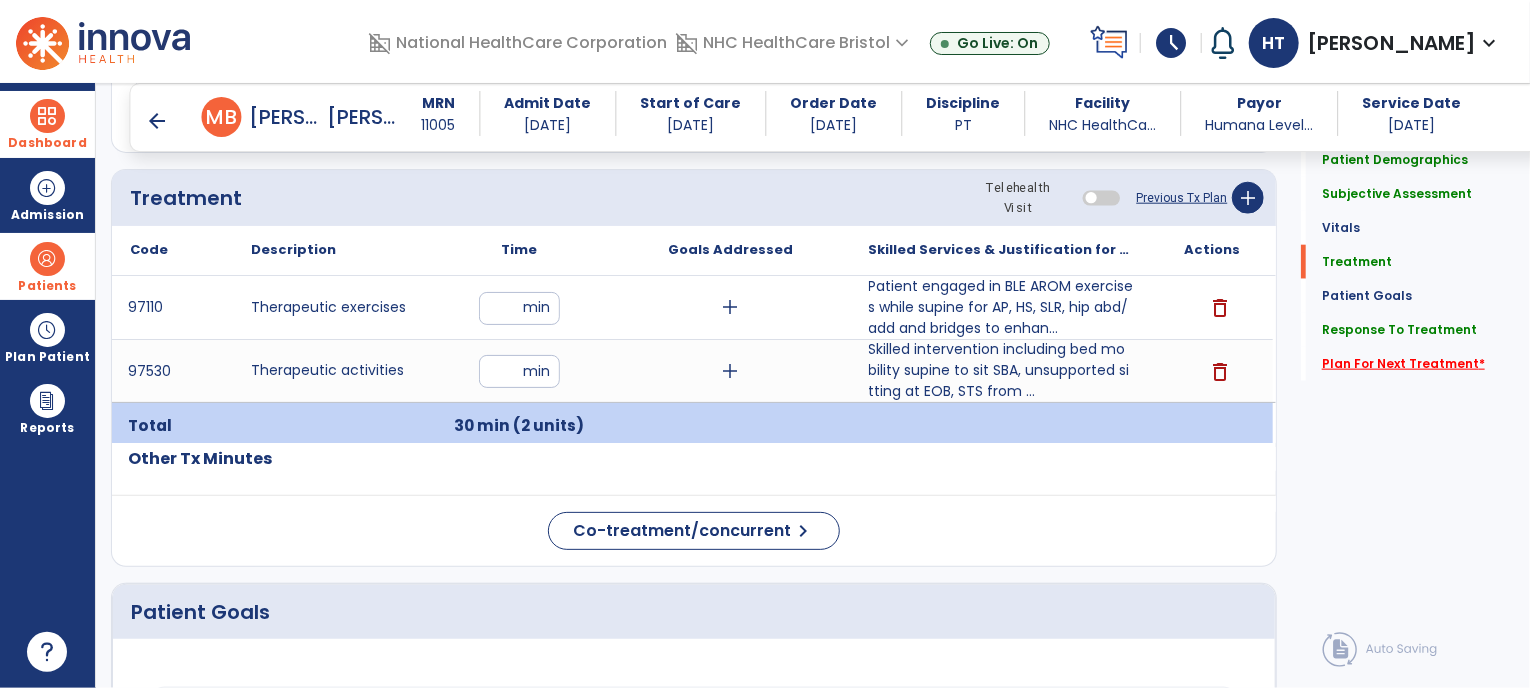 click on "Plan For Next Treatment   *" 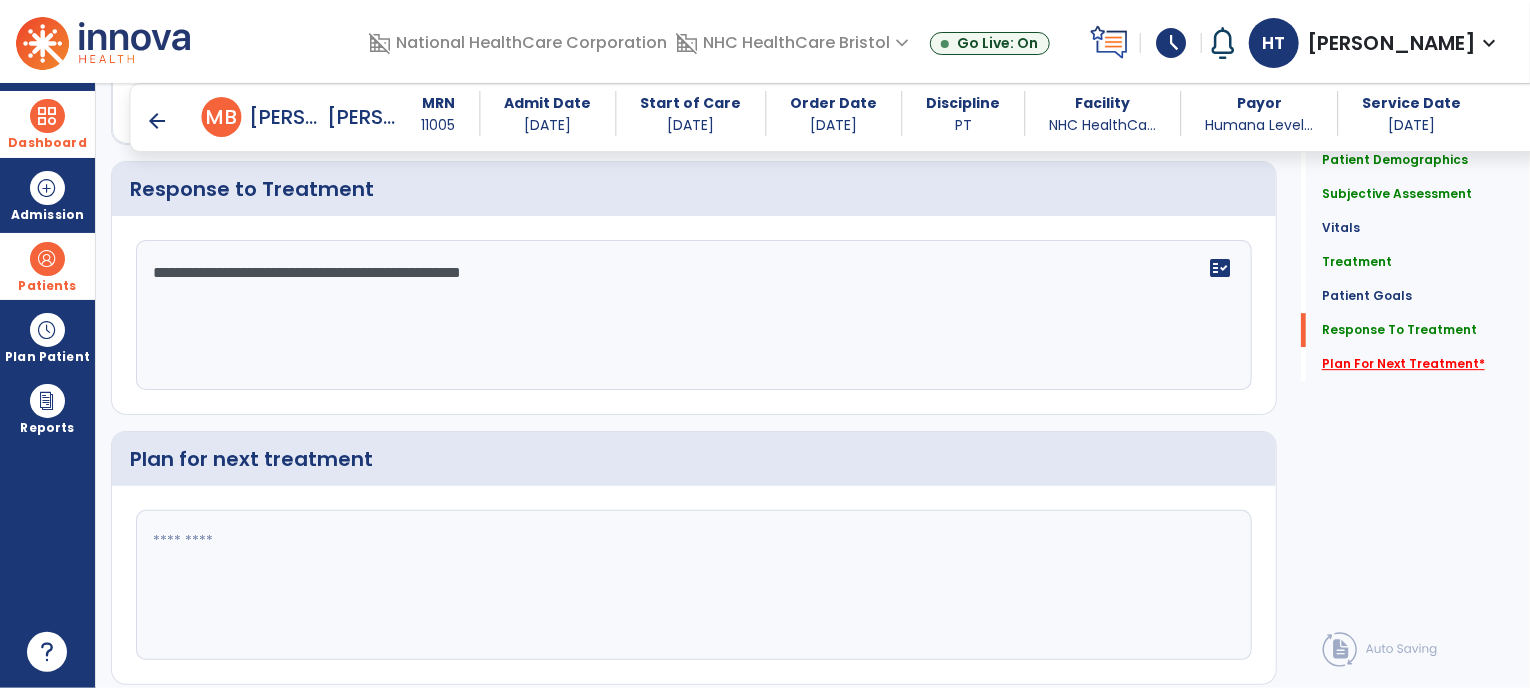 scroll, scrollTop: 2976, scrollLeft: 0, axis: vertical 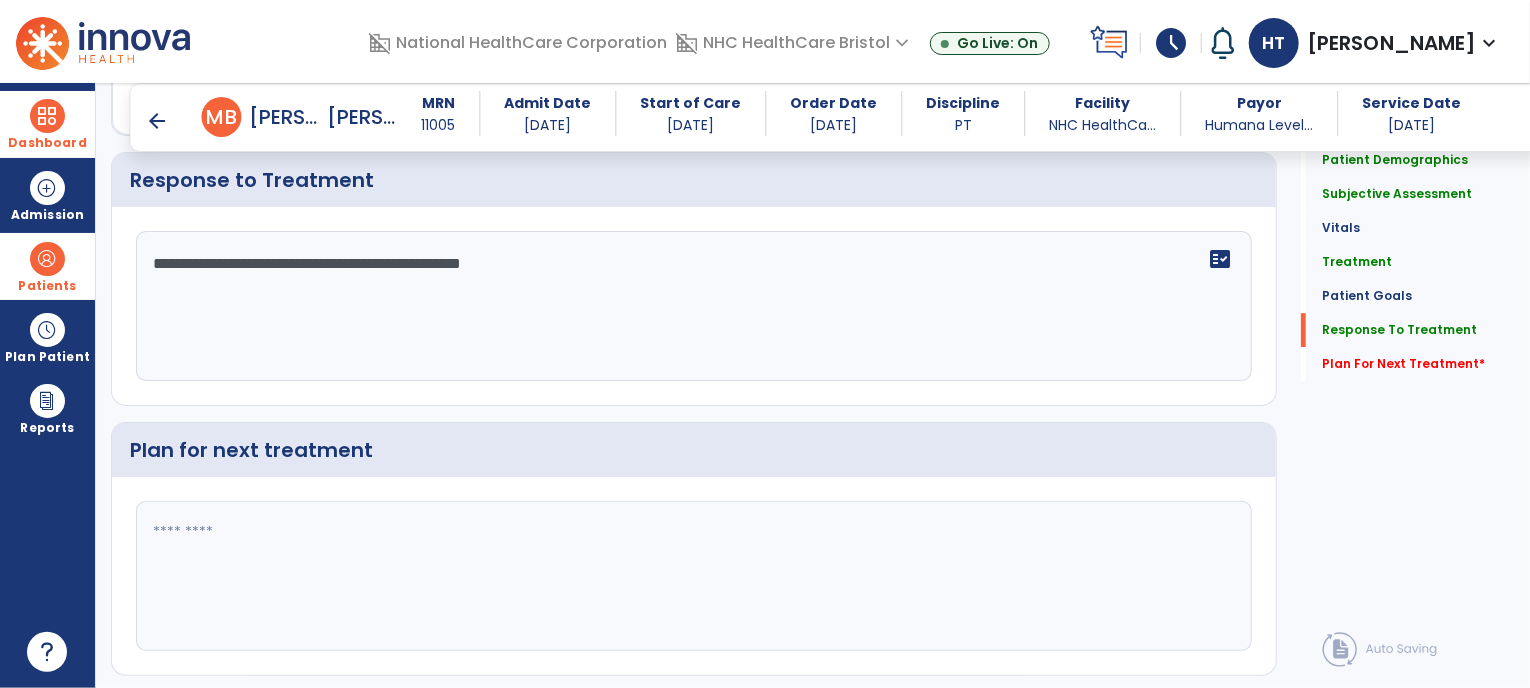 click 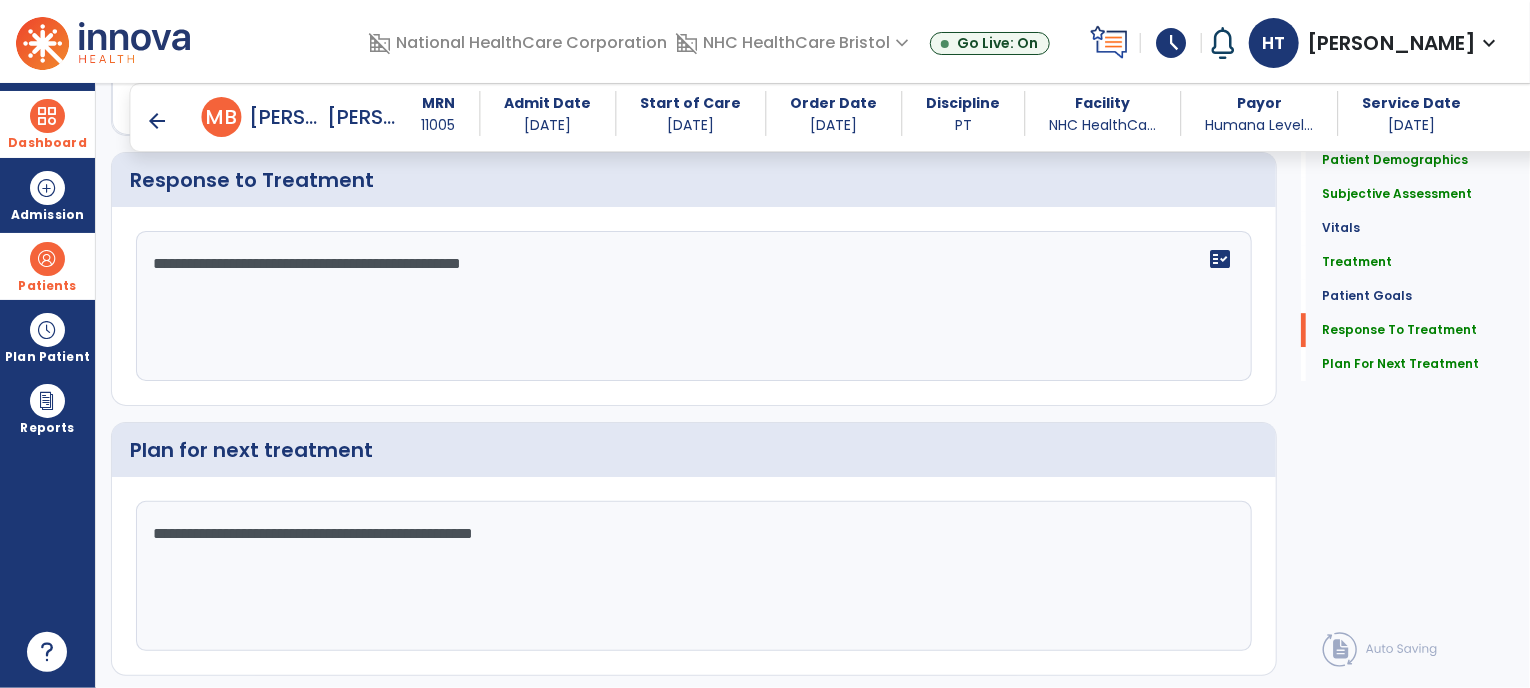 scroll, scrollTop: 3022, scrollLeft: 0, axis: vertical 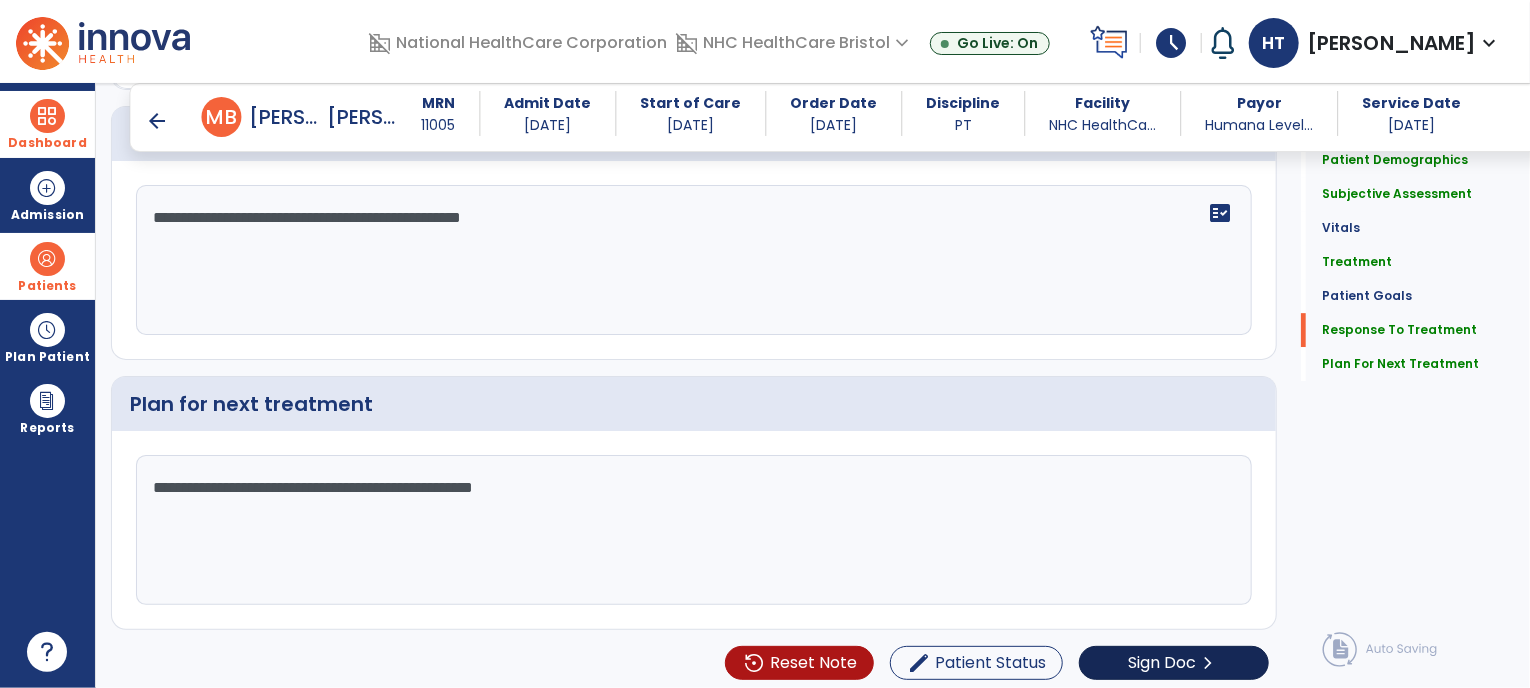 type on "**********" 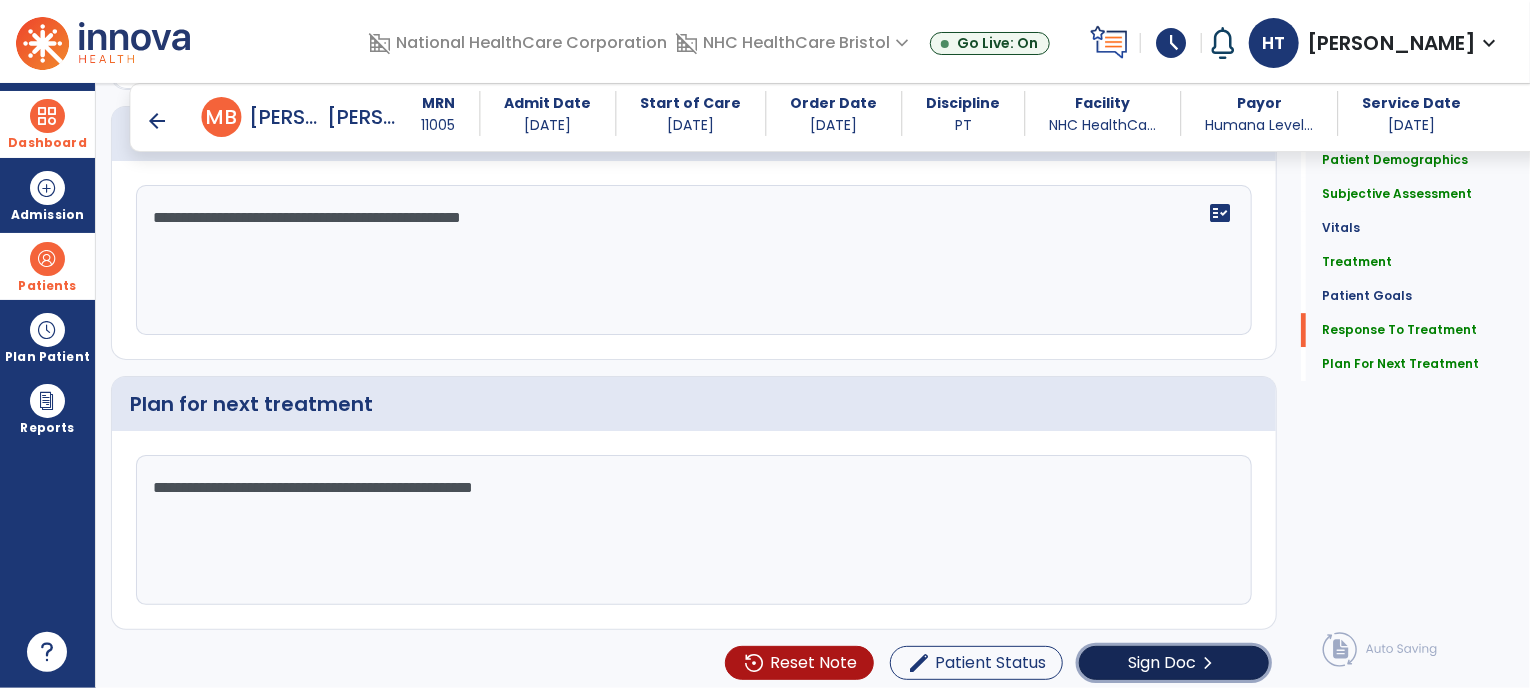 click on "chevron_right" 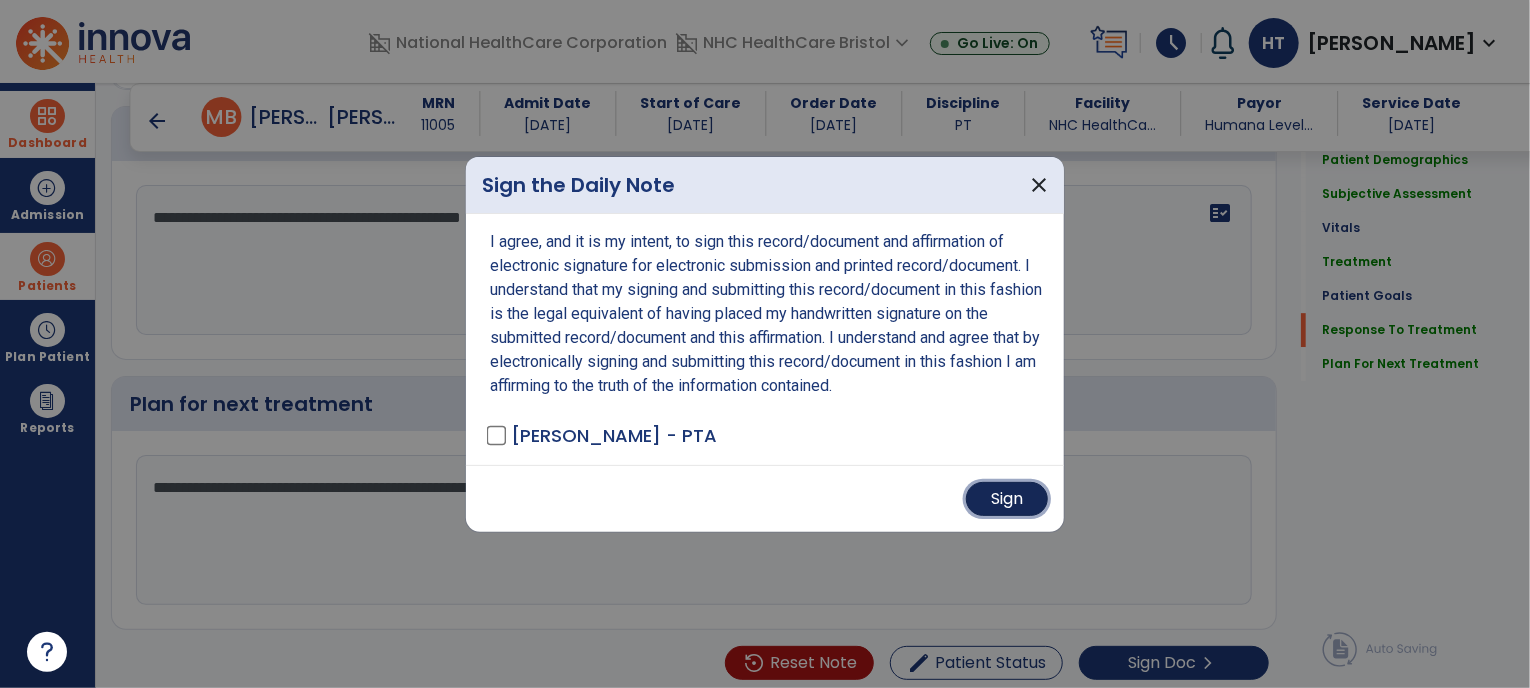 click on "Sign" at bounding box center [1007, 499] 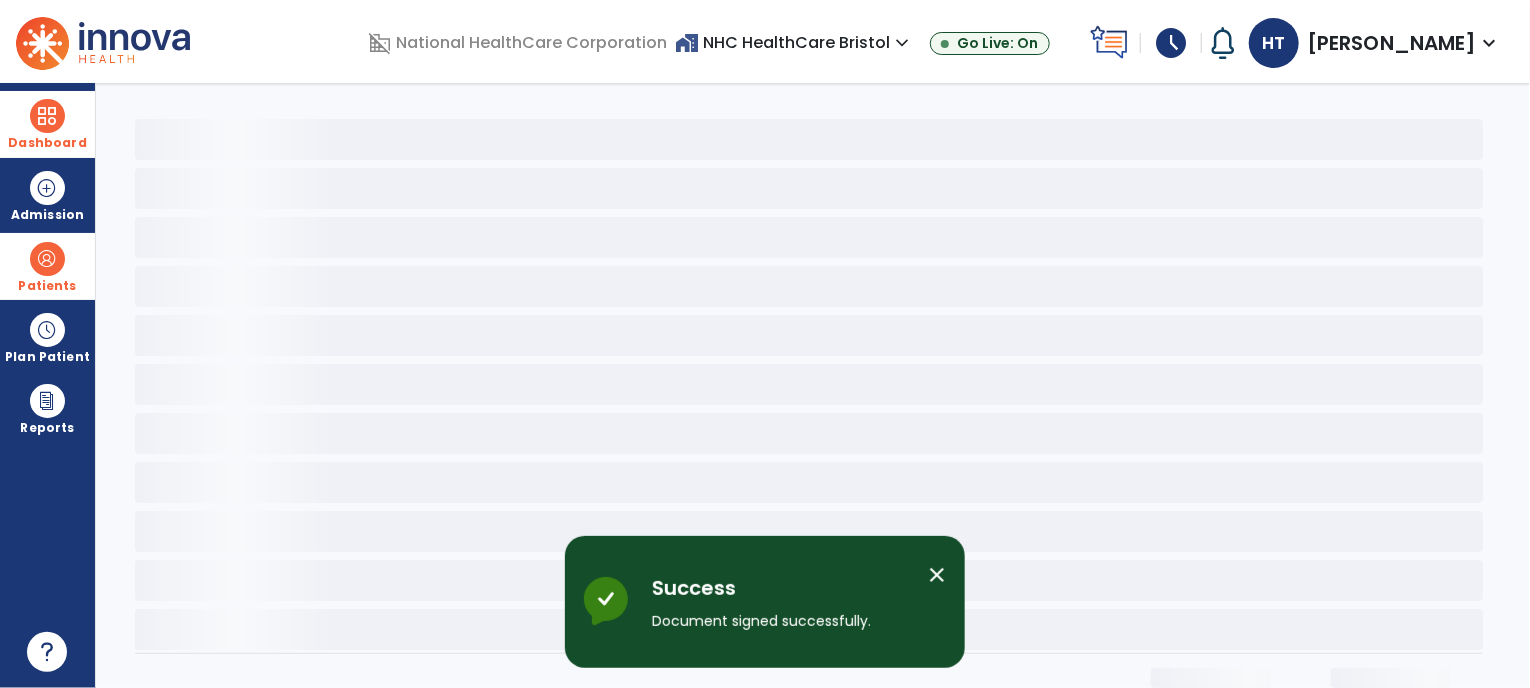 scroll, scrollTop: 0, scrollLeft: 0, axis: both 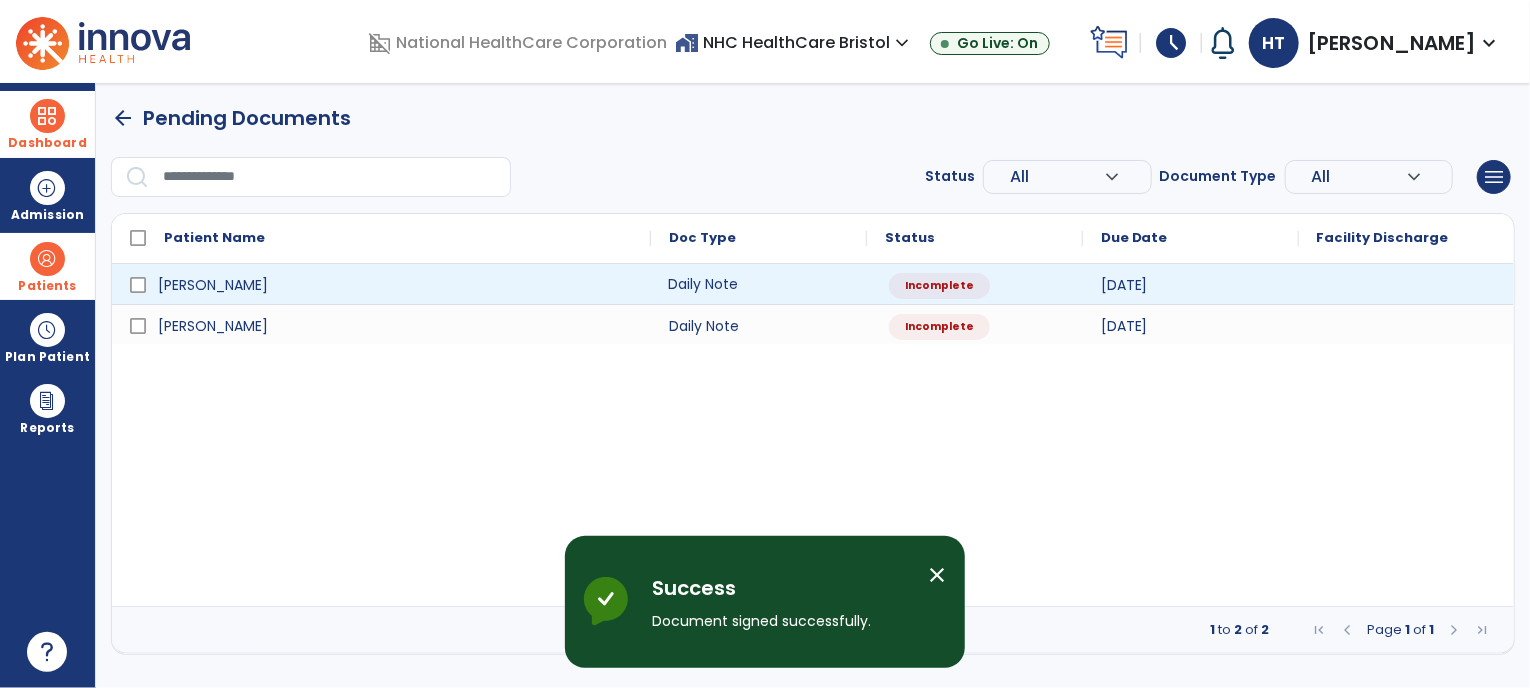 click on "Daily Note" at bounding box center (759, 284) 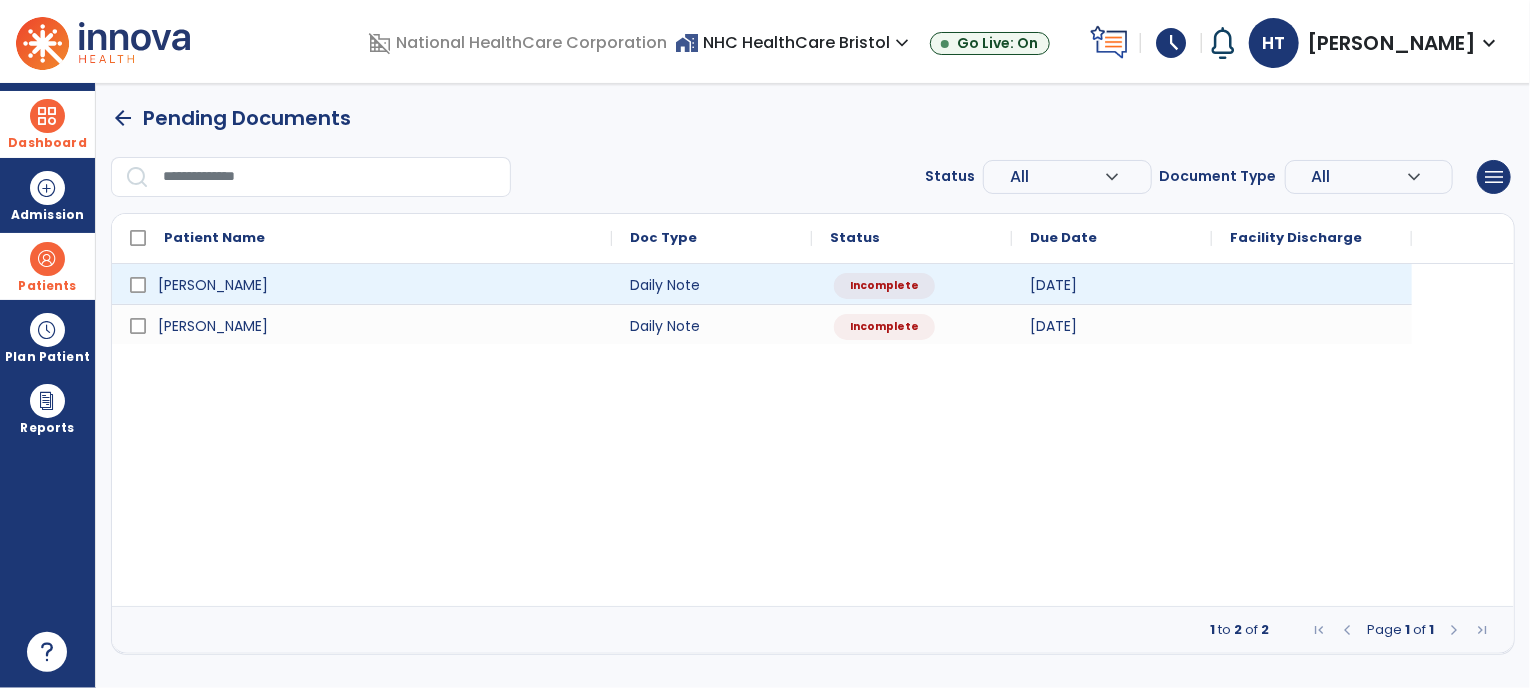 select on "*" 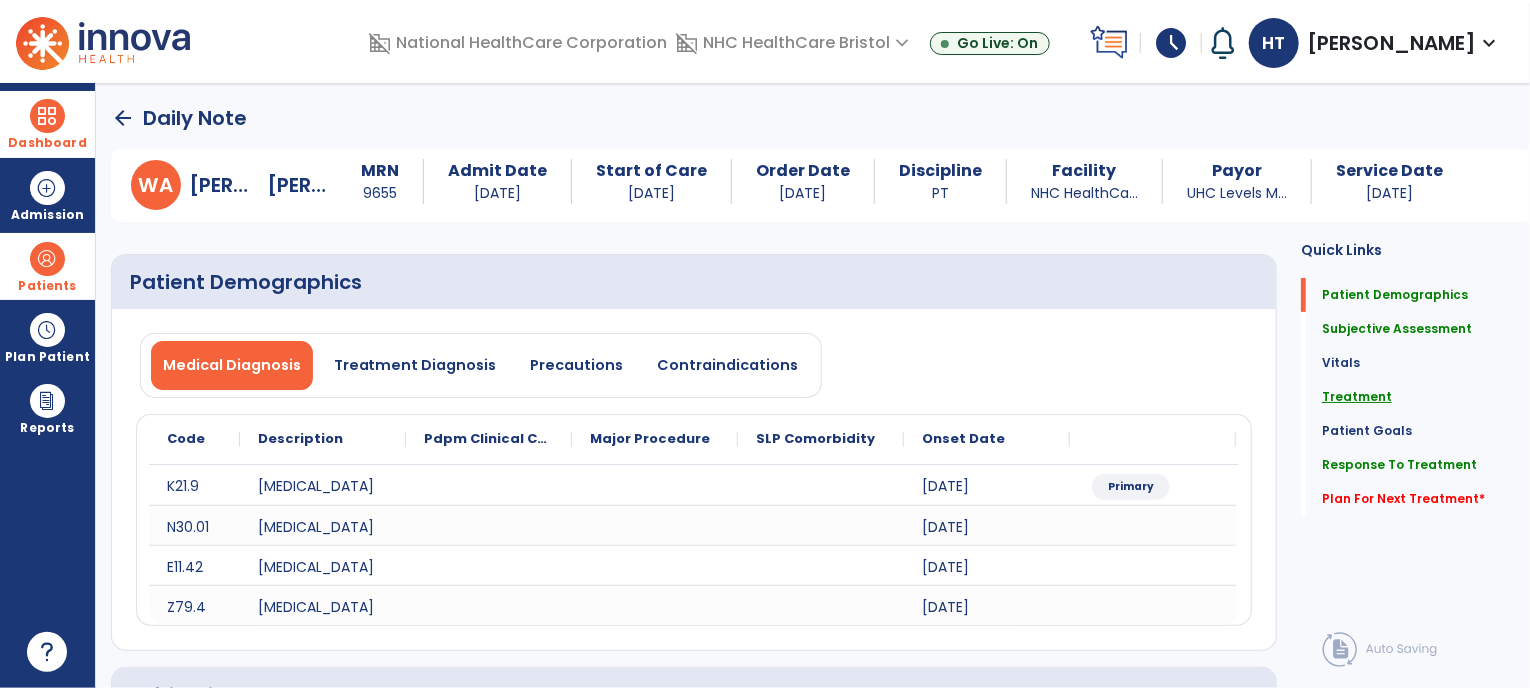 click on "Treatment" 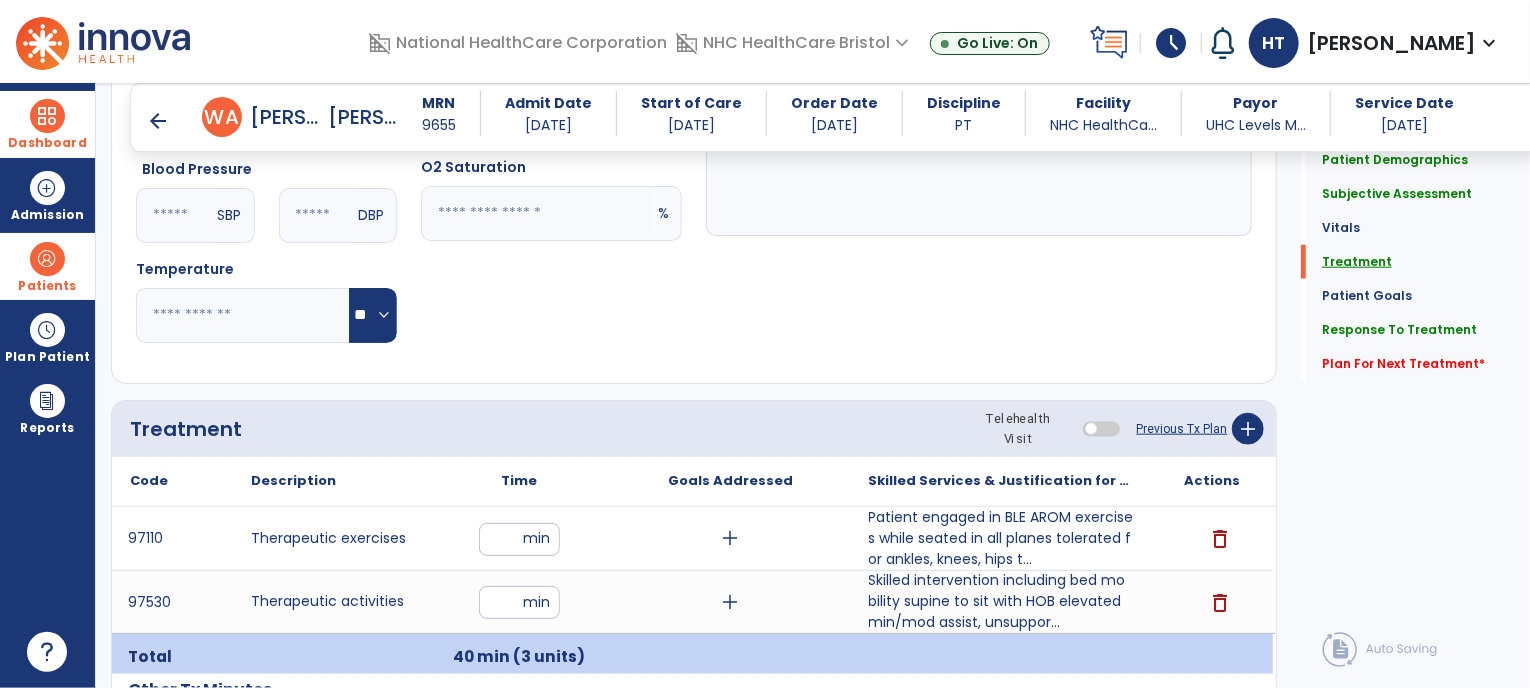 scroll, scrollTop: 1200, scrollLeft: 0, axis: vertical 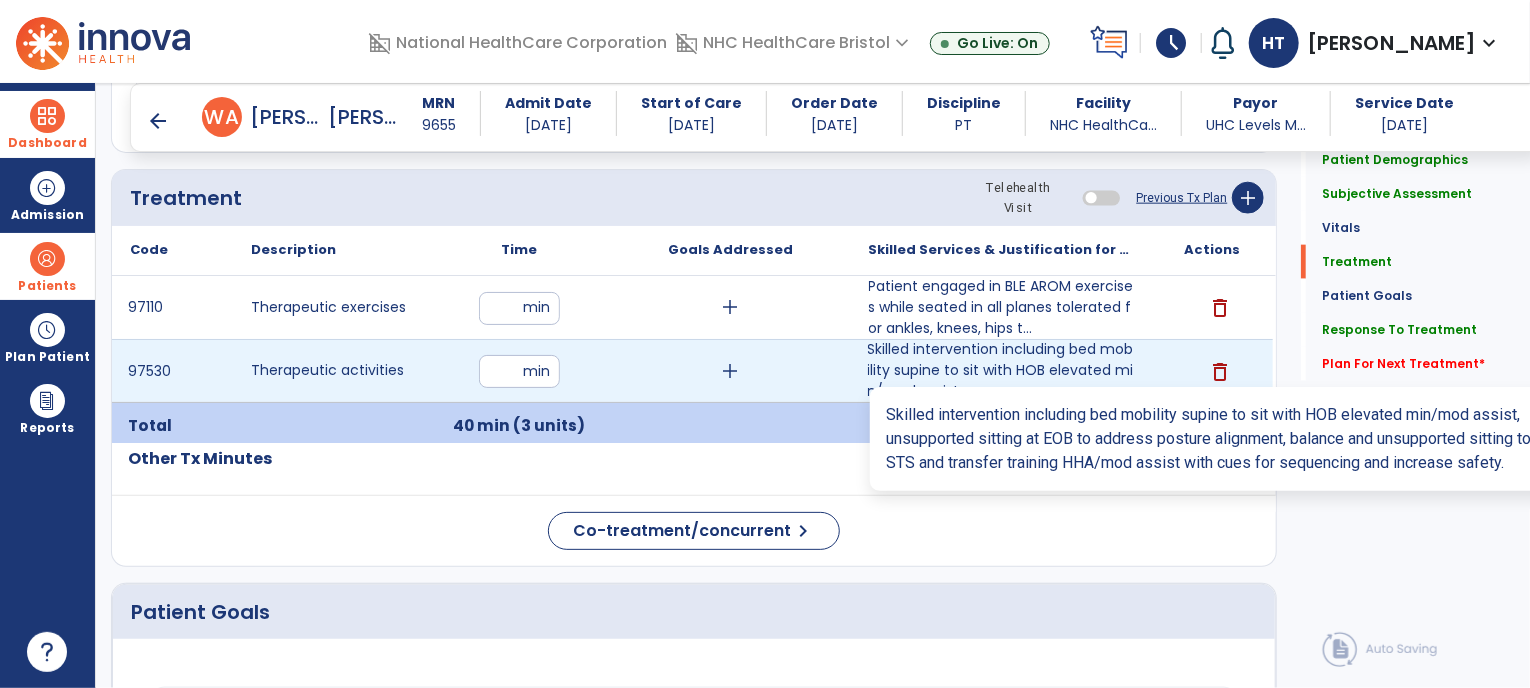 click on "Skilled intervention including bed mobility supine to sit with HOB elevated min/mod assist, unsuppor..." at bounding box center [1001, 370] 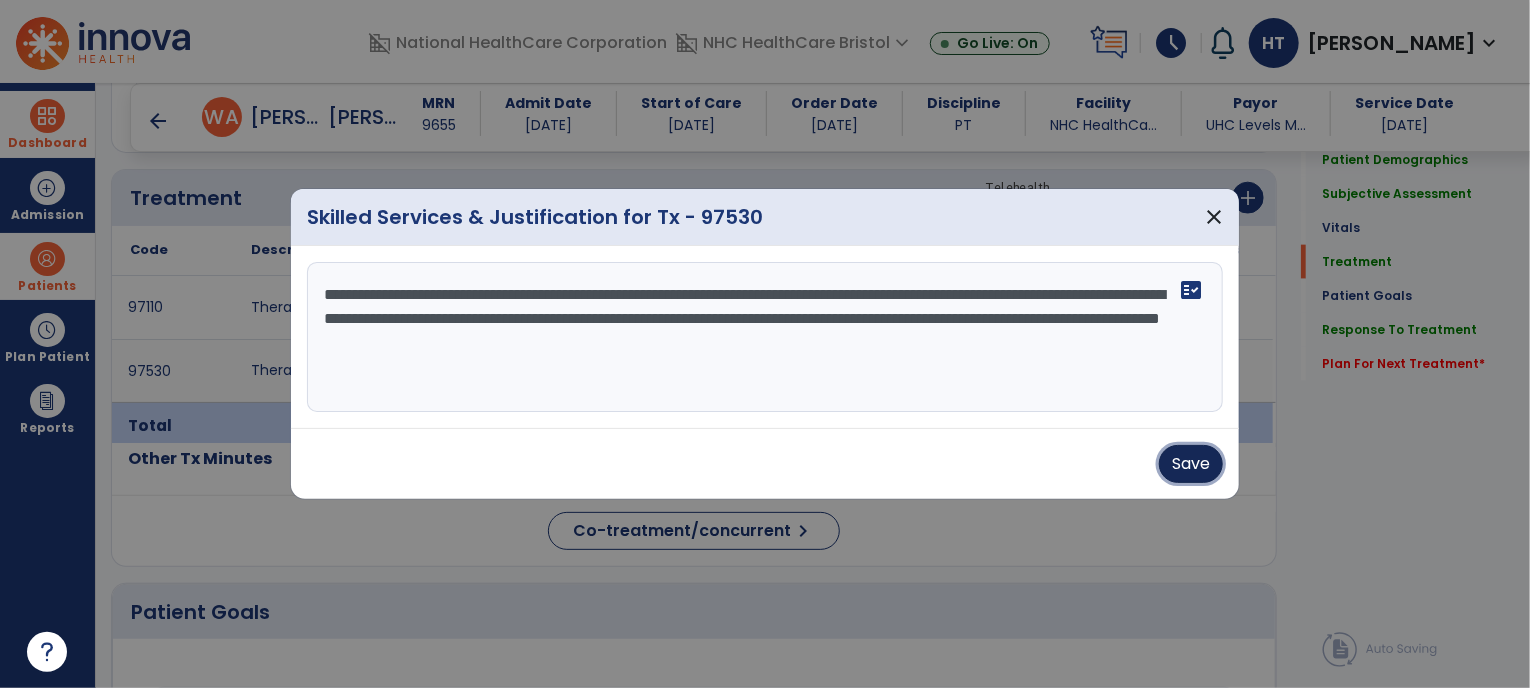 click on "Save" at bounding box center (1191, 464) 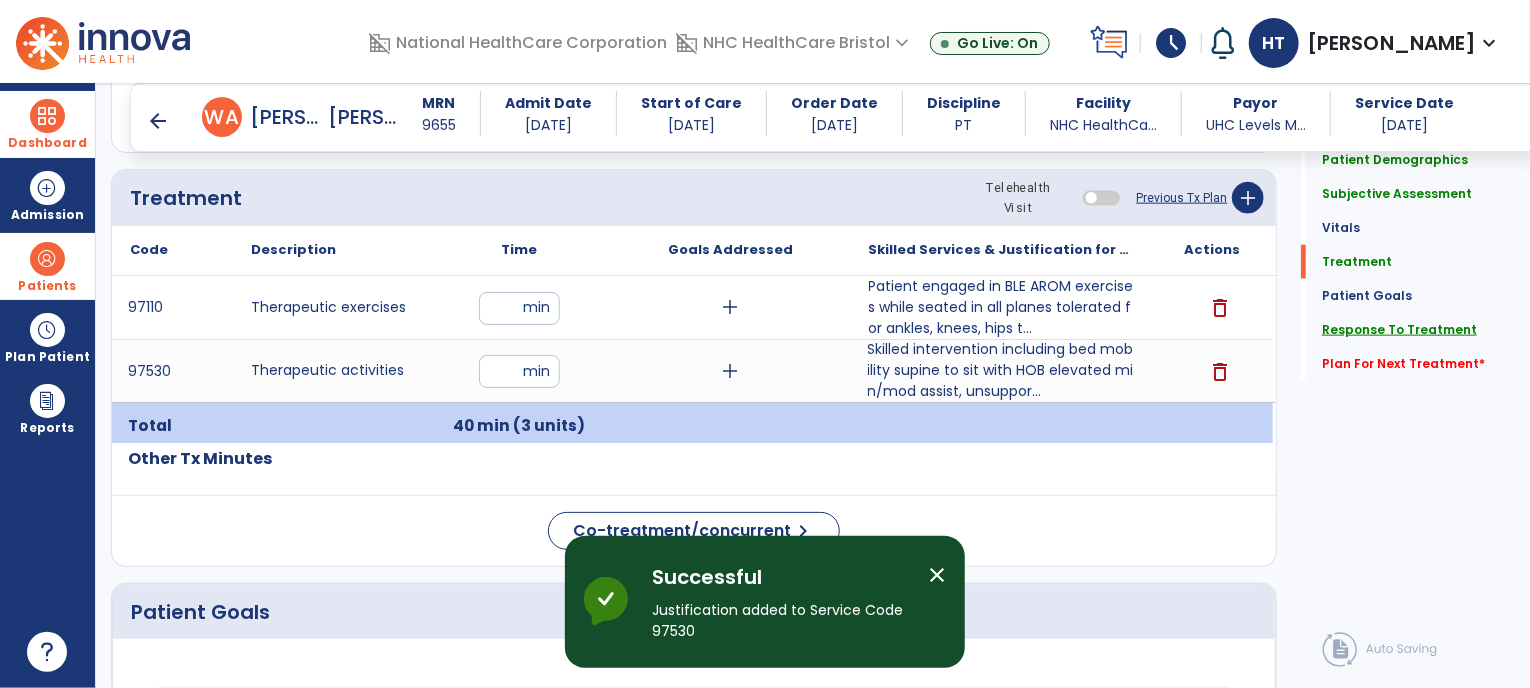 click on "Response To Treatment" 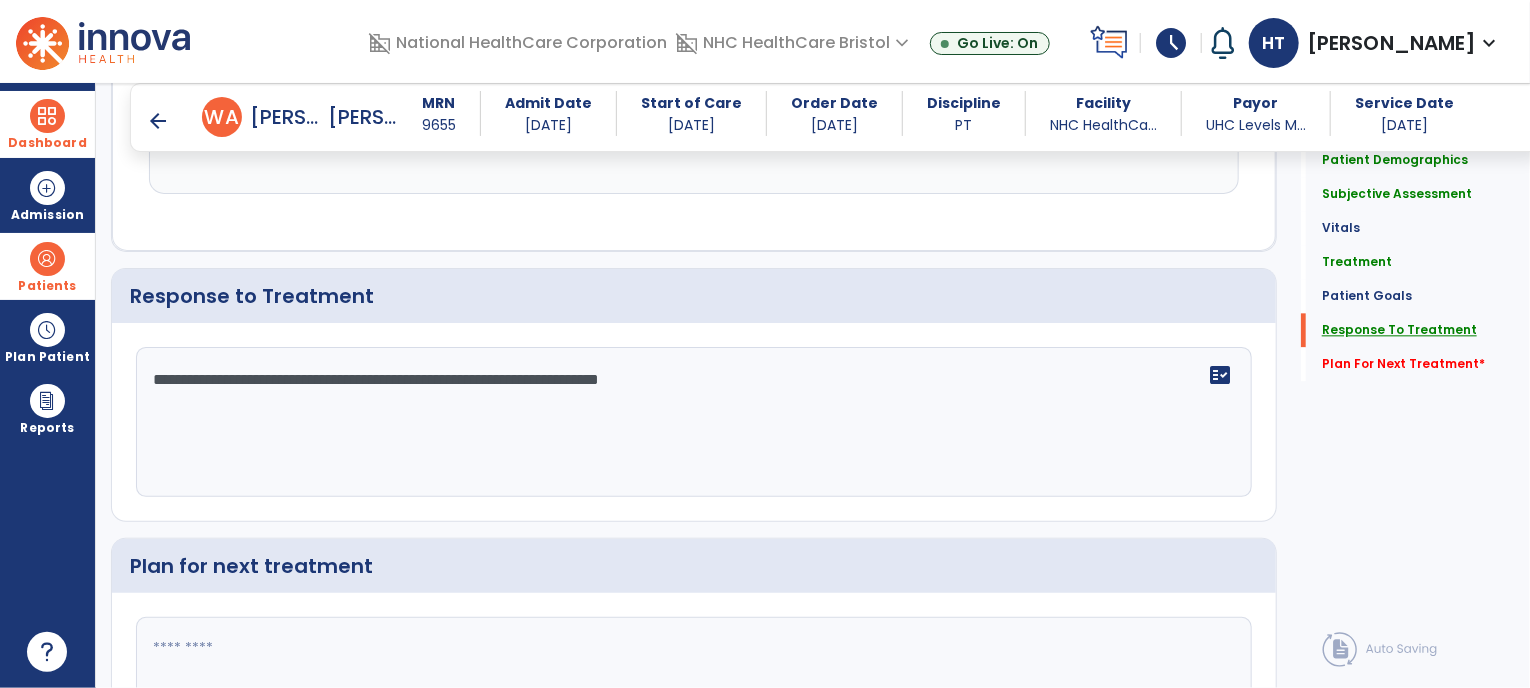 scroll, scrollTop: 2278, scrollLeft: 0, axis: vertical 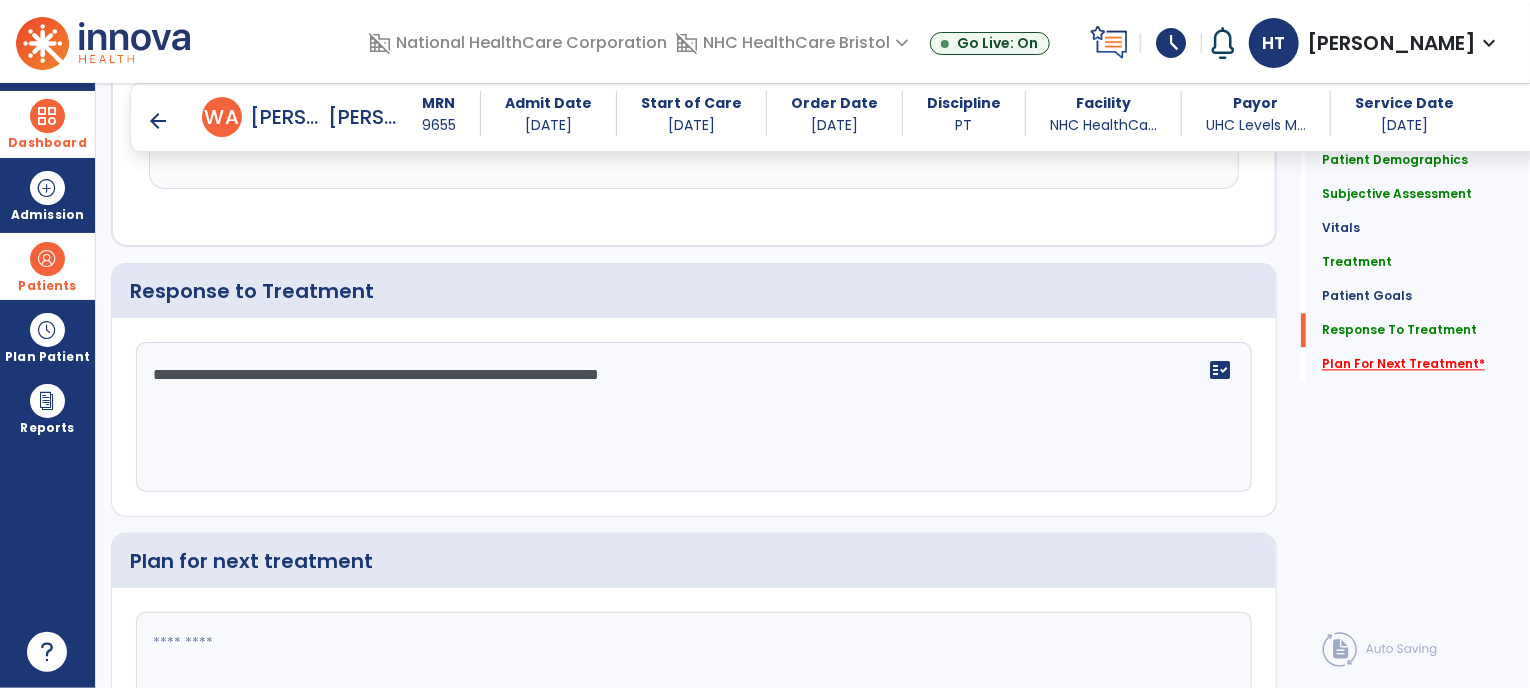 click on "Plan For Next Treatment   *" 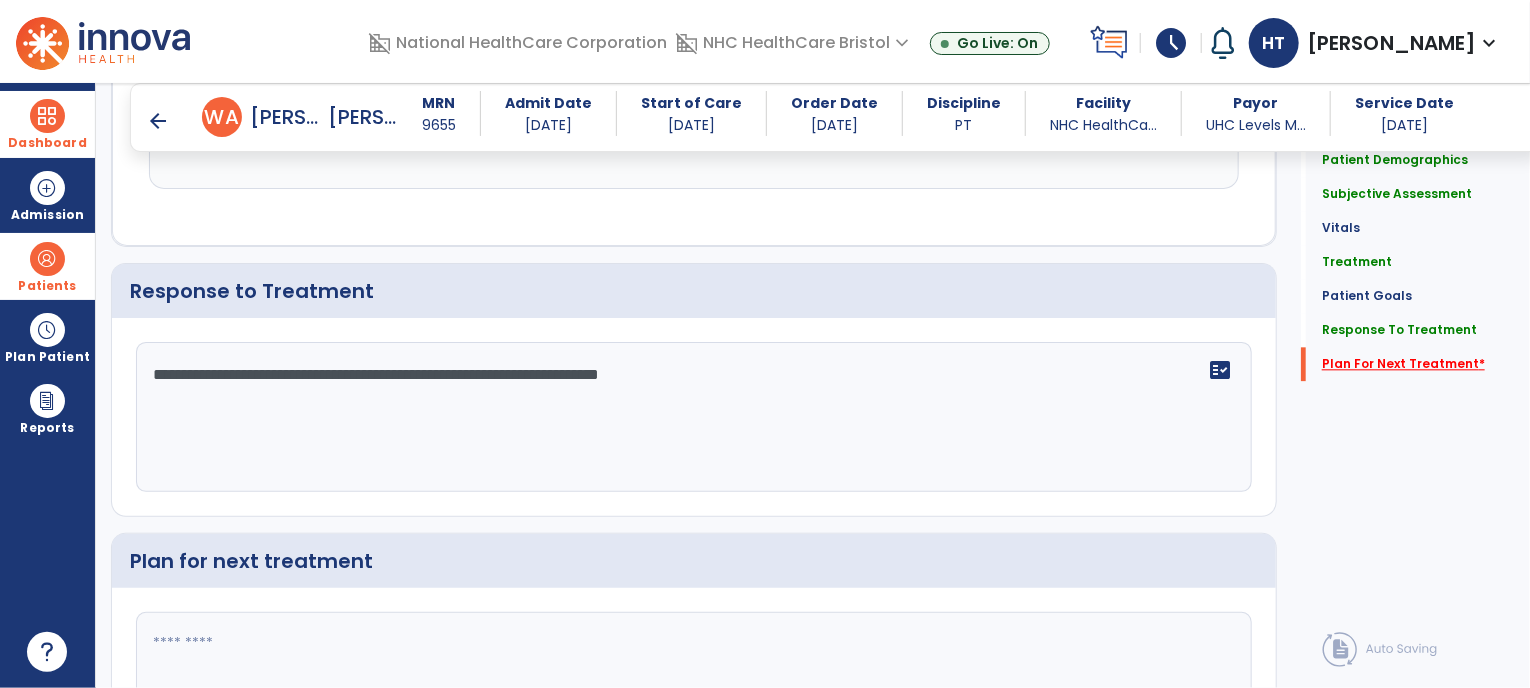 scroll, scrollTop: 2436, scrollLeft: 0, axis: vertical 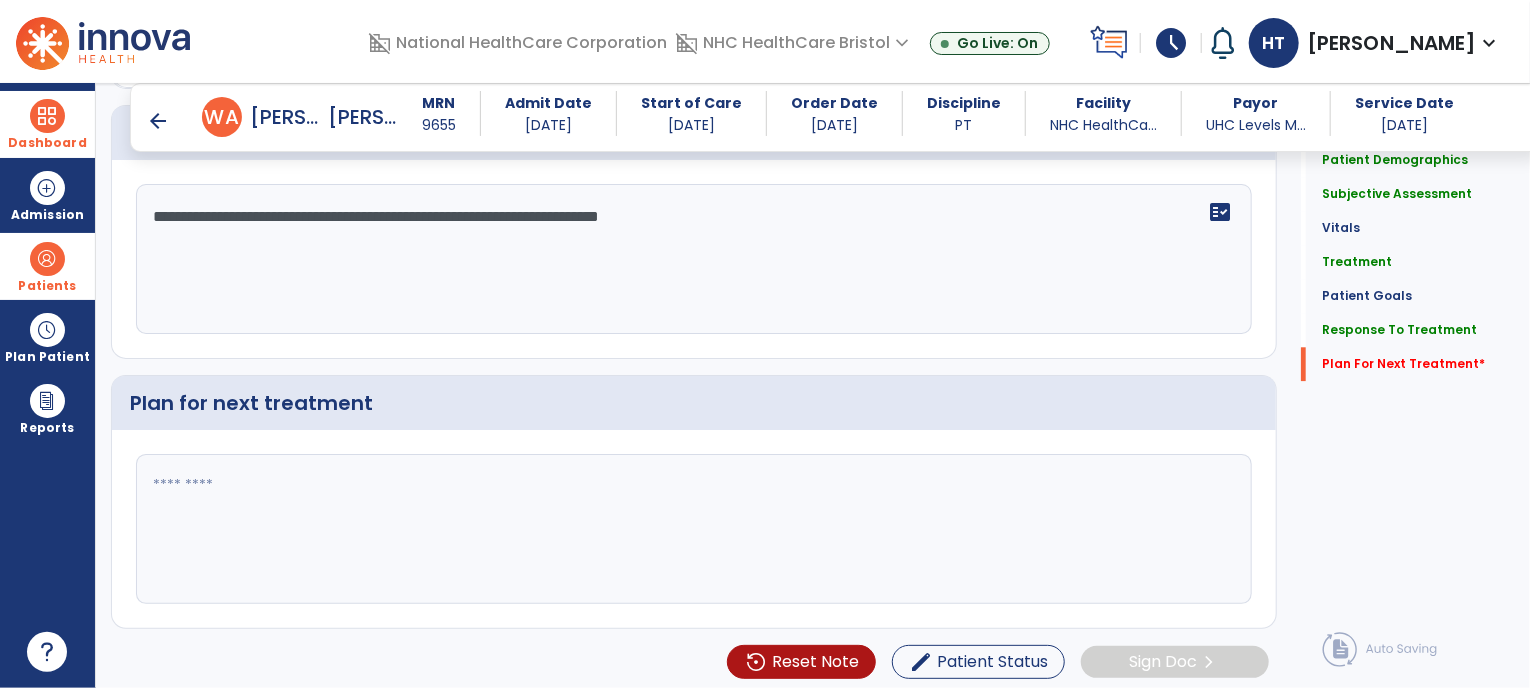 click 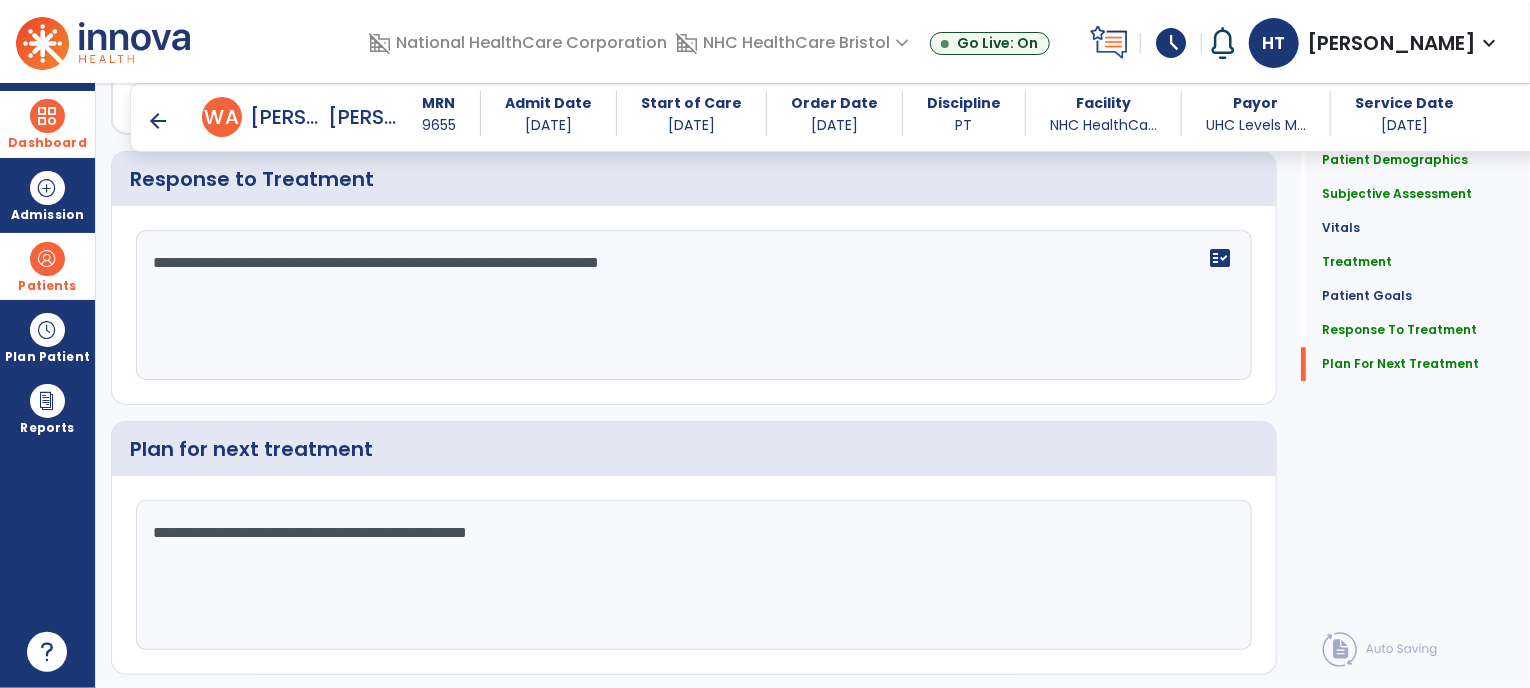 scroll, scrollTop: 2436, scrollLeft: 0, axis: vertical 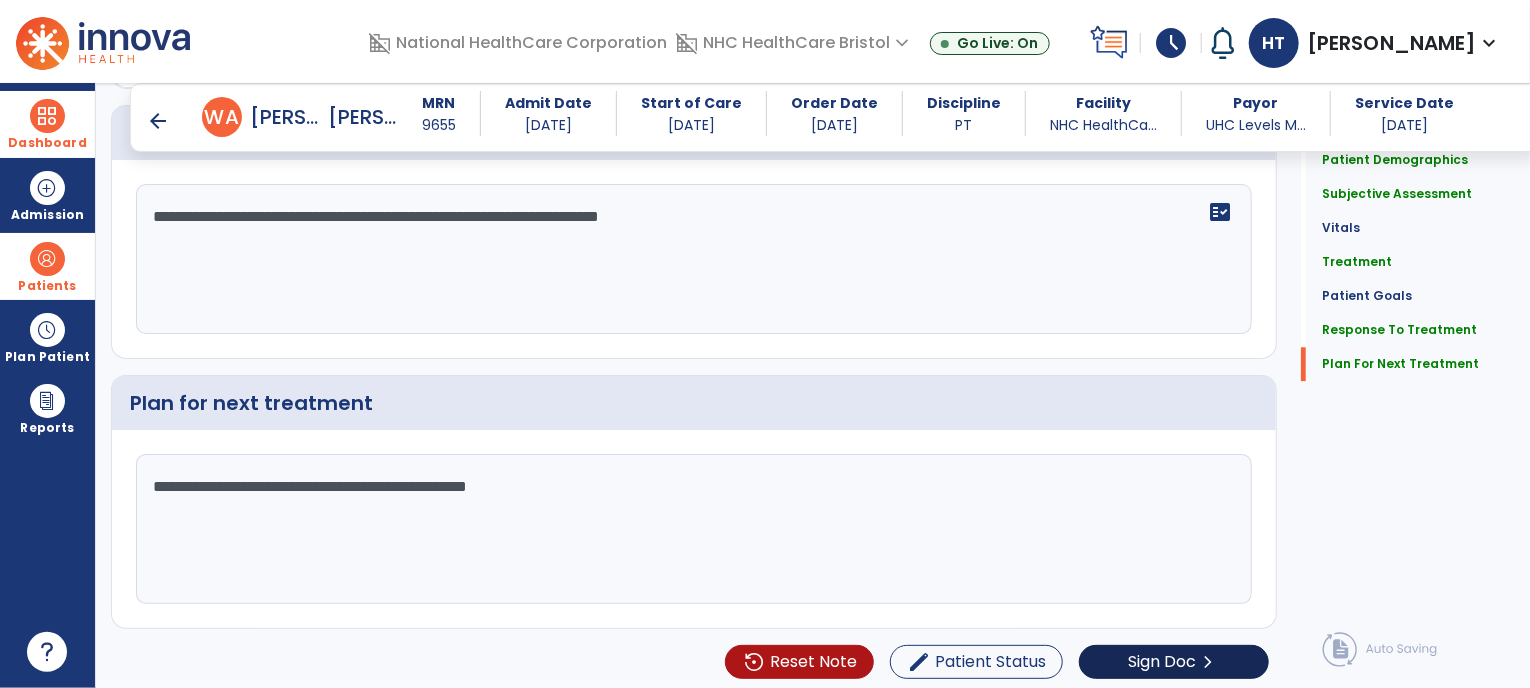 type on "**********" 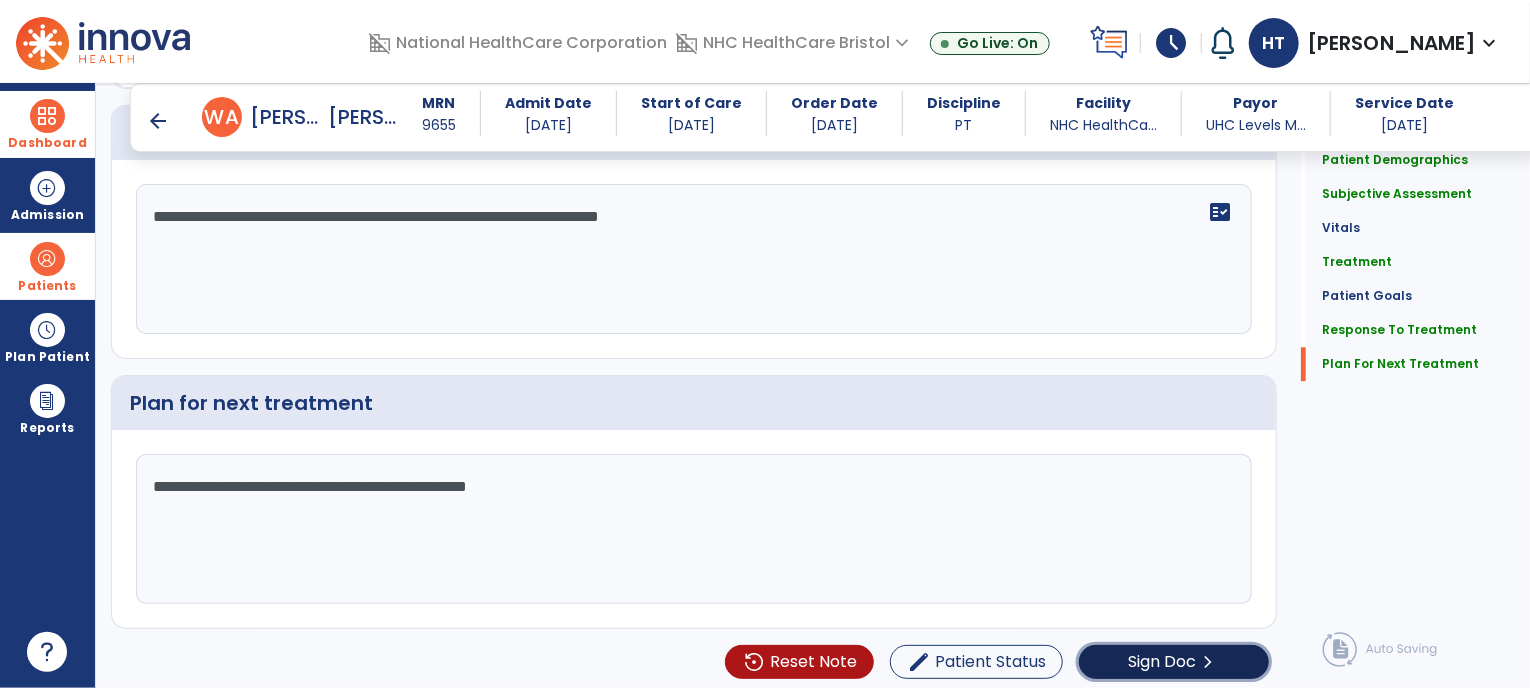 click on "Sign Doc" 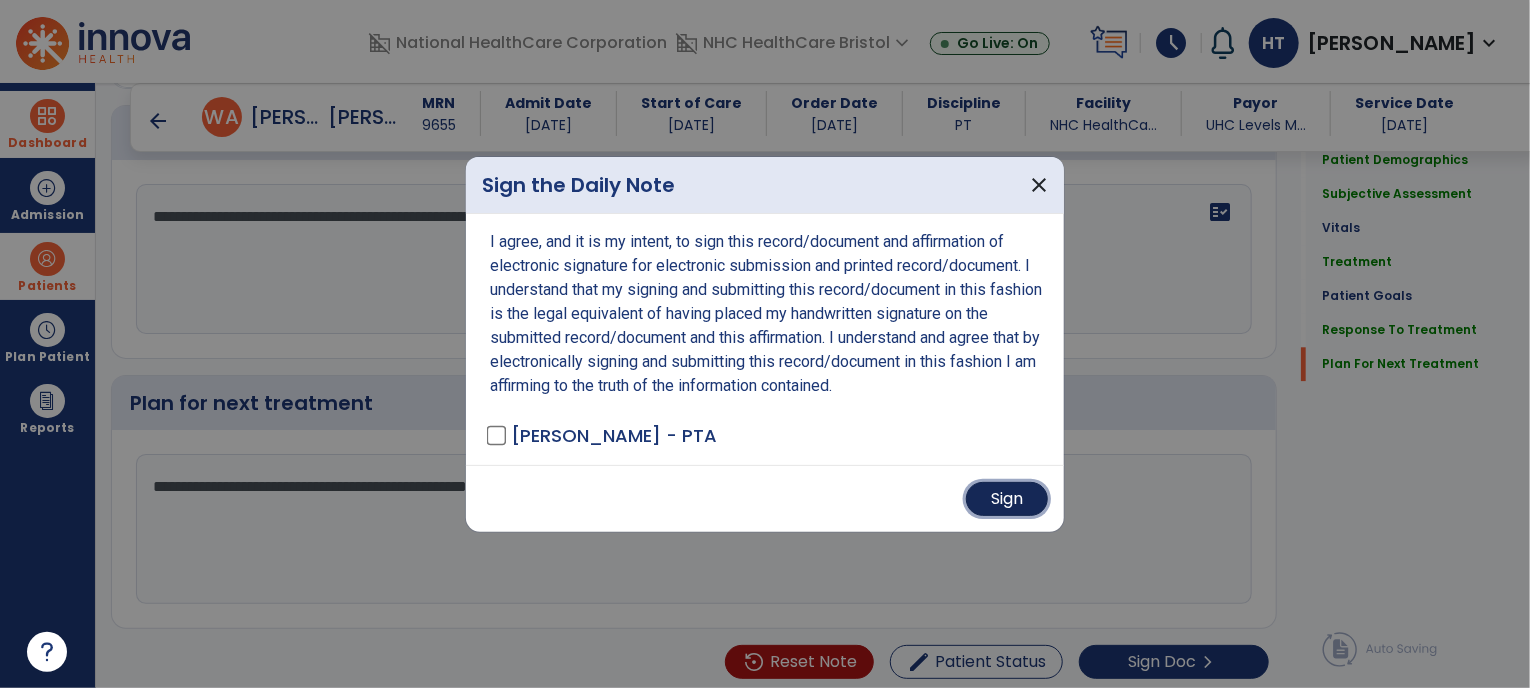 click on "Sign" at bounding box center (1007, 499) 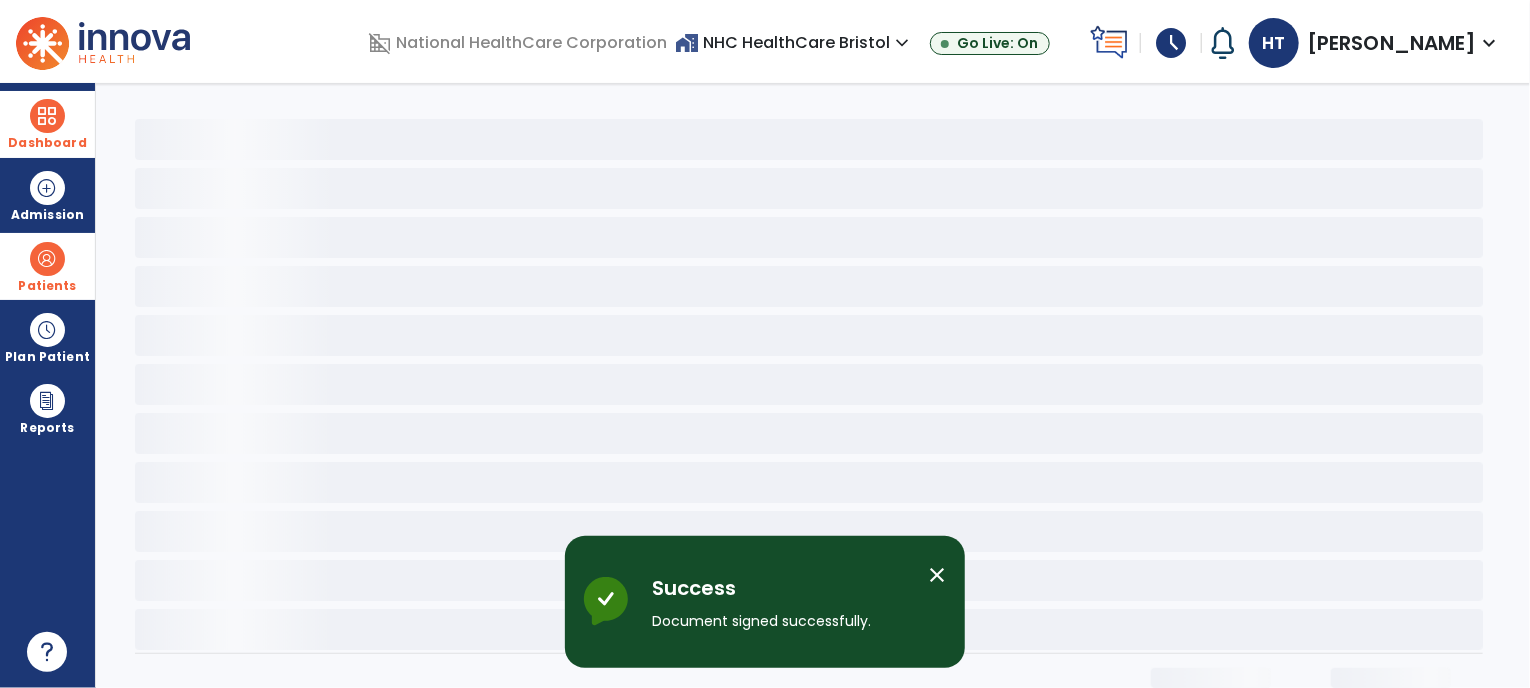 scroll, scrollTop: 0, scrollLeft: 0, axis: both 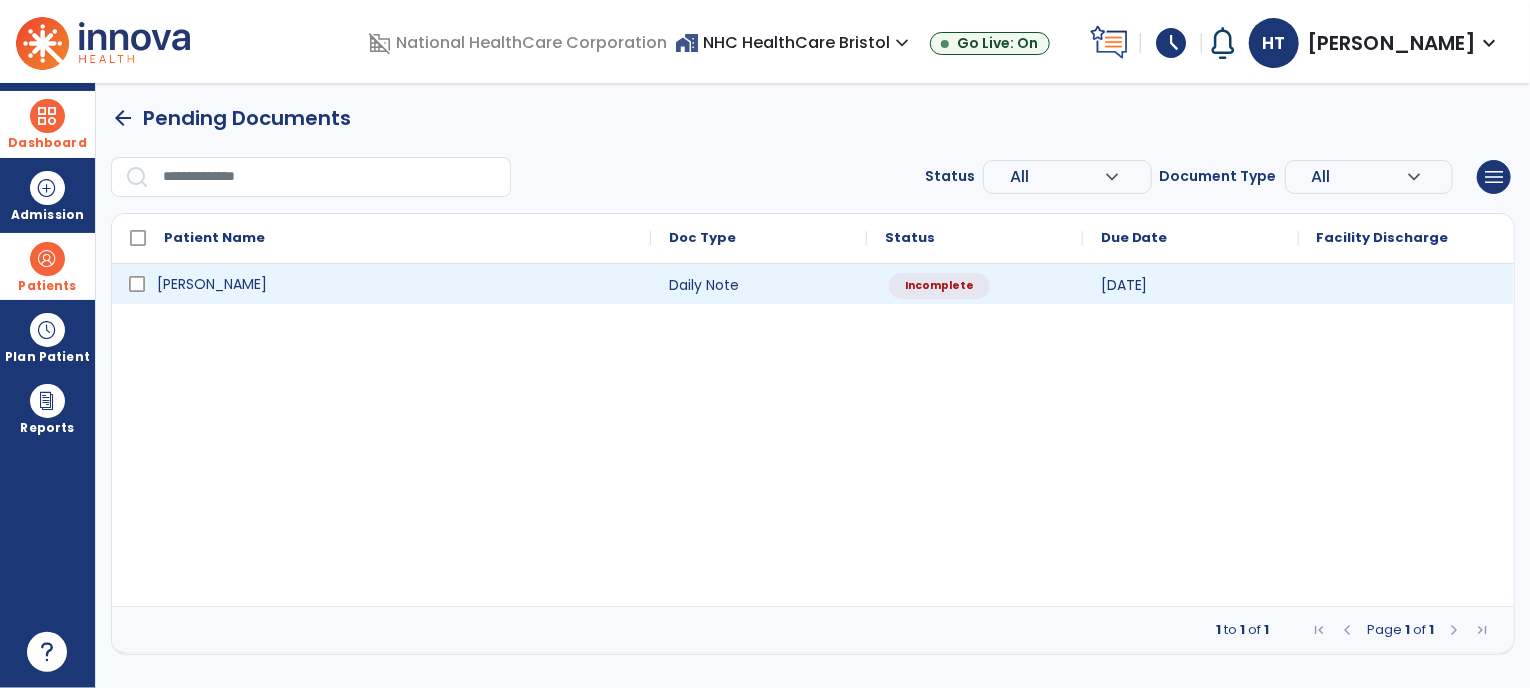 click on "[PERSON_NAME]" at bounding box center (395, 284) 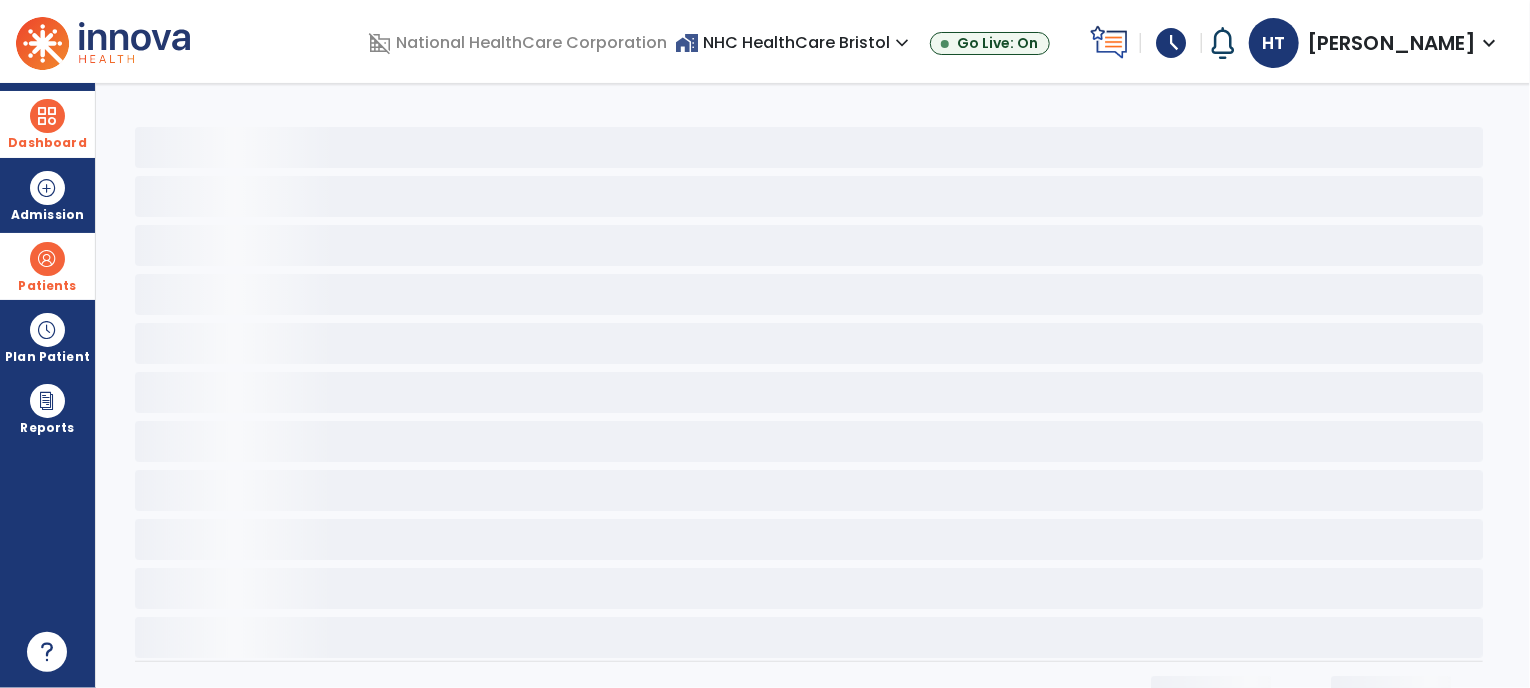 select on "*" 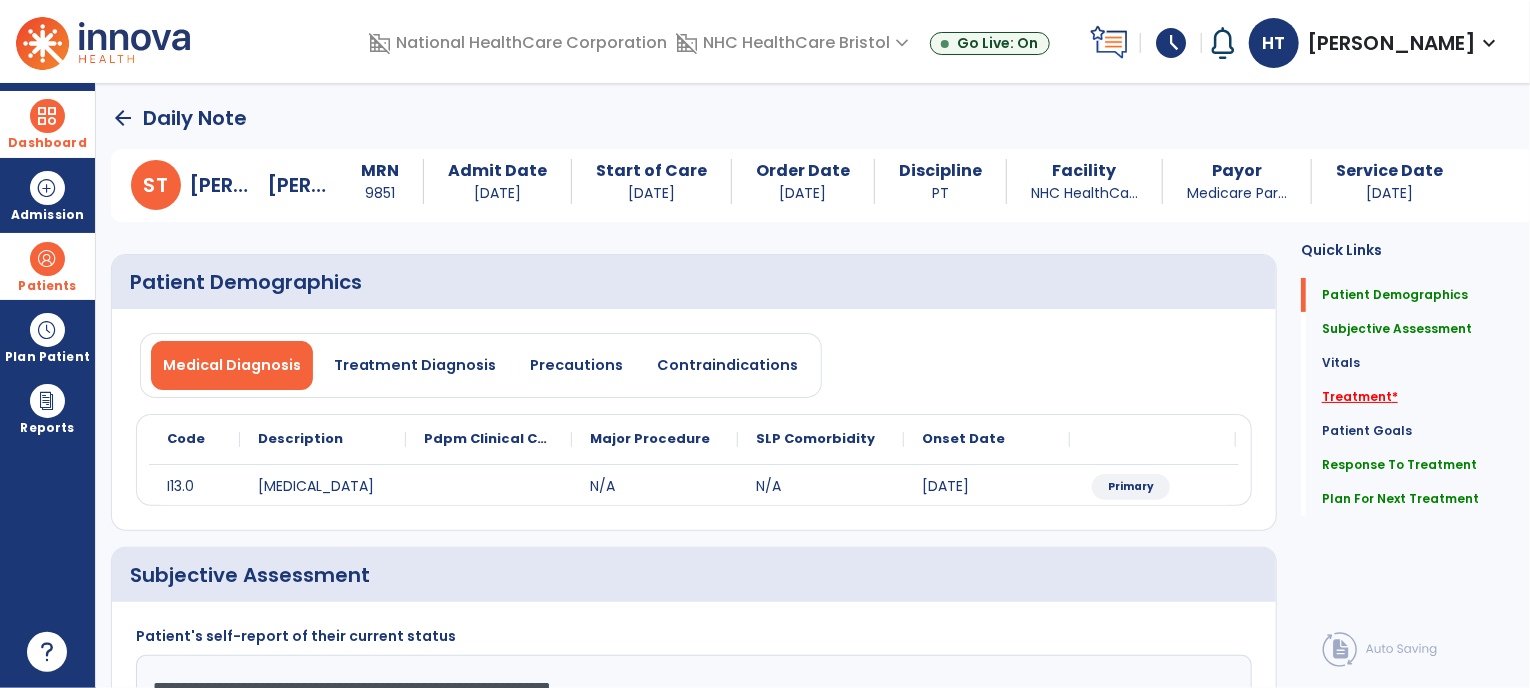 click on "Treatment   *" 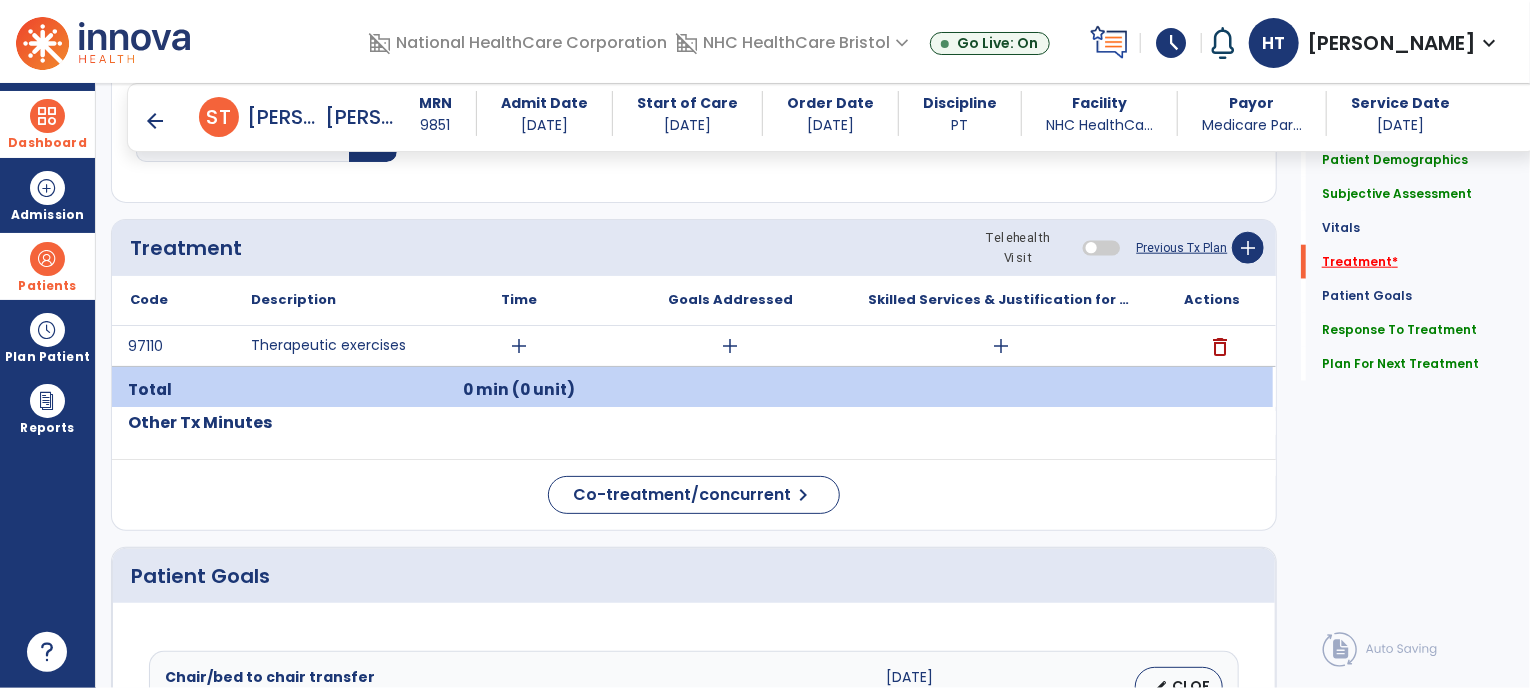 scroll, scrollTop: 1036, scrollLeft: 0, axis: vertical 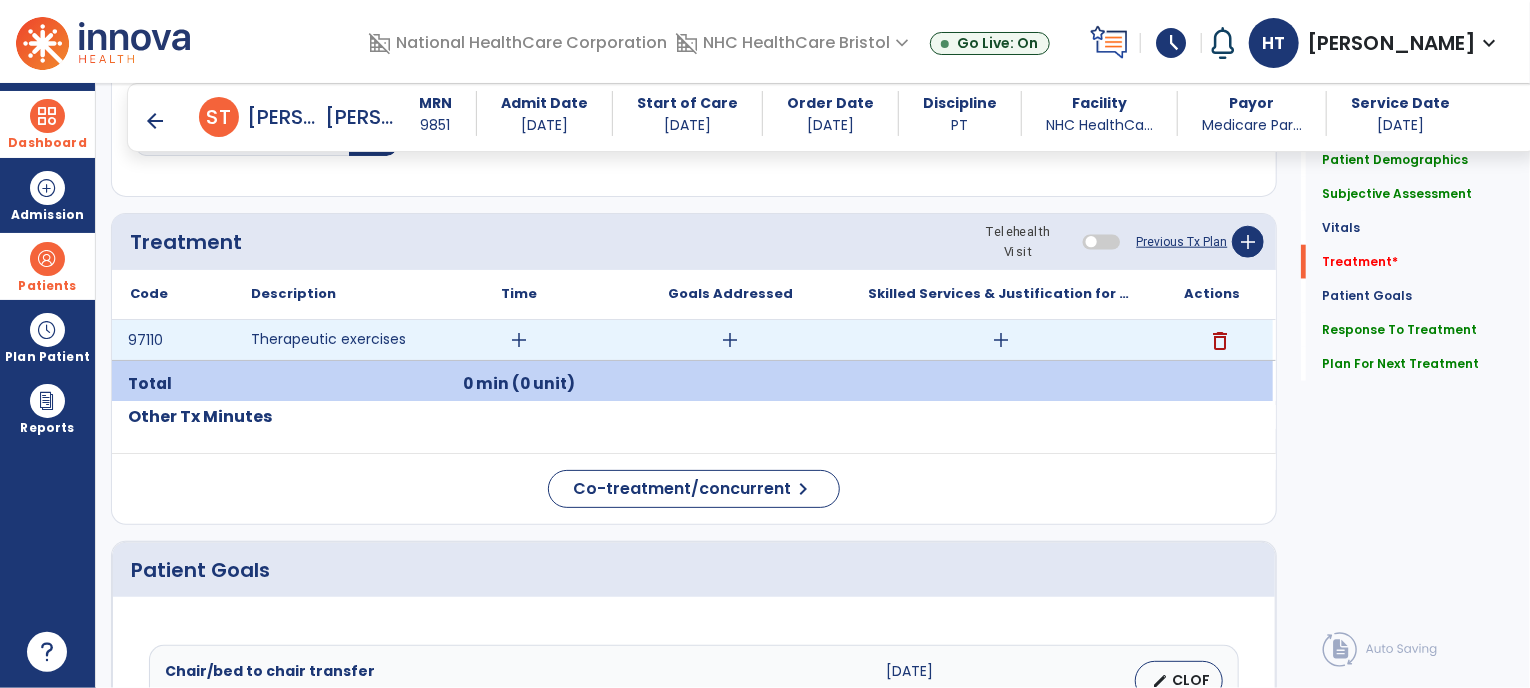 click on "add" at bounding box center [519, 340] 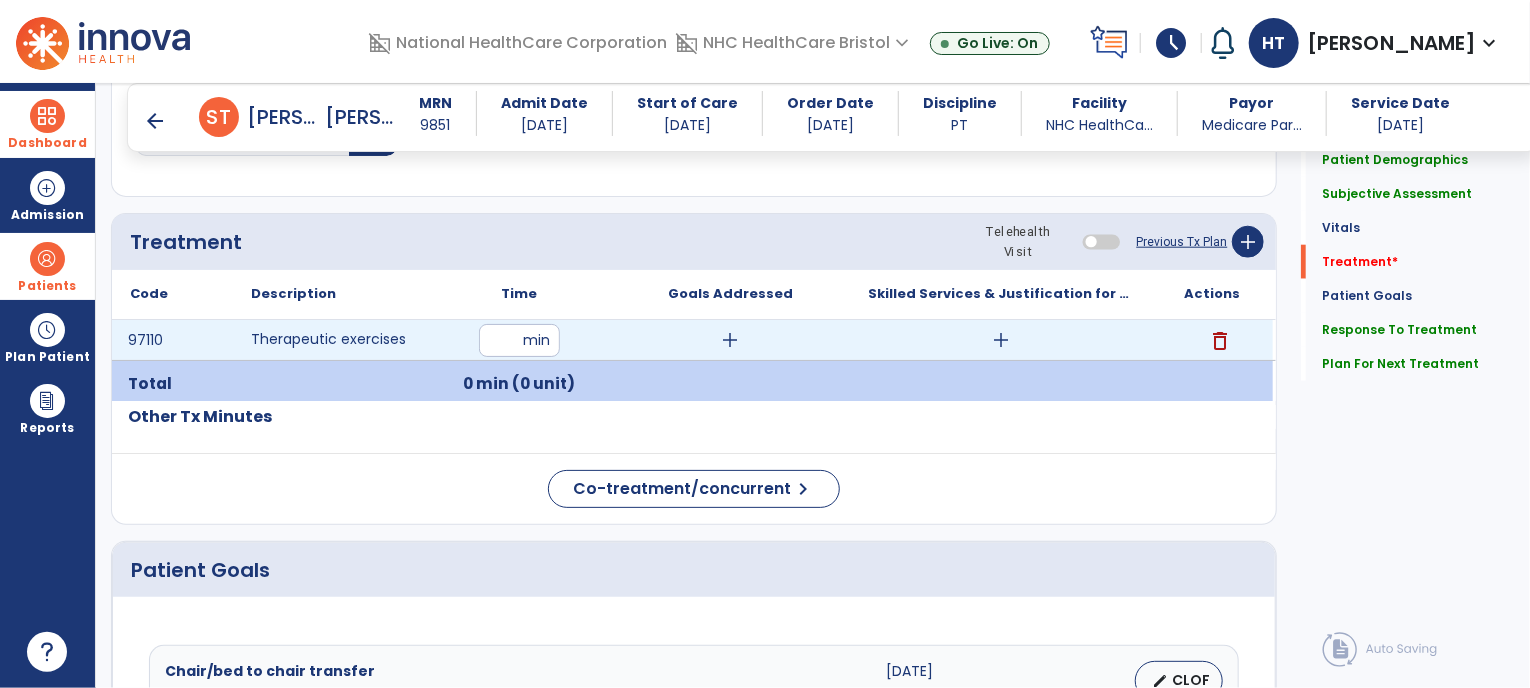 type on "**" 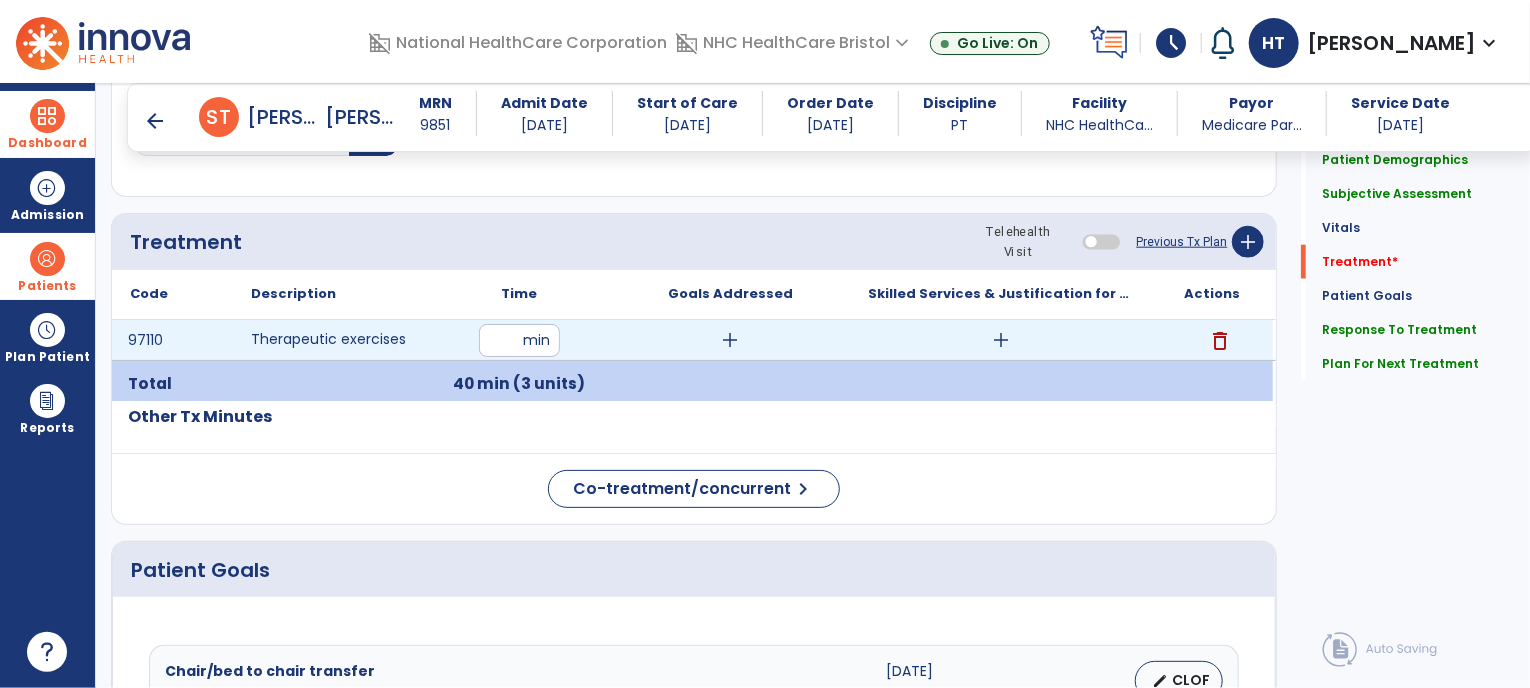 click on "add" at bounding box center (1001, 340) 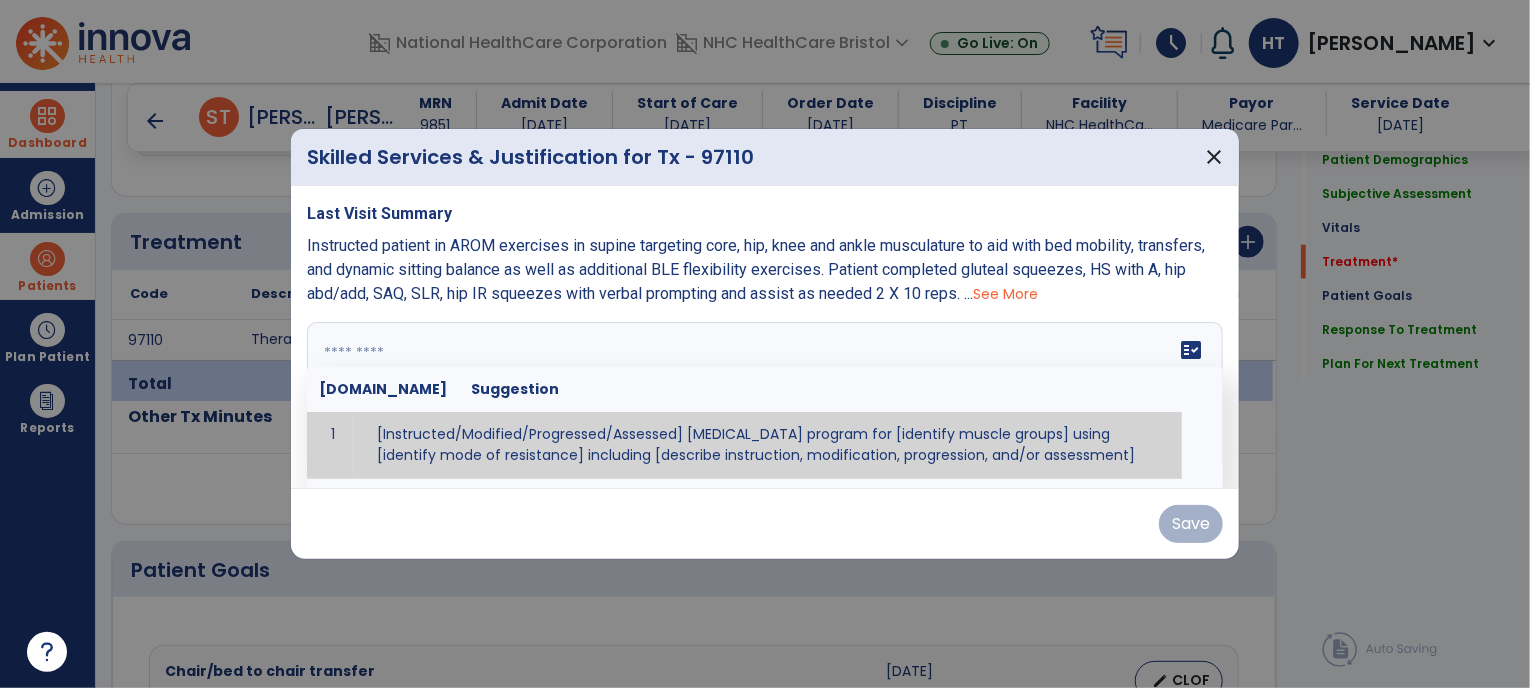 click on "fact_check  [DOMAIN_NAME] Suggestion 1 [Instructed/Modified/Progressed/Assessed] [MEDICAL_DATA] program for [identify muscle groups] using [identify mode of resistance] including [describe instruction, modification, progression, and/or assessment] 2 [Instructed/Modified/Progressed/Assessed] aerobic exercise program using [identify equipment/mode] including [describe instruction, modification,progression, and/or assessment] 3 [Instructed/Modified/Progressed/Assessed] [PROM/A/AROM/AROM] program for [identify joint movements] using [contract-relax, over-pressure, inhibitory techniques, other] 4 [Assessed/Tested] aerobic capacity with administration of [aerobic capacity test]" at bounding box center [765, 397] 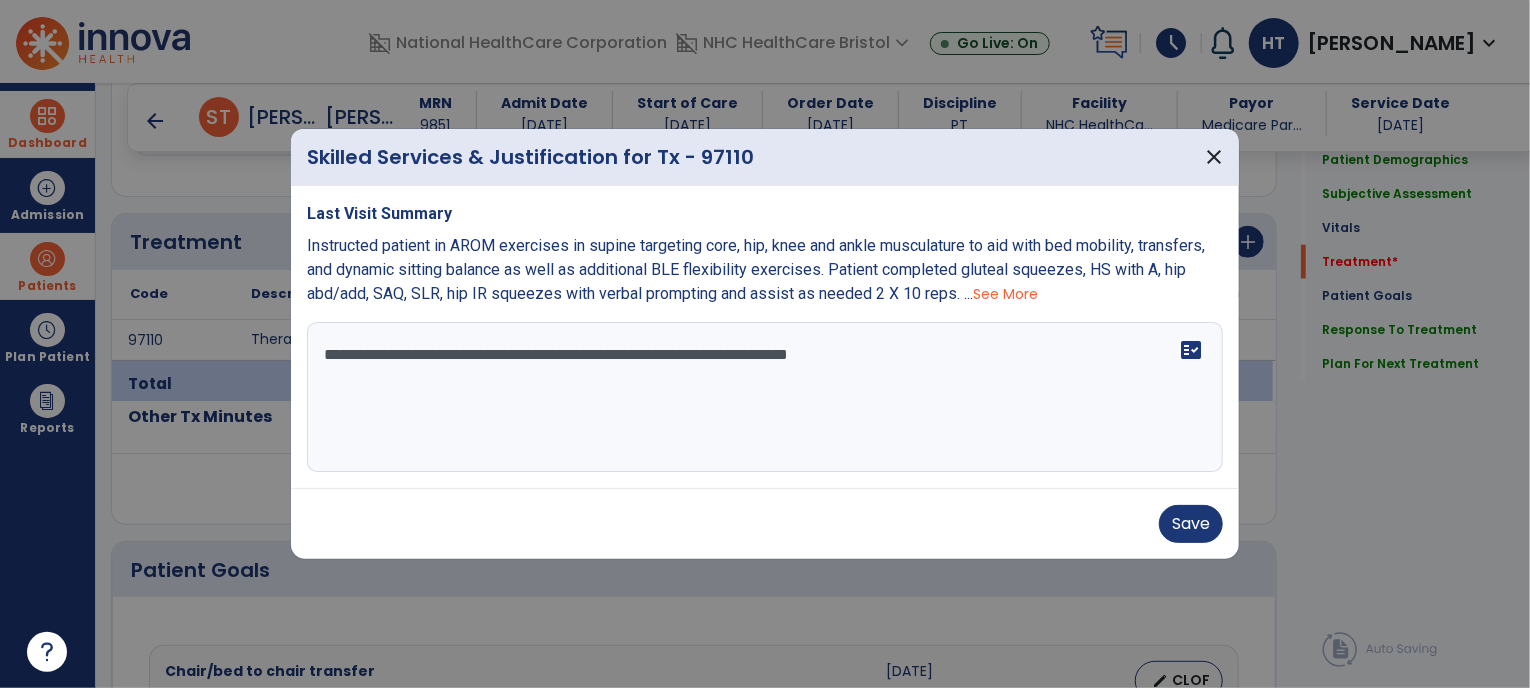 click on "**********" at bounding box center (765, 397) 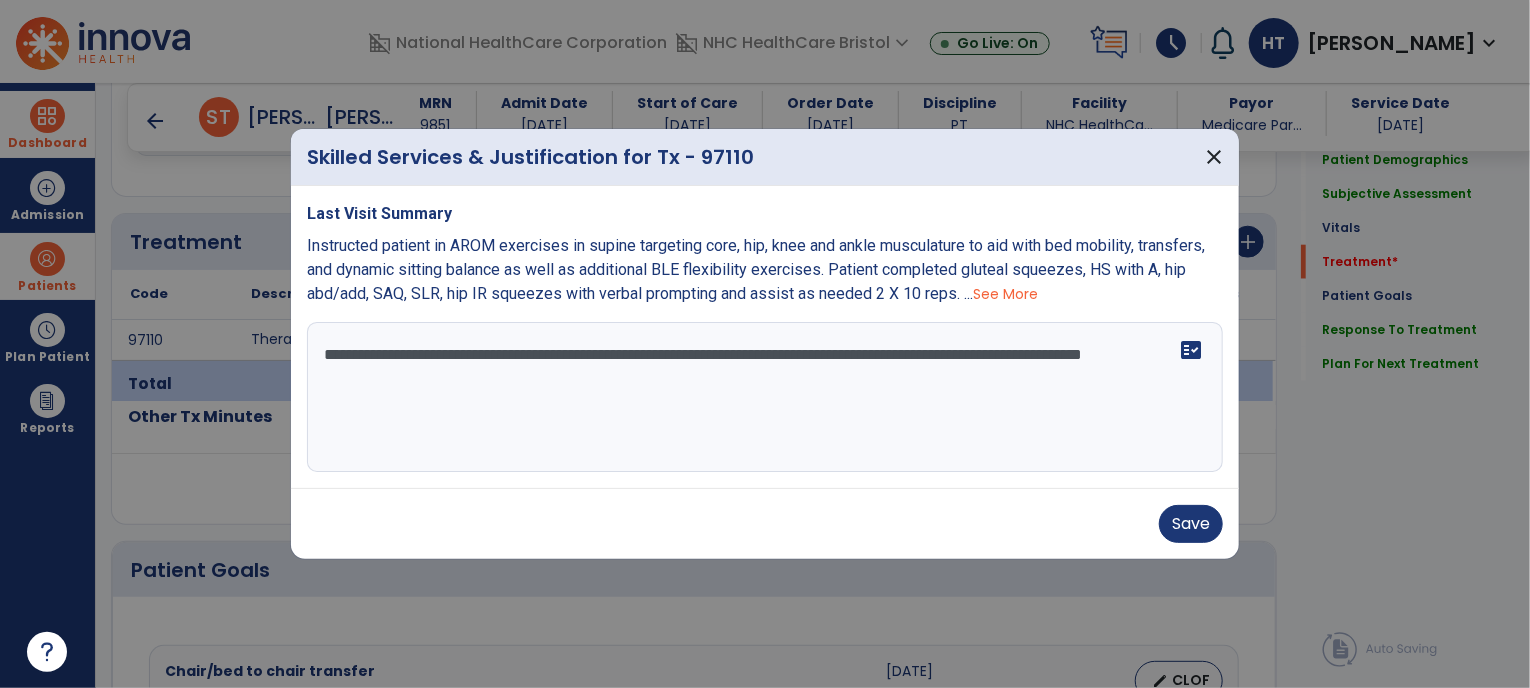 click on "**********" at bounding box center (765, 397) 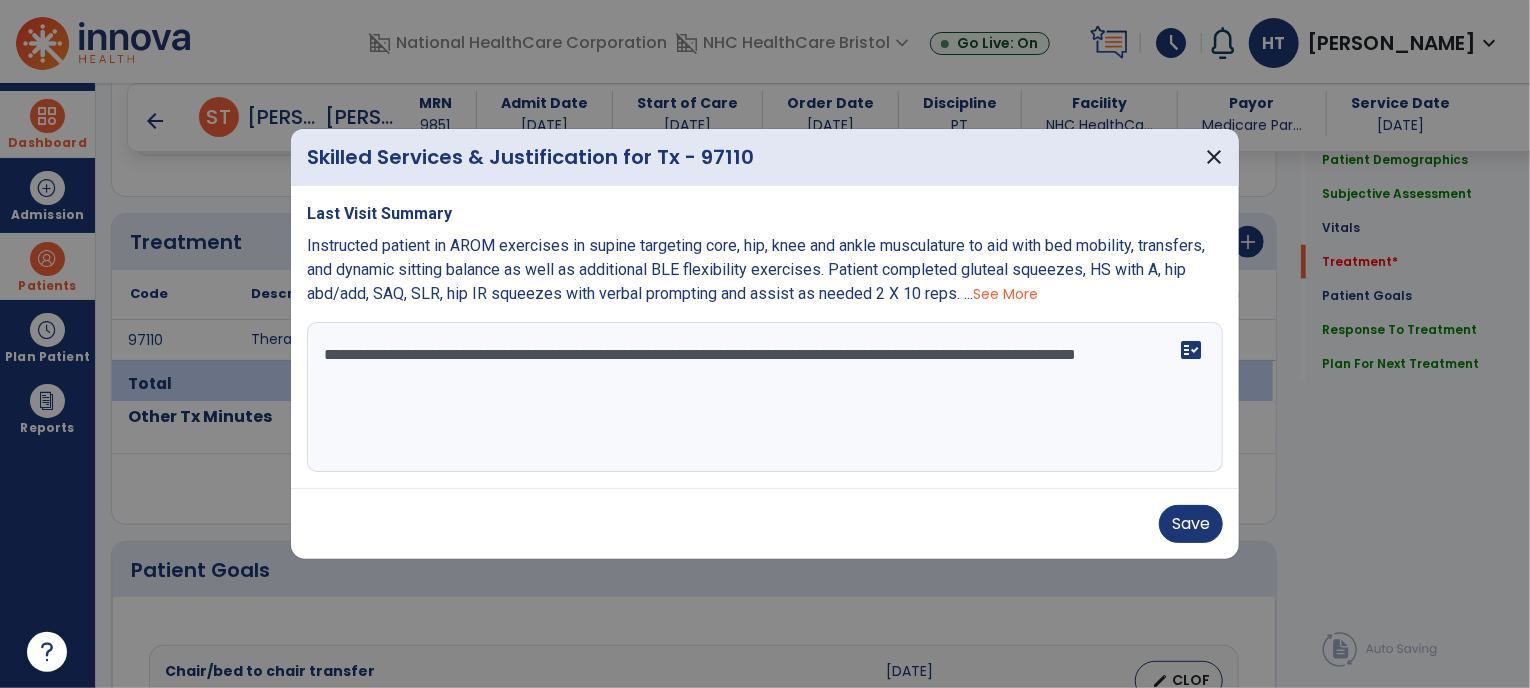 click on "**********" at bounding box center [765, 397] 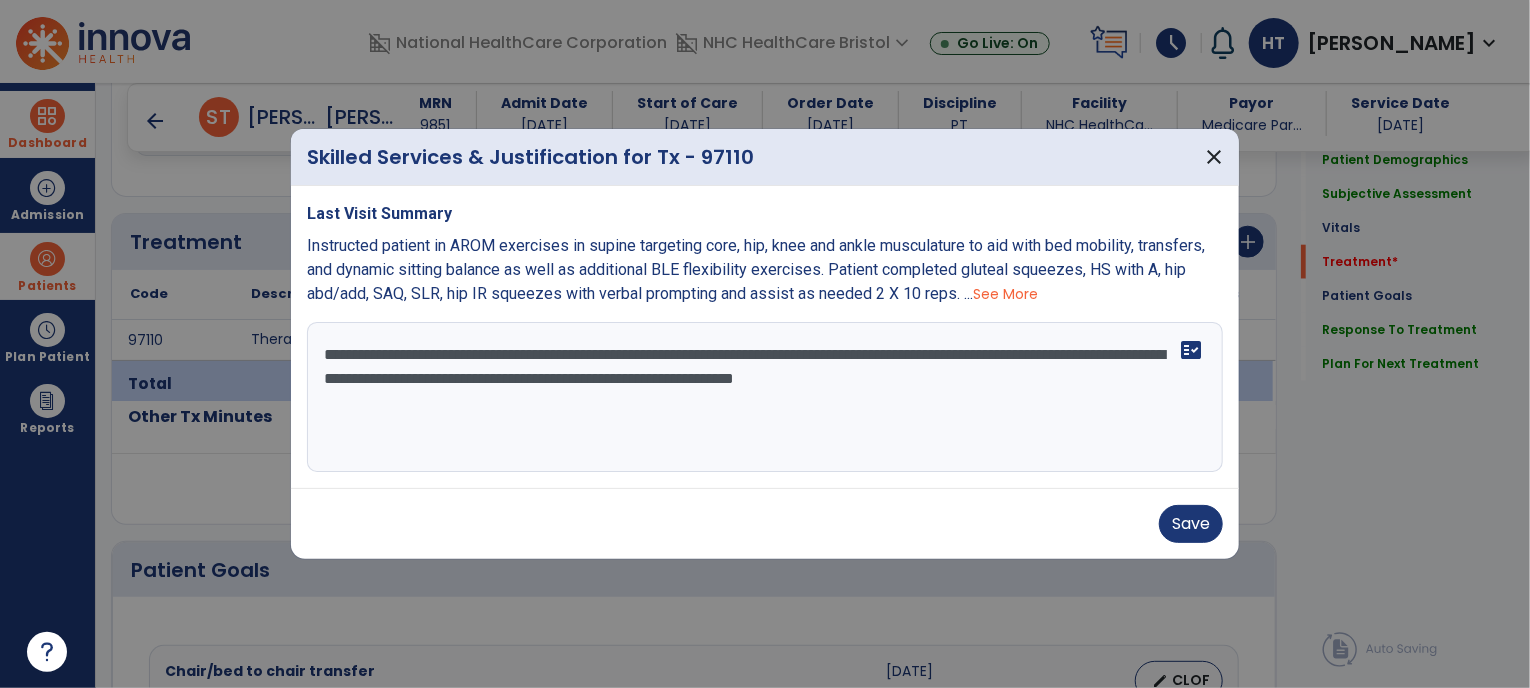 type on "**********" 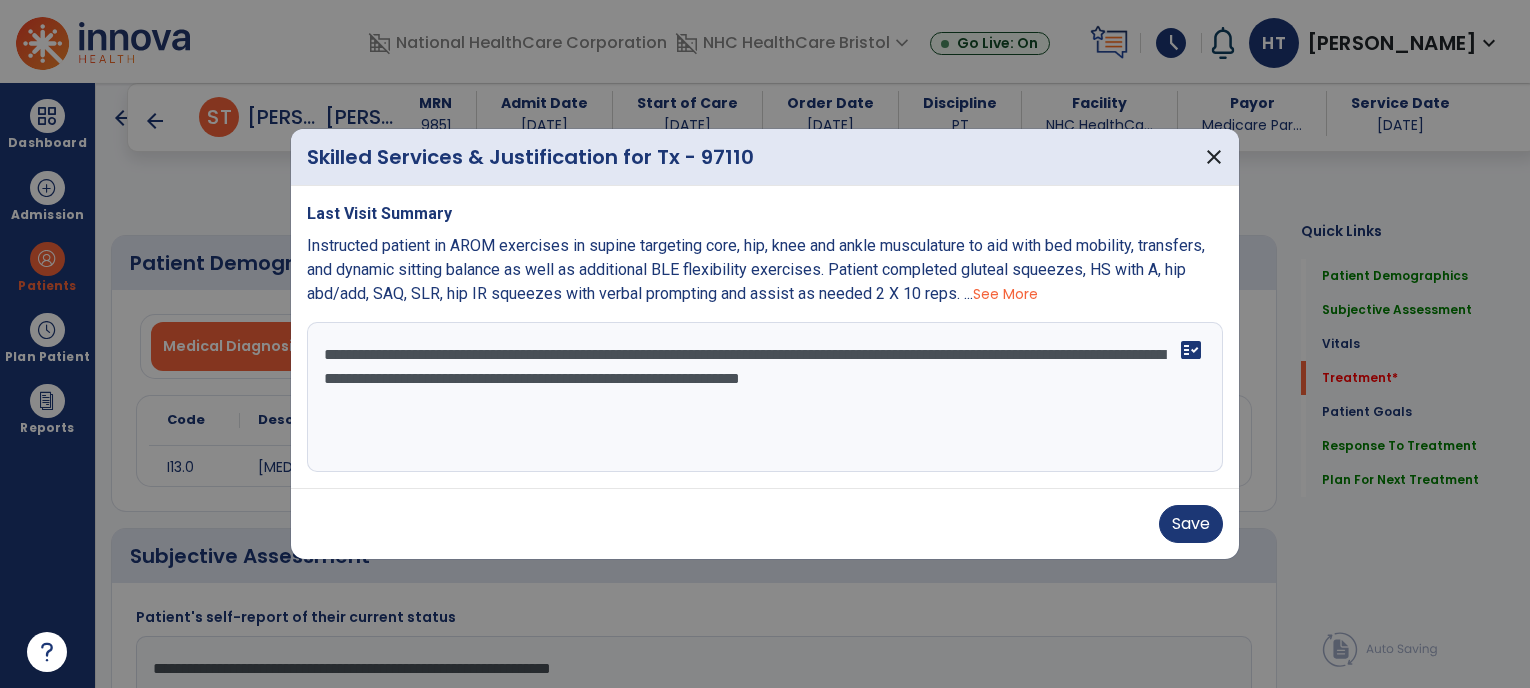 select on "*" 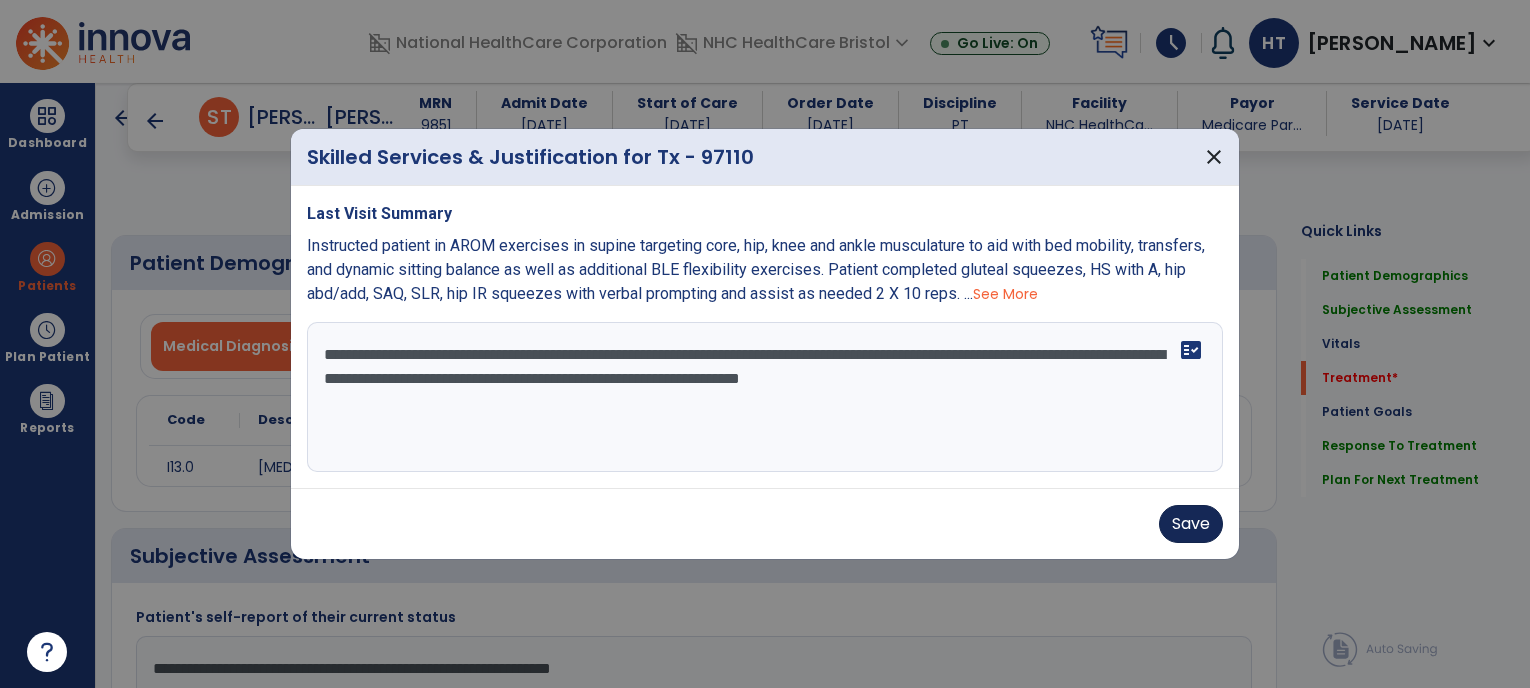 scroll, scrollTop: 0, scrollLeft: 0, axis: both 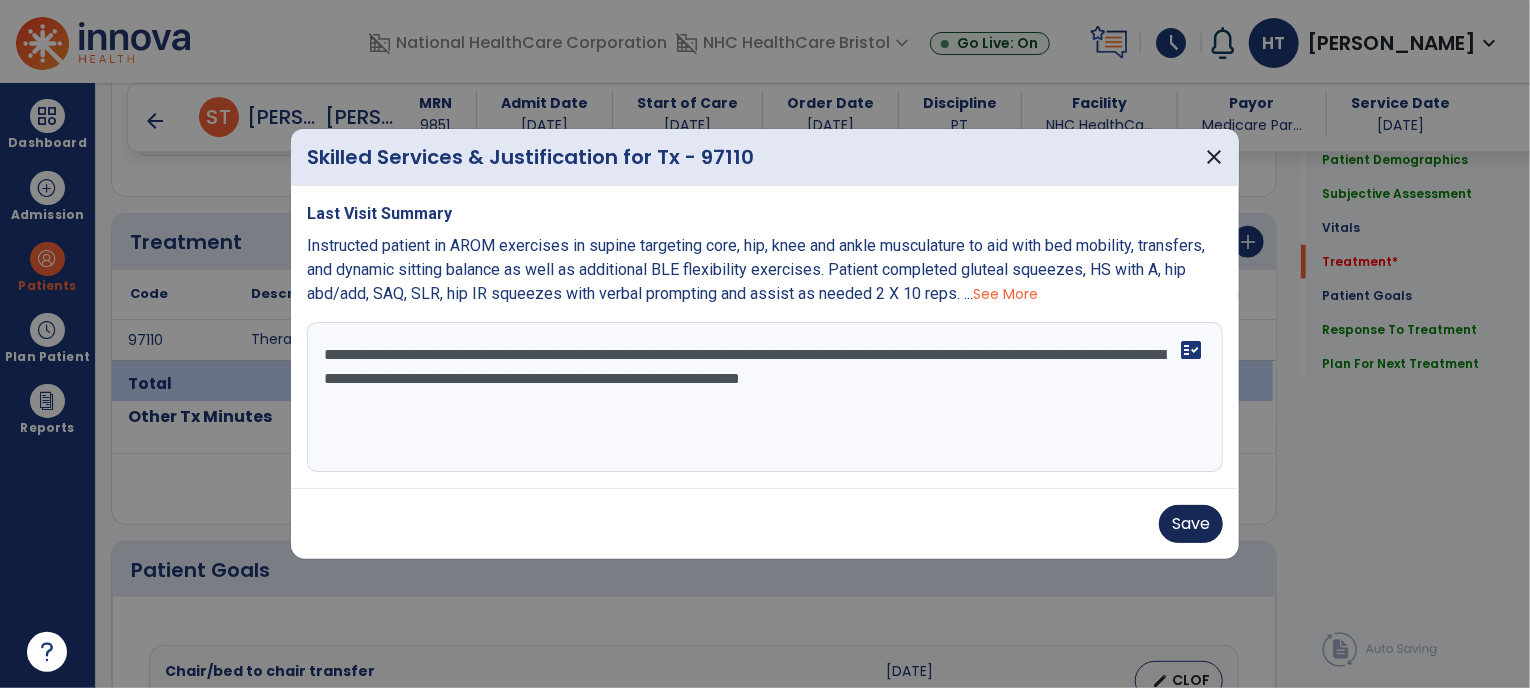type on "**********" 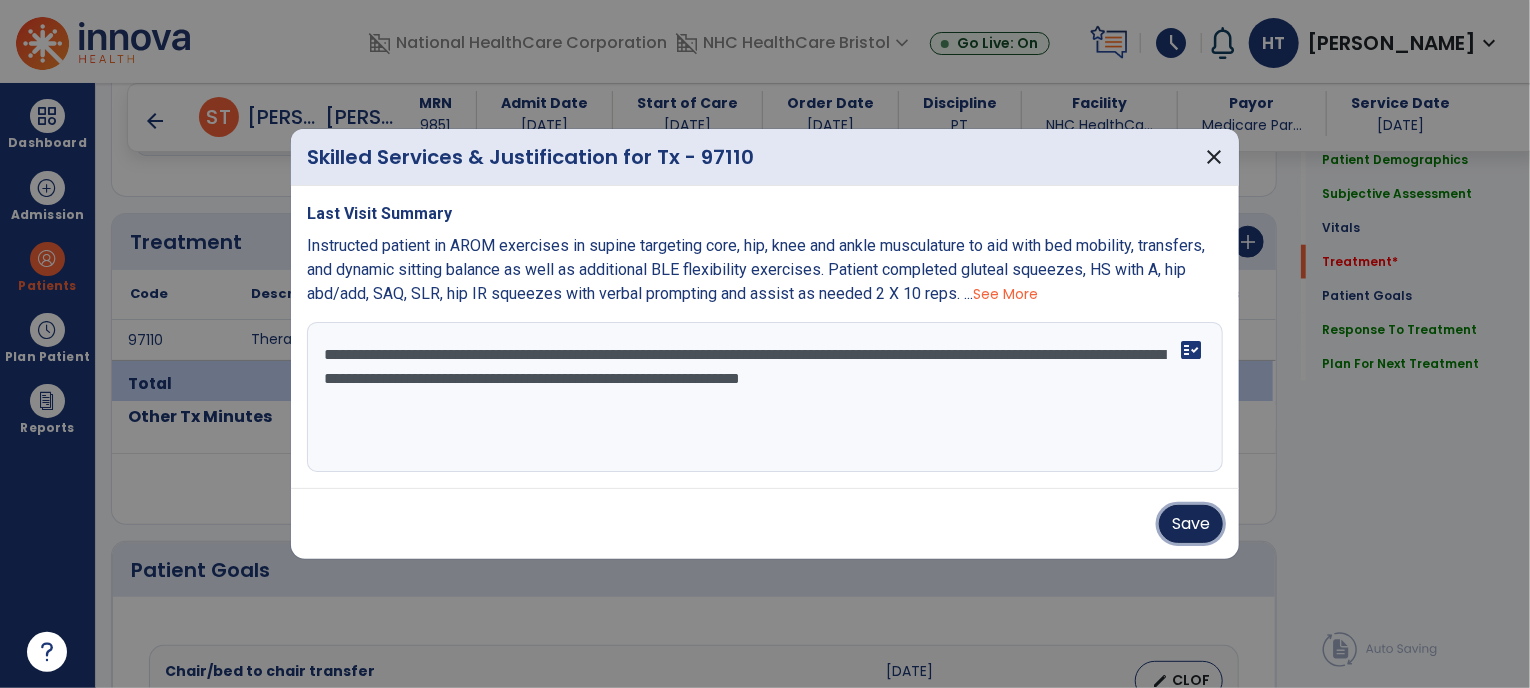 click on "Save" at bounding box center [1191, 524] 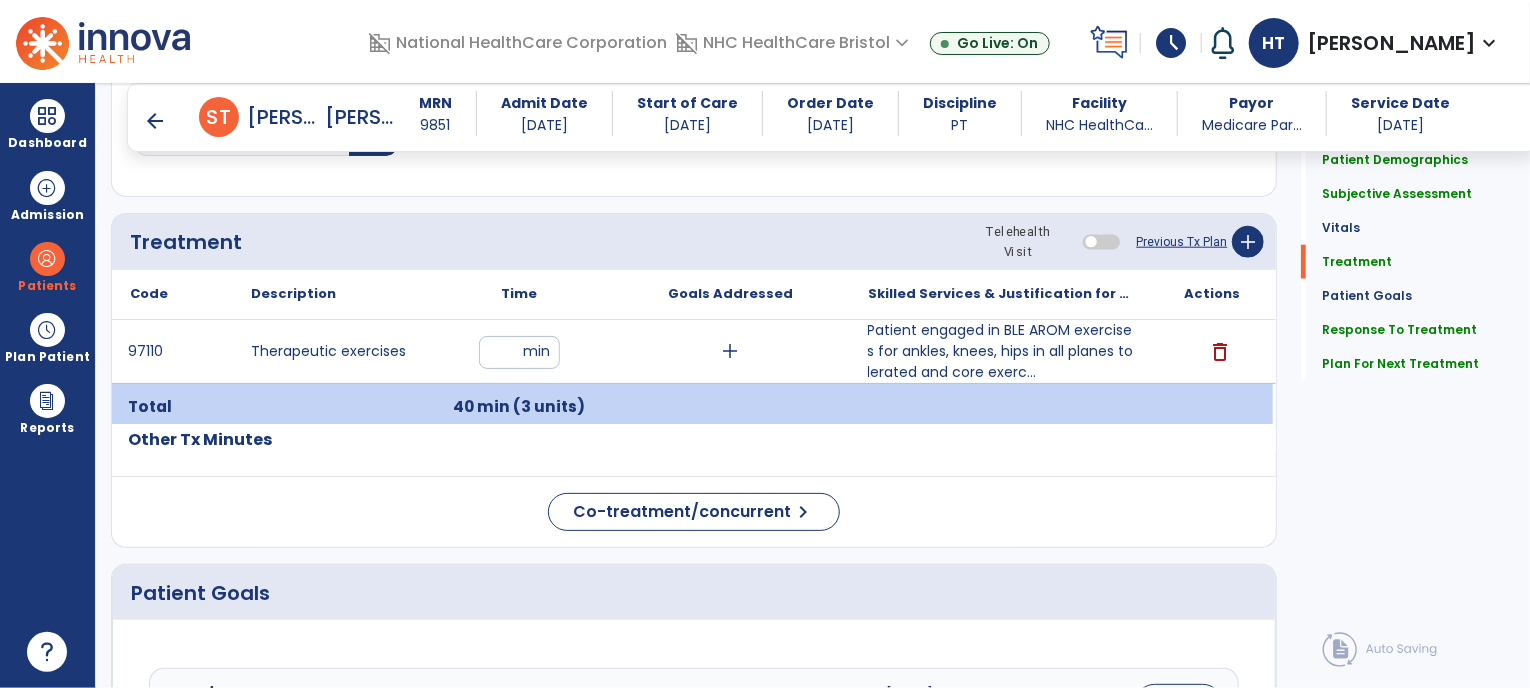scroll, scrollTop: 1085, scrollLeft: 0, axis: vertical 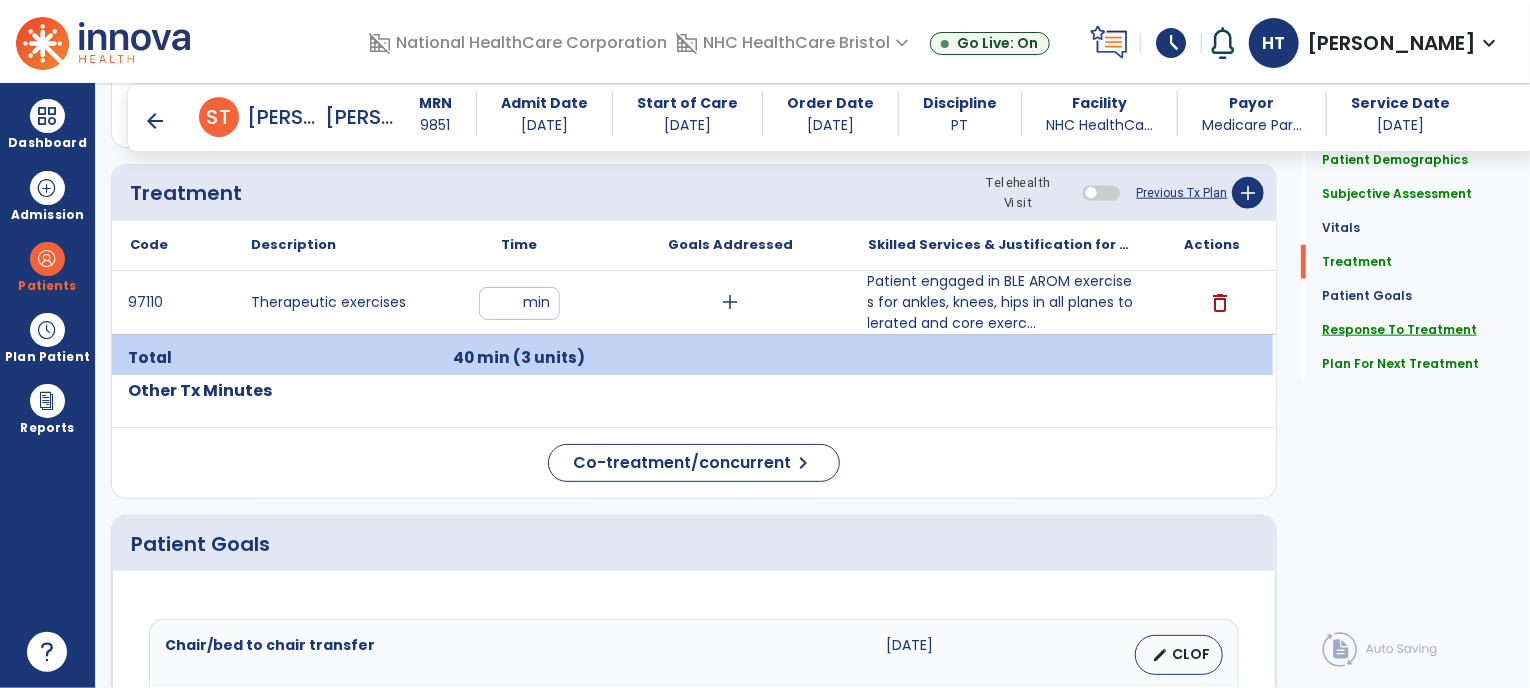 click on "Response To Treatment" 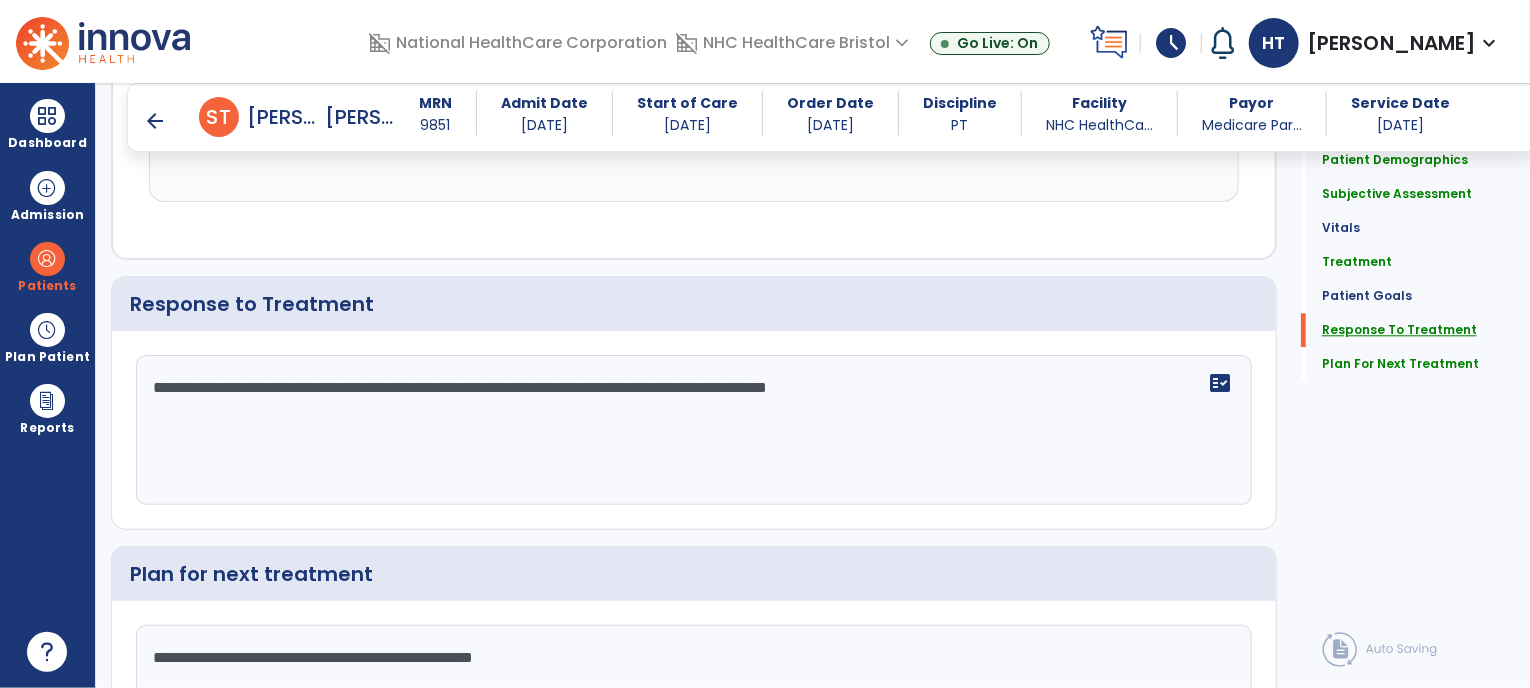 scroll, scrollTop: 2416, scrollLeft: 0, axis: vertical 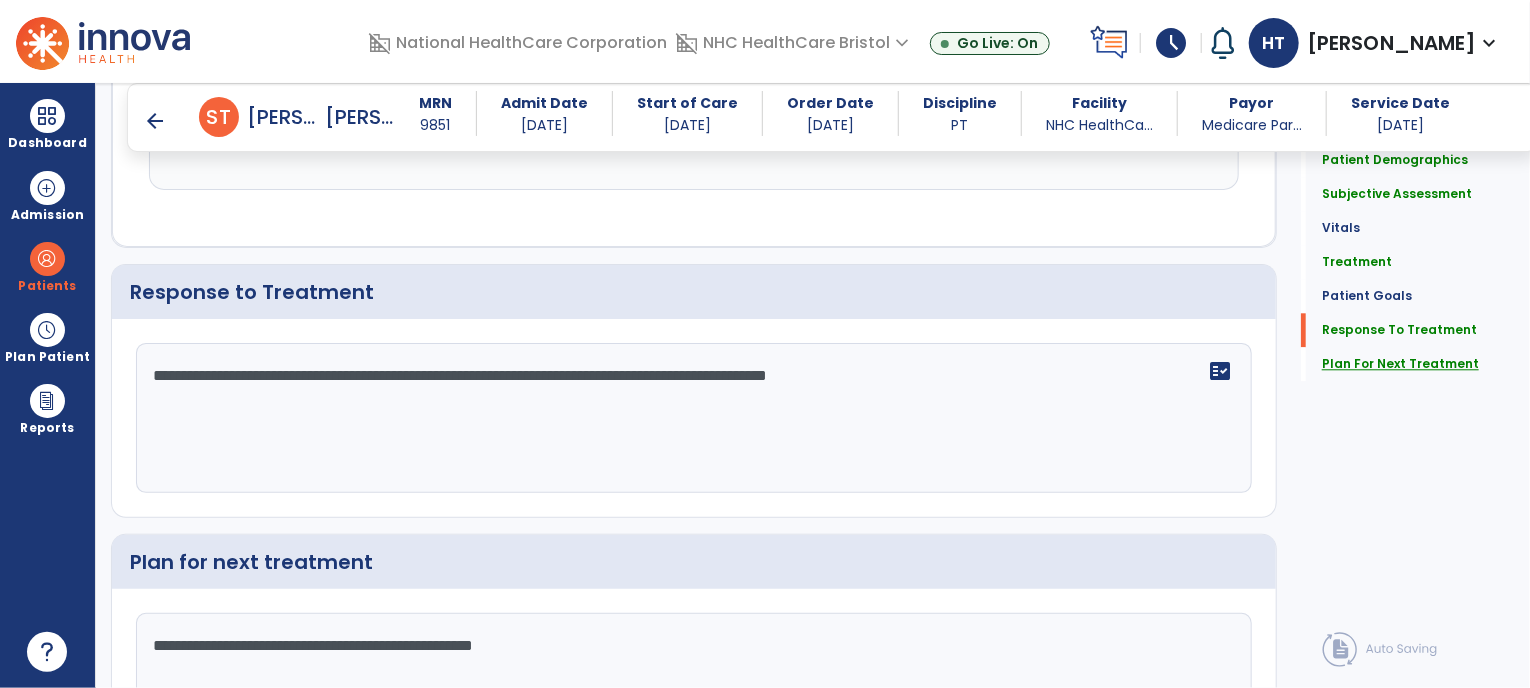 click on "Plan For Next Treatment" 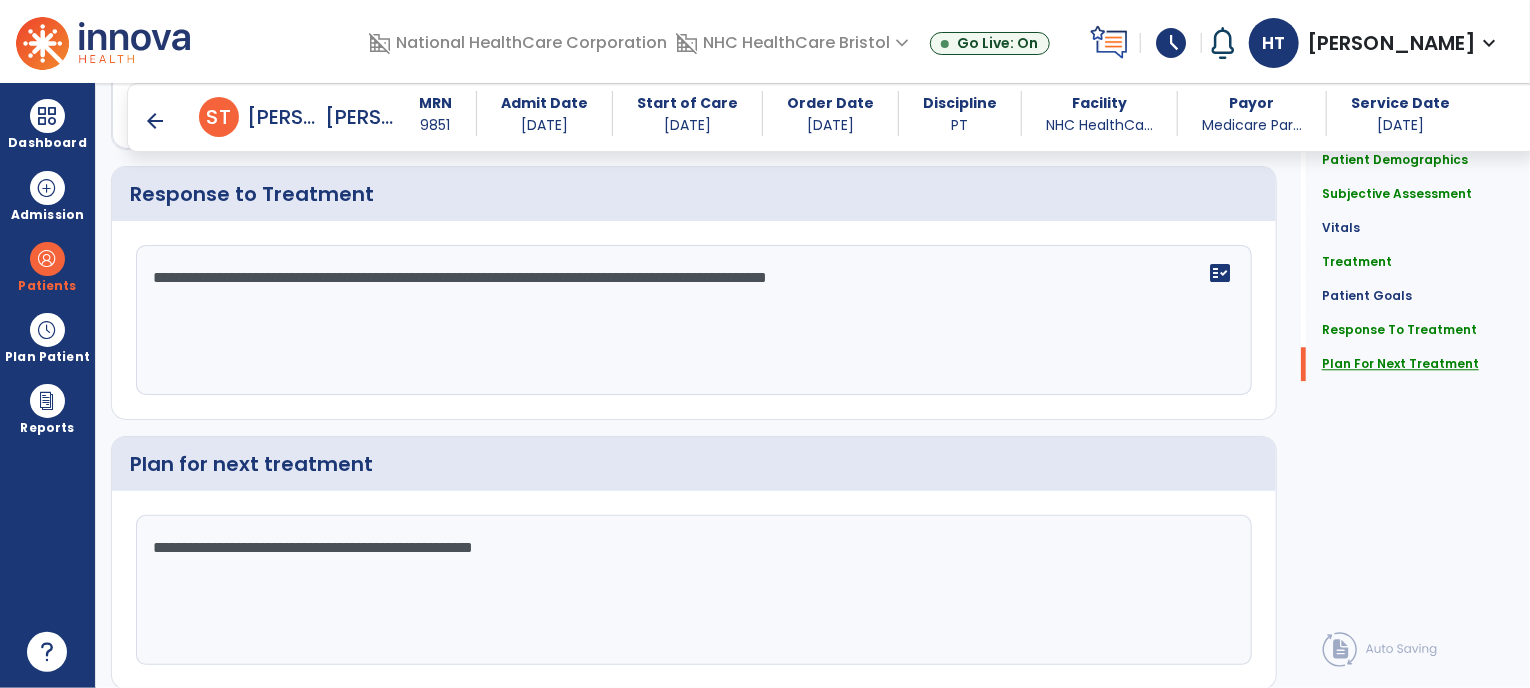 scroll, scrollTop: 2575, scrollLeft: 0, axis: vertical 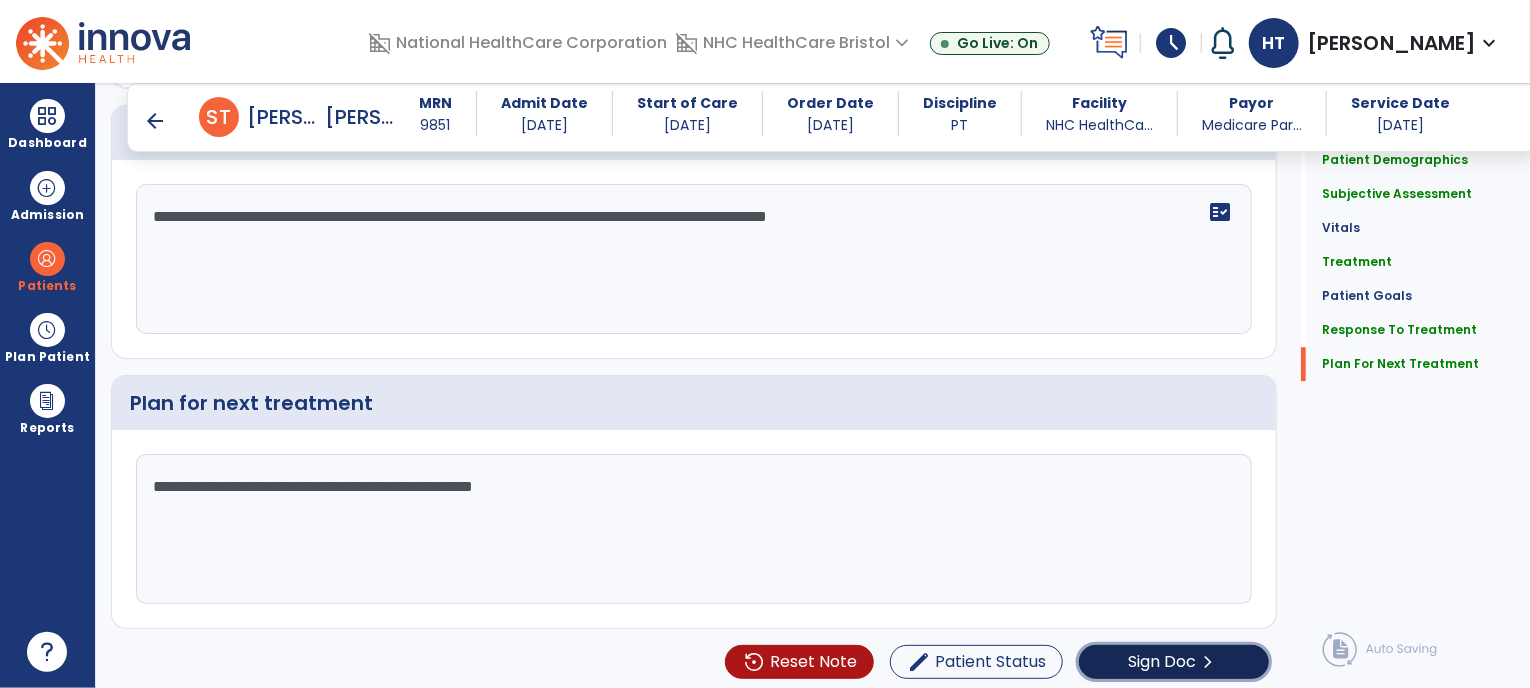 click on "chevron_right" 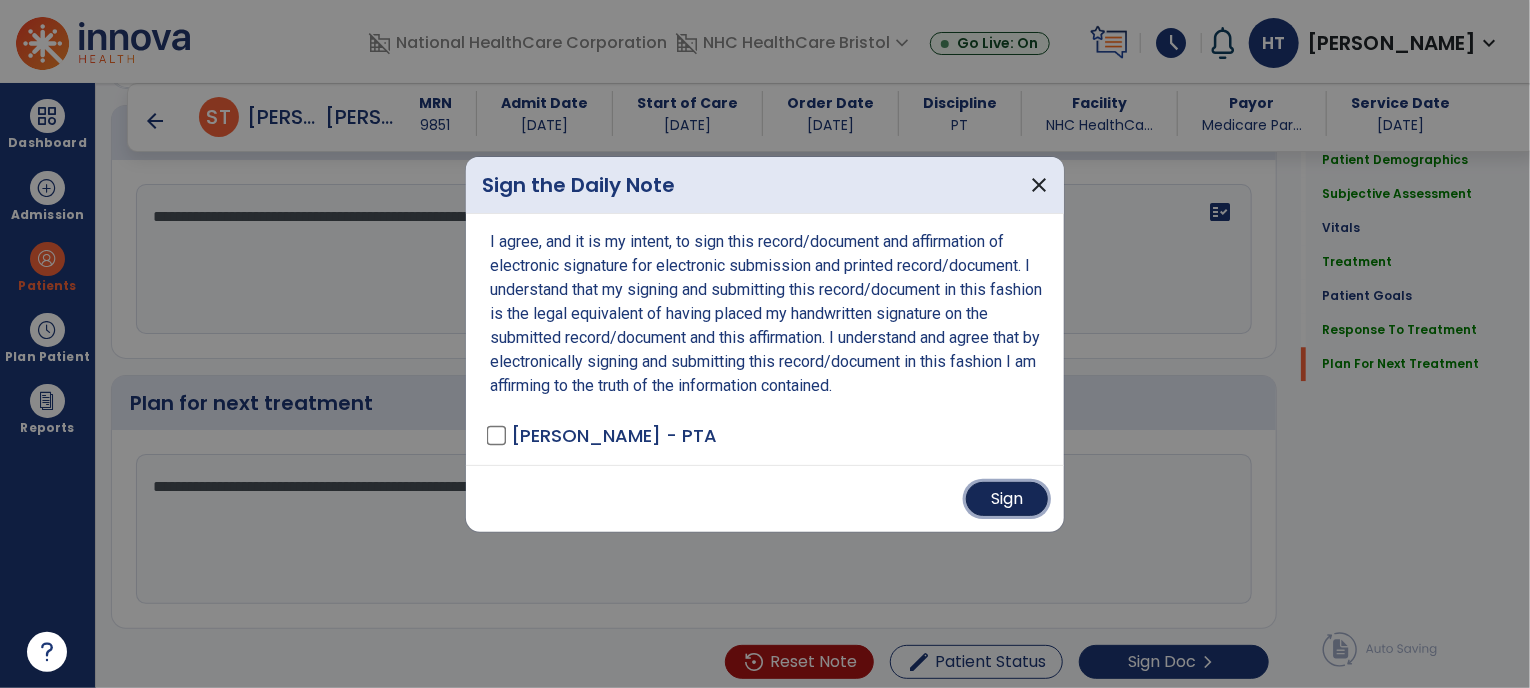 click on "Sign" at bounding box center (1007, 499) 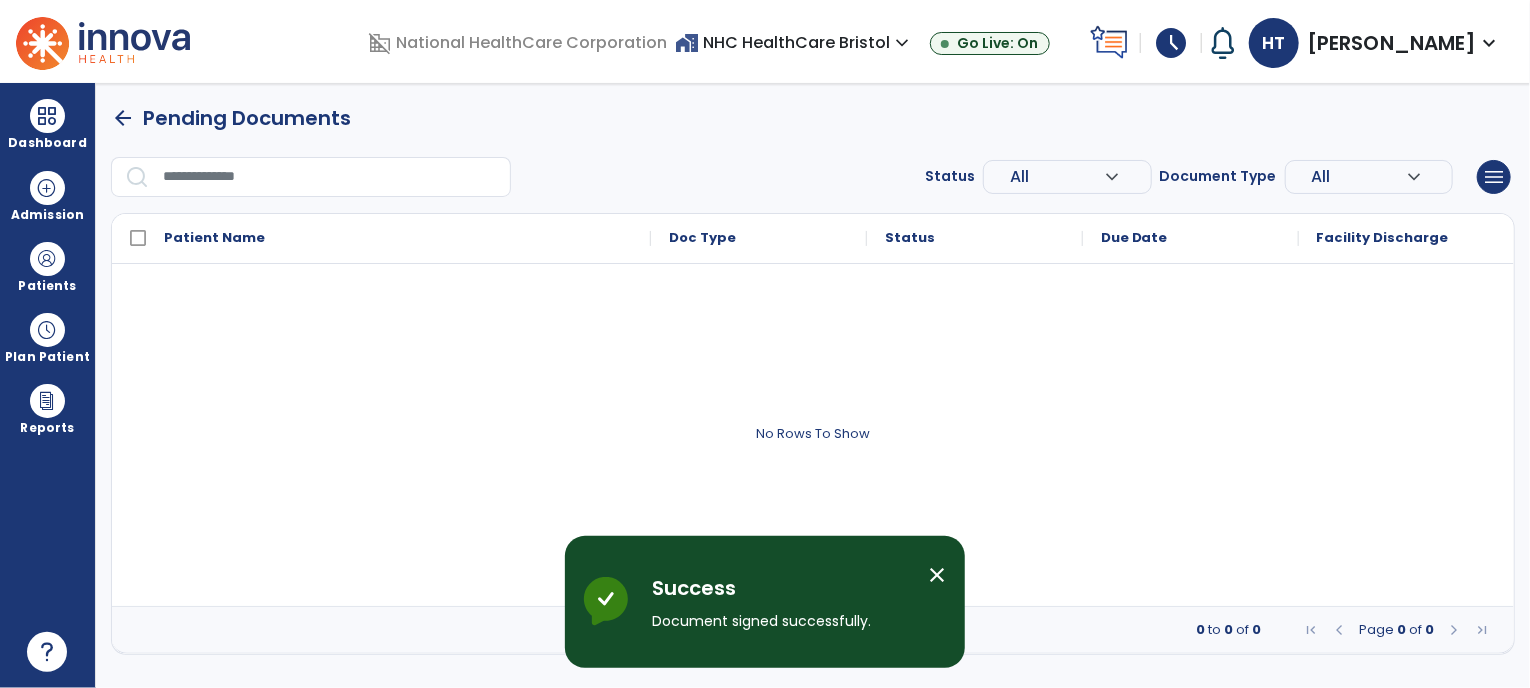 scroll, scrollTop: 0, scrollLeft: 0, axis: both 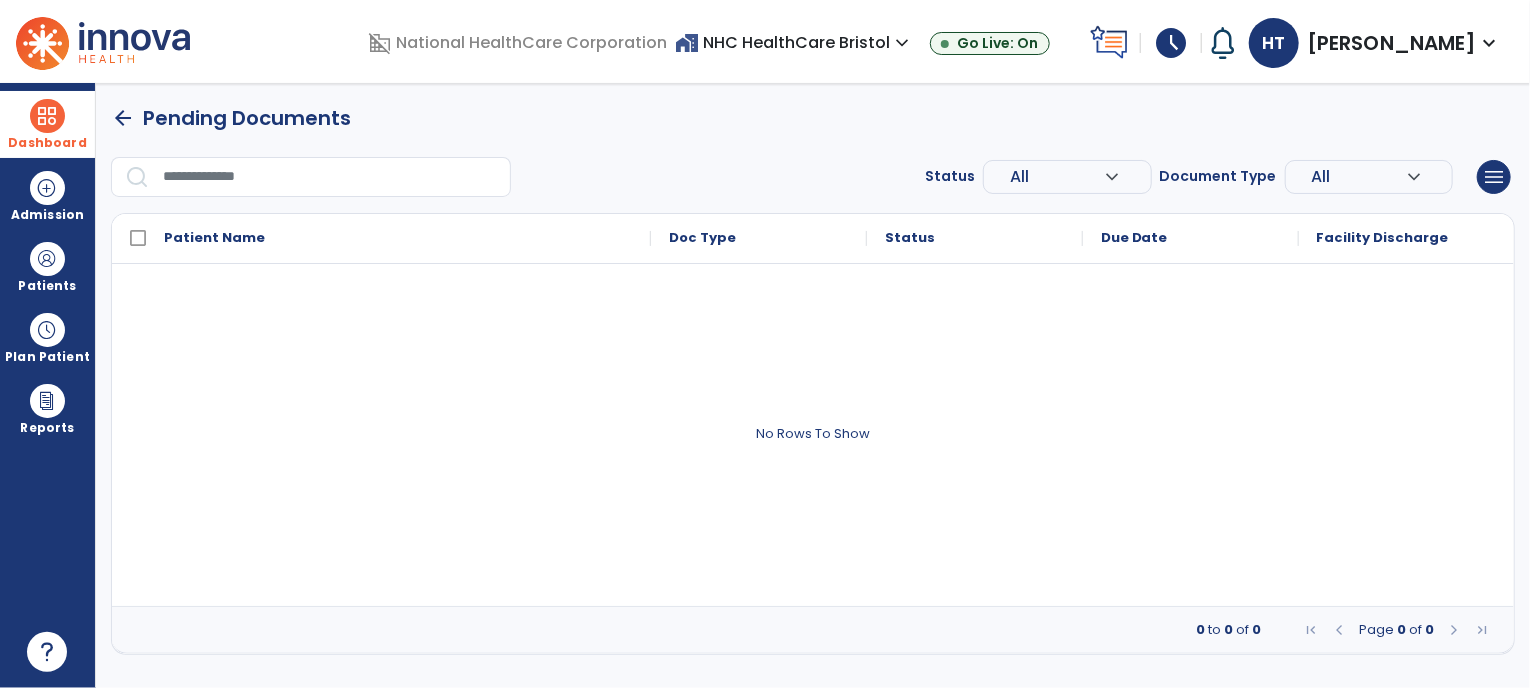 click at bounding box center [47, 116] 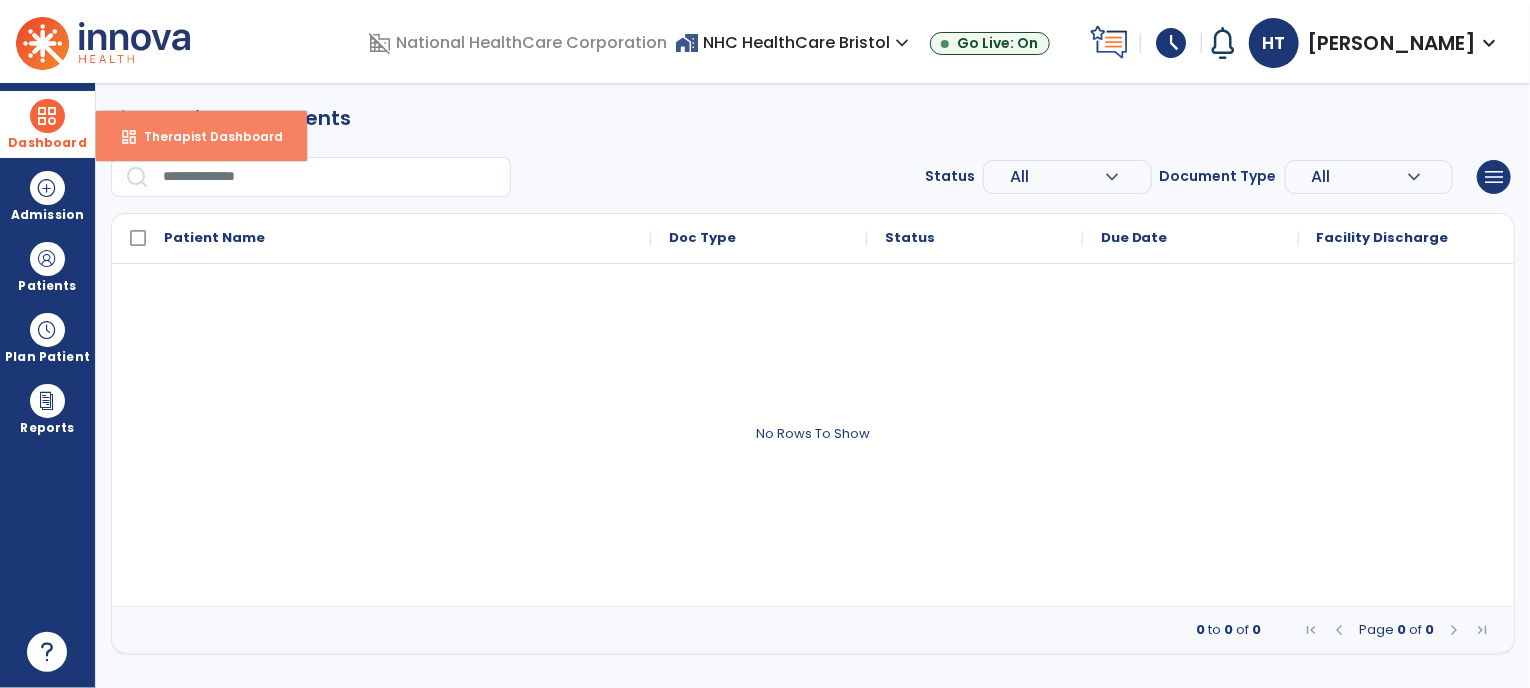 click on "Therapist Dashboard" at bounding box center [205, 136] 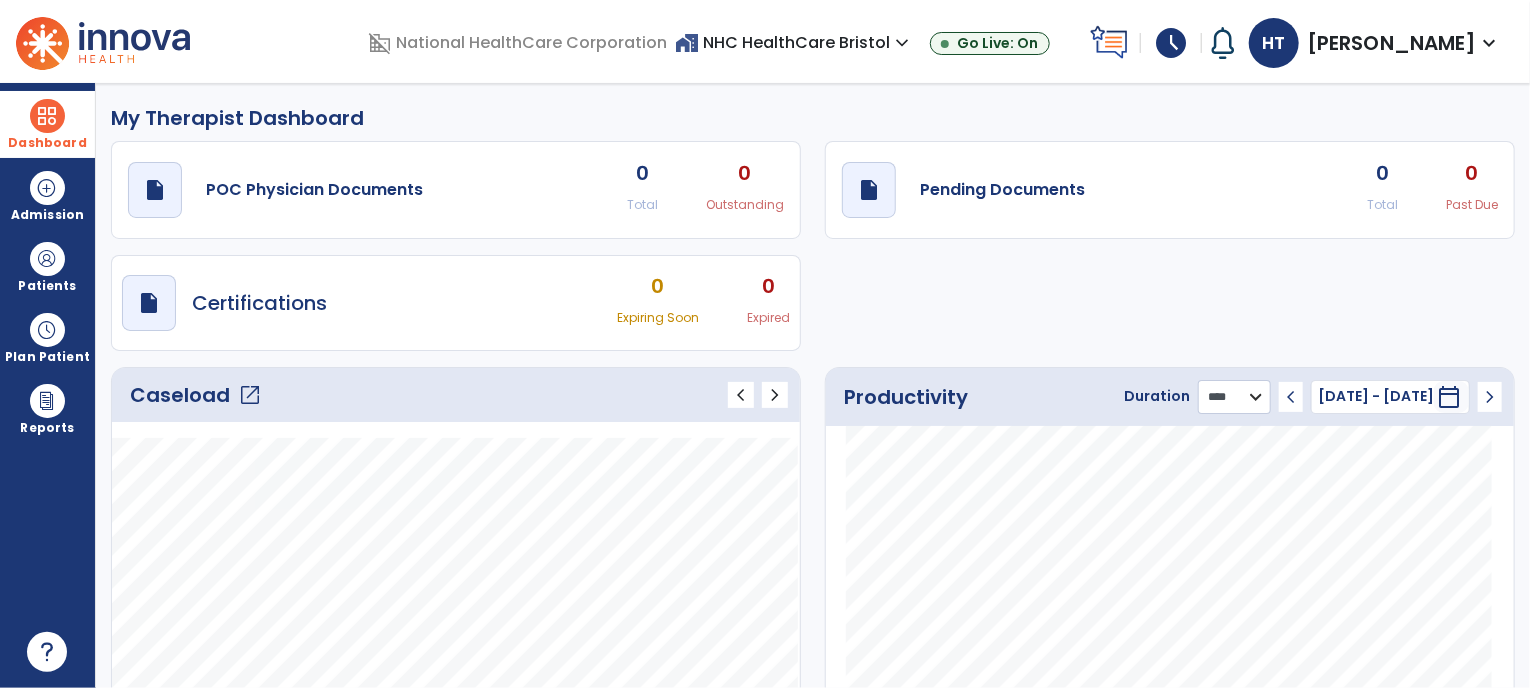 click on "******** **** ***" 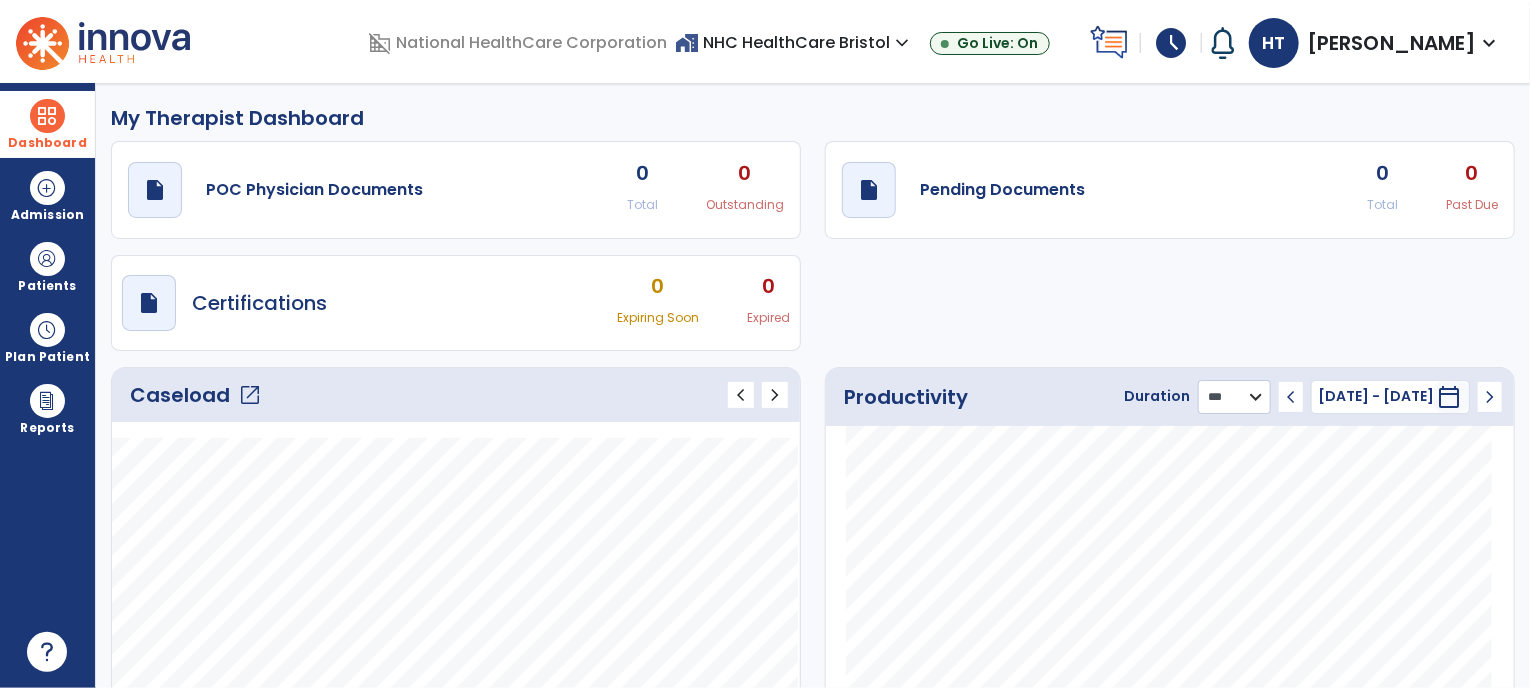click on "******** **** ***" 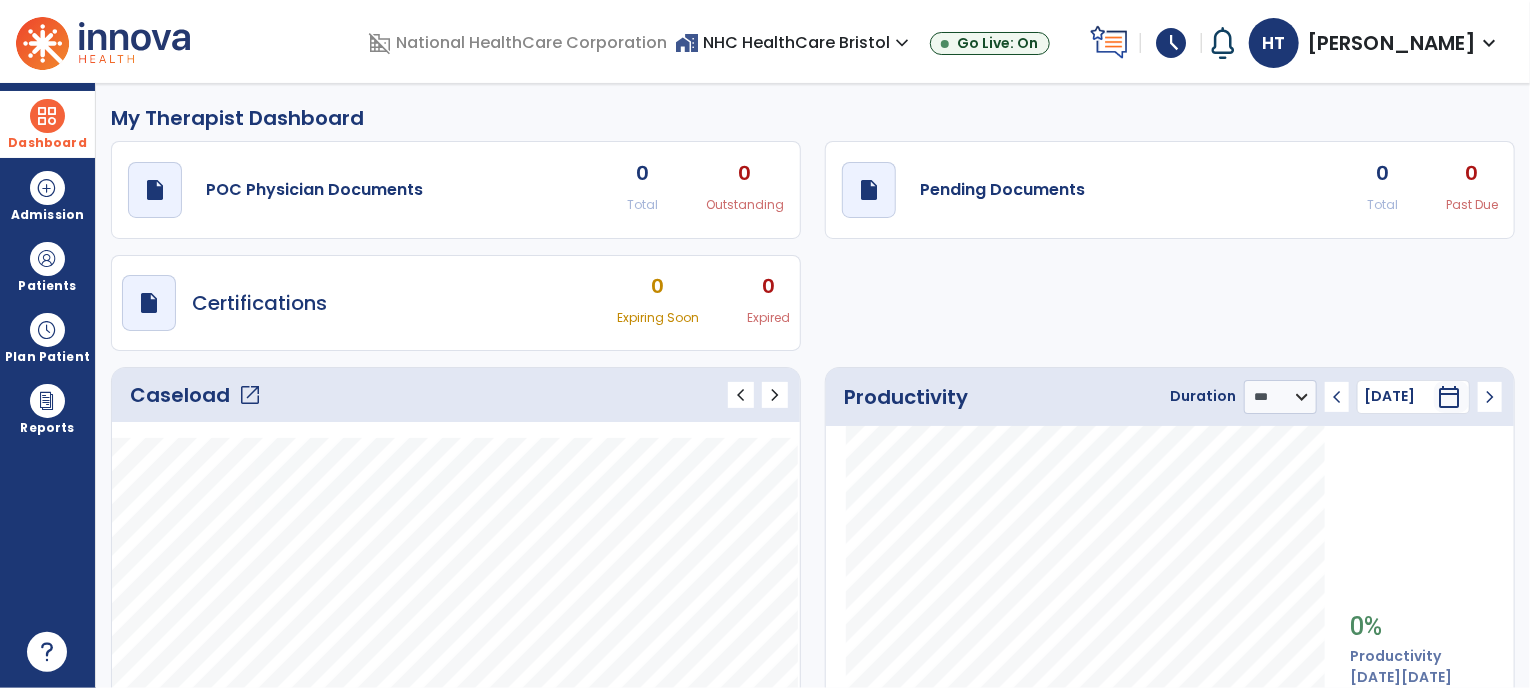 click on "chevron_left" 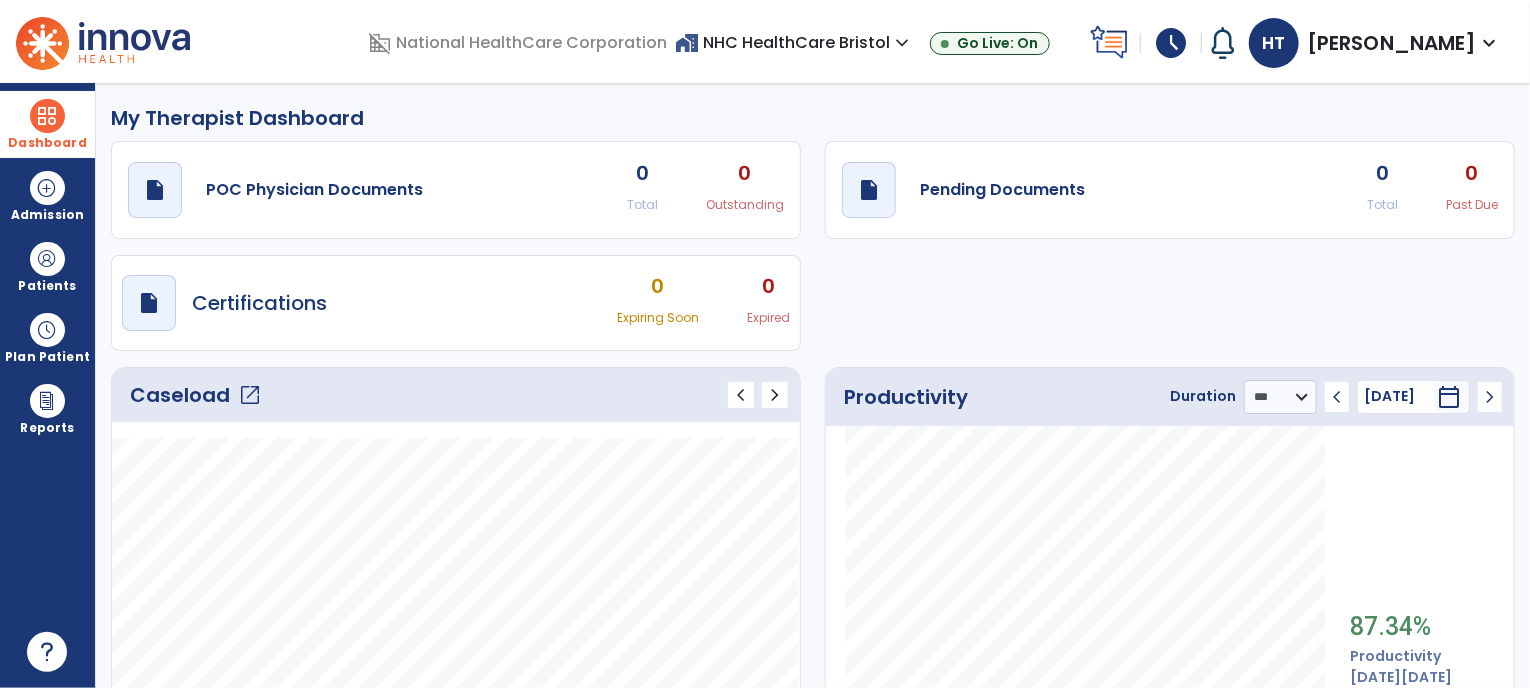 click on "calendar_today" at bounding box center (1449, 397) 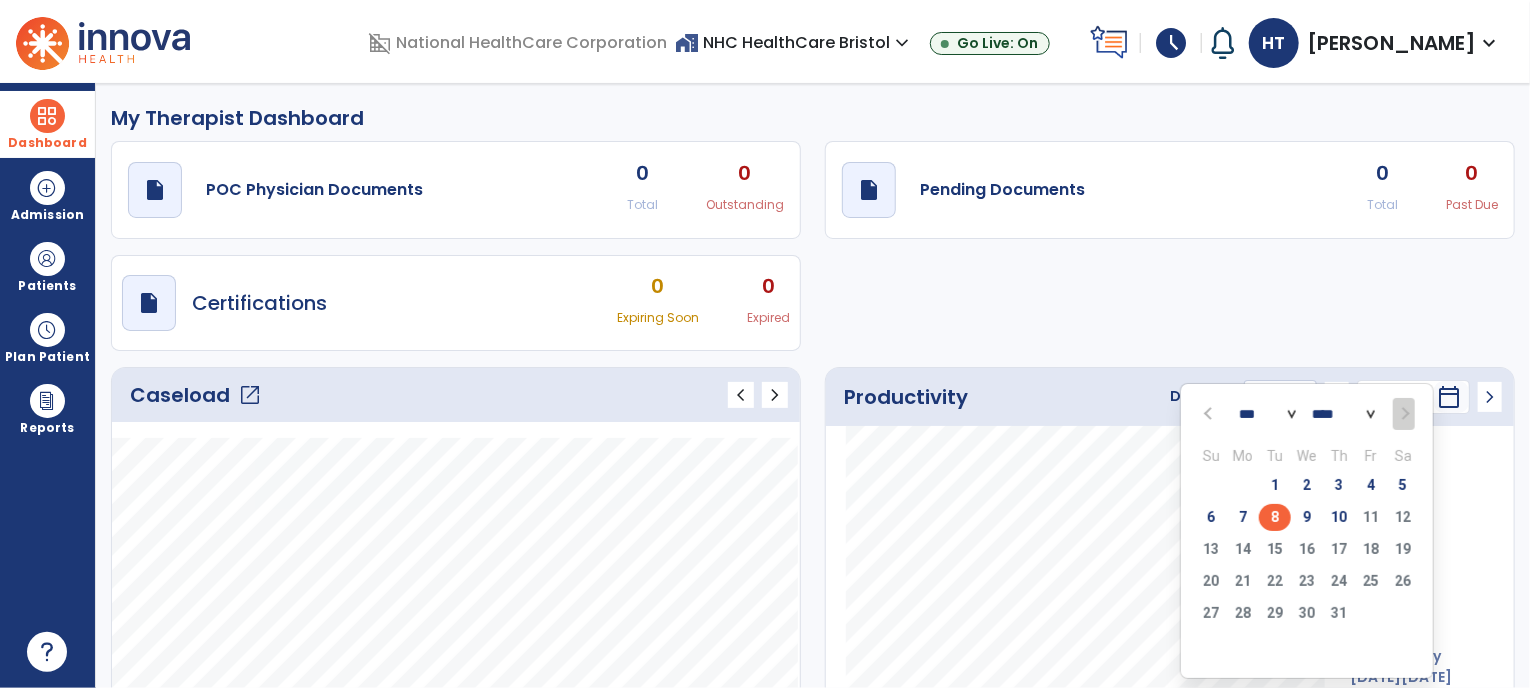drag, startPoint x: 1276, startPoint y: 493, endPoint x: 1333, endPoint y: 483, distance: 57.870544 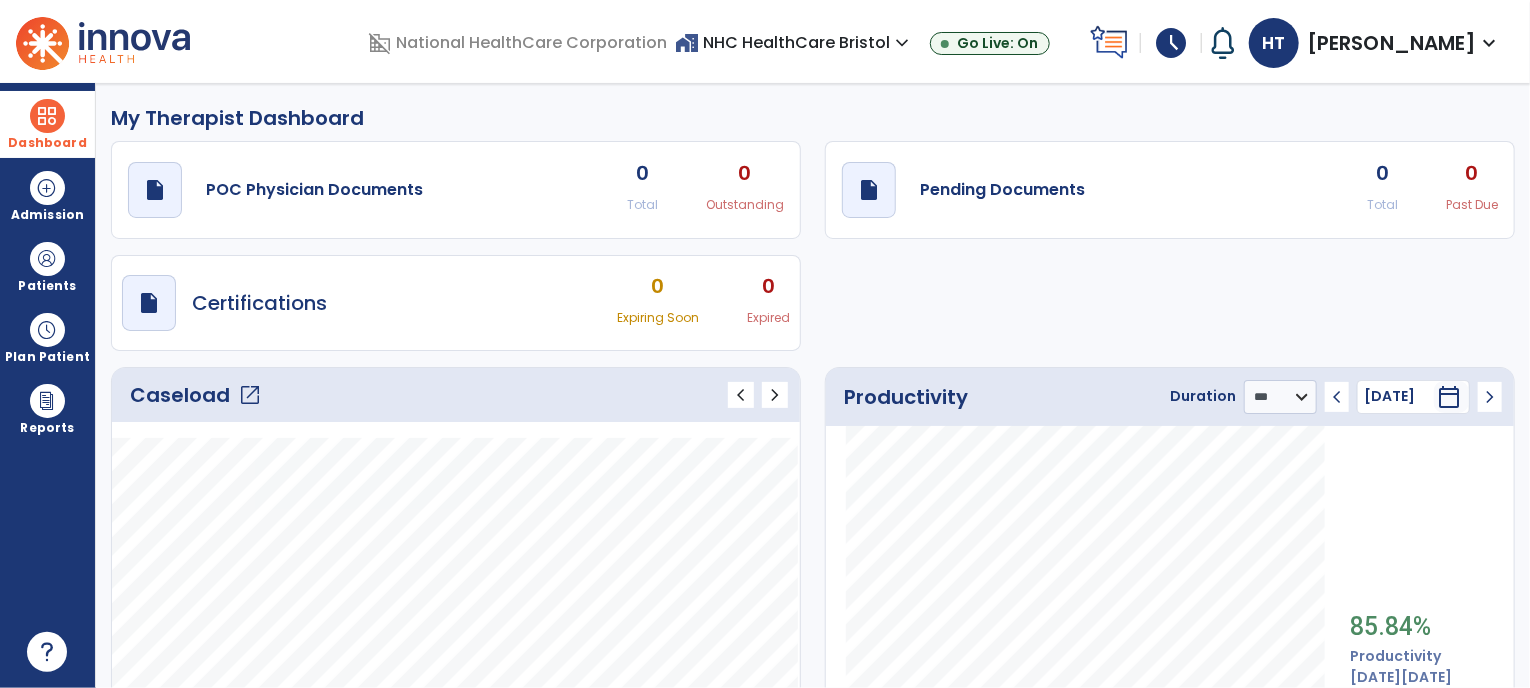 click on "calendar_today" at bounding box center [1449, 397] 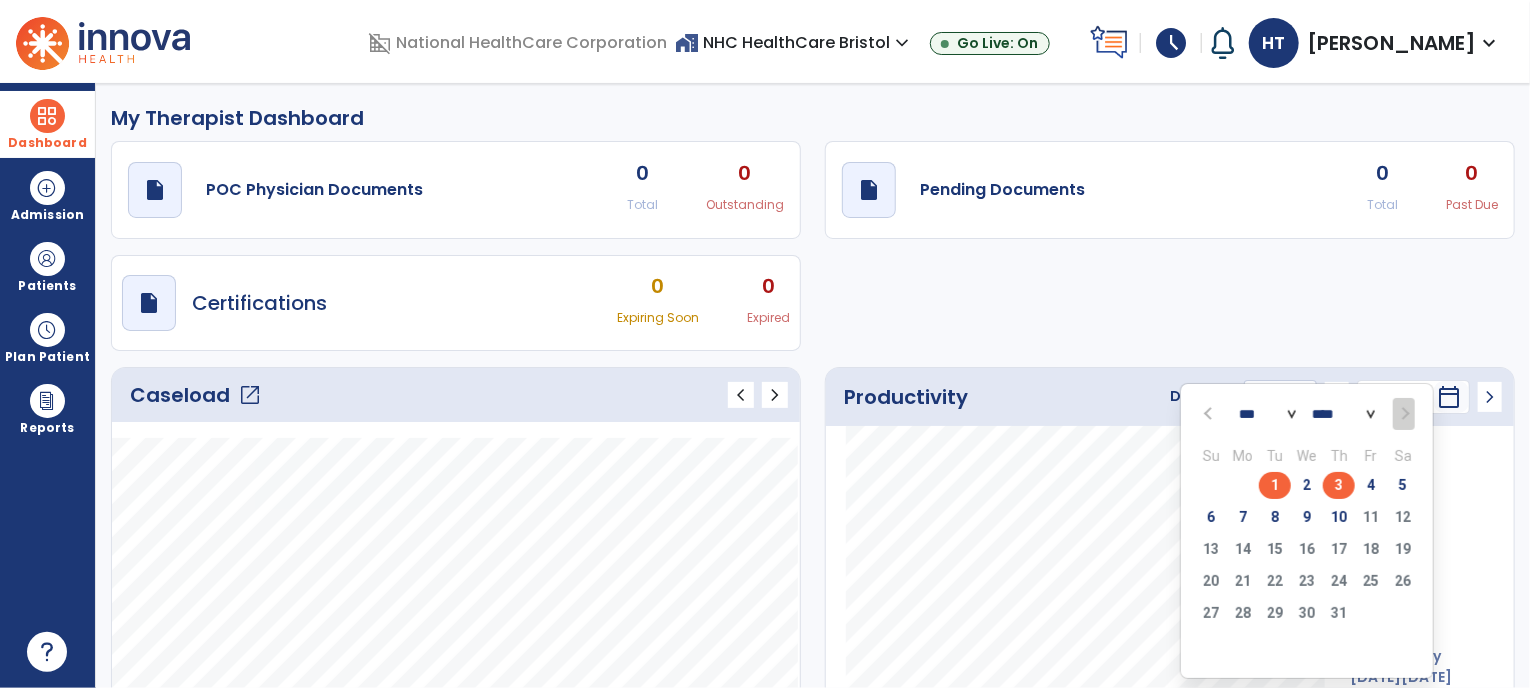 click on "1" at bounding box center (1275, 485) 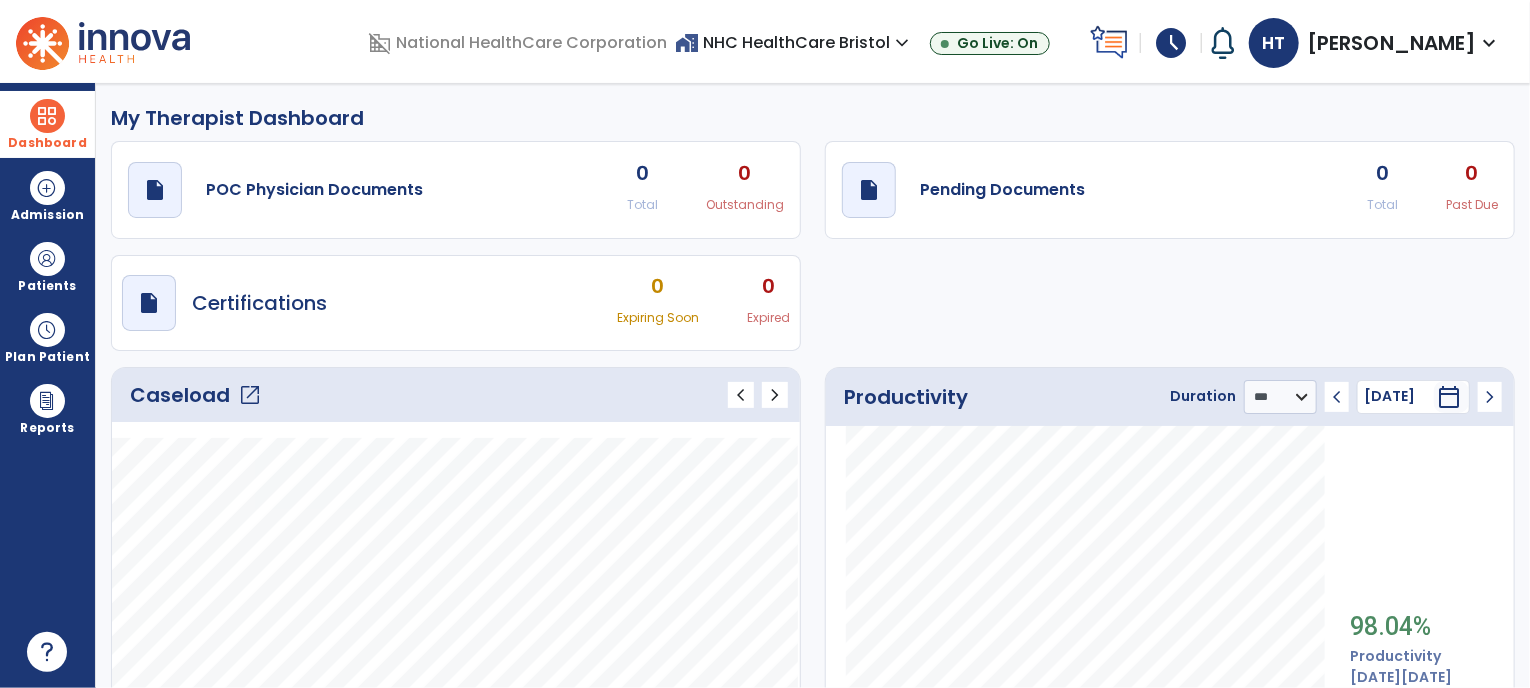 click at bounding box center (47, 116) 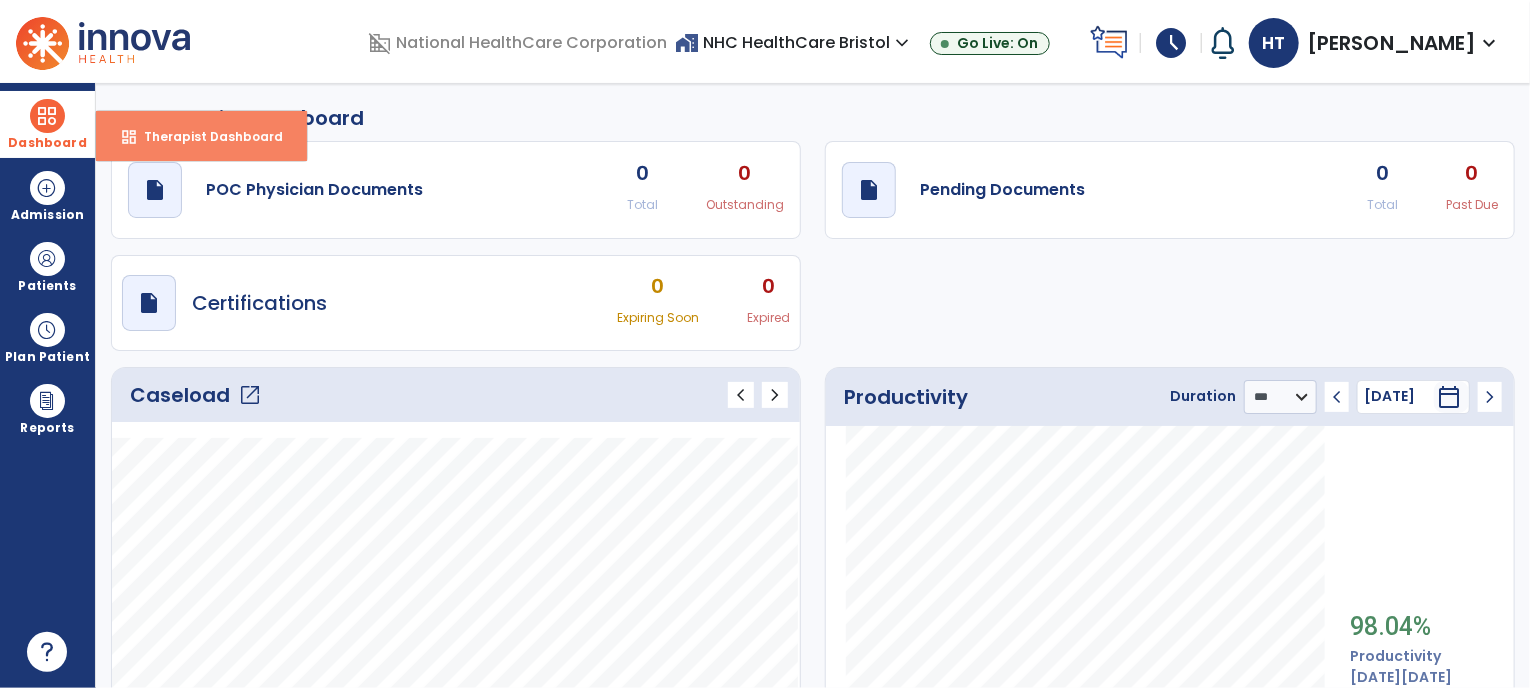 click on "dashboard" at bounding box center [129, 137] 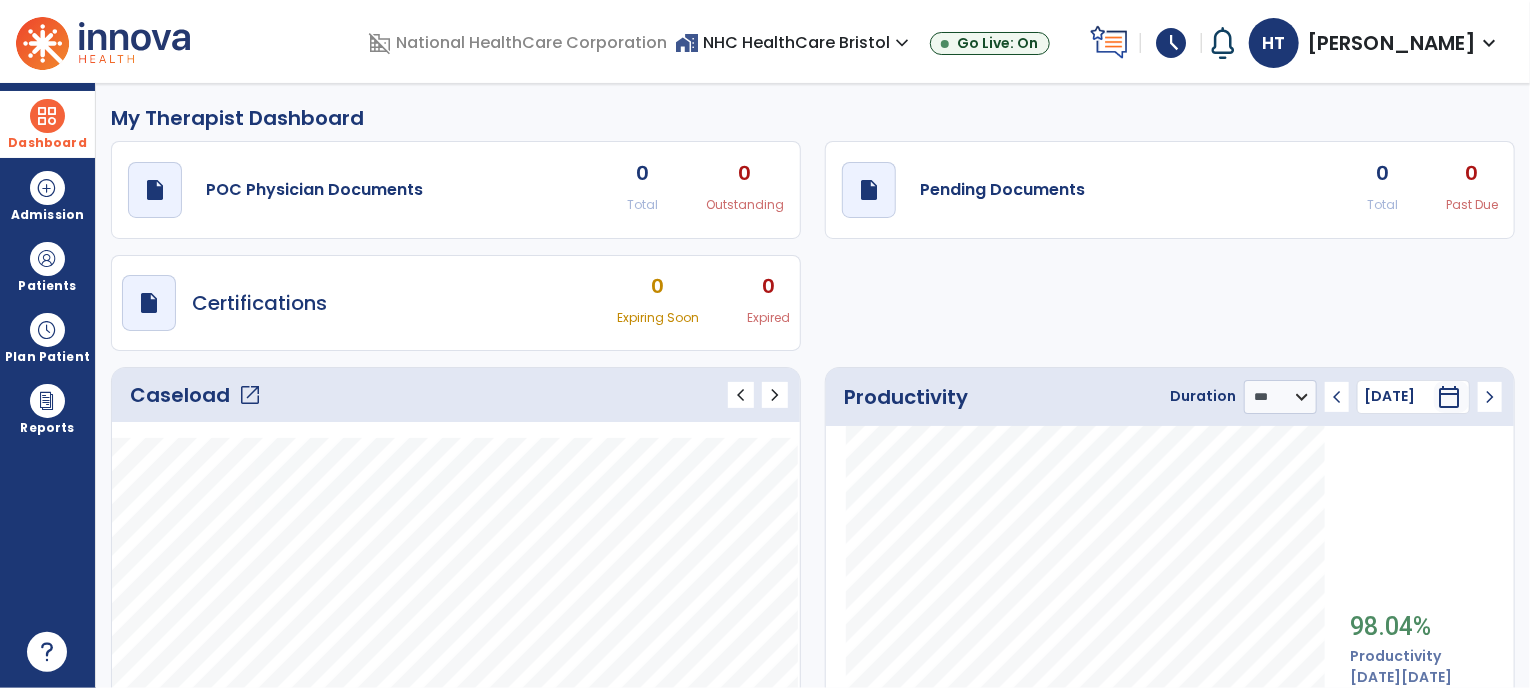 scroll, scrollTop: 456, scrollLeft: 0, axis: vertical 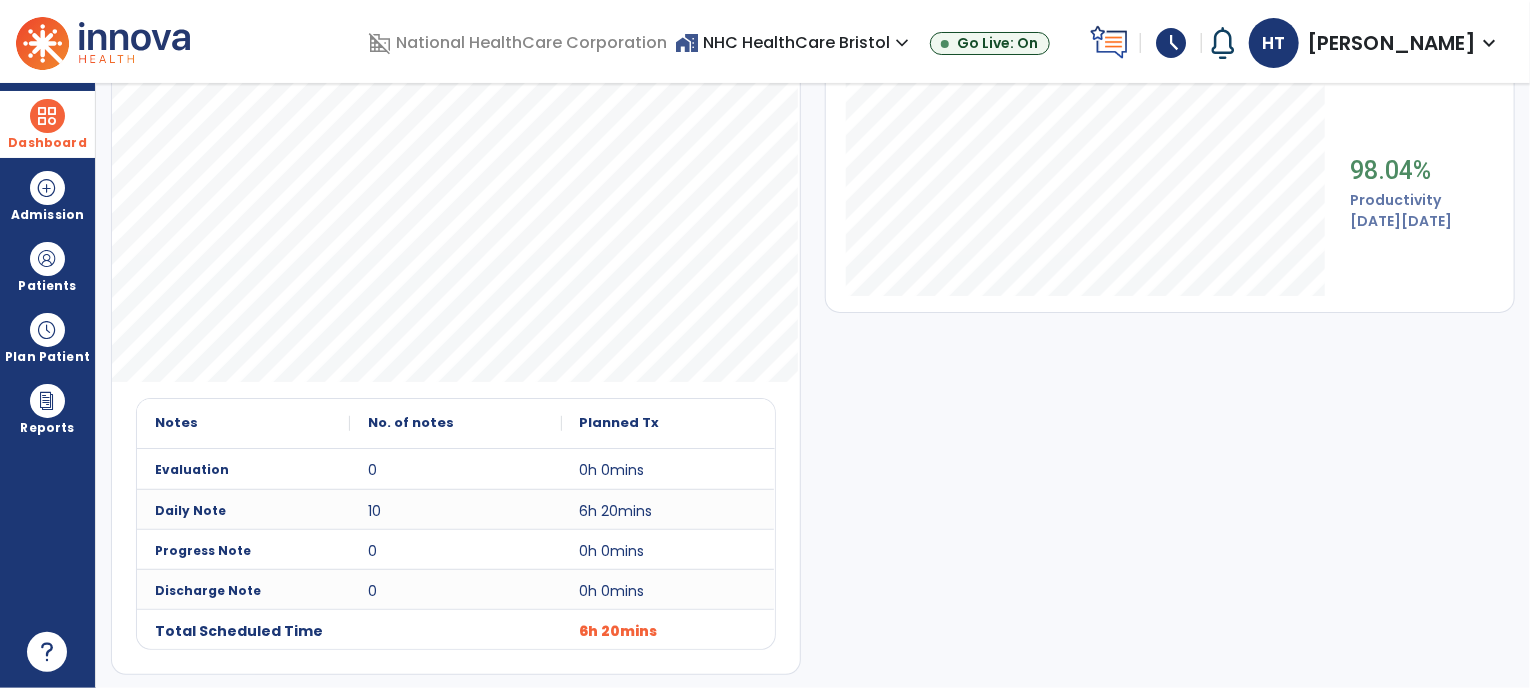 click on "schedule" at bounding box center (1171, 43) 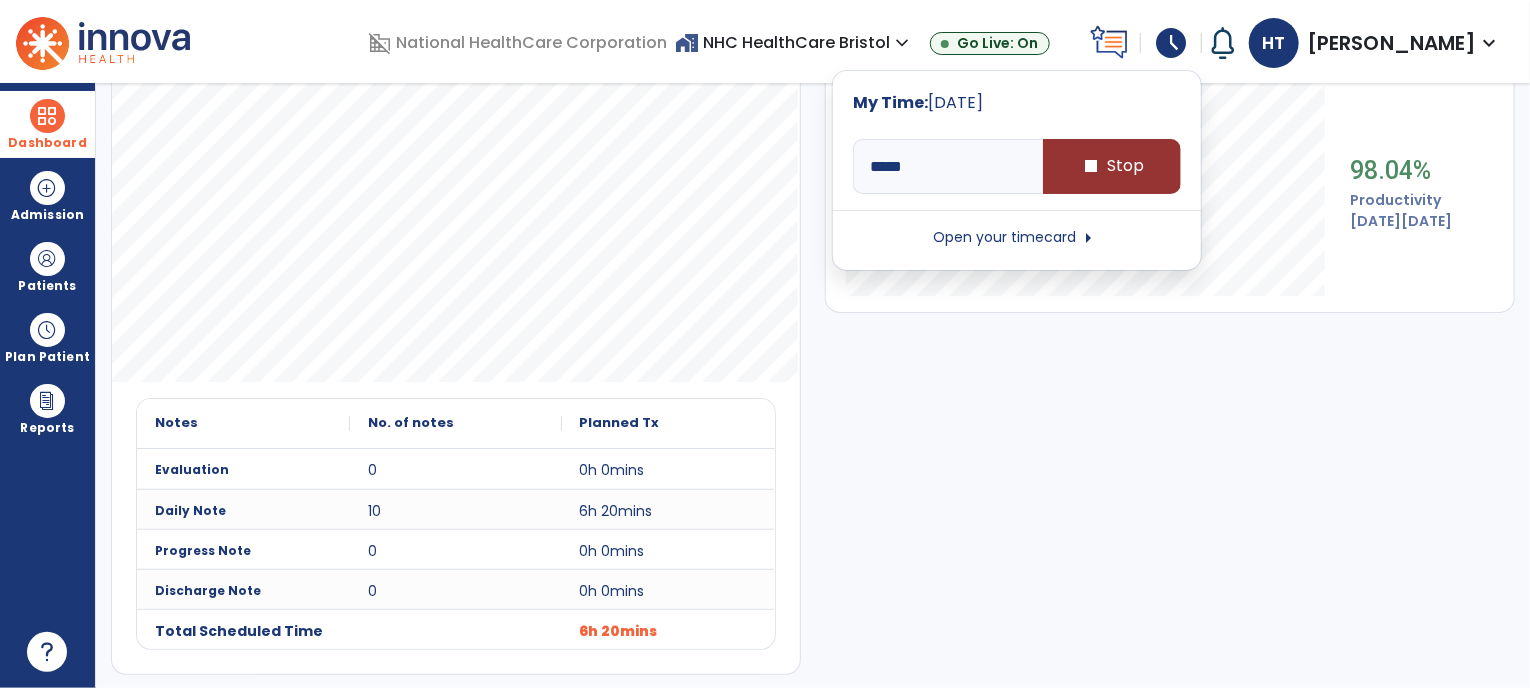 click on "stop  Stop" at bounding box center [1112, 166] 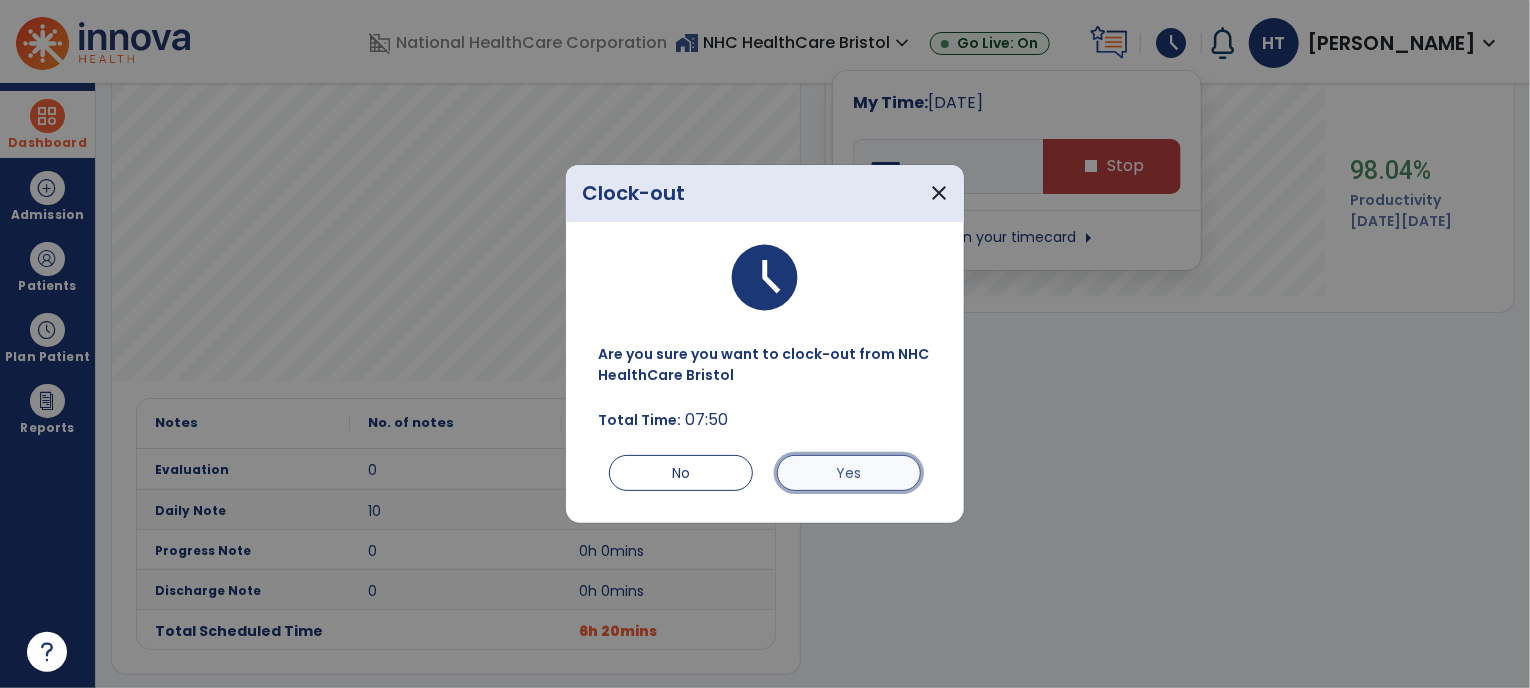 click on "Yes" at bounding box center [849, 473] 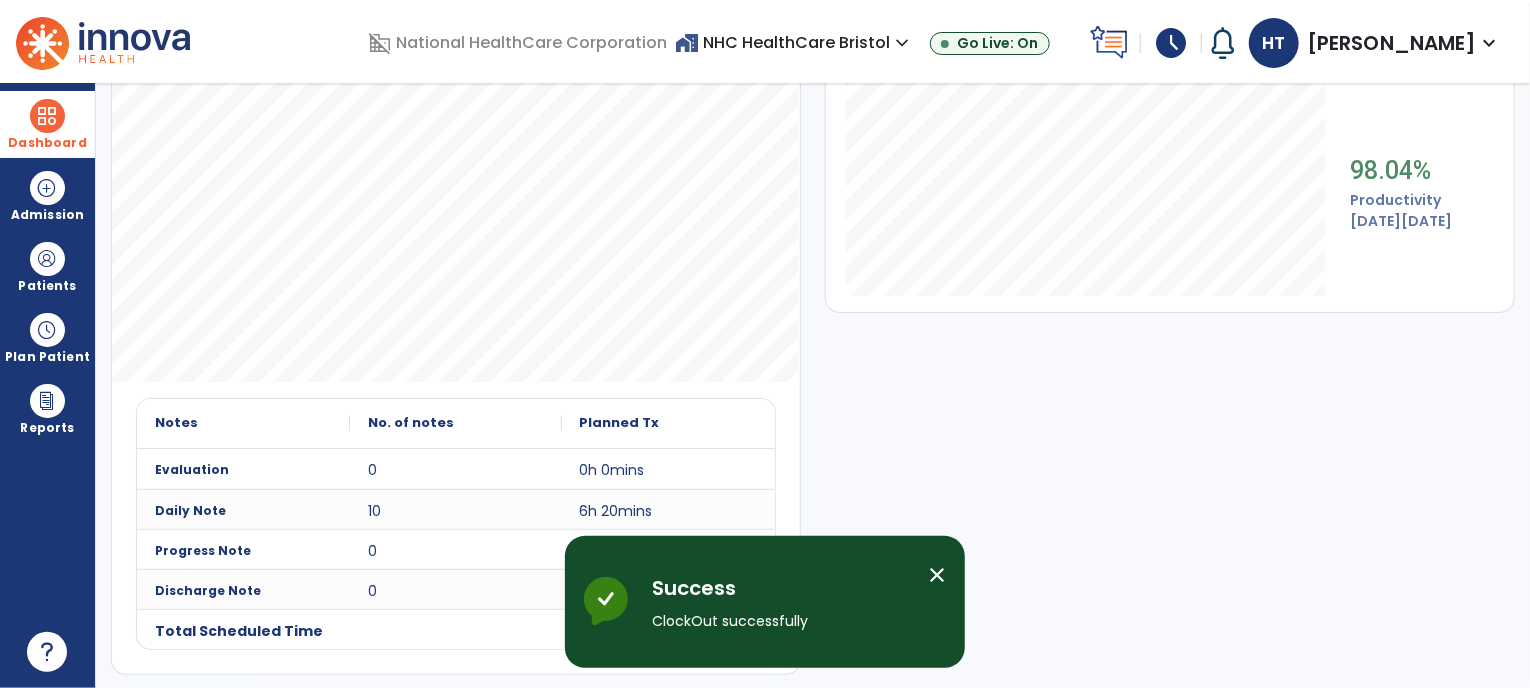 click on "schedule" at bounding box center [1171, 43] 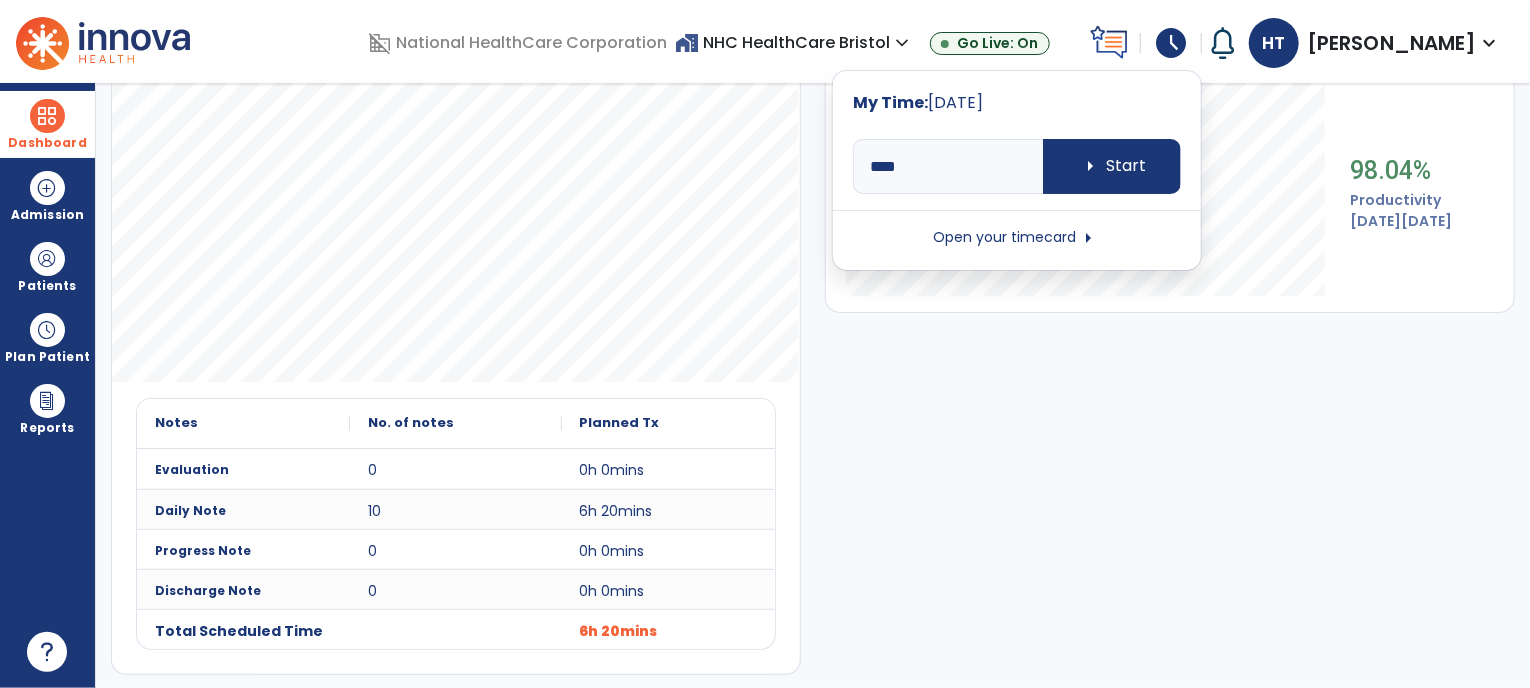 click on "Open your timecard  arrow_right" at bounding box center (1017, 238) 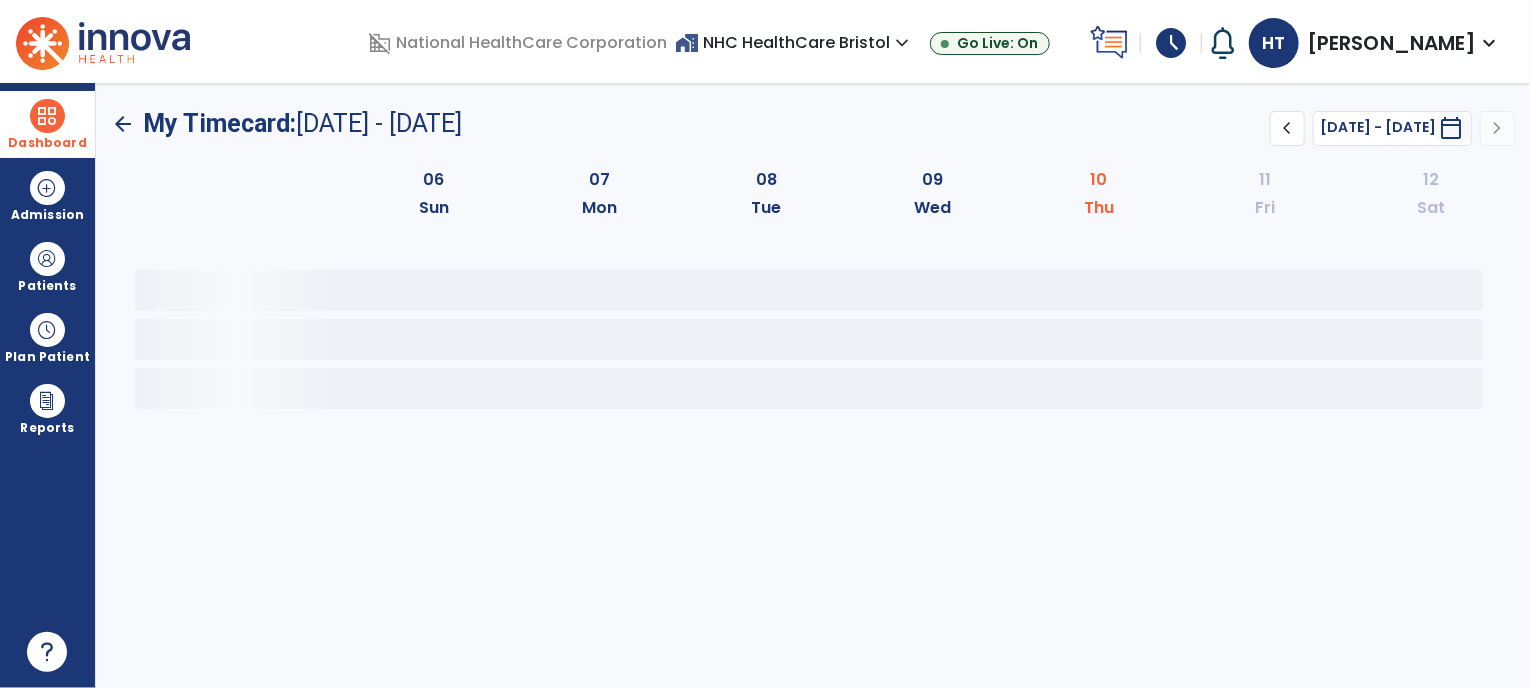 scroll, scrollTop: 0, scrollLeft: 0, axis: both 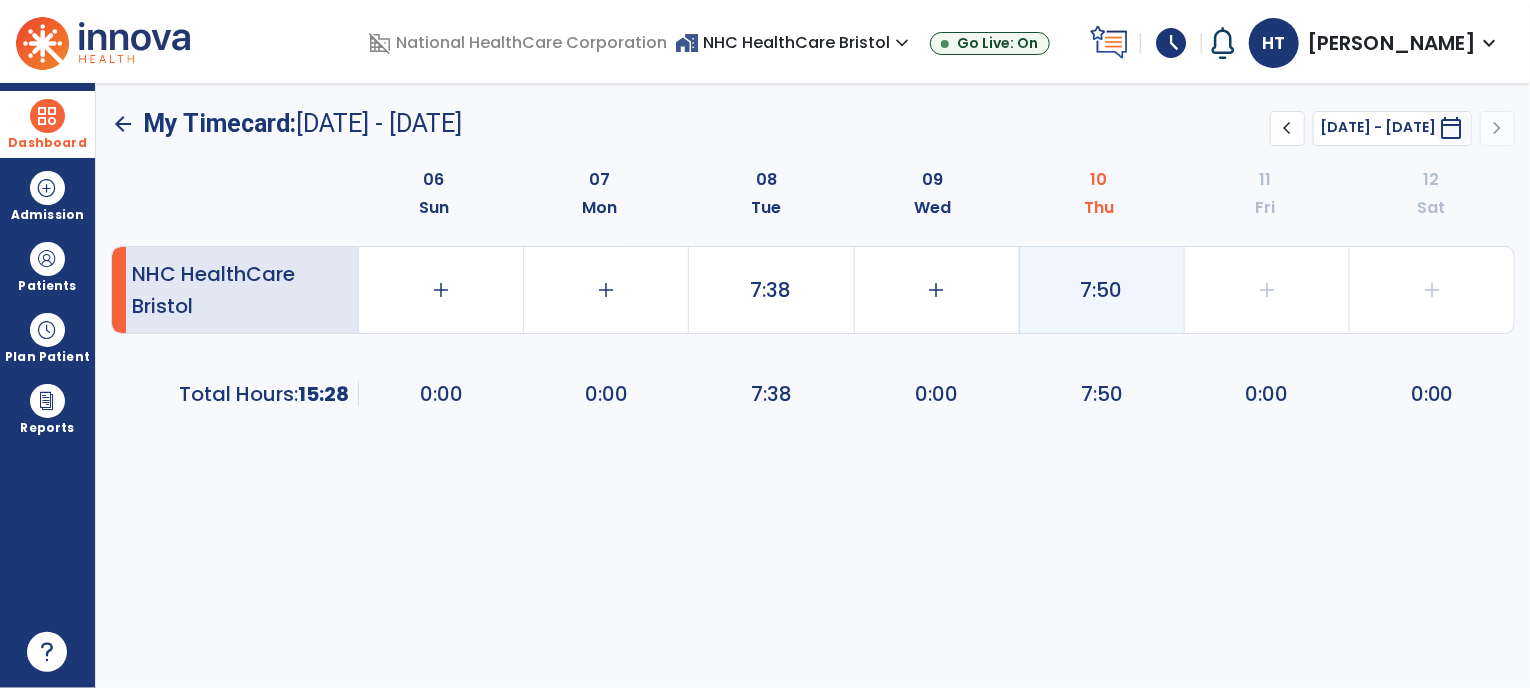 click on "7:50" 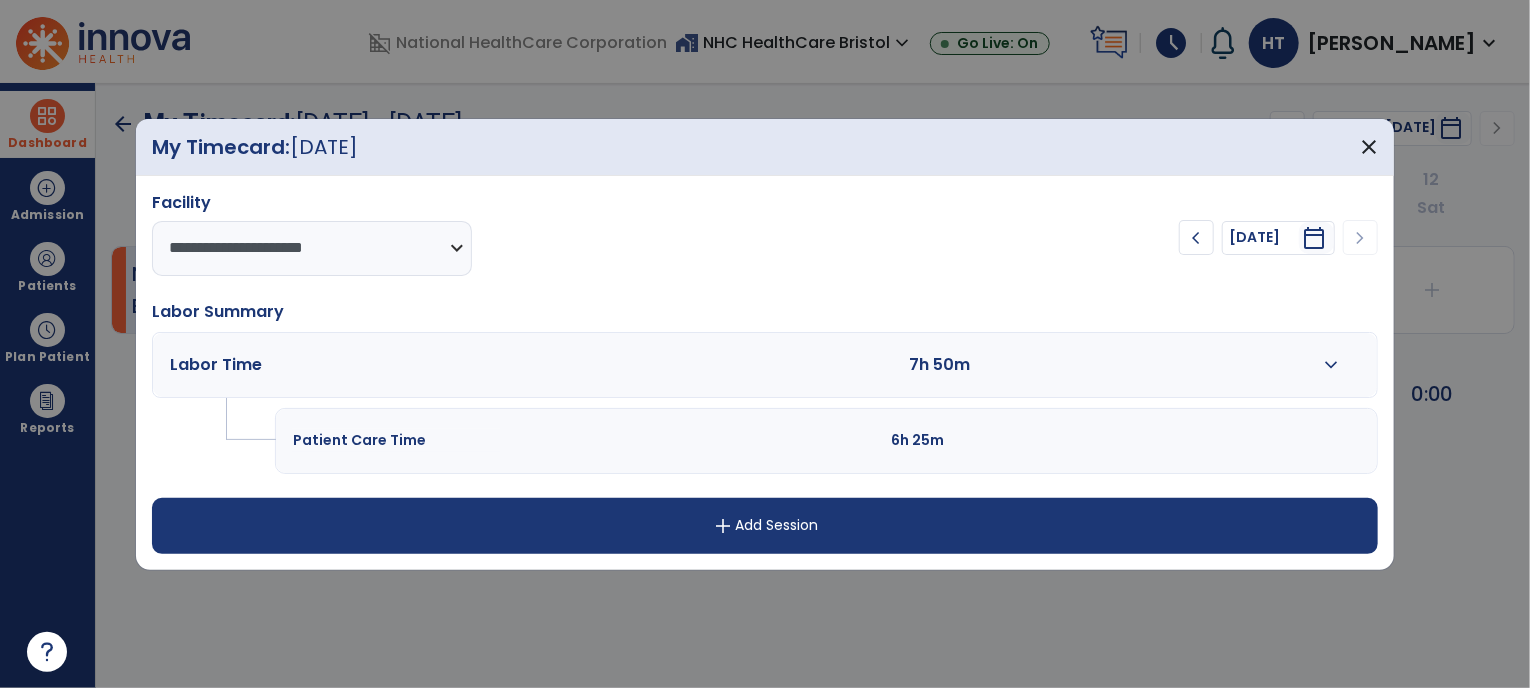 click at bounding box center (1152, 365) 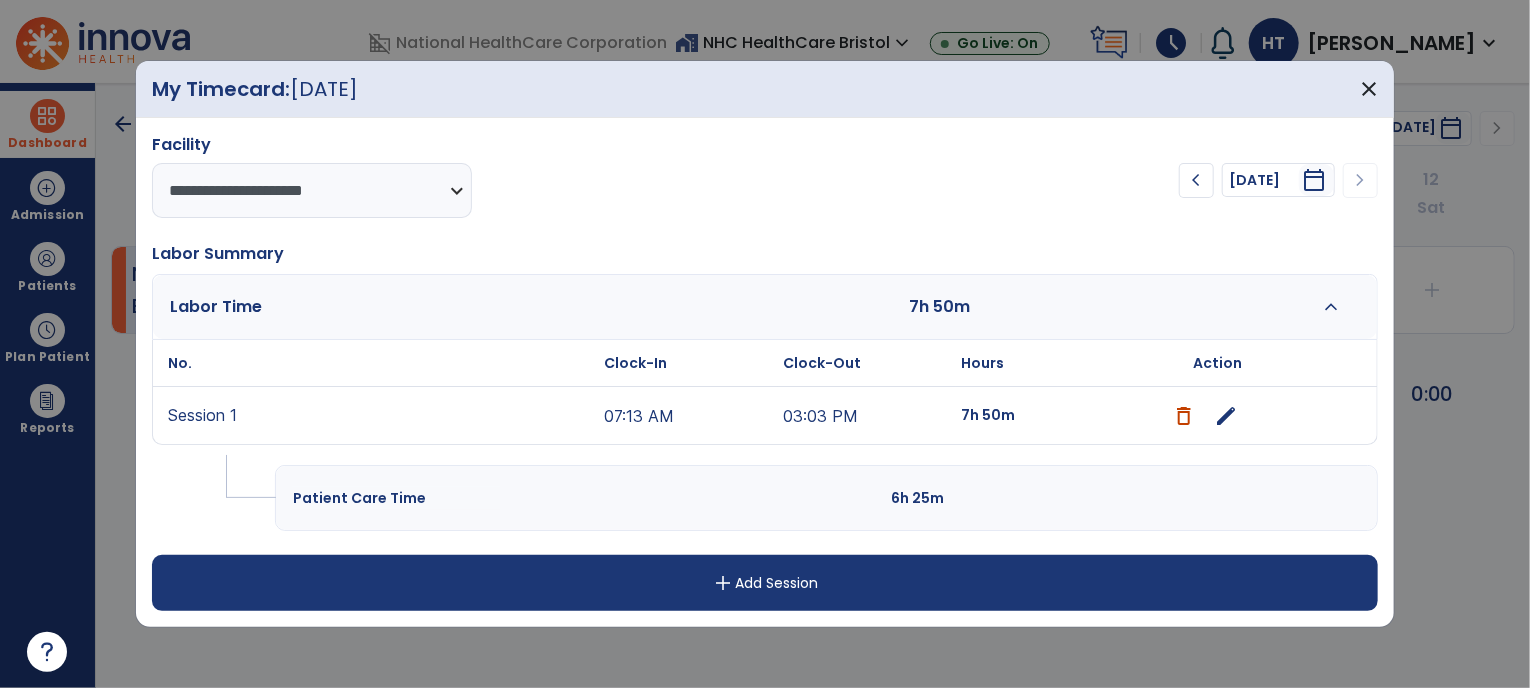 click on "edit" at bounding box center (1227, 416) 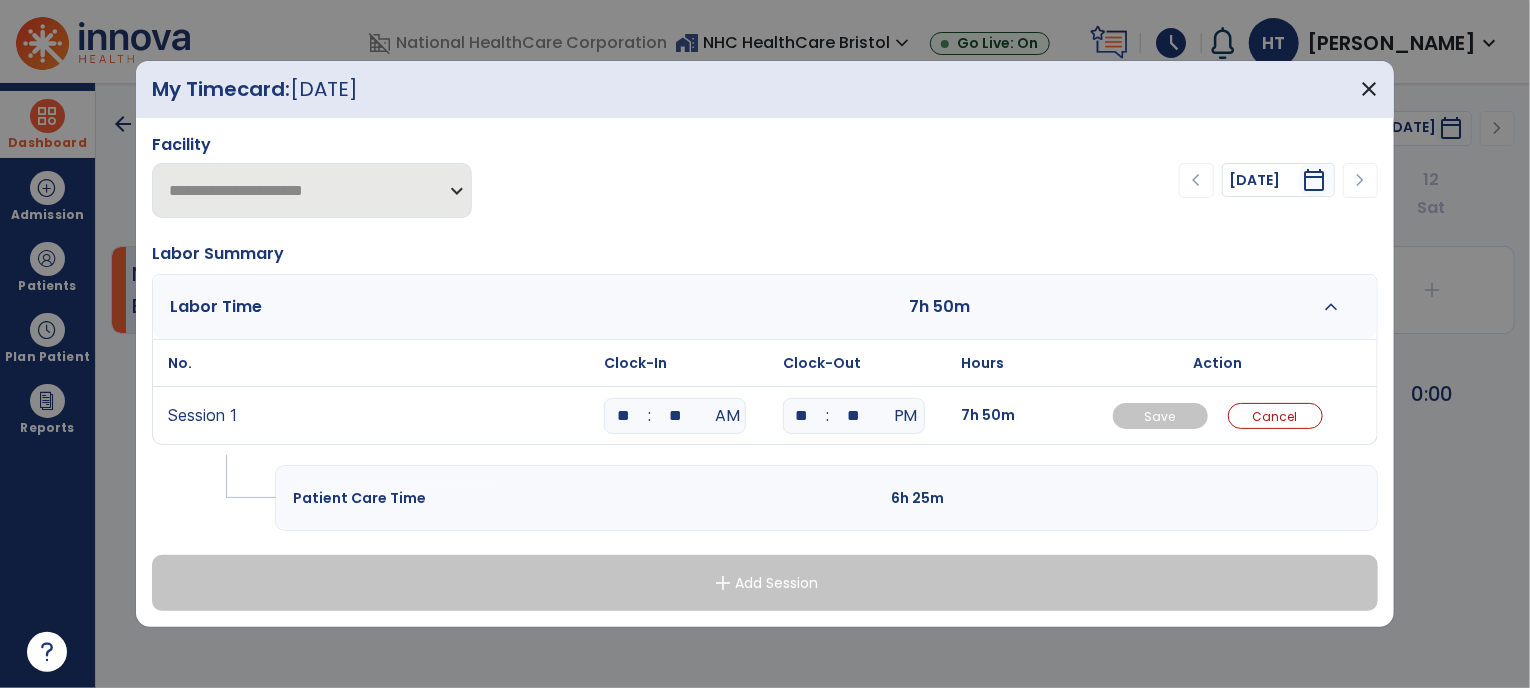 click on "**" at bounding box center [675, 416] 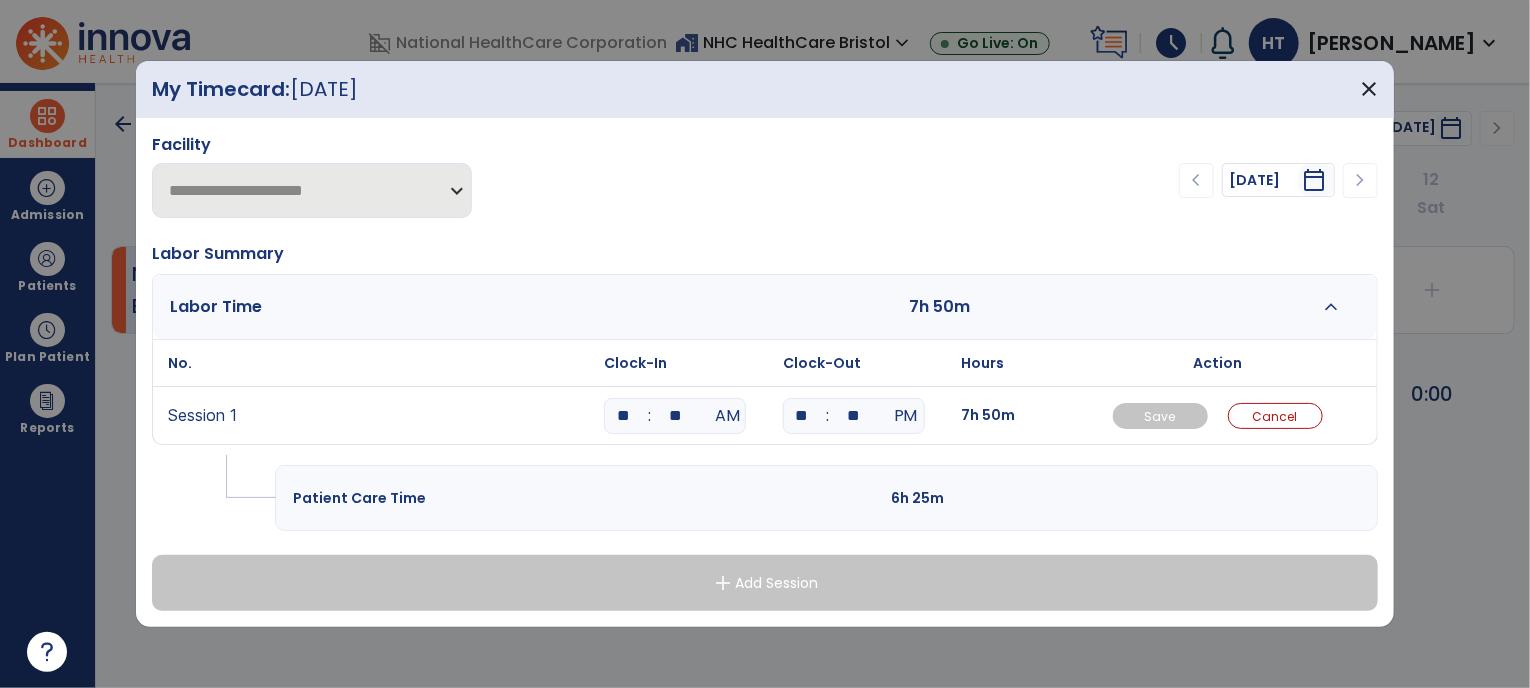 type on "**" 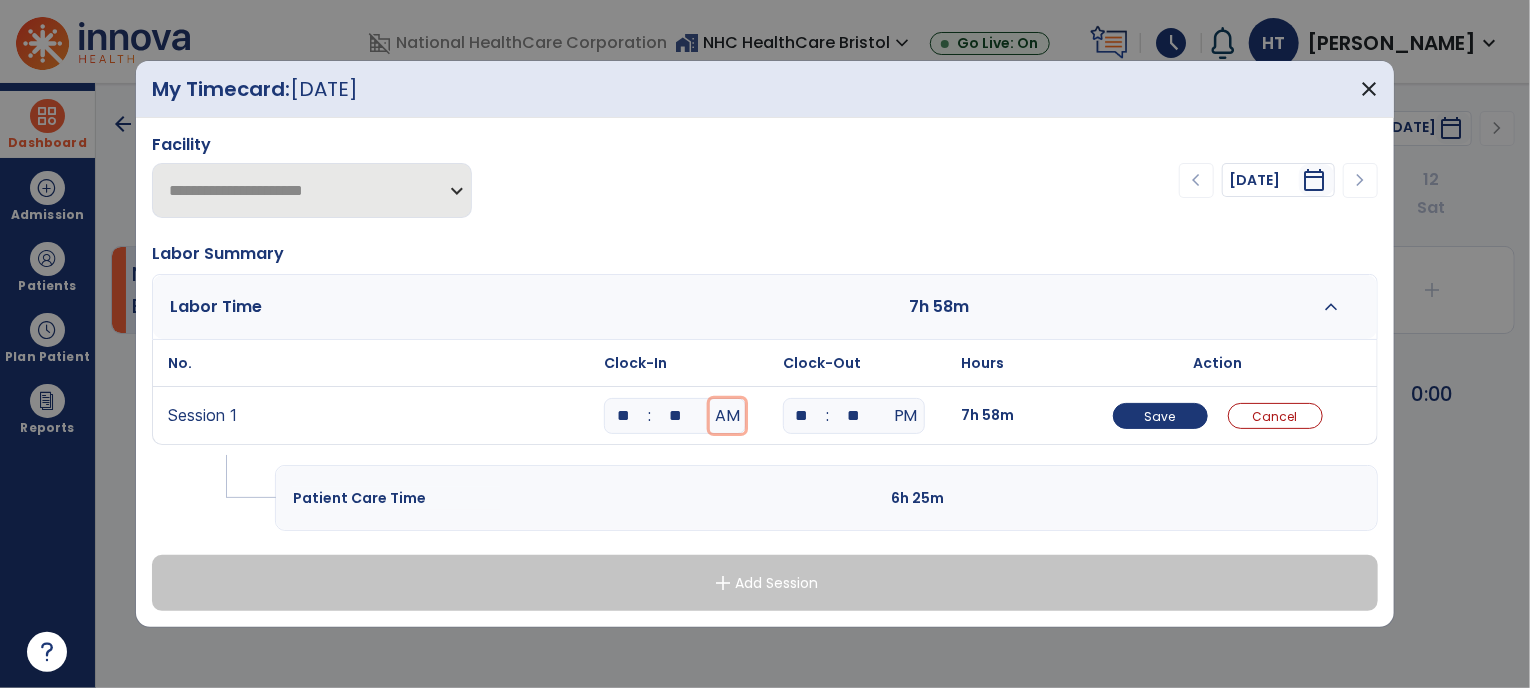type 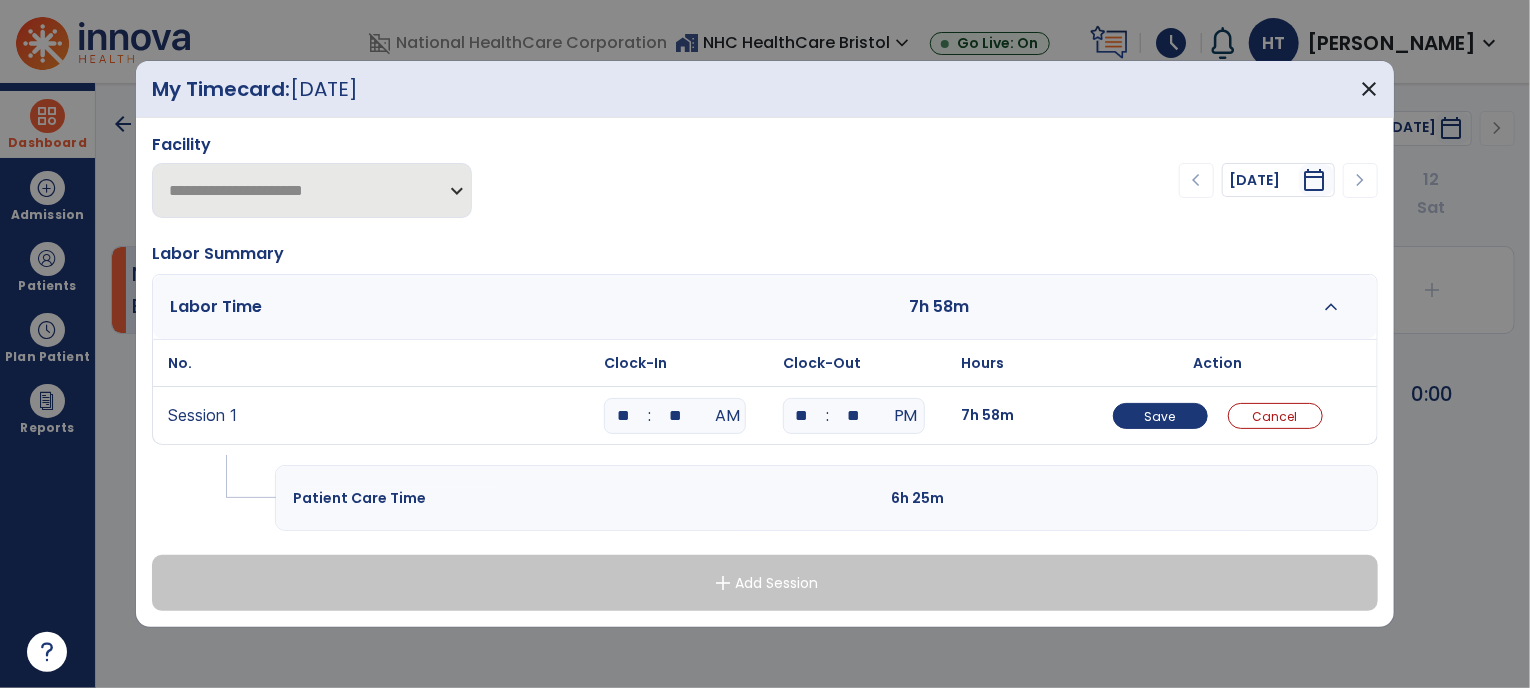 type on "**" 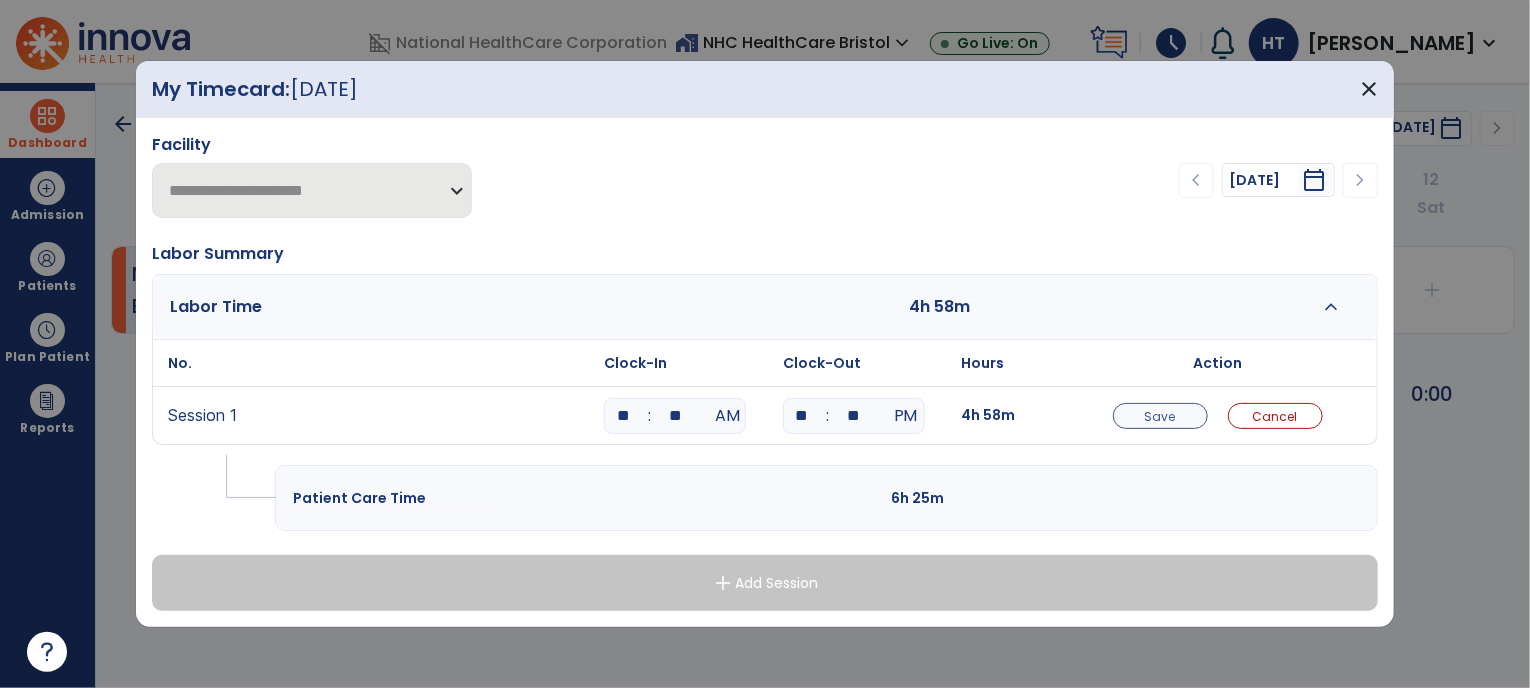 type on "**" 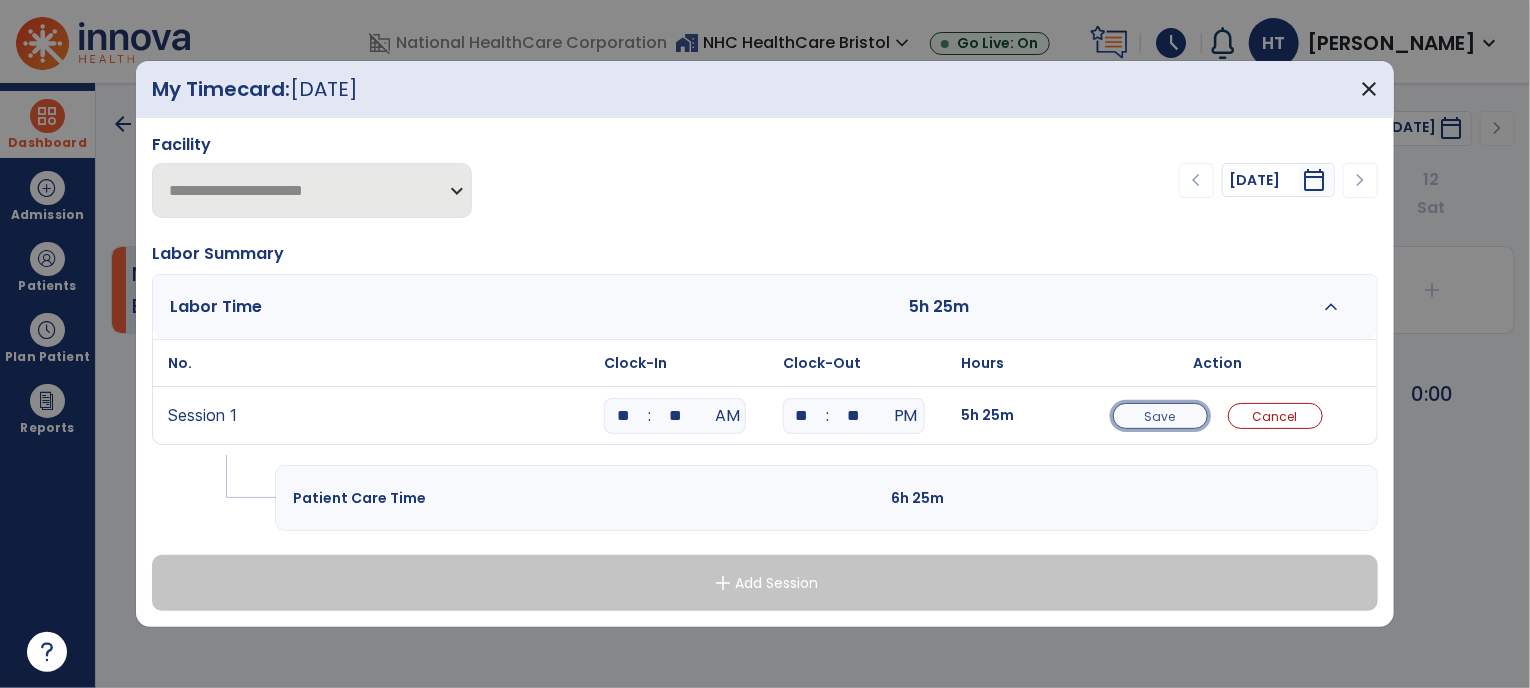 click on "Save" at bounding box center (1160, 416) 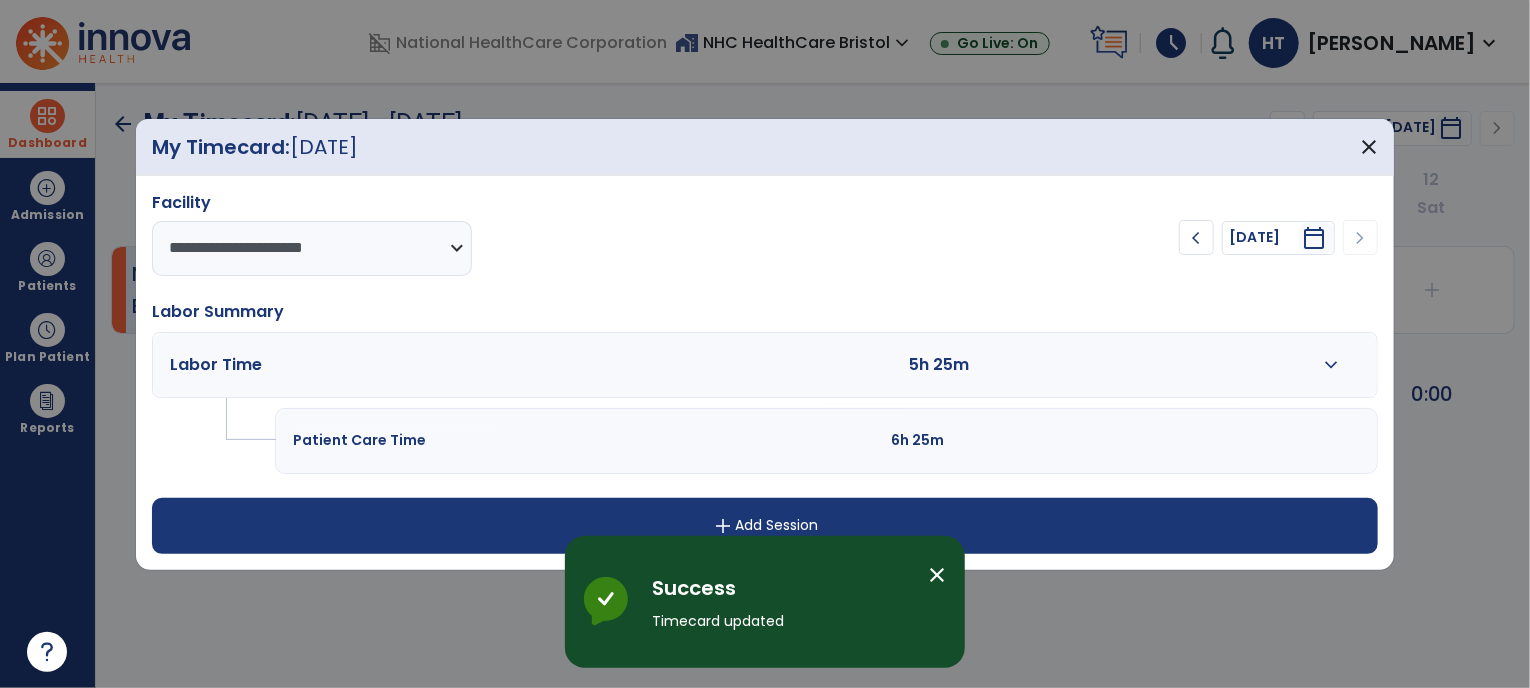 click on "add  Add Session" at bounding box center [765, 526] 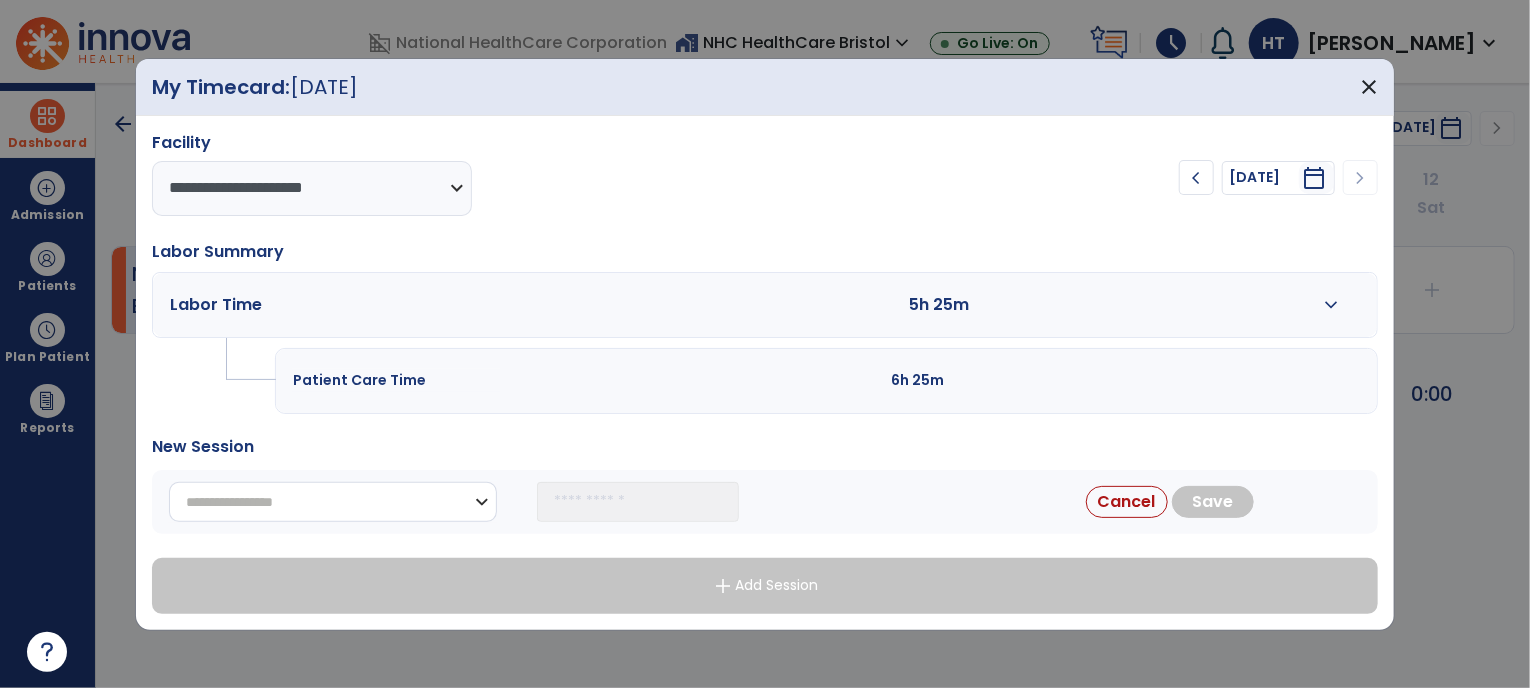 click on "**********" at bounding box center (333, 502) 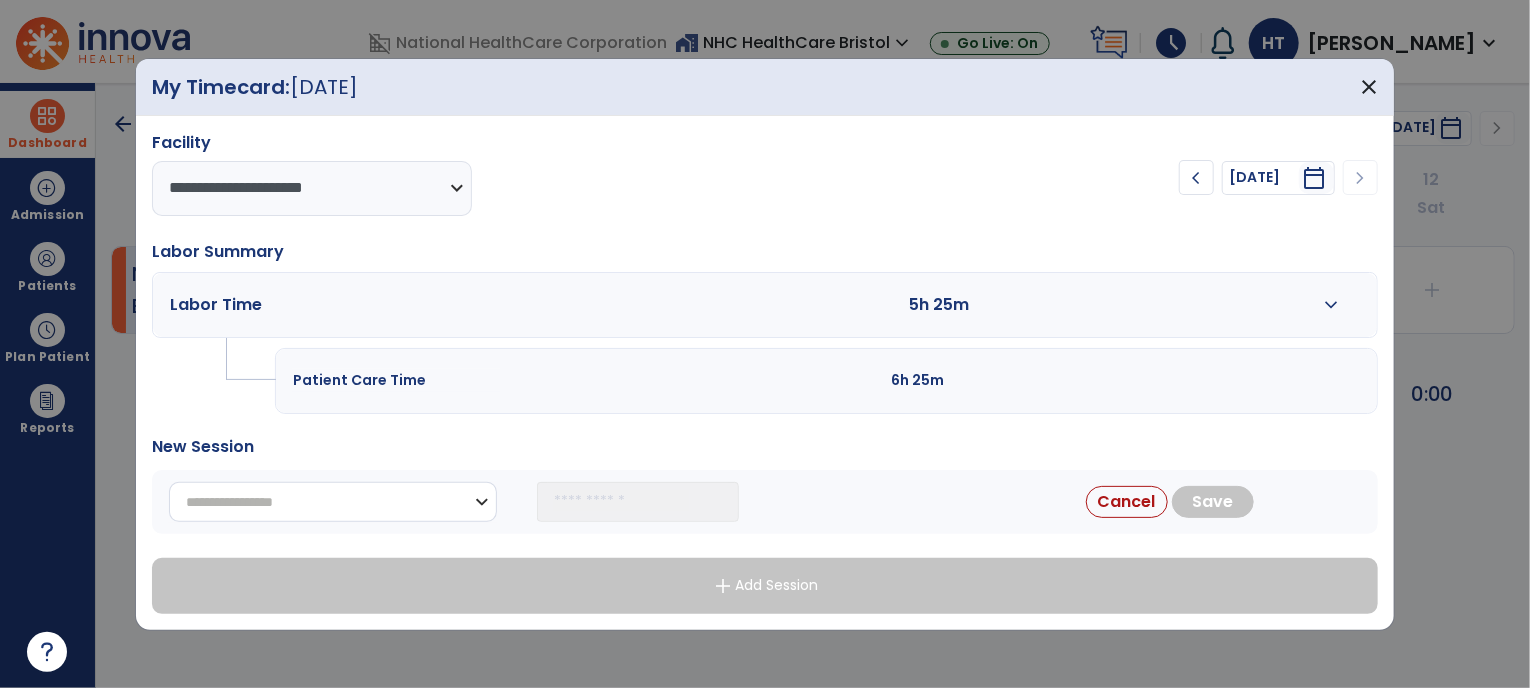 select on "**********" 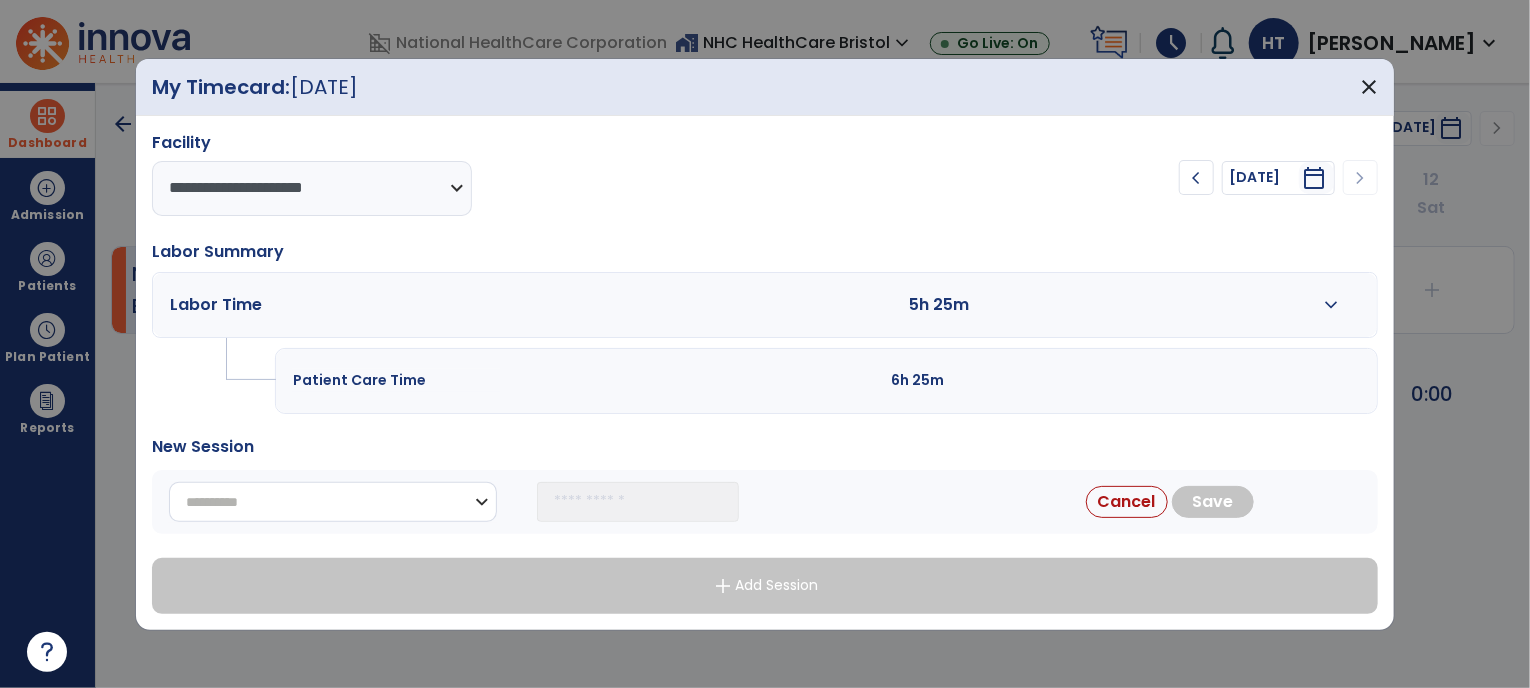 click on "**********" at bounding box center (333, 502) 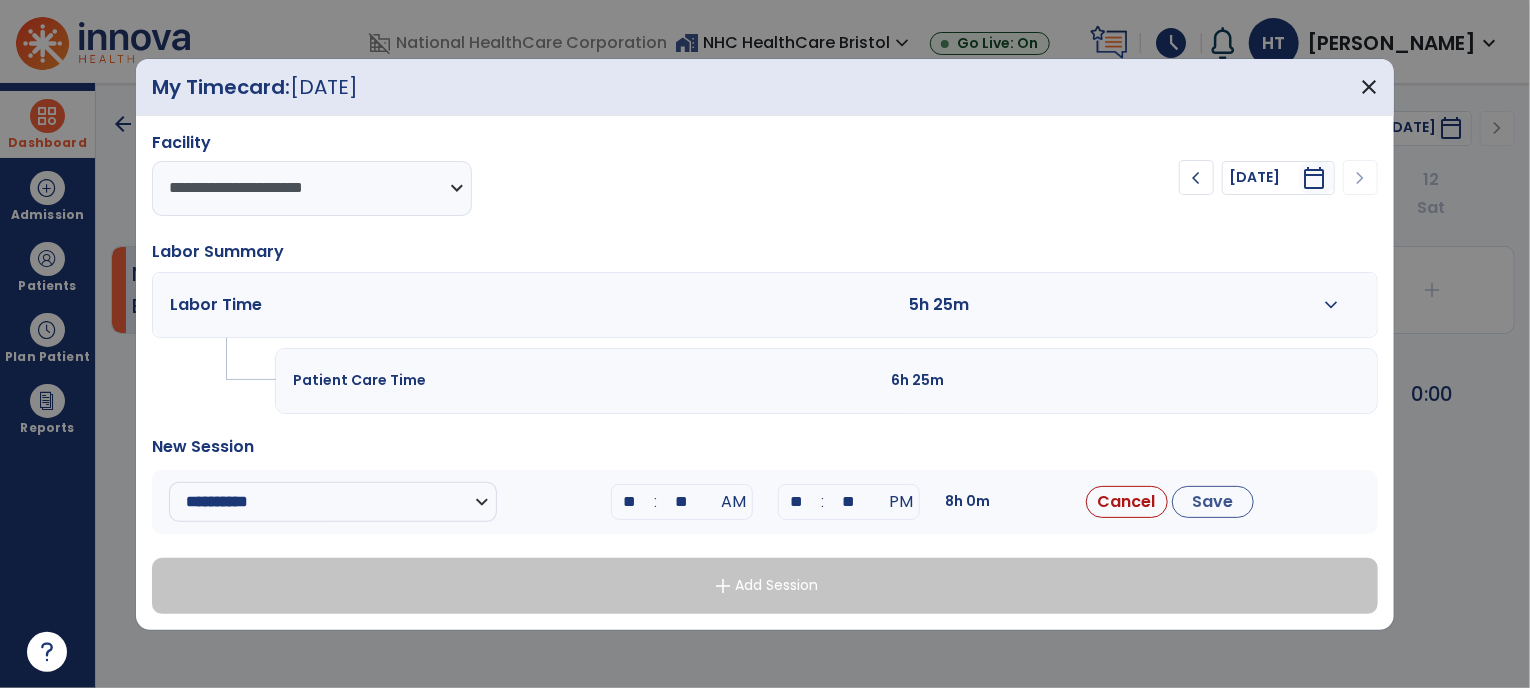 click on "**" at bounding box center (630, 502) 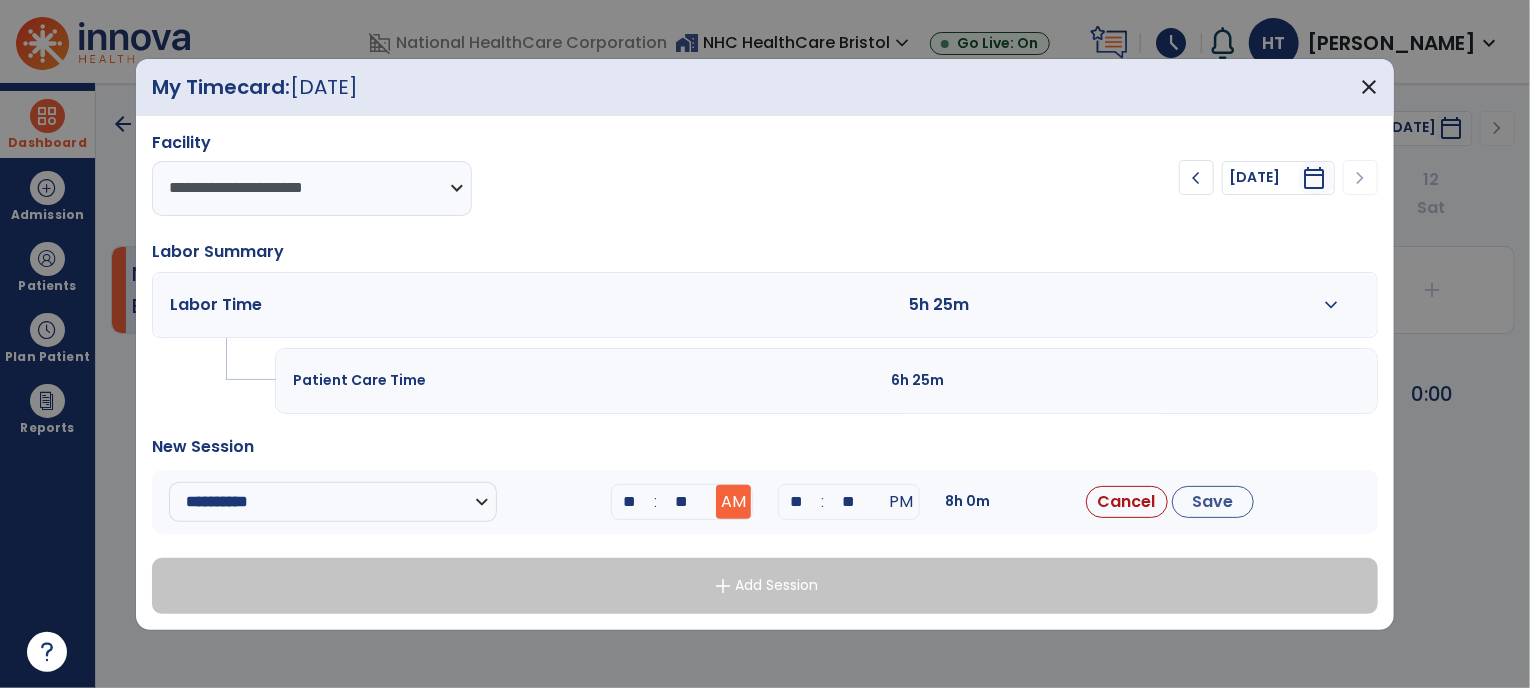 type on "**" 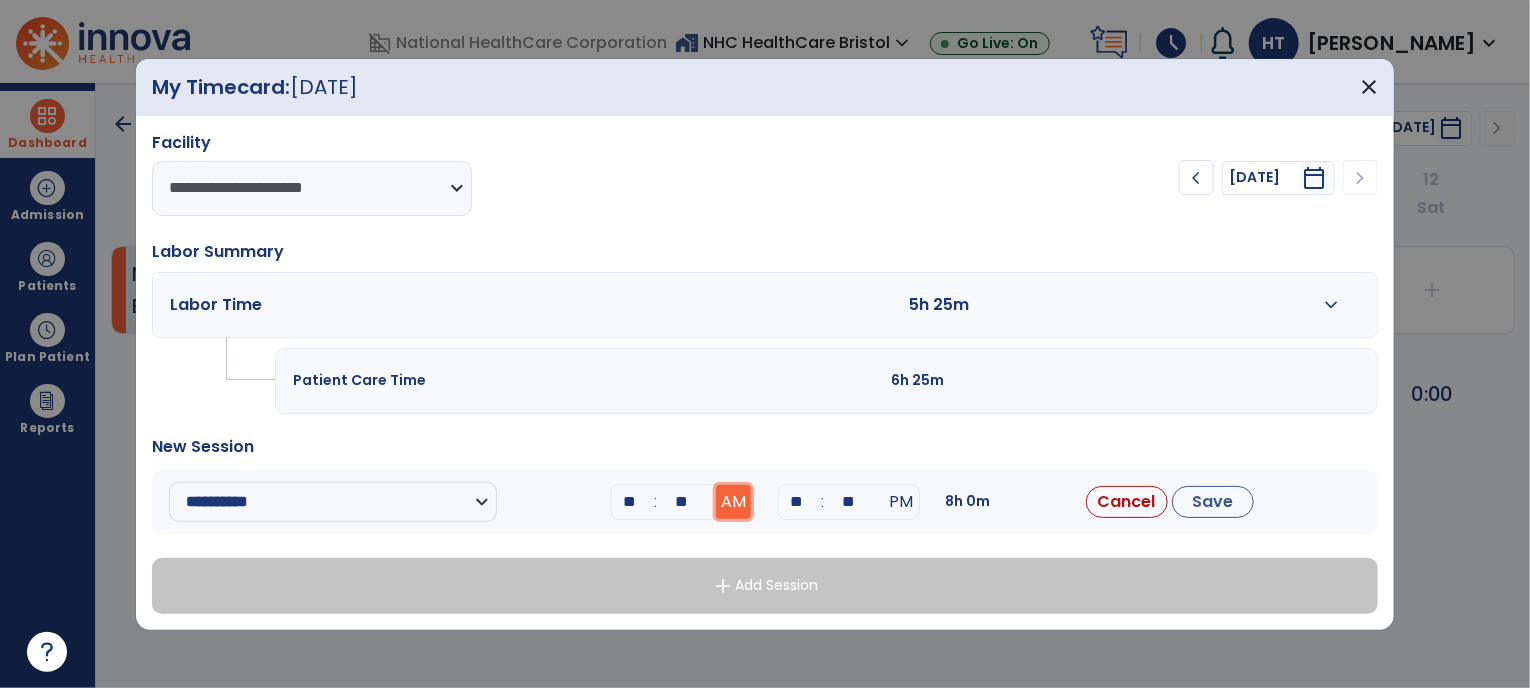 click on "AM" at bounding box center [733, 502] 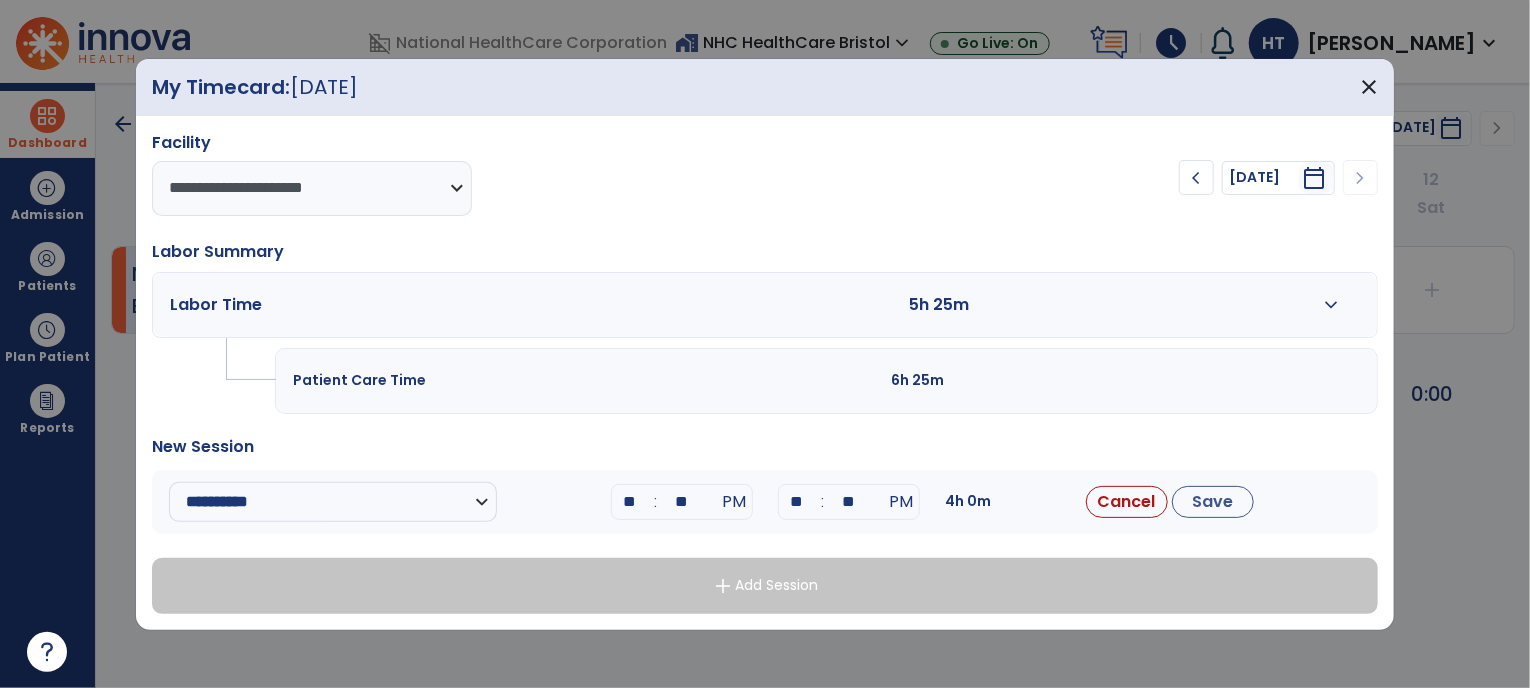 click on "**" at bounding box center [797, 502] 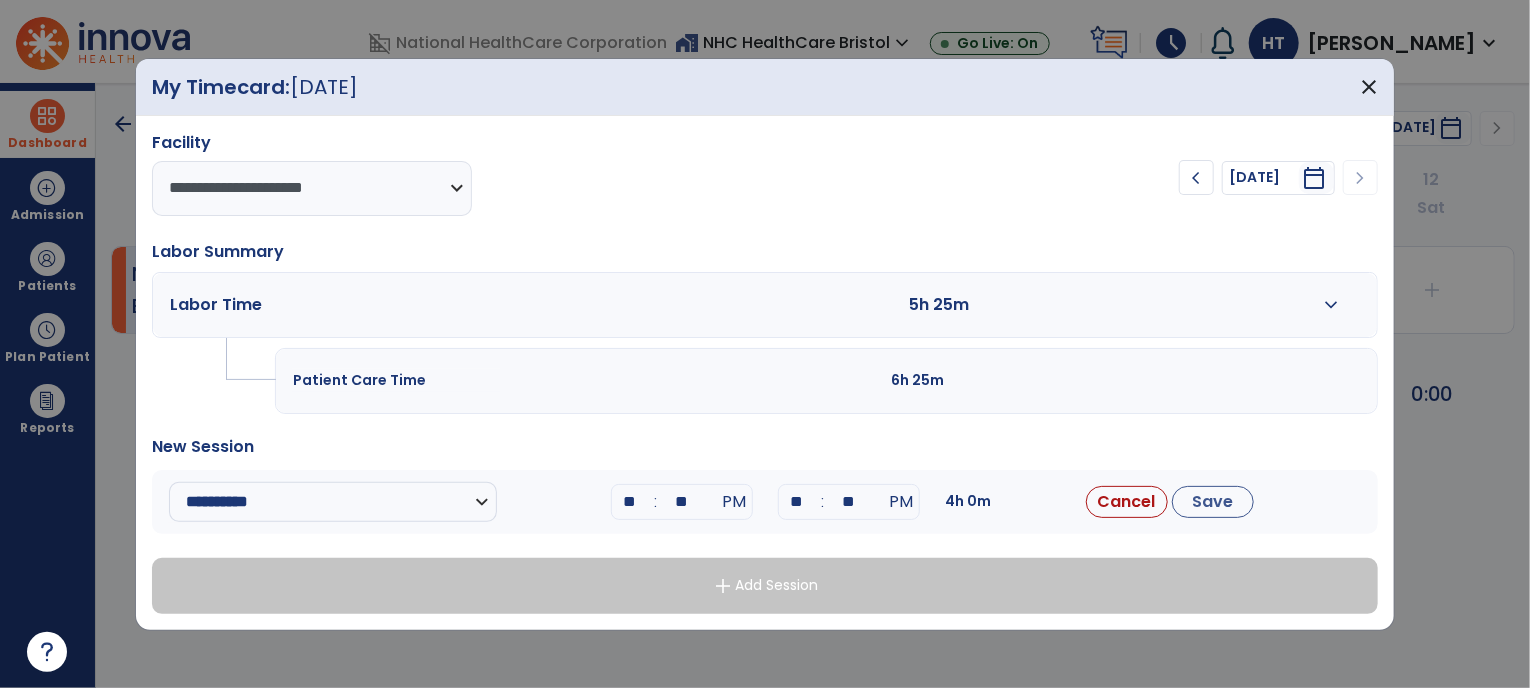 type on "**" 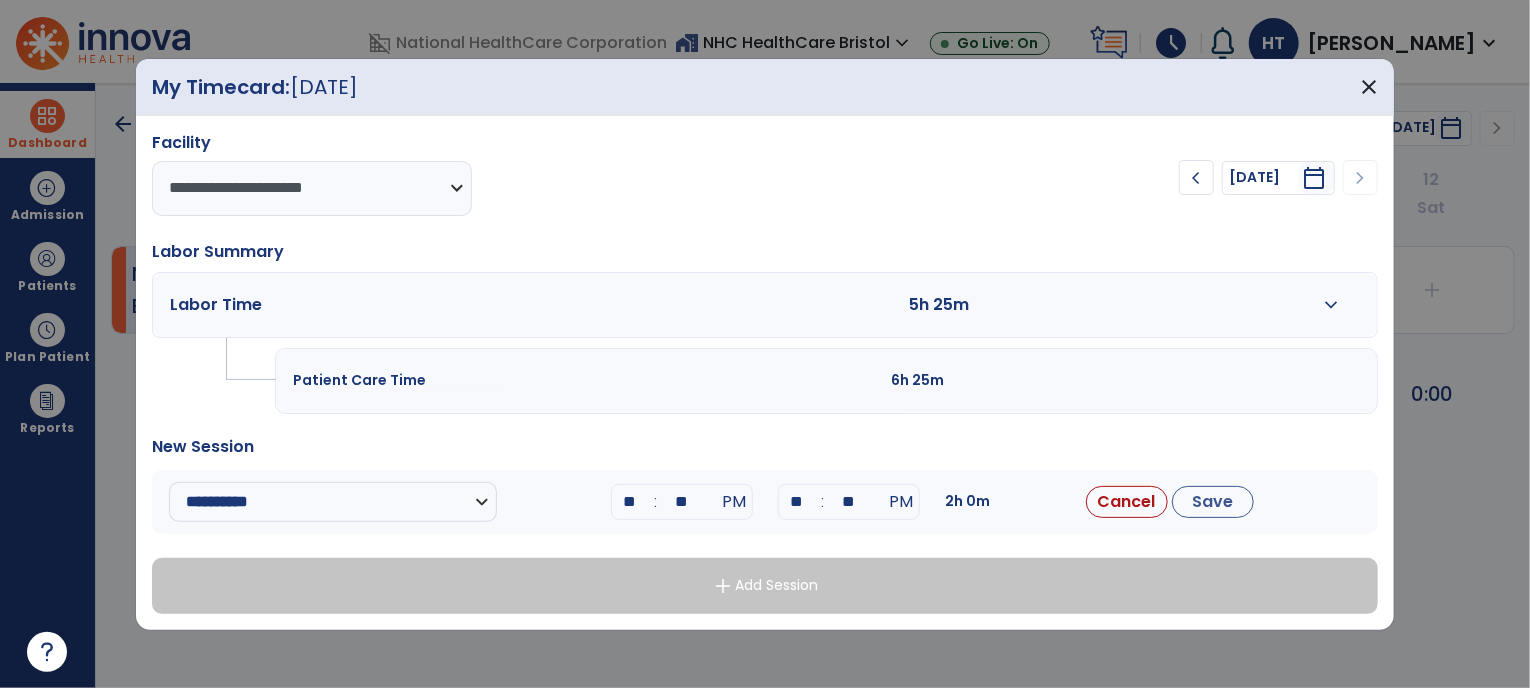 type on "**" 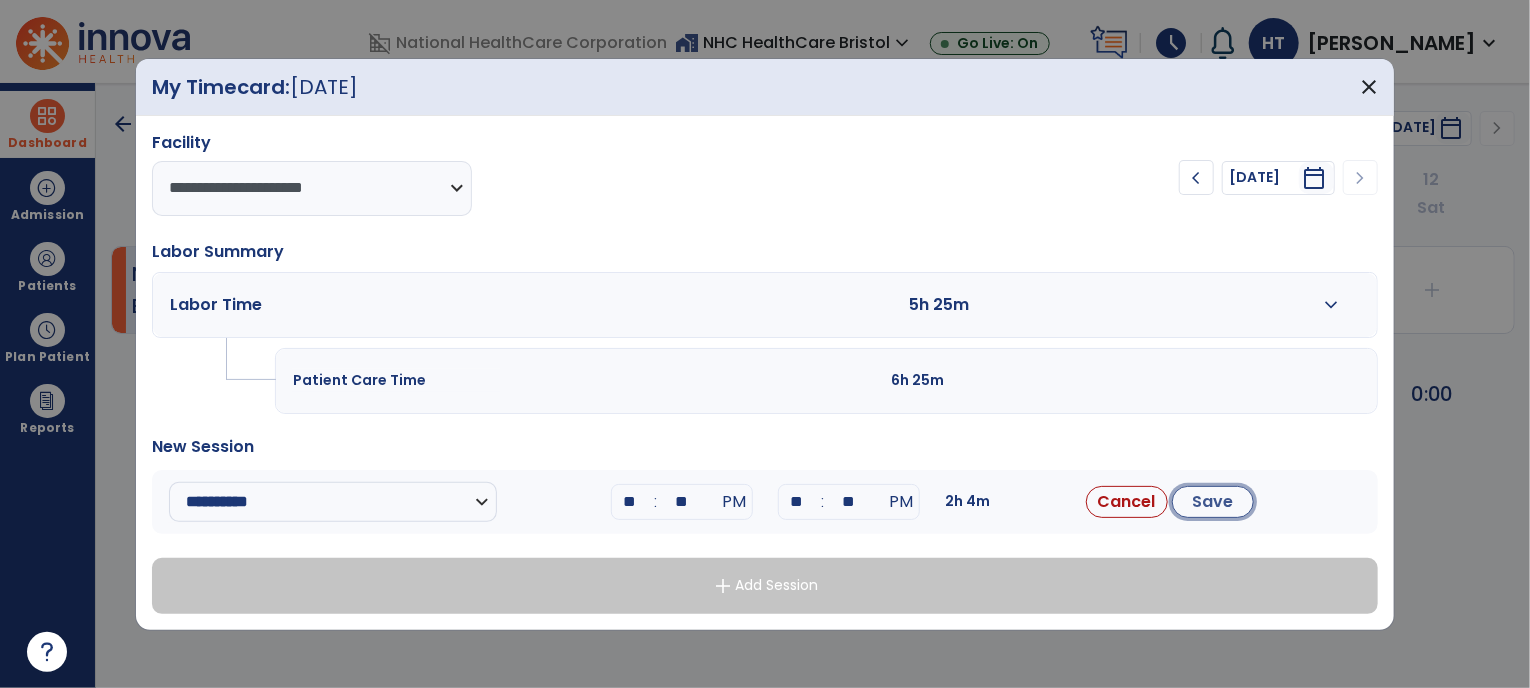 click on "Save" at bounding box center (1213, 502) 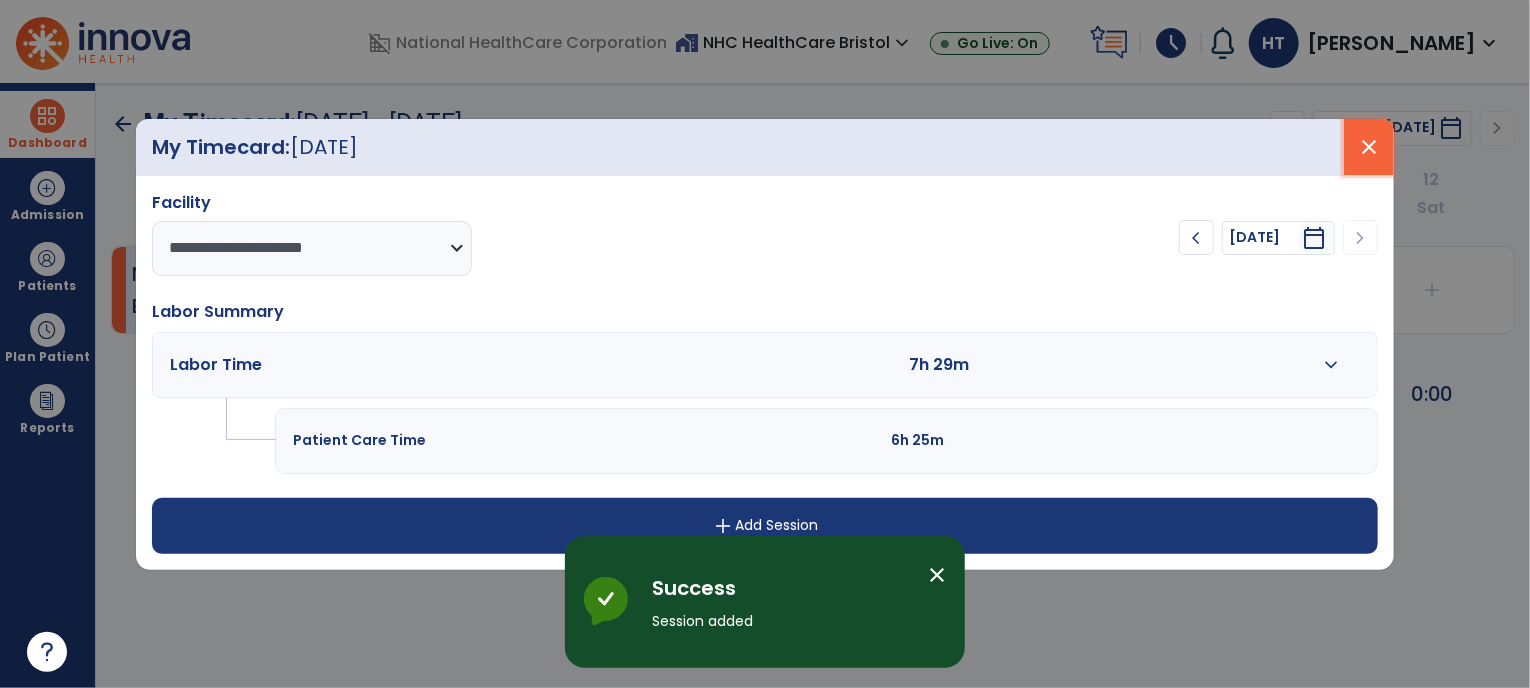 click on "close" at bounding box center [1369, 147] 